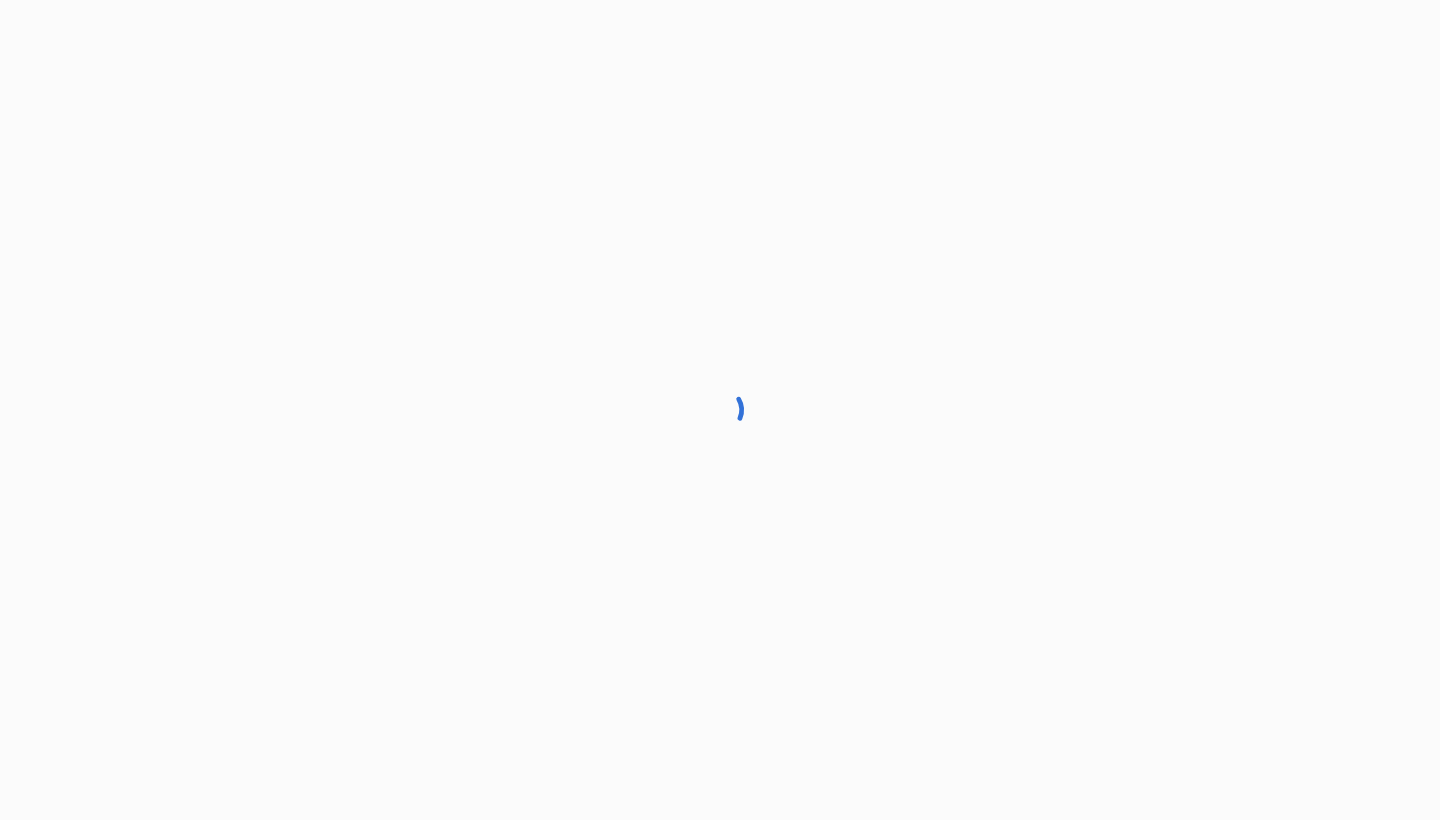 scroll, scrollTop: 0, scrollLeft: 0, axis: both 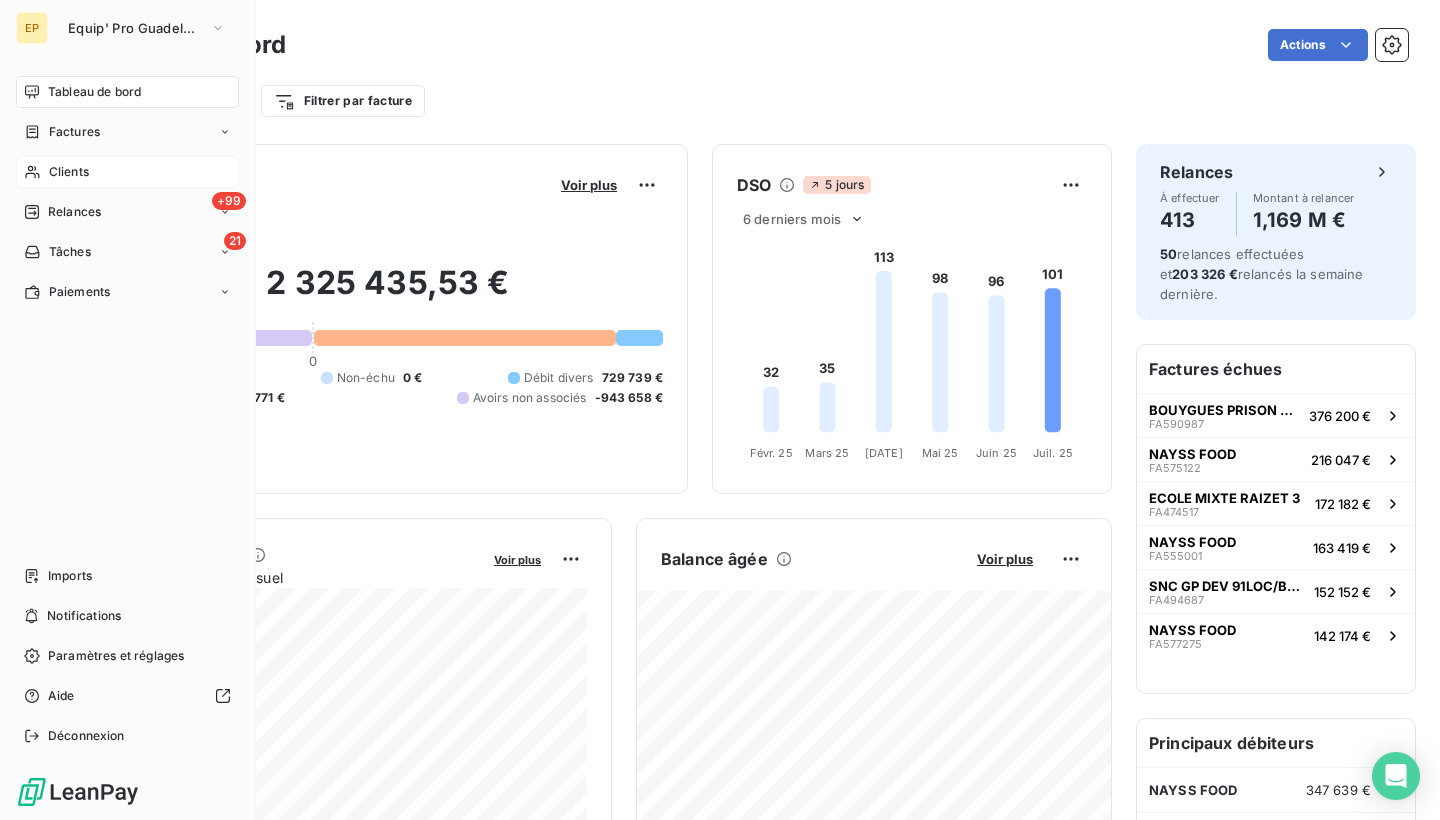 click on "Clients" at bounding box center [69, 172] 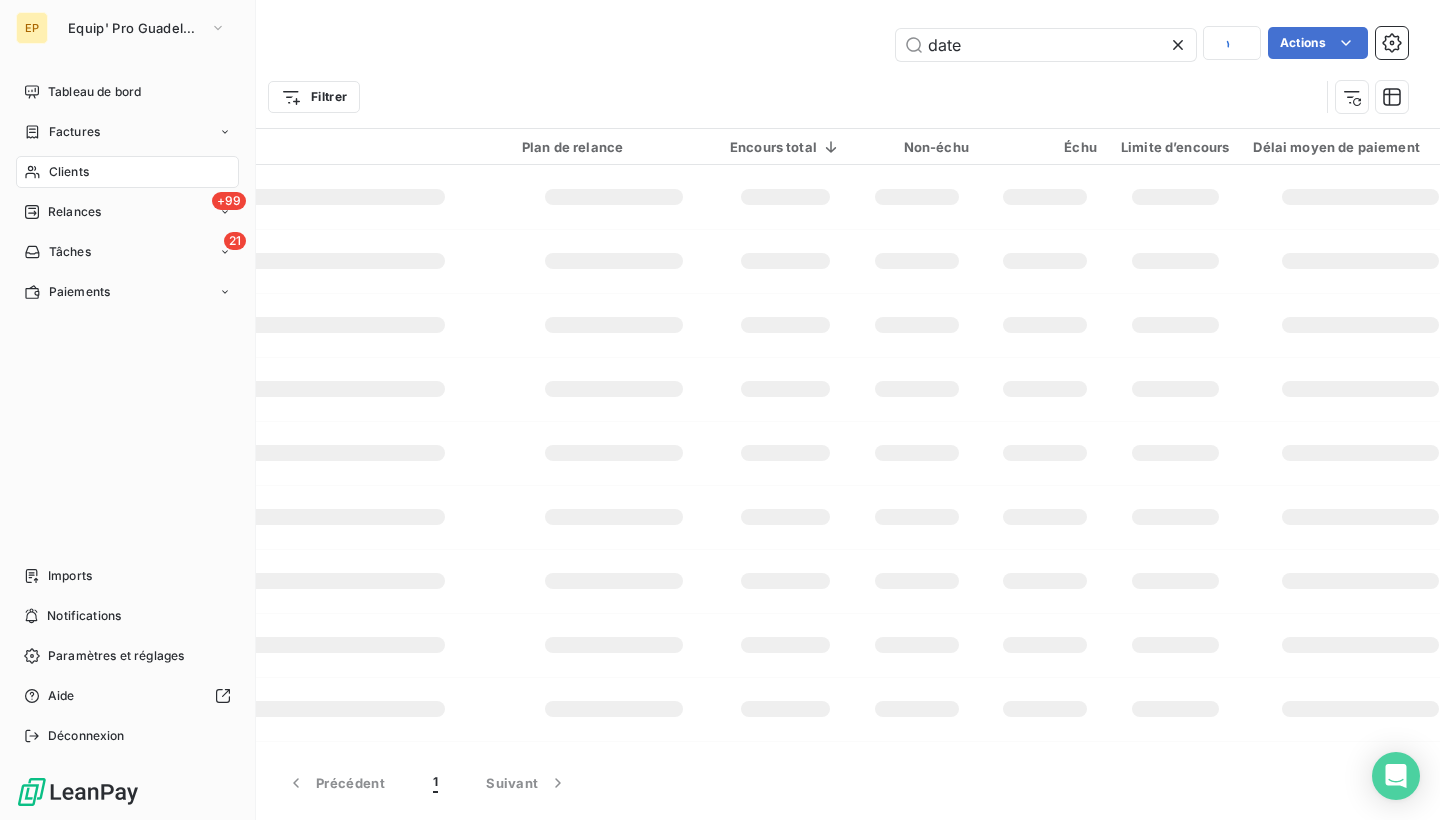 type 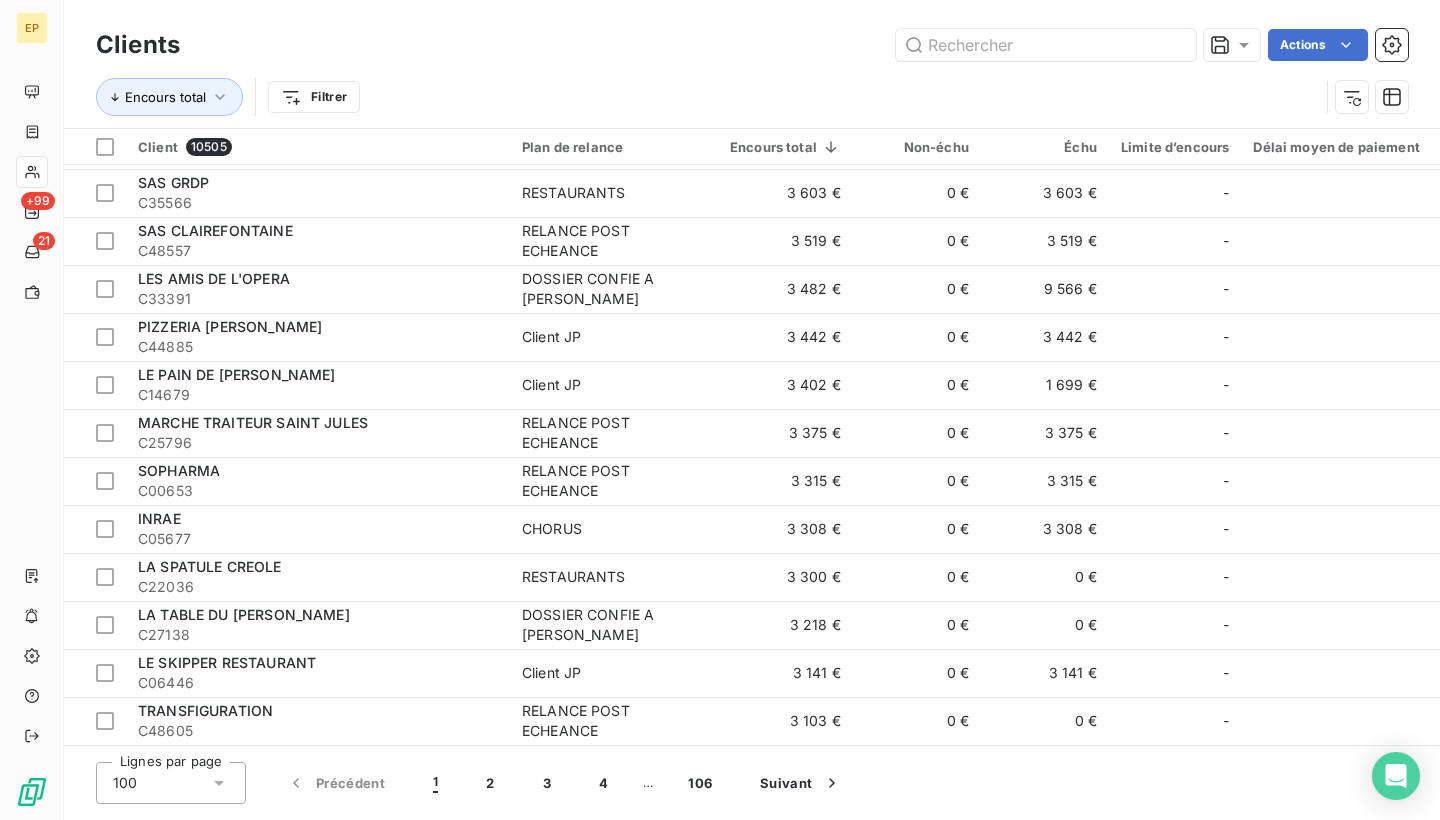 scroll, scrollTop: 4226, scrollLeft: 0, axis: vertical 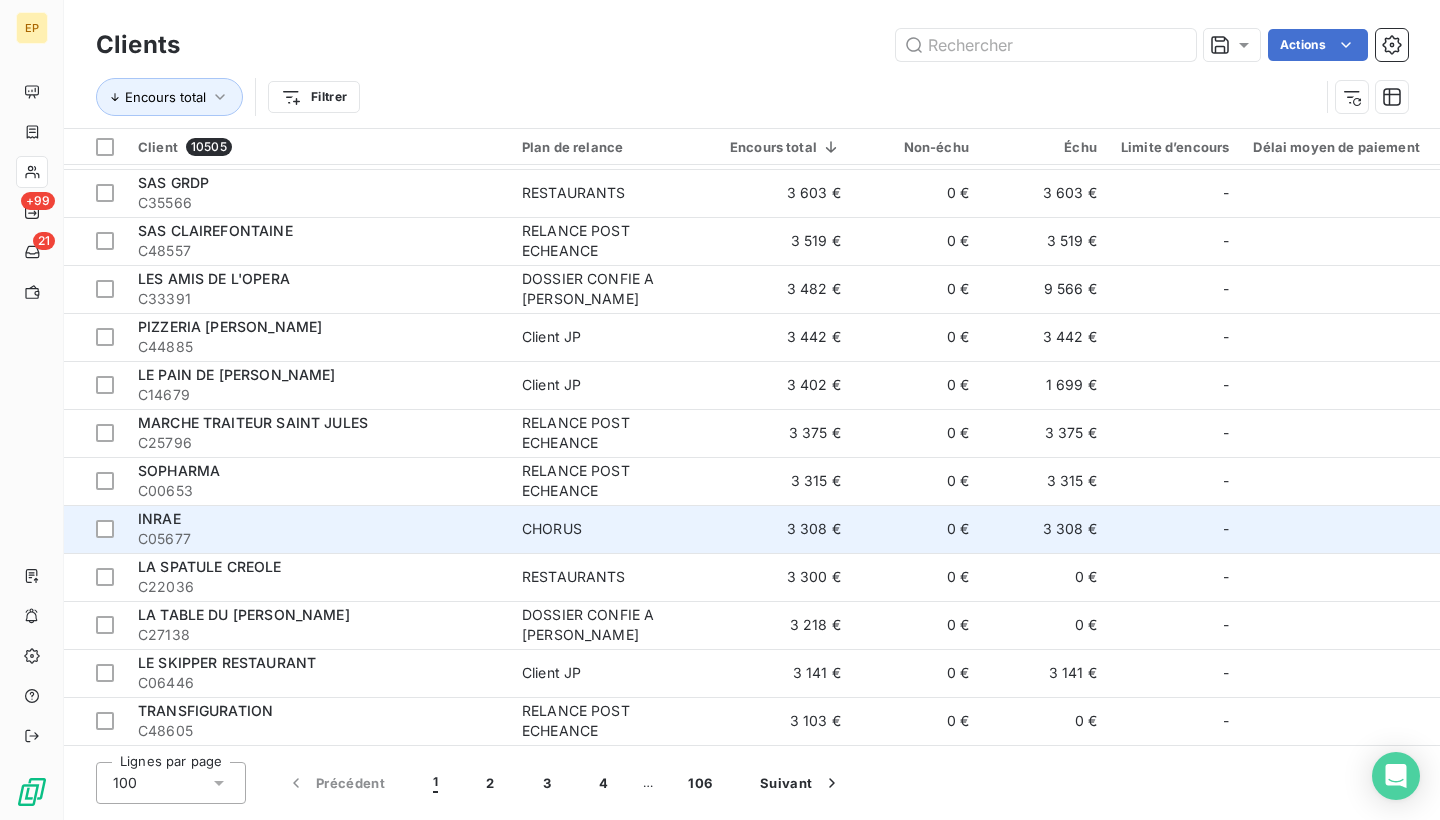click on "INRAE" at bounding box center [318, 519] 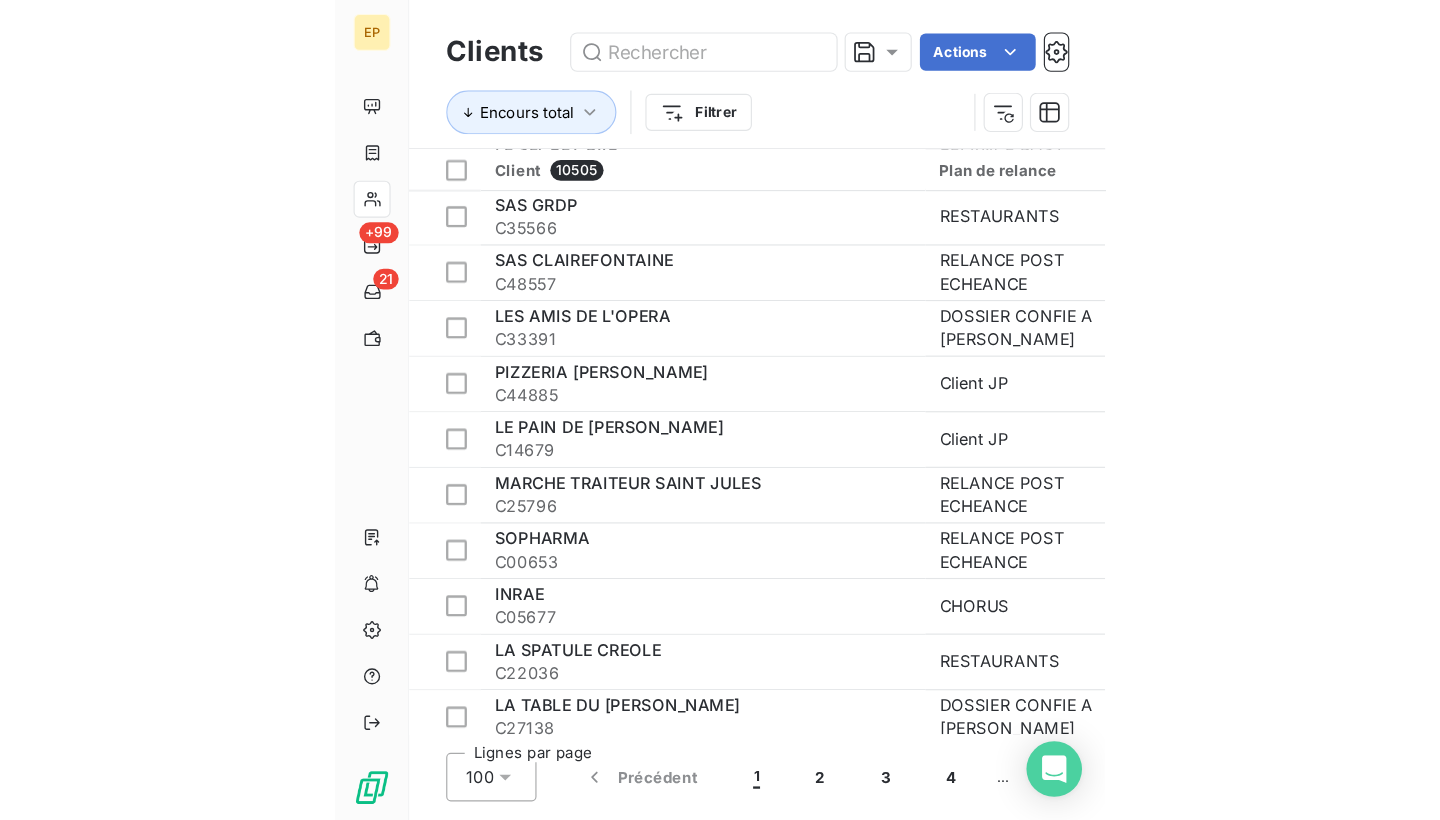 scroll, scrollTop: 498, scrollLeft: 0, axis: vertical 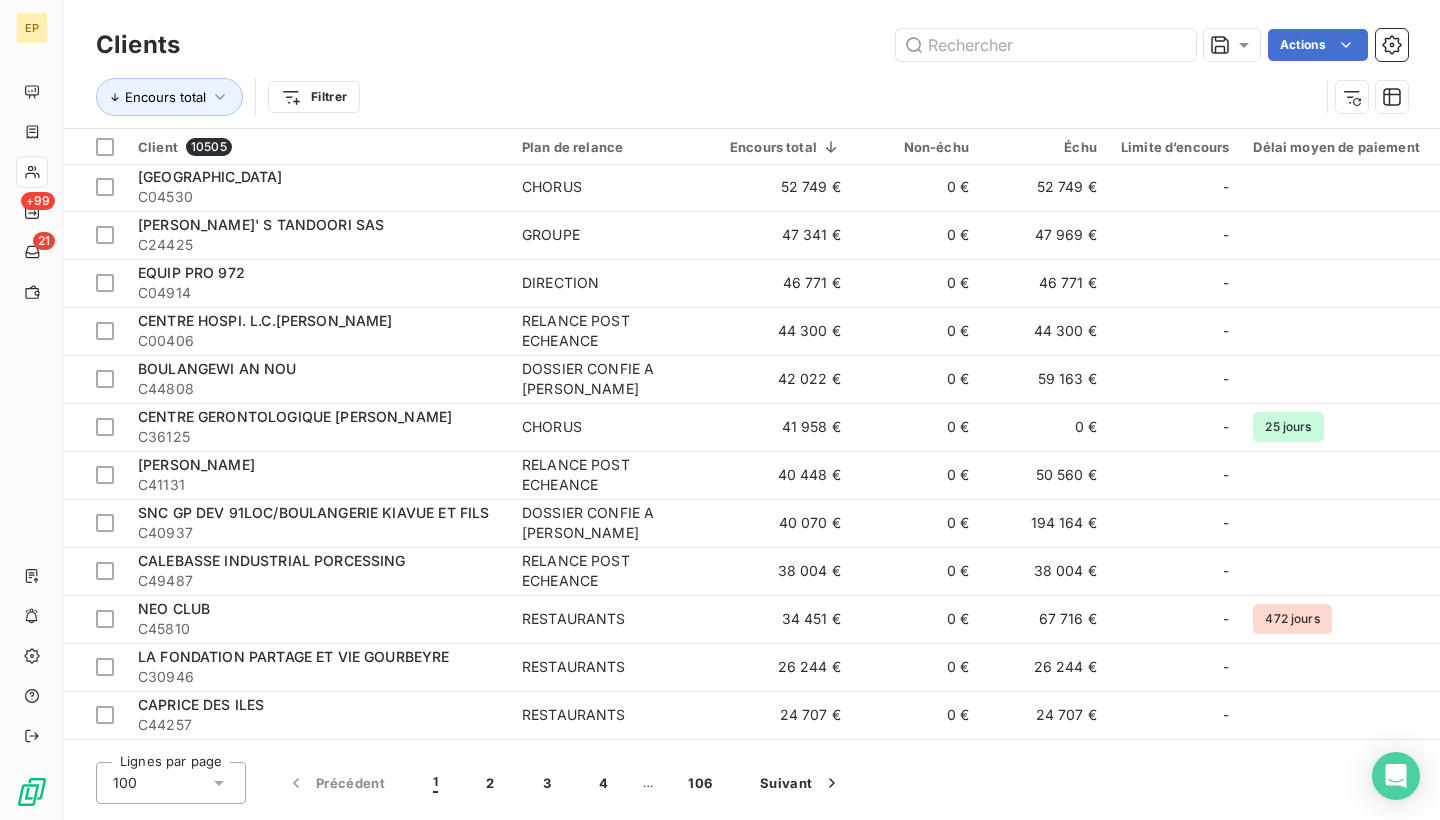 click 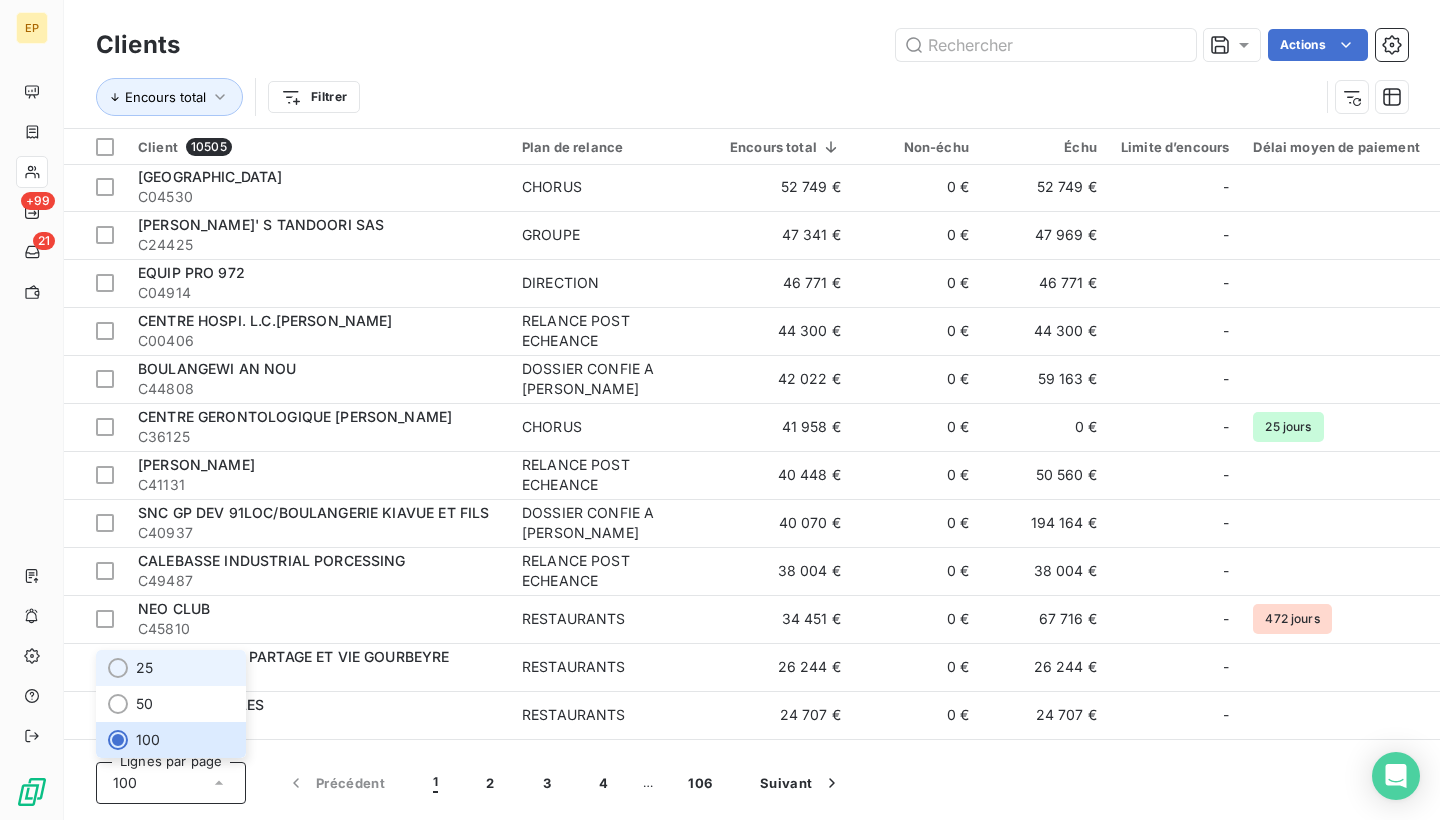 click on "25" at bounding box center (171, 668) 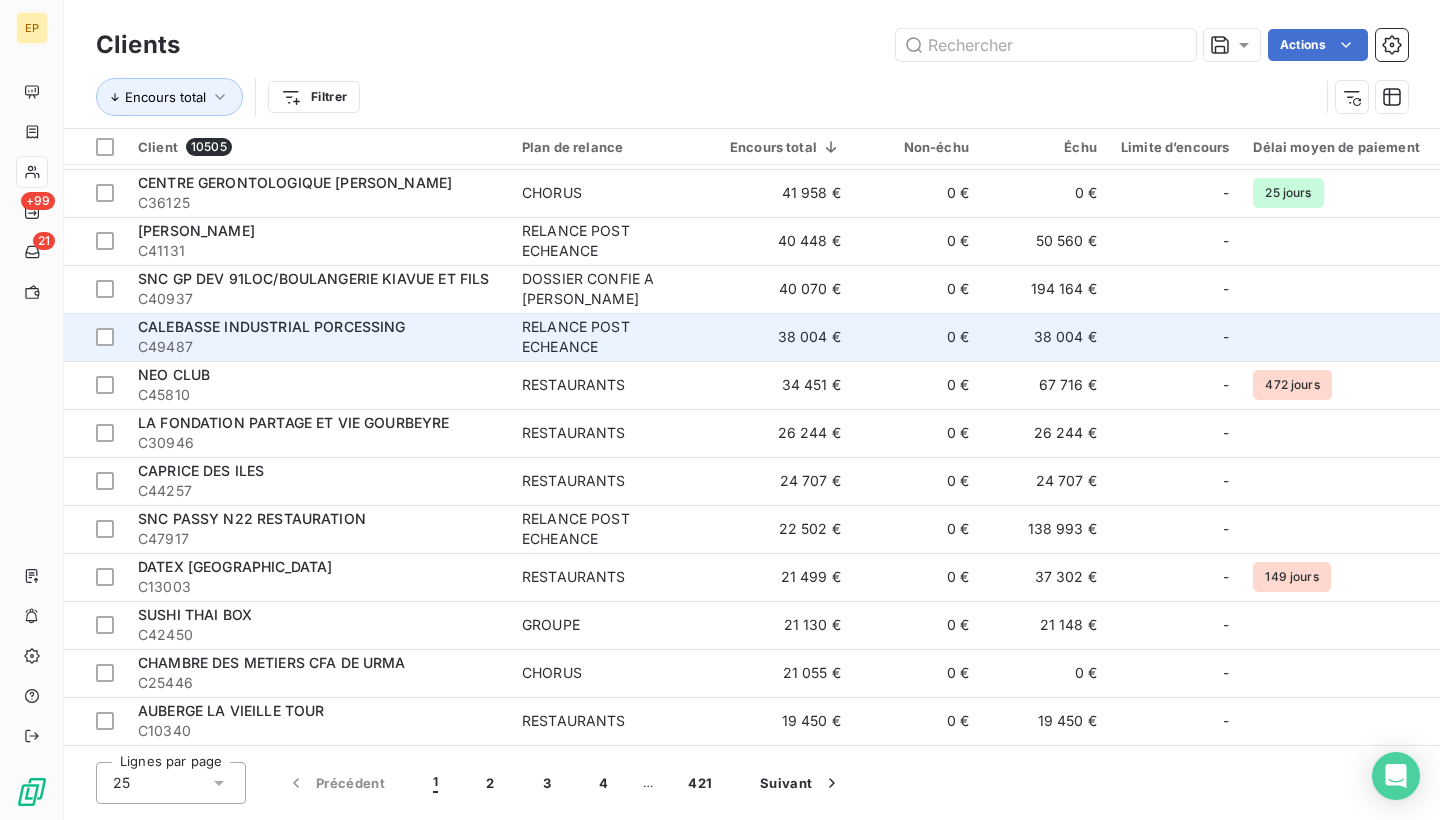 scroll, scrollTop: 640, scrollLeft: 0, axis: vertical 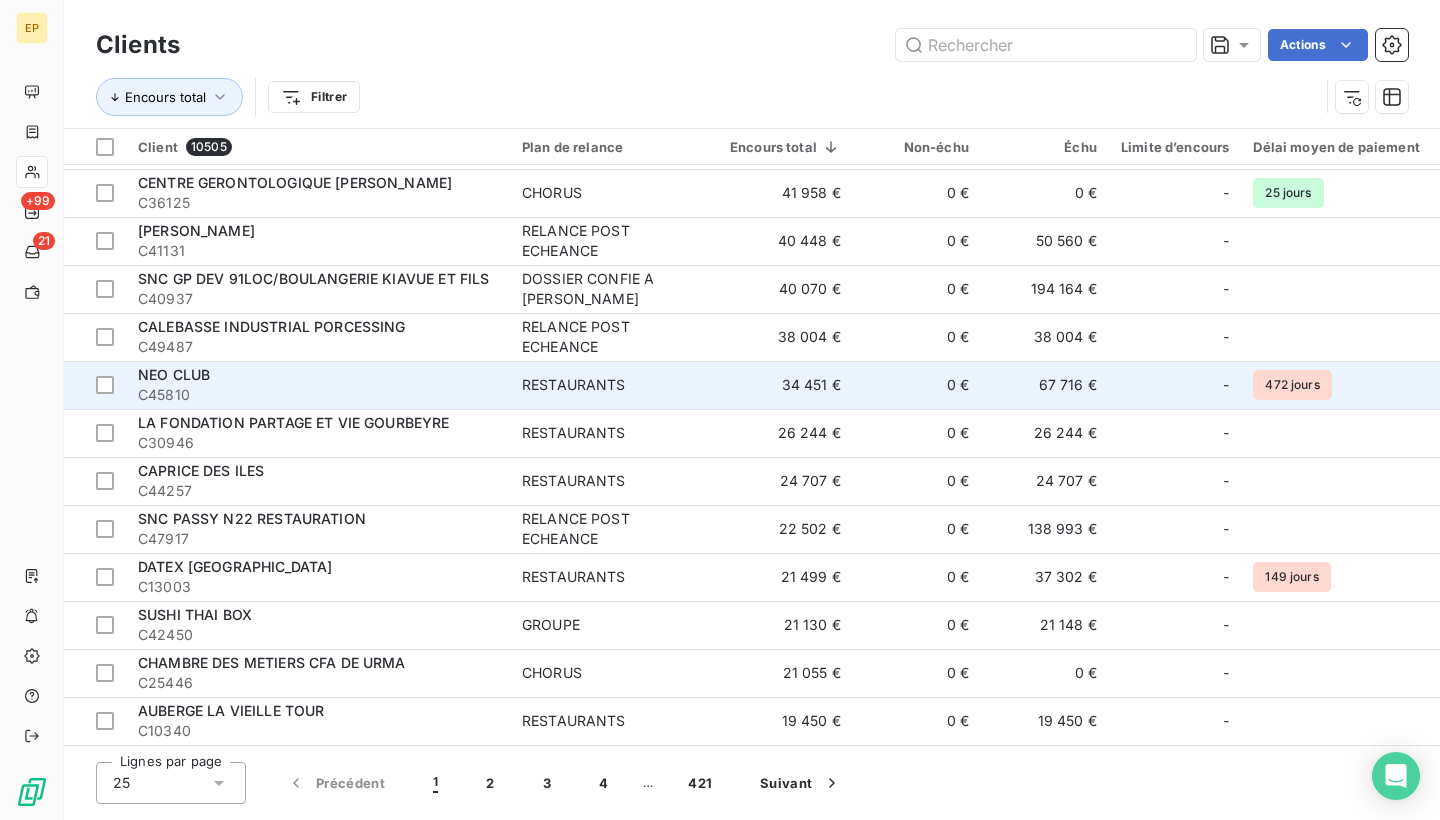 click on "NEO CLUB" at bounding box center (318, 375) 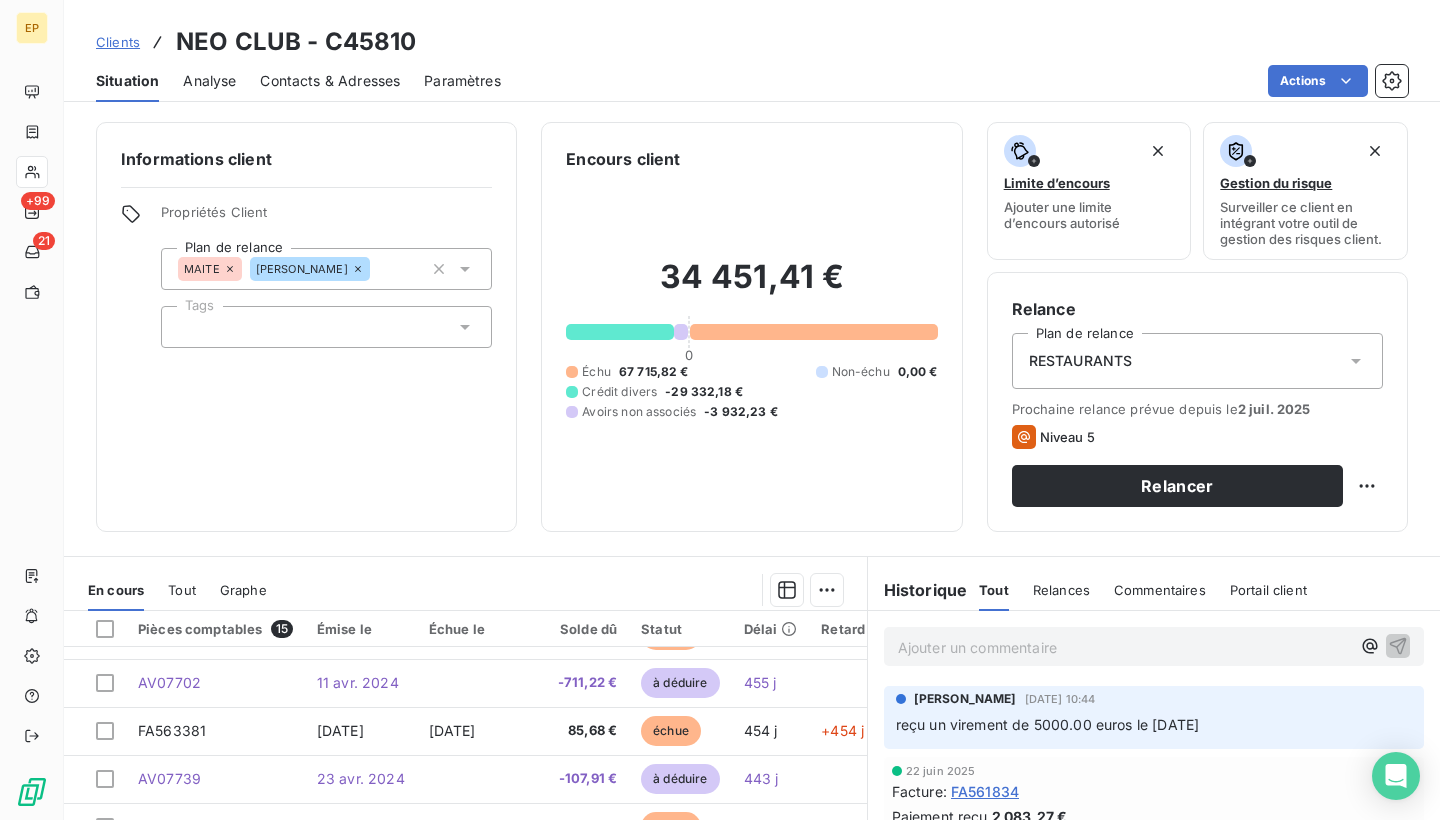 scroll, scrollTop: 378, scrollLeft: 0, axis: vertical 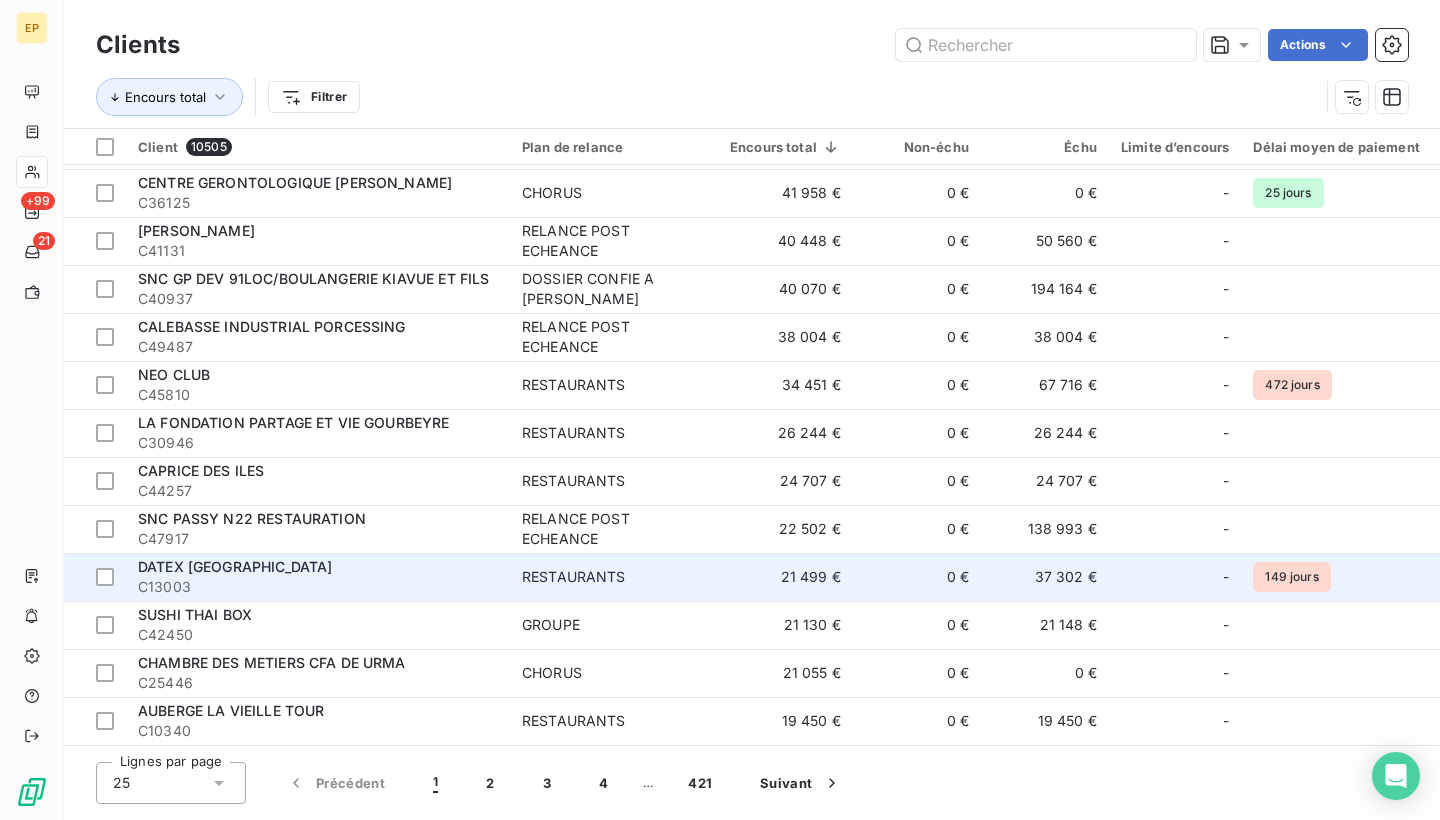 click on "DATEX [GEOGRAPHIC_DATA]" at bounding box center (235, 566) 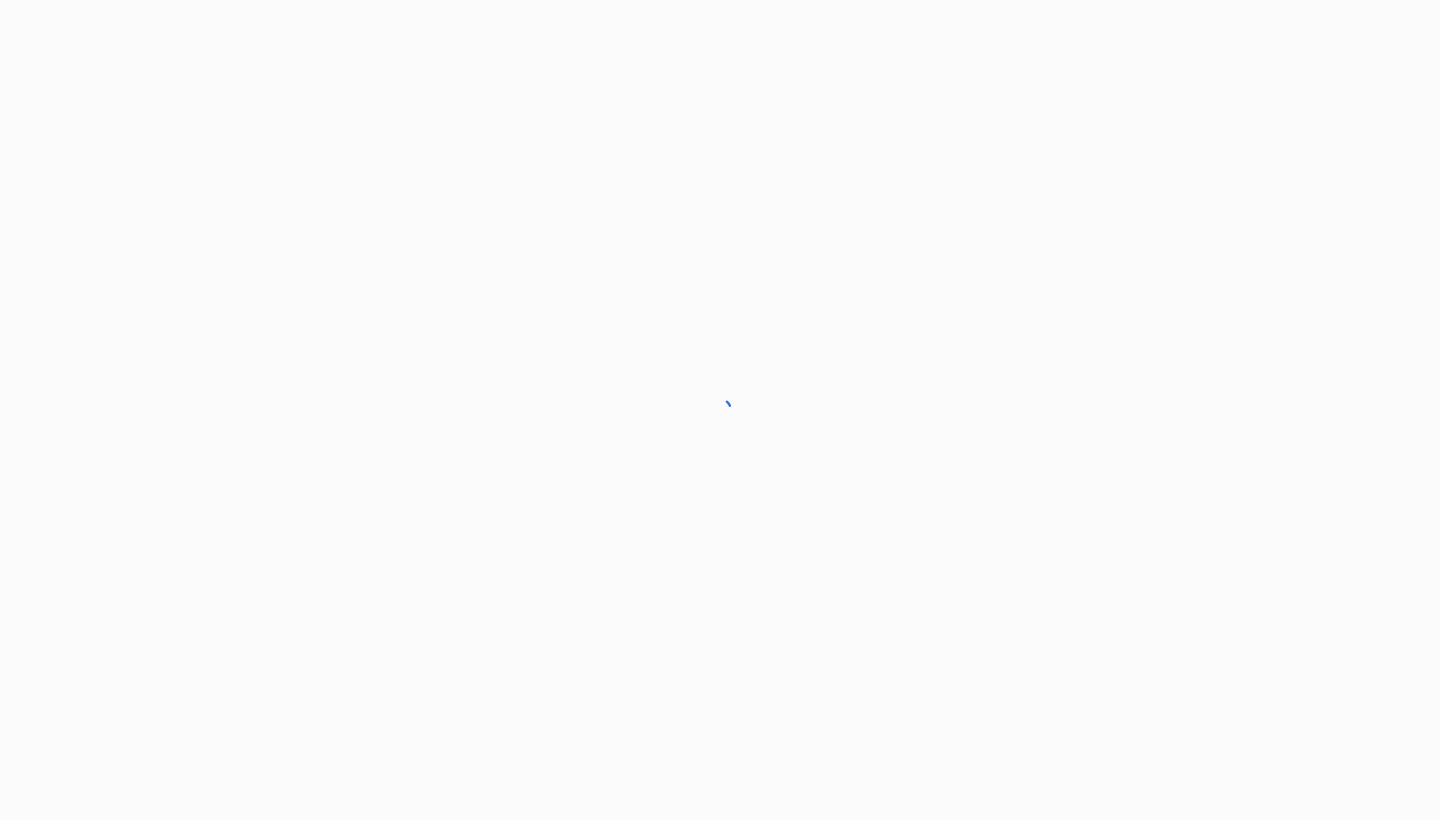 scroll, scrollTop: 0, scrollLeft: 0, axis: both 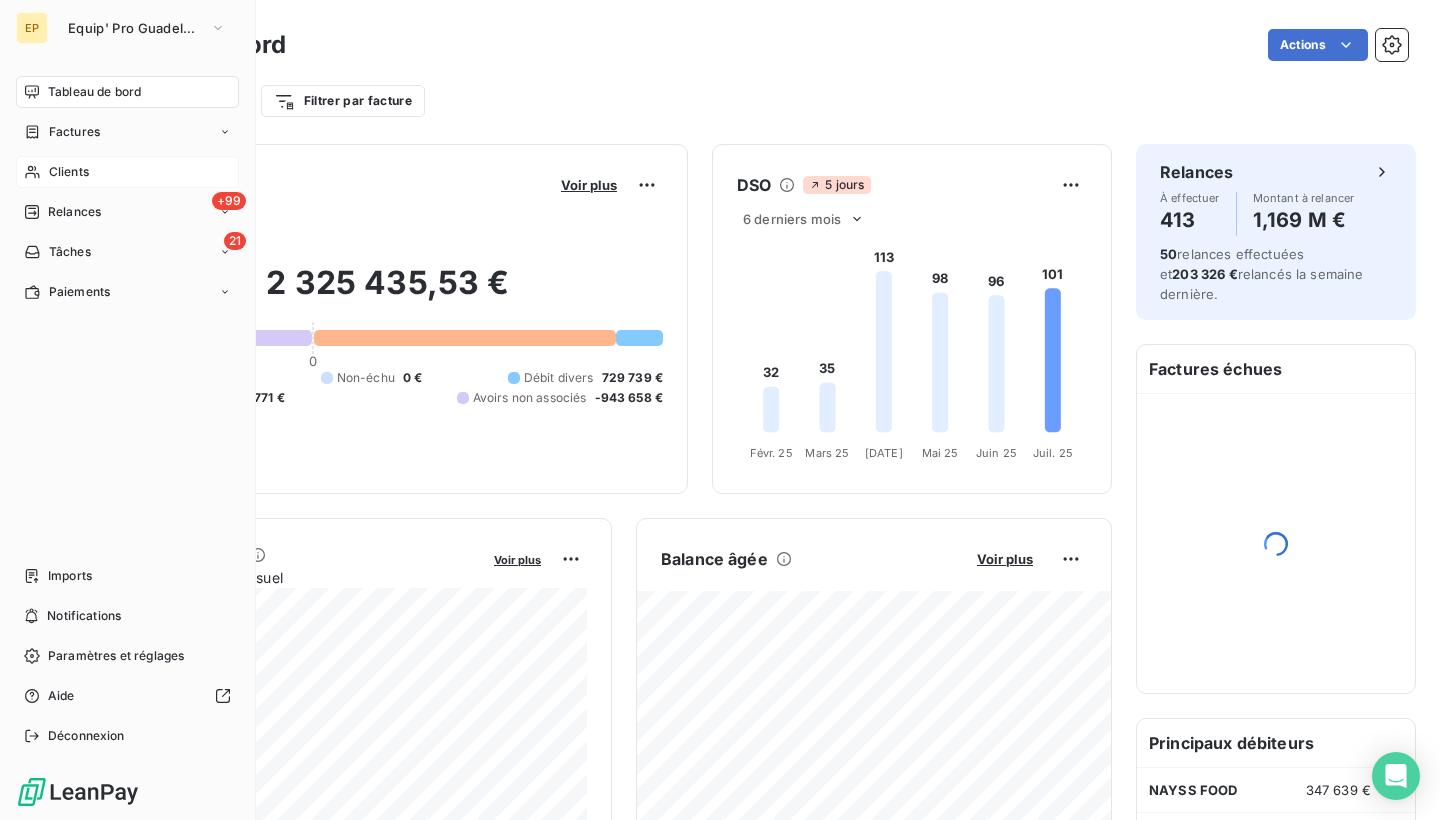 click on "Clients" at bounding box center [127, 172] 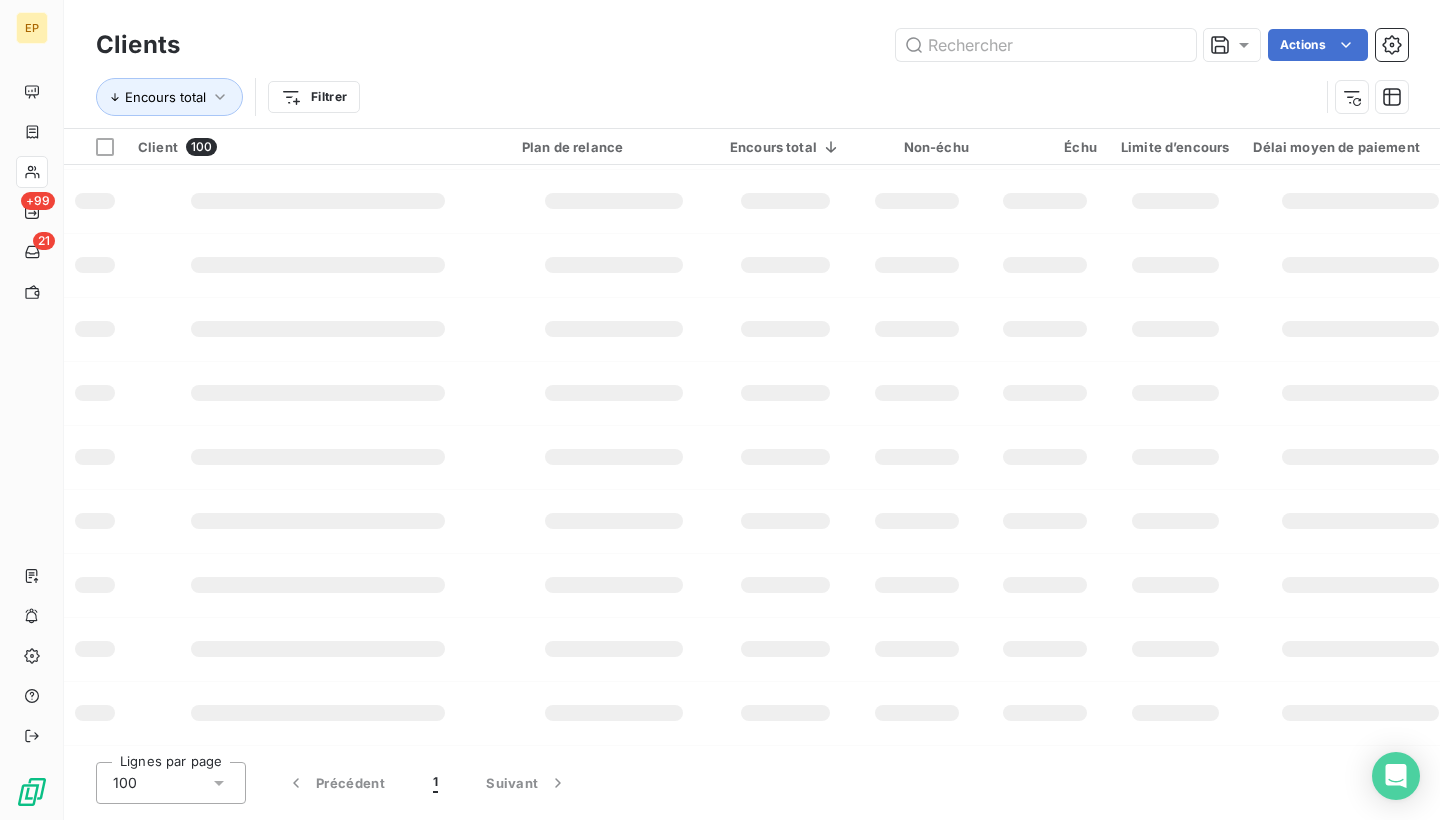scroll, scrollTop: 386, scrollLeft: 0, axis: vertical 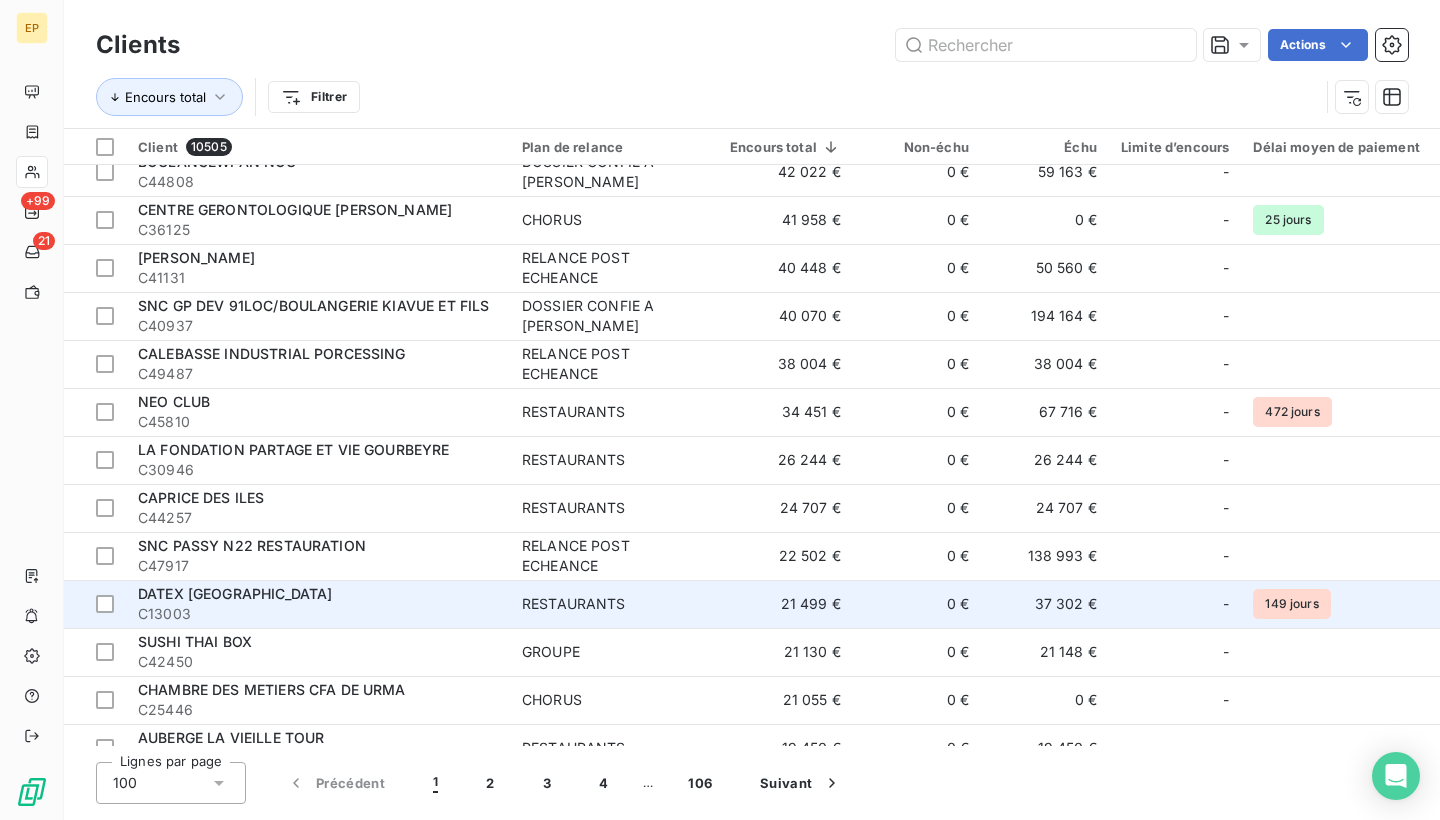 click on "DATEX [GEOGRAPHIC_DATA]" at bounding box center (235, 593) 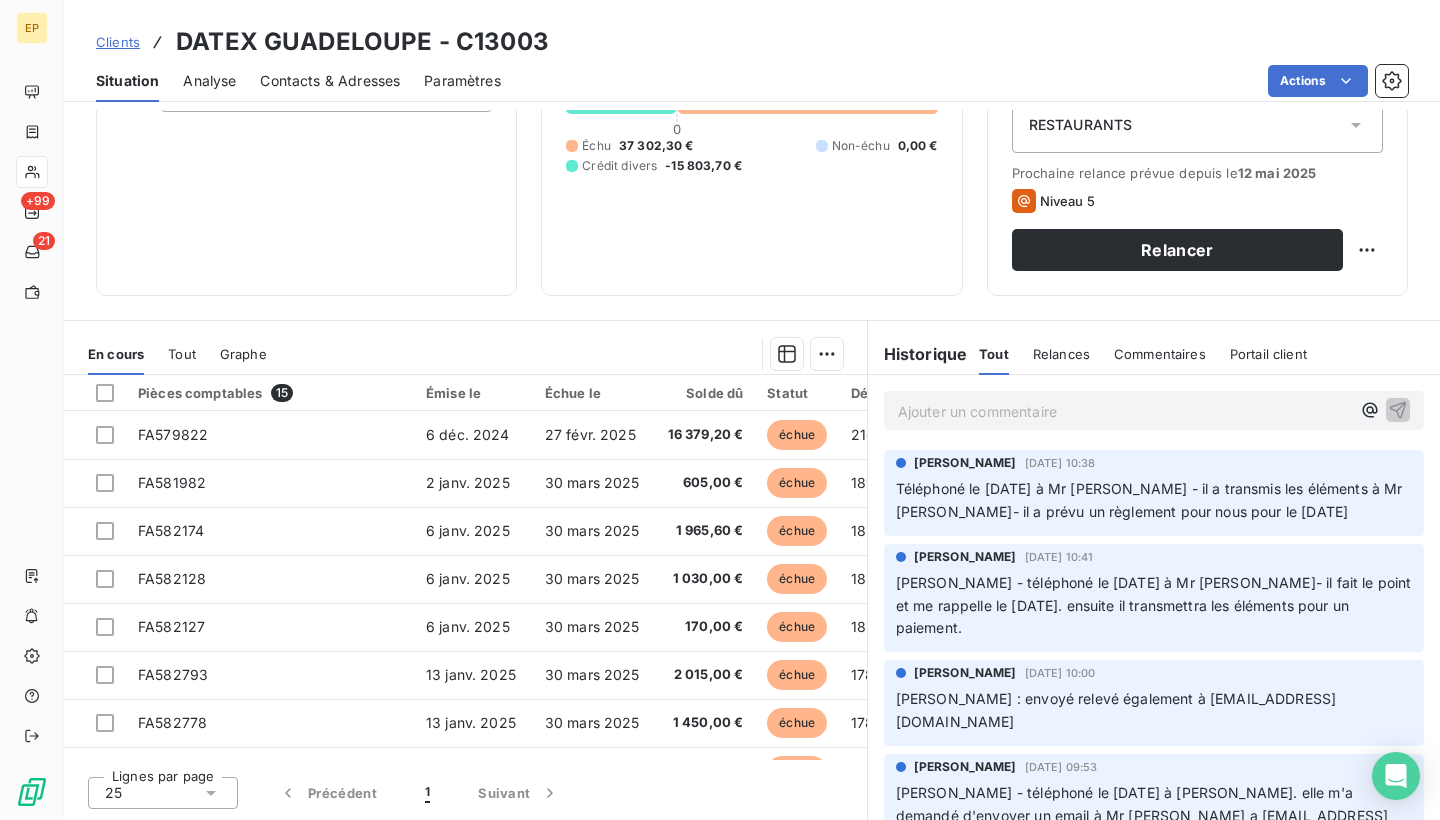 scroll, scrollTop: 236, scrollLeft: 0, axis: vertical 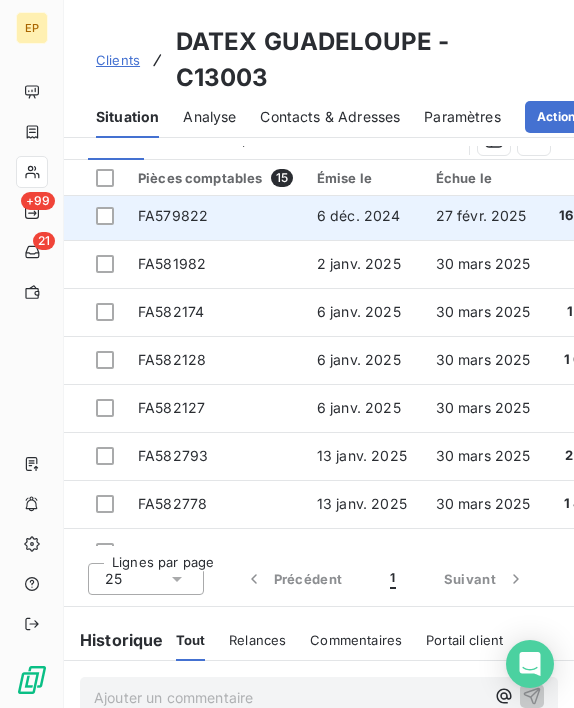 click on "FA579822" at bounding box center (215, 216) 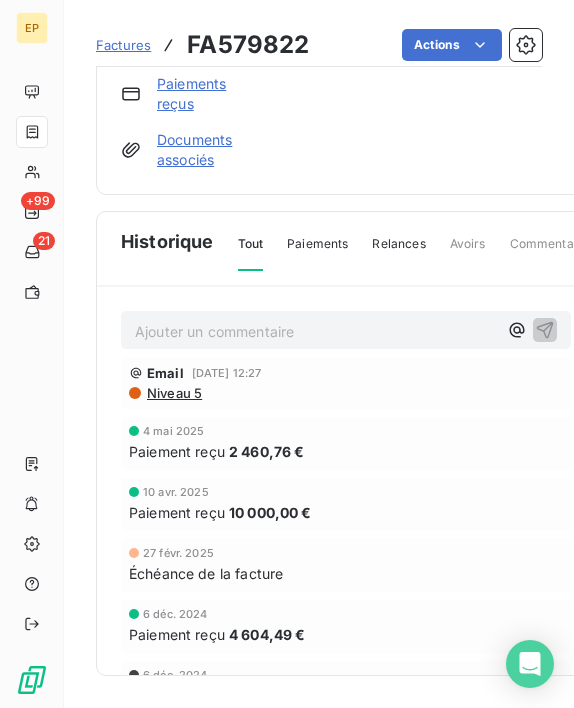 scroll, scrollTop: 411, scrollLeft: 0, axis: vertical 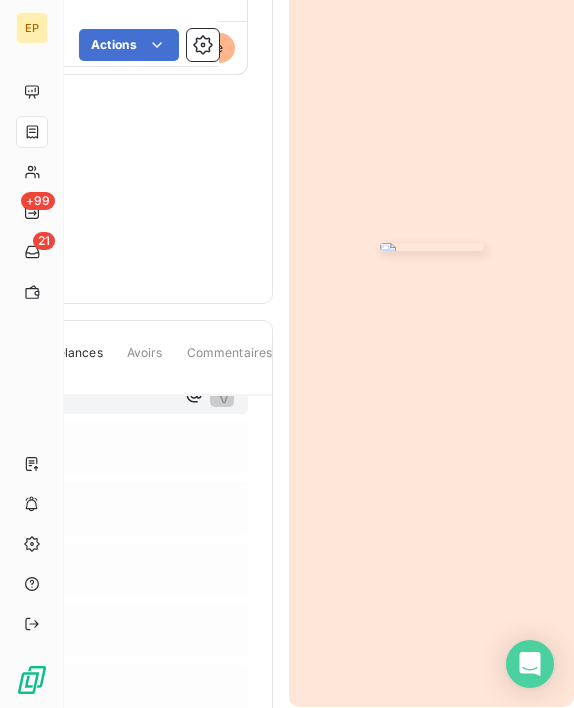 click at bounding box center (432, 247) 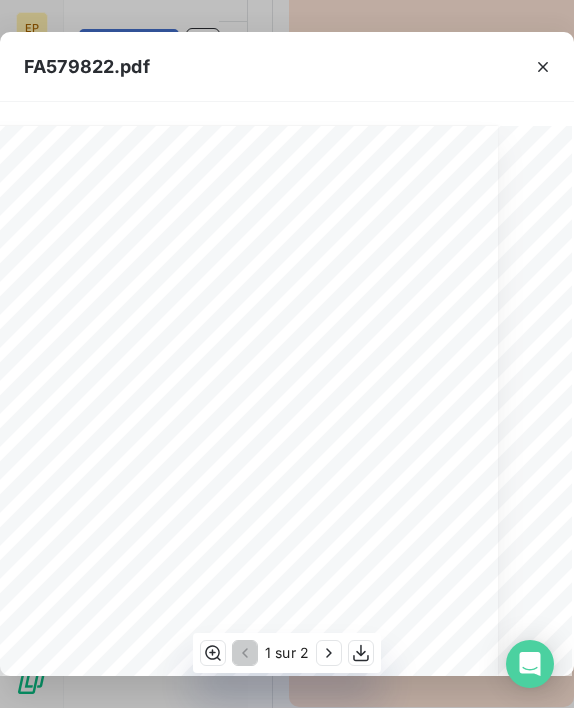 scroll, scrollTop: 0, scrollLeft: 50, axis: horizontal 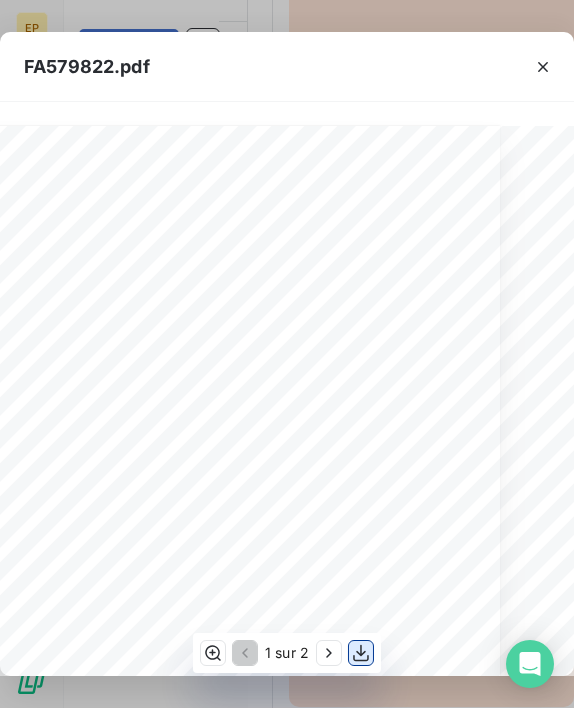 click 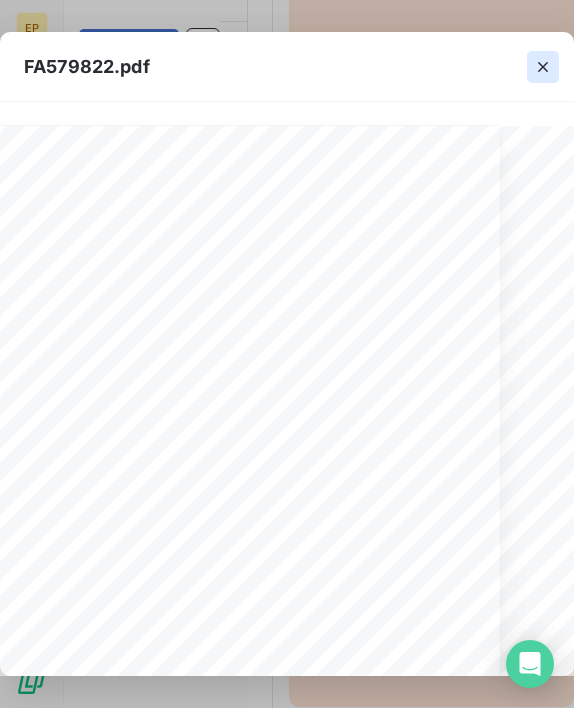 click 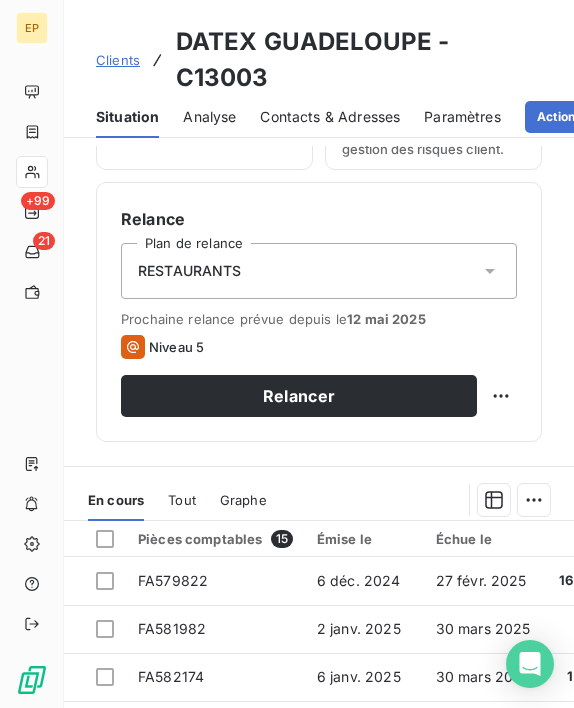 scroll, scrollTop: 785, scrollLeft: 0, axis: vertical 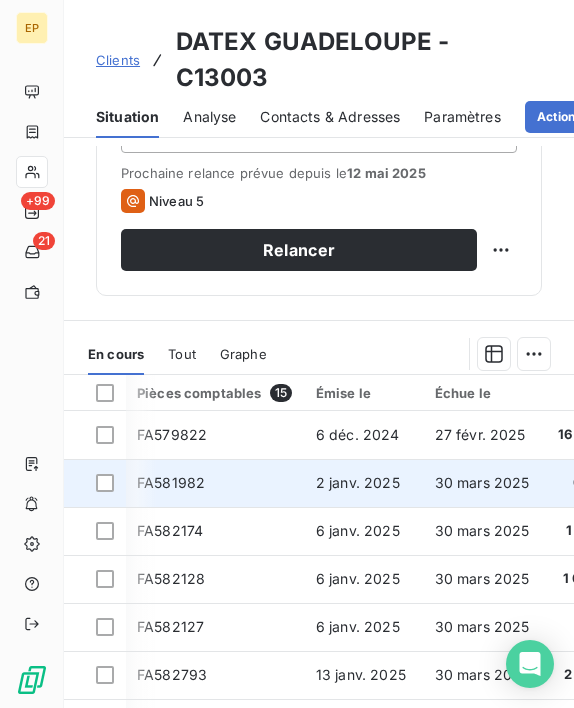 click at bounding box center [95, 483] 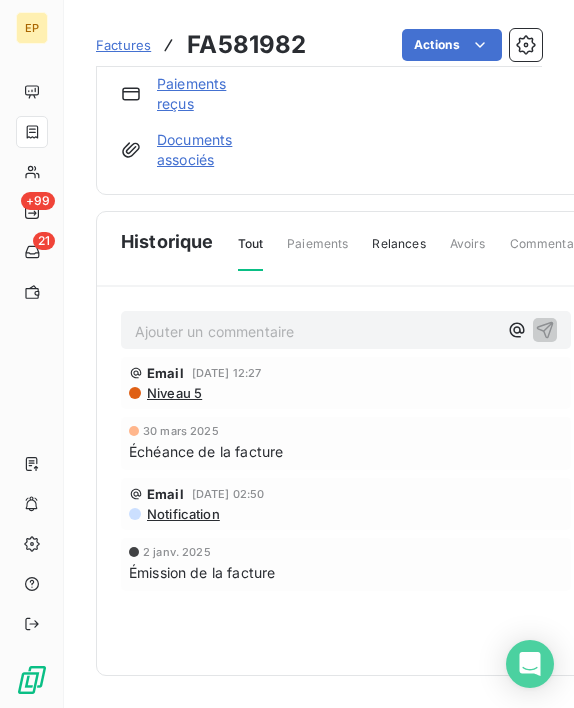 scroll, scrollTop: 400, scrollLeft: 0, axis: vertical 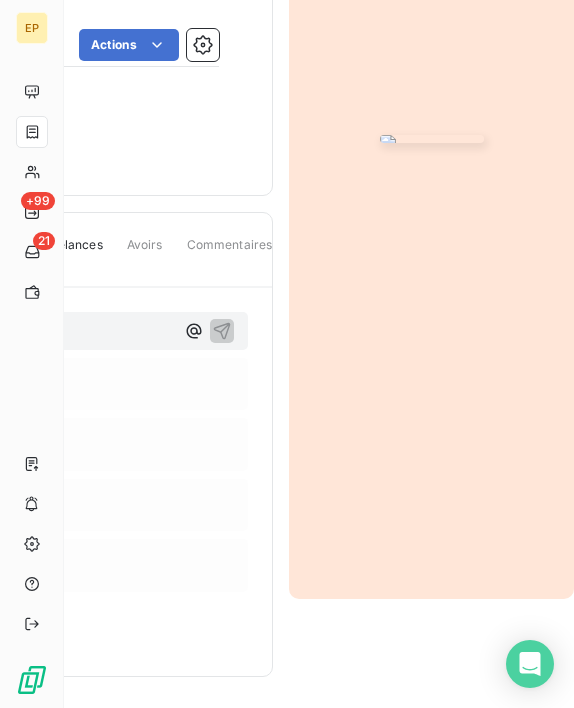 click at bounding box center [432, 139] 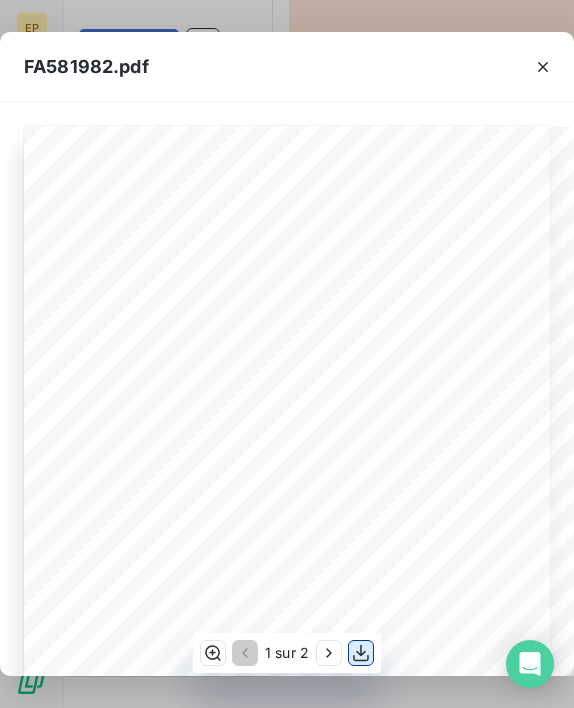 click 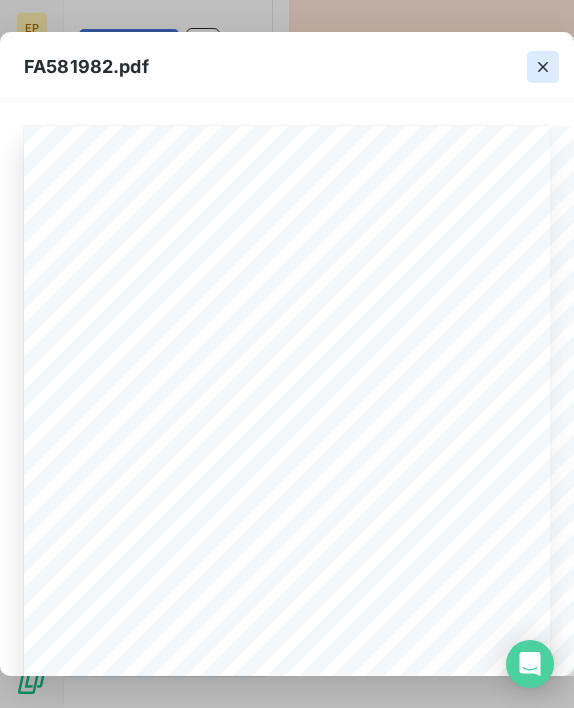 click 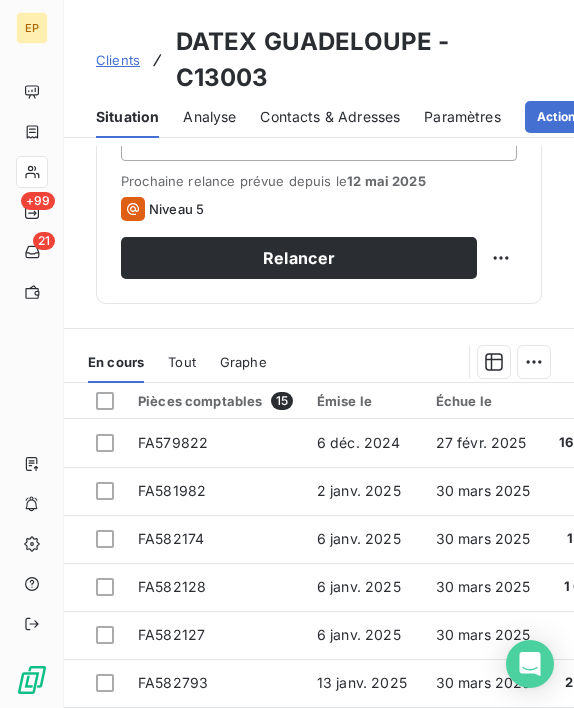 scroll, scrollTop: 773, scrollLeft: 0, axis: vertical 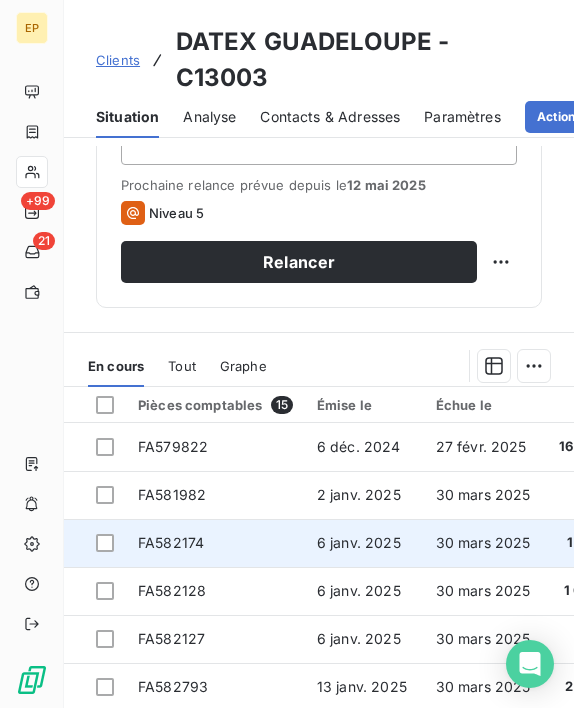 click on "FA582174" at bounding box center (171, 542) 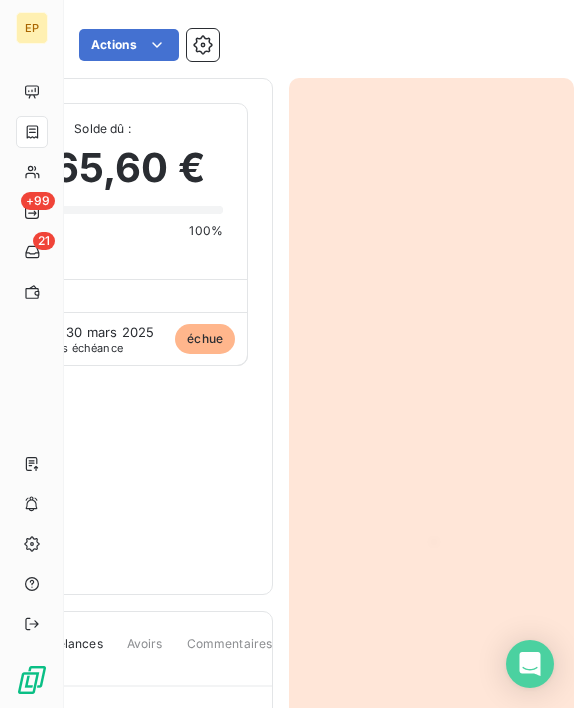 scroll, scrollTop: 0, scrollLeft: 323, axis: horizontal 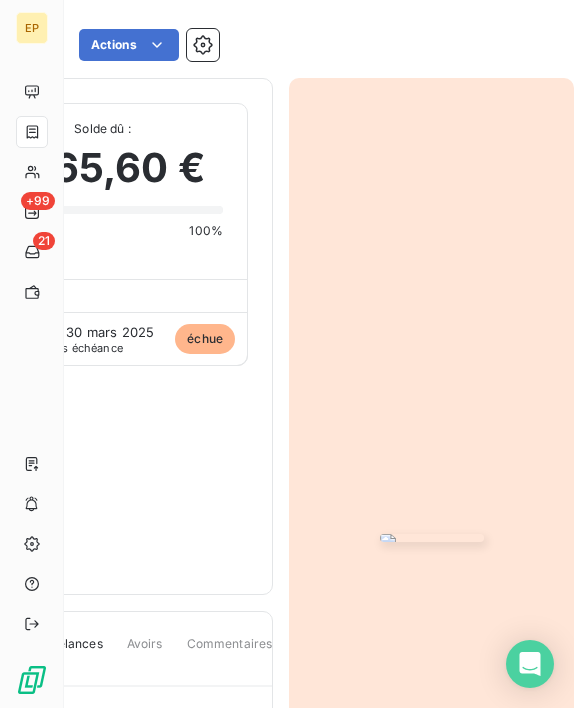 click at bounding box center (432, 538) 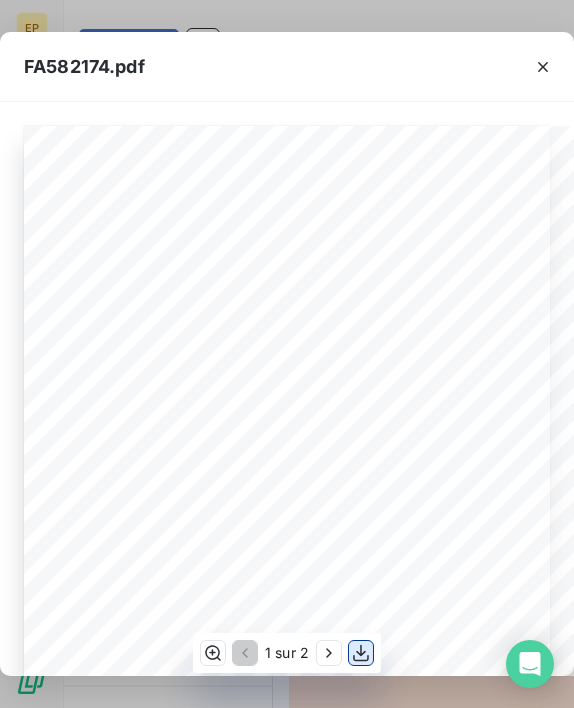 click 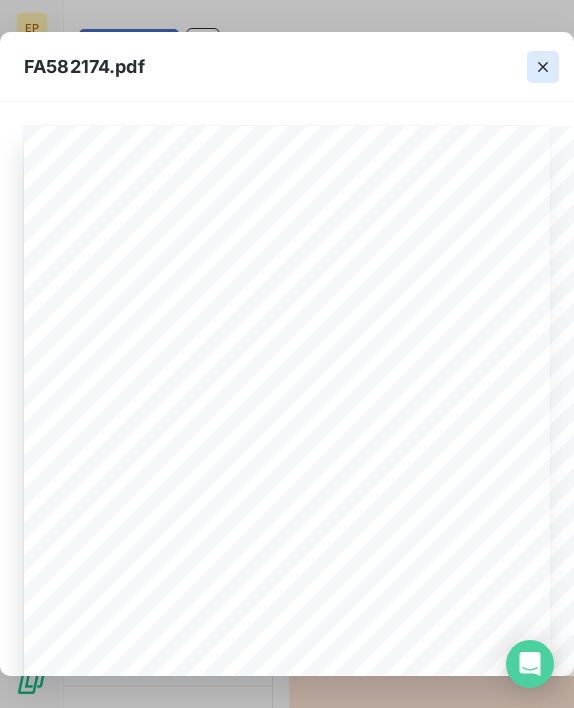 click 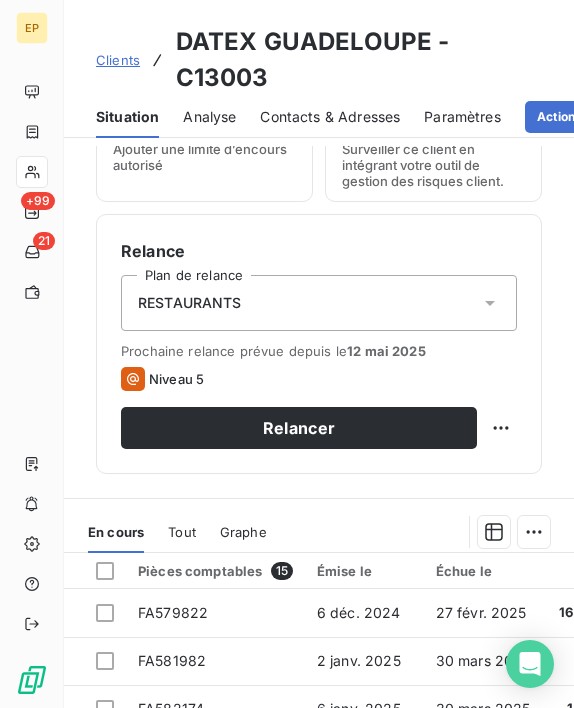 scroll, scrollTop: 661, scrollLeft: 0, axis: vertical 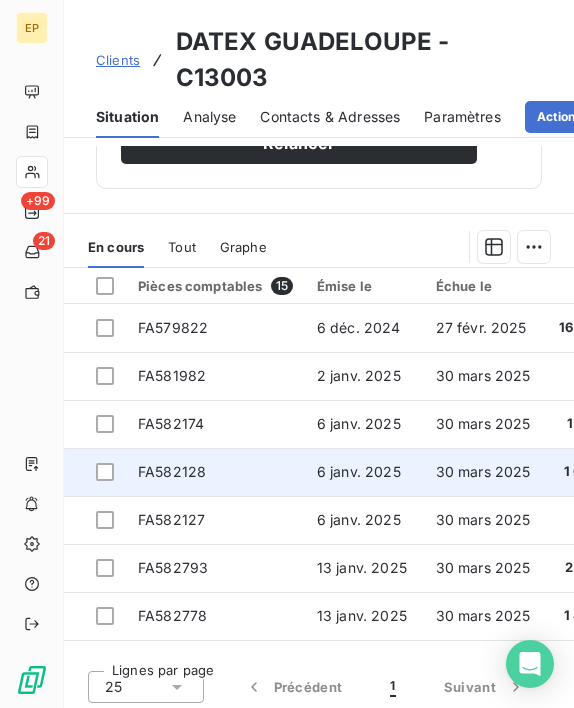 click on "FA582128" at bounding box center [172, 471] 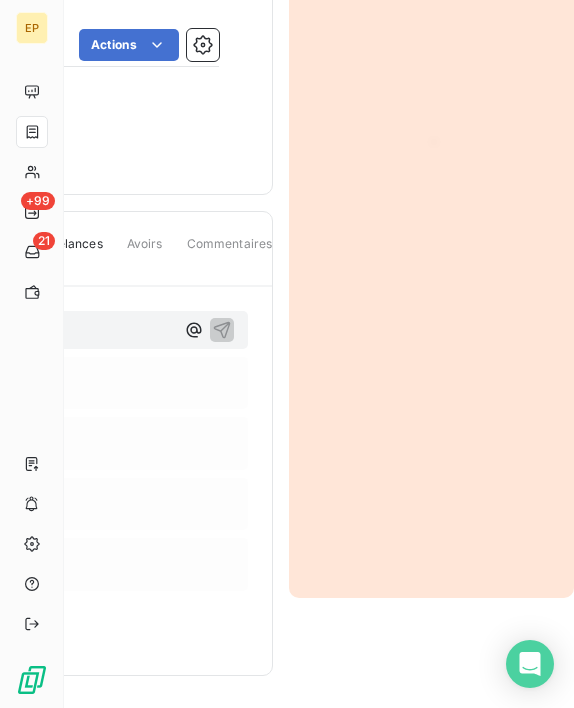 scroll, scrollTop: 400, scrollLeft: 323, axis: both 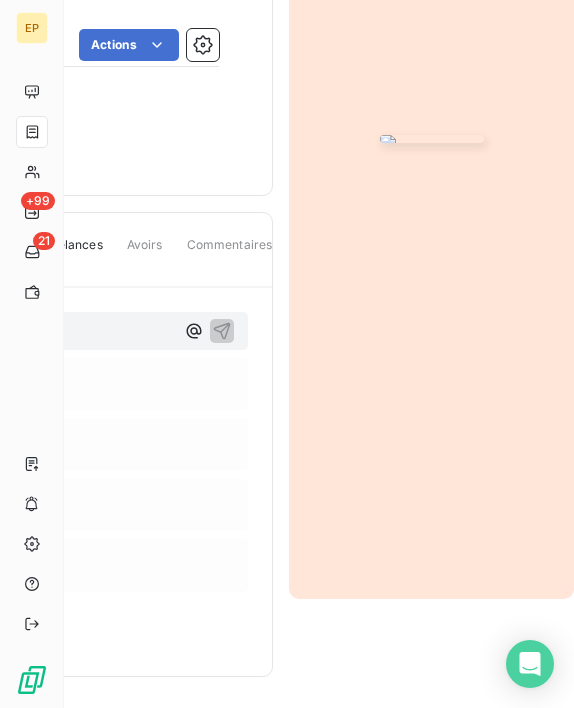 click at bounding box center [432, 139] 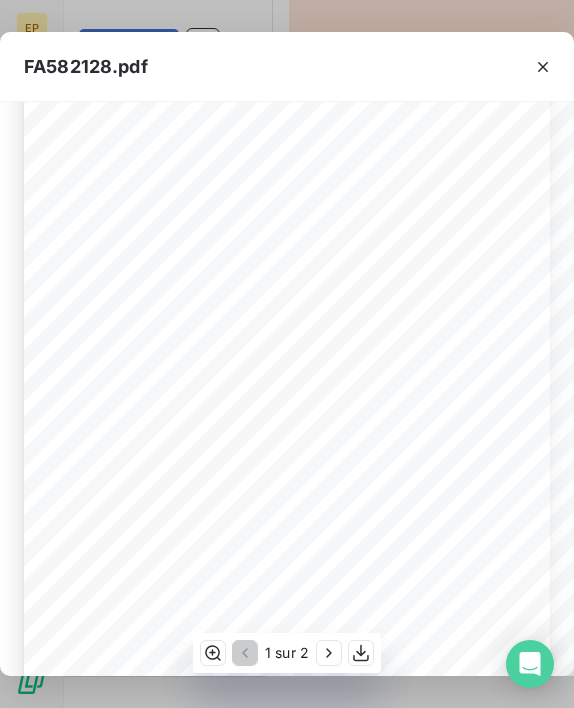 scroll, scrollTop: 288, scrollLeft: 0, axis: vertical 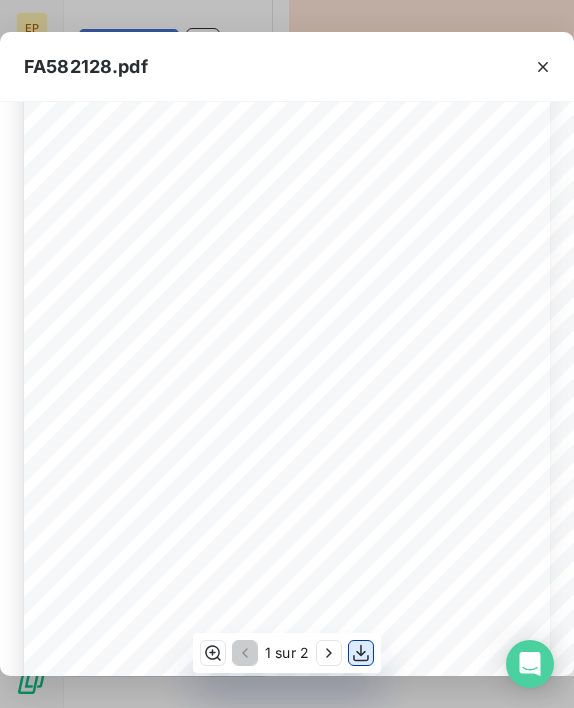 click 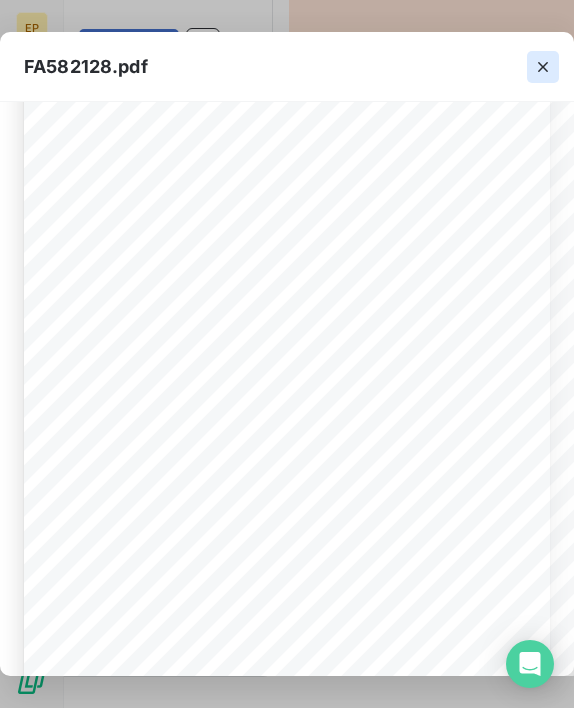 click 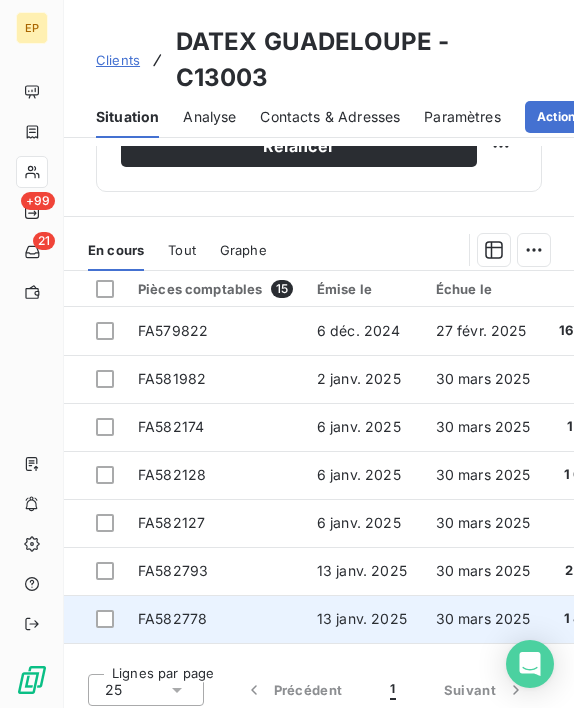 scroll, scrollTop: -2, scrollLeft: 0, axis: vertical 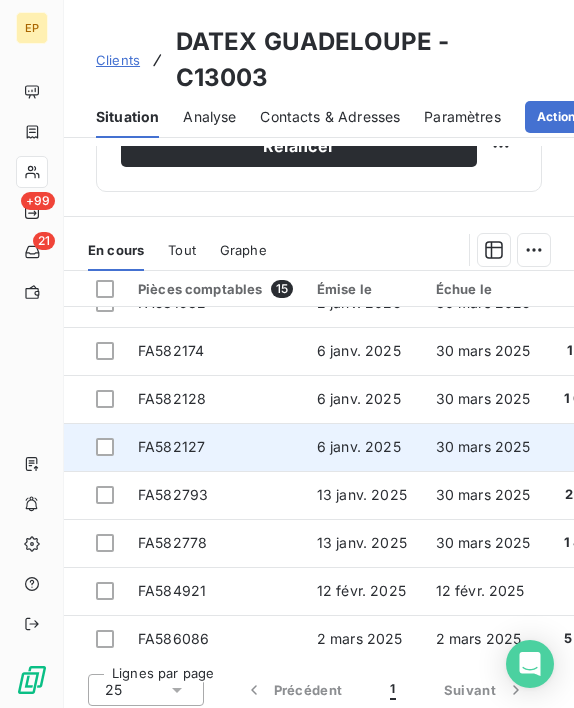 click on "FA582127" at bounding box center [171, 446] 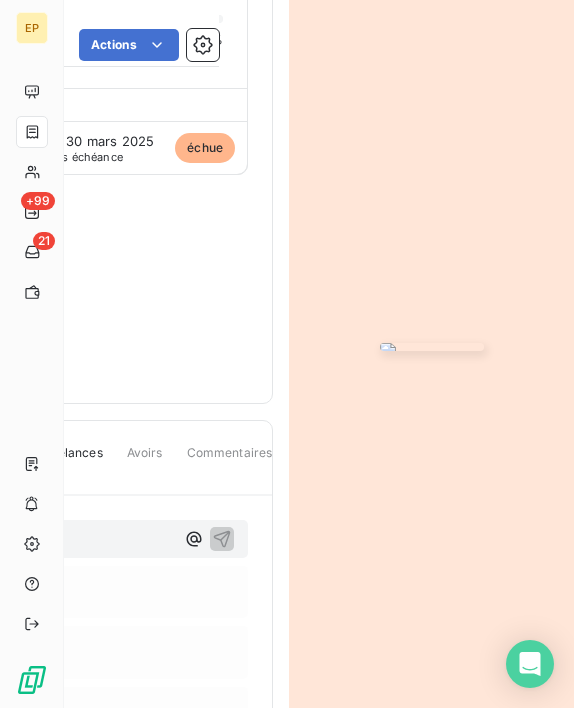click at bounding box center (432, 347) 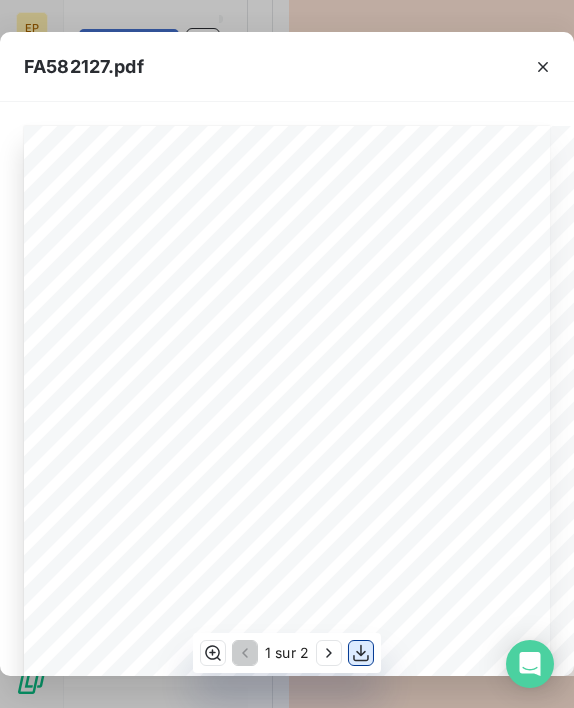 click 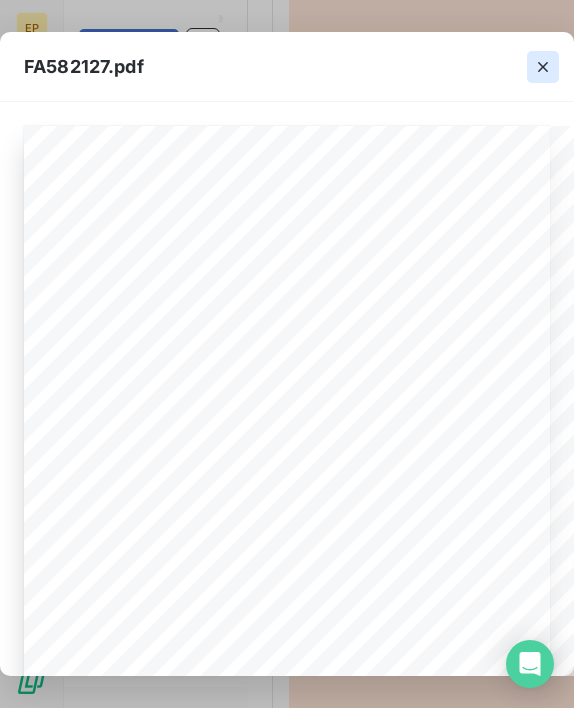 click 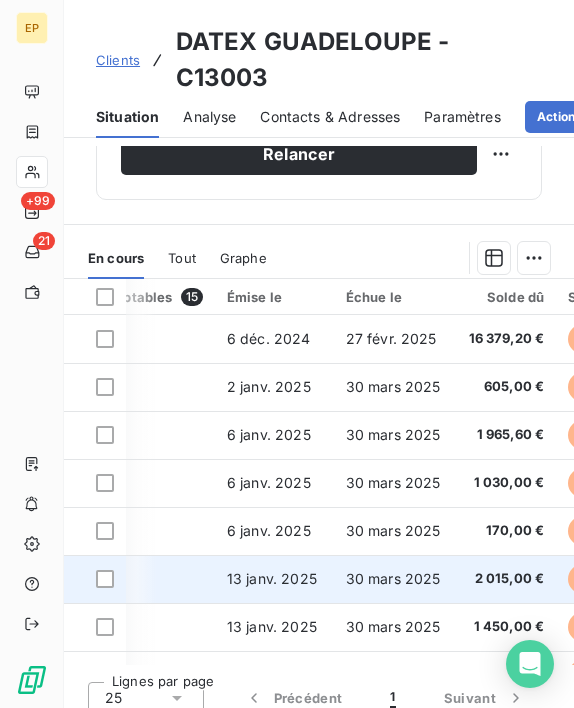 click on "13 janv. 2025" at bounding box center [272, 578] 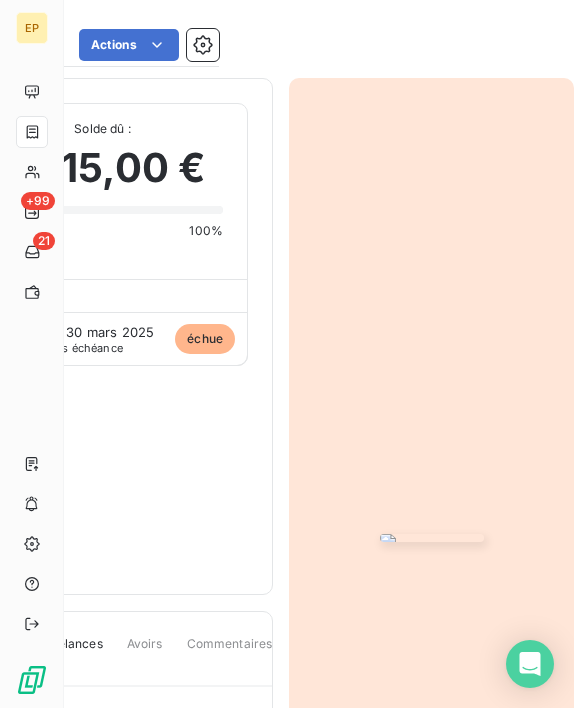 click at bounding box center [432, 538] 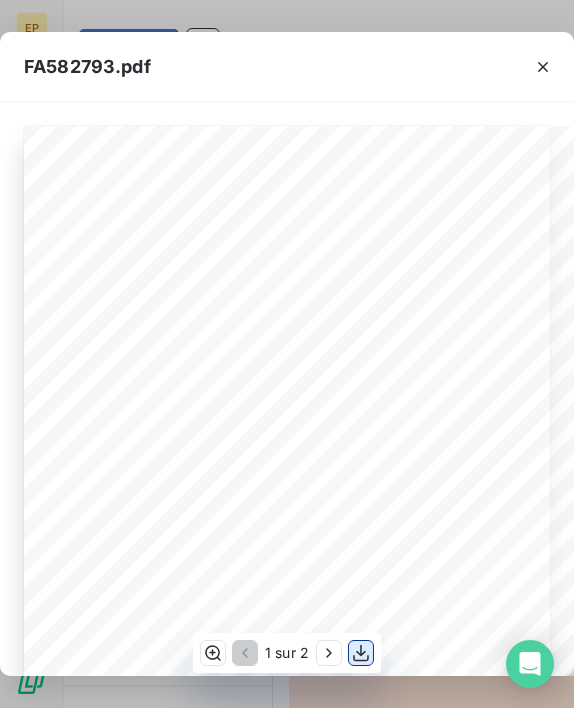click 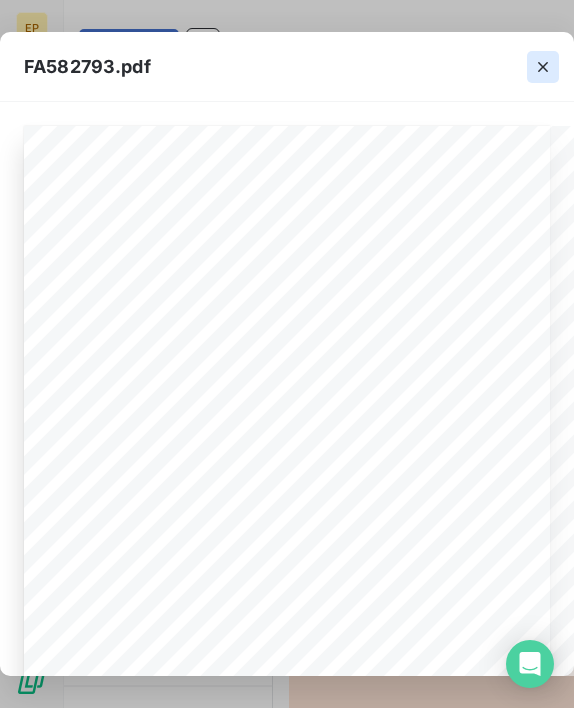 click at bounding box center [543, 67] 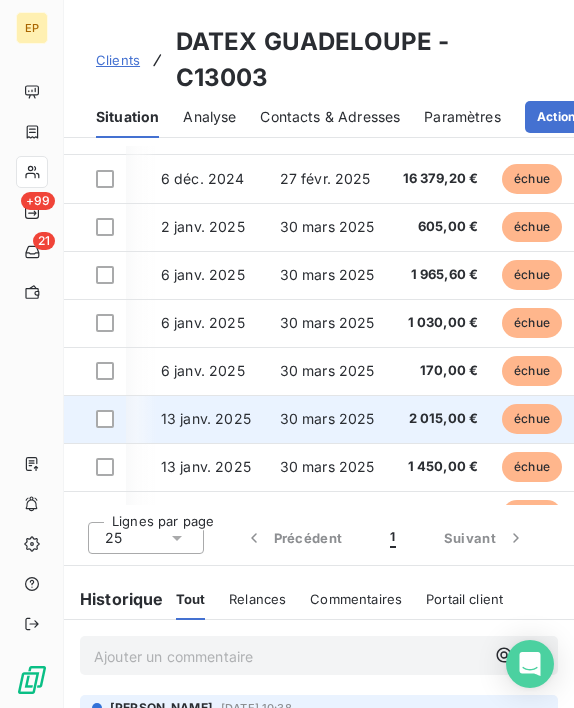 click on "13 janv. 2025" at bounding box center [206, 418] 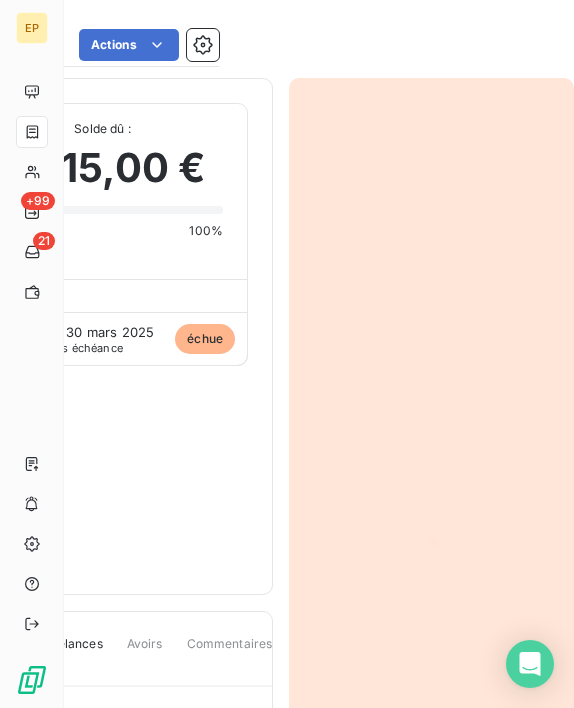 click at bounding box center [432, 538] 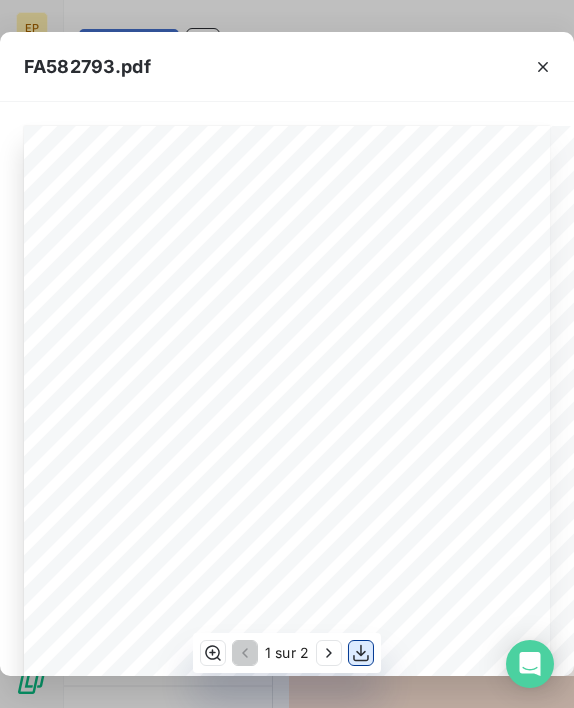 click 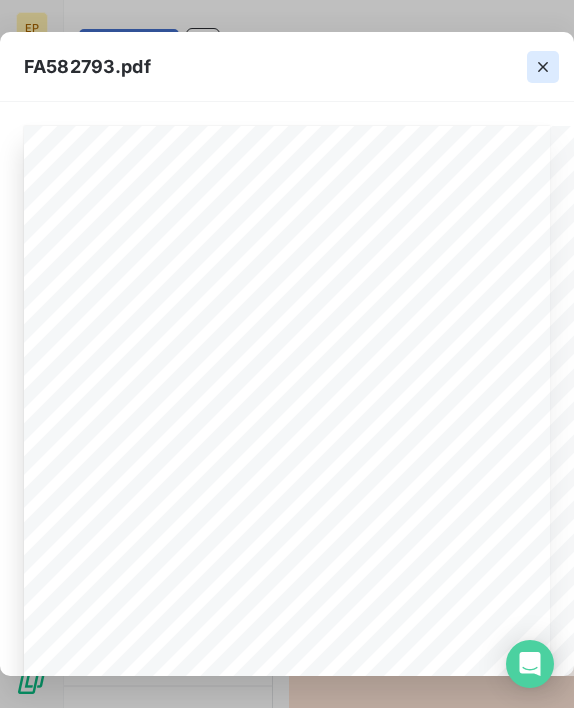 click 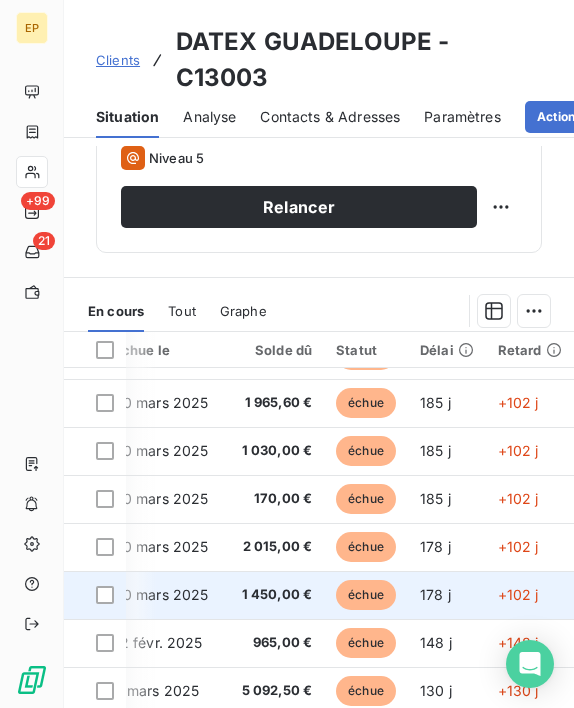 click on "30 mars 2025" at bounding box center [161, 594] 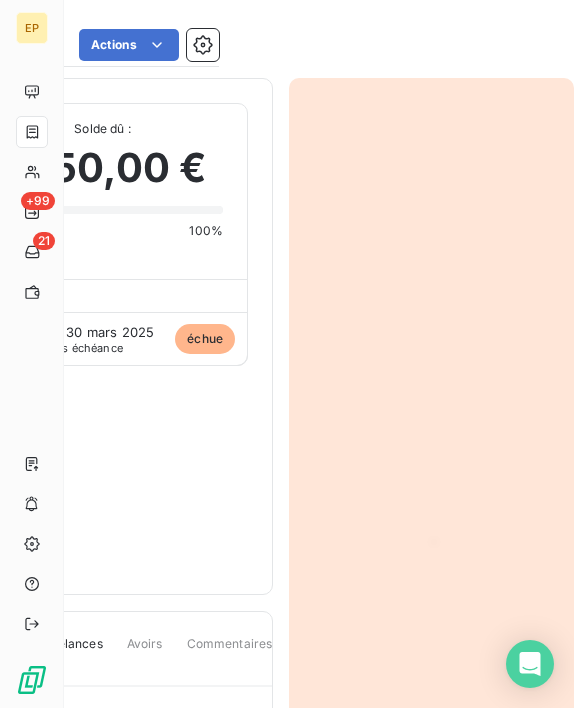 scroll, scrollTop: 1, scrollLeft: 323, axis: both 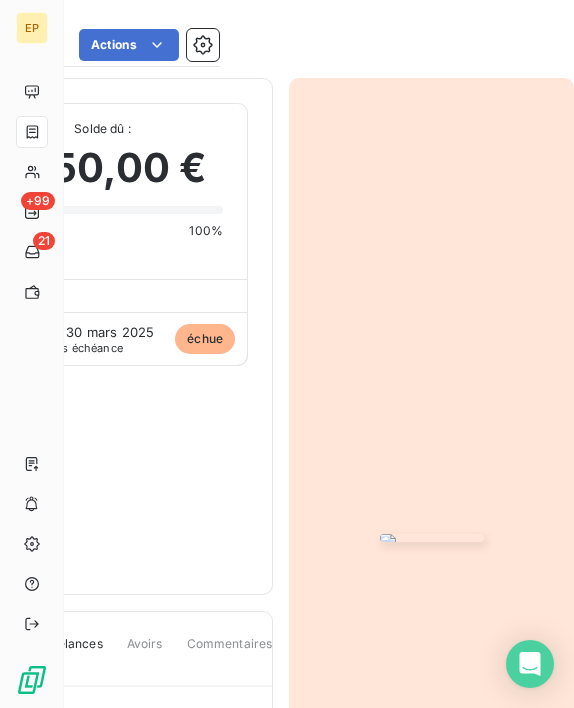 click at bounding box center (432, 538) 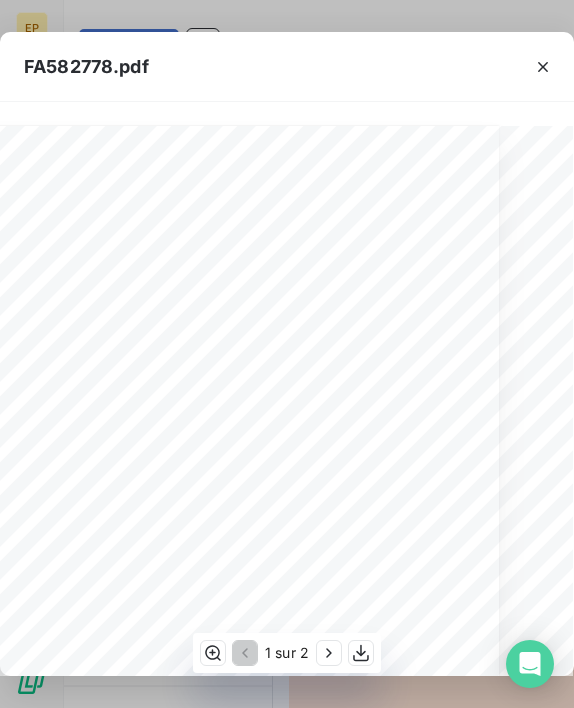 scroll, scrollTop: 0, scrollLeft: 50, axis: horizontal 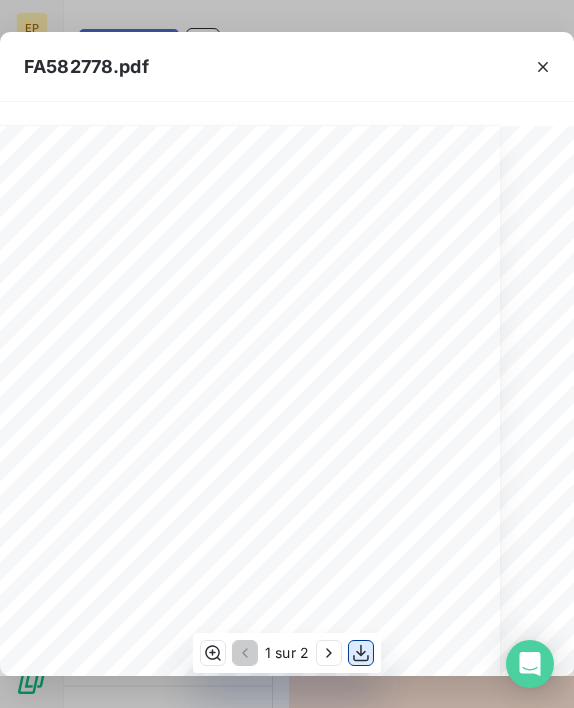 click 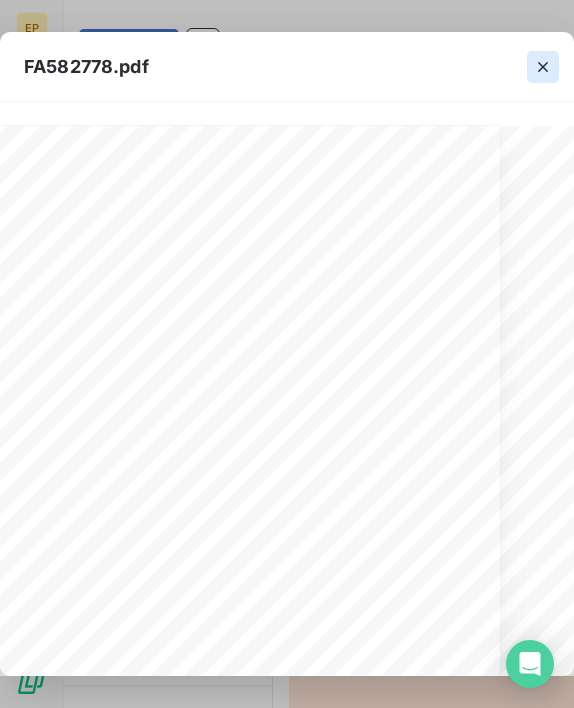 click 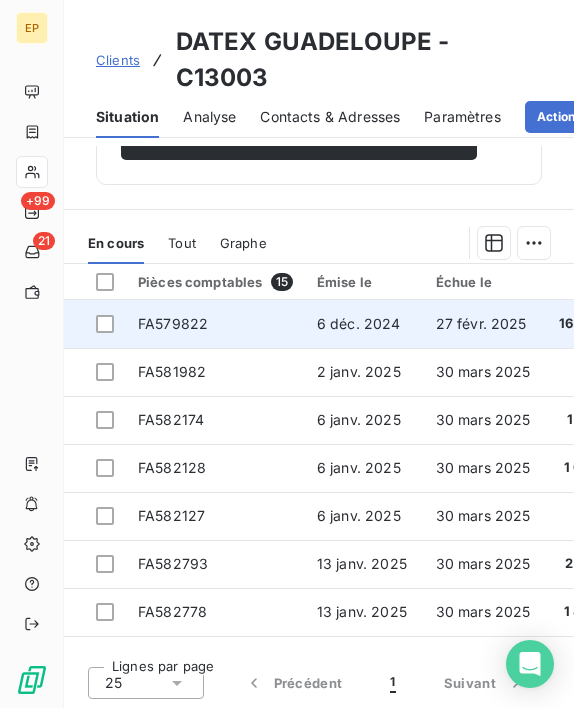 scroll, scrollTop: 933, scrollLeft: 0, axis: vertical 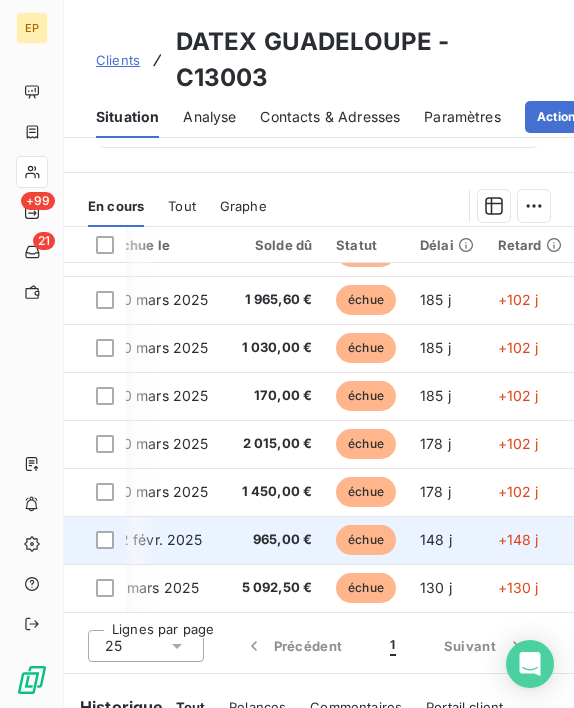 click on "12 févr. 2025" at bounding box center (158, 539) 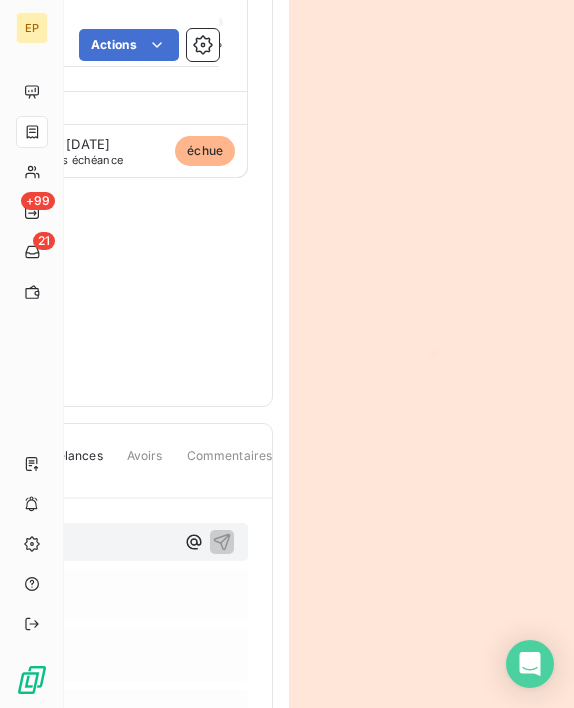 scroll, scrollTop: 226, scrollLeft: 323, axis: both 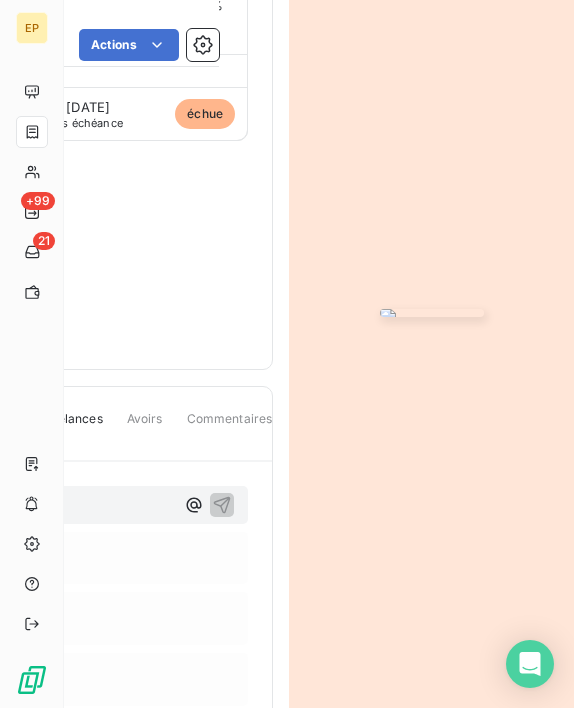 click at bounding box center [432, 313] 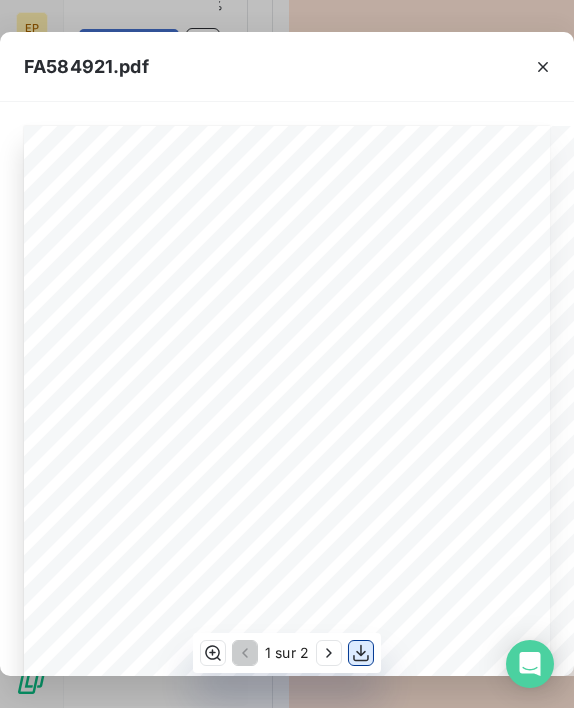 click 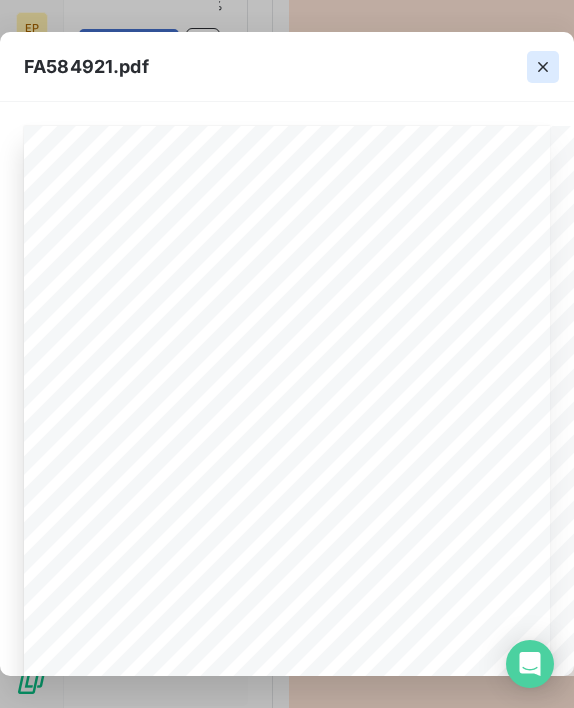 click 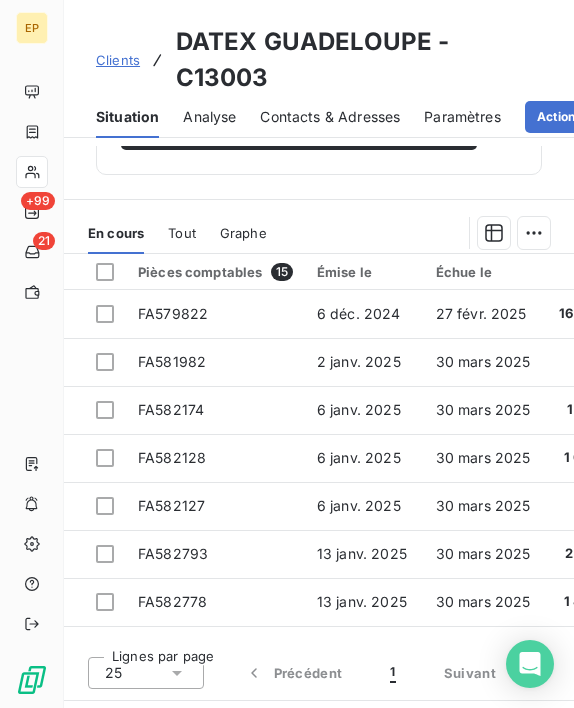 scroll, scrollTop: 908, scrollLeft: 0, axis: vertical 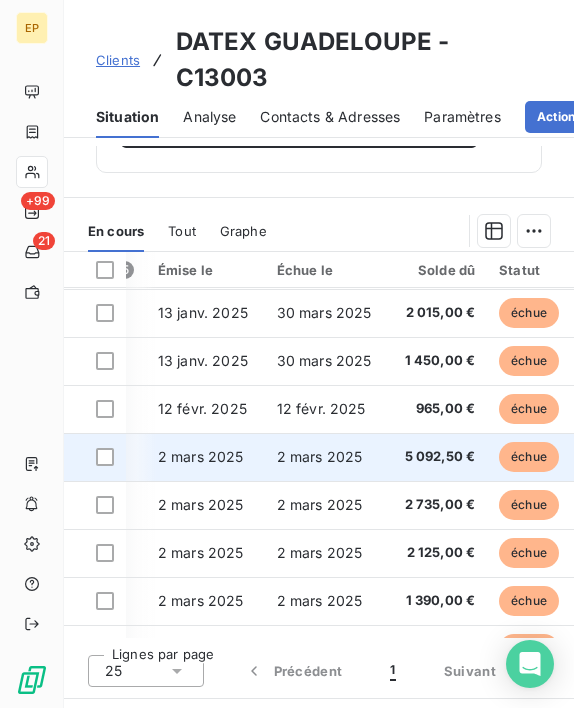 click on "5 092,50 €" at bounding box center (436, 457) 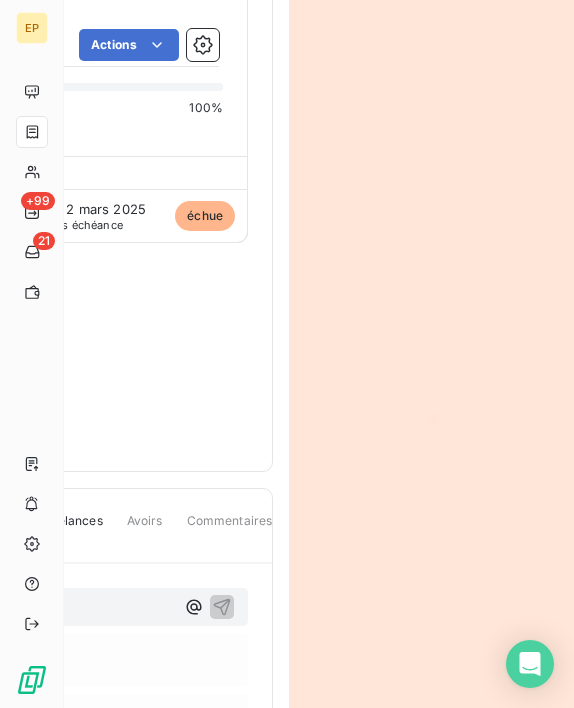 scroll, scrollTop: 124, scrollLeft: 323, axis: both 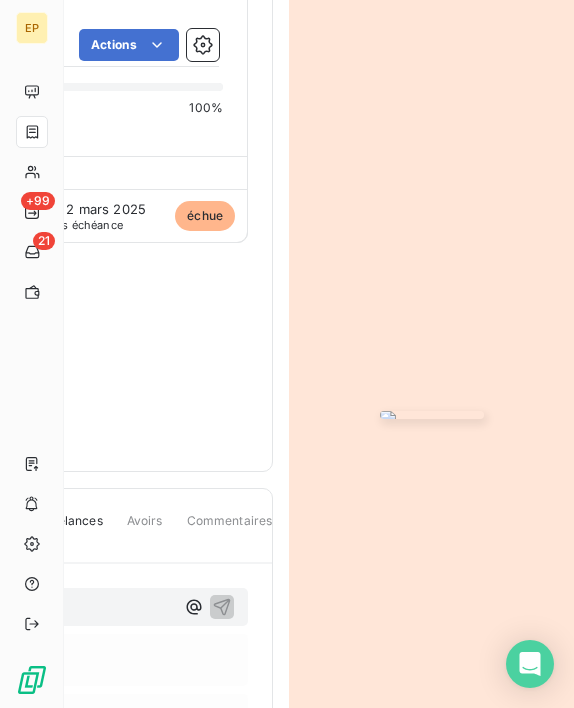 click at bounding box center (432, 415) 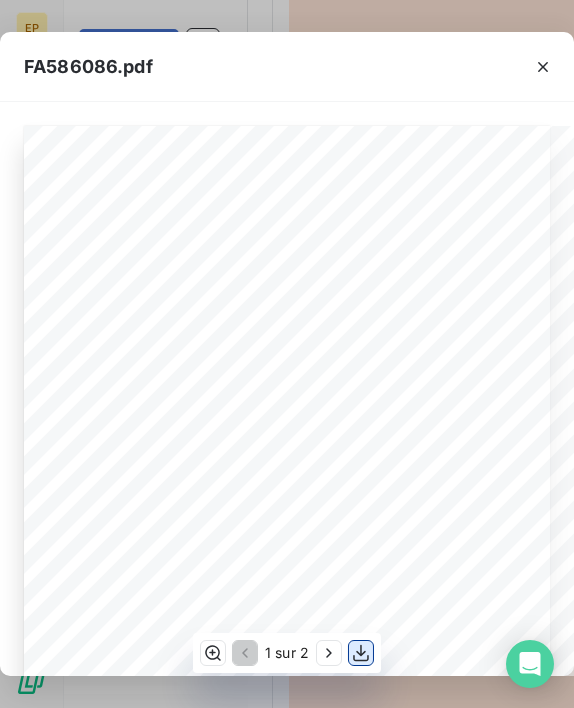 click 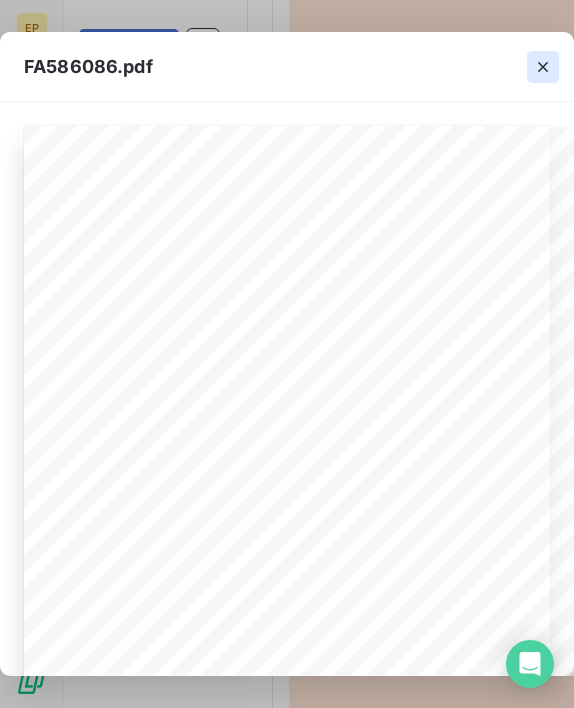 click 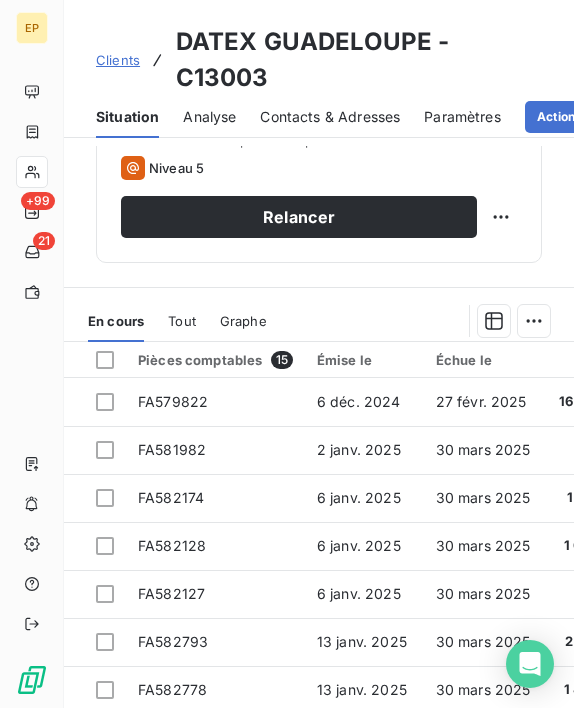 scroll, scrollTop: 933, scrollLeft: 0, axis: vertical 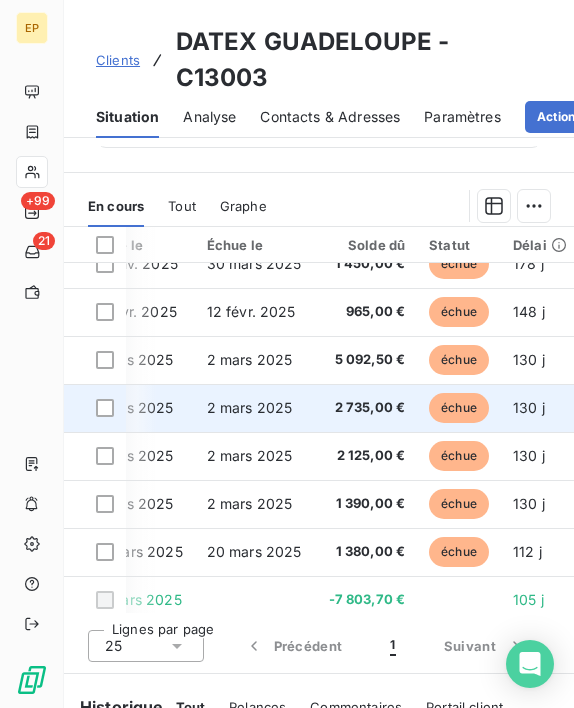 click on "2 735,00 €" at bounding box center [366, 408] 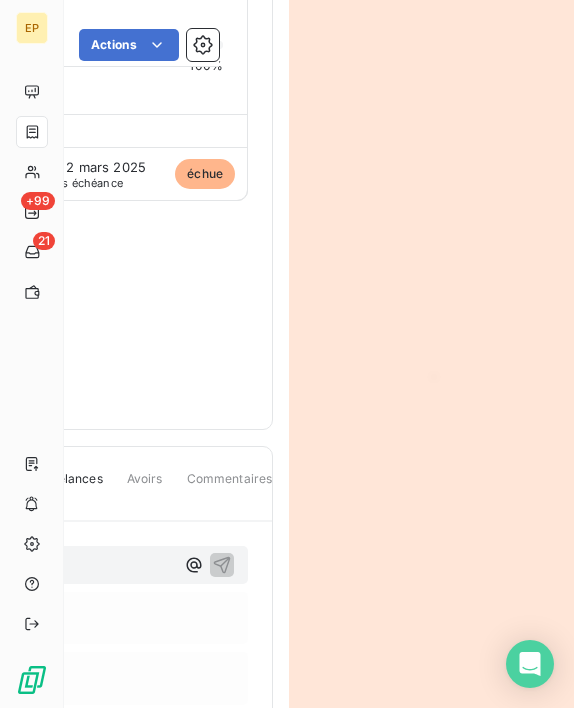 scroll, scrollTop: 166, scrollLeft: 323, axis: both 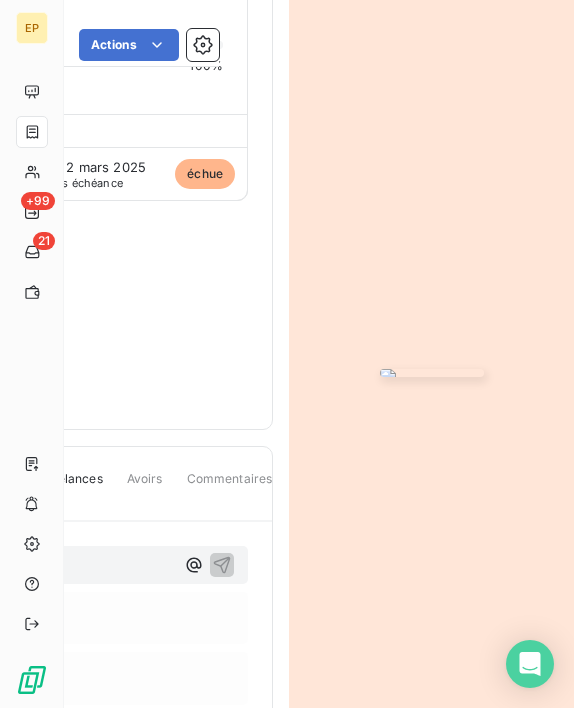 click at bounding box center (432, 373) 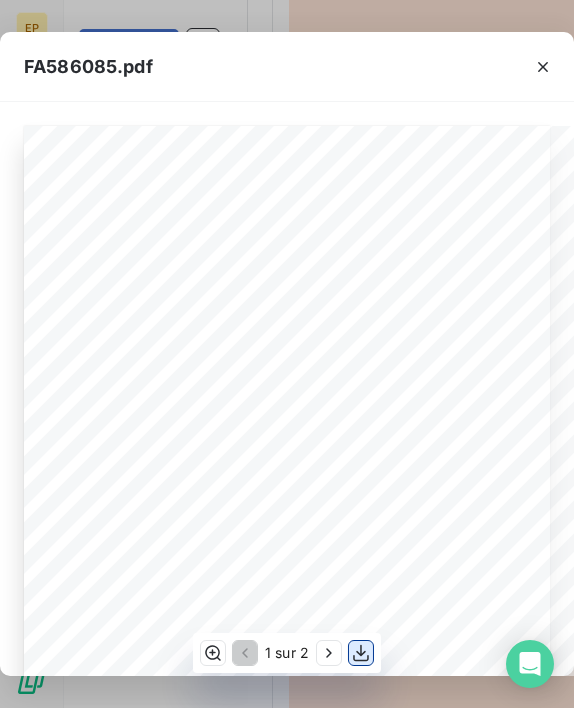click 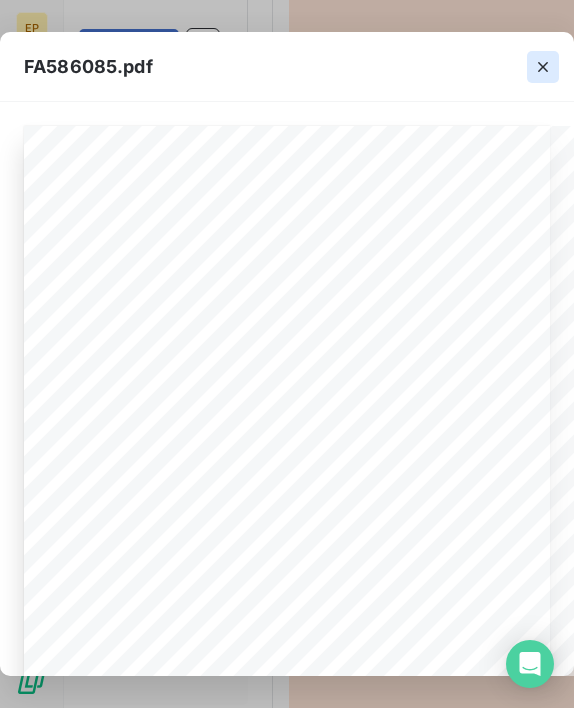 click 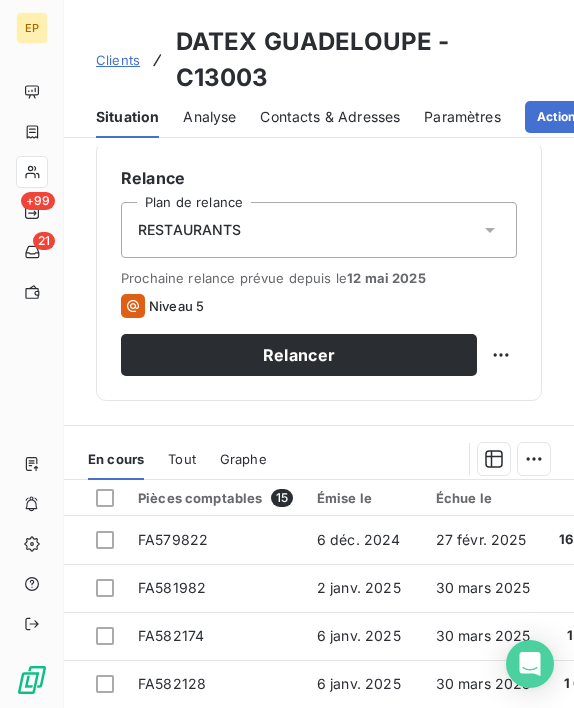 scroll, scrollTop: 925, scrollLeft: 0, axis: vertical 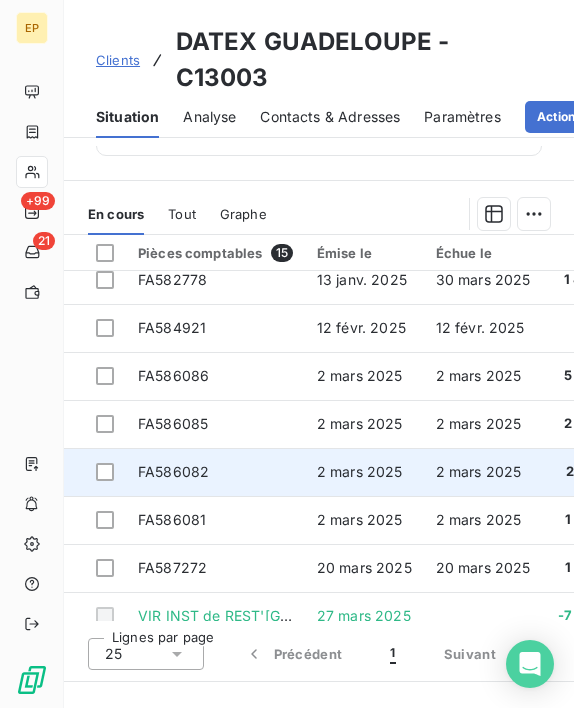 click on "FA586082" at bounding box center [173, 471] 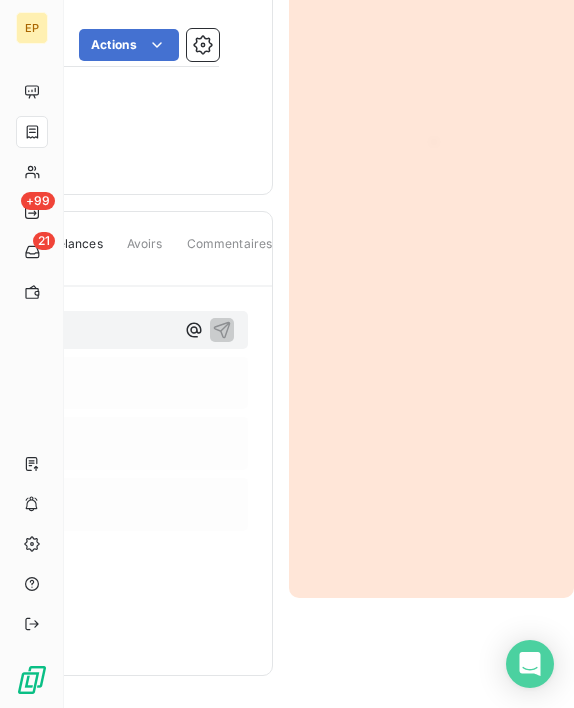 scroll, scrollTop: 400, scrollLeft: 323, axis: both 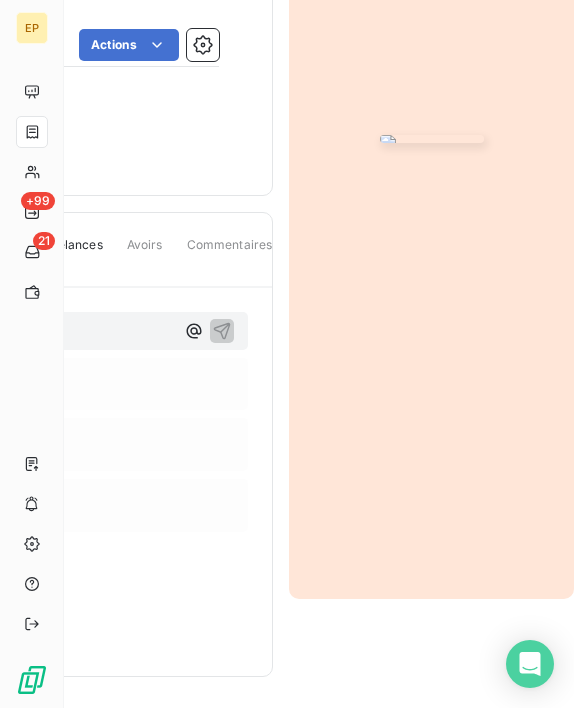 click at bounding box center [432, 139] 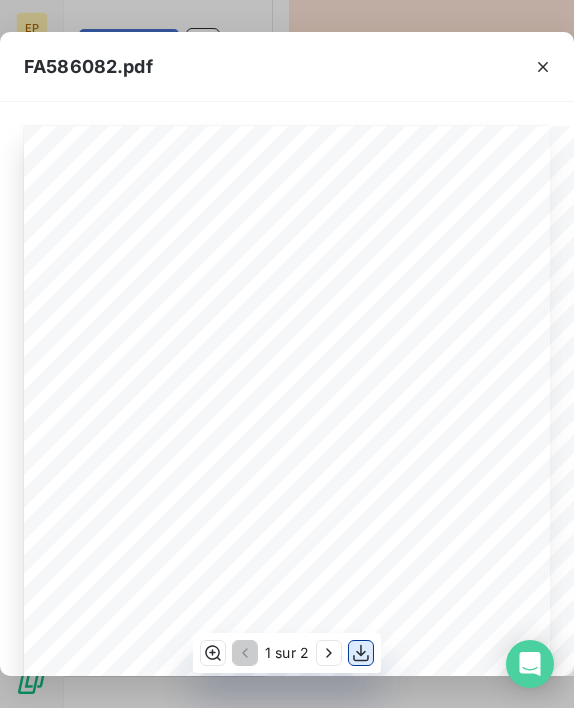 click 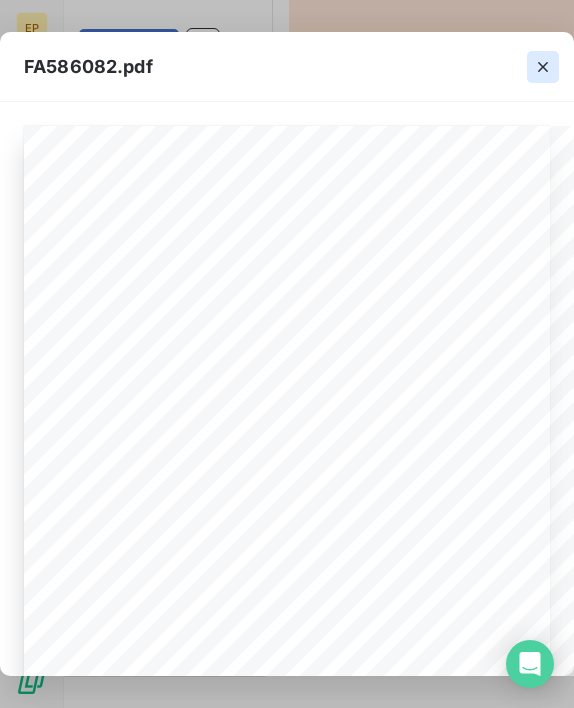 click 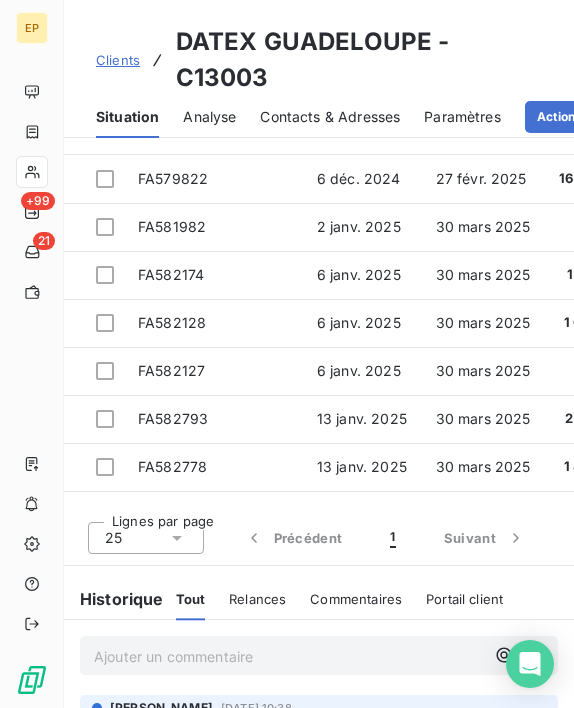 scroll, scrollTop: 1426, scrollLeft: 0, axis: vertical 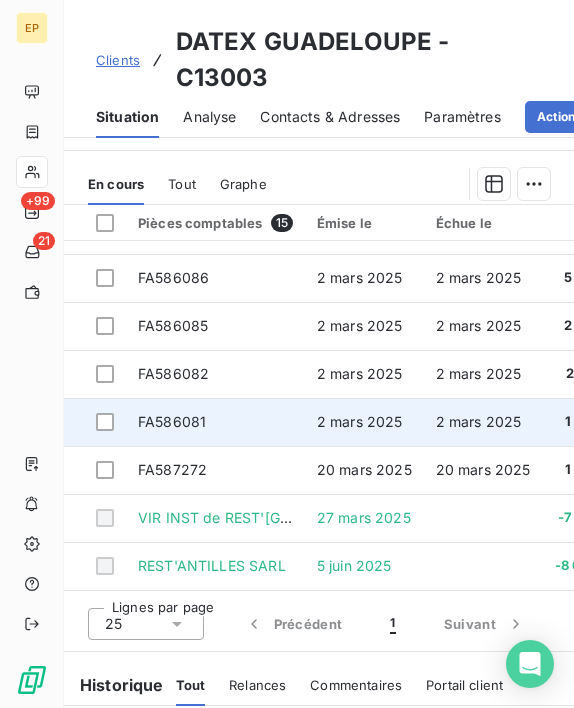 click on "FA586081" at bounding box center [172, 421] 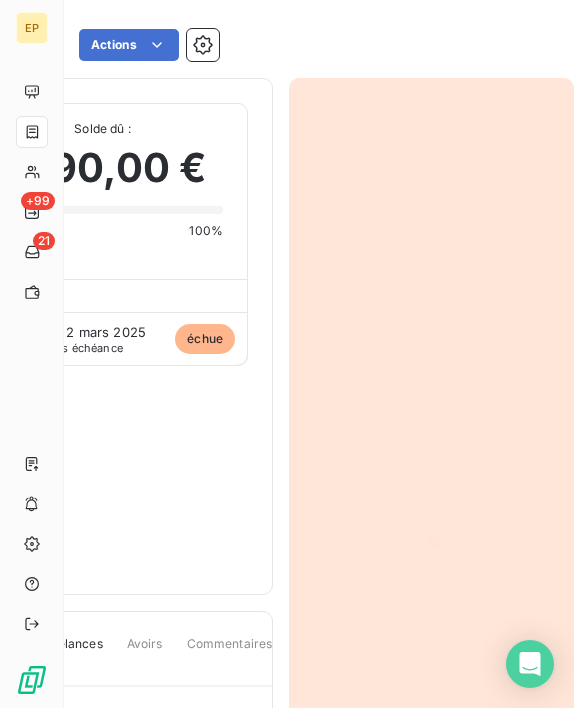 scroll, scrollTop: 0, scrollLeft: 323, axis: horizontal 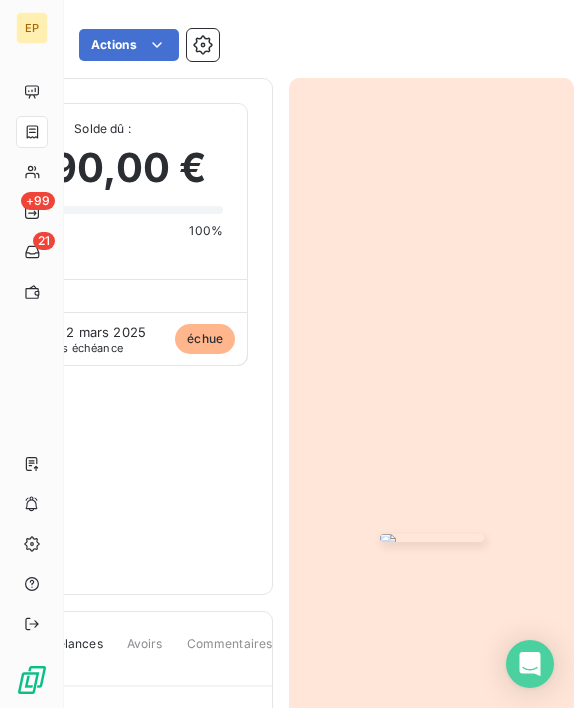 click at bounding box center (432, 538) 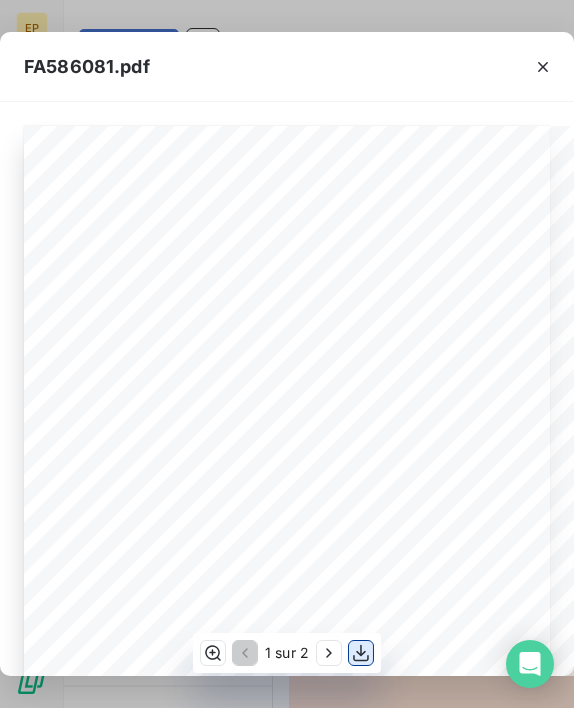 click 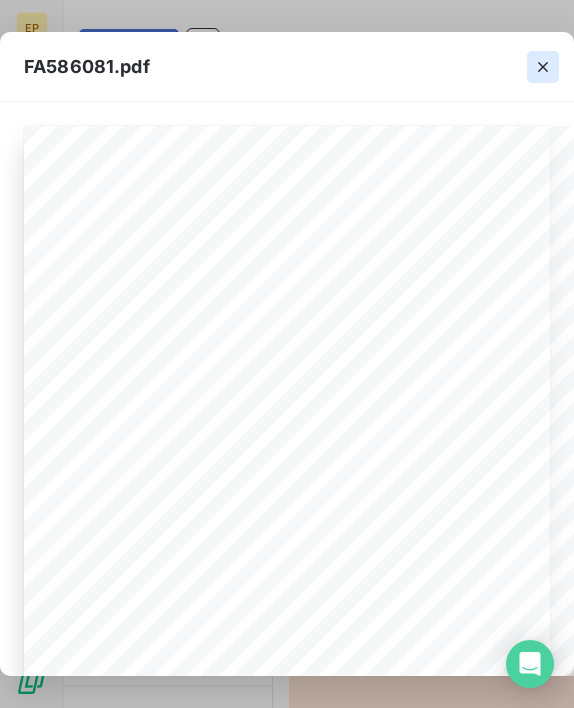 click 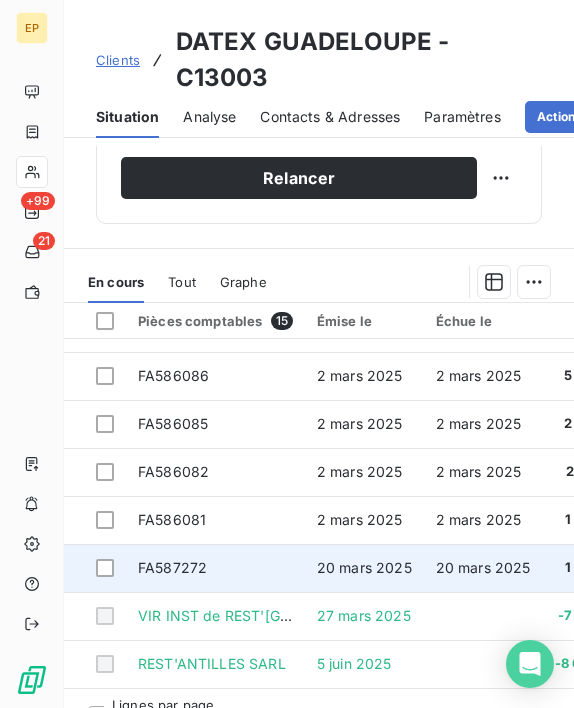 click on "FA587272" at bounding box center (172, 567) 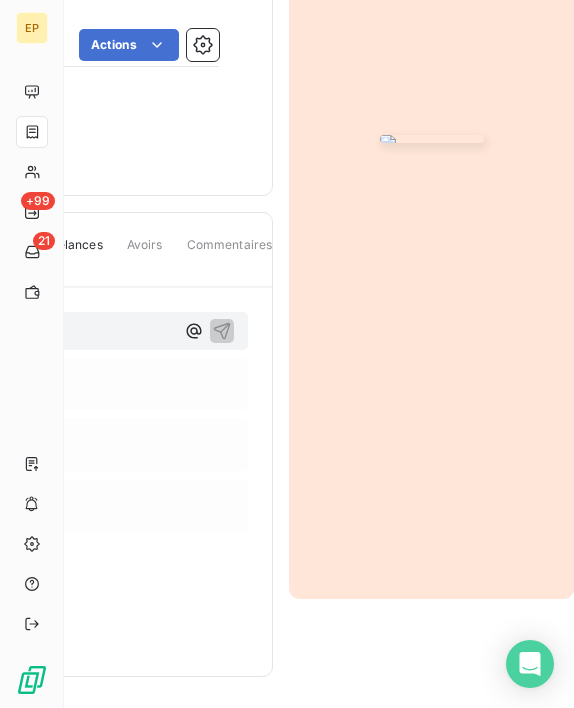 click at bounding box center [432, 139] 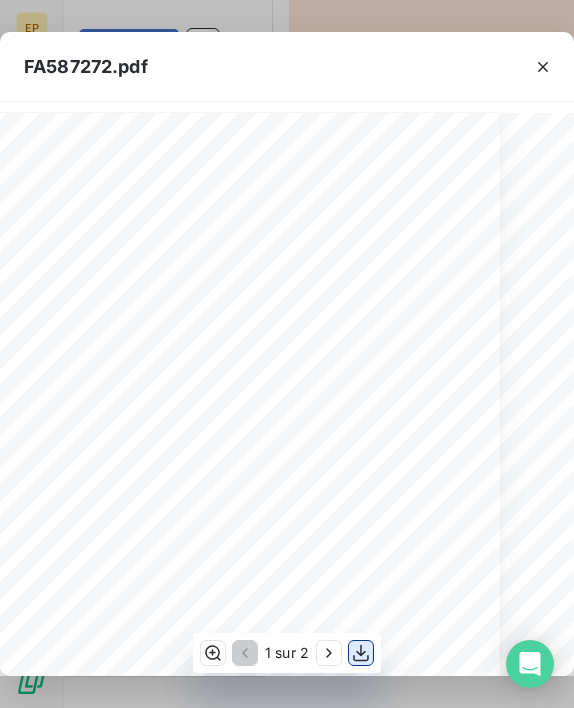 click 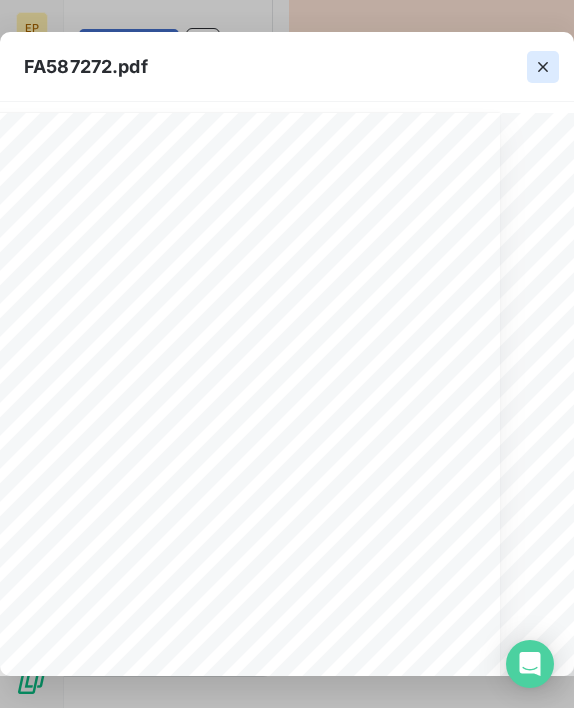 click 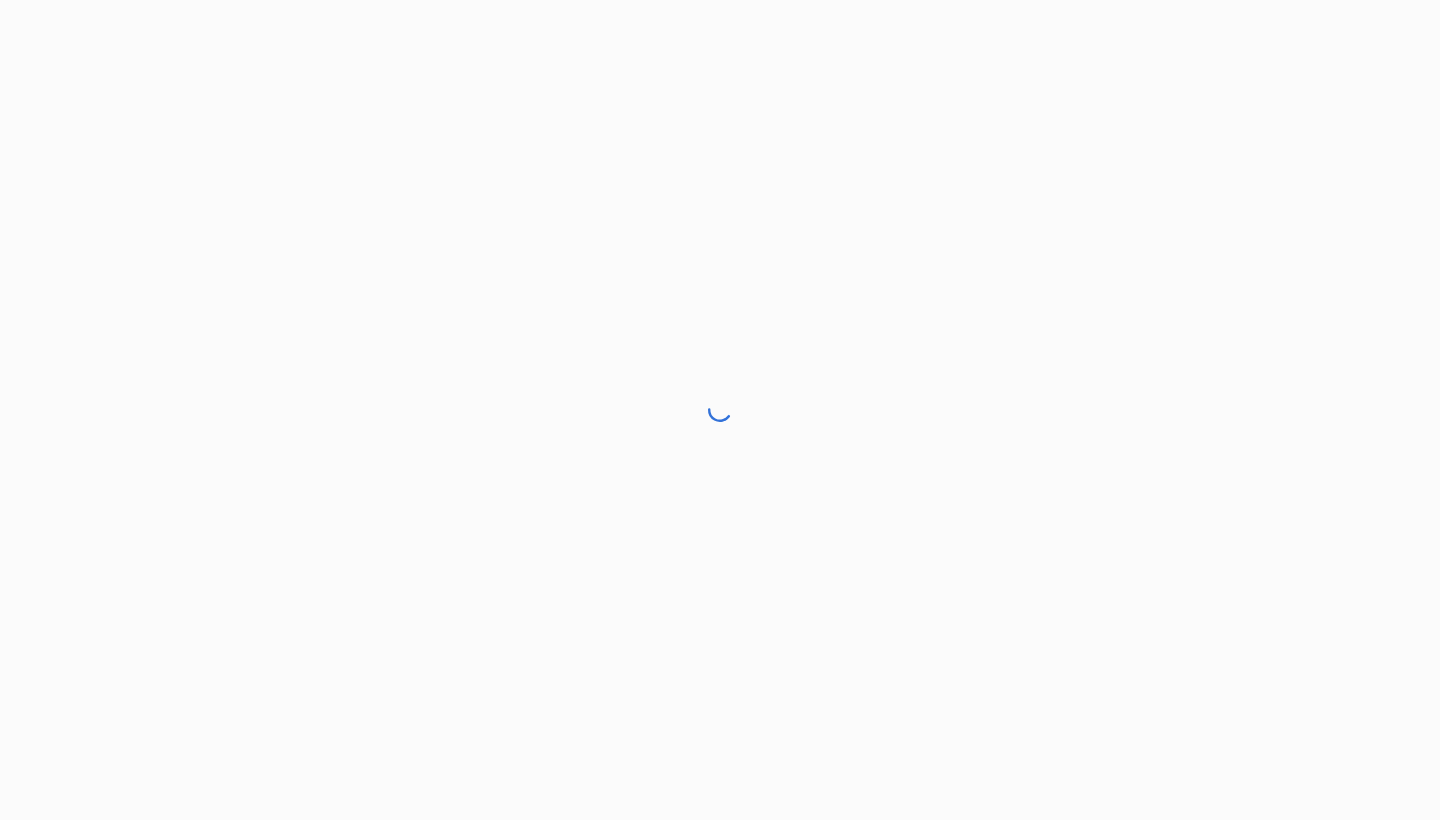 scroll, scrollTop: 0, scrollLeft: 0, axis: both 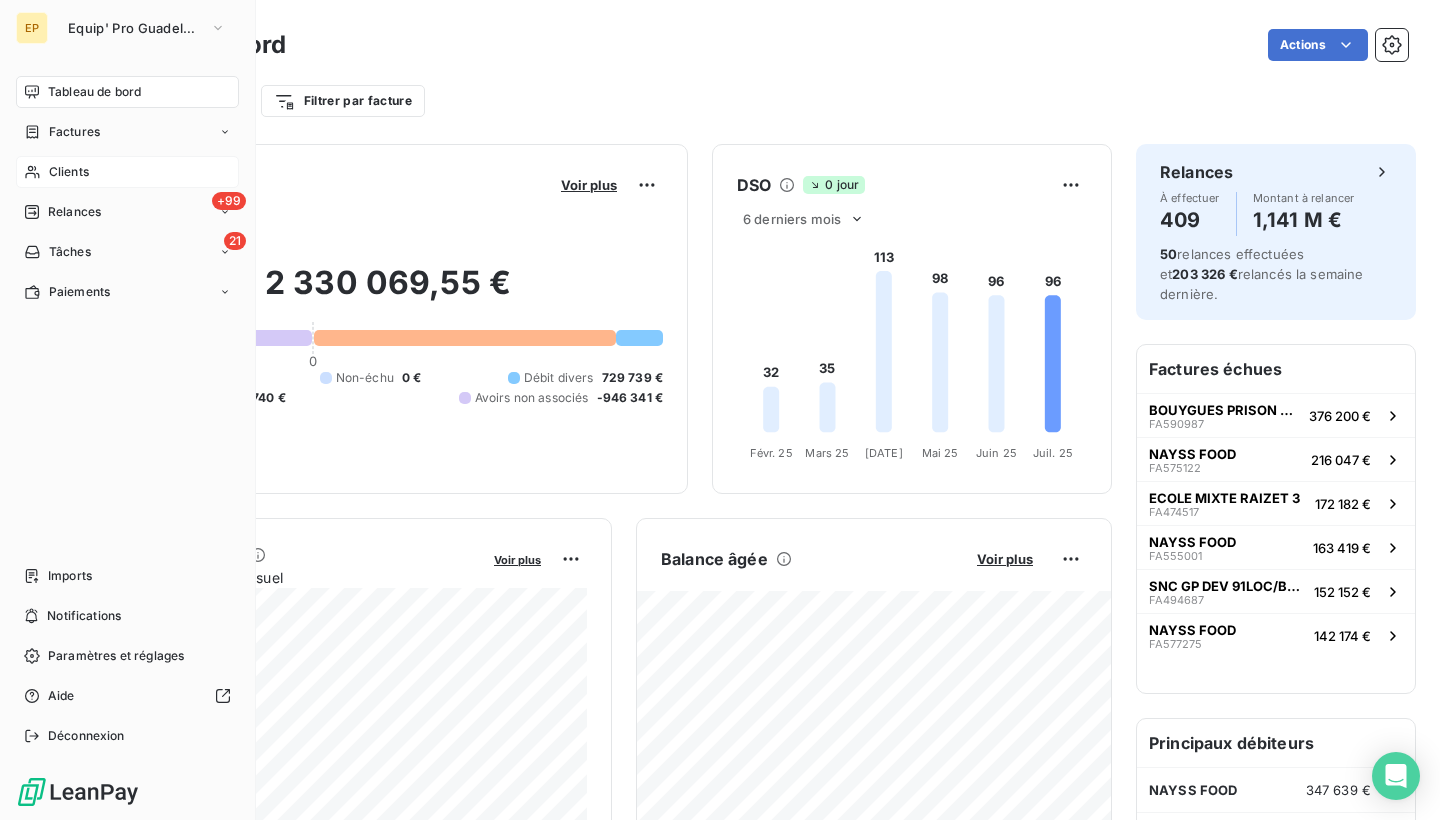 click on "Clients" at bounding box center [69, 172] 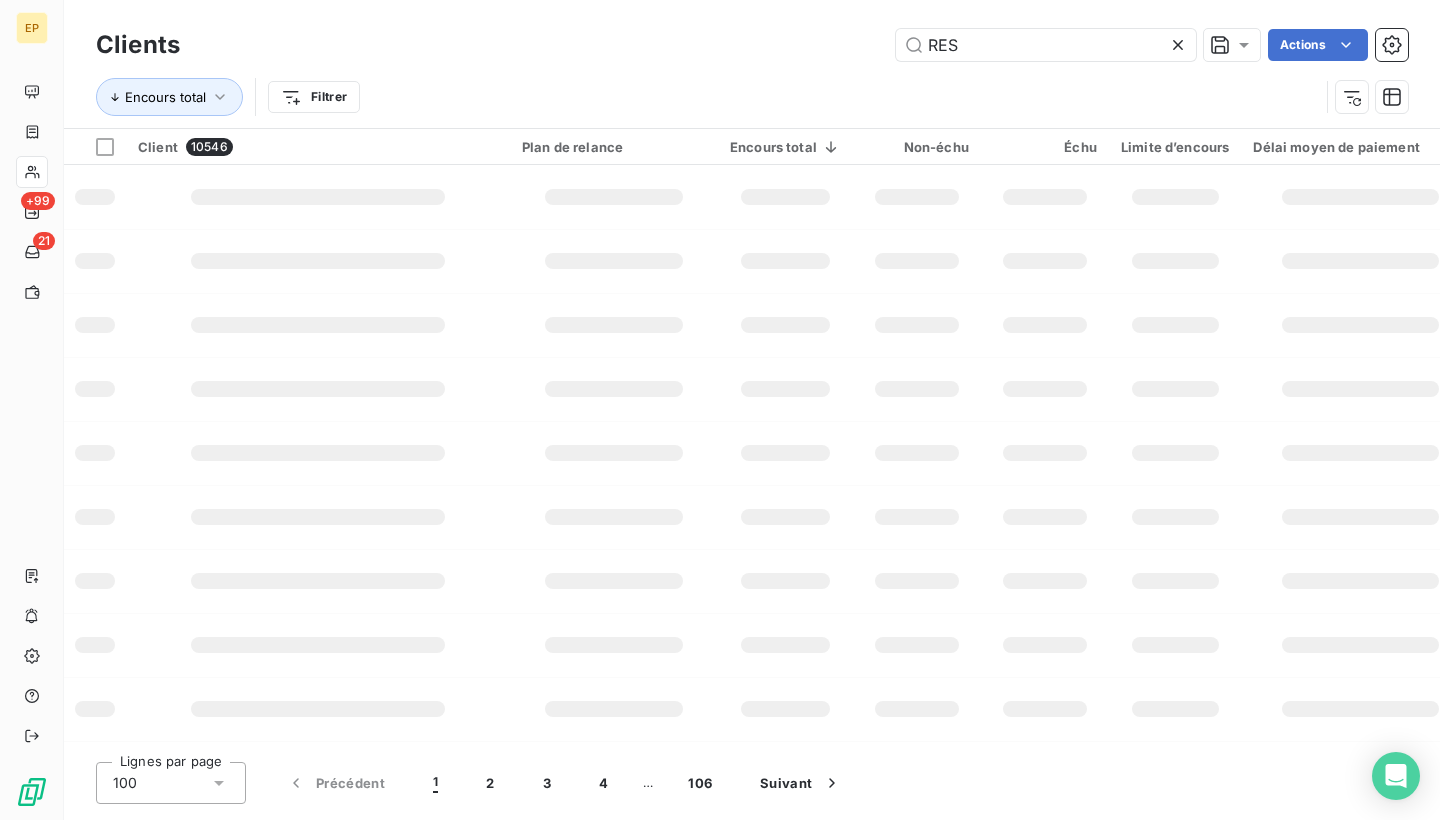 type on "REST" 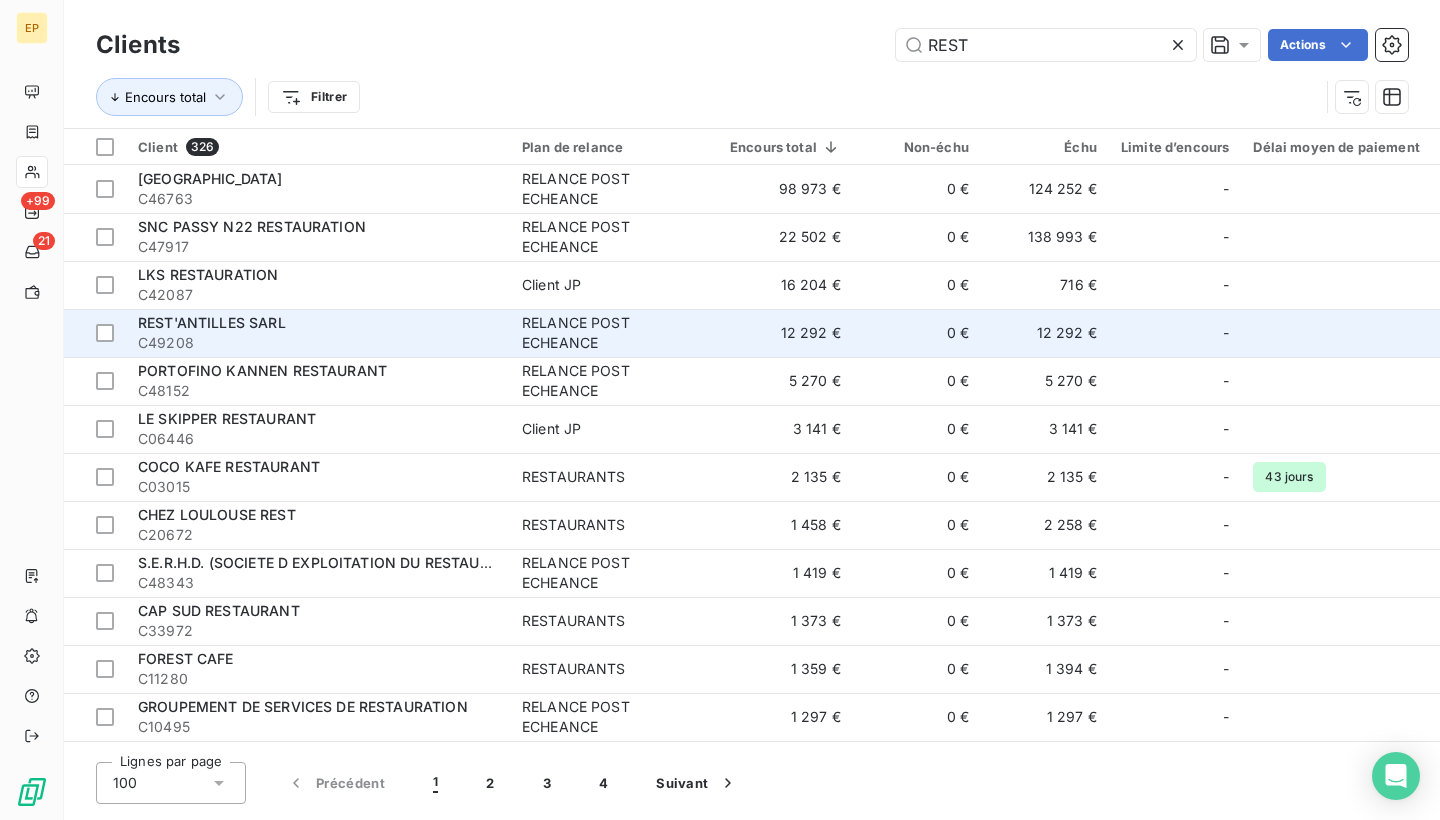 click on "REST'ANTILLES SARL" at bounding box center (318, 323) 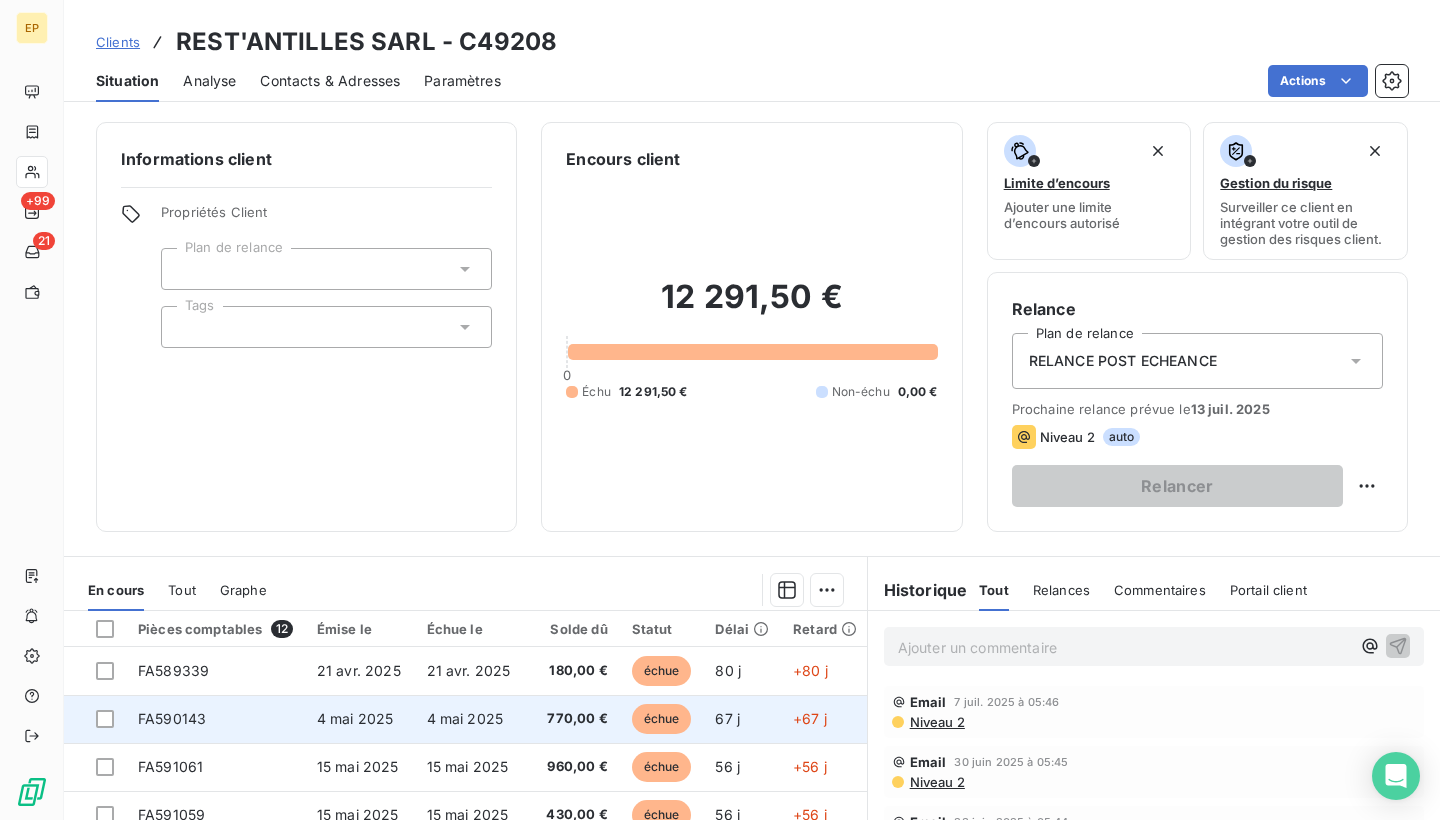 scroll, scrollTop: 234, scrollLeft: 0, axis: vertical 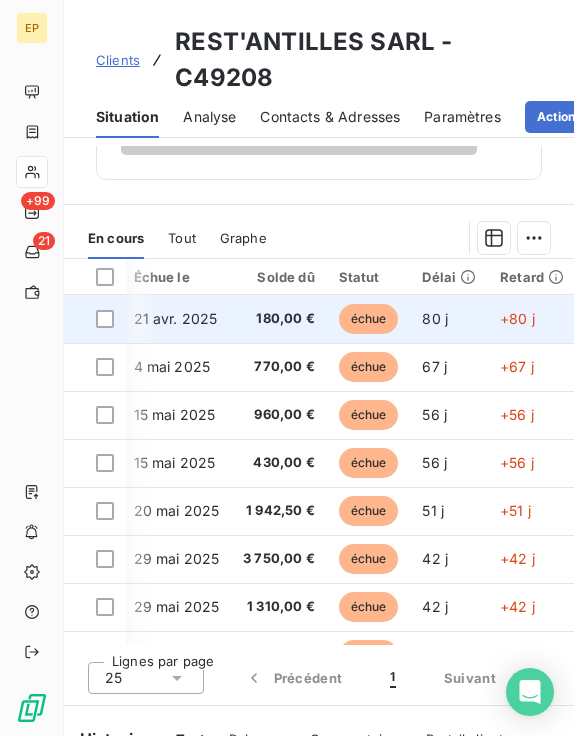 click on "180,00 €" at bounding box center [279, 319] 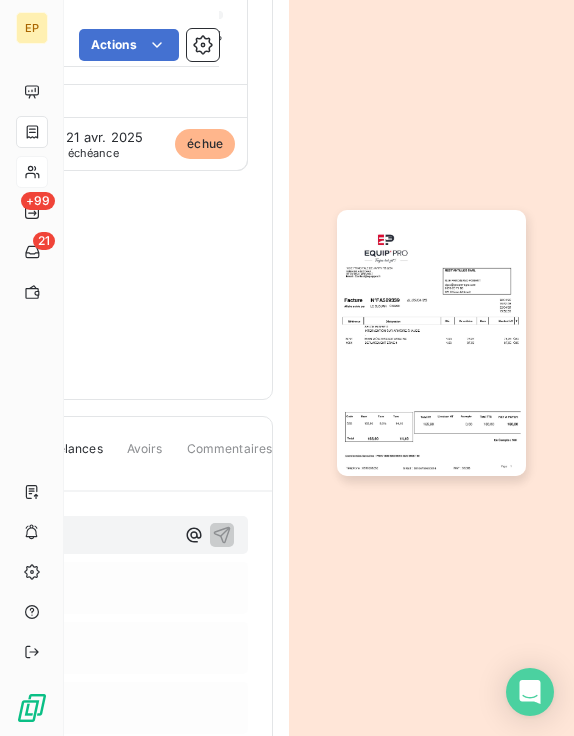 scroll, scrollTop: 214, scrollLeft: 323, axis: both 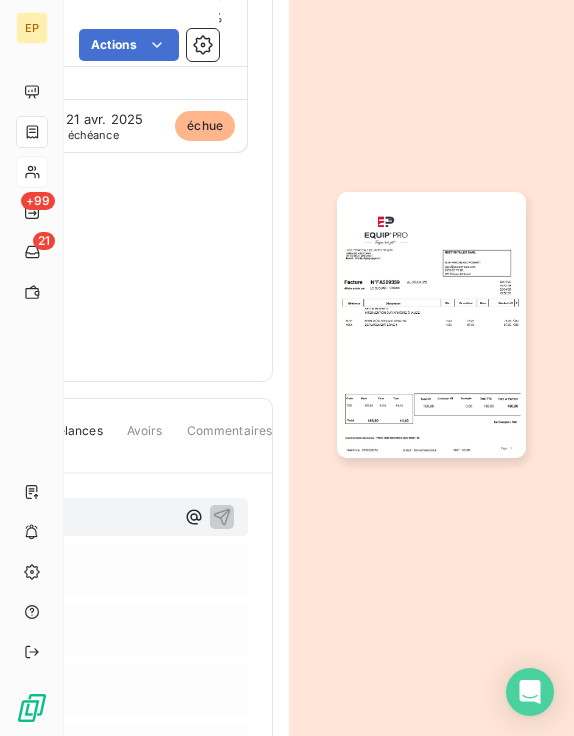 click at bounding box center (431, 325) 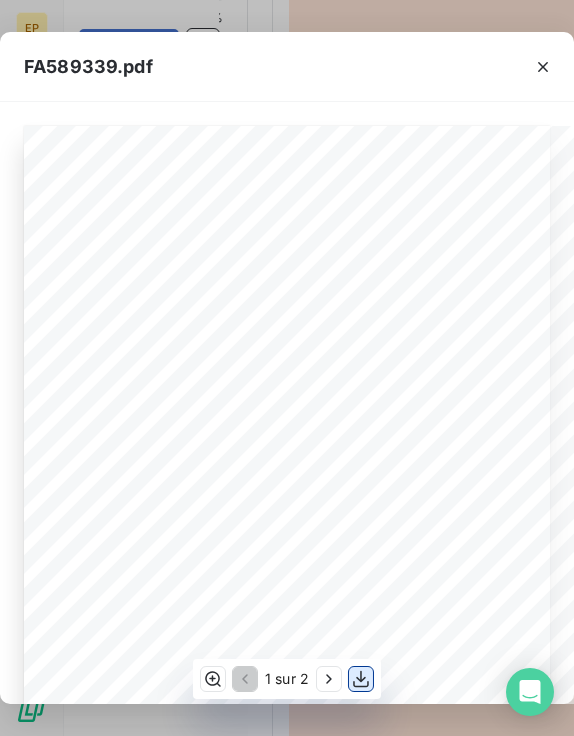 click 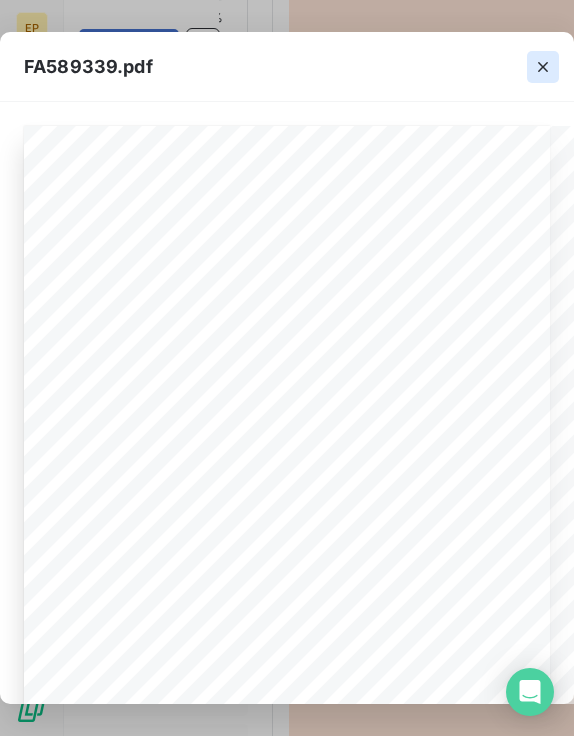 click 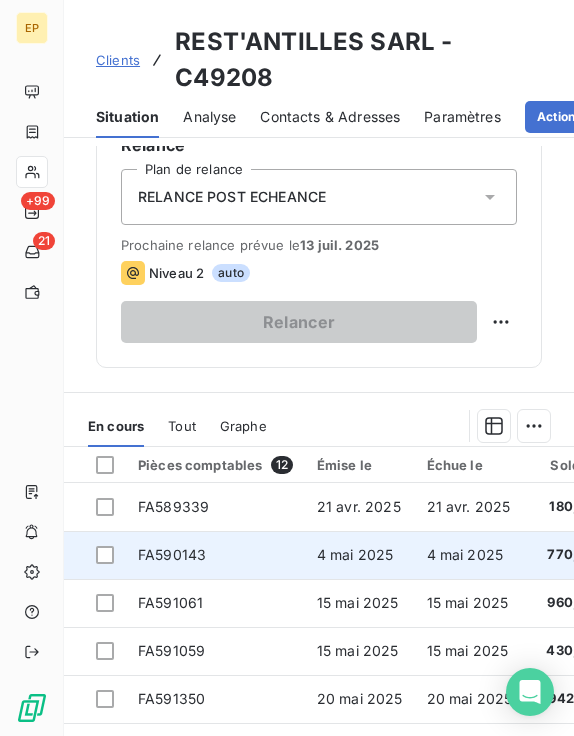 scroll, scrollTop: 772, scrollLeft: 0, axis: vertical 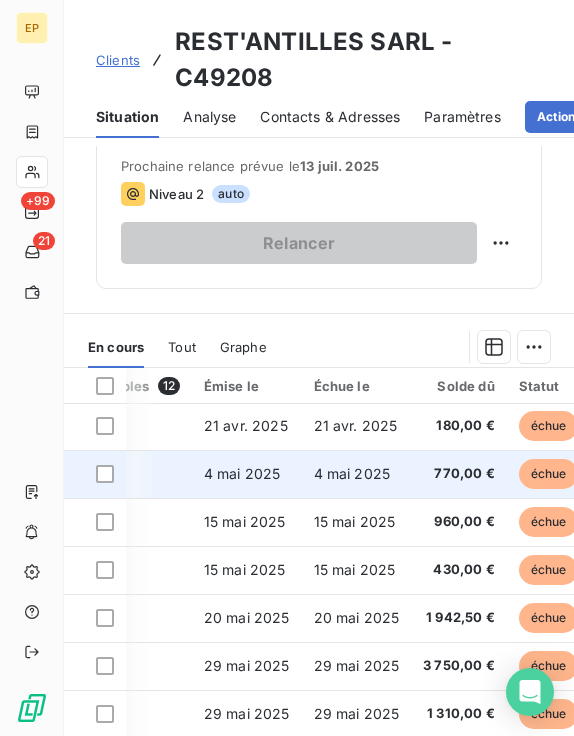 click on "4 mai 2025" at bounding box center (242, 473) 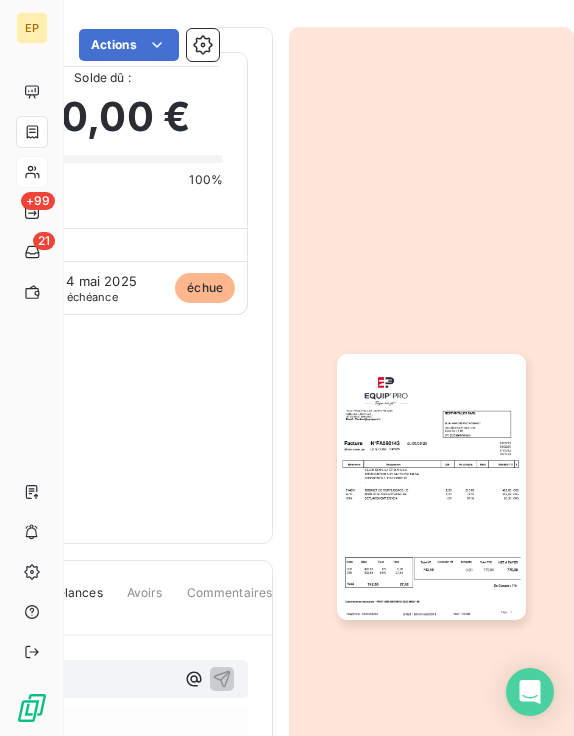 scroll, scrollTop: 94, scrollLeft: 323, axis: both 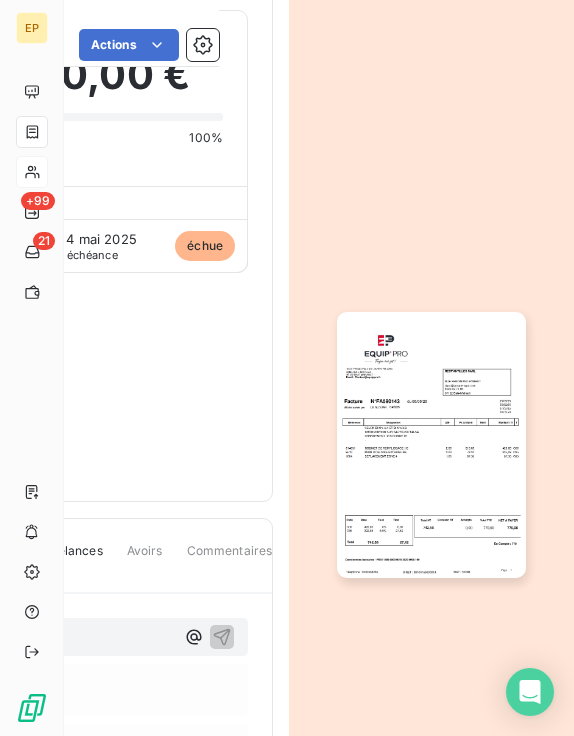 click at bounding box center (431, 445) 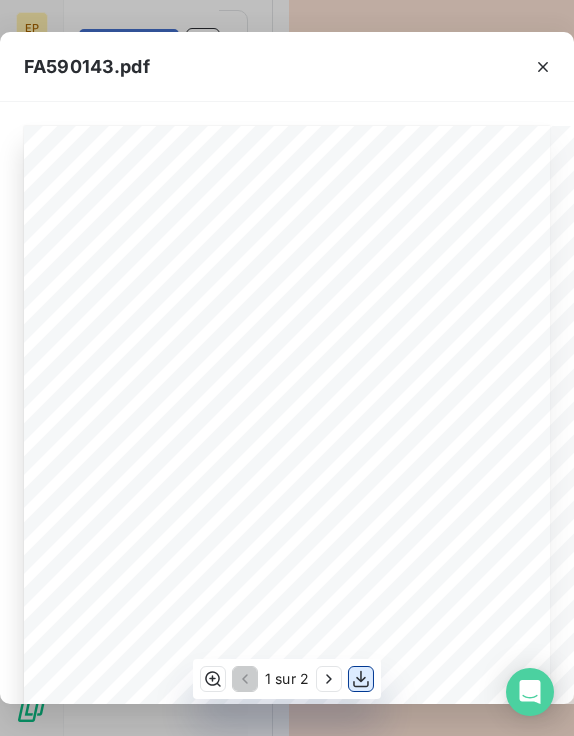 click 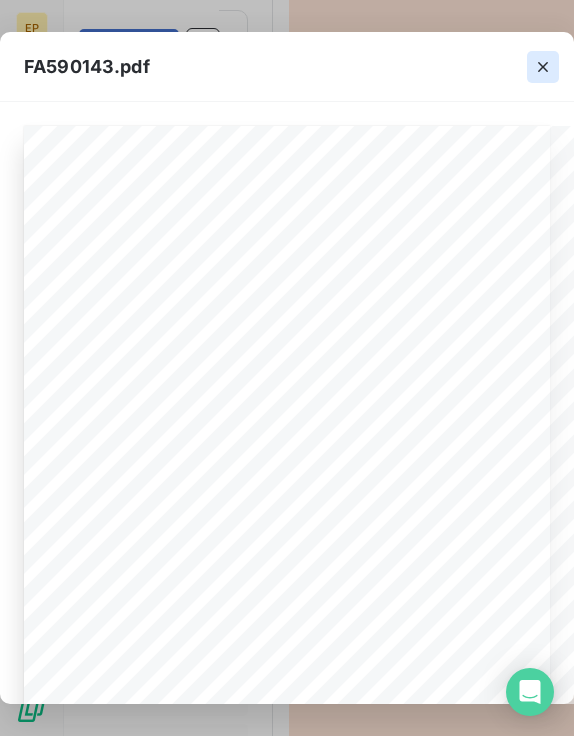 click 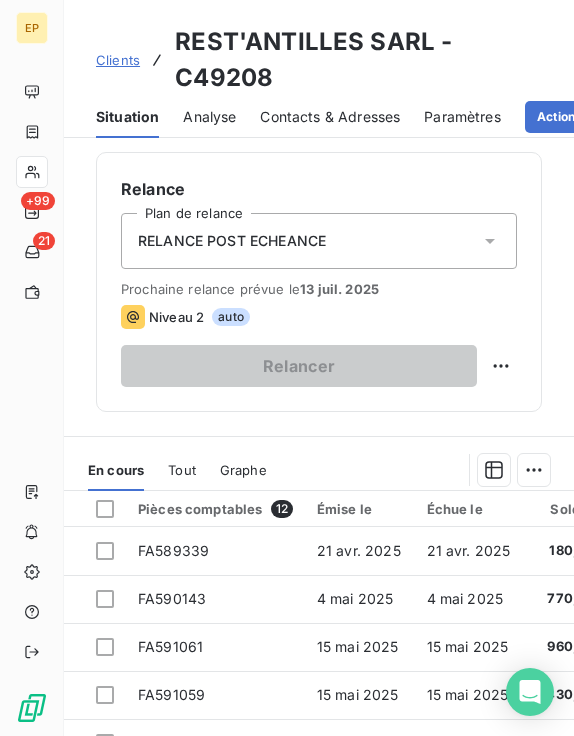 scroll, scrollTop: 787, scrollLeft: 0, axis: vertical 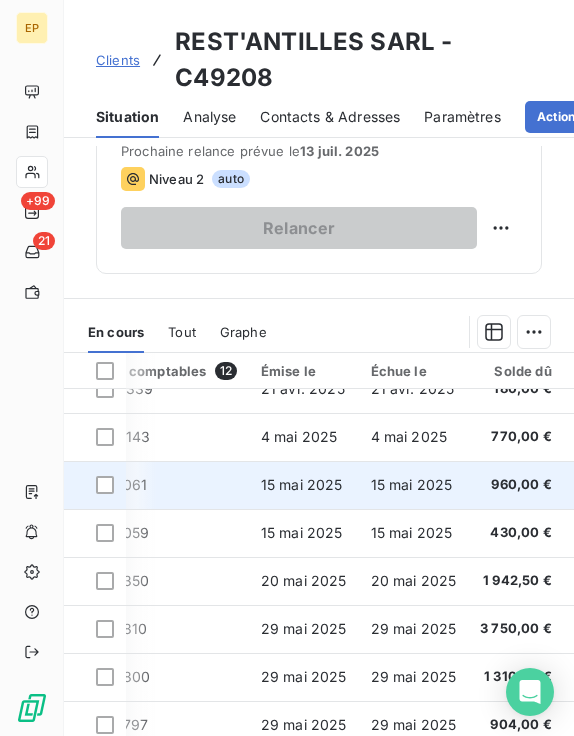click on "15 mai 2025" at bounding box center [302, 484] 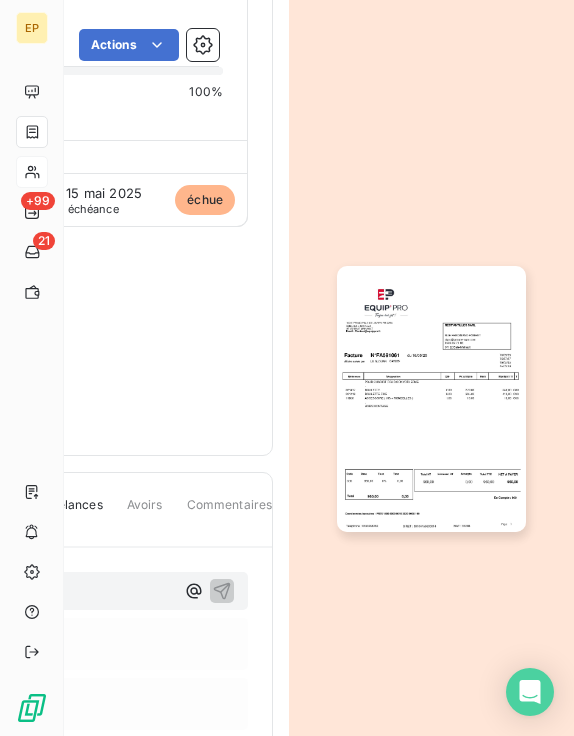 scroll, scrollTop: 163, scrollLeft: 323, axis: both 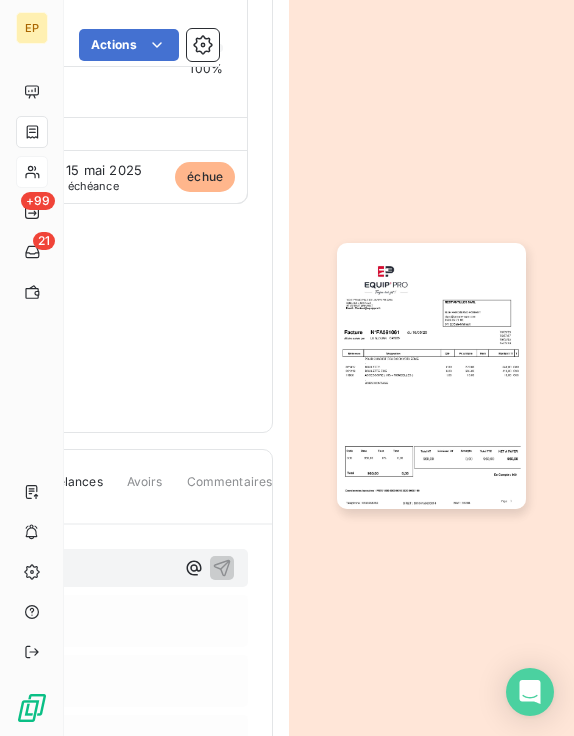click at bounding box center (431, 376) 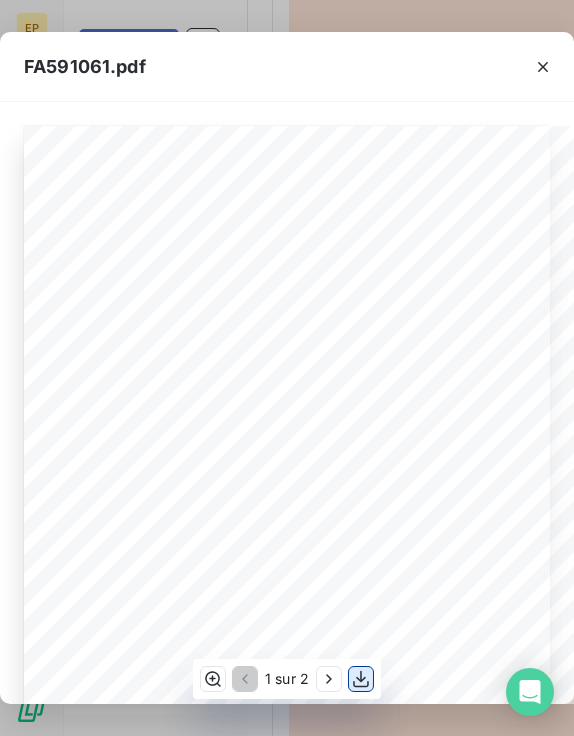 click 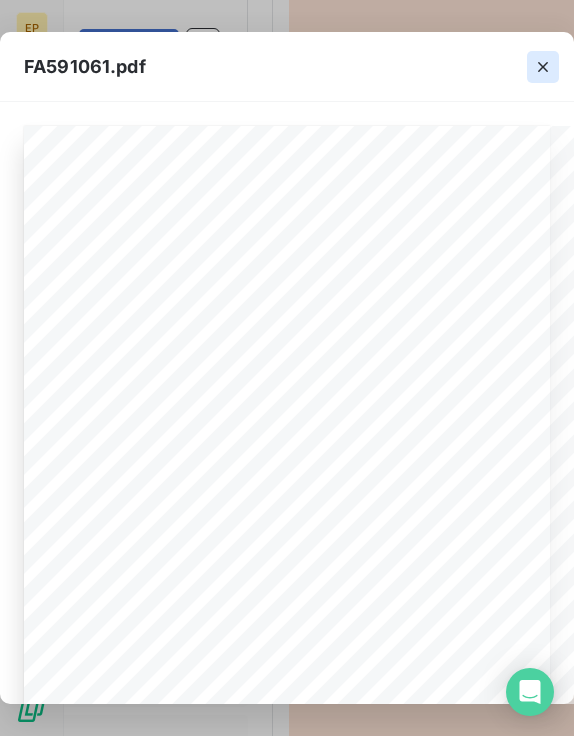 click 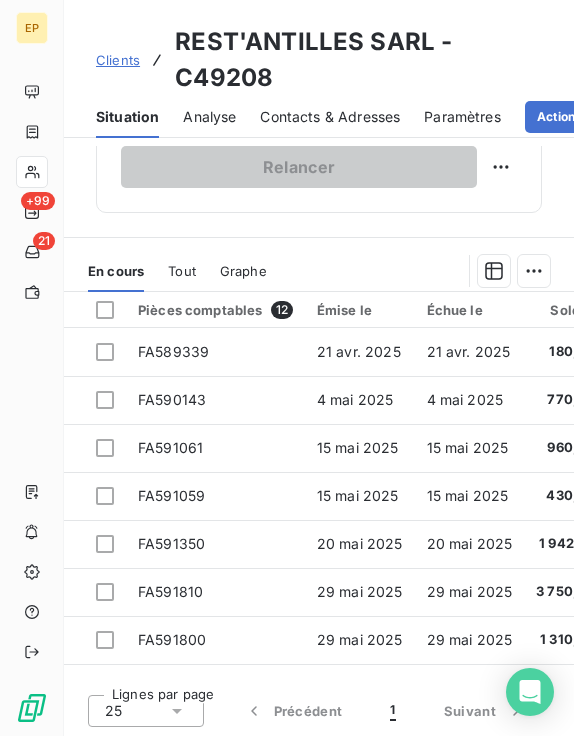 scroll, scrollTop: 1068, scrollLeft: 0, axis: vertical 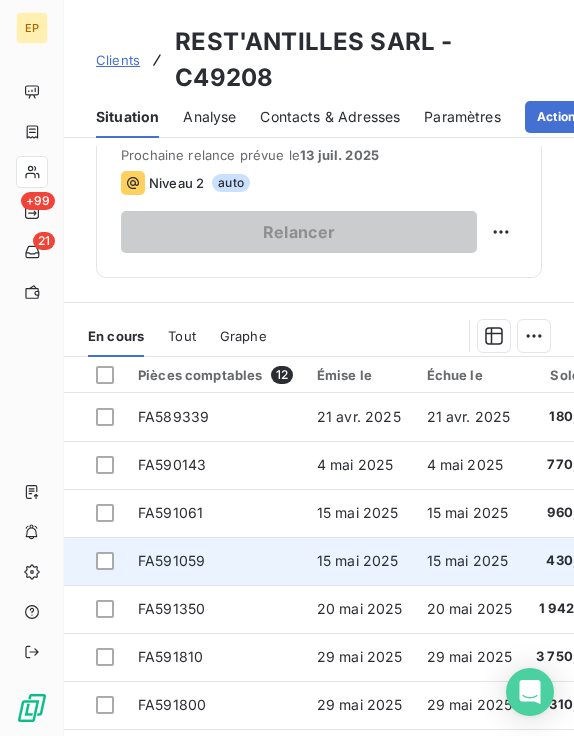 click on "FA591059" at bounding box center (171, 560) 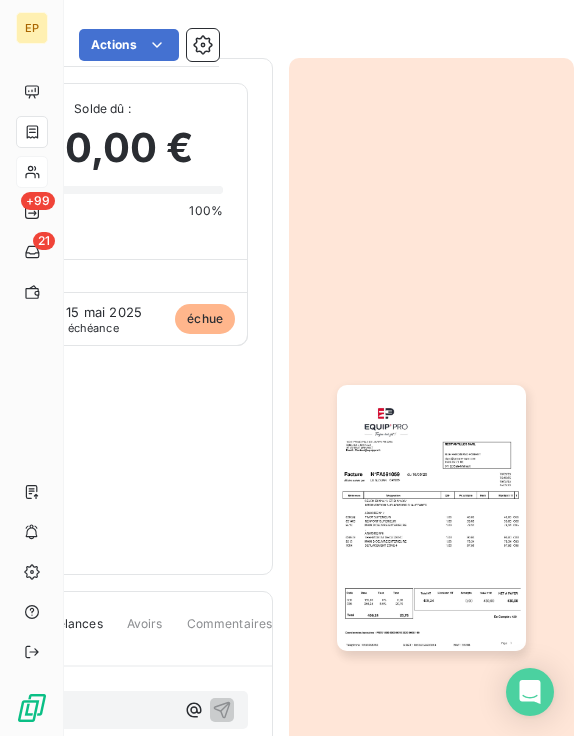scroll, scrollTop: 21, scrollLeft: 323, axis: both 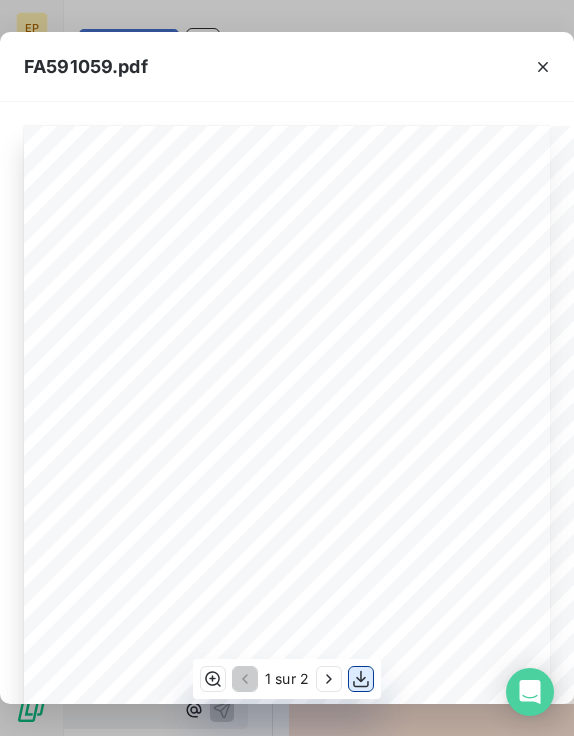 click 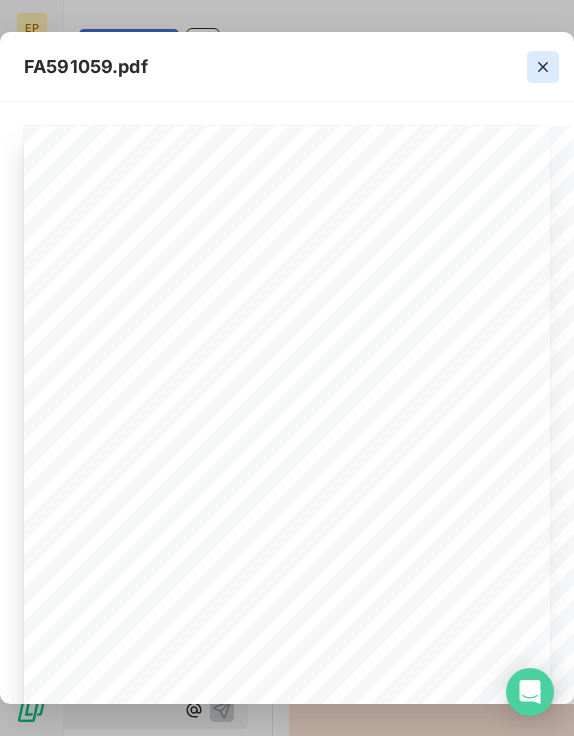click 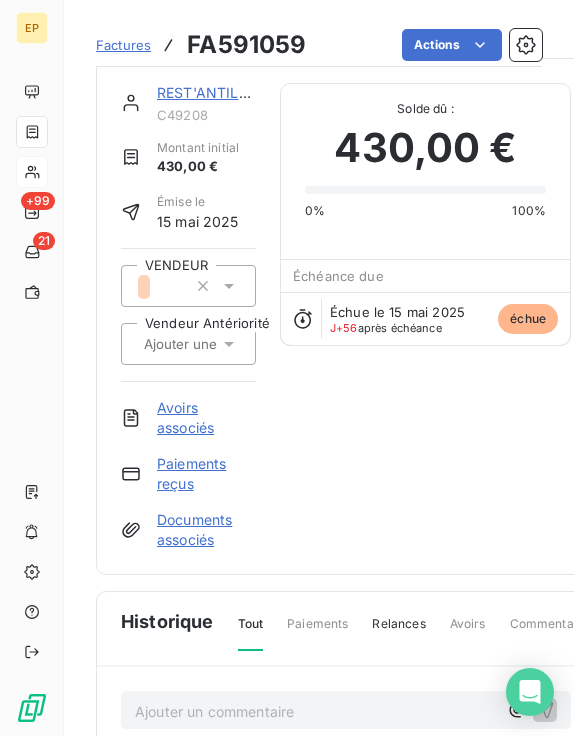 scroll, scrollTop: 21, scrollLeft: 0, axis: vertical 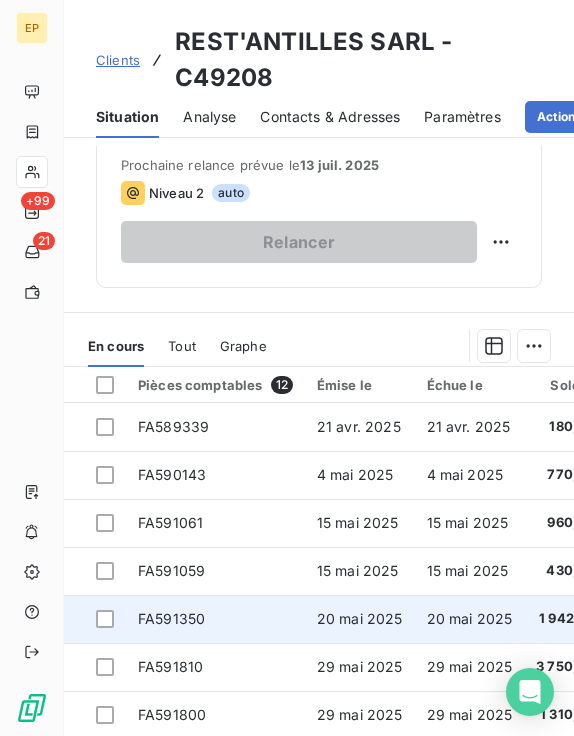 click on "FA591350" at bounding box center (215, 619) 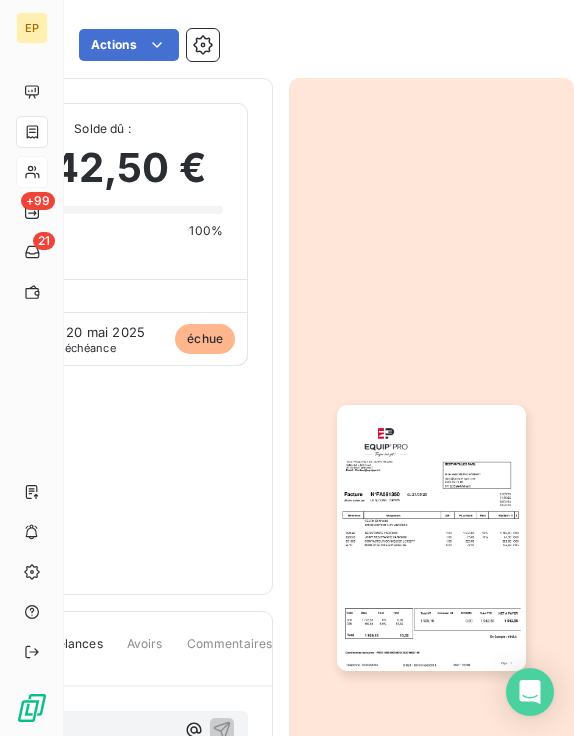 scroll, scrollTop: 0, scrollLeft: 323, axis: horizontal 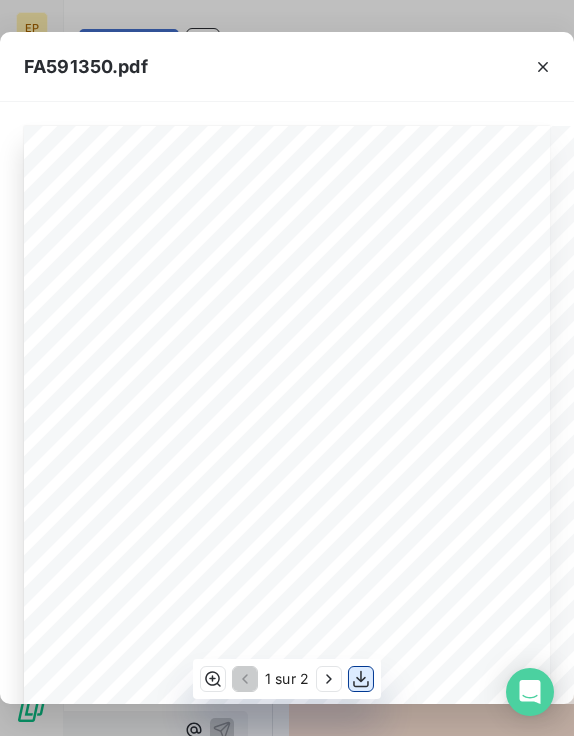 click 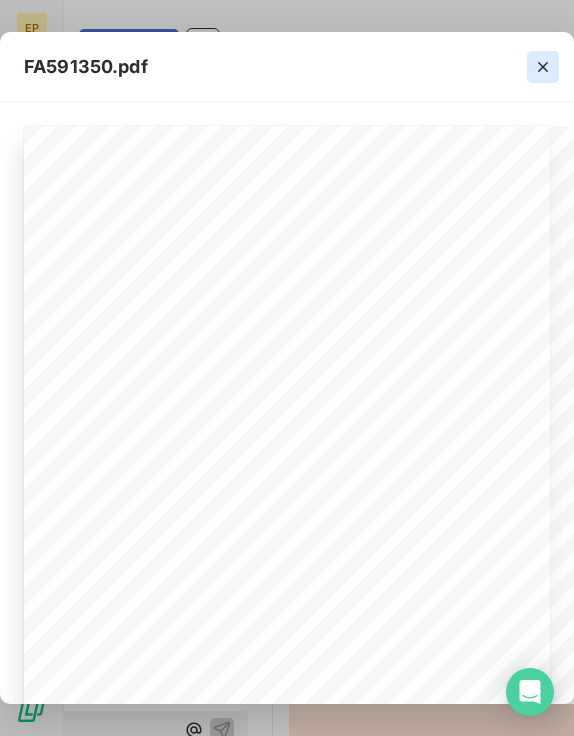 click at bounding box center [543, 67] 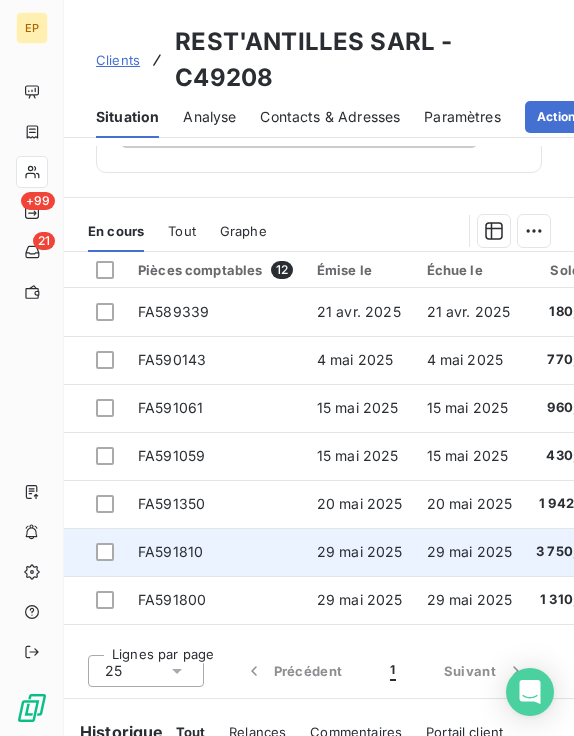 scroll, scrollTop: 884, scrollLeft: 0, axis: vertical 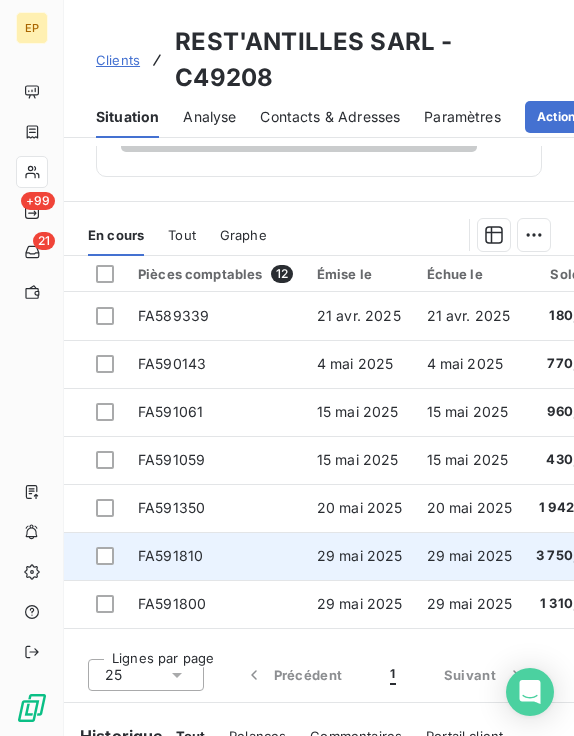 click on "FA591810" at bounding box center [170, 555] 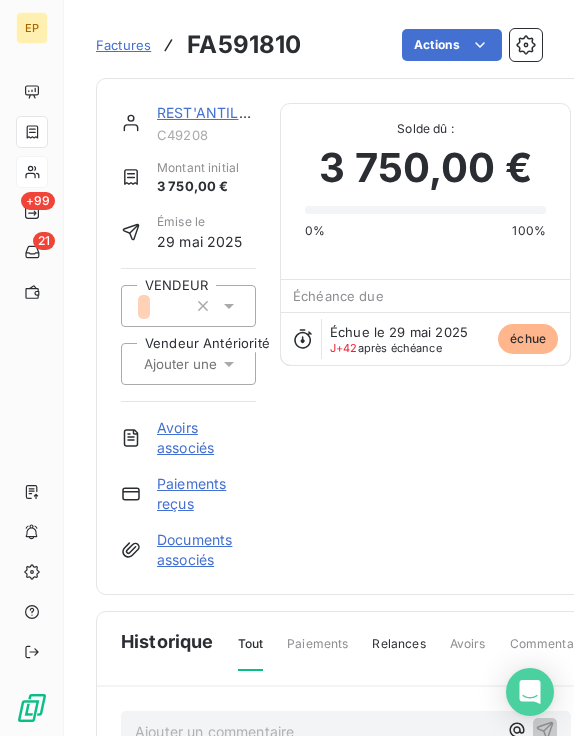 drag, startPoint x: 466, startPoint y: 359, endPoint x: 68, endPoint y: 400, distance: 400.10623 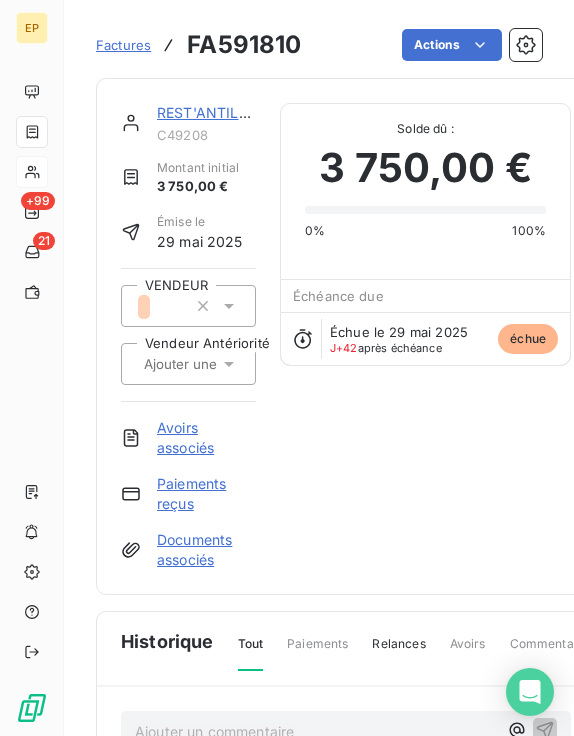 click on "Factures FA591810 Actions REST'ANTILLES SARL C49208 Montant initial 3 750,00 € Émise le 29 mai 2025 VENDEUR Vendeur Antériorité Avoirs associés Paiements reçus Documents associés Solde dû : 3 750,00 € 0% 100% Échéance due Échue le 29 mai 2025 J+42  après échéance échue Historique Tout Paiements Relances Avoirs Commentaires Creditsafe Portail client Ajouter un commentaire ﻿ Email 7 juil. 2025 à 05:46 Niveau 2 Email 30 juin 2025 à 05:45 Niveau 2 Email 23 juin 2025 à 05:44 Niveau 2 Email 16 juin 2025 à 05:44 Niveau 1 29 mai 2025 Échéance de la facture 29 mai 2025 Émission de la facture" at bounding box center (319, 368) 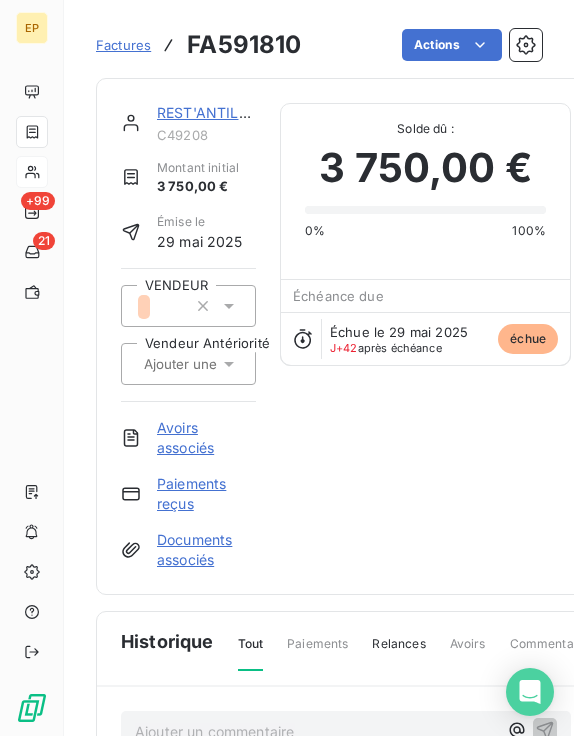drag, startPoint x: 267, startPoint y: 210, endPoint x: 363, endPoint y: 59, distance: 178.93295 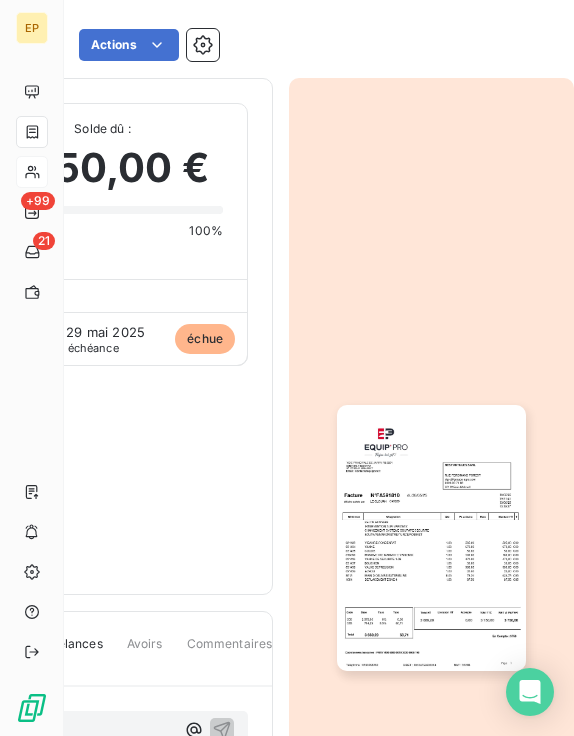 scroll, scrollTop: 0, scrollLeft: 323, axis: horizontal 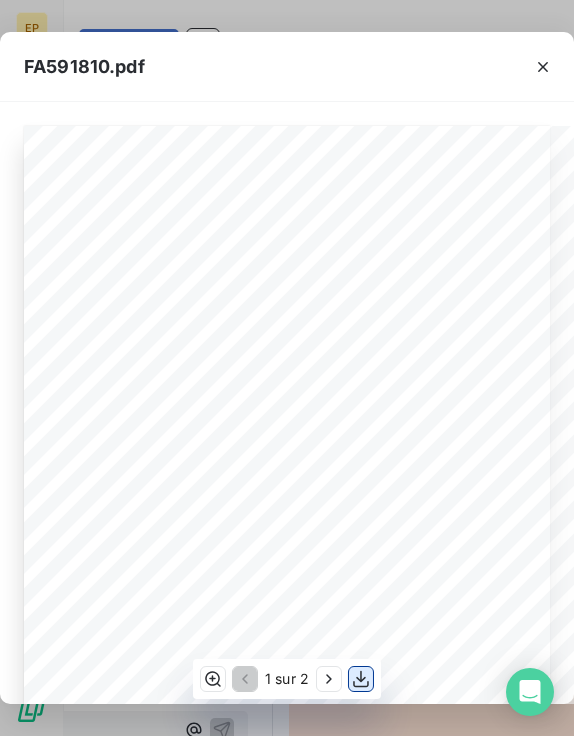 click 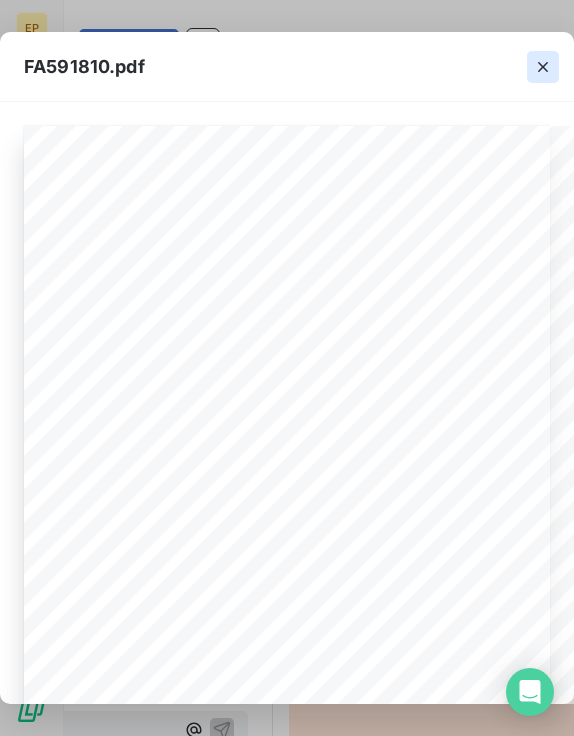 click 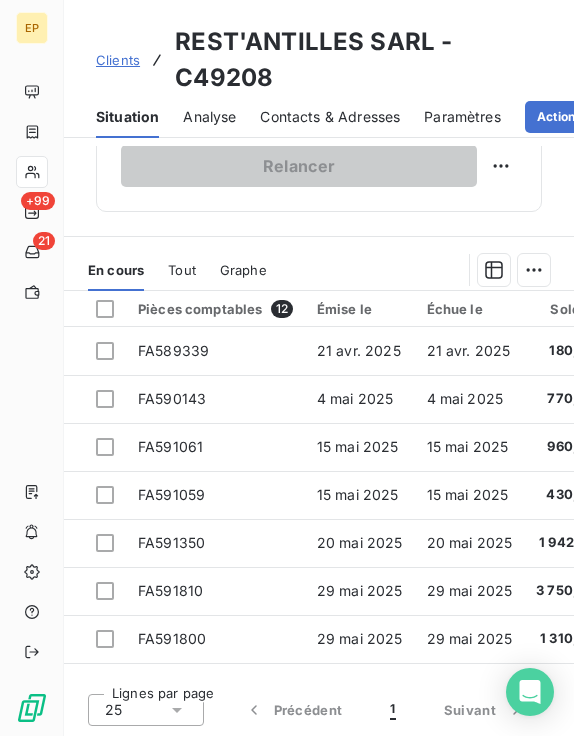 scroll, scrollTop: 860, scrollLeft: 0, axis: vertical 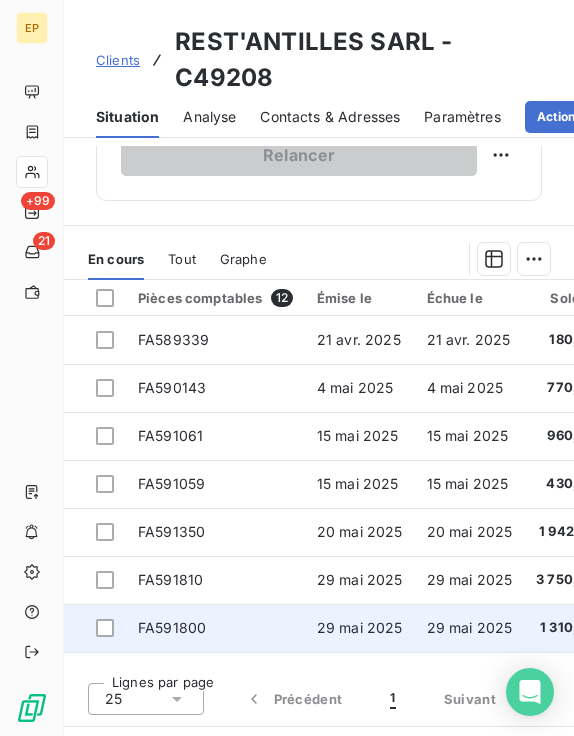 click on "FA591800" at bounding box center (172, 627) 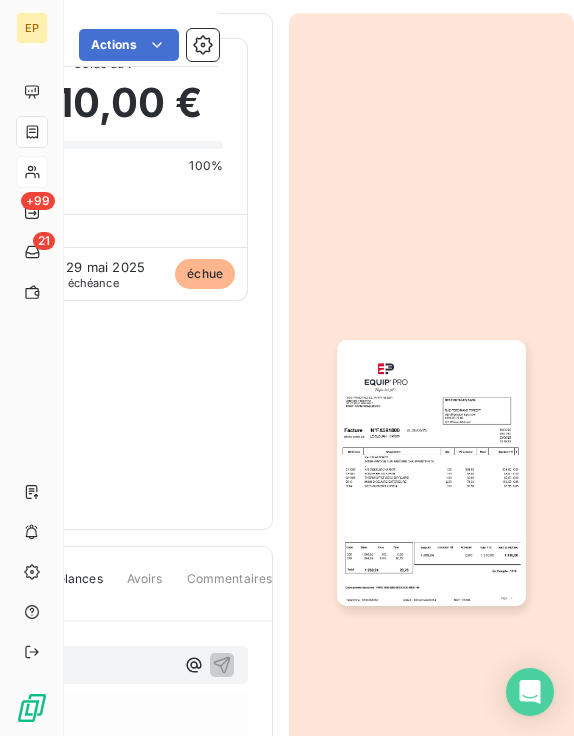 scroll, scrollTop: 77, scrollLeft: 323, axis: both 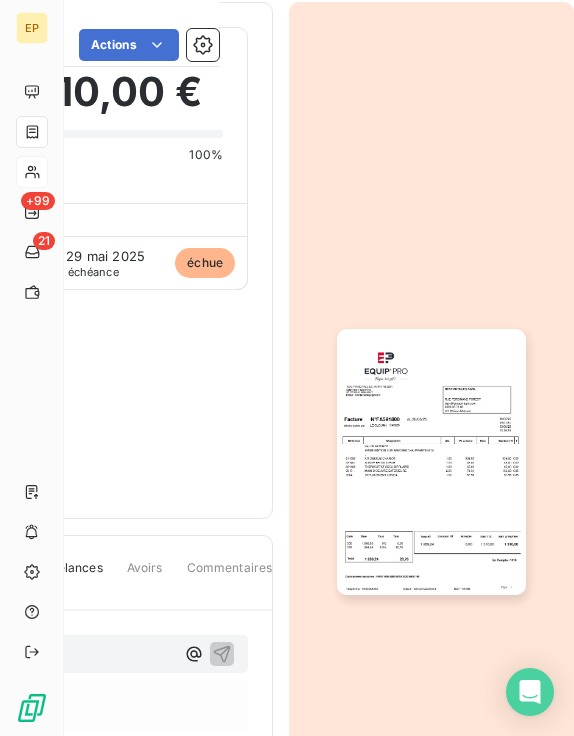 click at bounding box center [431, 462] 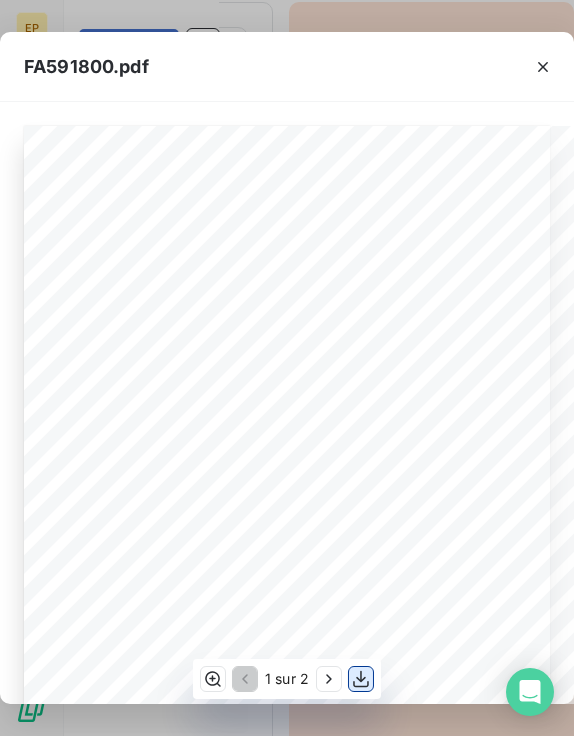 click 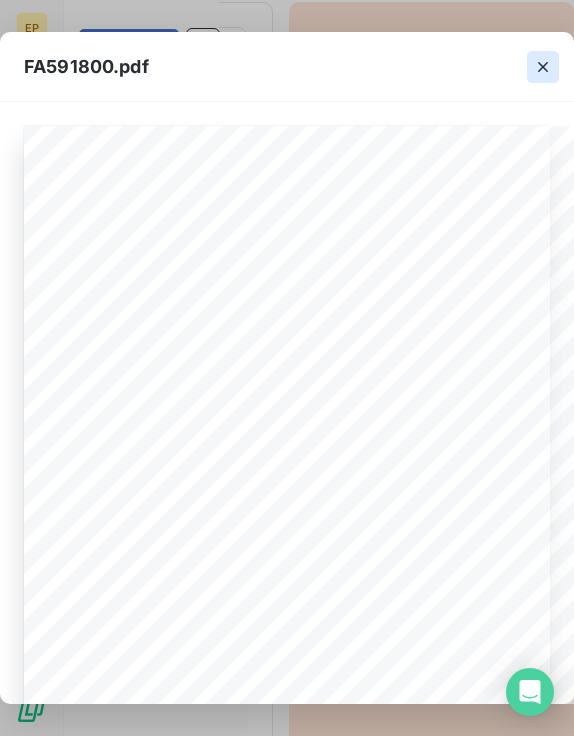 click 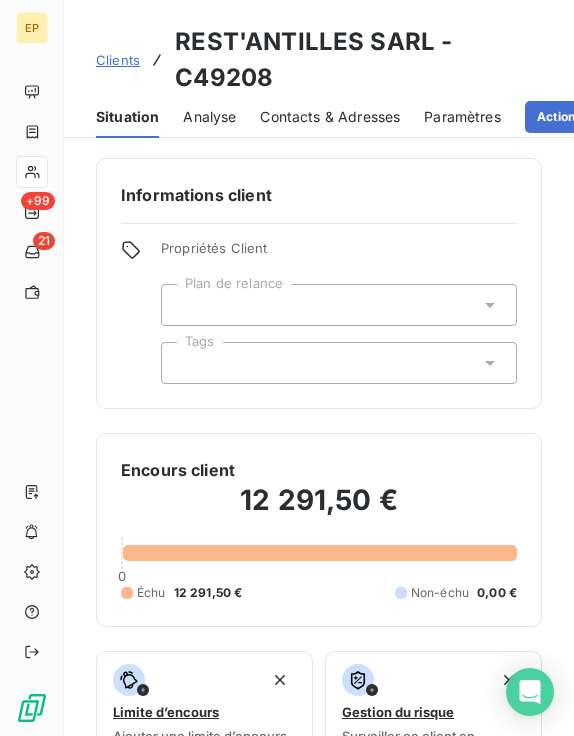 scroll, scrollTop: 819, scrollLeft: 0, axis: vertical 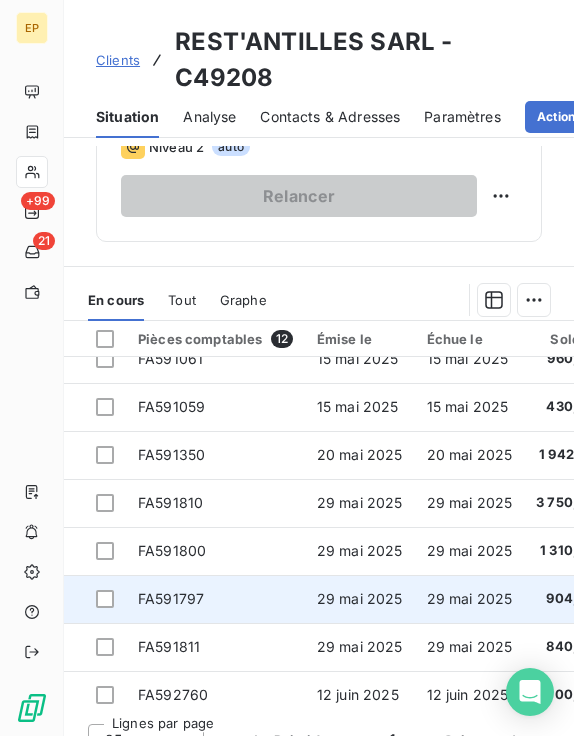 click on "FA591797" at bounding box center (171, 598) 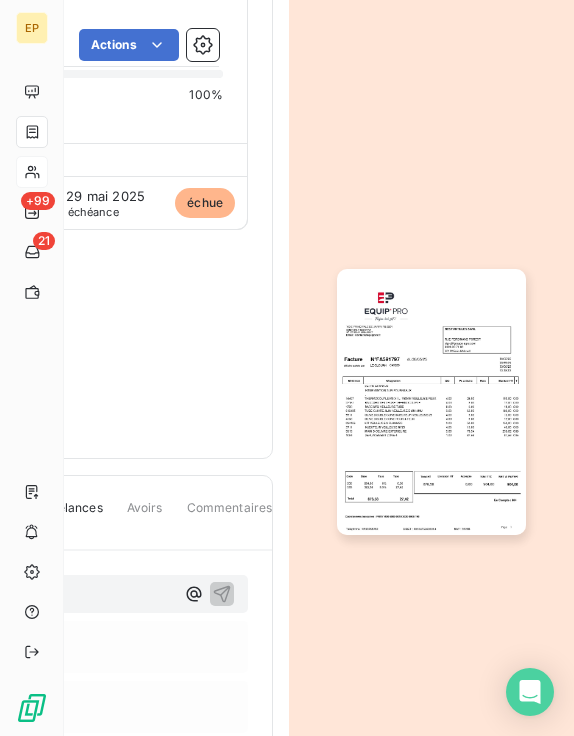 scroll, scrollTop: 138, scrollLeft: 323, axis: both 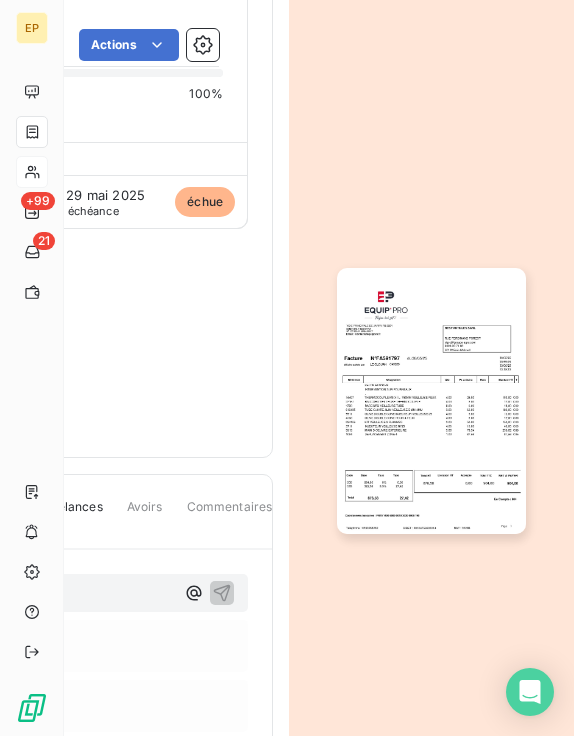 click at bounding box center [431, 401] 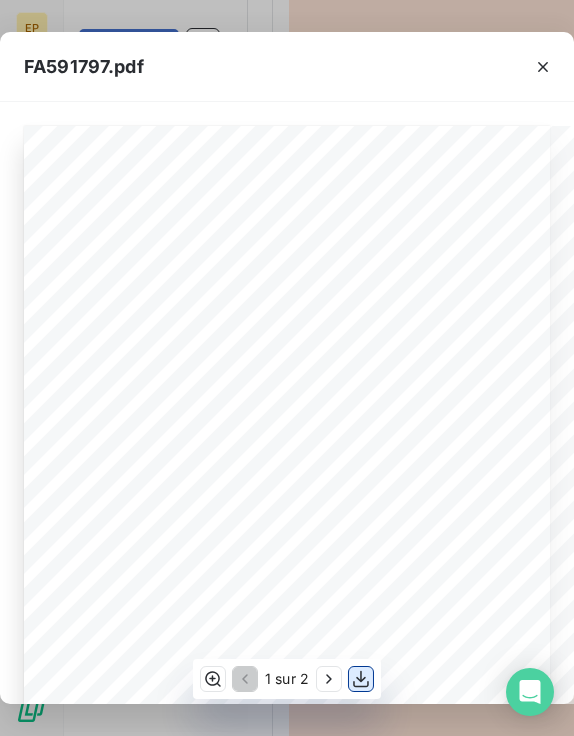 click 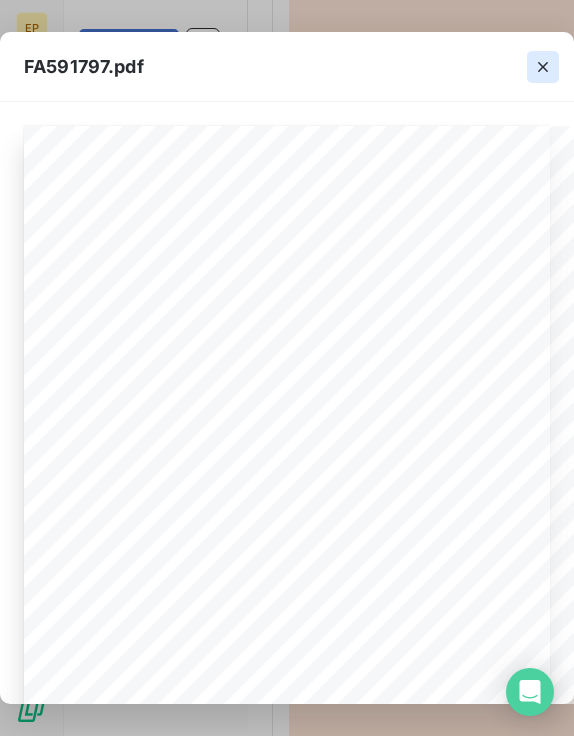 click 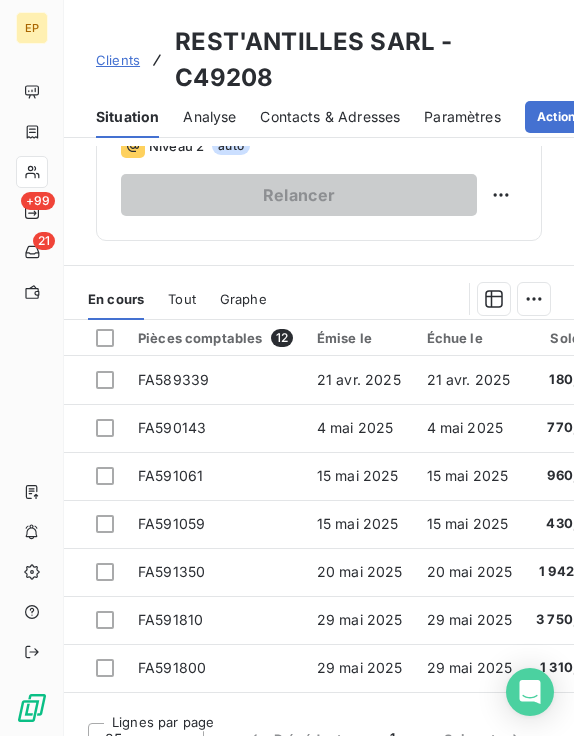 scroll, scrollTop: 854, scrollLeft: 0, axis: vertical 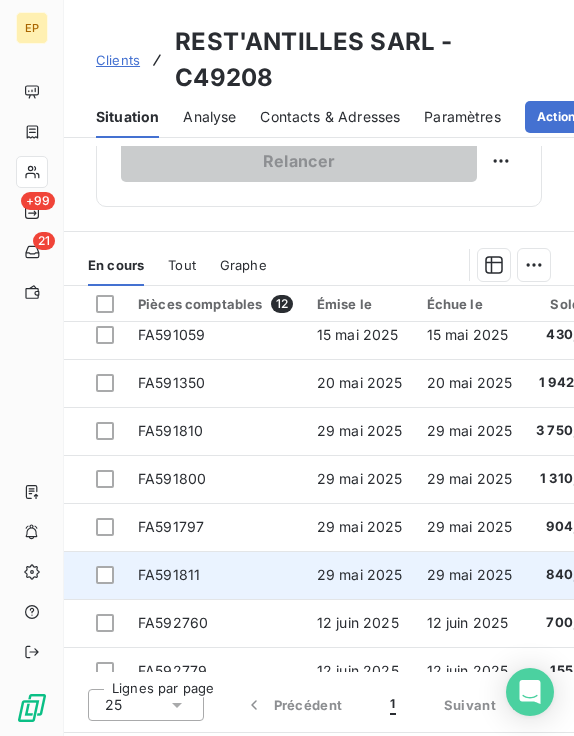 click on "FA591811" at bounding box center (169, 574) 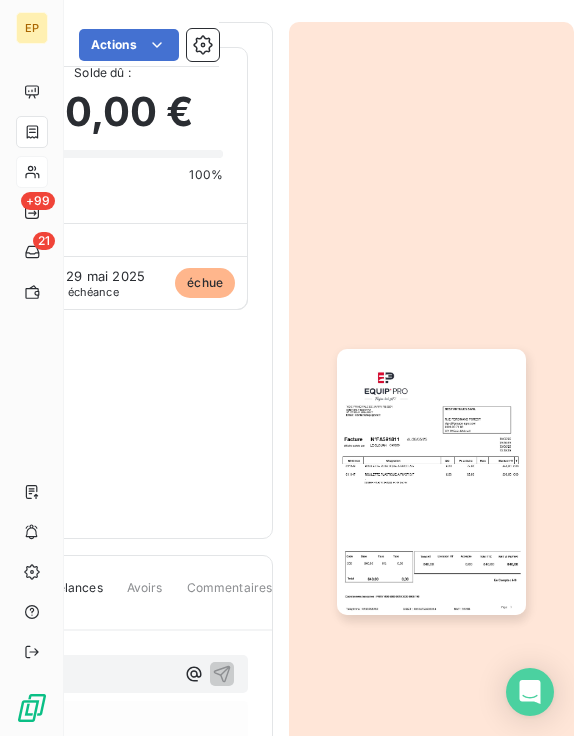 scroll, scrollTop: 60, scrollLeft: 323, axis: both 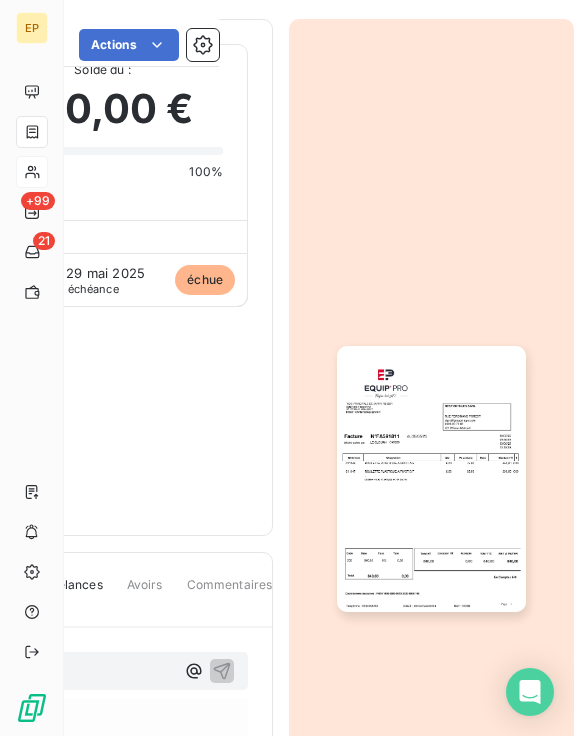 click at bounding box center [431, 479] 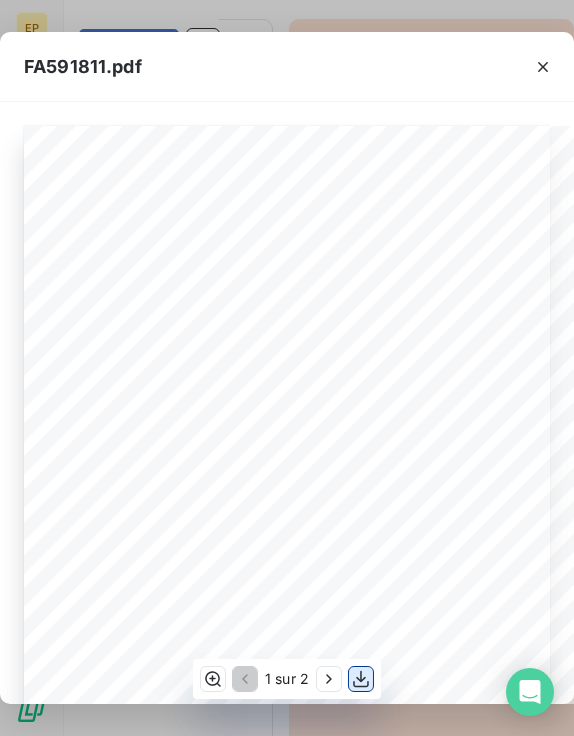 click 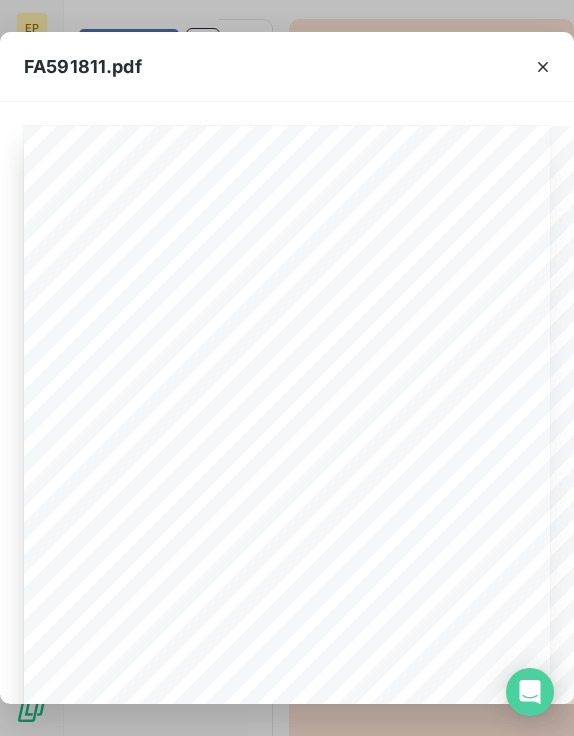 click on "FA591811.pdf REST'ANTILLES SARL 0696 09 71 88 dgcc@groupe-agro.com 97122 Baie-Mahault RUE FERDINAND FOREST Affaire suivie par   LE GLOUAN Facture   N°FA591811   du 30/05/25   30/05/25 09:36:39 03/06/25 13:19:39 C49208 VOIE PRINCIPALE DE JARRY PB 2254 IMMEUBLE NOCERA 97122 BAIE MAHAULT Email : contact@equippro.fr Email : Contact@equippro.fr Rem Référence   Qté   Montant HT Px unitaire Désignation   T 6.00   75.00   450,00   C00 011148   ROULETTE PLASTIQUE A/PIVOT A/F 6.00   65.00   390,00   C00 011147   ROULETTE PLASTIQUE A/PIVOT S/F . LIVRE PAR YOHAN LE 28 05 25 NET A PAYER Total HT   Total TTC Taux   Taxe Base Code Total C00   840,00   0%   0,00 0,00 840,00 840,00   840,00   840,00 Page   1 0,00 Acompte En Compte : 840 Téléphone : 0590268282   SIRET : 38104759600014   NAF : 3320B Coordonnées bancaires : FR76 1400 6000 0010 3020 0008 190 Livraison HT REST'ANTILLES SARL 0696 09 71 88 dgcc@groupe-agro.com 97122 Baie-Mahault RUE FERDINAND FOREST Affaire suivie par   LE GLOUAN Facture   N°FA591811" at bounding box center (287, 368) 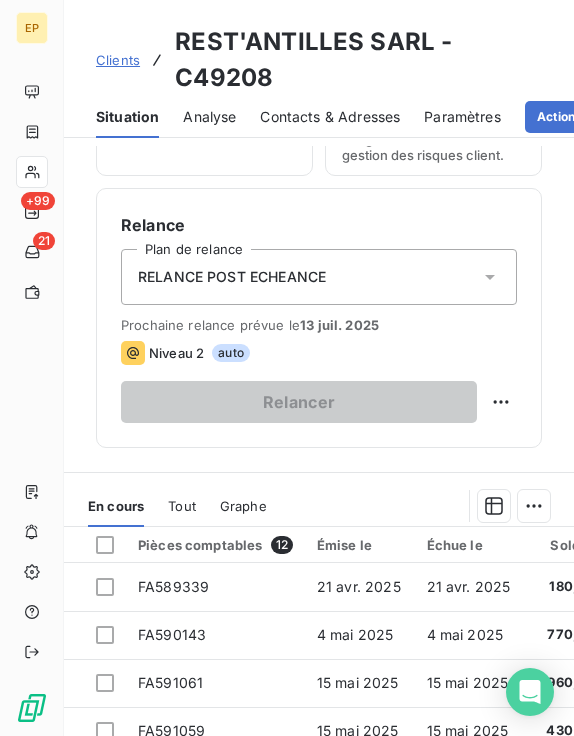 scroll, scrollTop: 687, scrollLeft: 0, axis: vertical 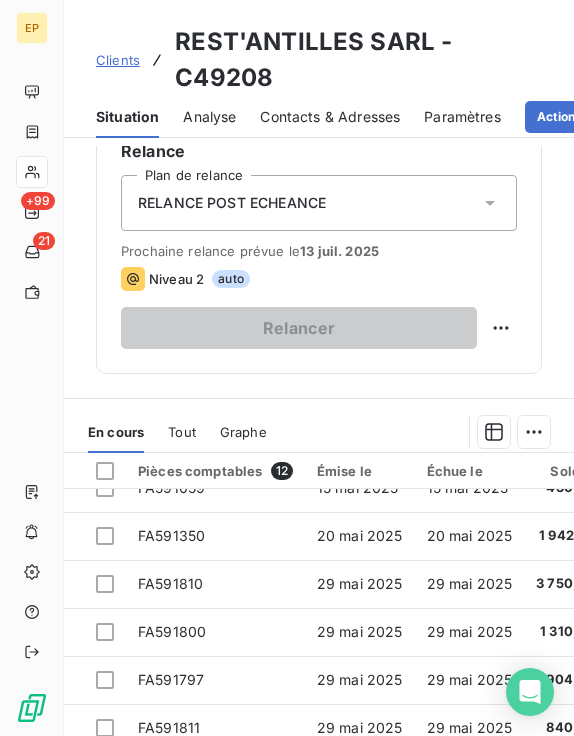 click on "Clients REST'ANTILLES SARL - C49208" at bounding box center [319, 60] 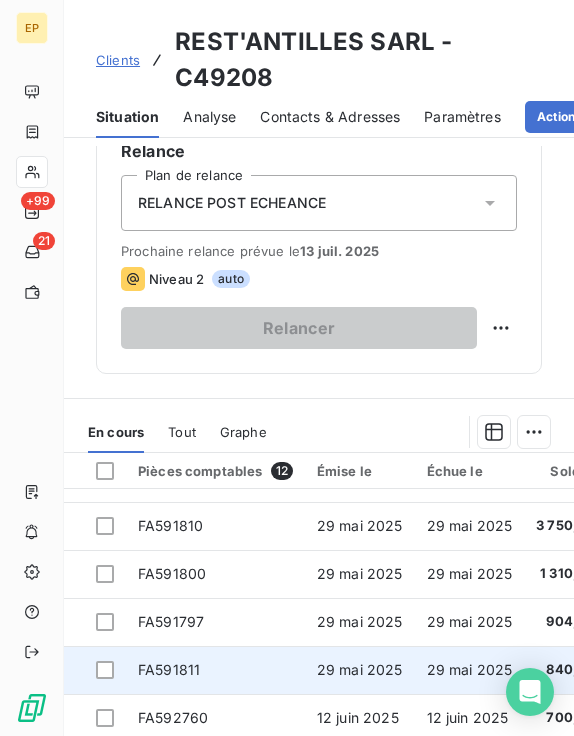 scroll, scrollTop: 233, scrollLeft: 0, axis: vertical 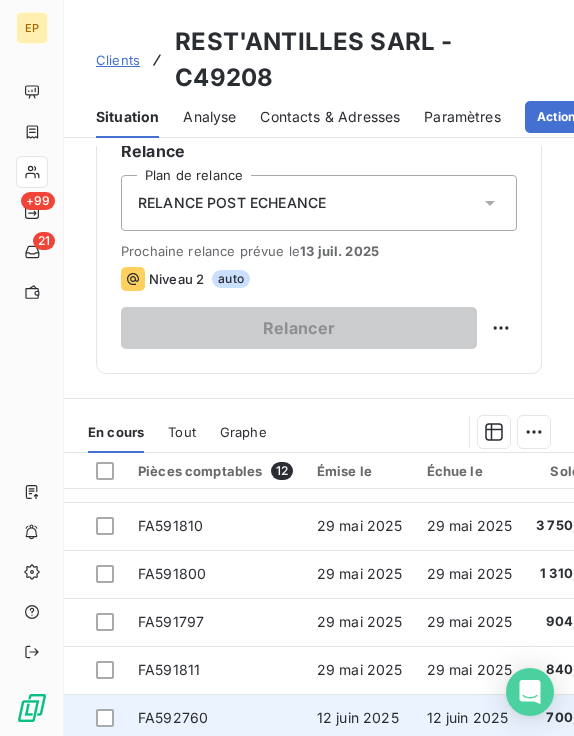 click on "FA592760" at bounding box center (173, 717) 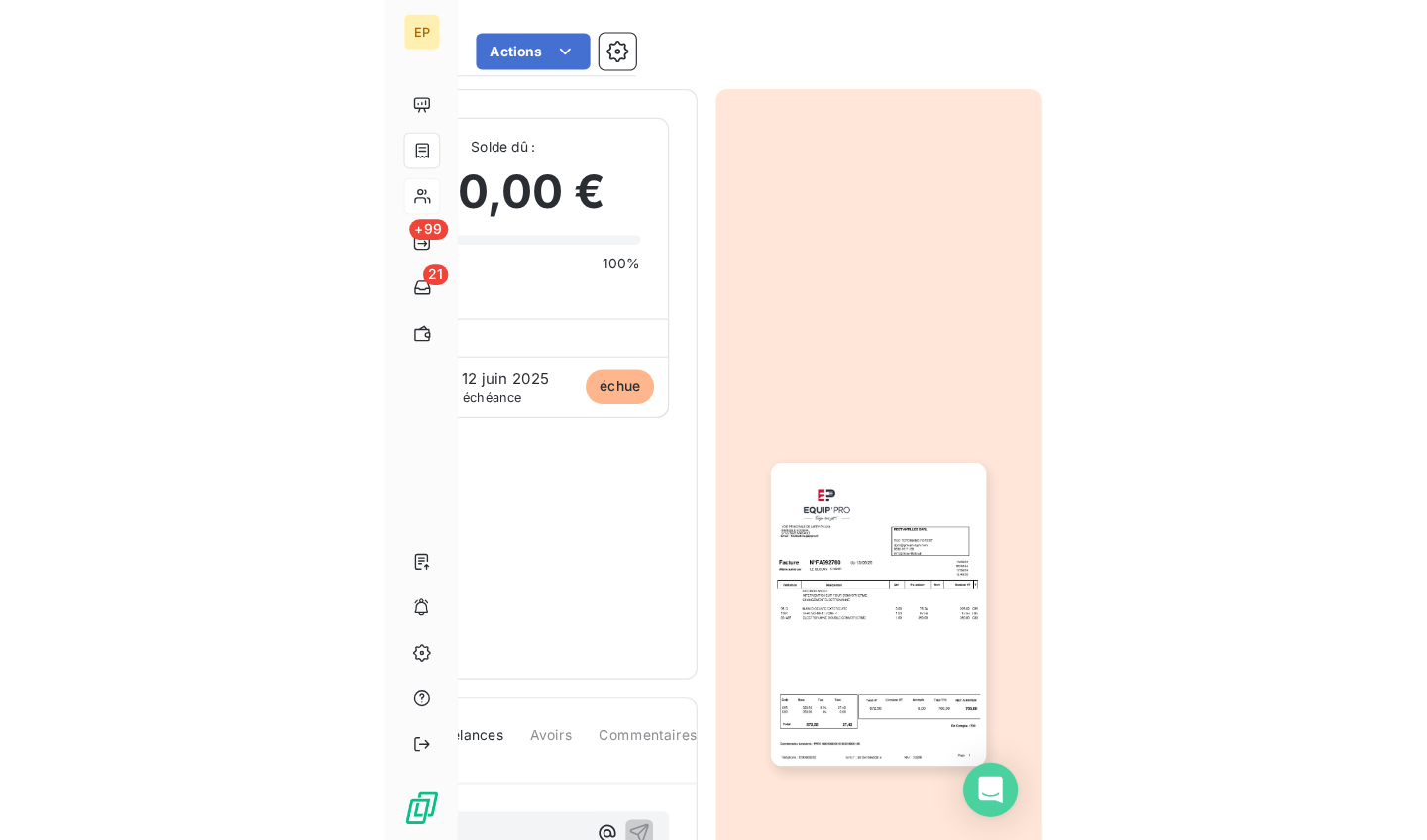 scroll, scrollTop: 1, scrollLeft: 320, axis: both 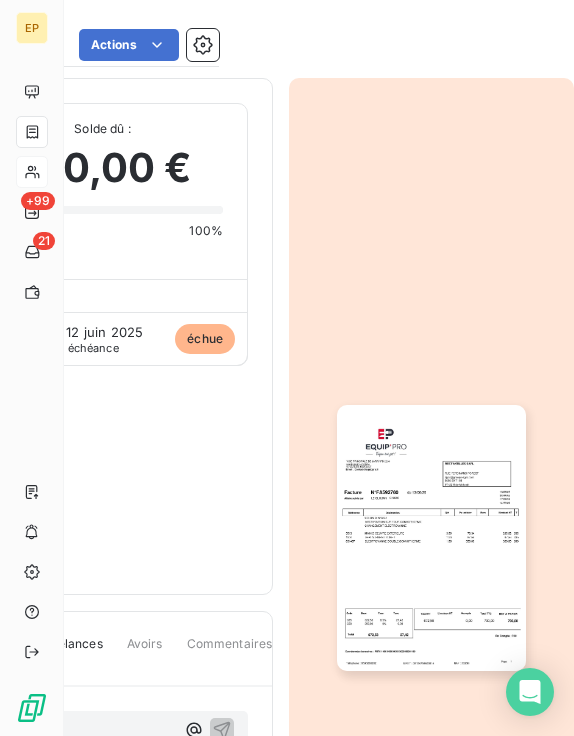click at bounding box center (431, 538) 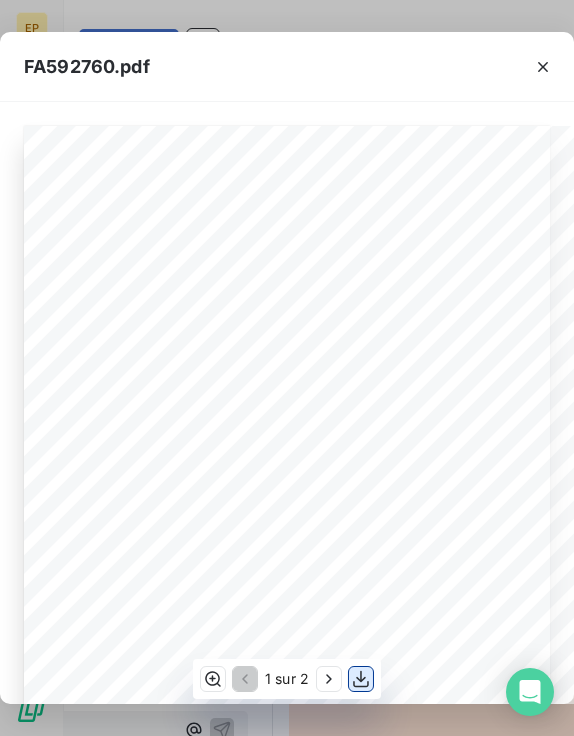 click 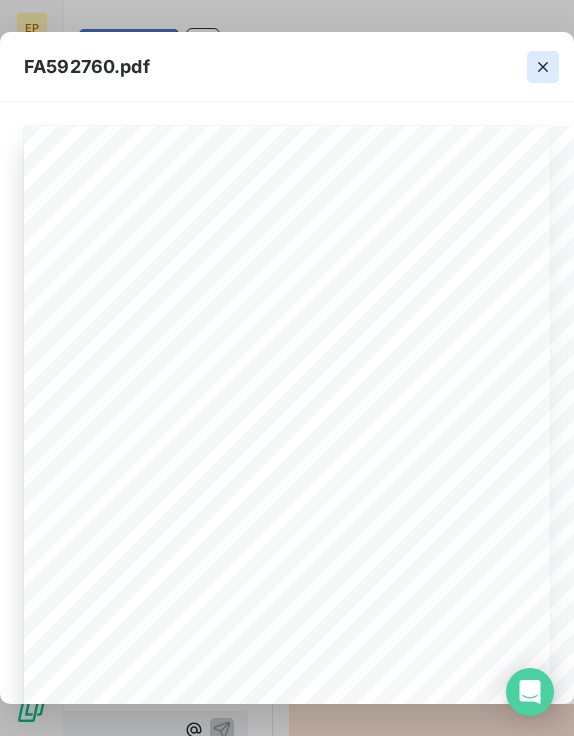 click 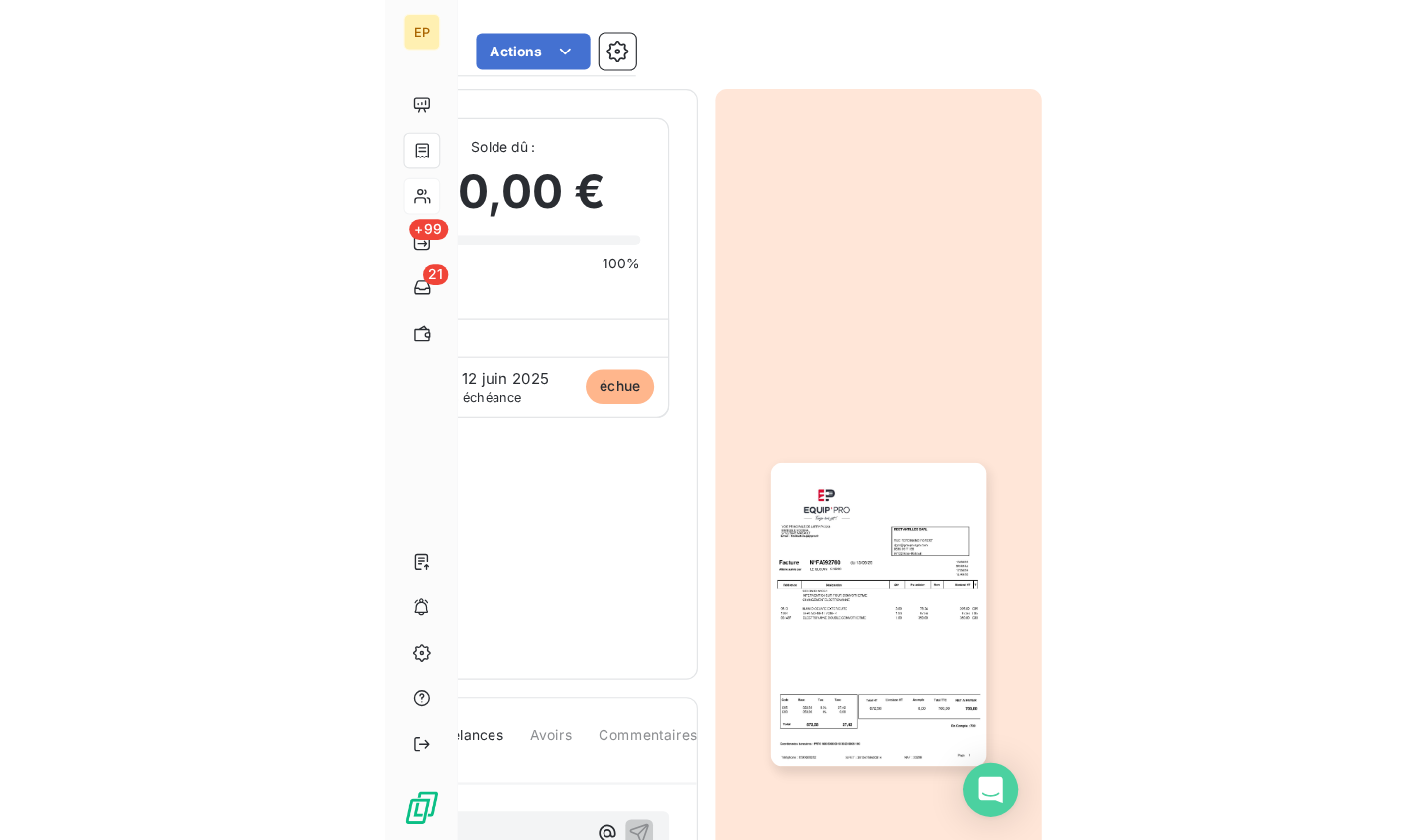 scroll, scrollTop: 1, scrollLeft: 0, axis: vertical 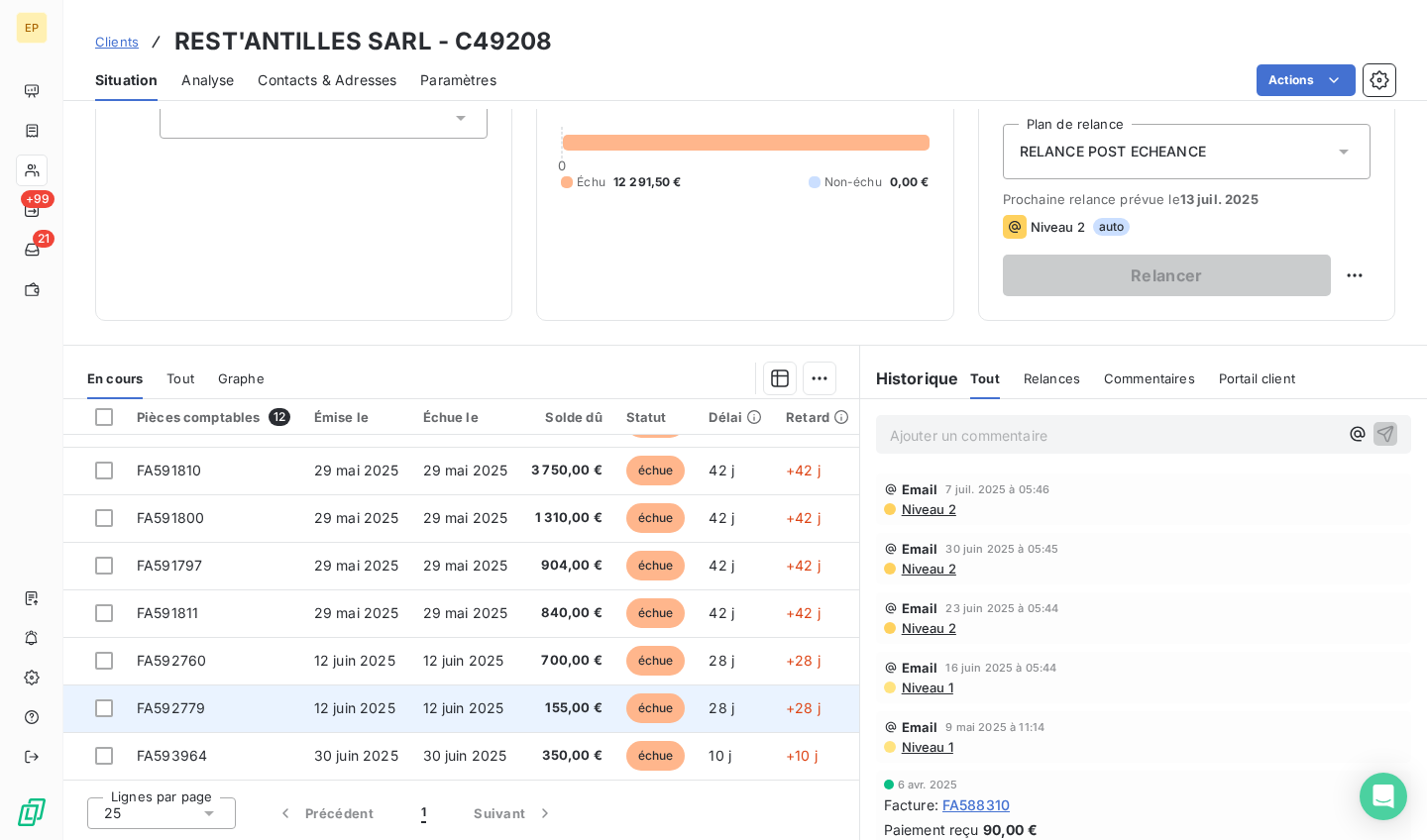 click on "FA592779" at bounding box center [170, 707] 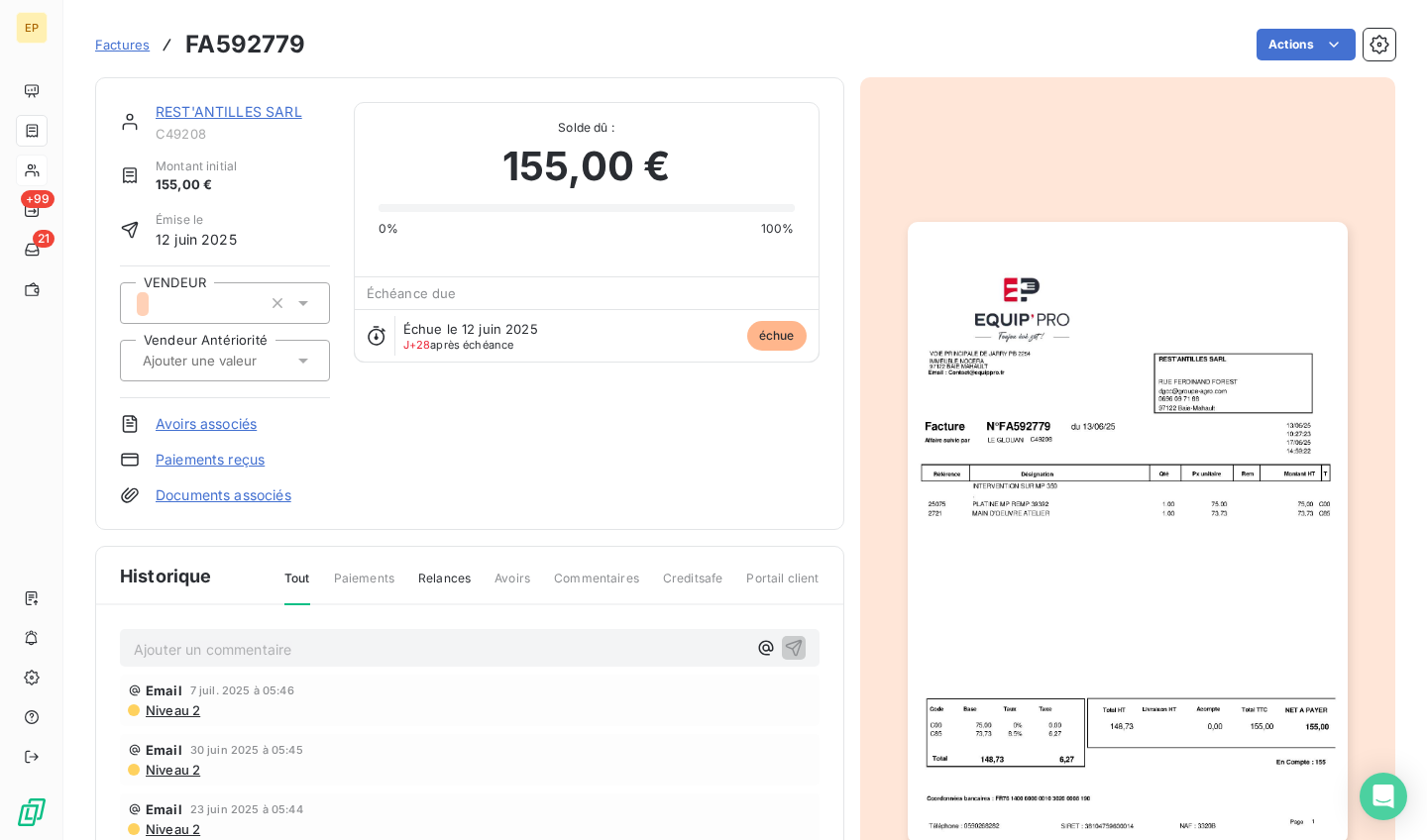 click at bounding box center [1128, 532] 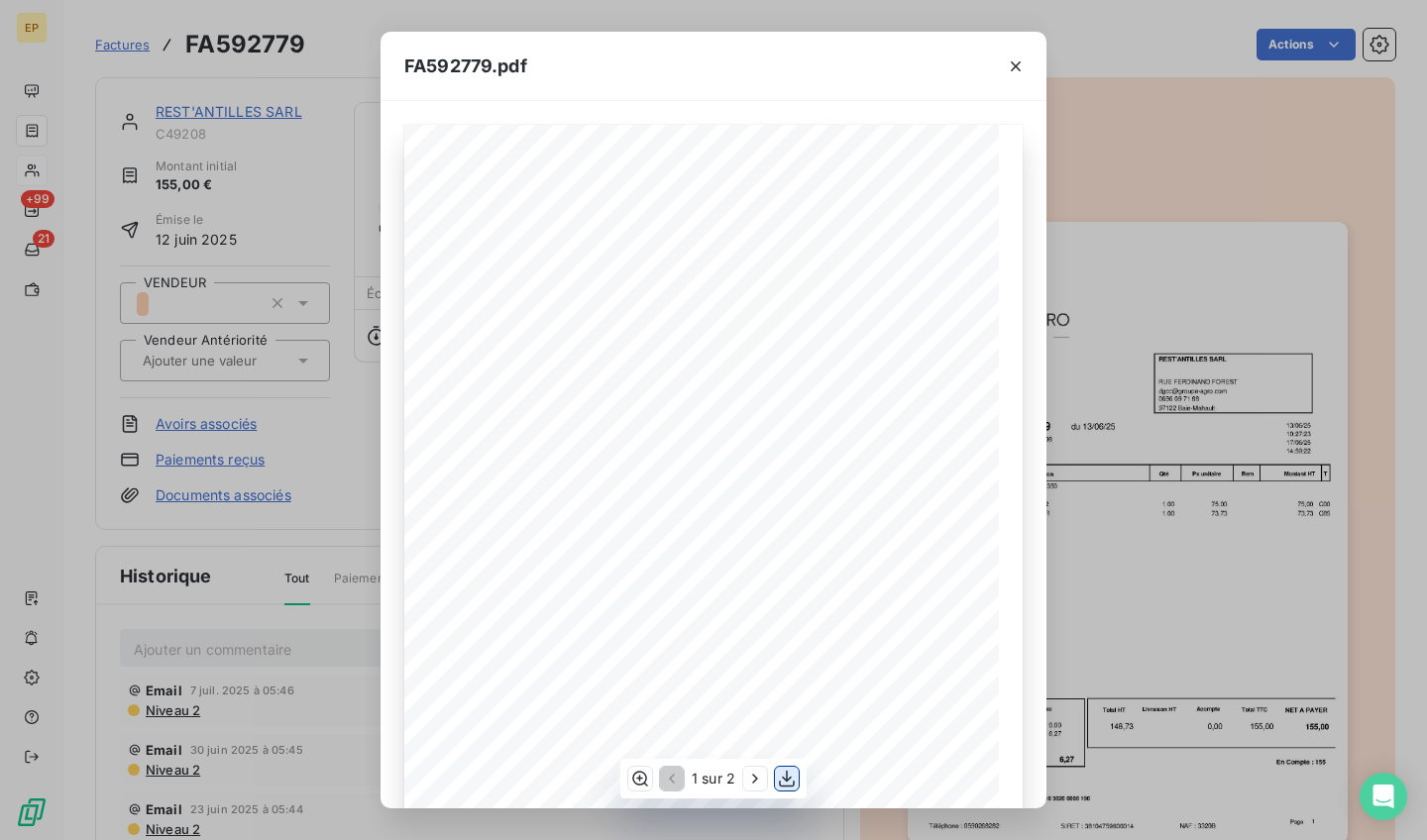 click 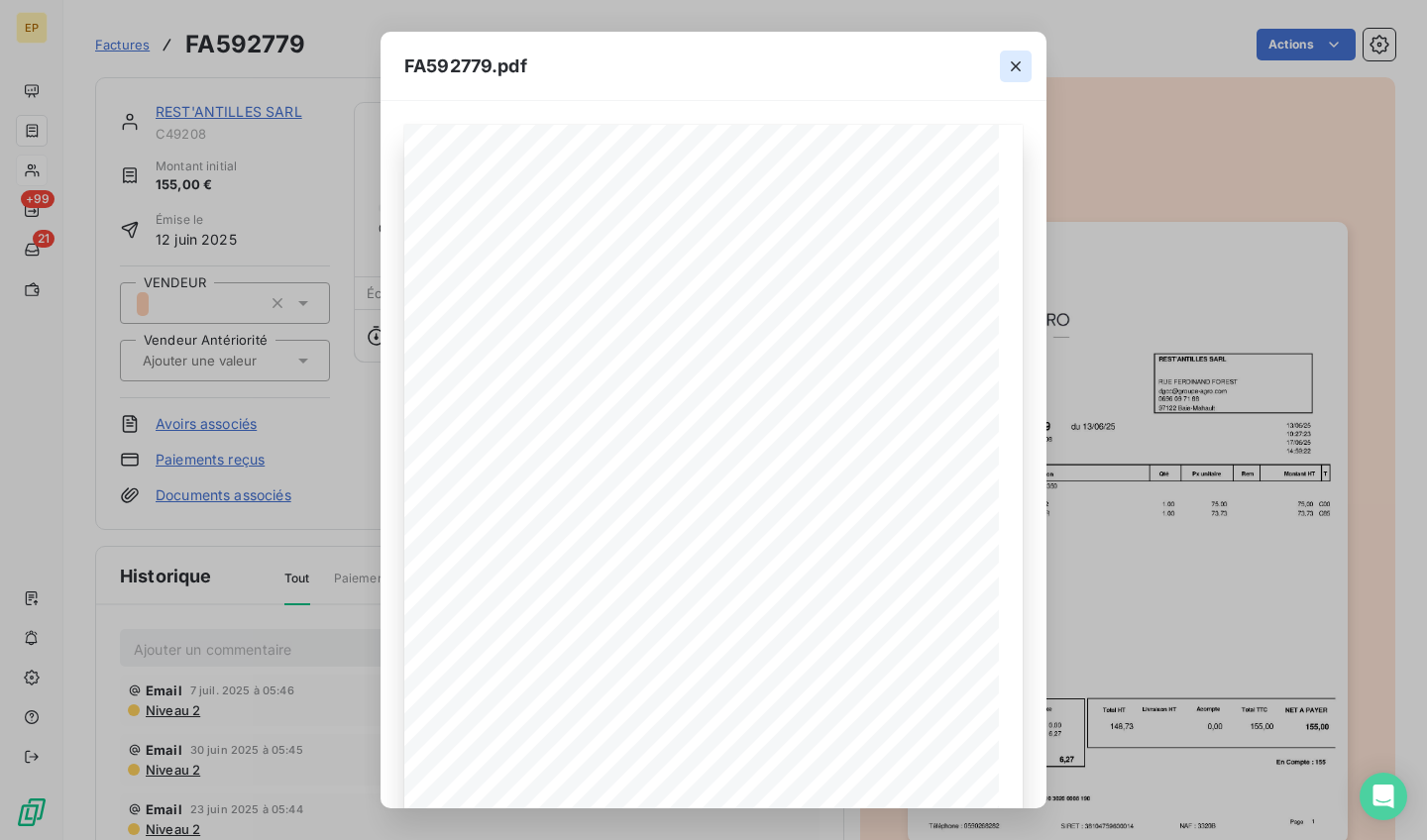 click 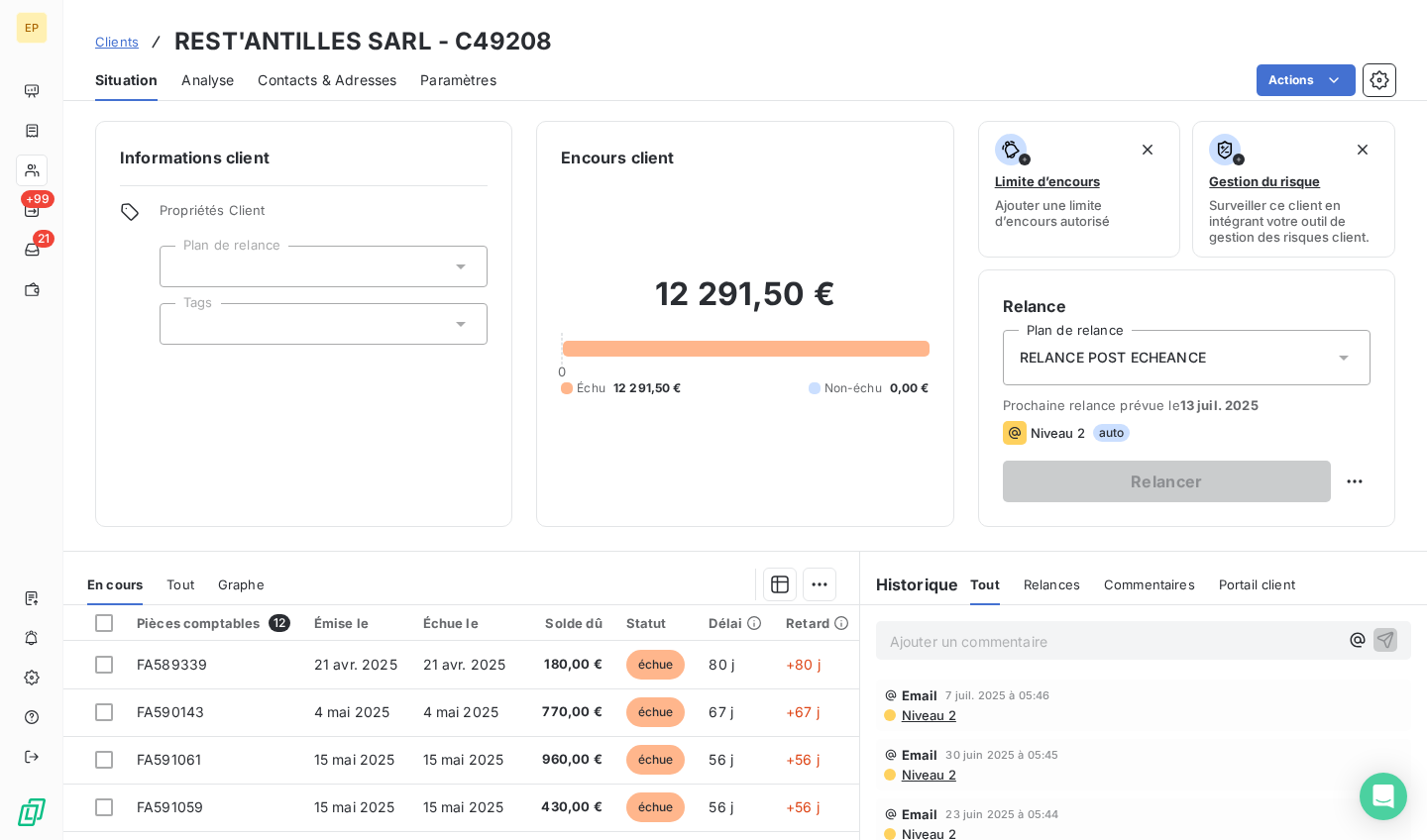 scroll, scrollTop: 206, scrollLeft: 0, axis: vertical 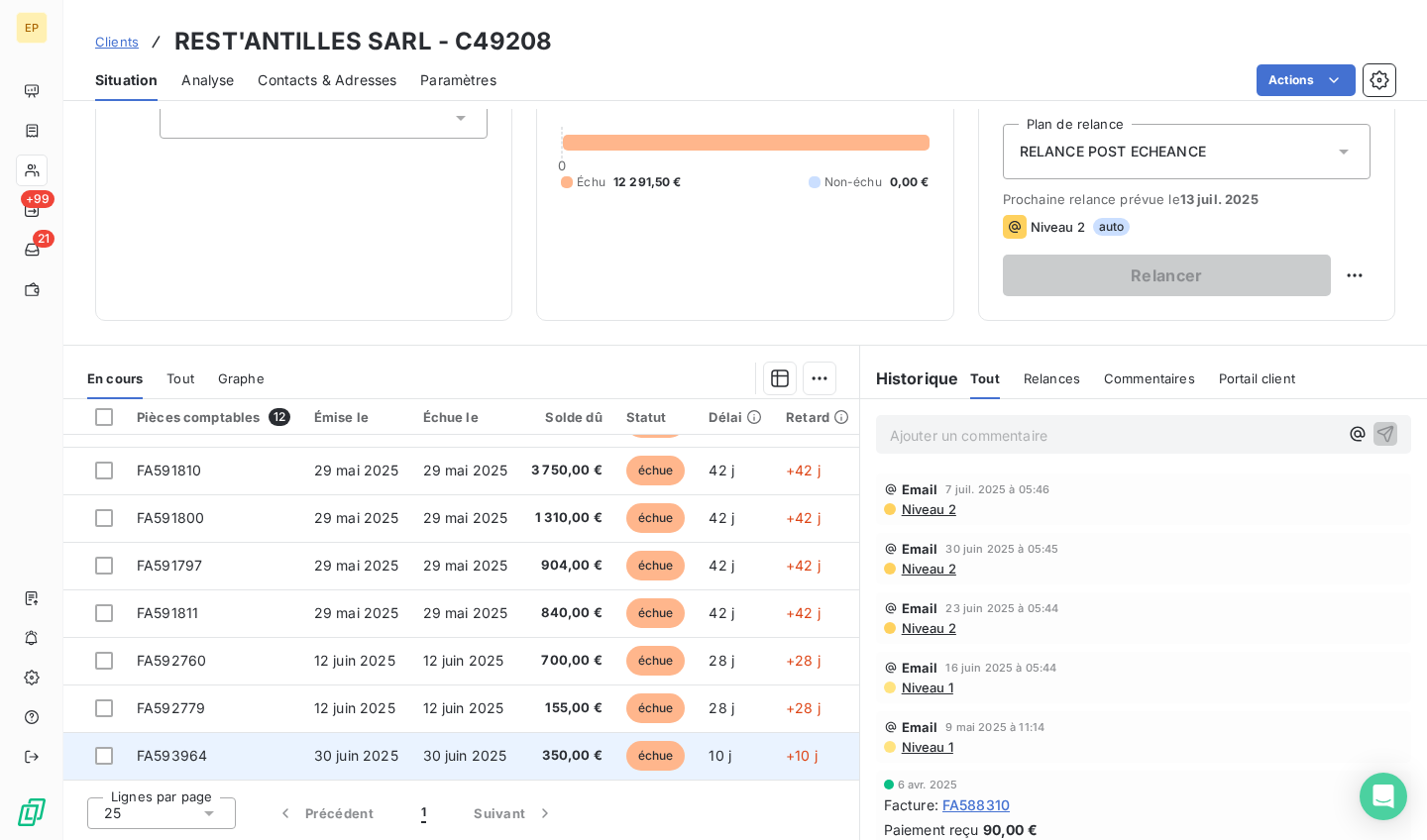click on "FA593964" at bounding box center (171, 755) 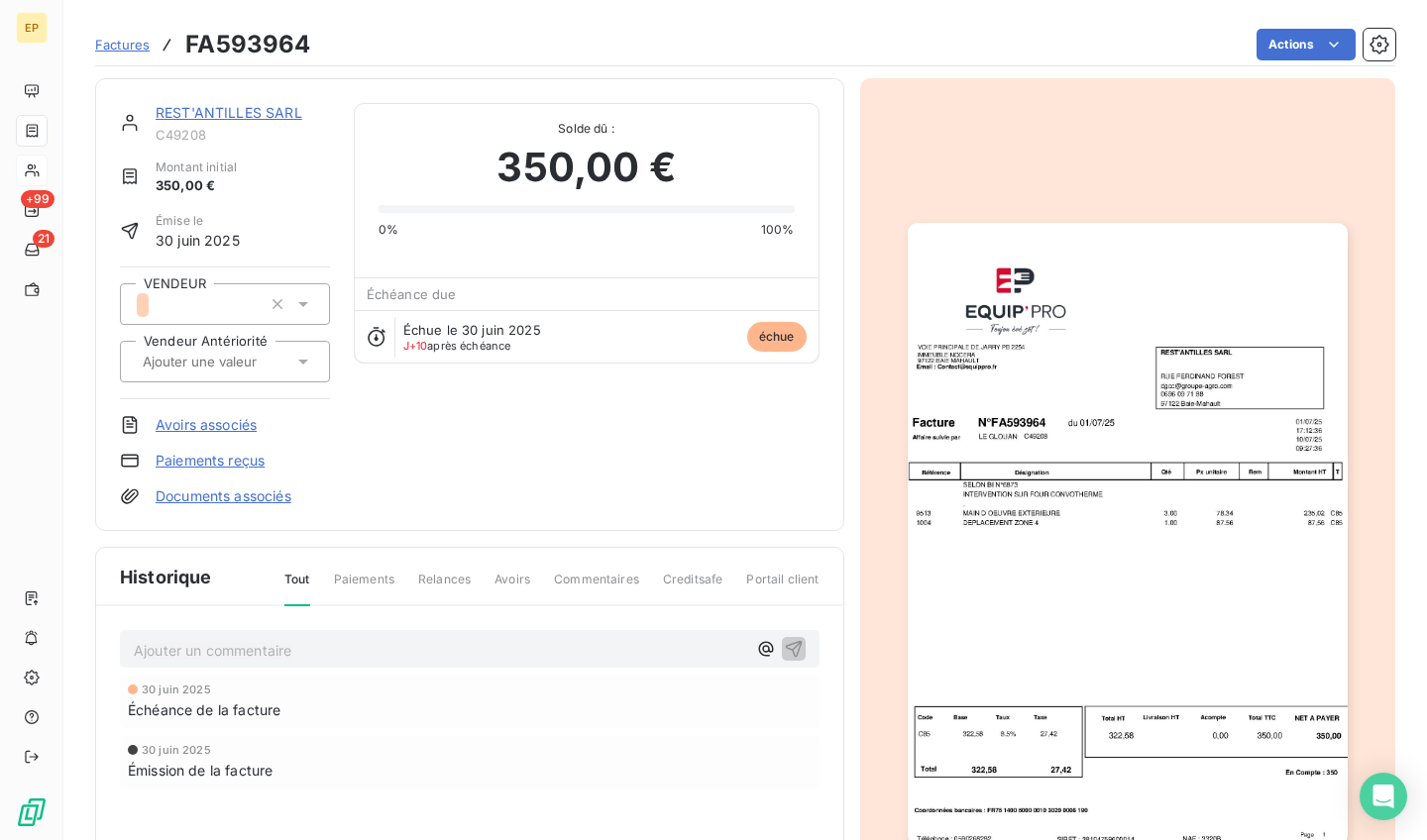 scroll, scrollTop: -2, scrollLeft: 0, axis: vertical 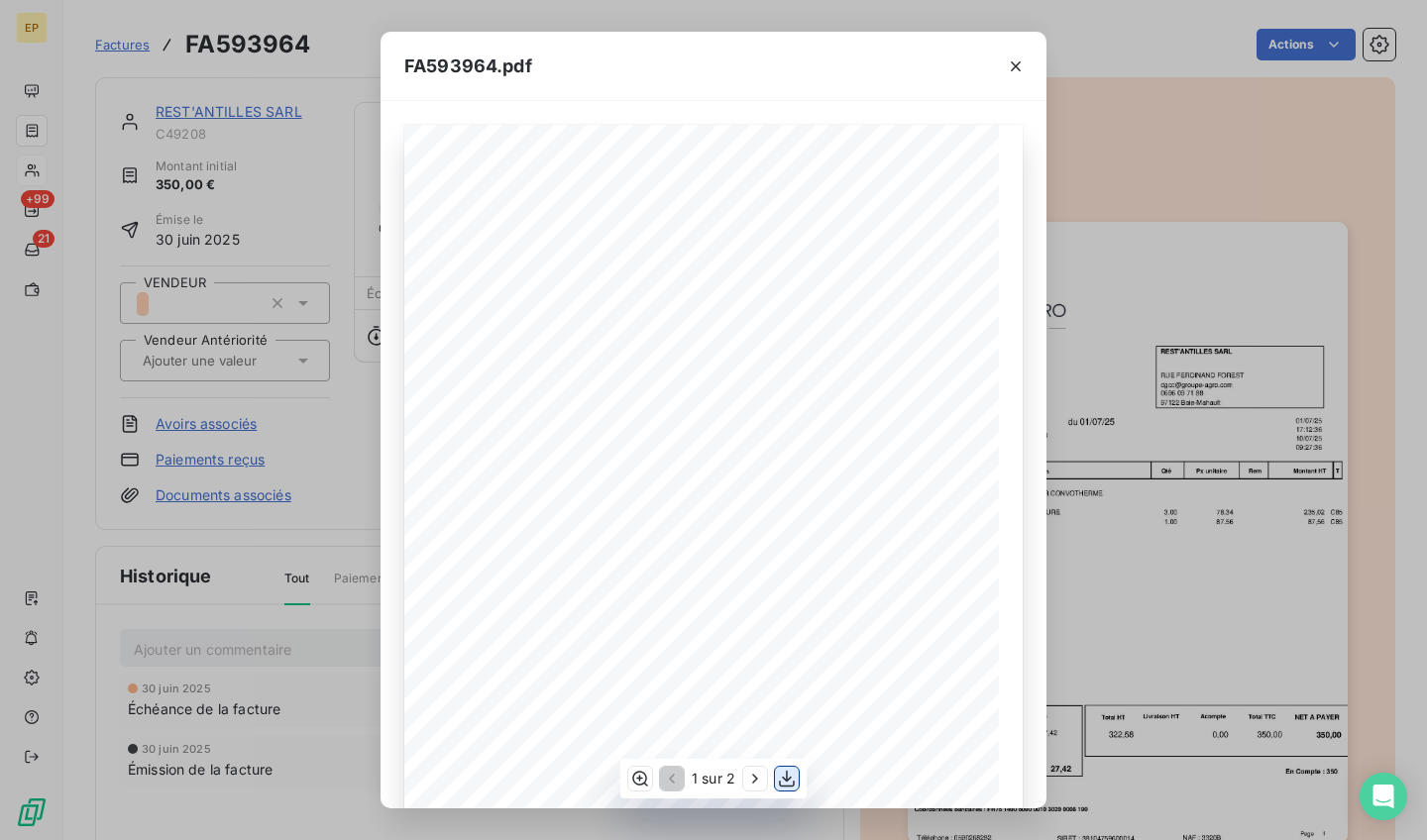 click 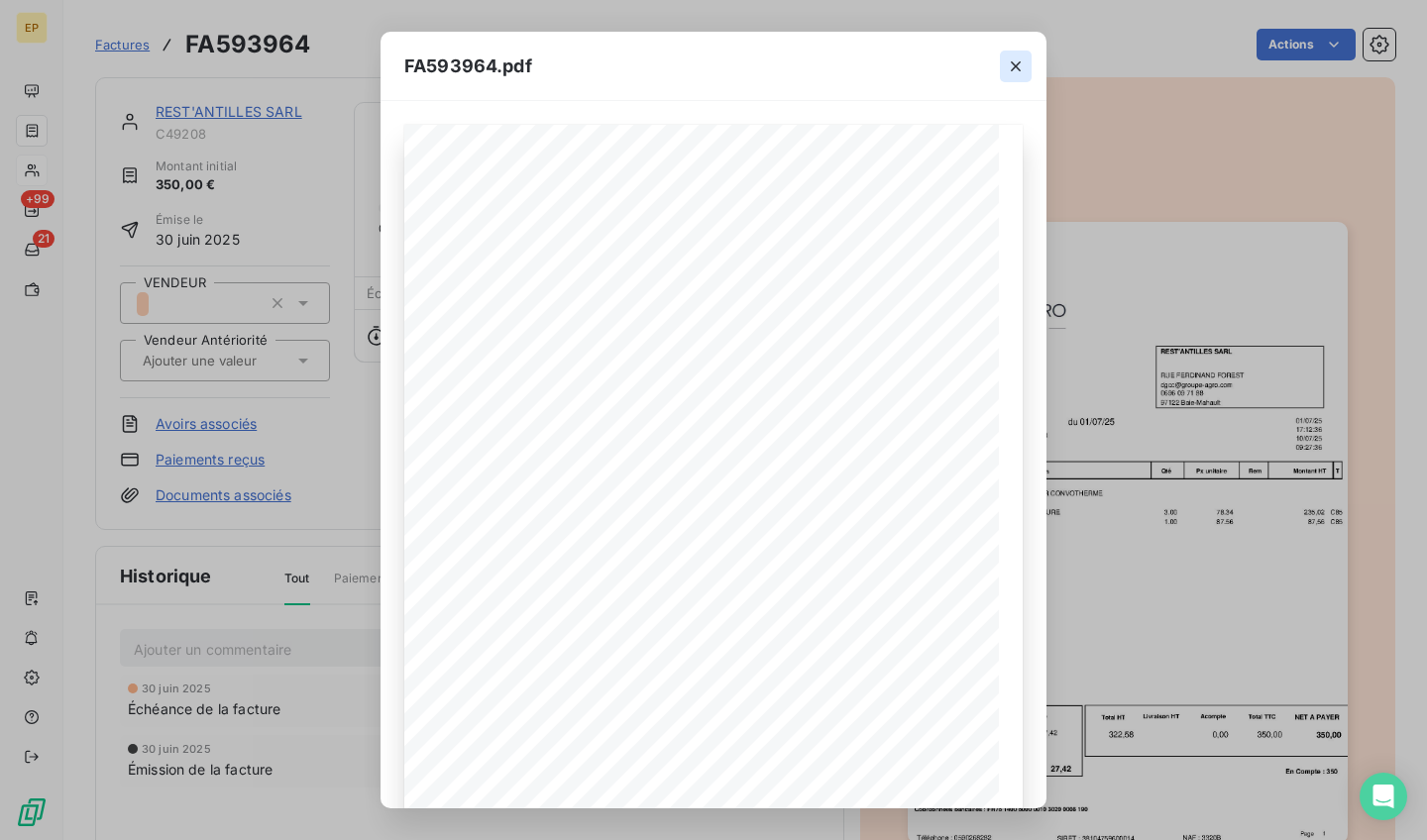 click 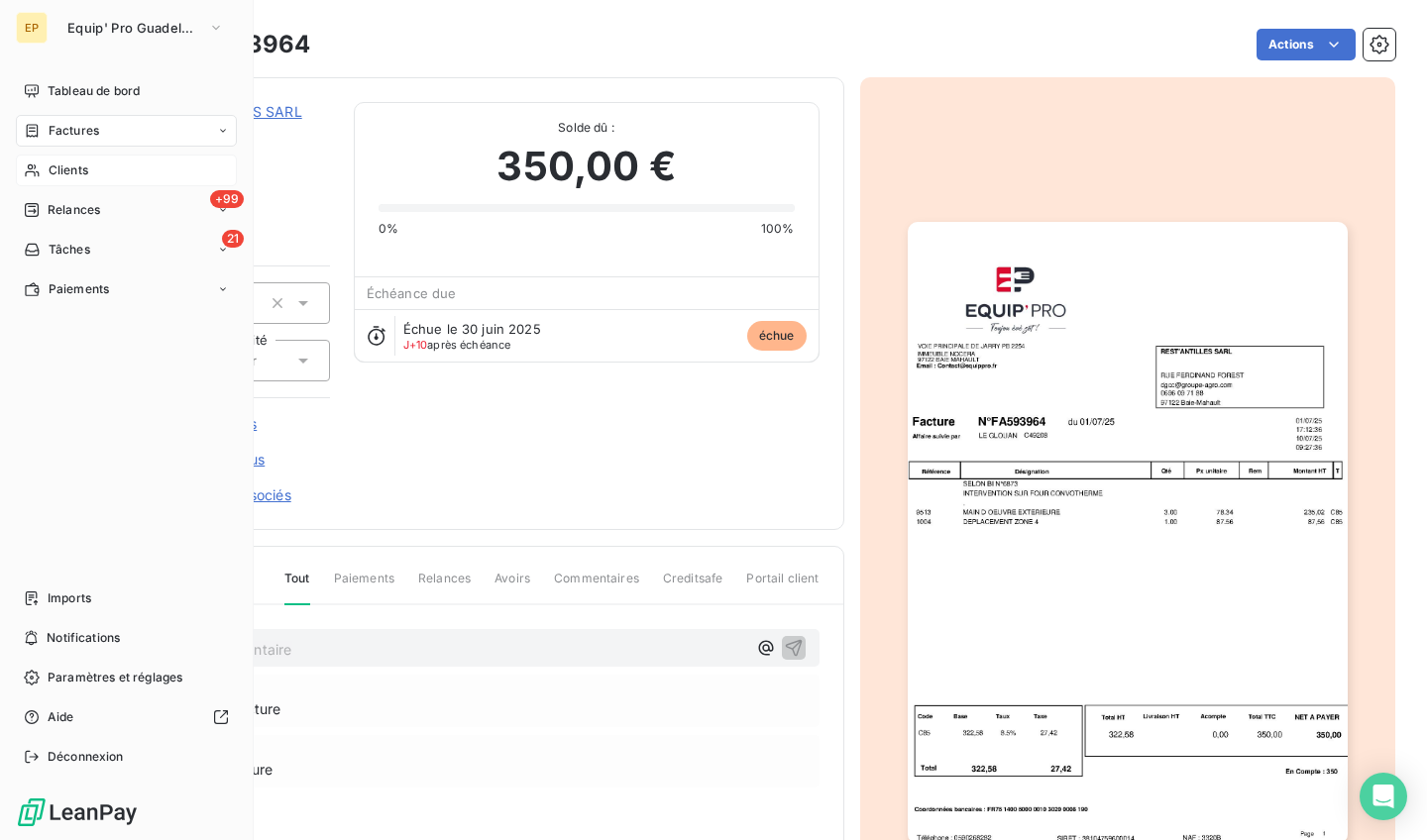 click 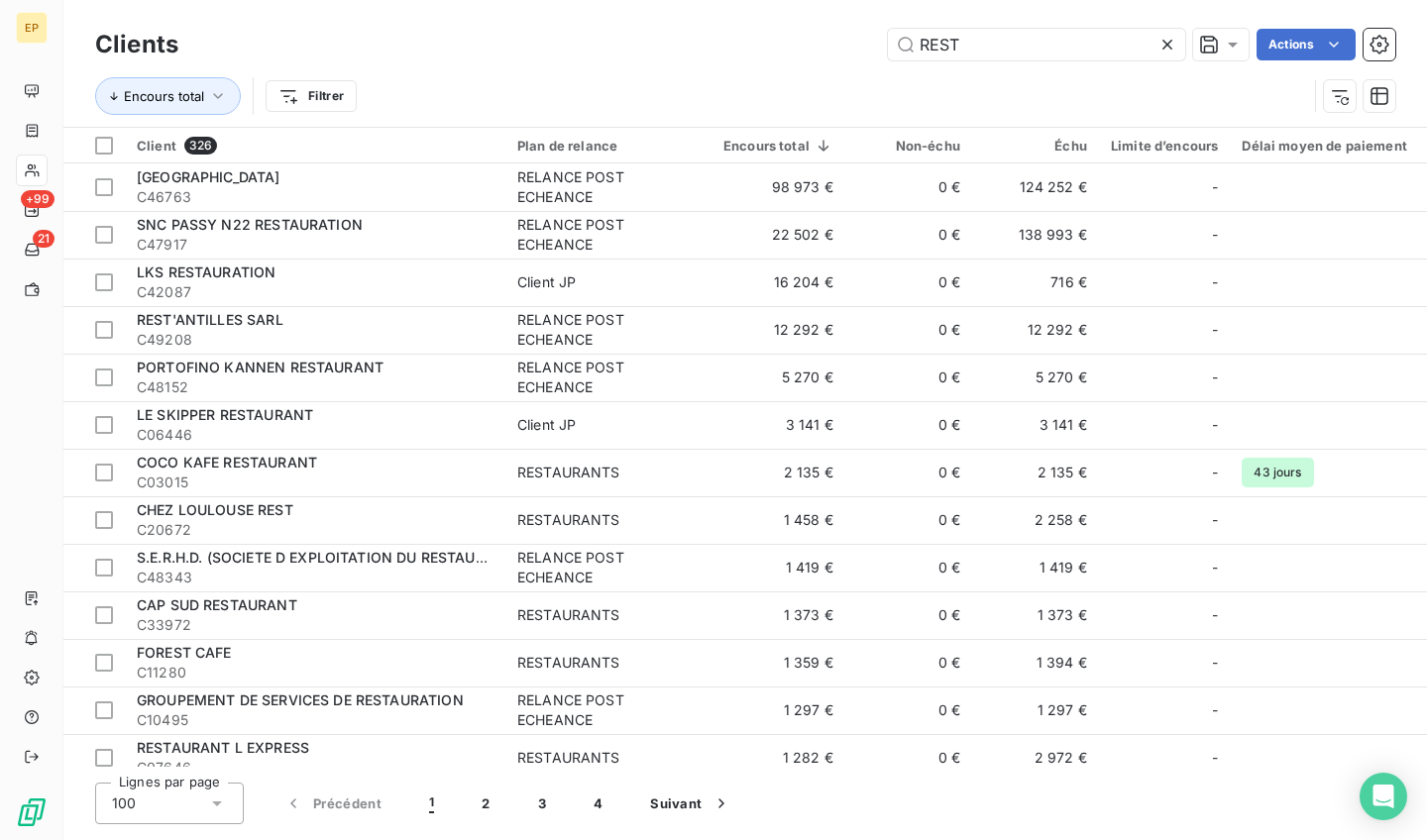 click 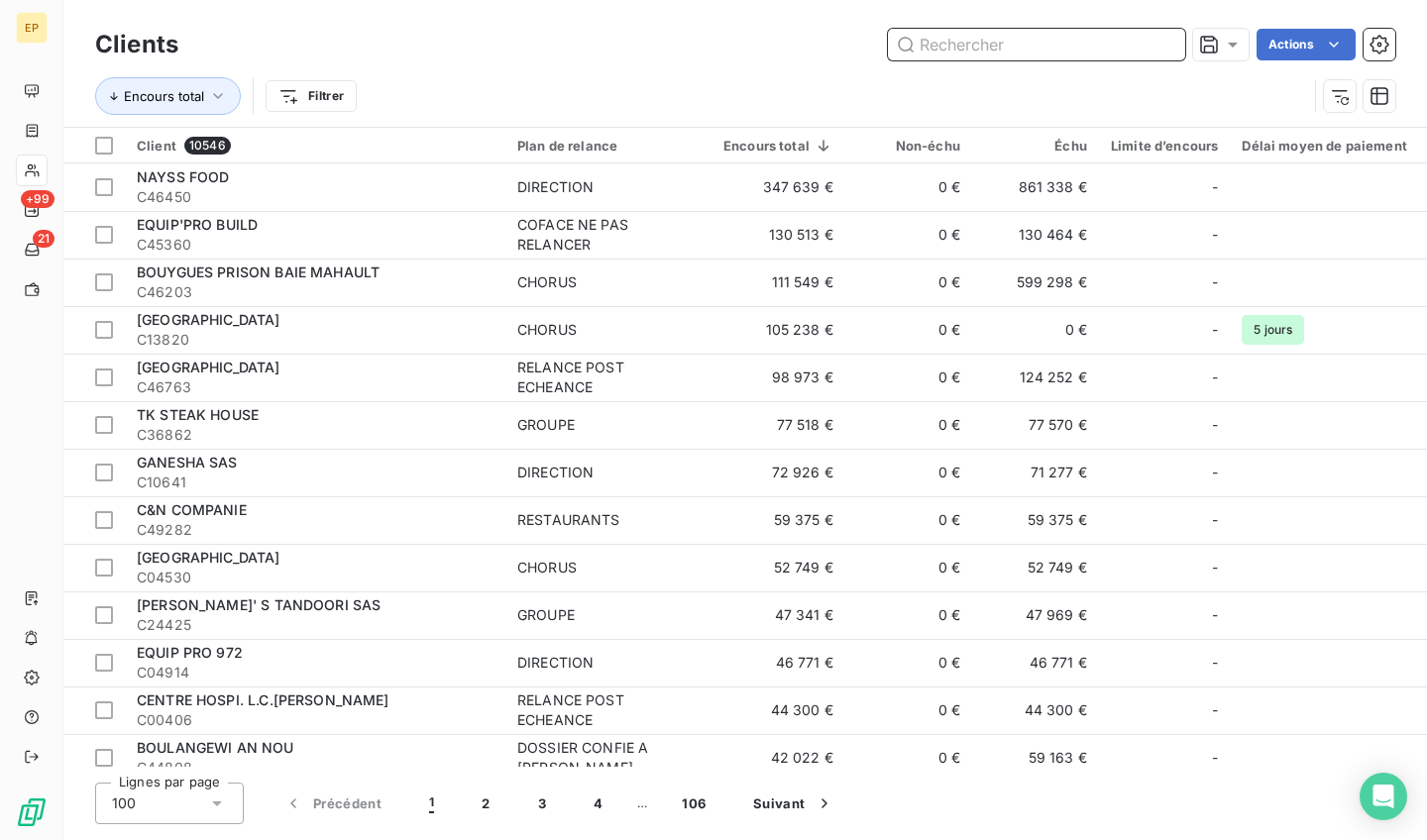 click at bounding box center [1037, 45] 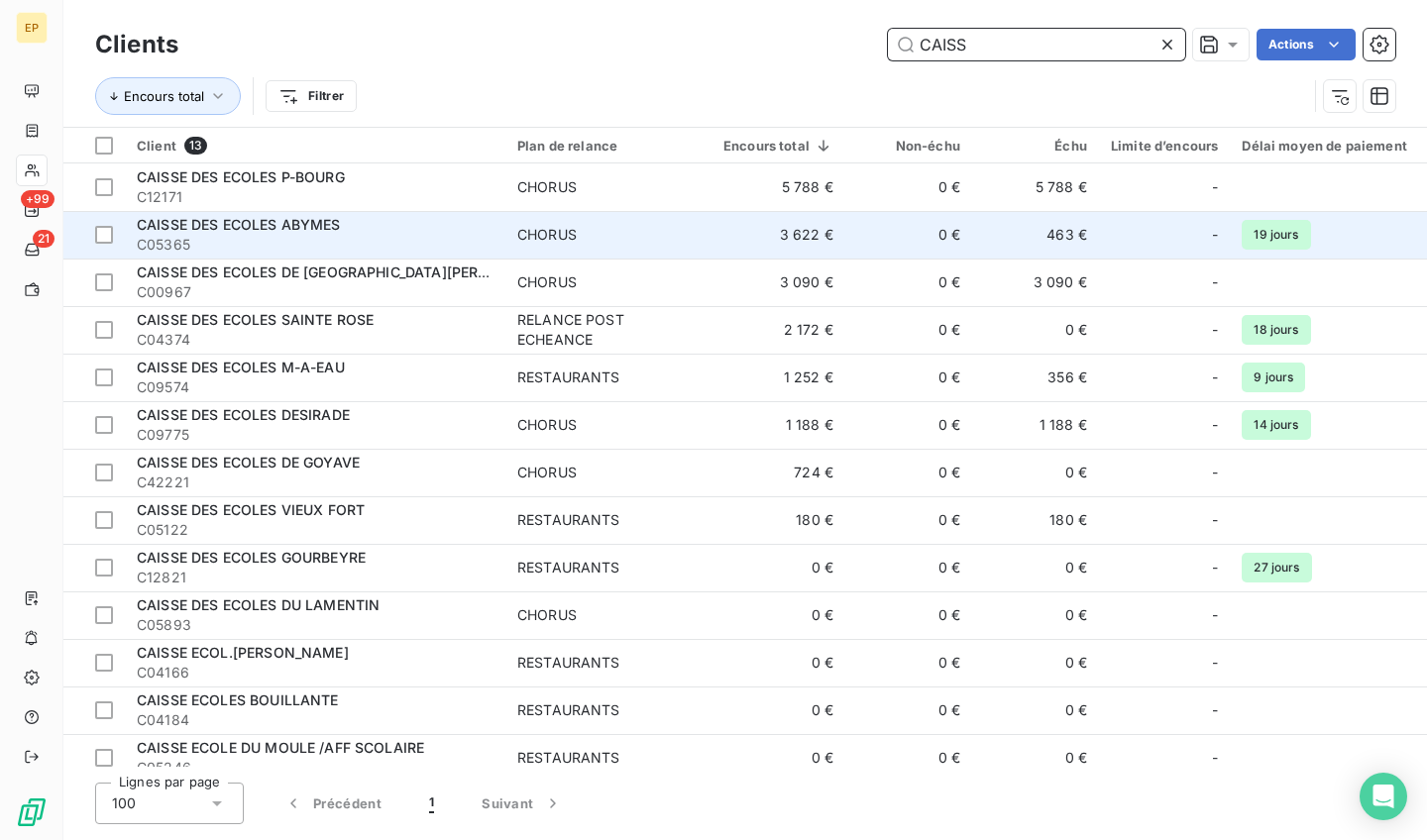type on "CAISS" 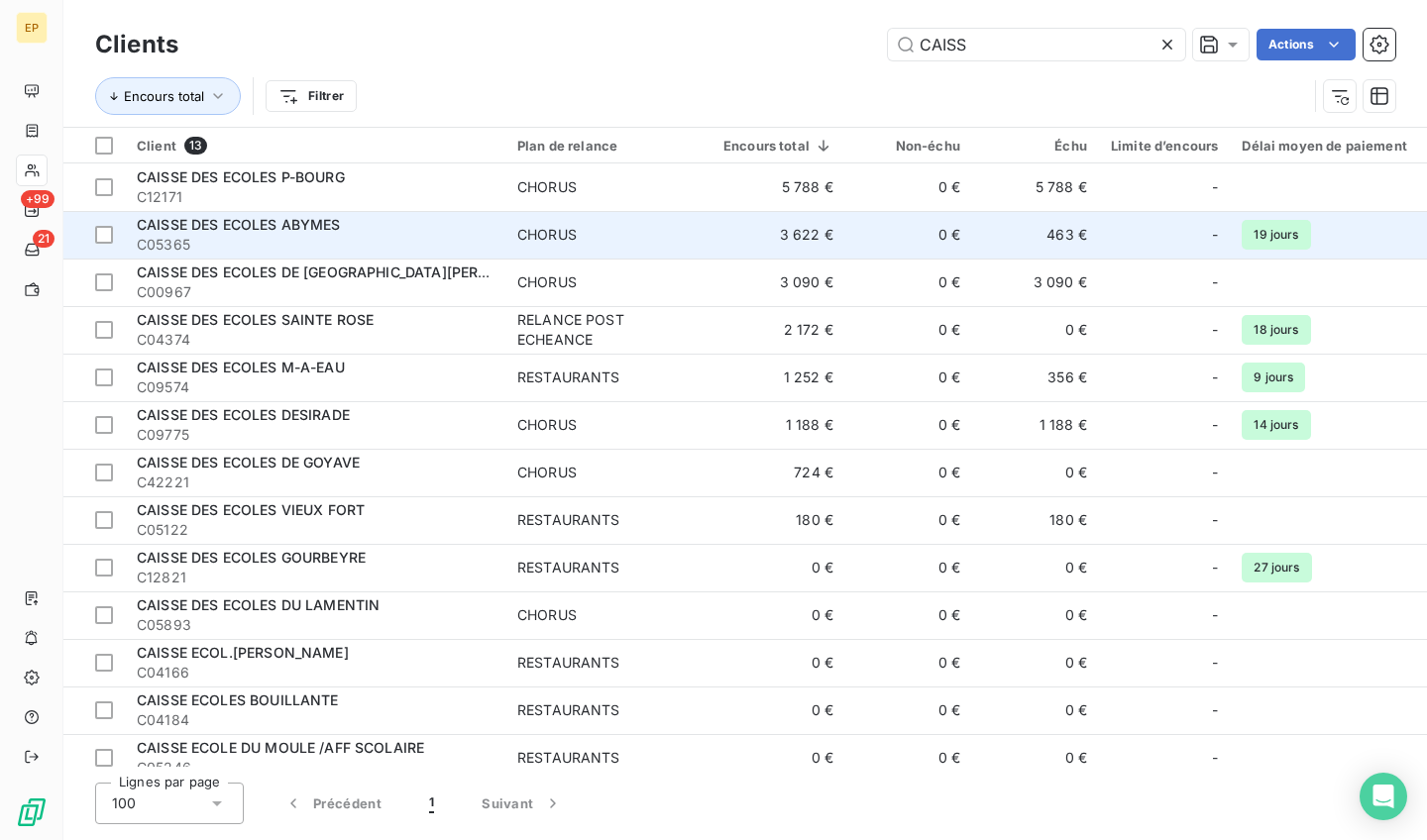 click on "CAISSE DES ECOLES ABYMES" at bounding box center [315, 225] 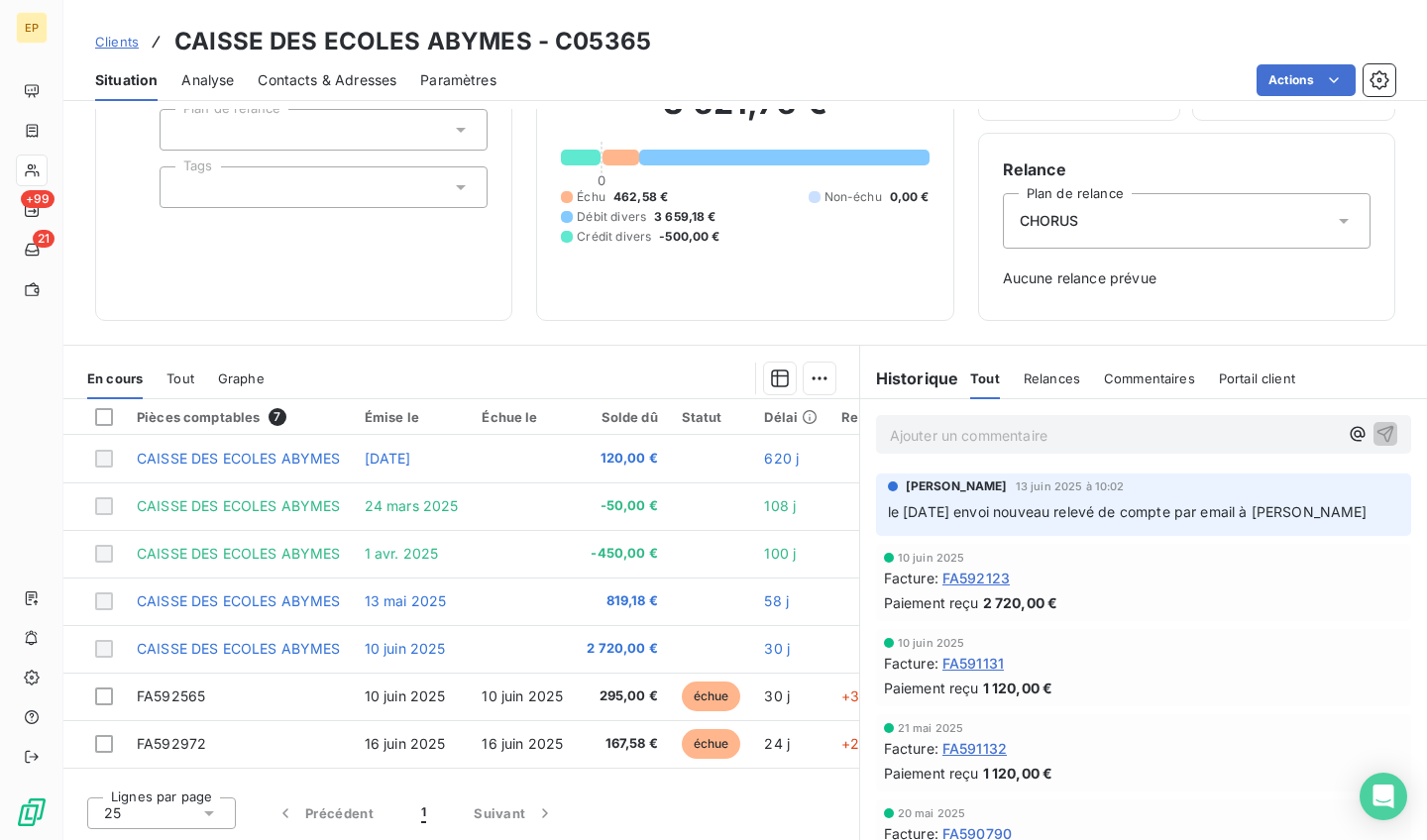 scroll, scrollTop: 137, scrollLeft: 0, axis: vertical 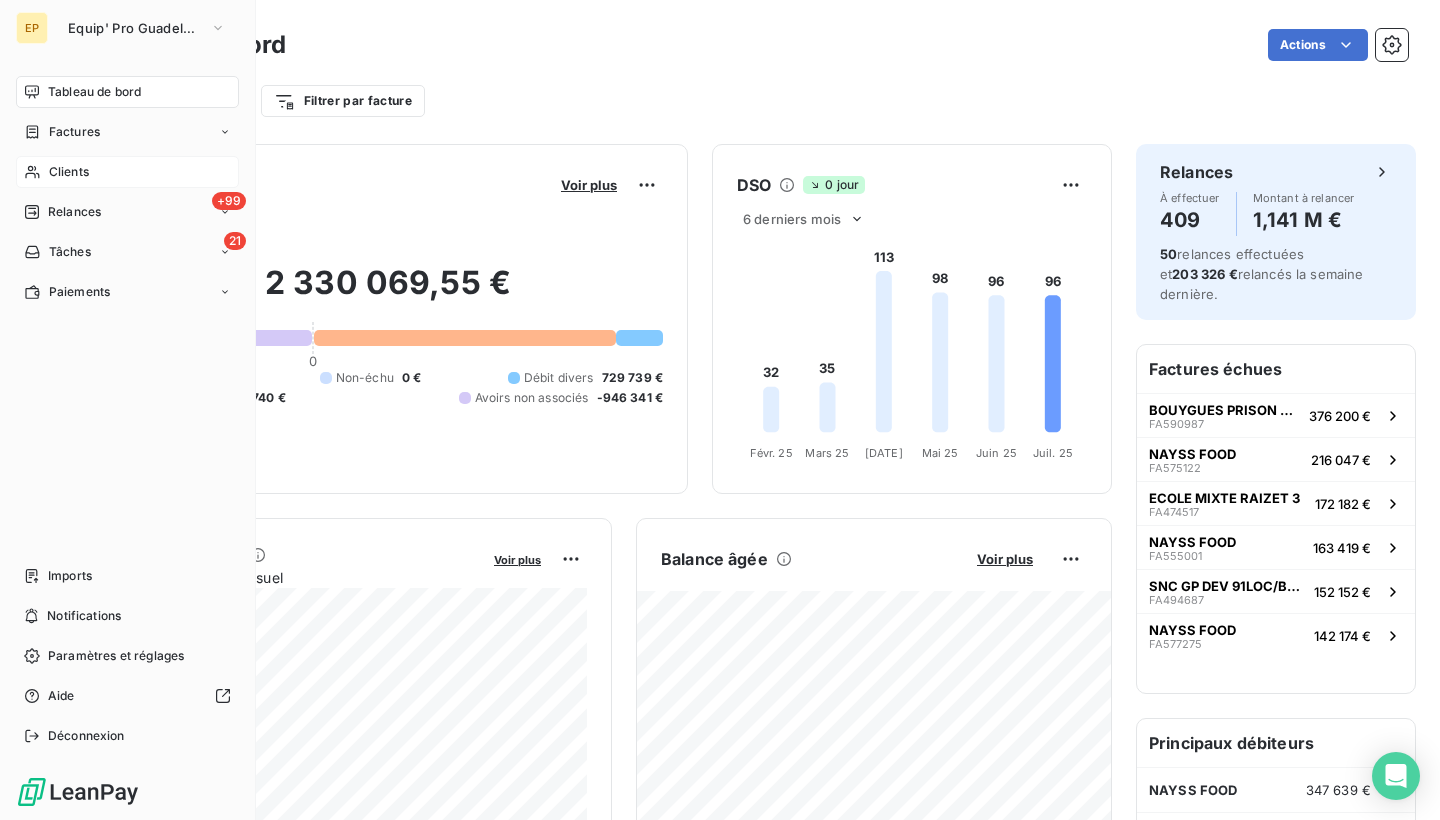 click 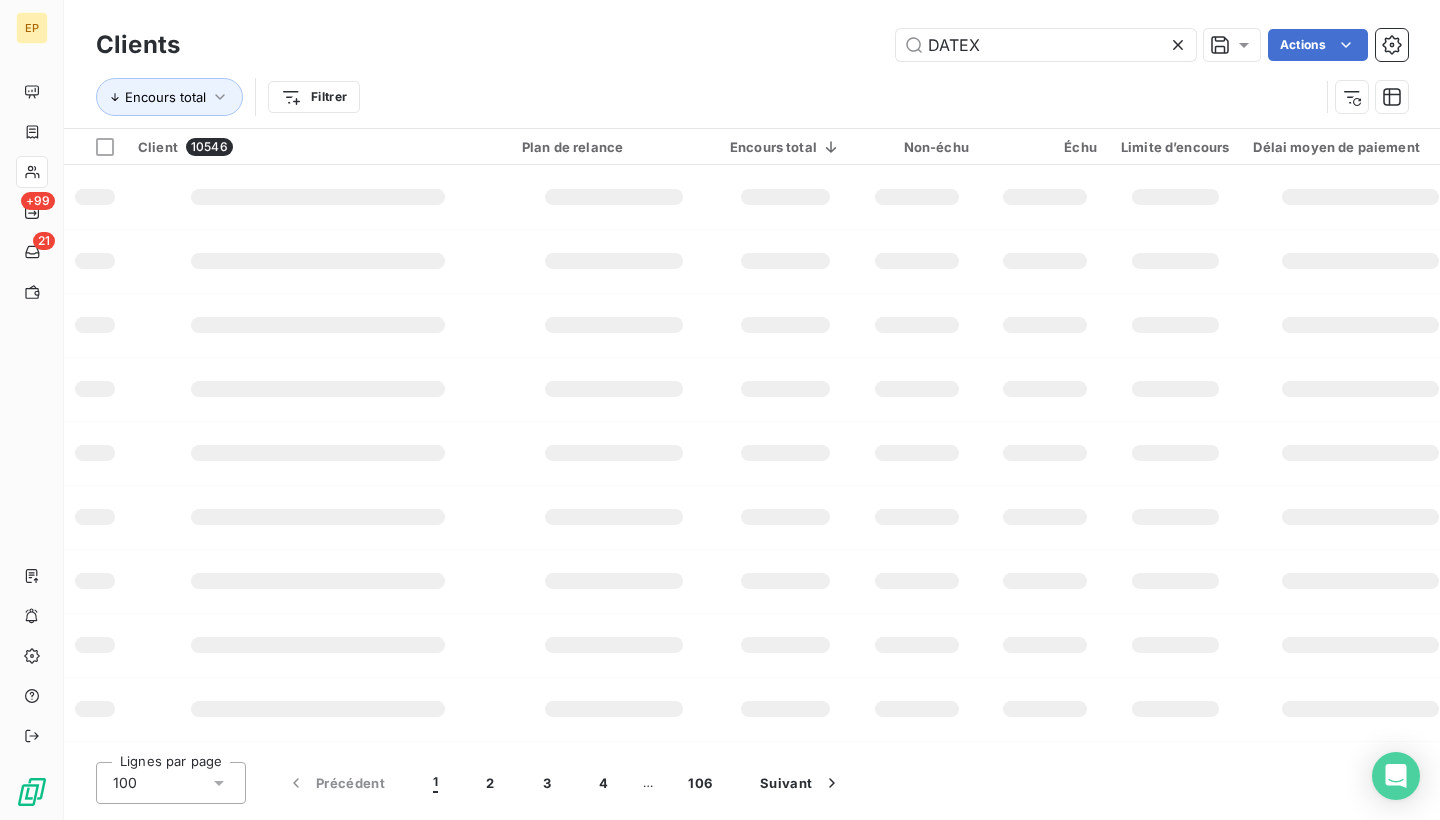 type on "DATEX" 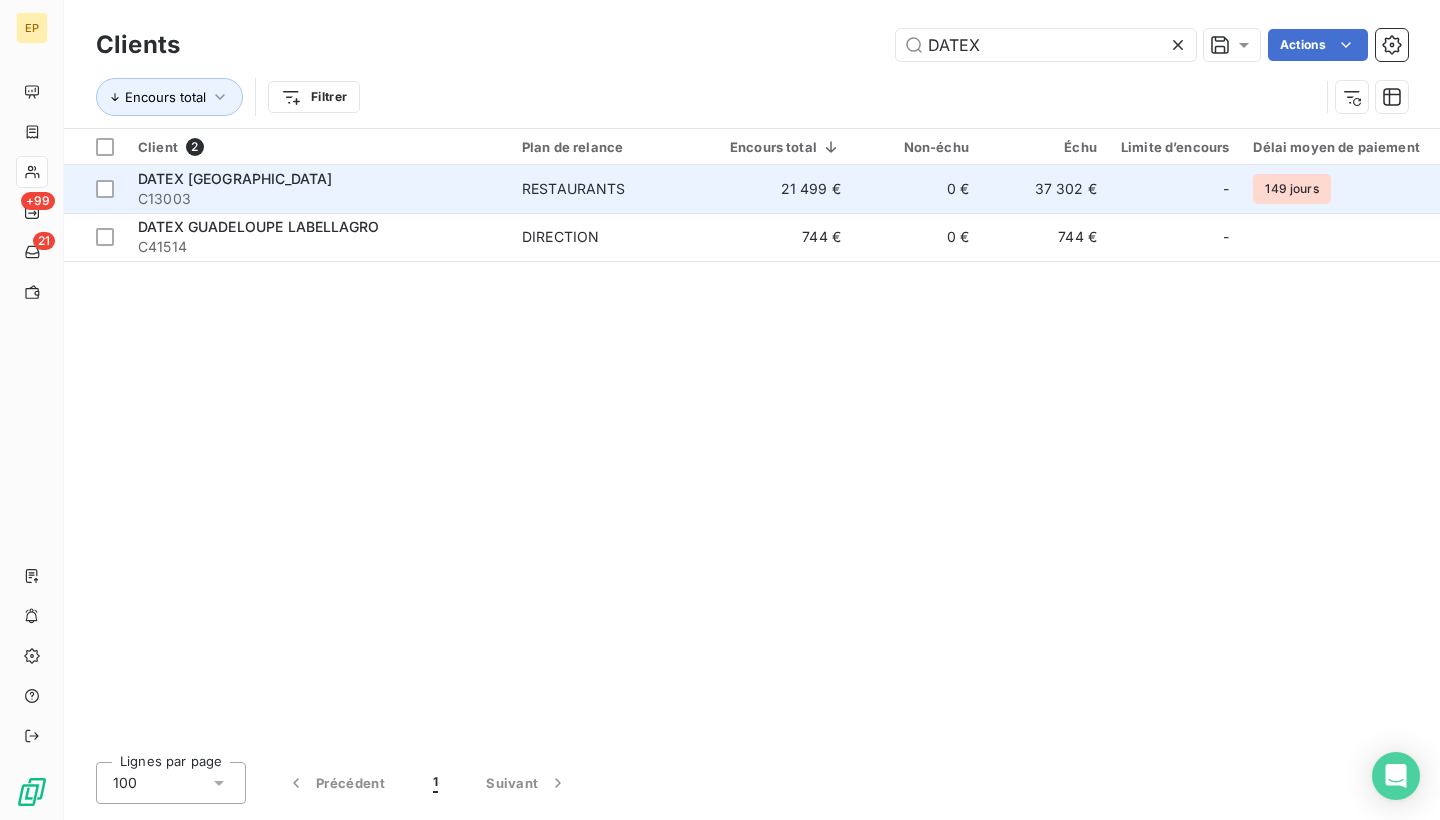 click on "DATEX [GEOGRAPHIC_DATA]" at bounding box center [318, 179] 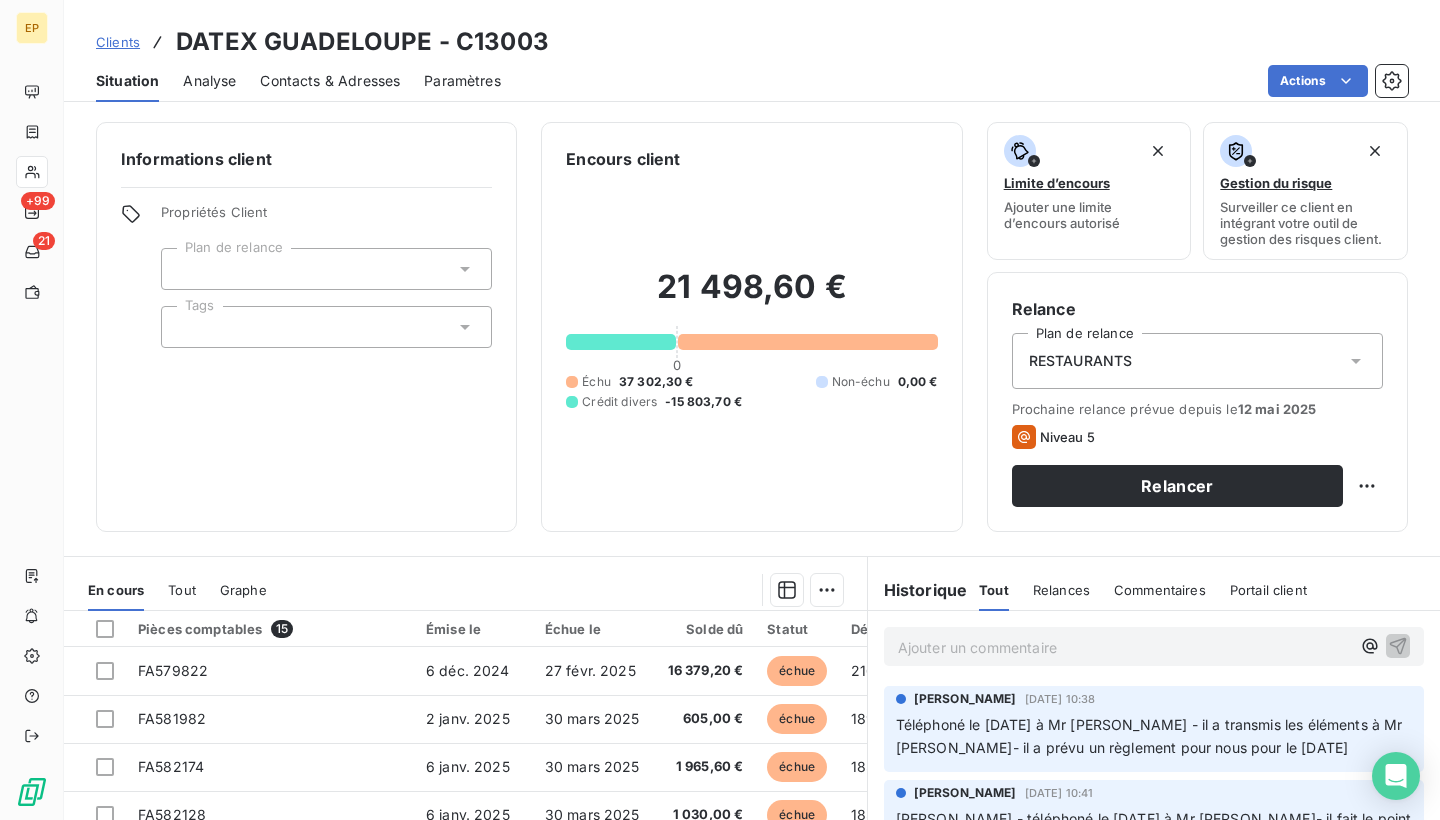 click on "Contacts & Adresses" at bounding box center (330, 81) 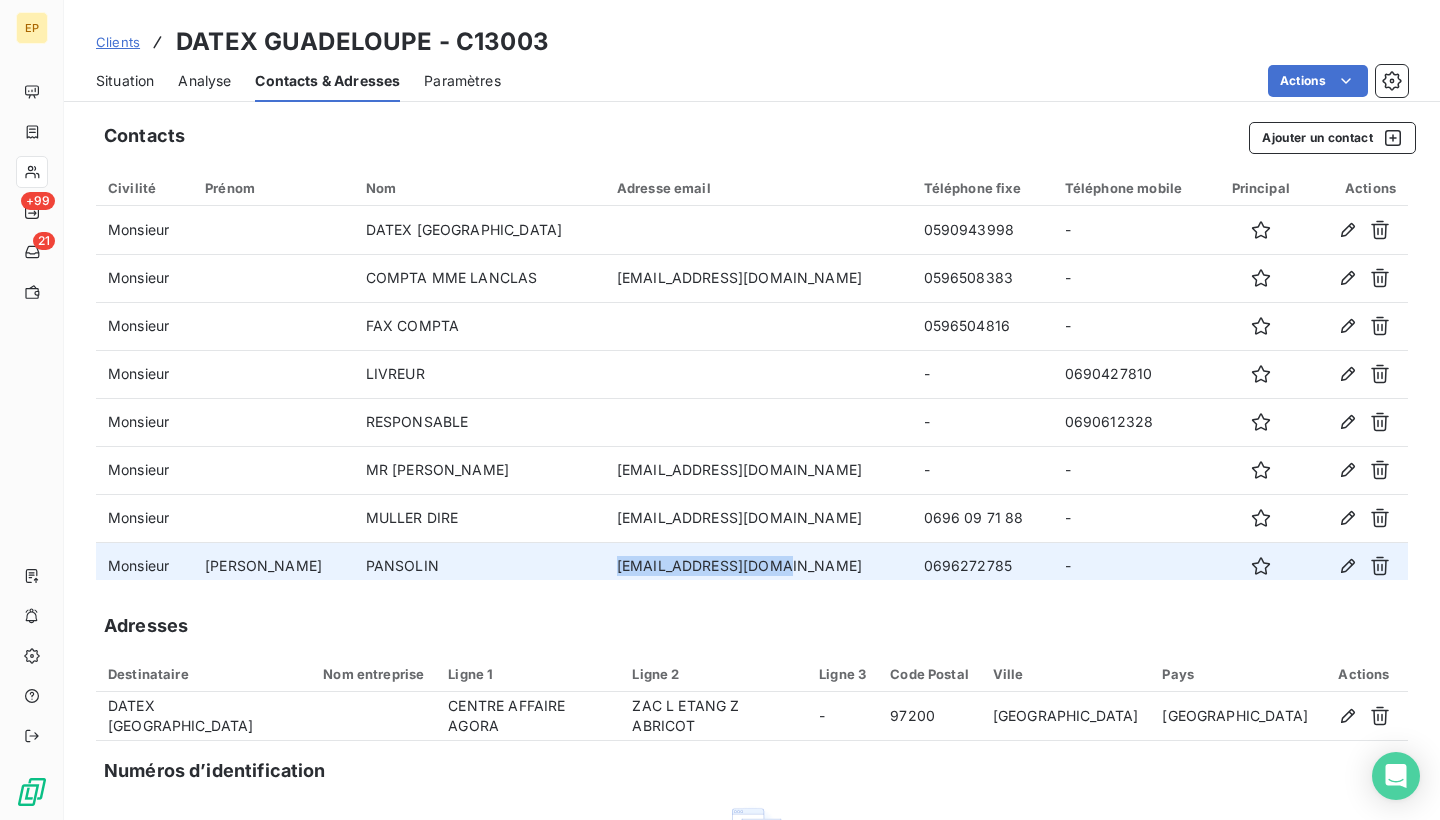 drag, startPoint x: 741, startPoint y: 562, endPoint x: 584, endPoint y: 562, distance: 157 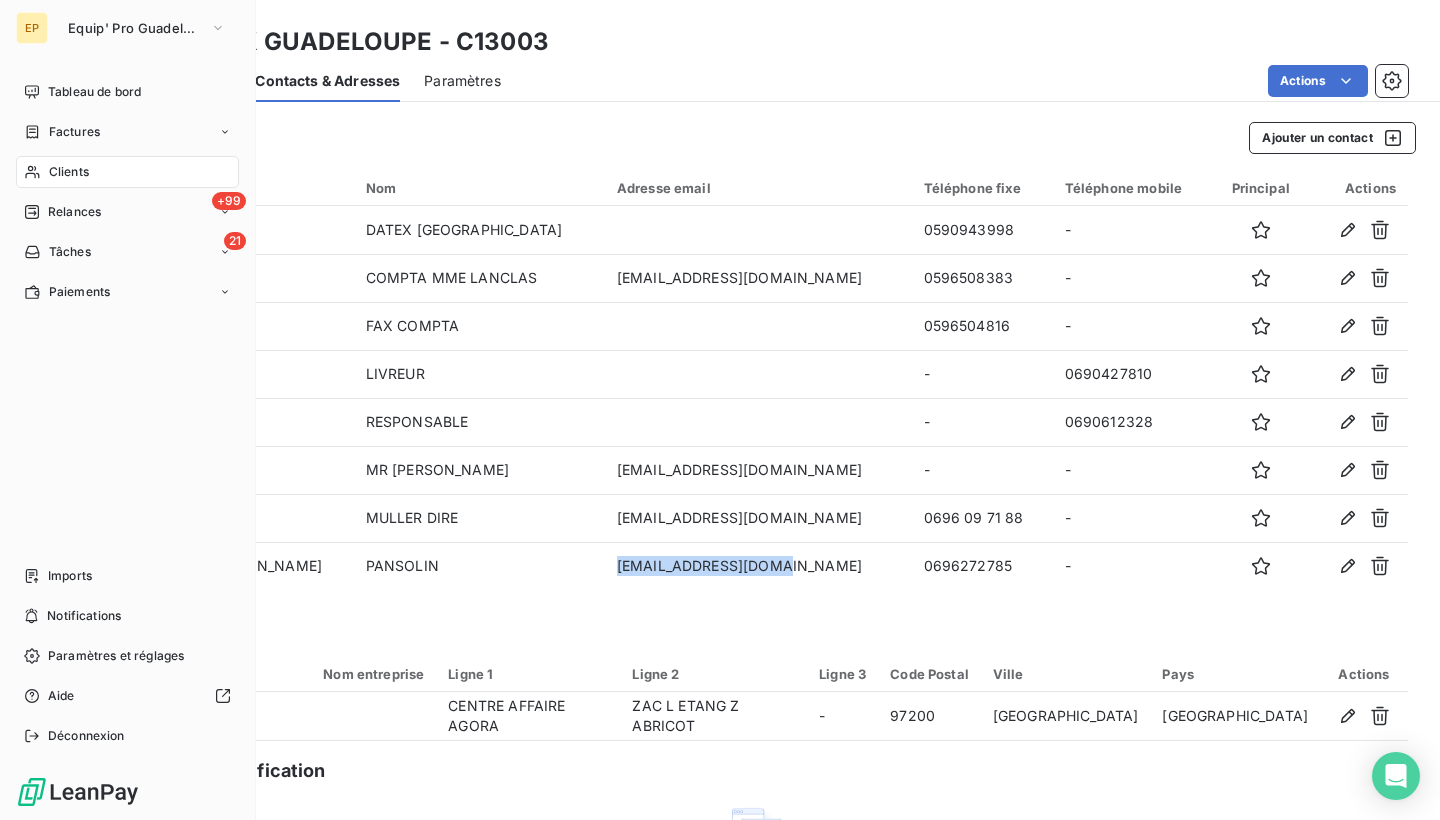 click on "Clients" at bounding box center (69, 172) 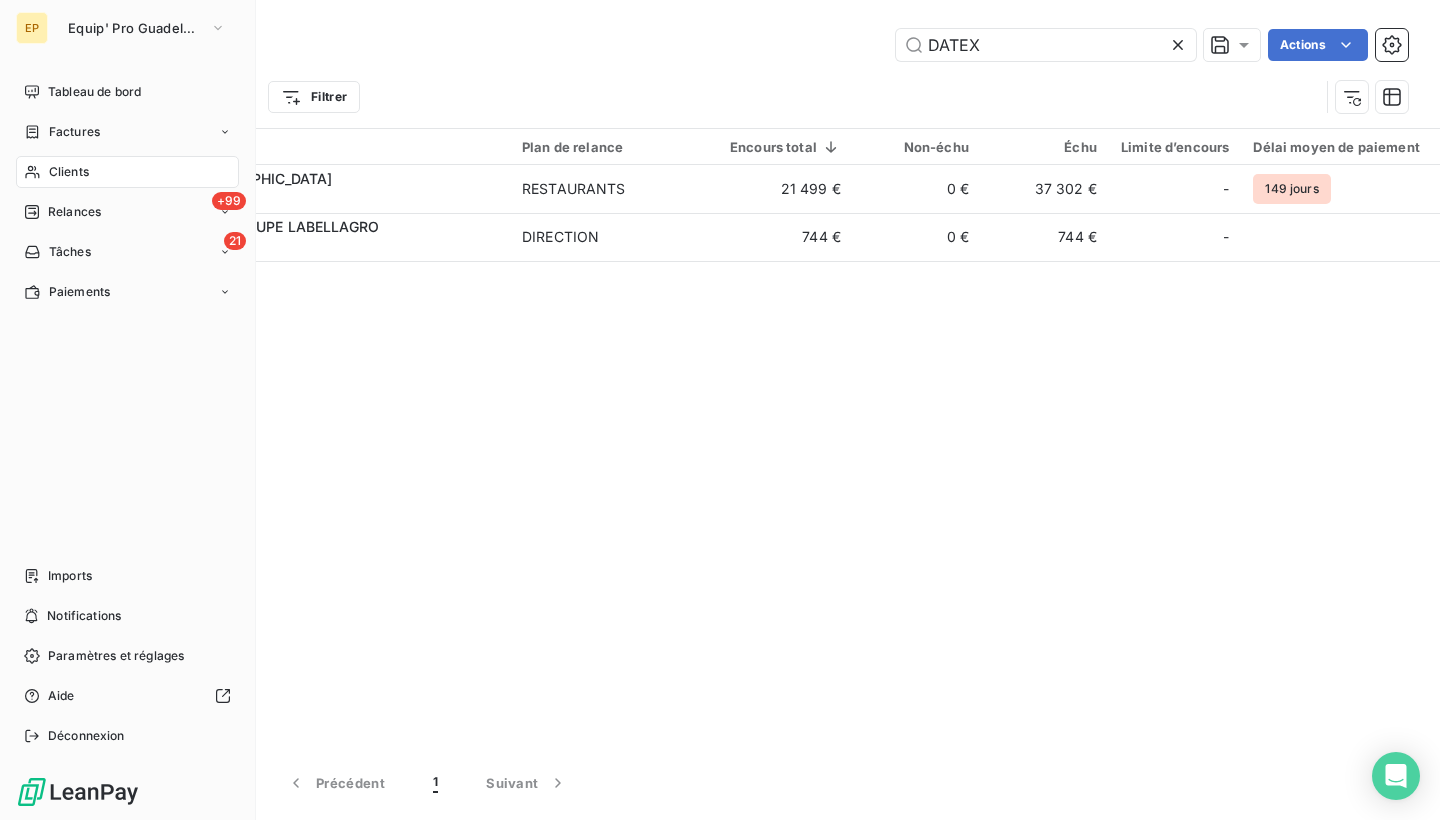 click 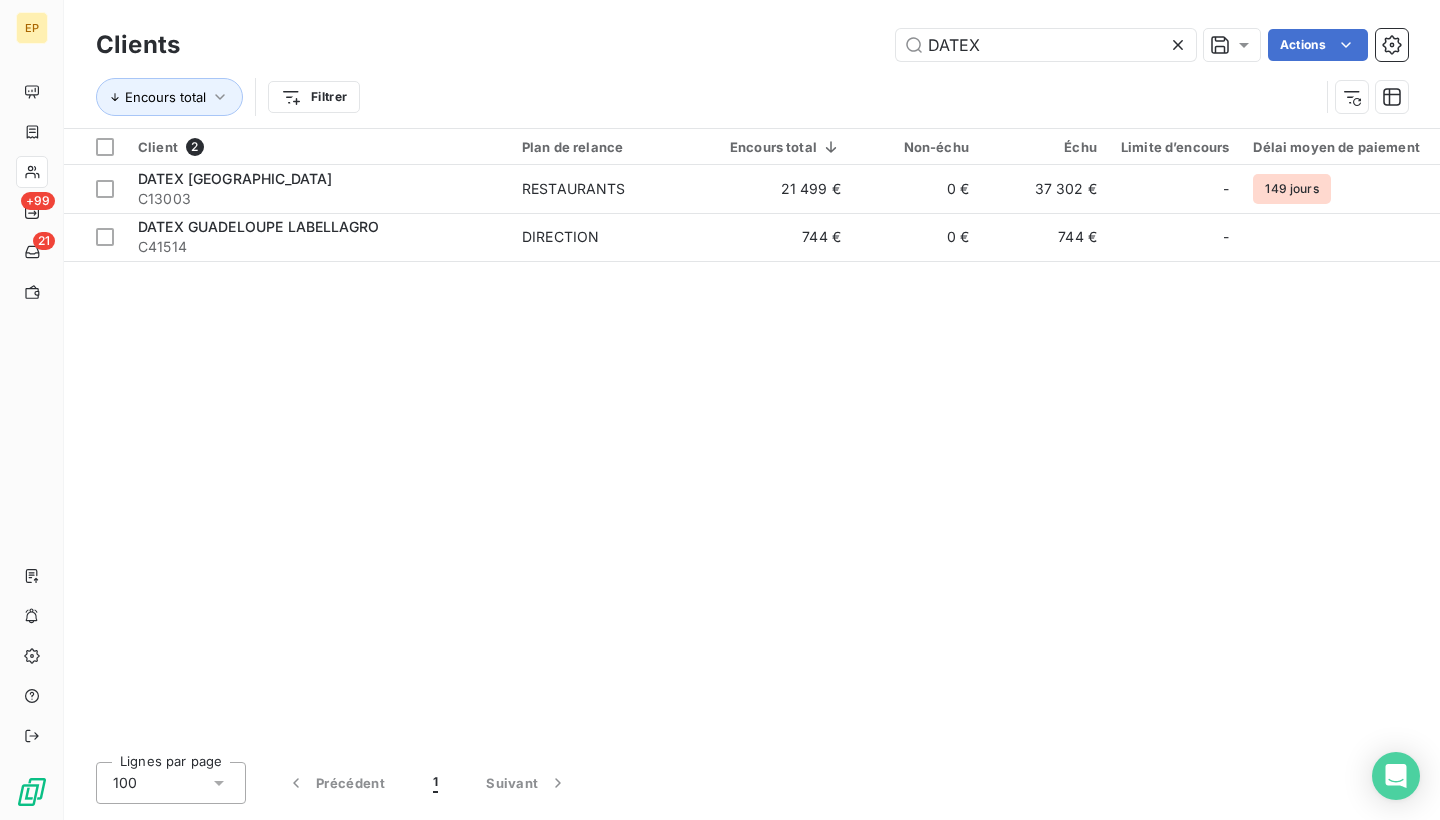 click 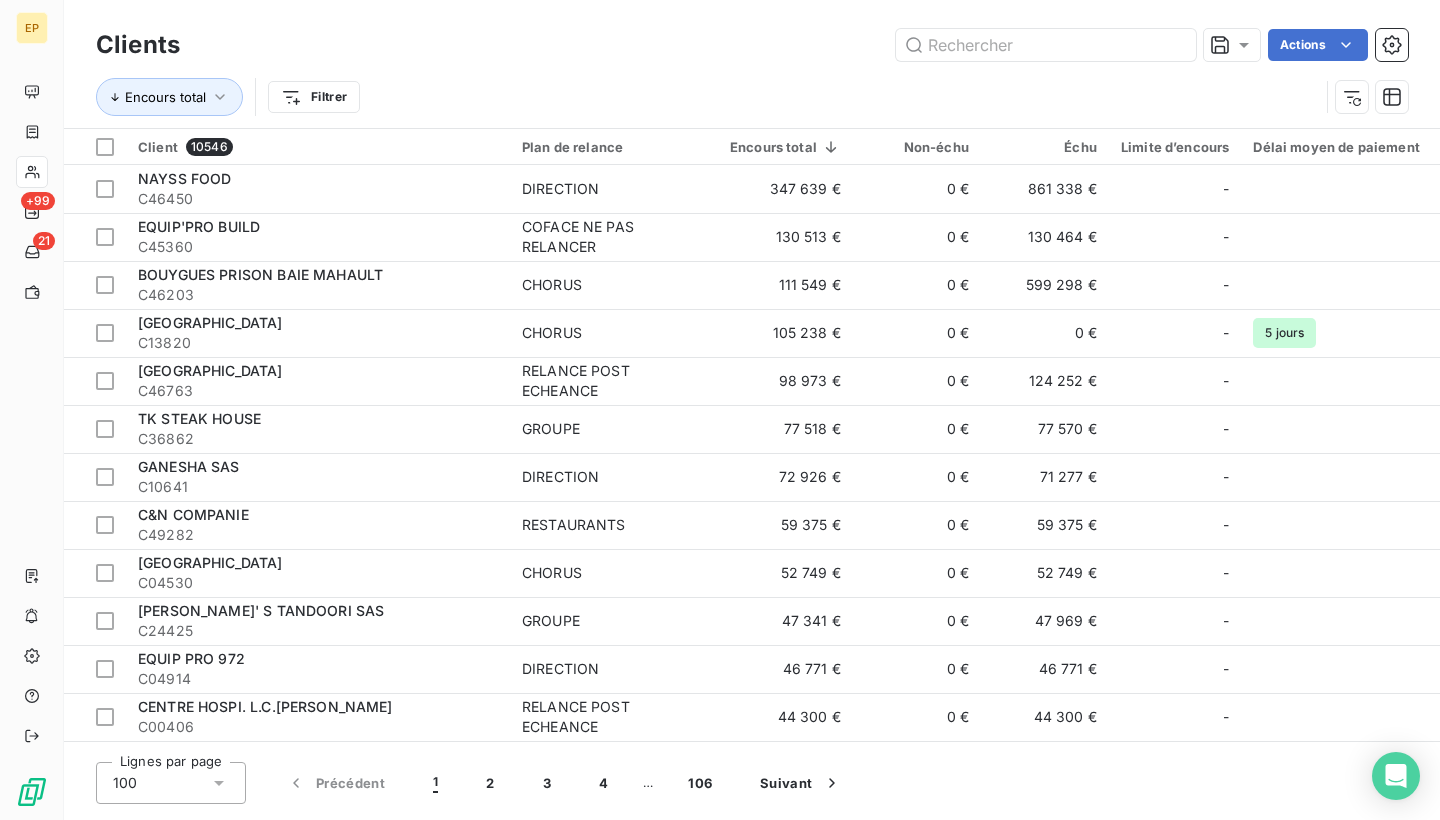 click 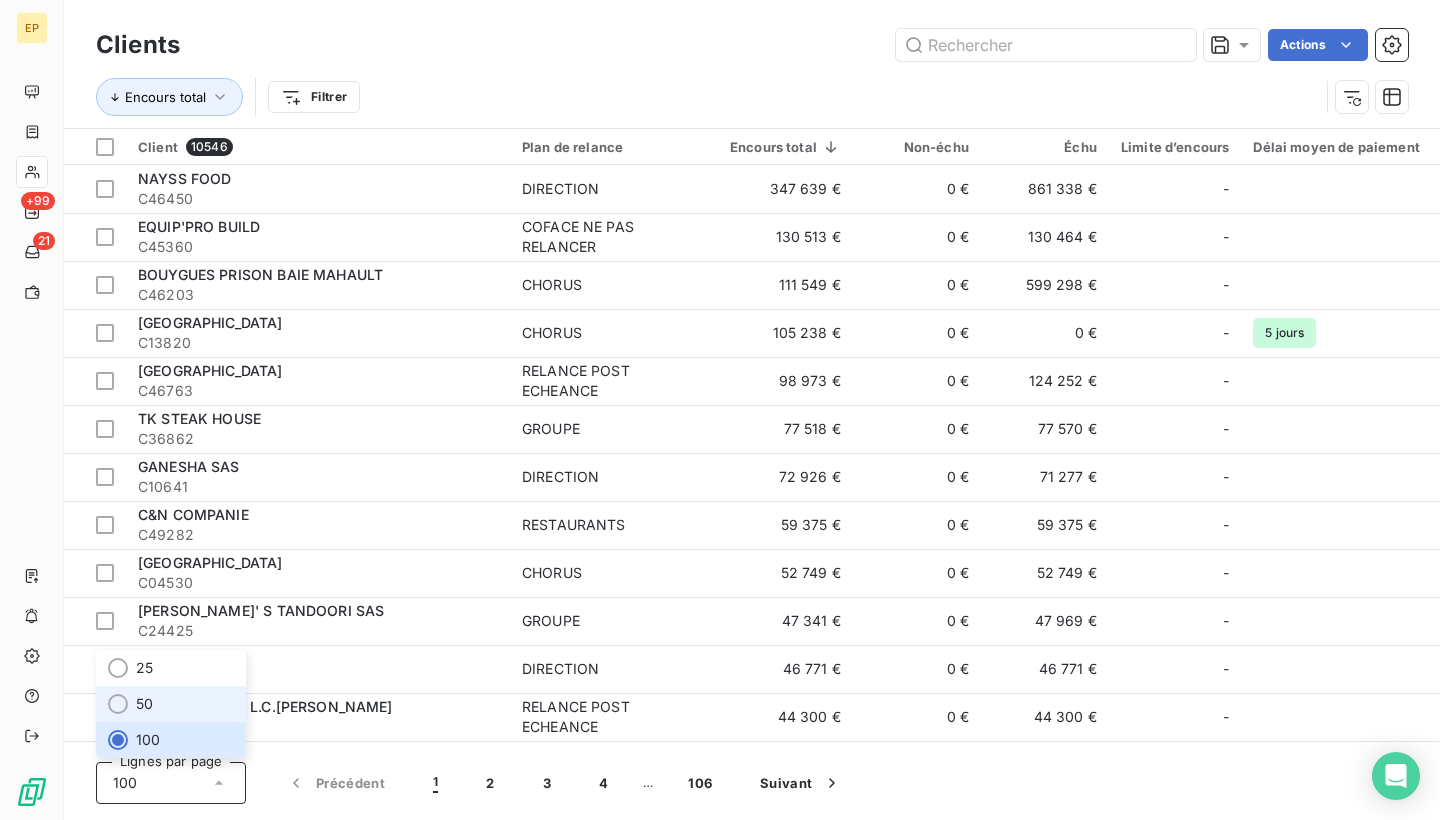 click on "50" at bounding box center (171, 704) 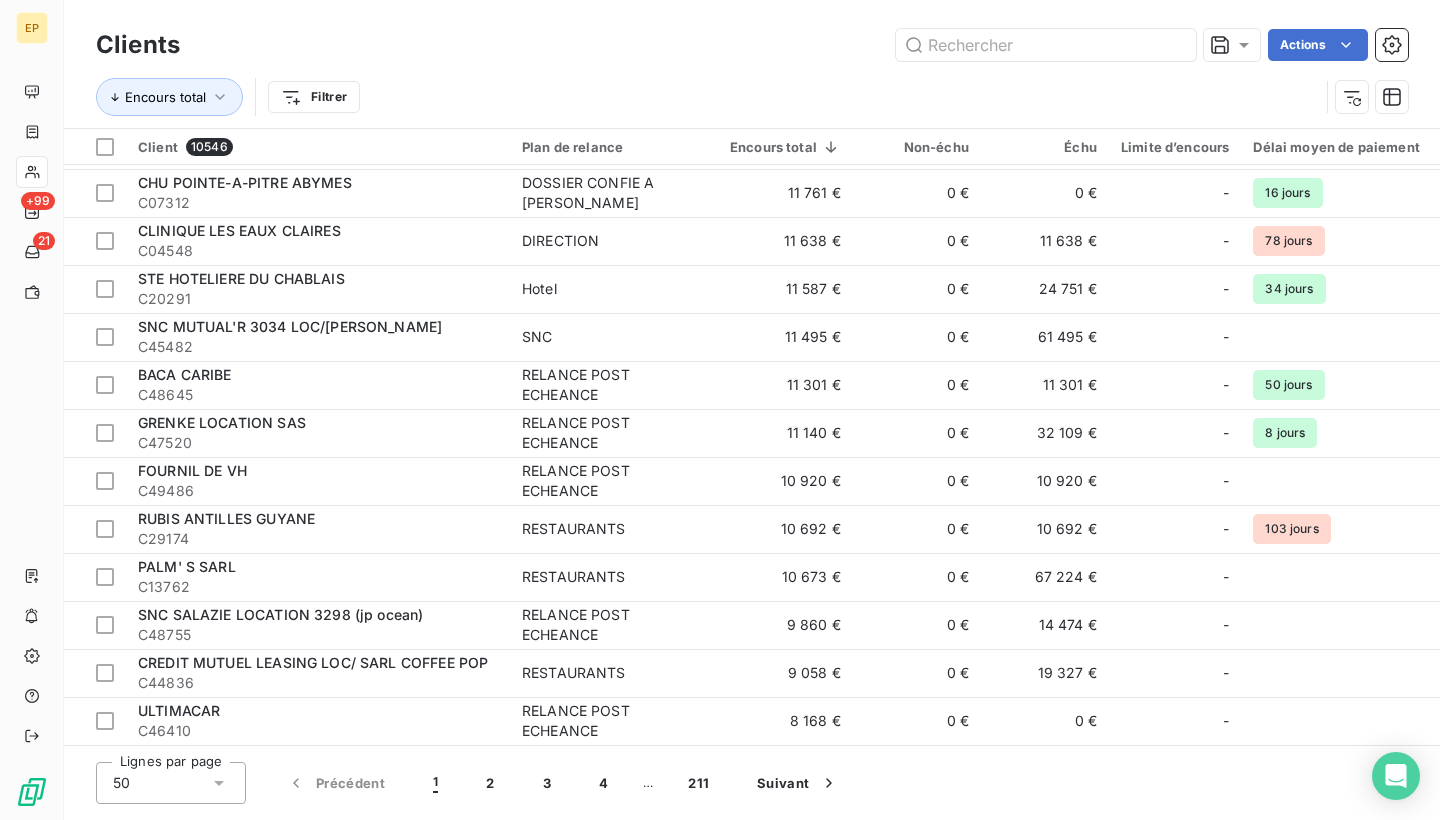 scroll, scrollTop: 1826, scrollLeft: 0, axis: vertical 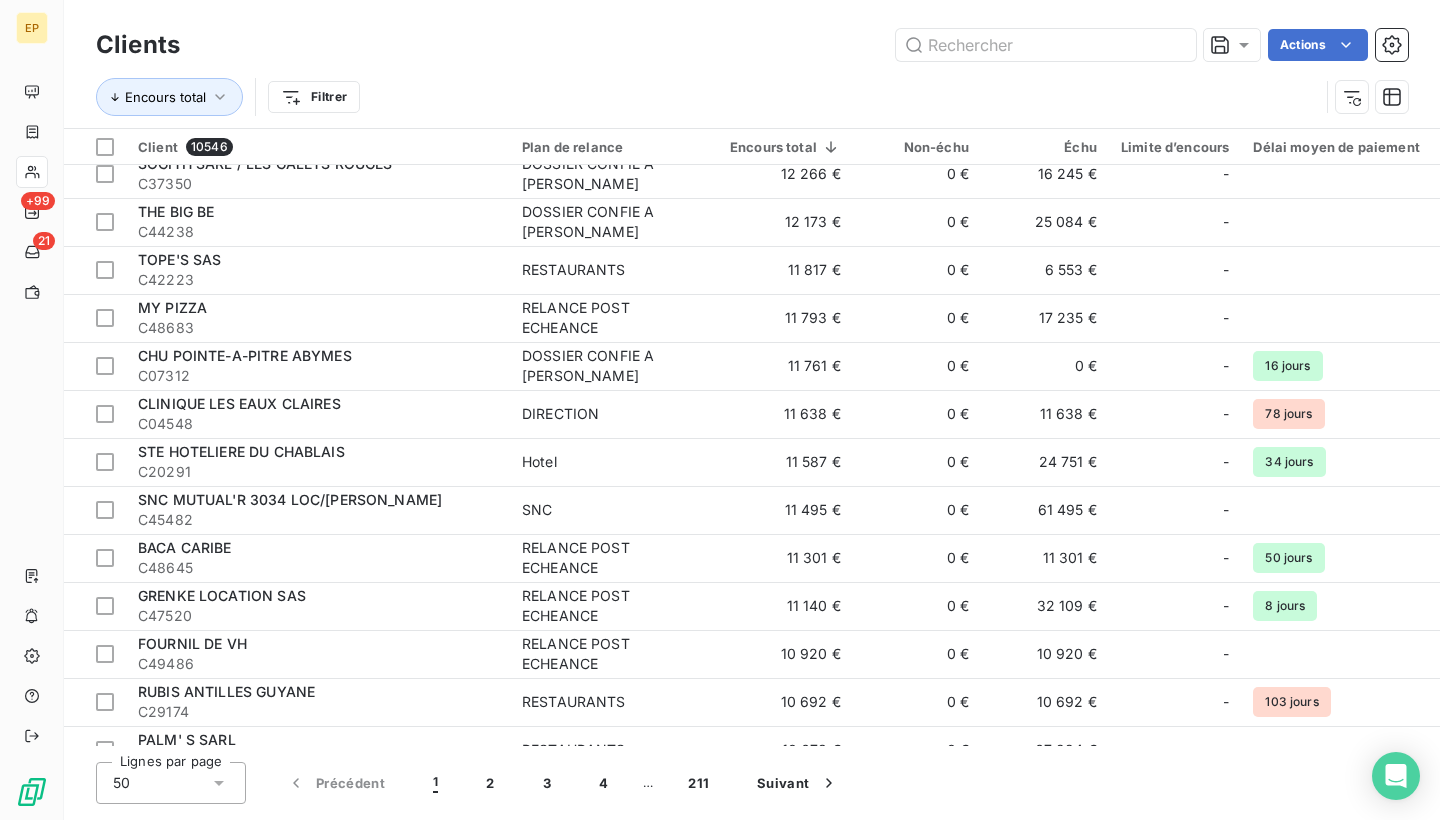 click 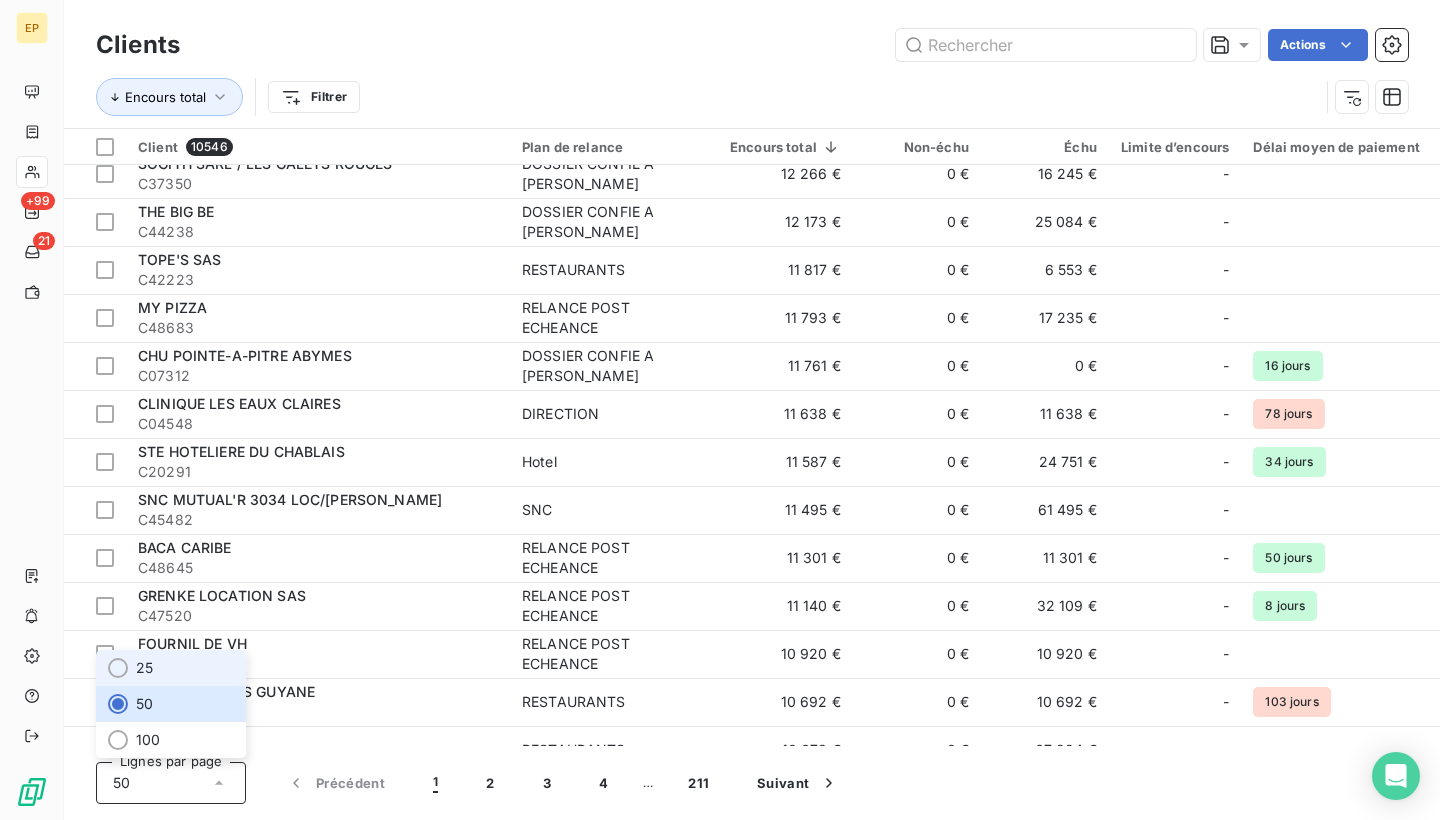 click on "25" at bounding box center [144, 668] 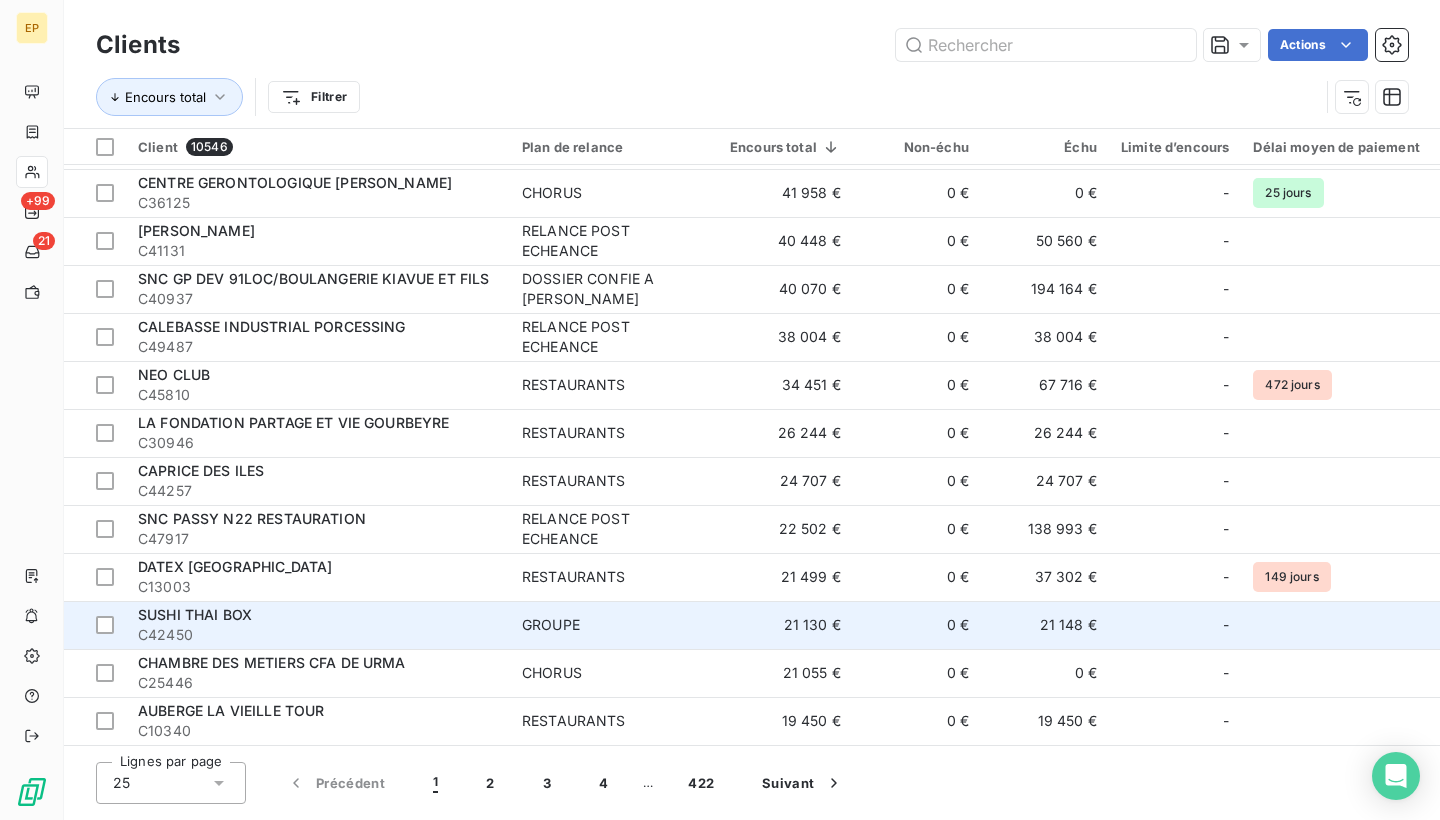 scroll, scrollTop: 626, scrollLeft: 0, axis: vertical 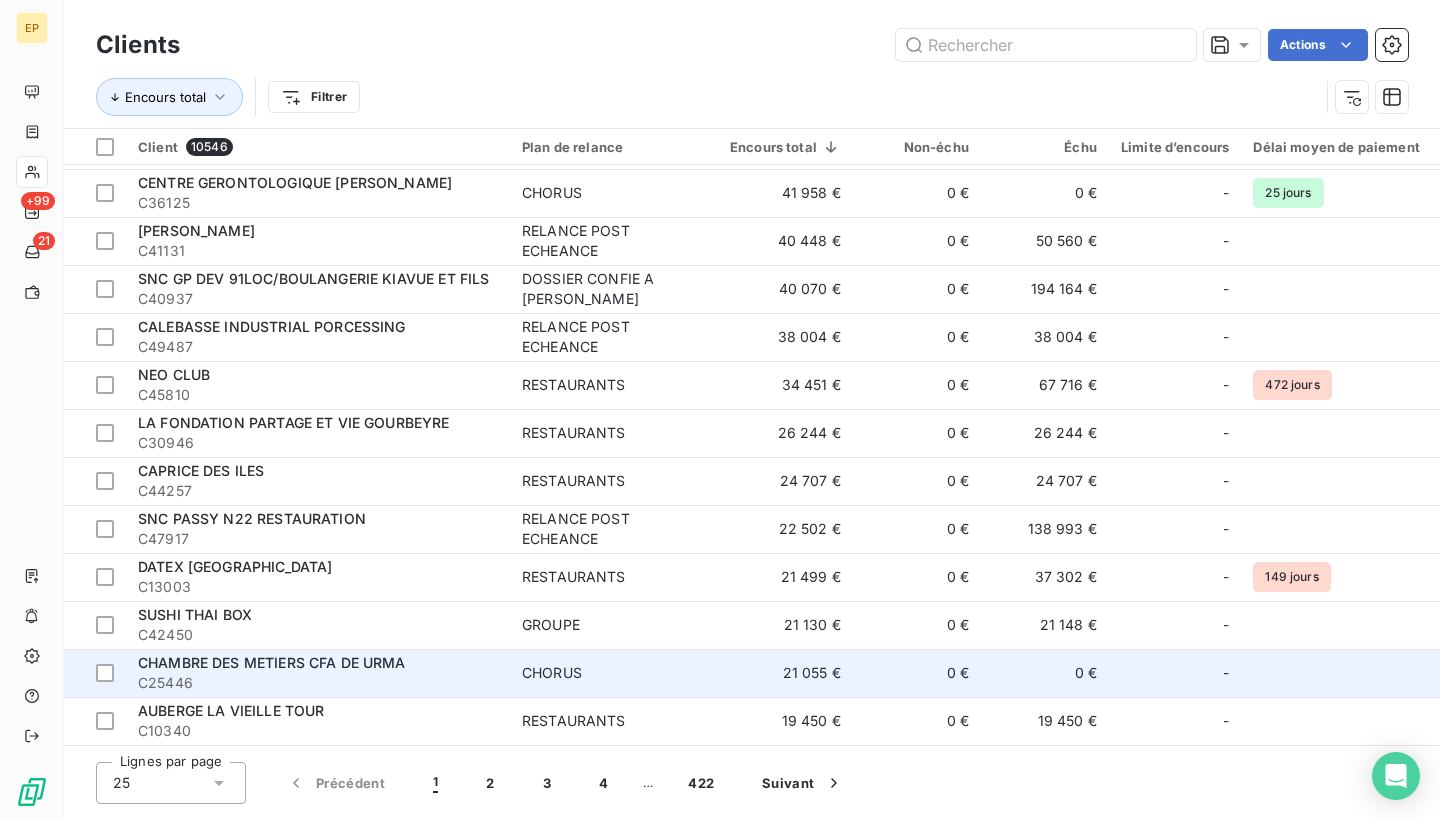 click on "CHAMBRE DES METIERS CFA DE URMA" at bounding box center [272, 662] 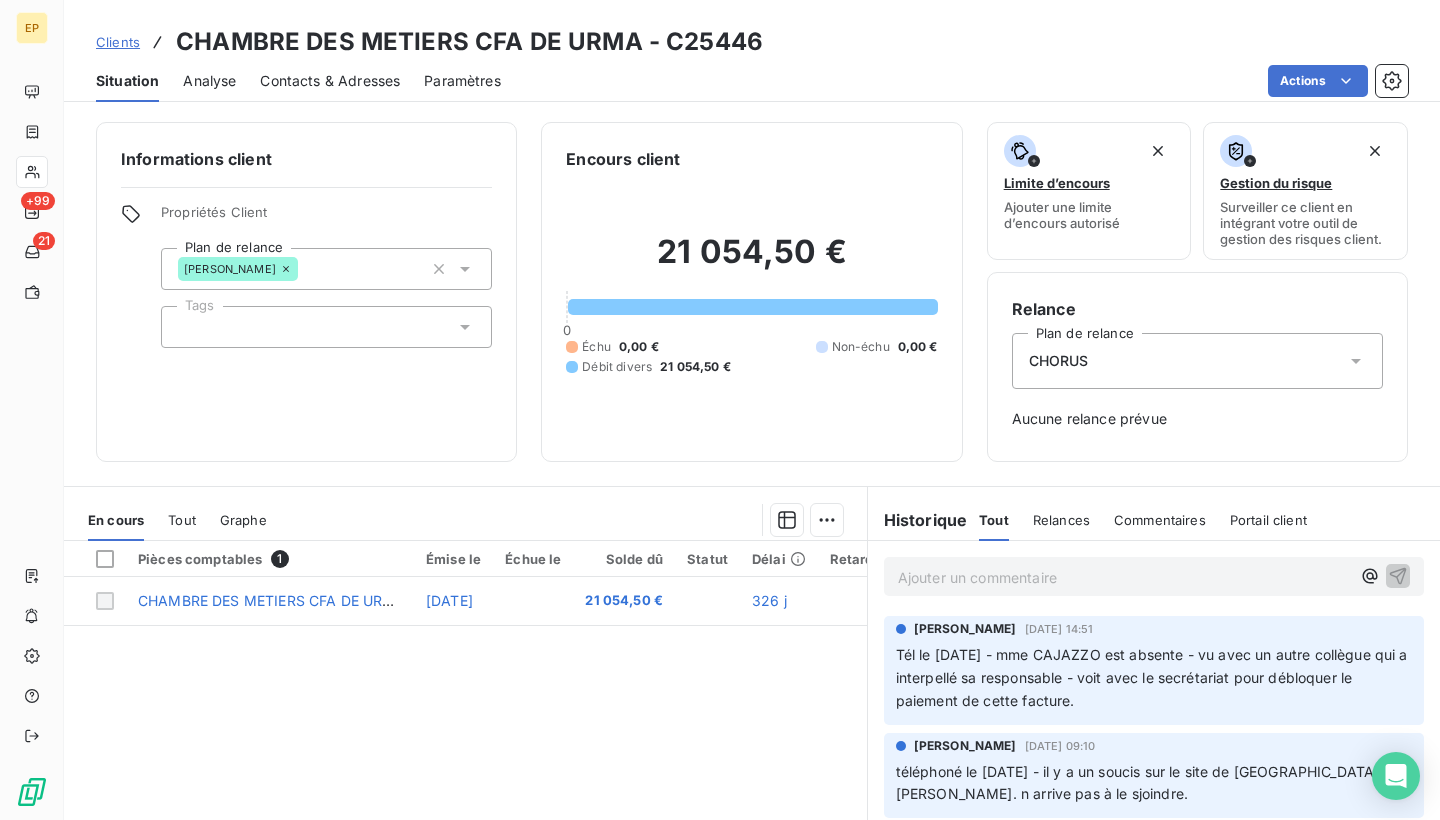 click on "Contacts & Adresses" at bounding box center (330, 81) 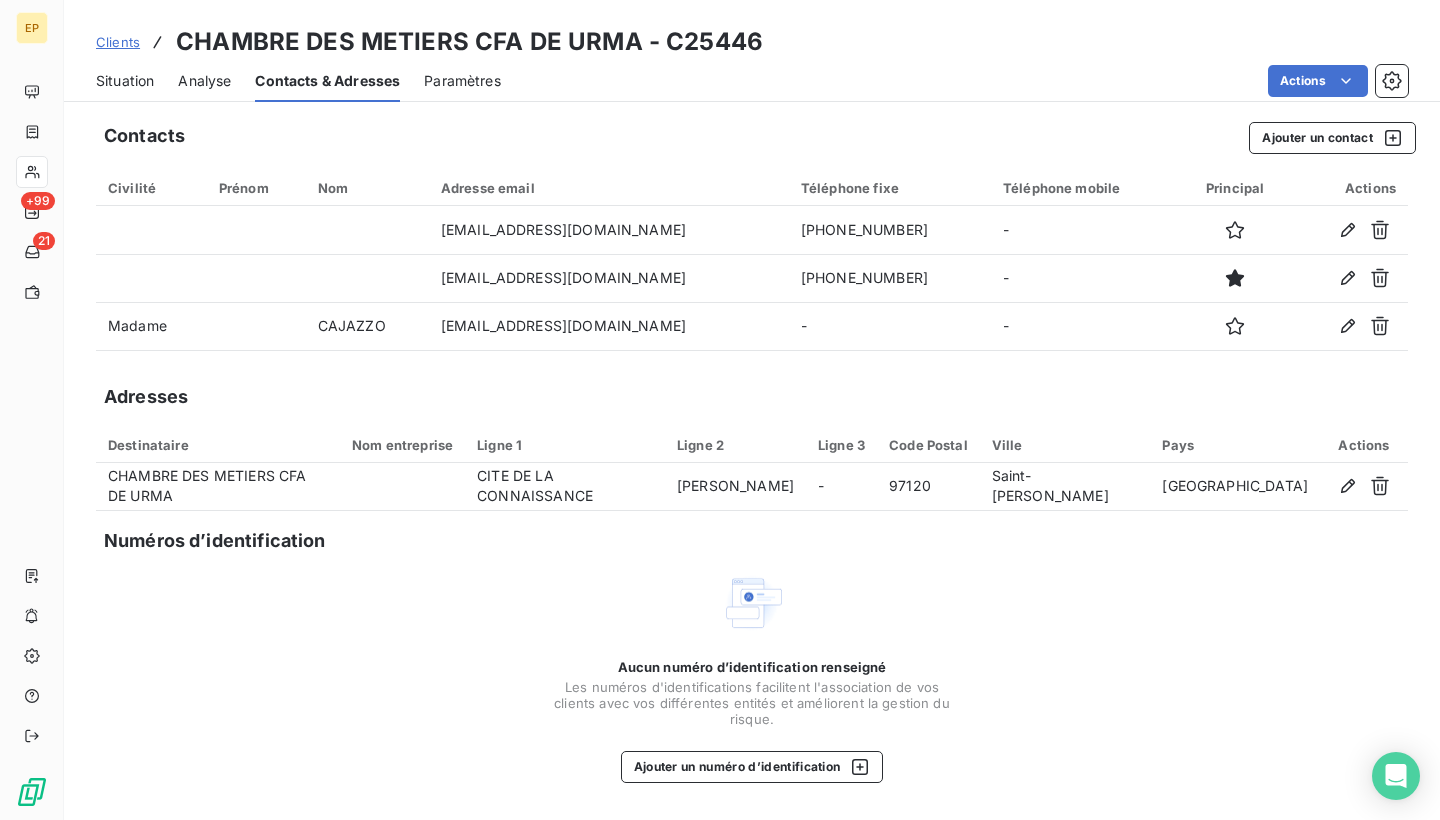 click on "Situation" at bounding box center [125, 81] 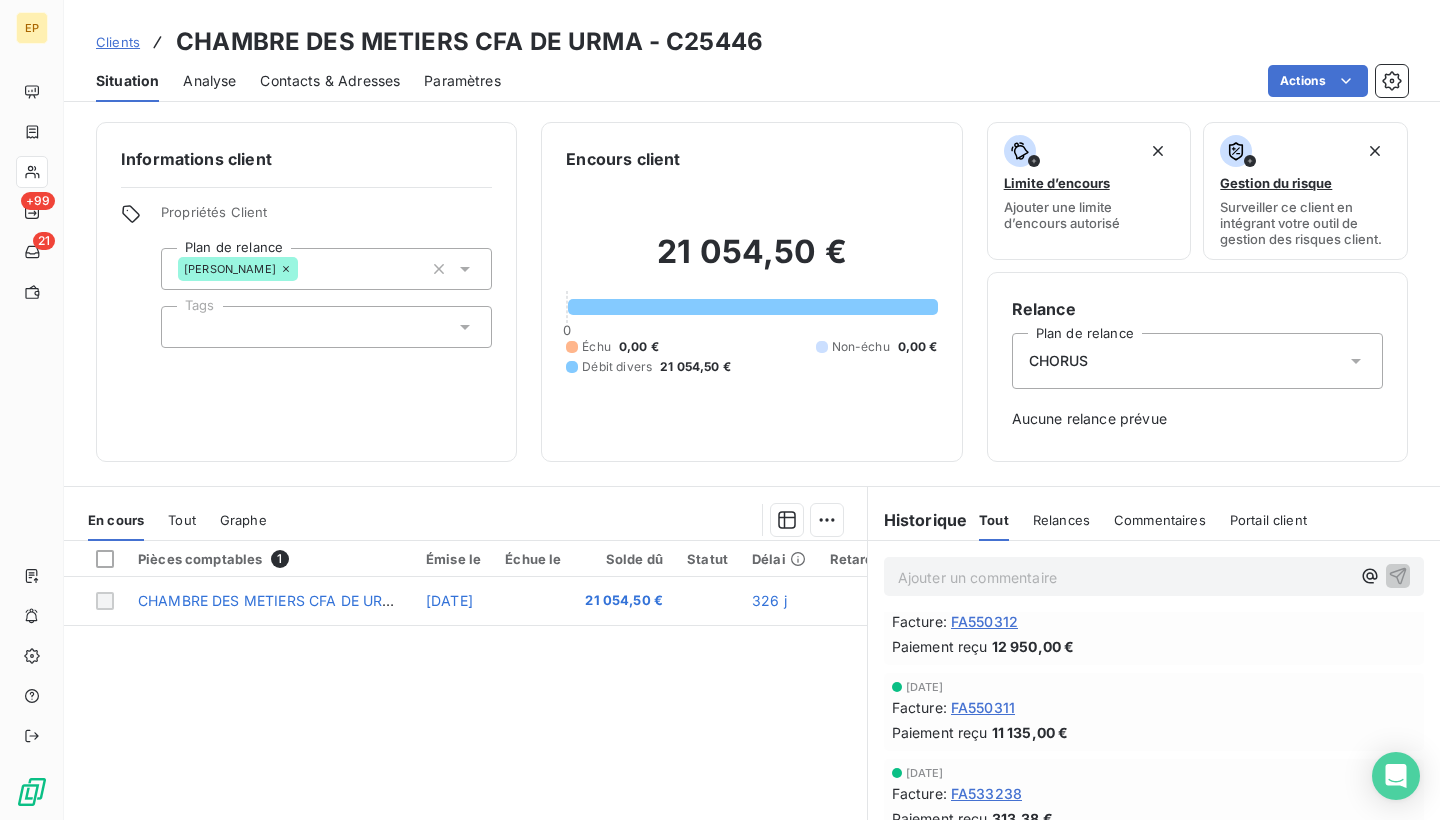 scroll, scrollTop: 1553, scrollLeft: 0, axis: vertical 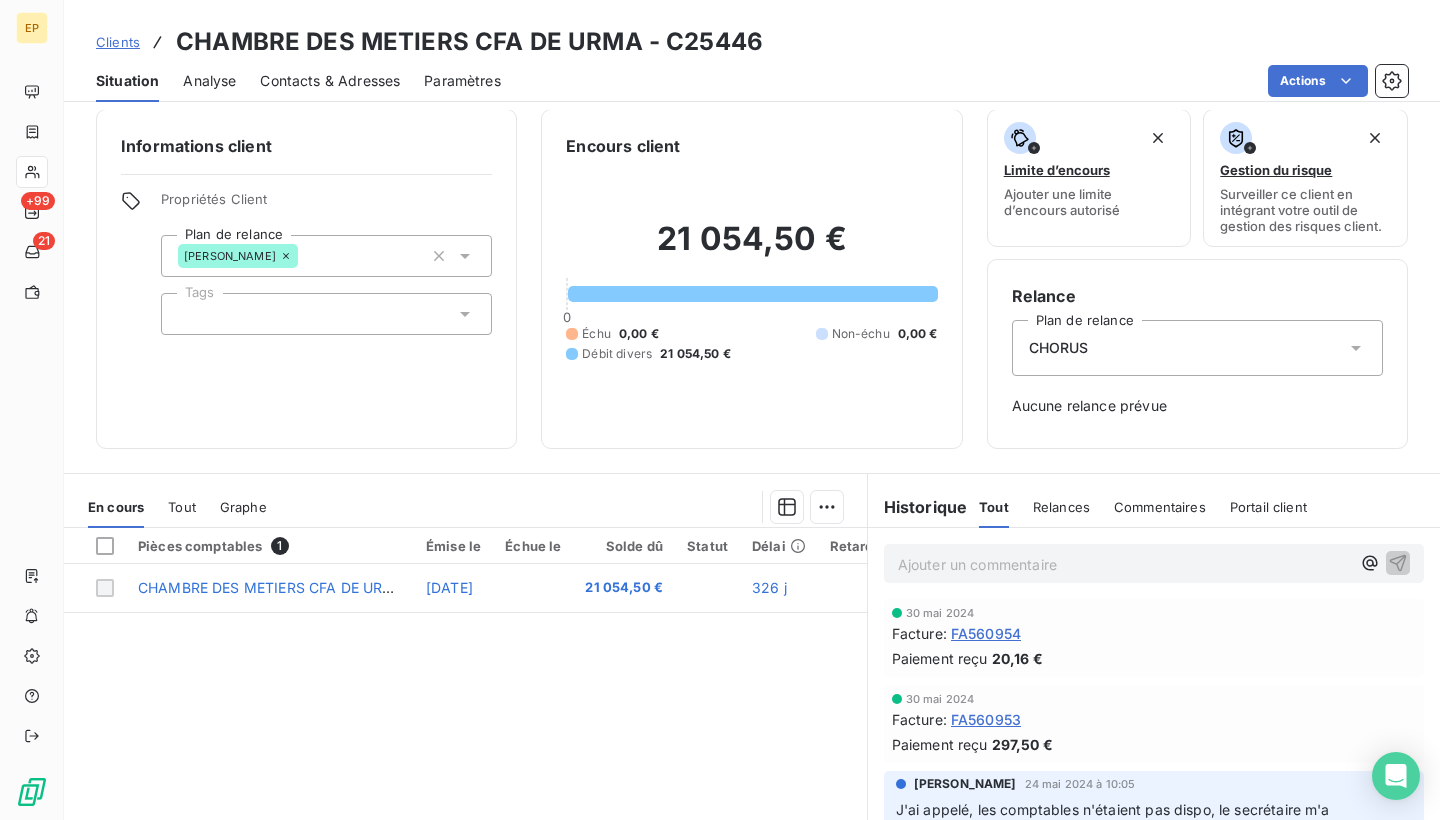 click on "Contacts & Adresses" at bounding box center [330, 81] 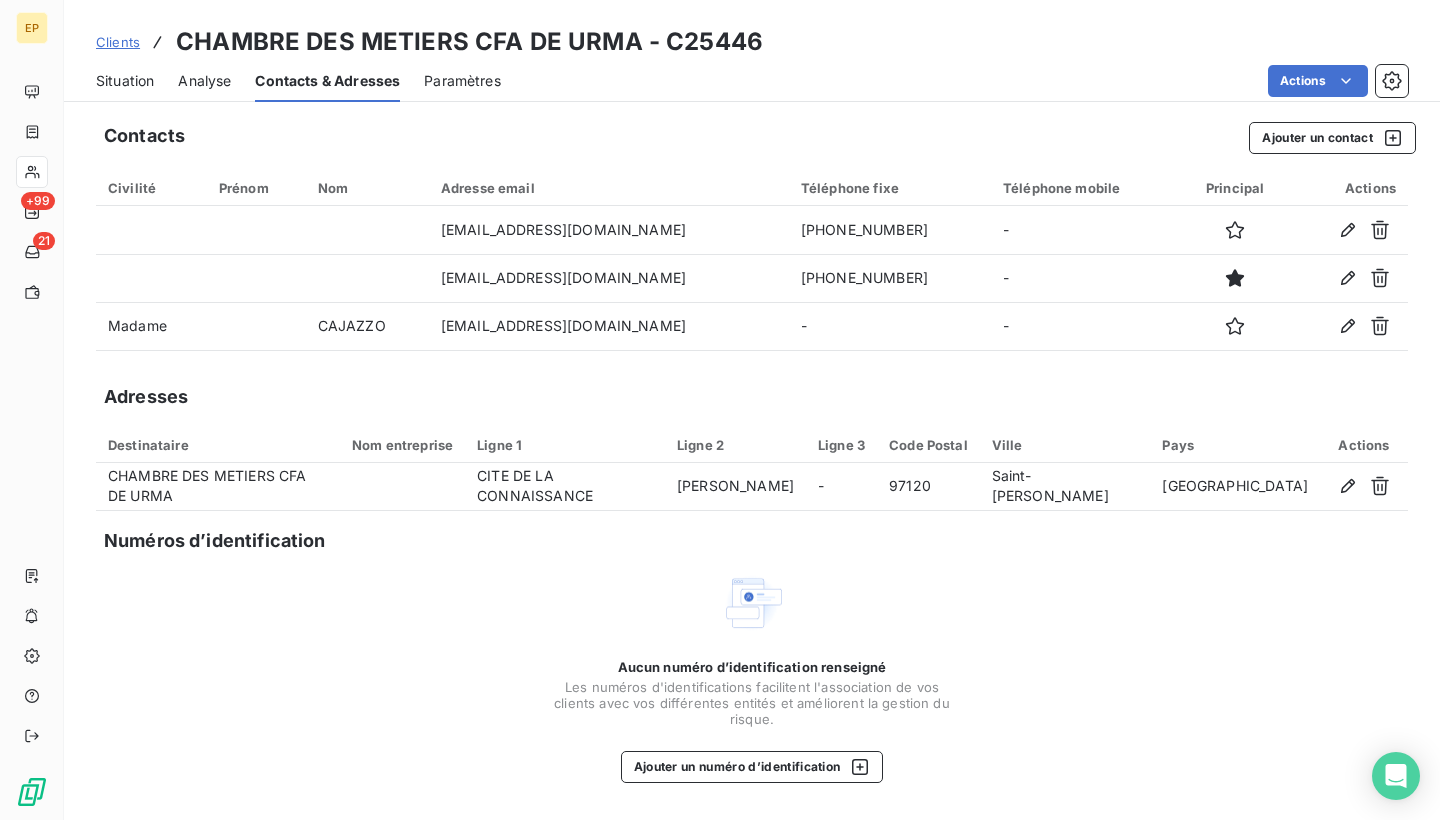 click on "Situation" at bounding box center (125, 81) 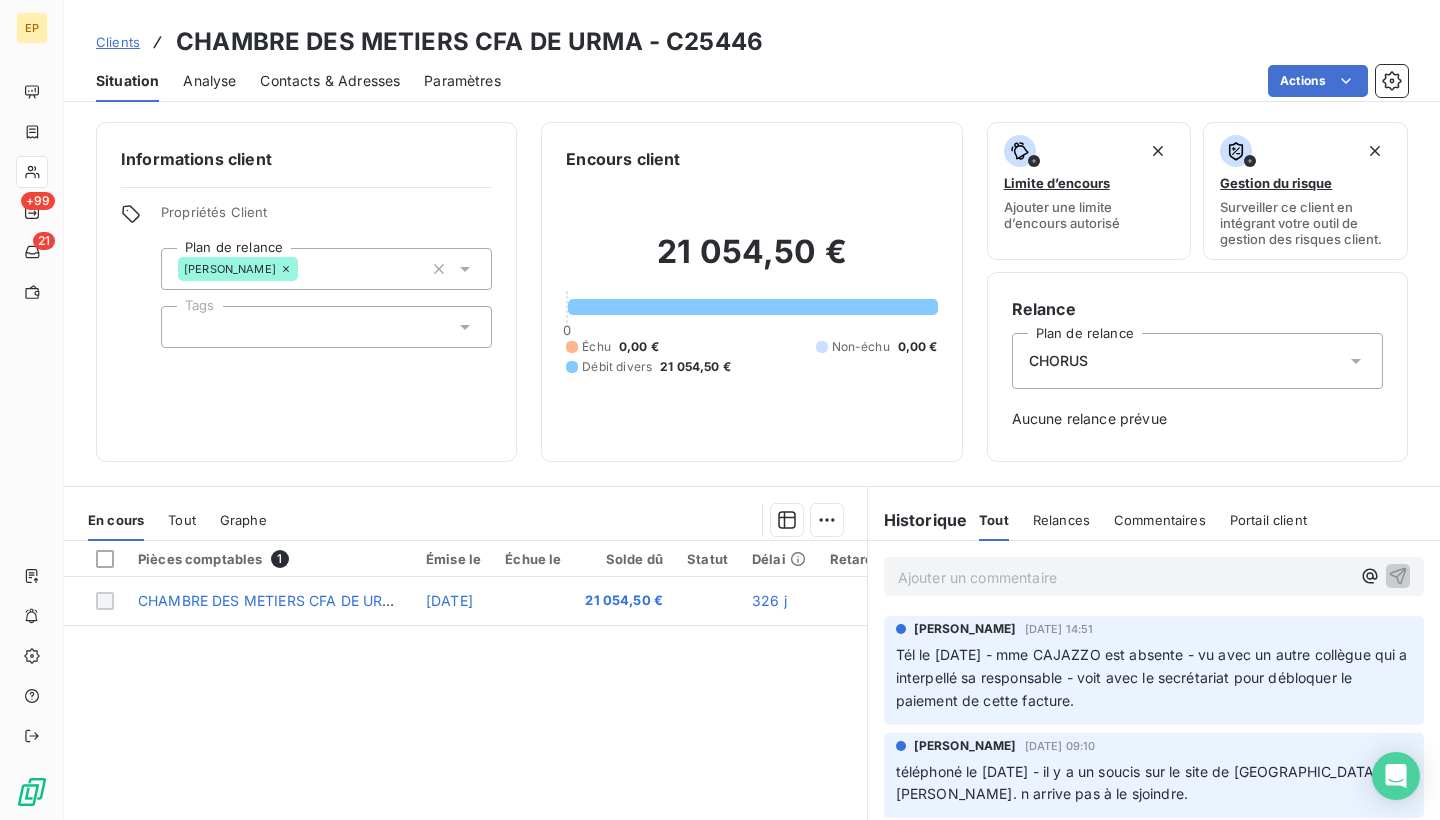 scroll, scrollTop: 0, scrollLeft: 0, axis: both 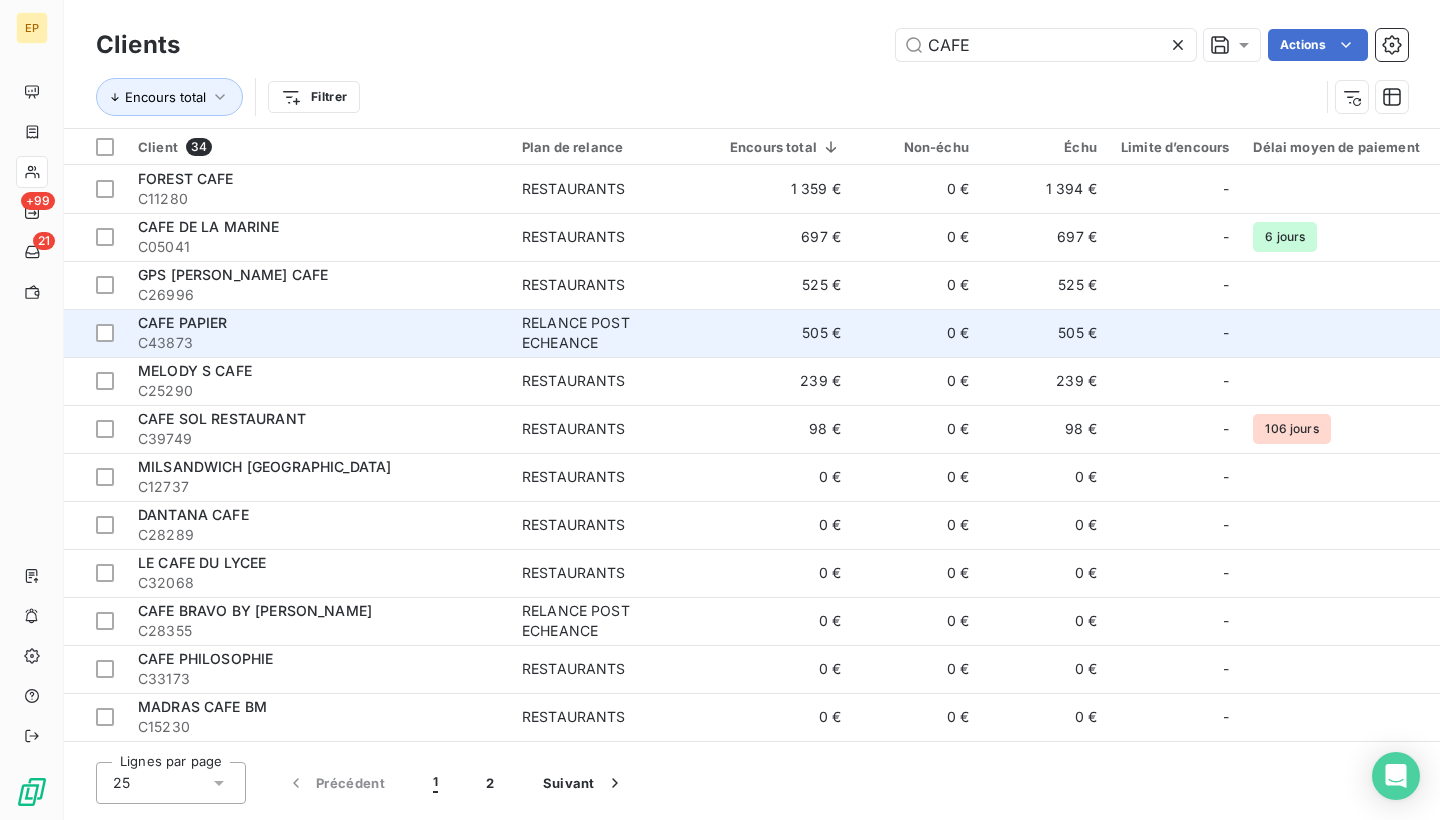 type on "CAFE" 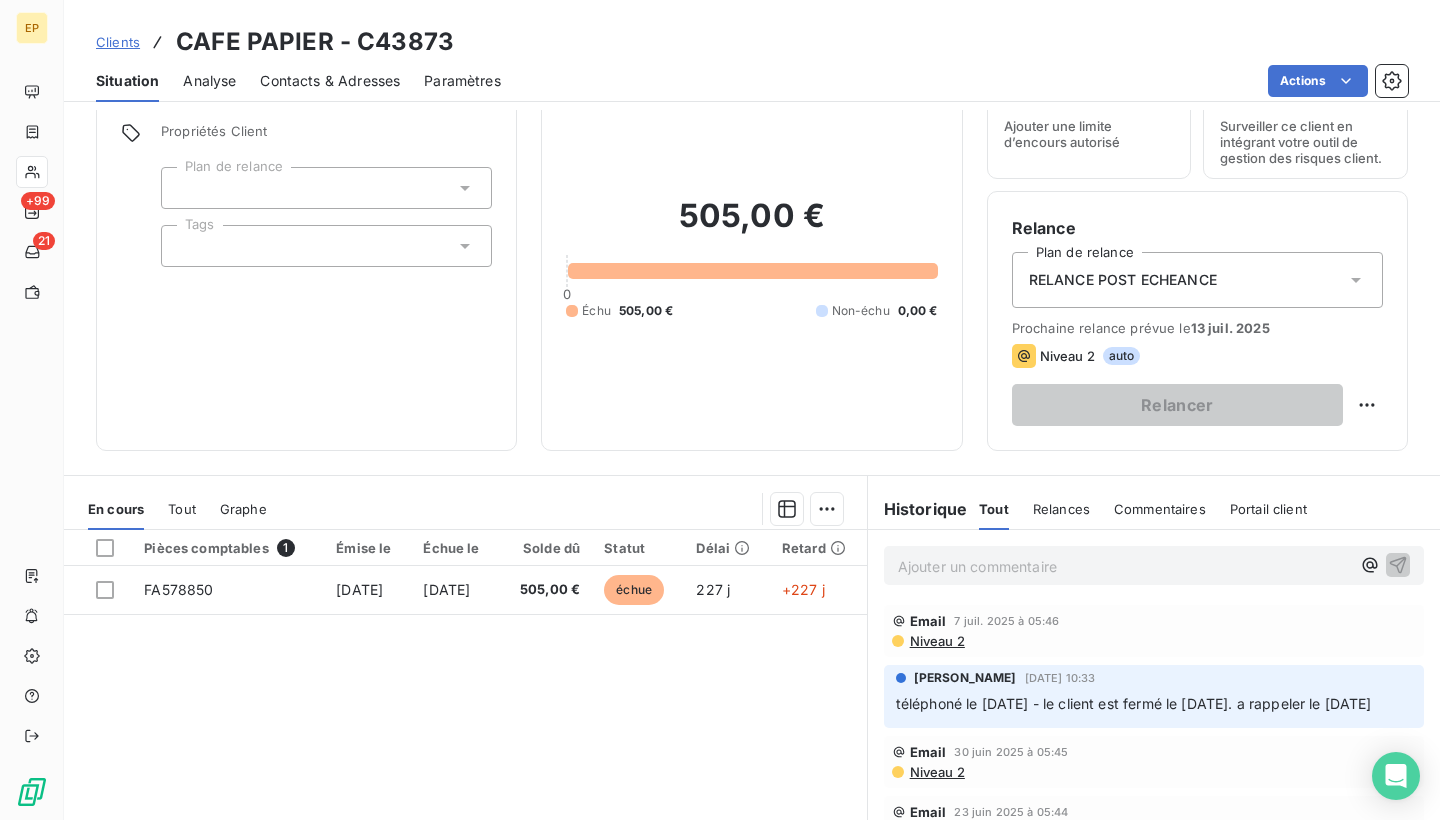 scroll, scrollTop: 101, scrollLeft: 0, axis: vertical 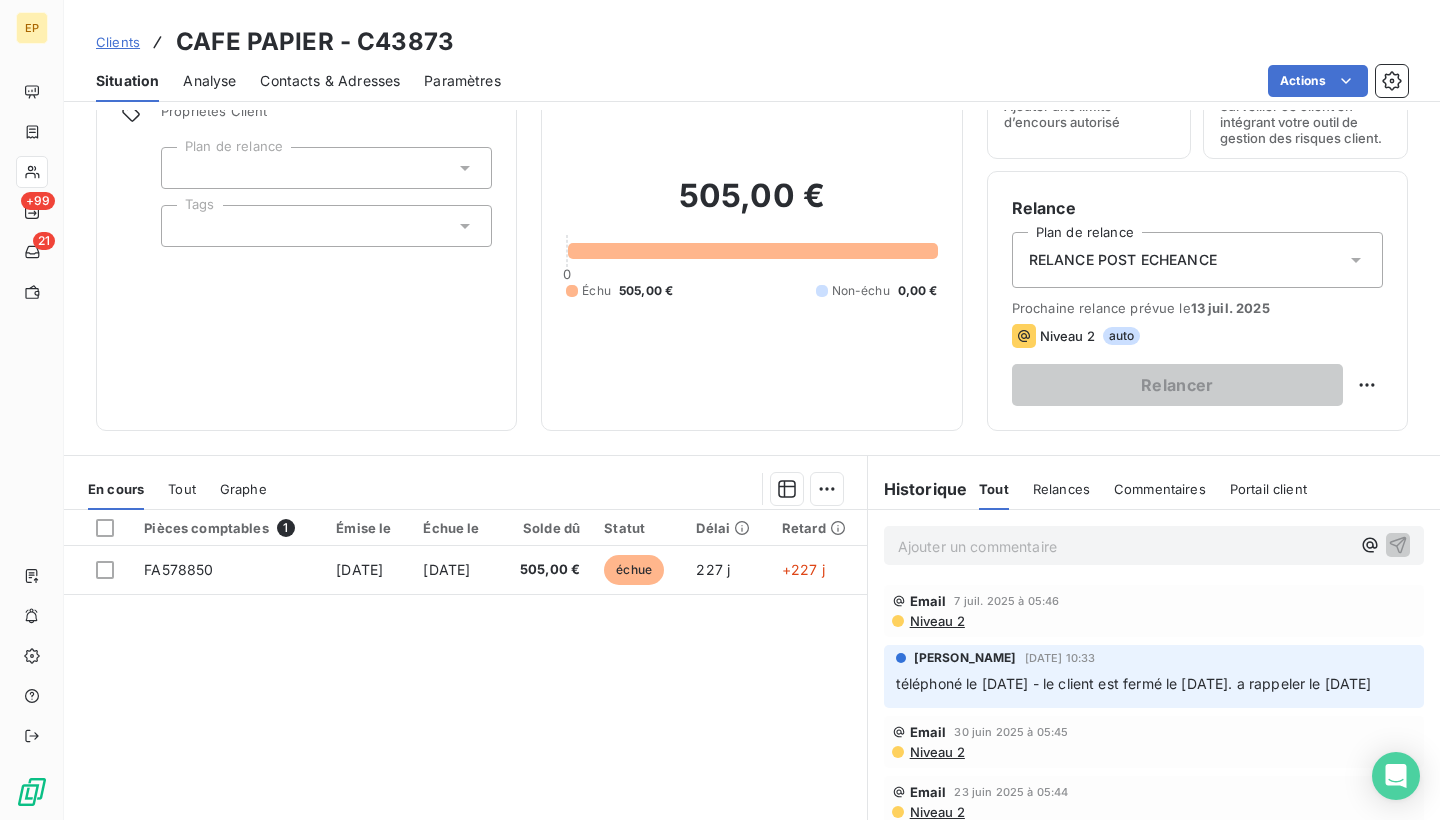 click on "Contacts & Adresses" at bounding box center (330, 81) 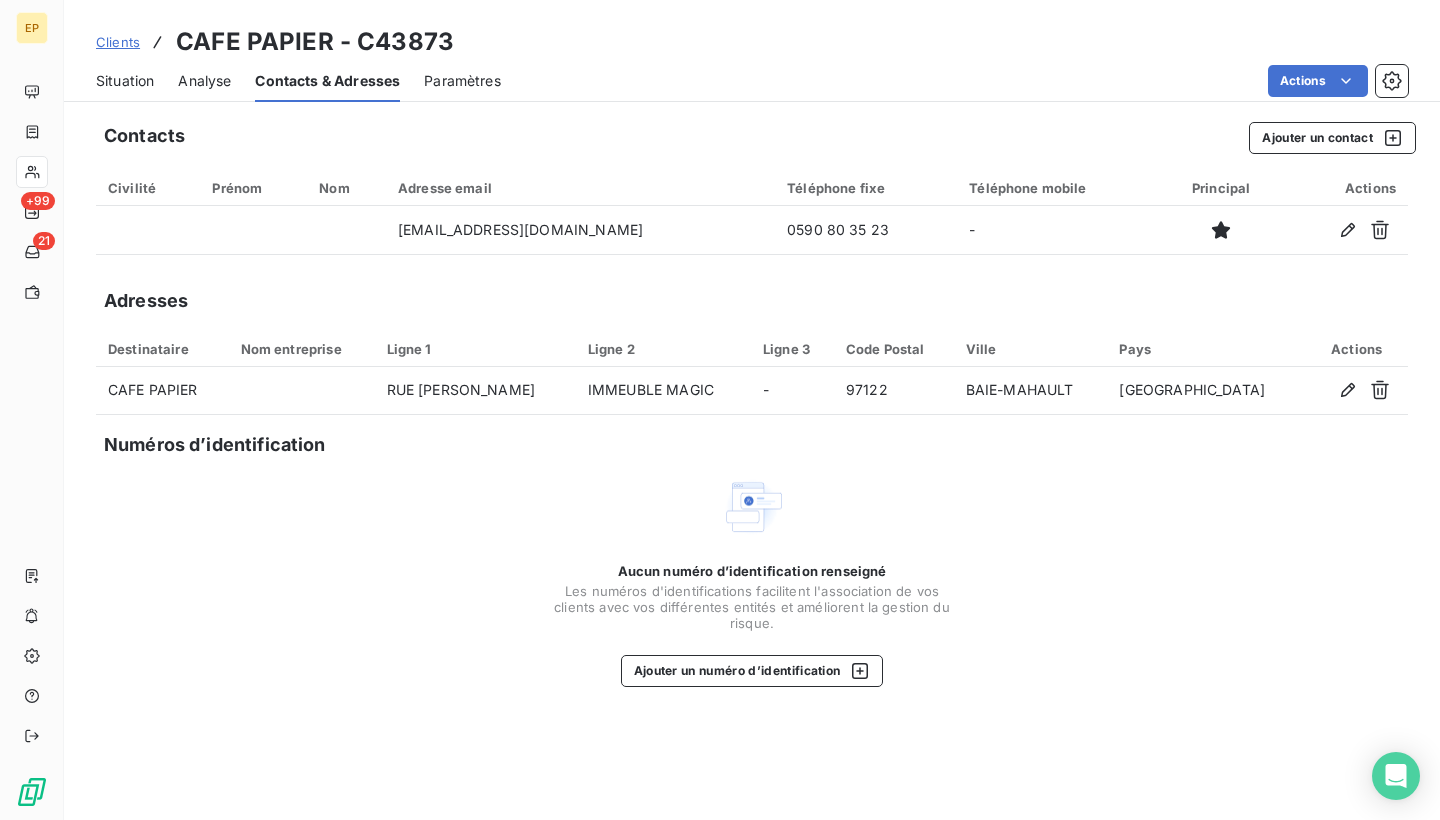 click on "Situation" at bounding box center [125, 81] 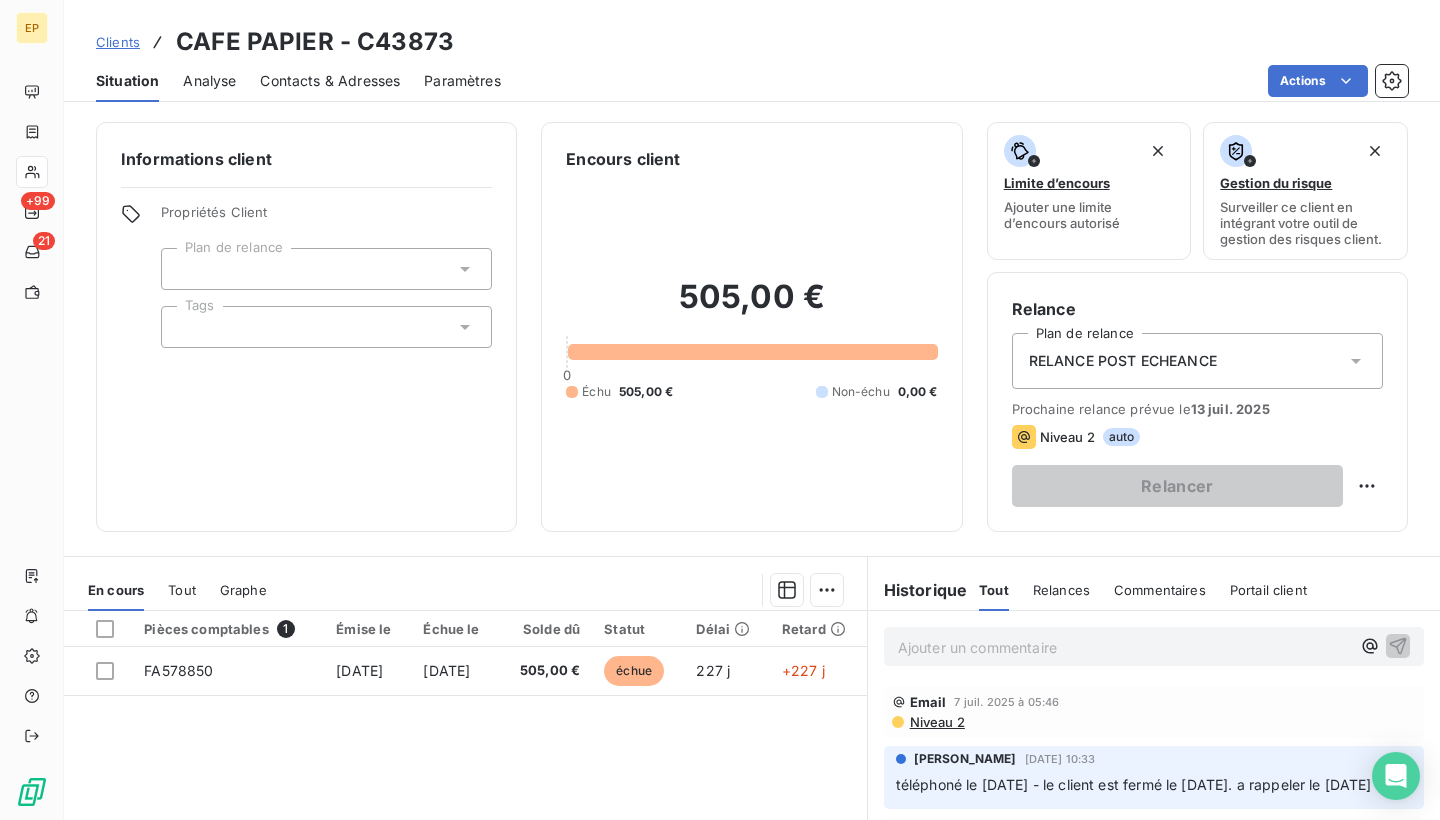 scroll, scrollTop: 65, scrollLeft: 0, axis: vertical 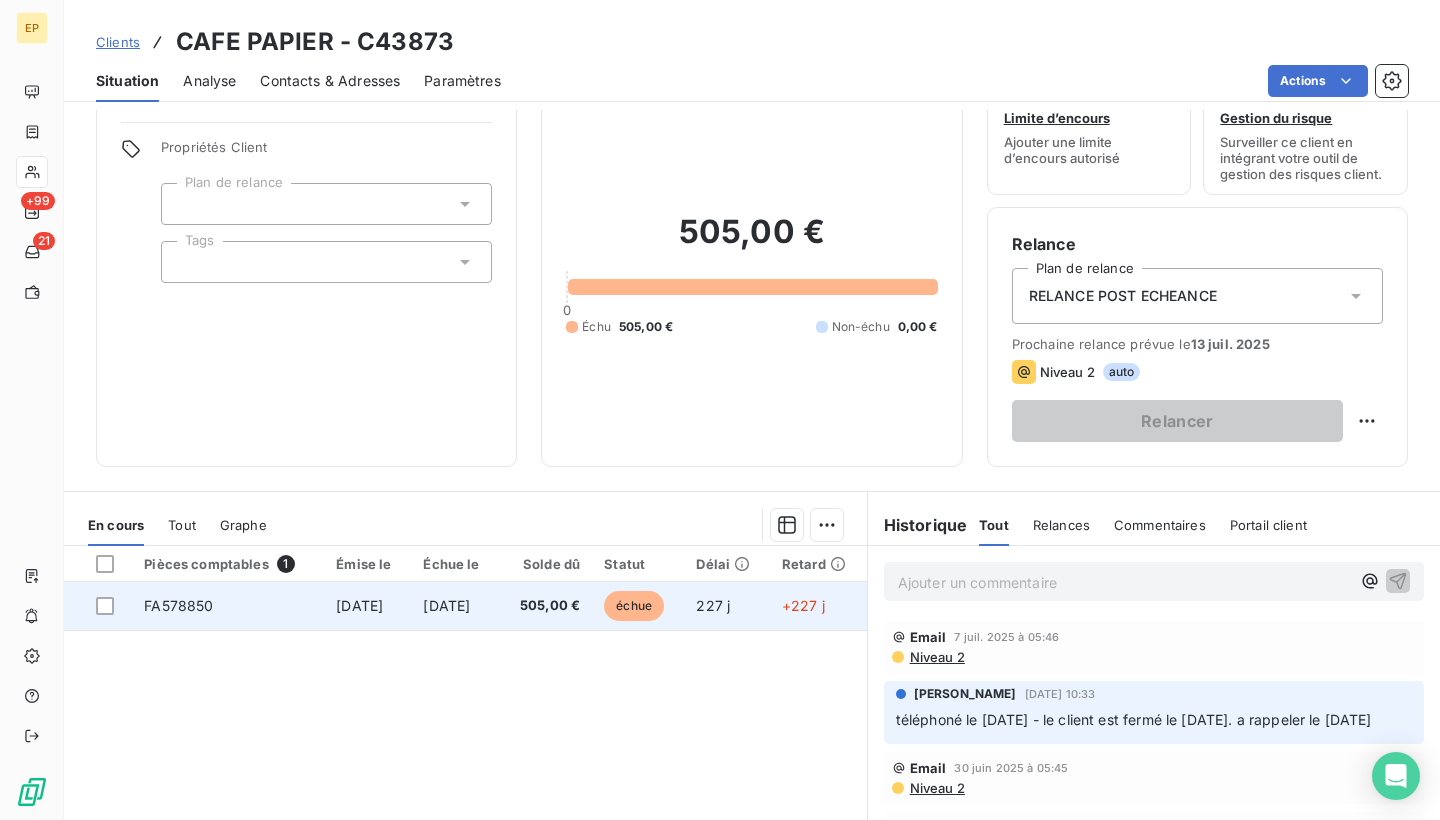 click on "FA578850" at bounding box center [178, 605] 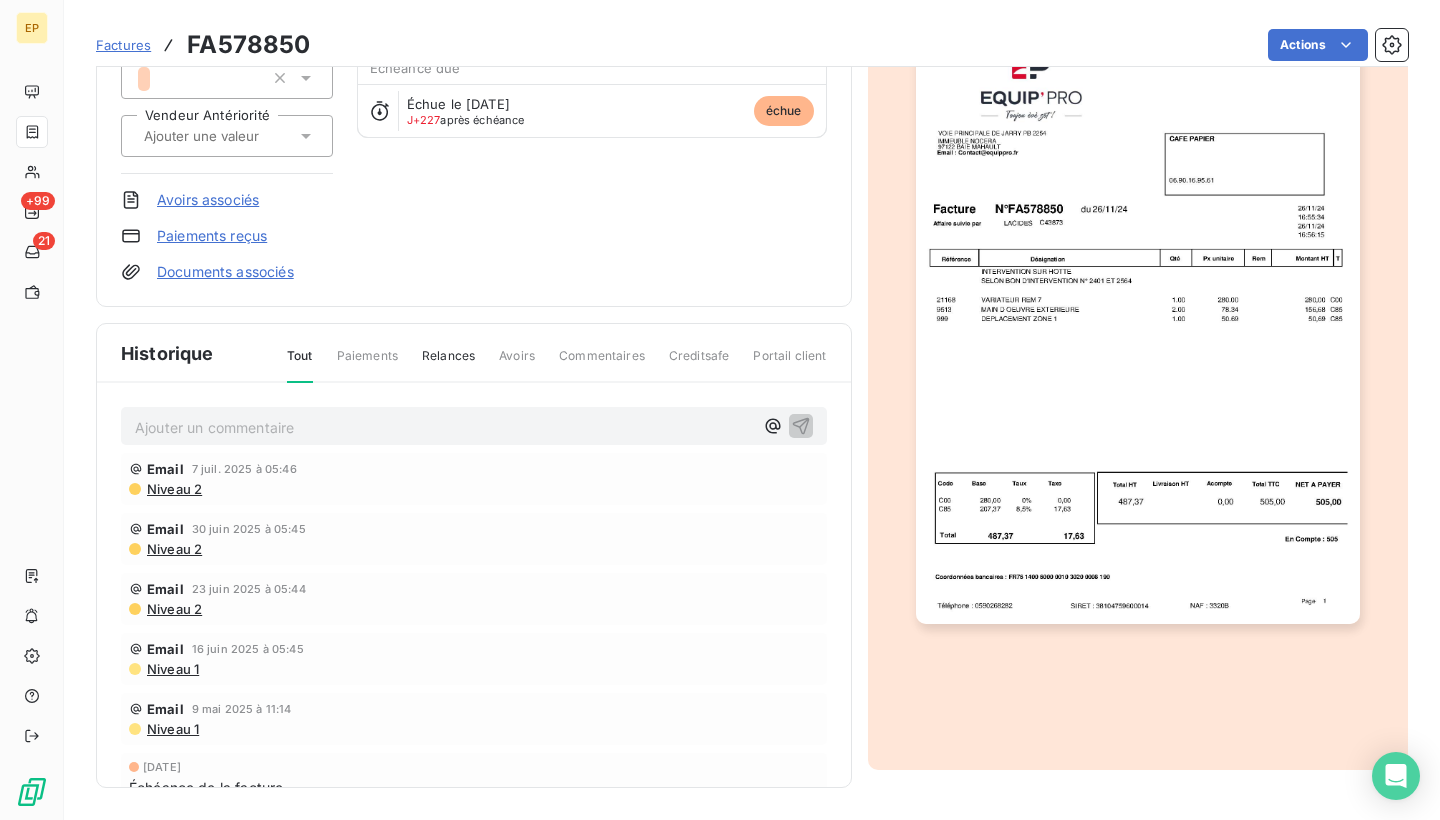 scroll, scrollTop: 228, scrollLeft: 0, axis: vertical 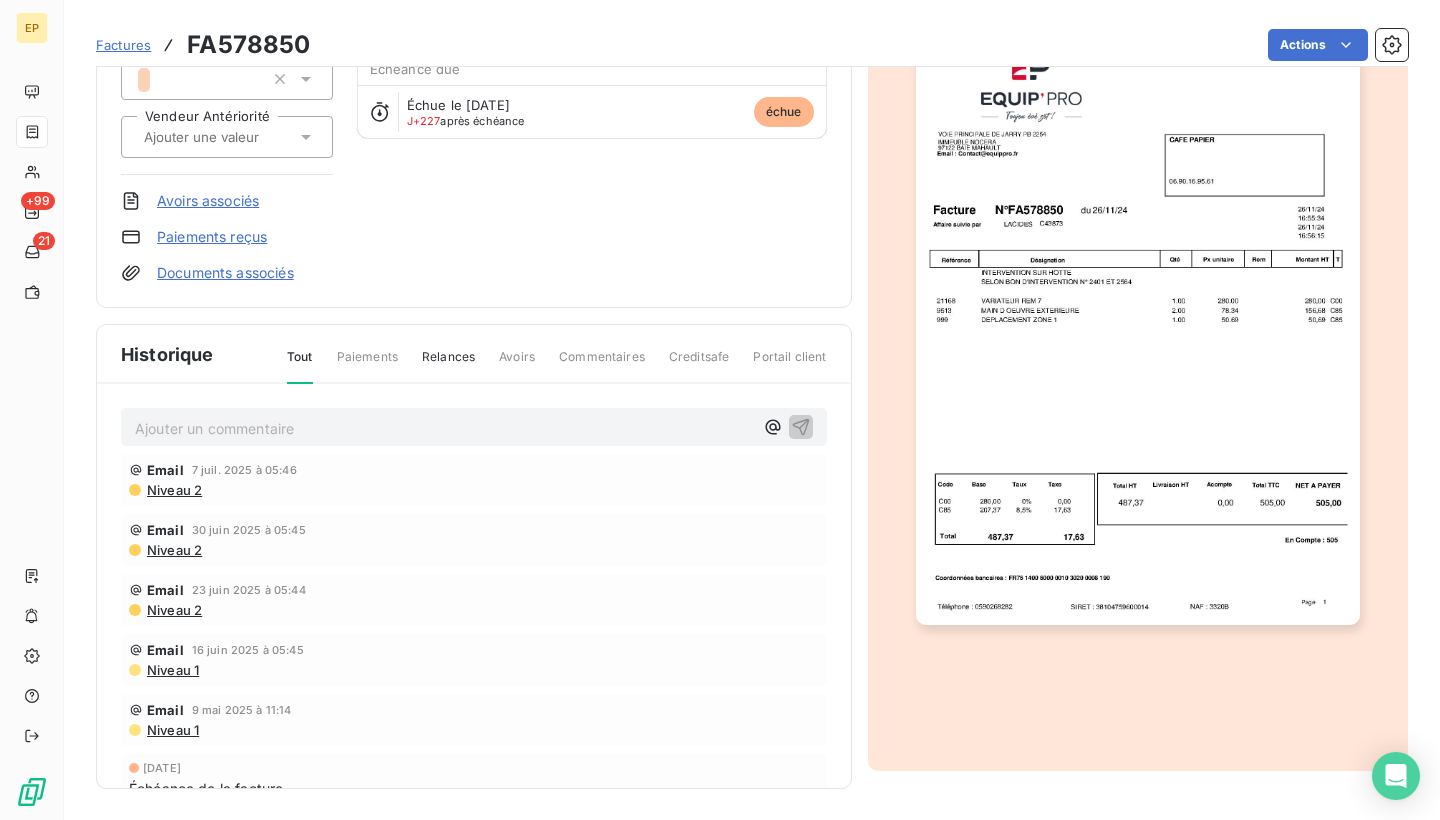 click at bounding box center [1138, 310] 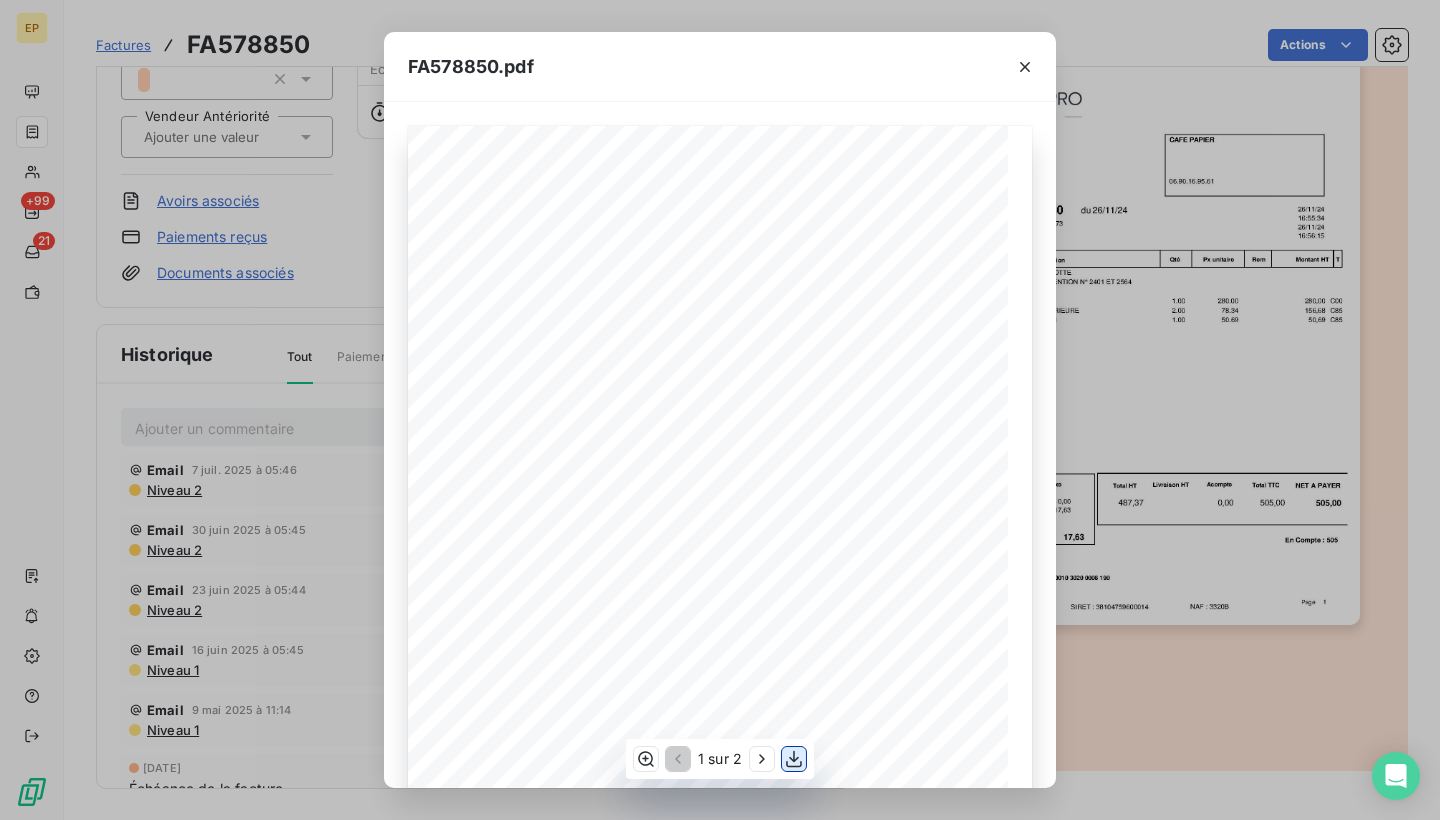 click 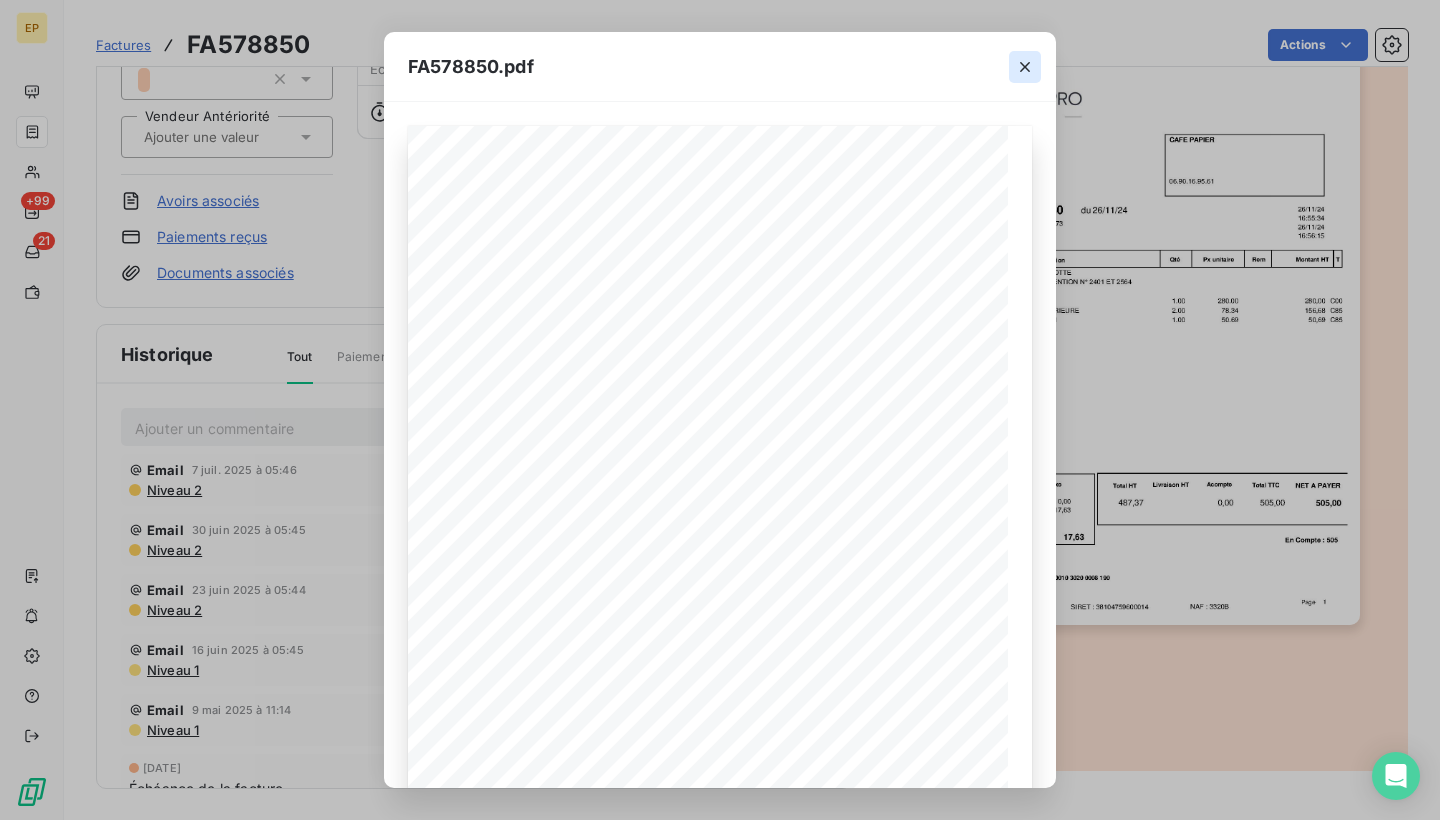 click 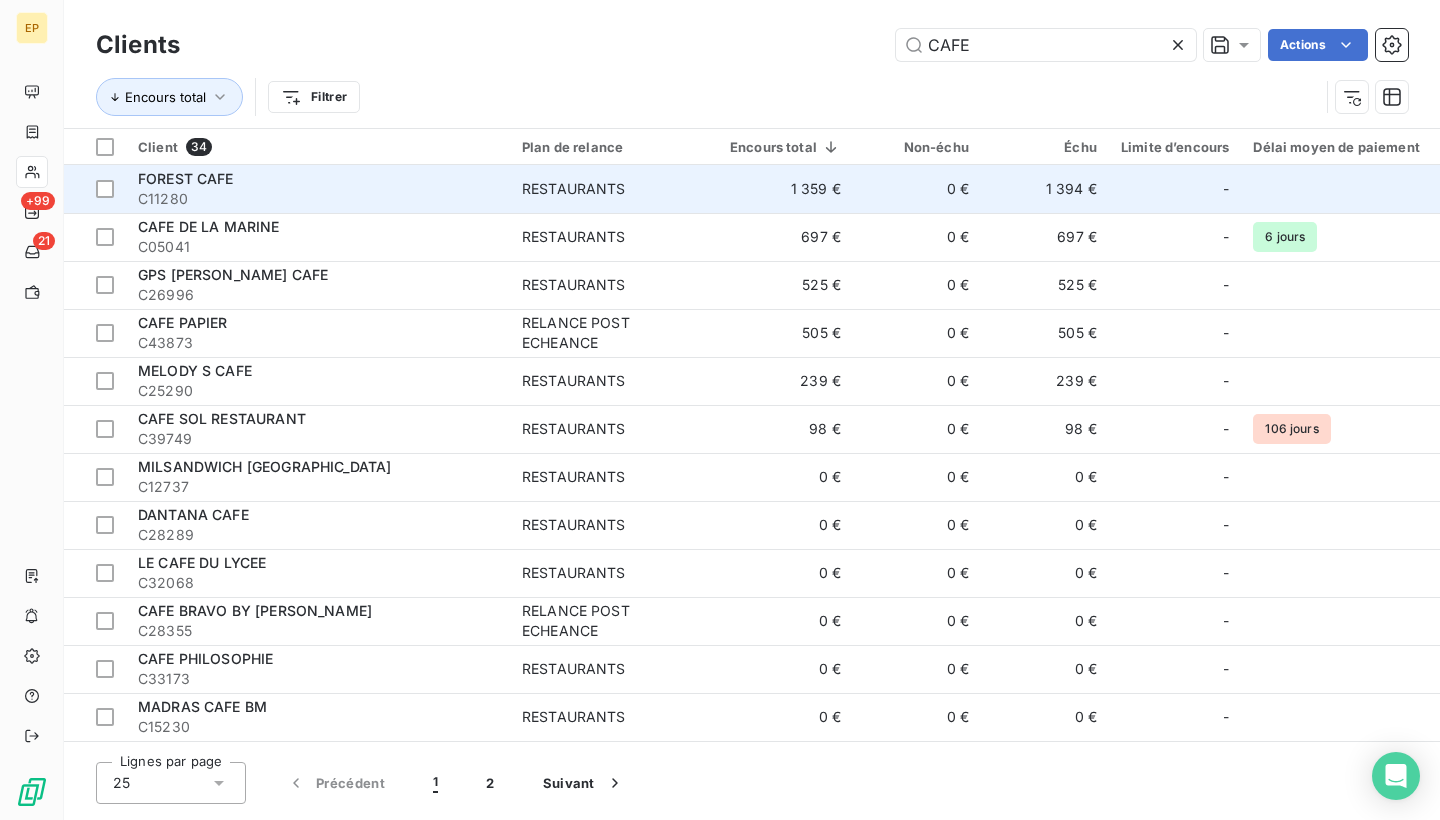 click on "C11280" at bounding box center [318, 199] 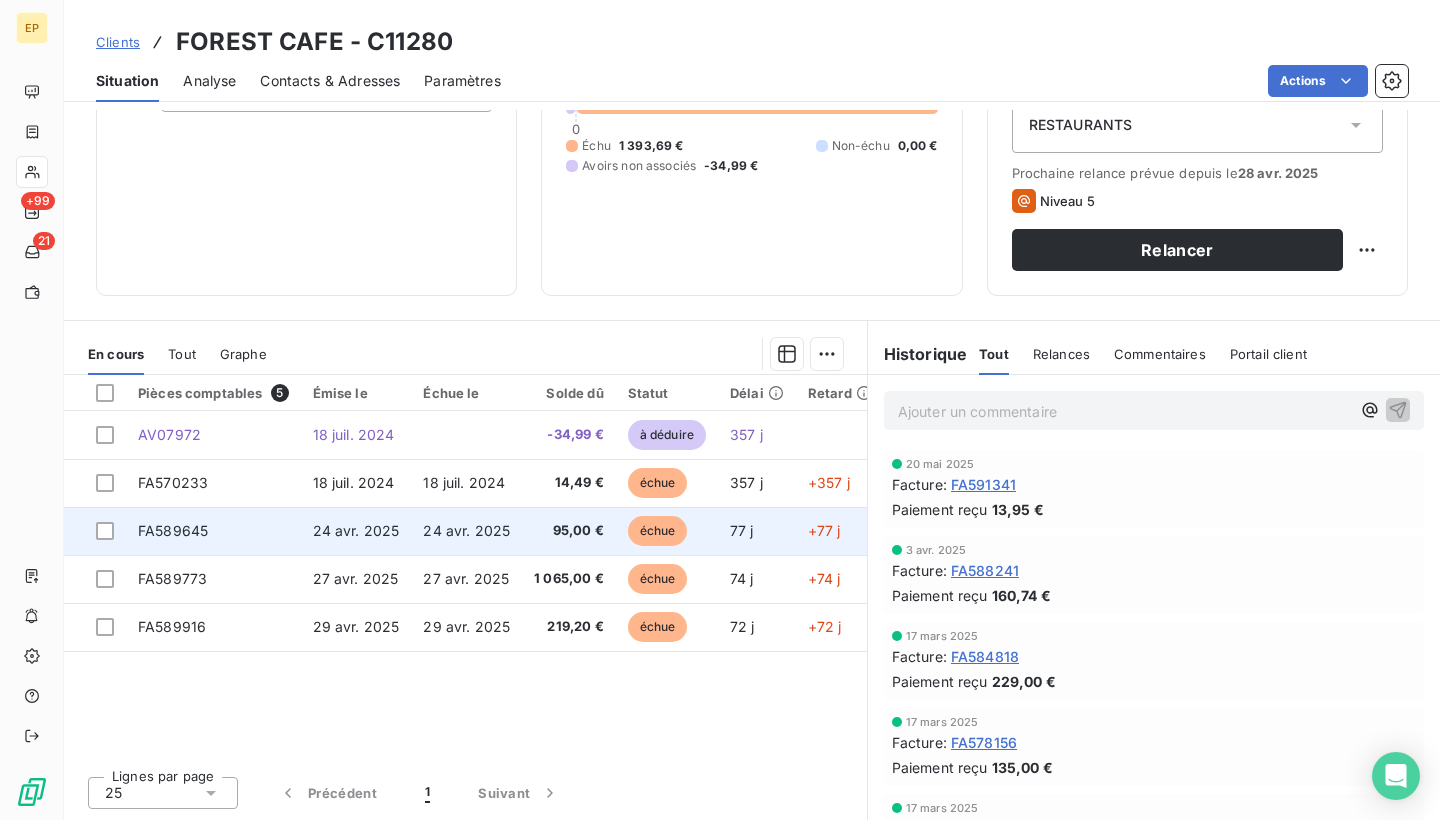 scroll, scrollTop: 236, scrollLeft: 0, axis: vertical 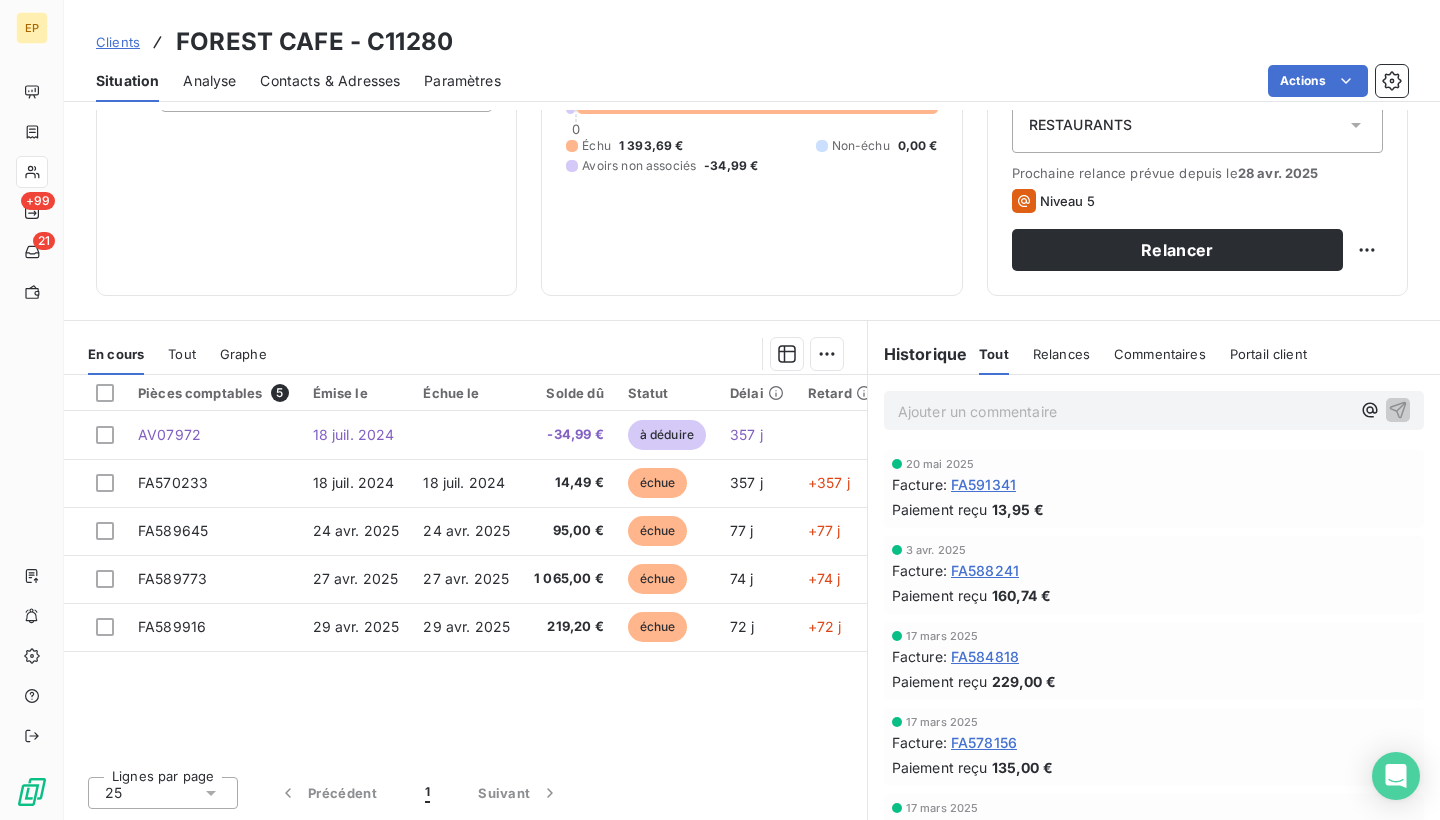 click on "Contacts & Adresses" at bounding box center [330, 81] 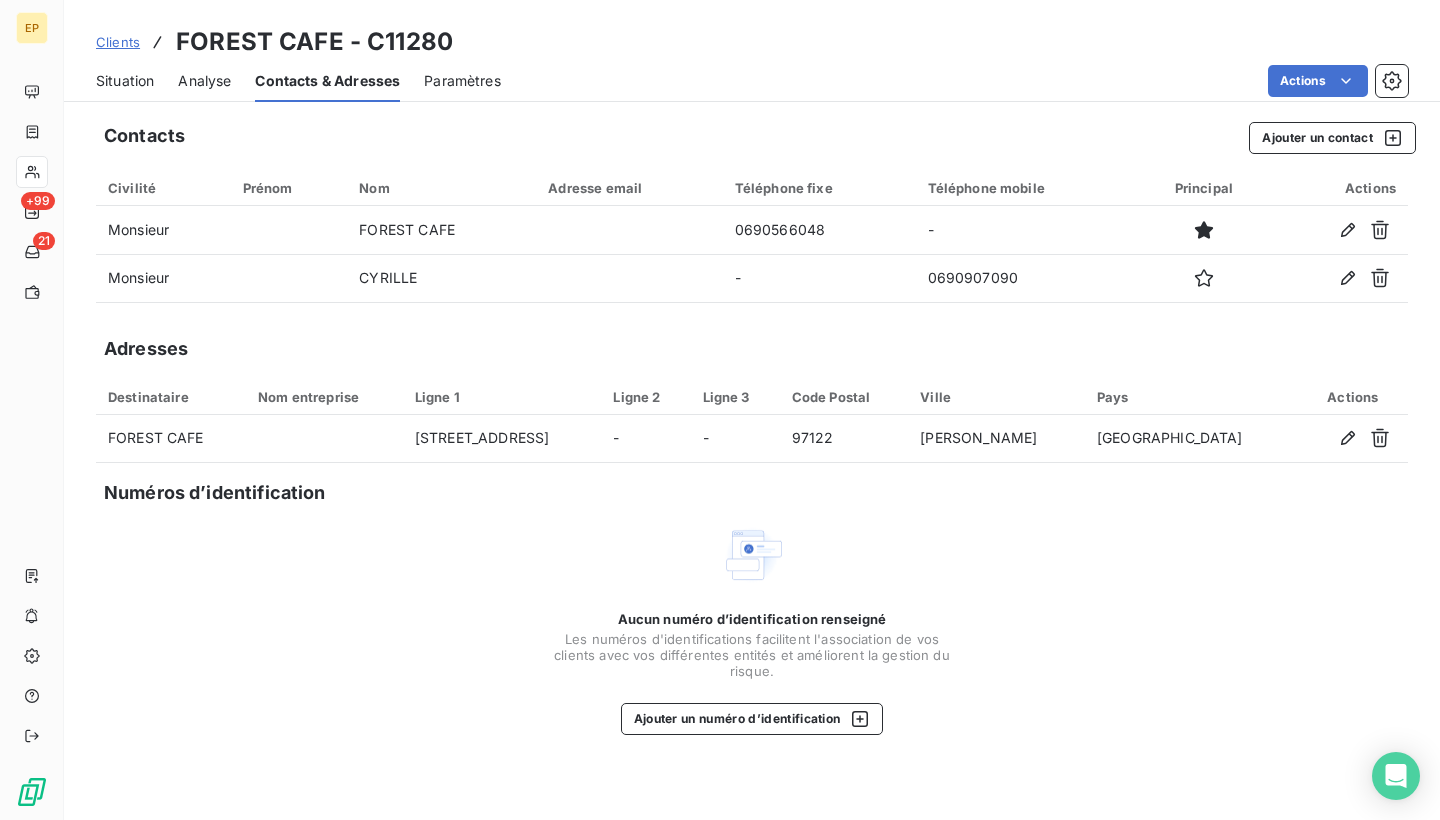 click on "Situation" at bounding box center [125, 81] 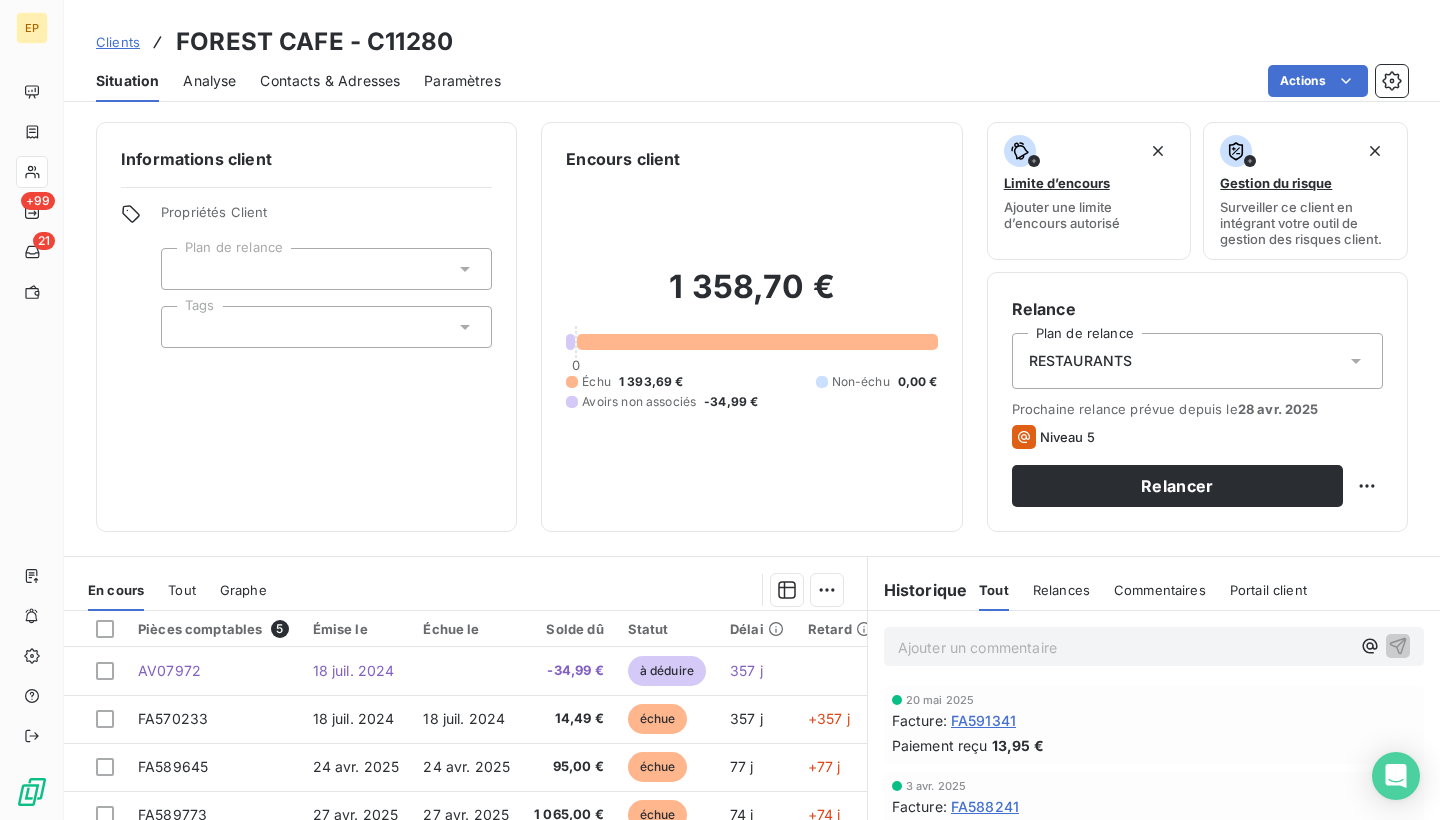 click on "Contacts & Adresses" at bounding box center [330, 81] 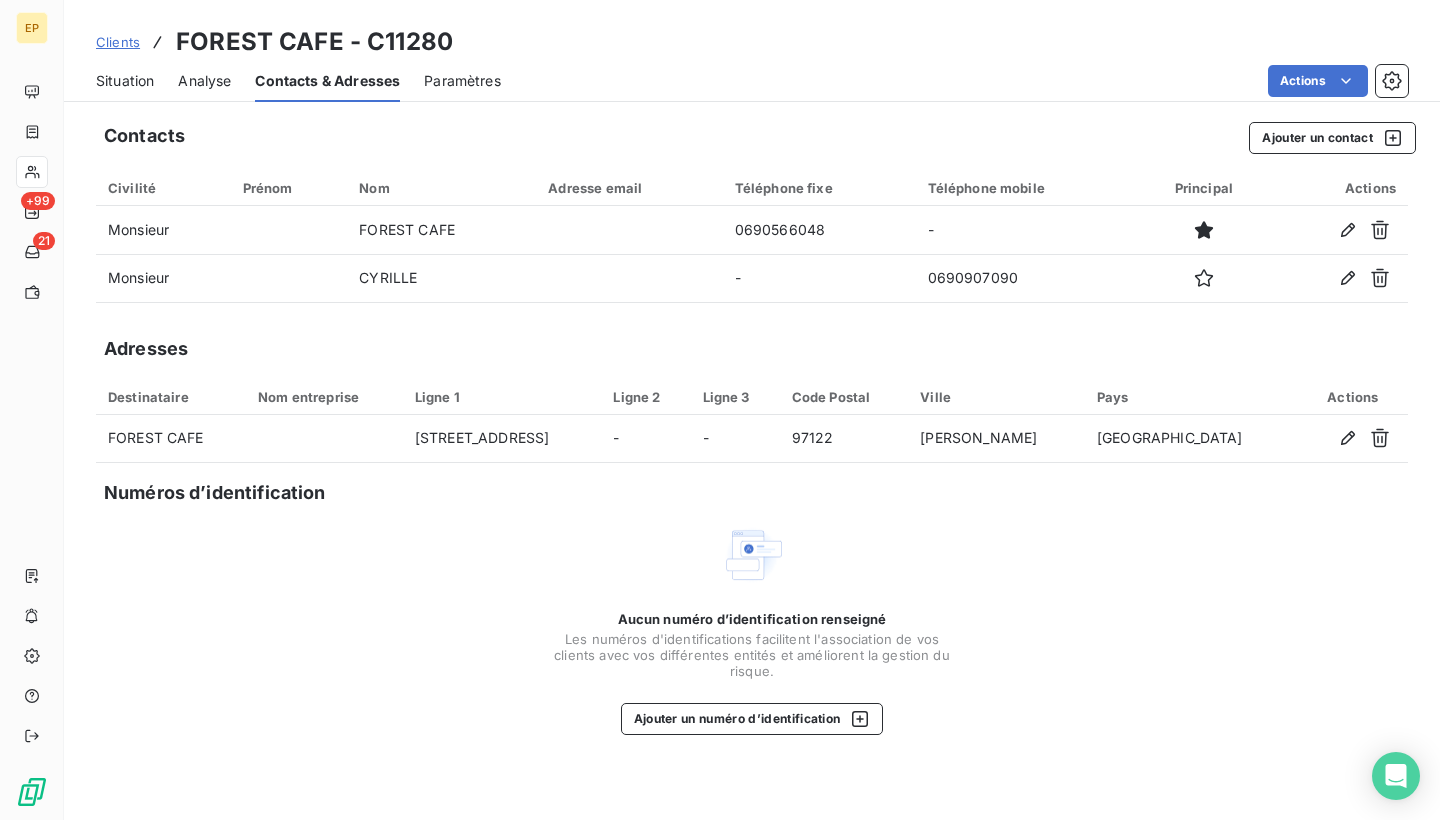 click on "Situation" at bounding box center [125, 81] 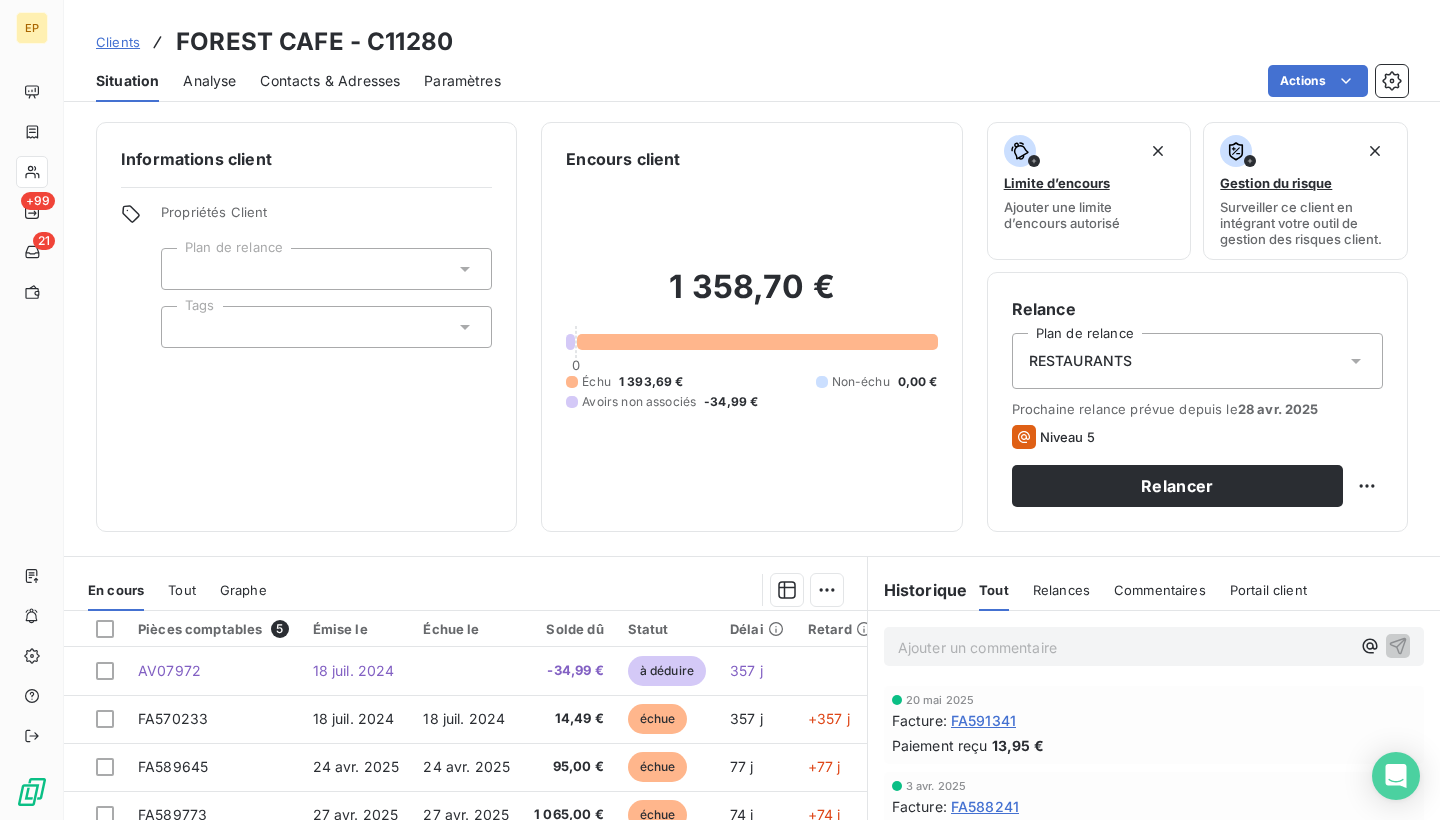 scroll, scrollTop: 0, scrollLeft: 0, axis: both 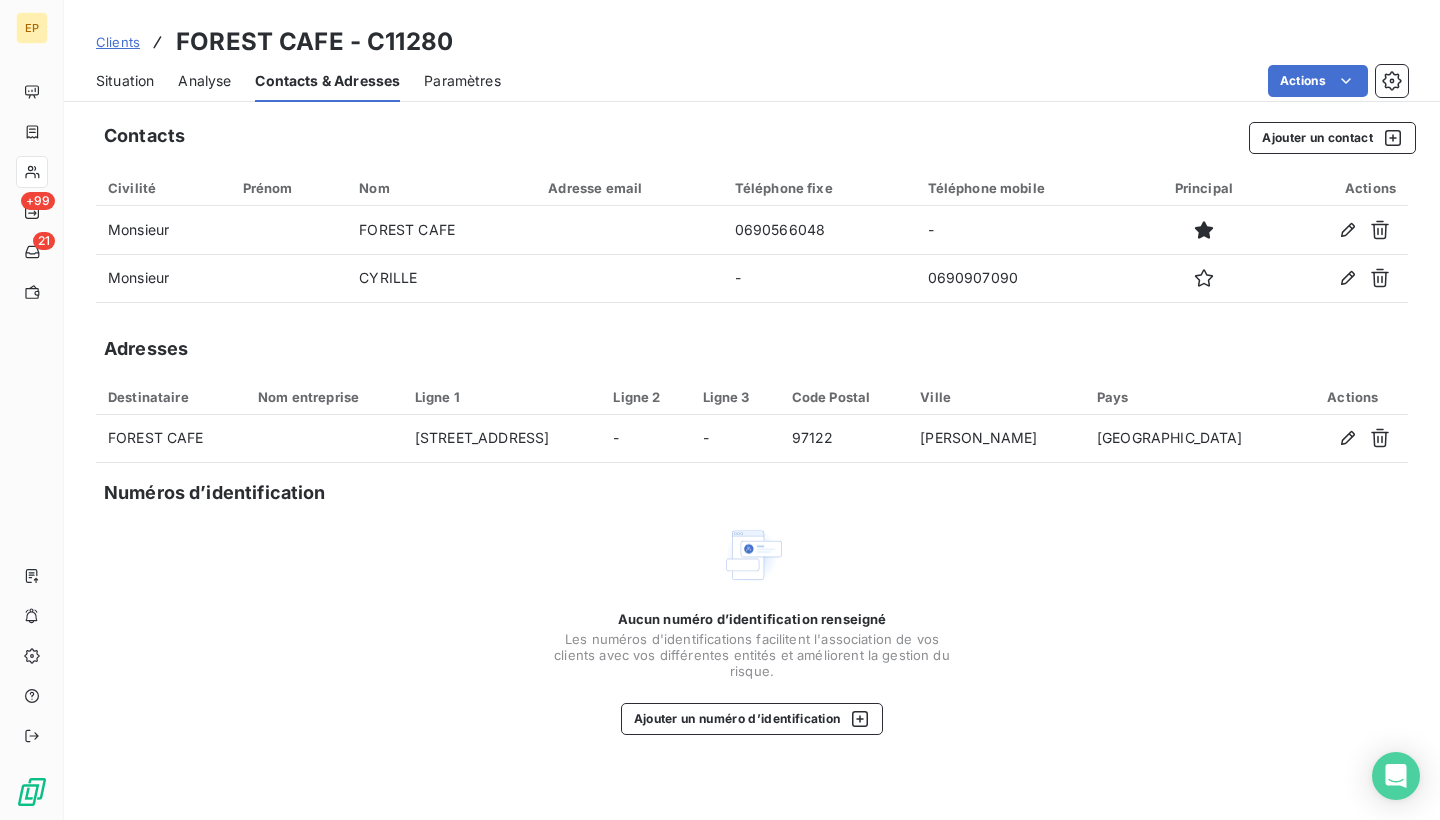 click on "Situation" at bounding box center (125, 81) 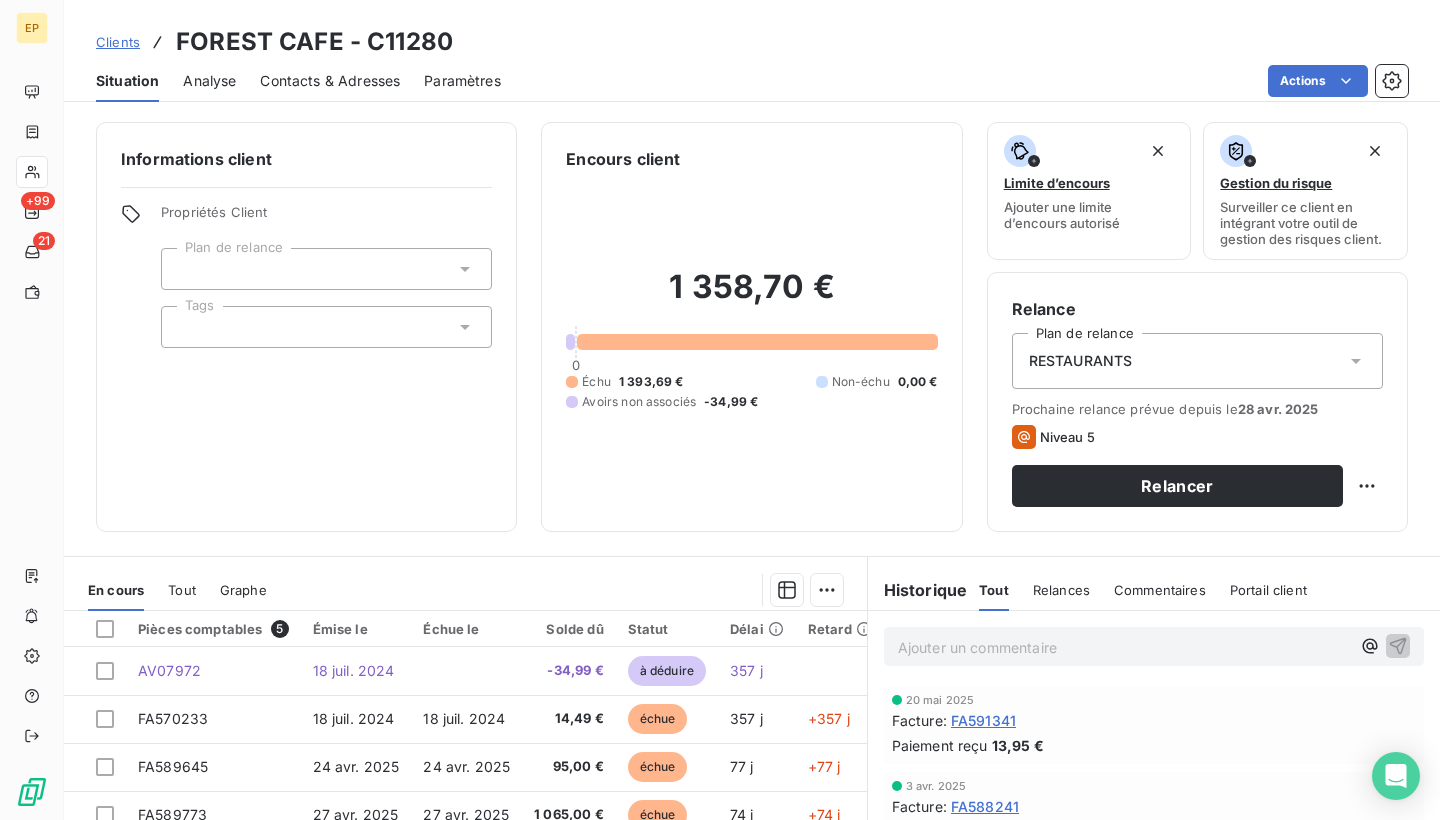 click on "Contacts & Adresses" at bounding box center [330, 81] 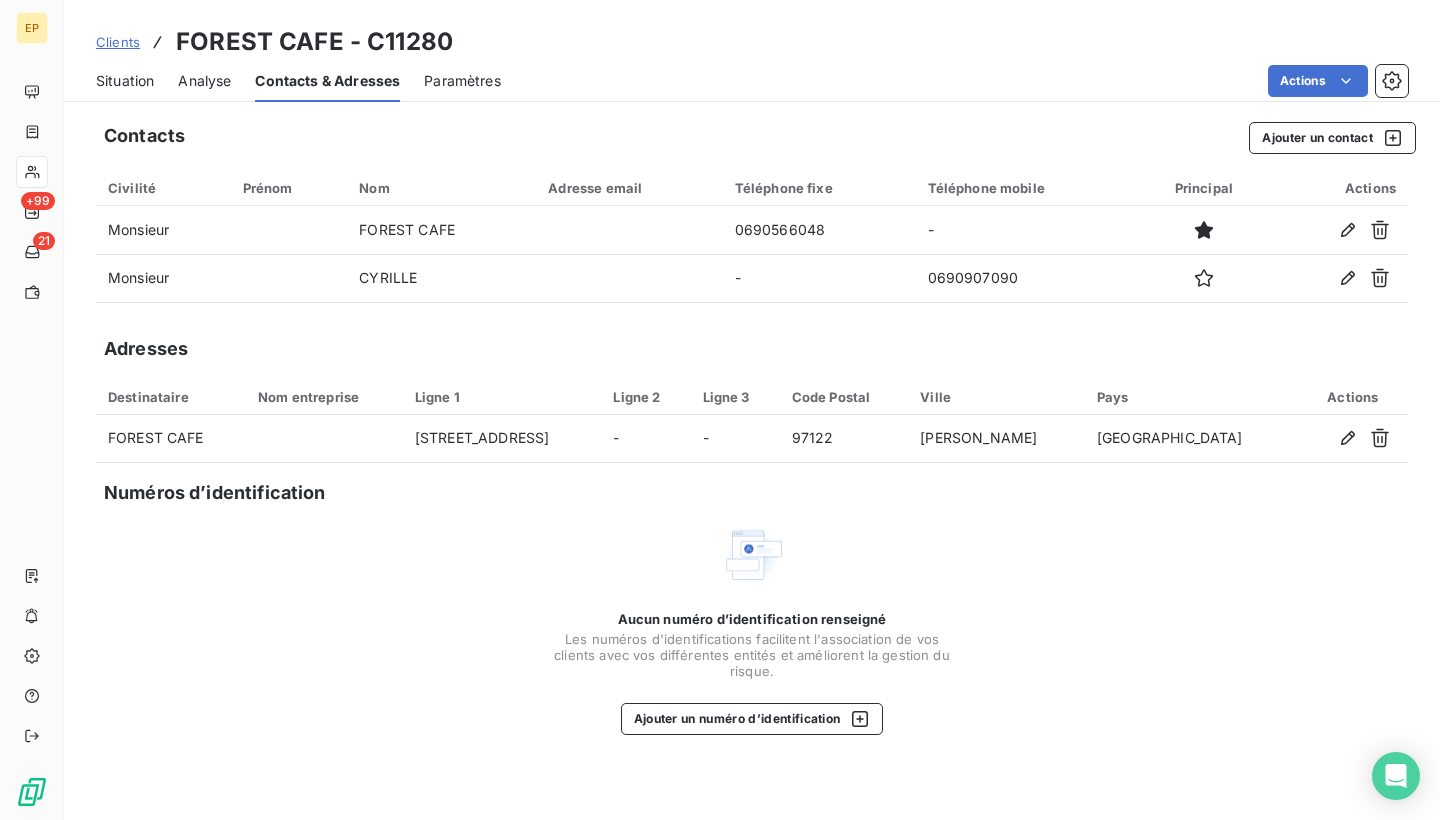 click on "Situation" at bounding box center (125, 81) 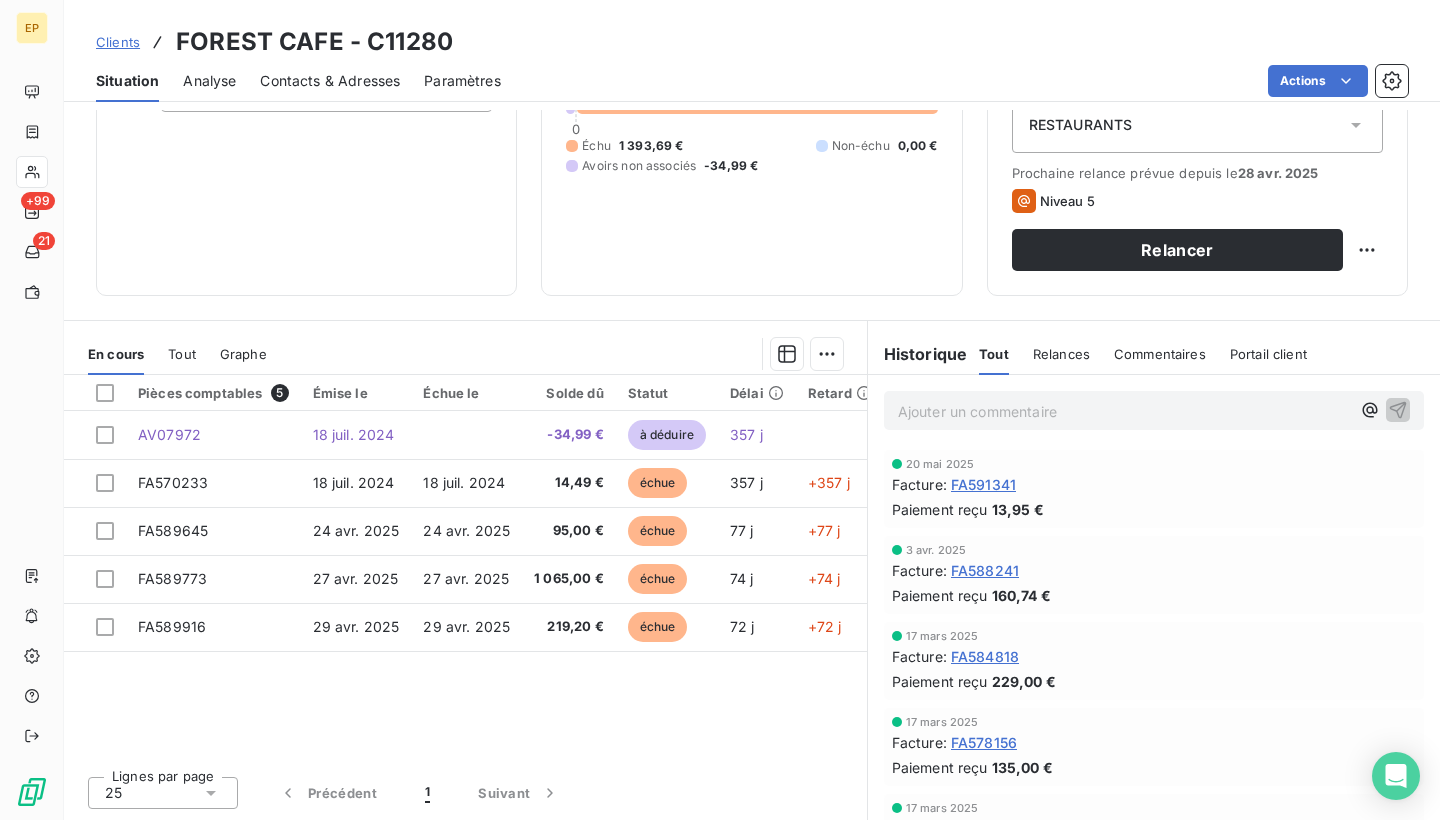 scroll, scrollTop: 236, scrollLeft: 0, axis: vertical 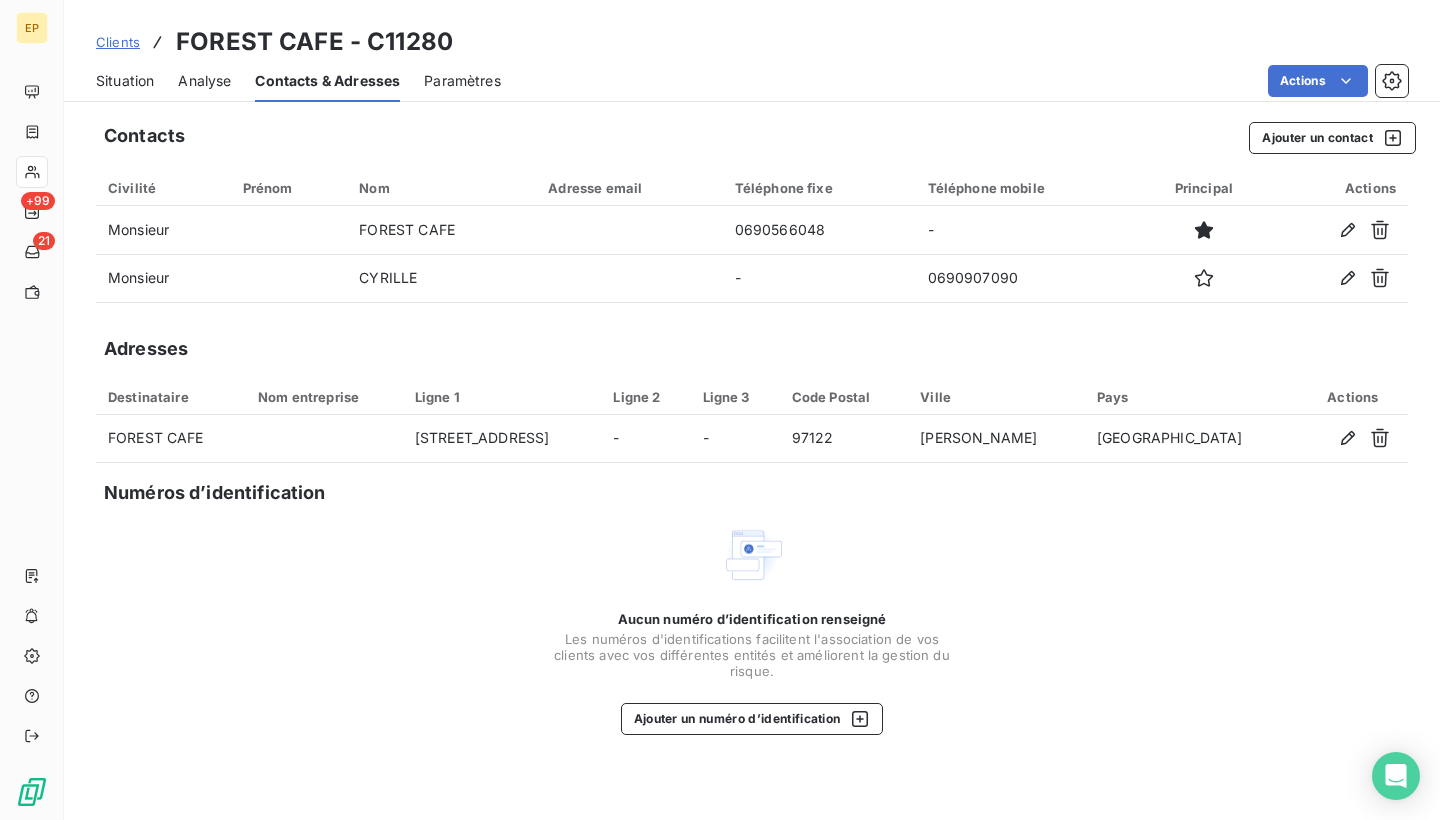 click on "Situation" at bounding box center (125, 81) 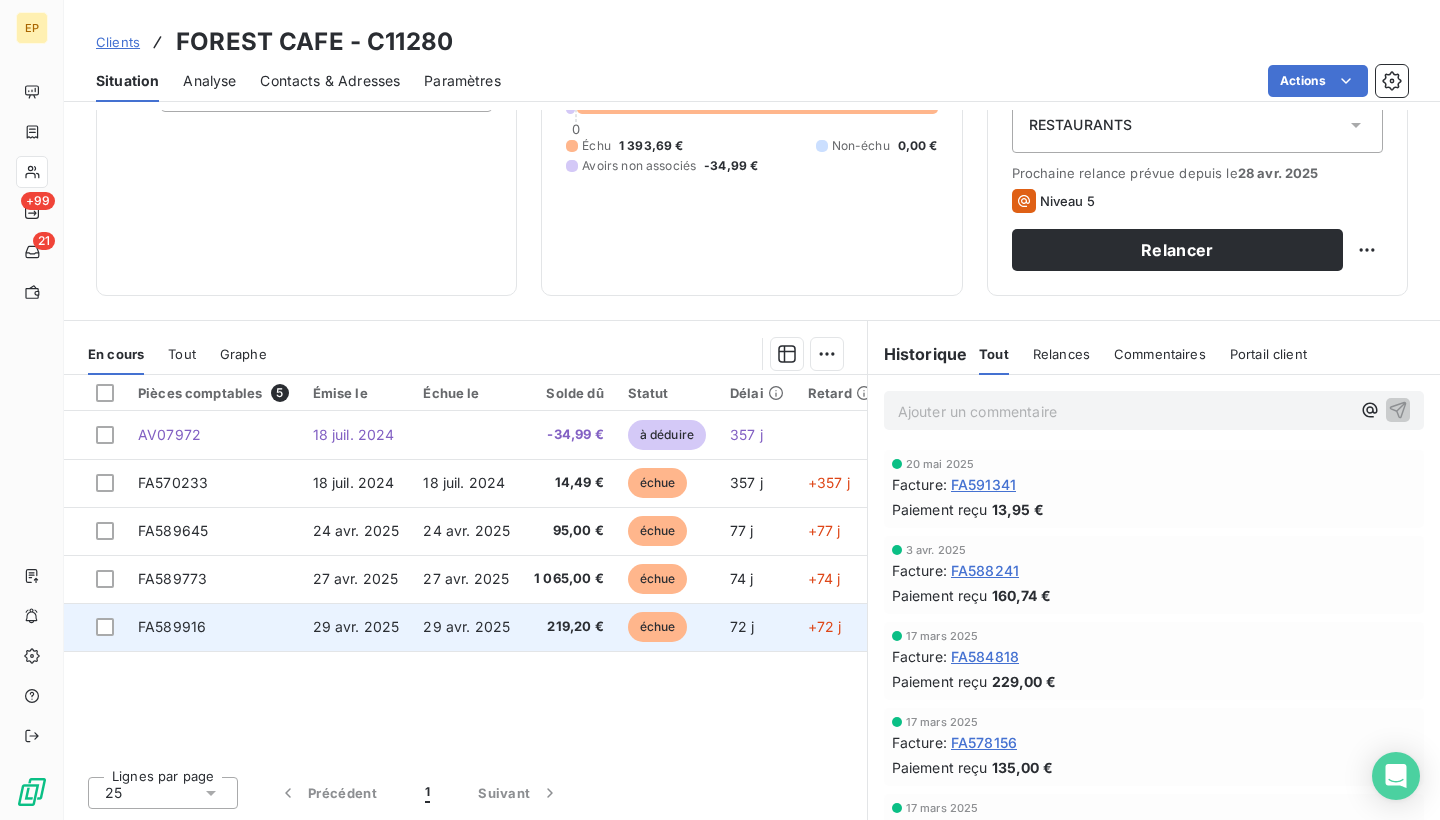 scroll, scrollTop: 236, scrollLeft: 0, axis: vertical 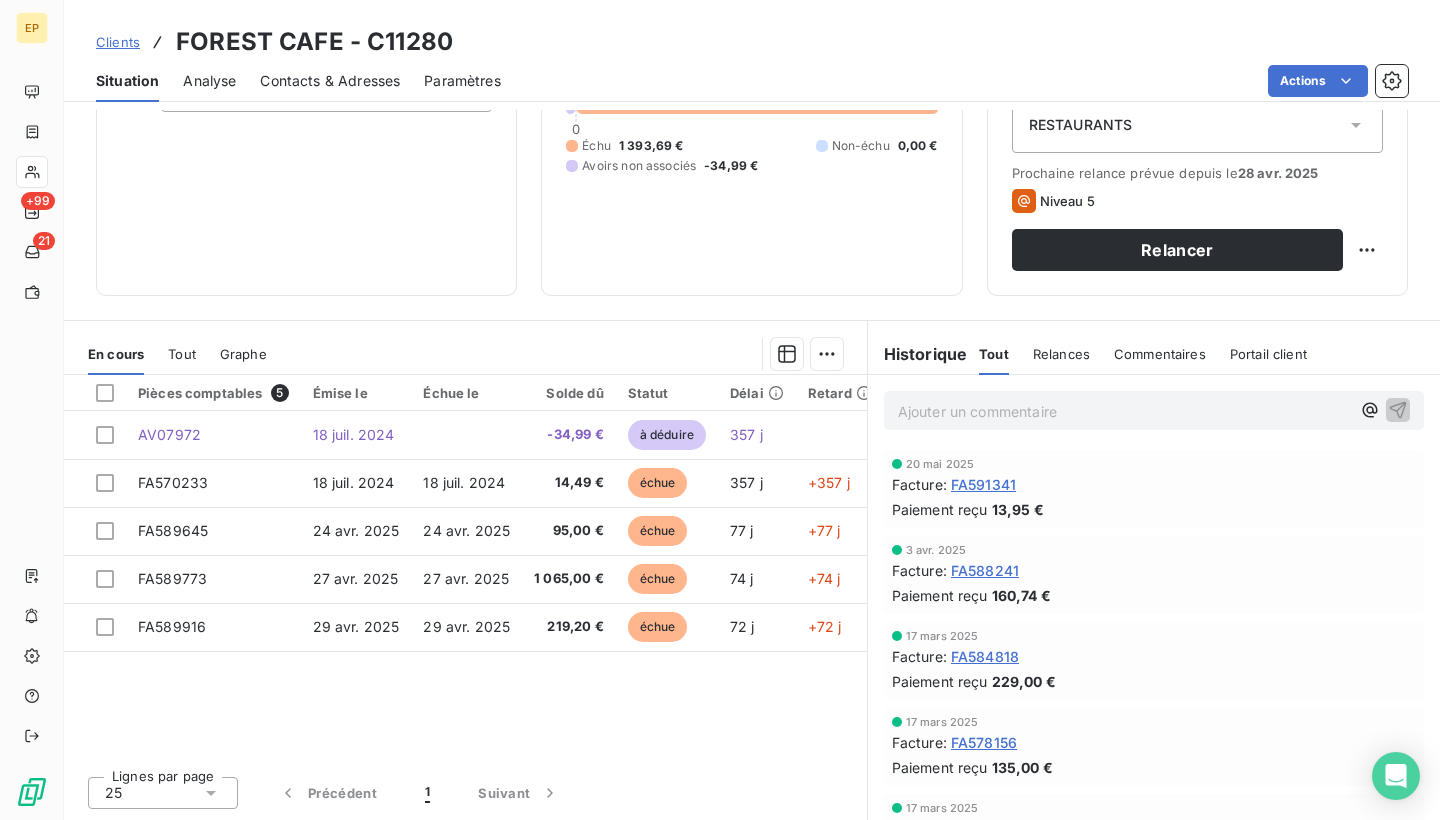 click on "Contacts & Adresses" at bounding box center [330, 81] 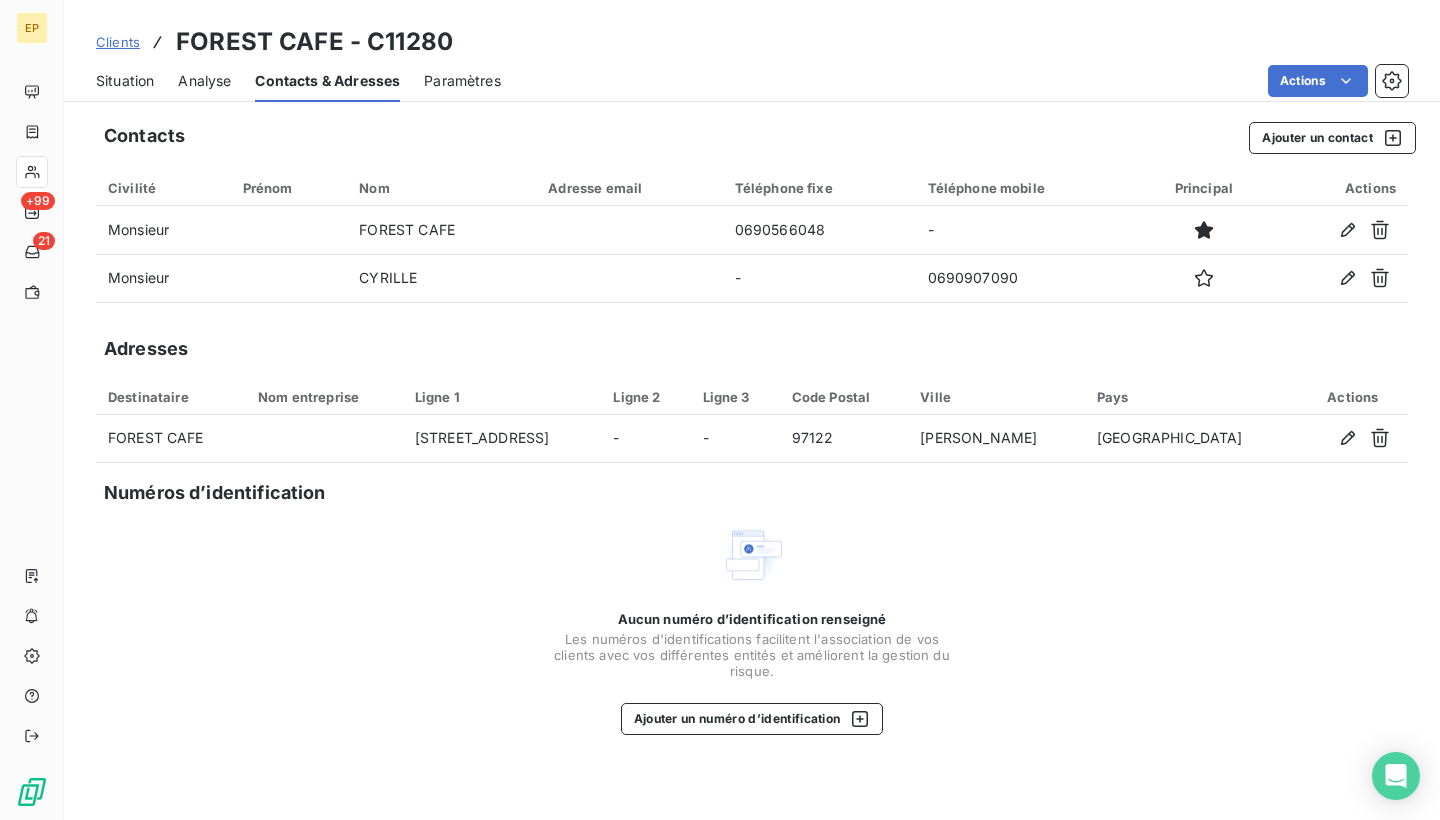 click on "Situation" at bounding box center (125, 81) 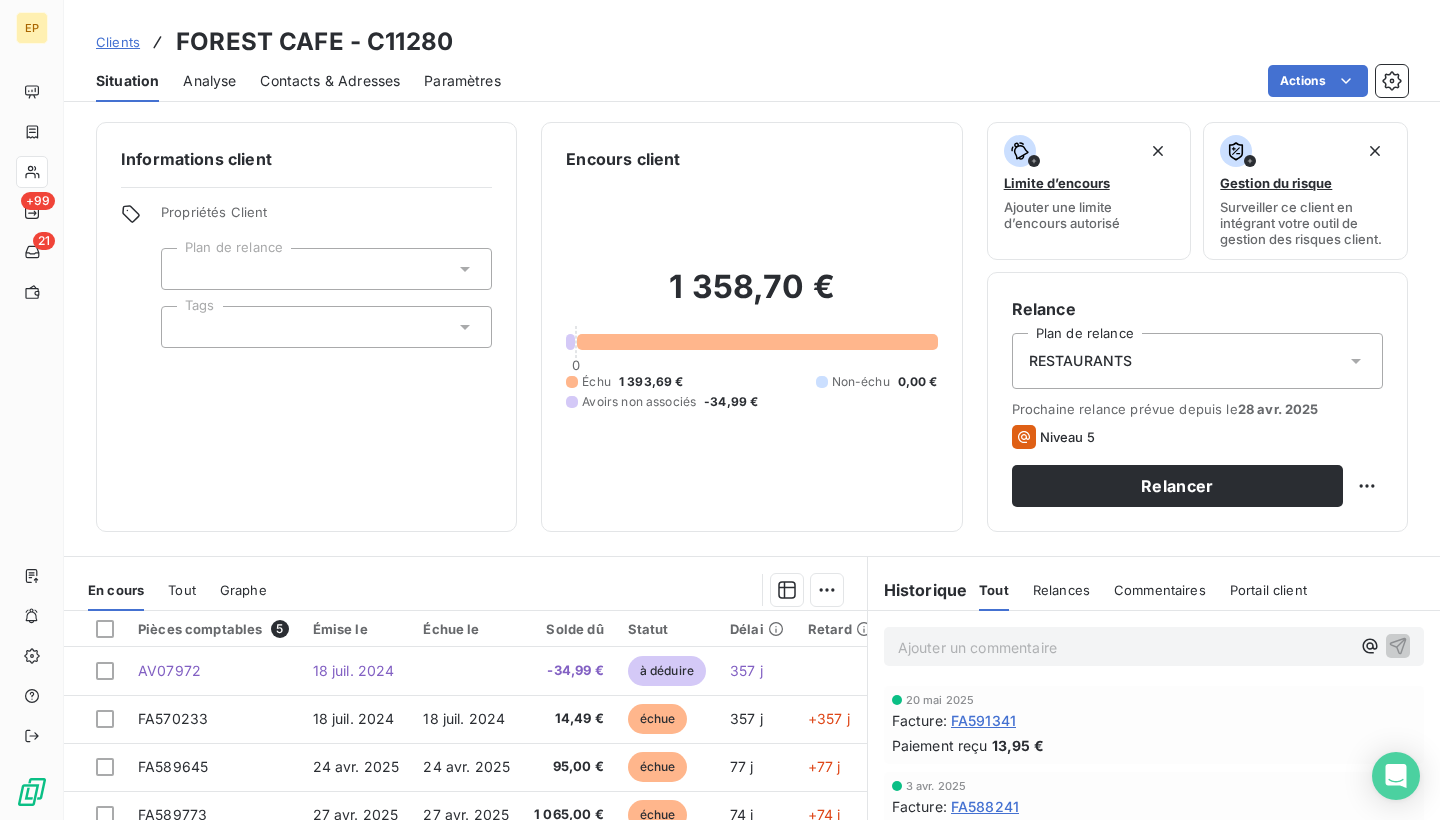 click on "Contacts & Adresses" at bounding box center (330, 81) 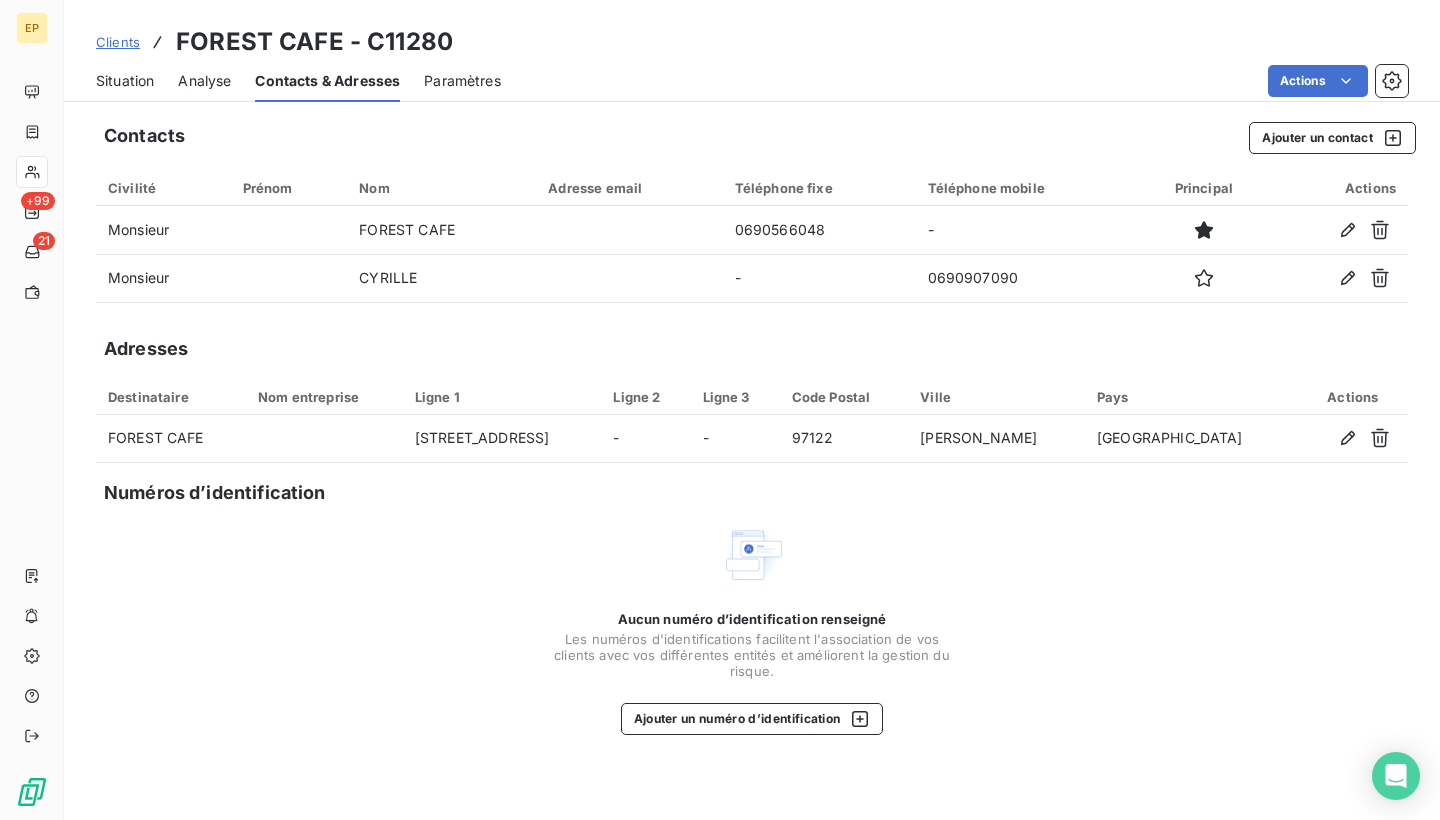 click on "Situation" at bounding box center (125, 81) 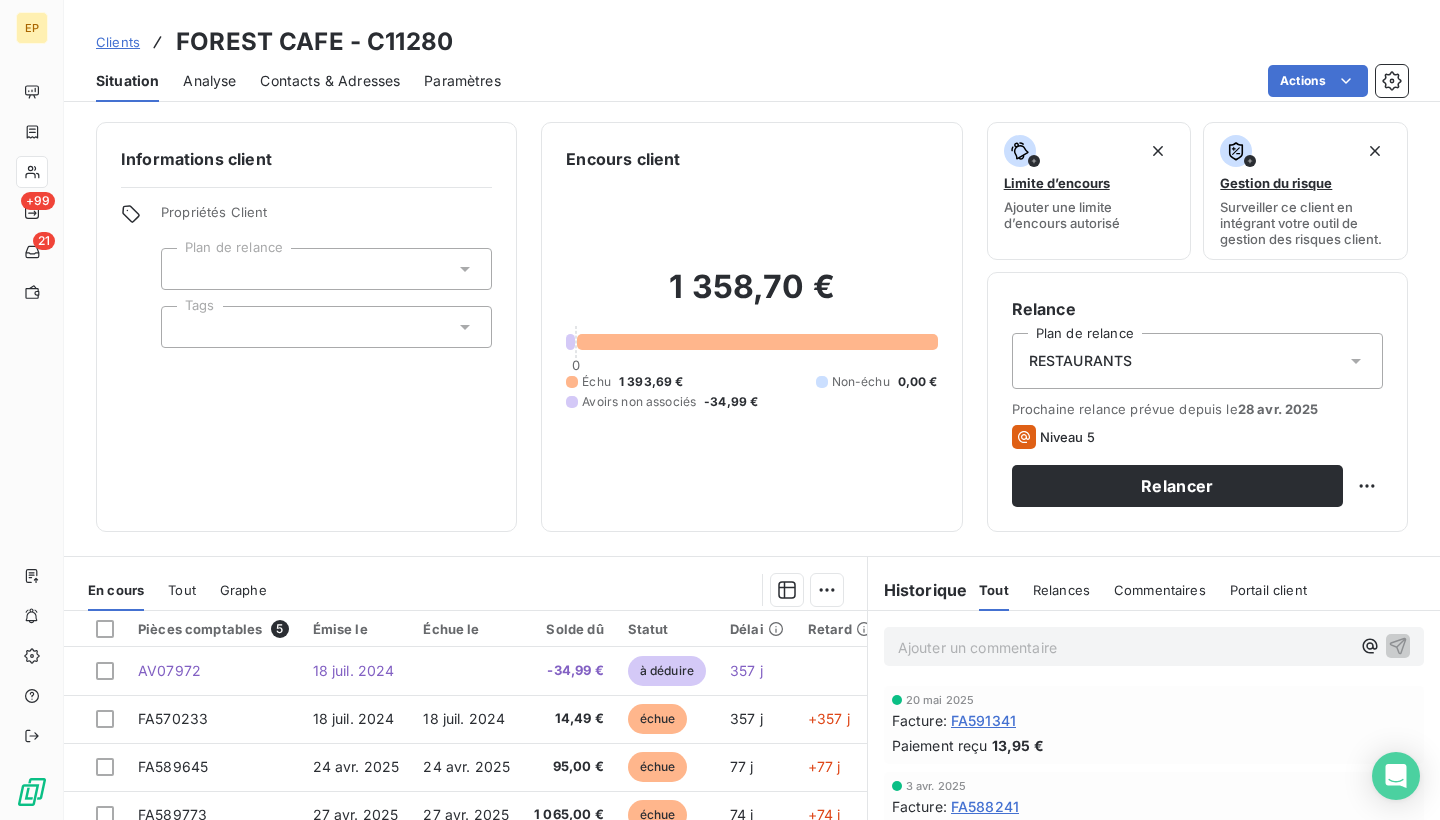 scroll, scrollTop: 0, scrollLeft: 0, axis: both 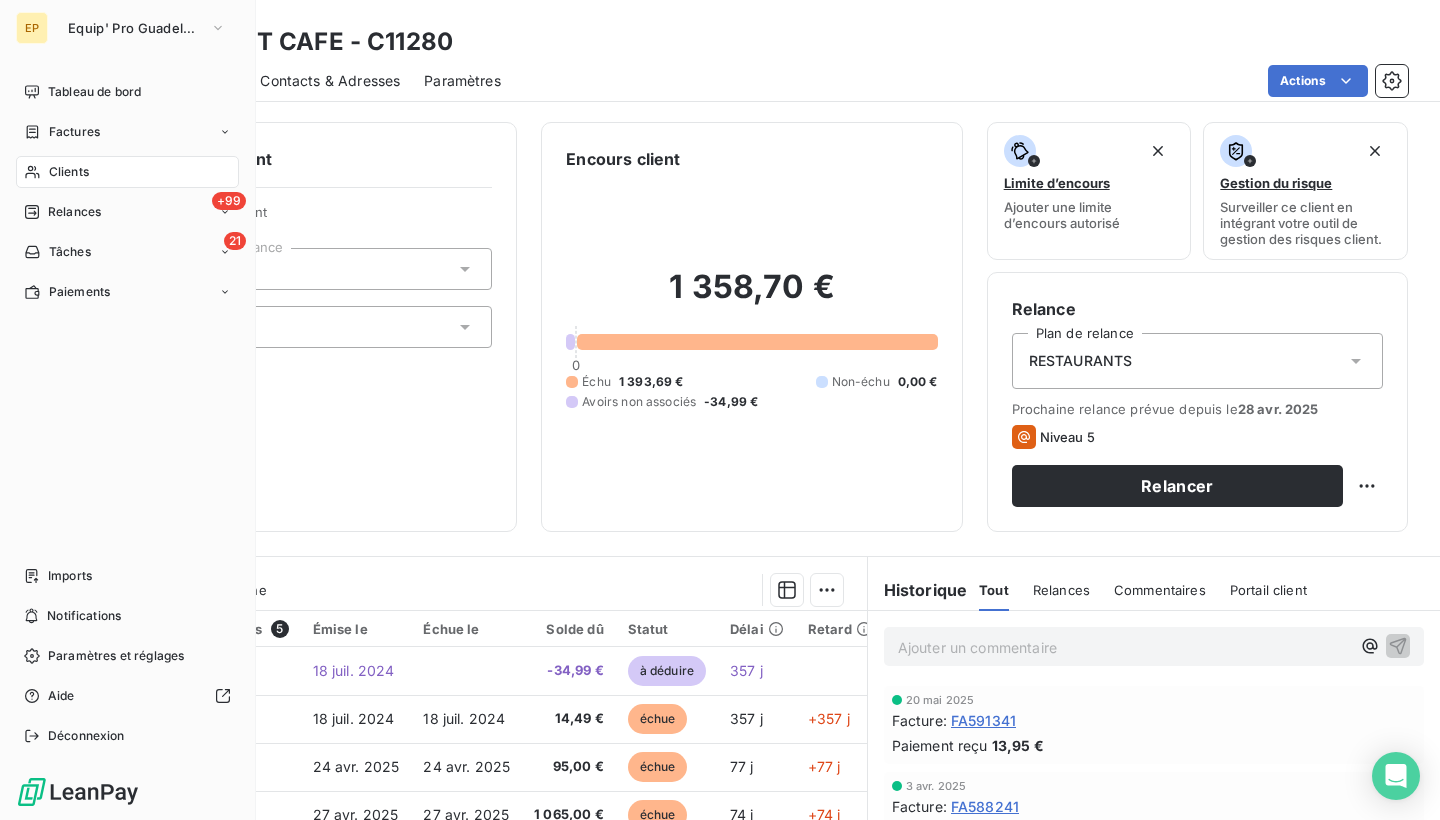 click on "Clients" at bounding box center (69, 172) 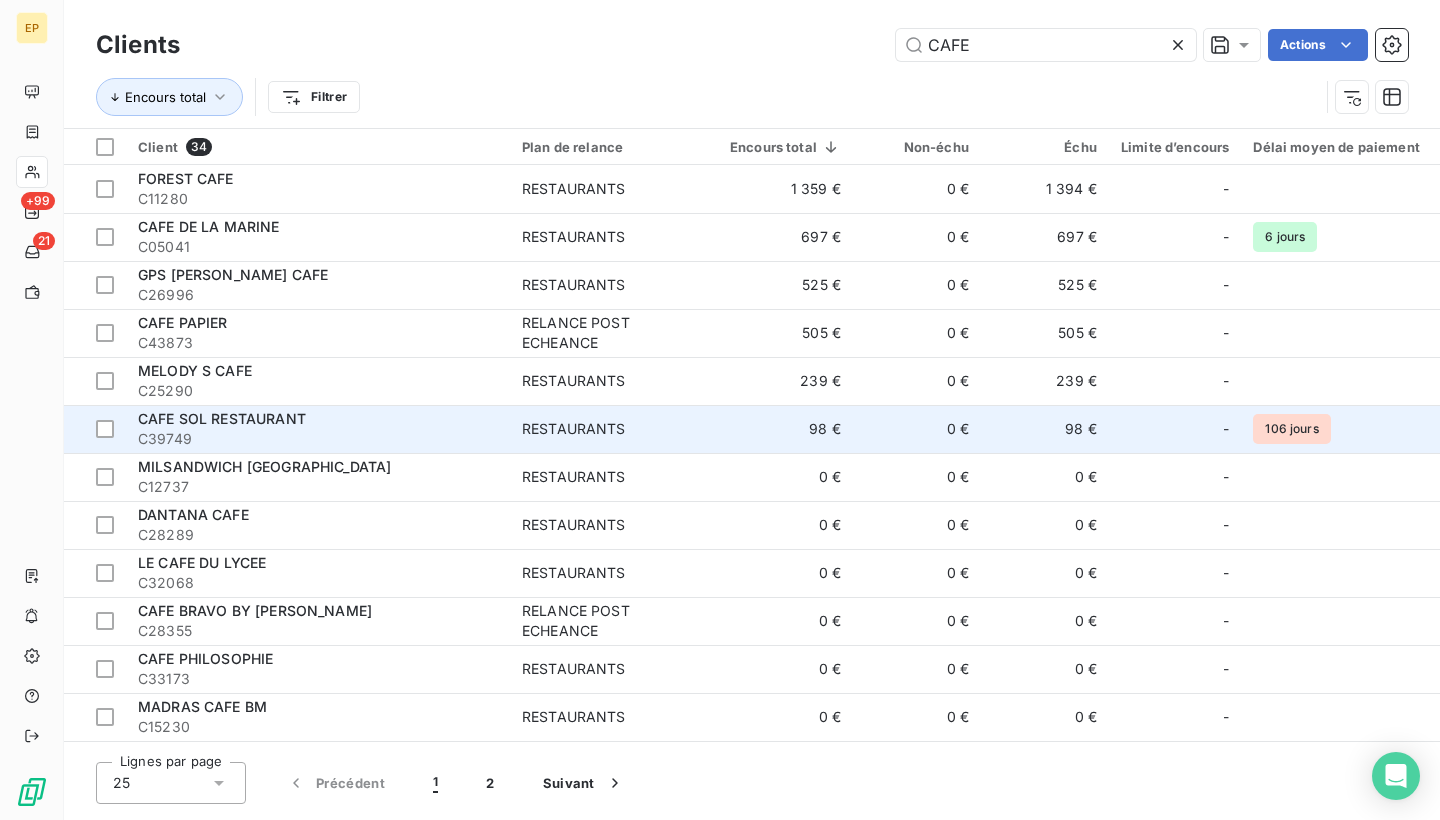 scroll, scrollTop: 0, scrollLeft: 0, axis: both 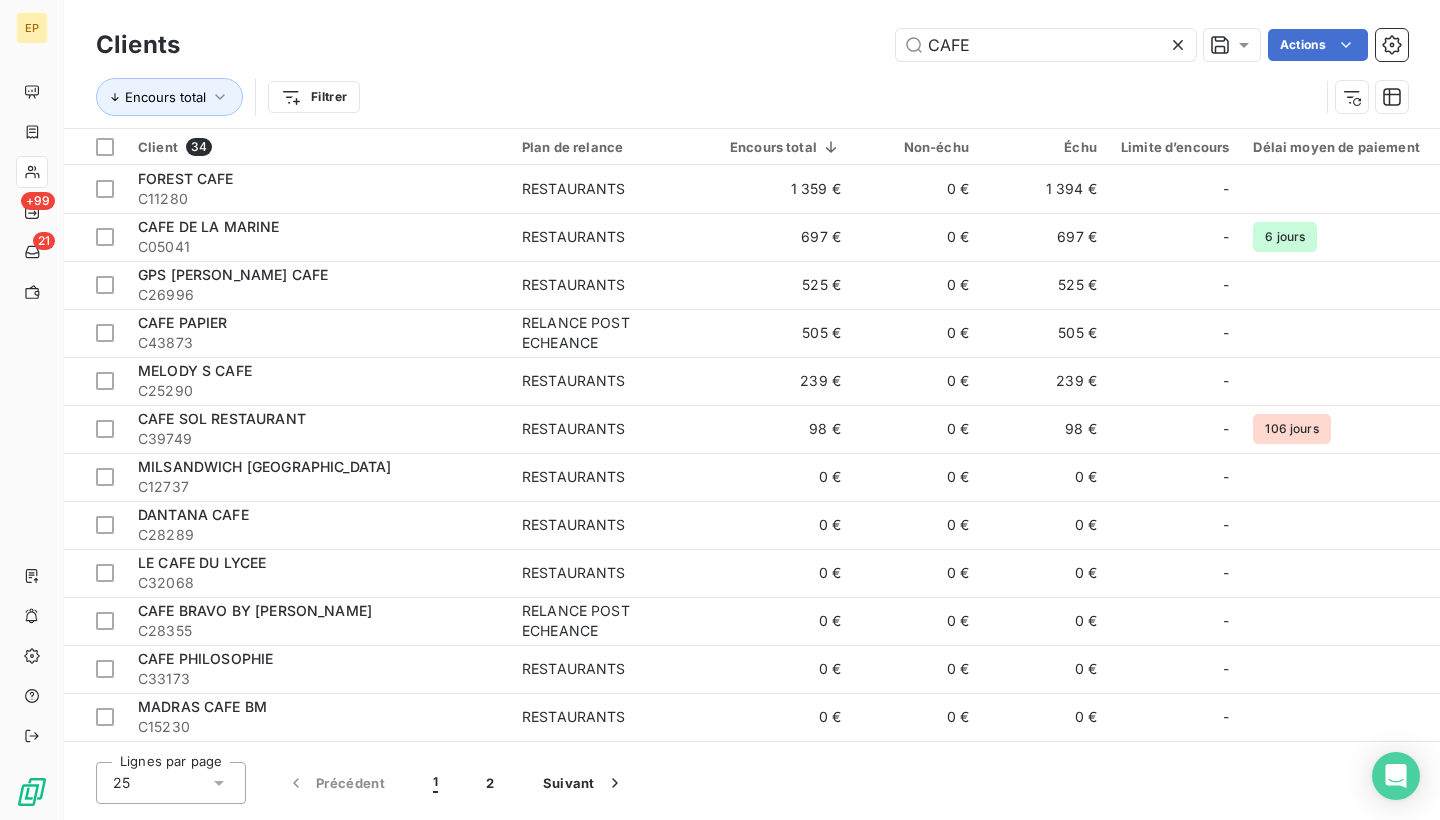 click 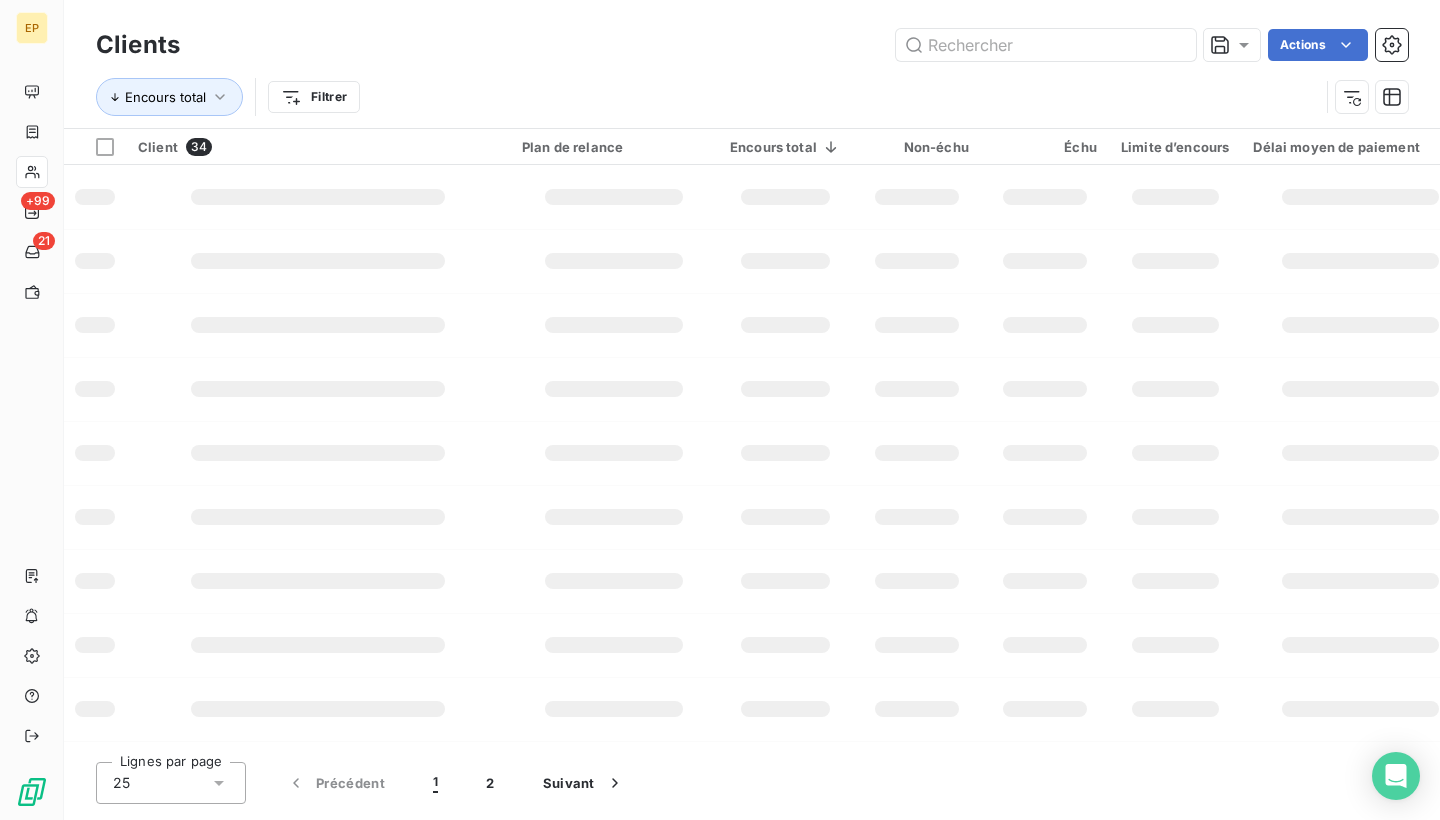 scroll, scrollTop: 0, scrollLeft: 0, axis: both 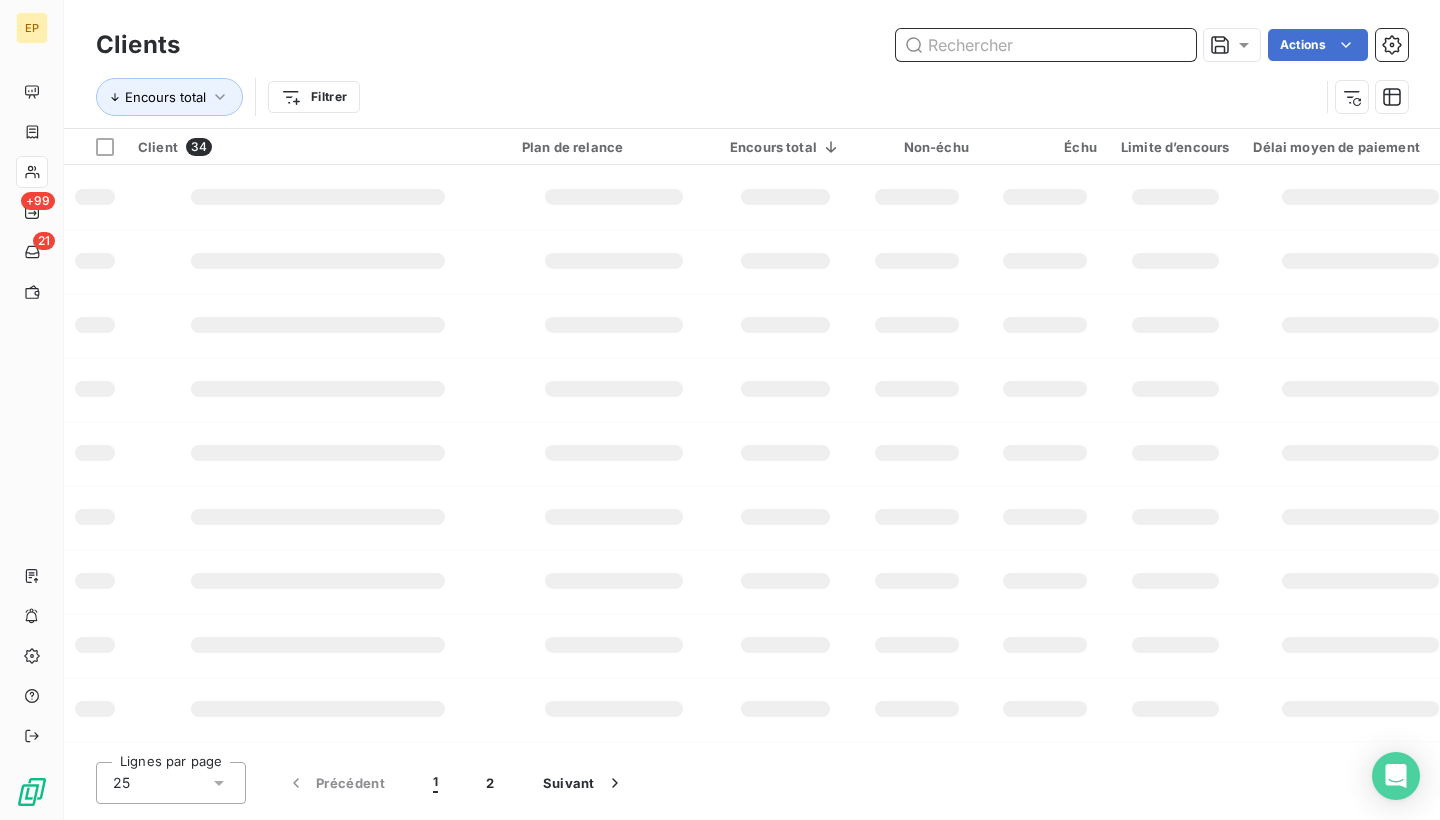 click at bounding box center [1046, 45] 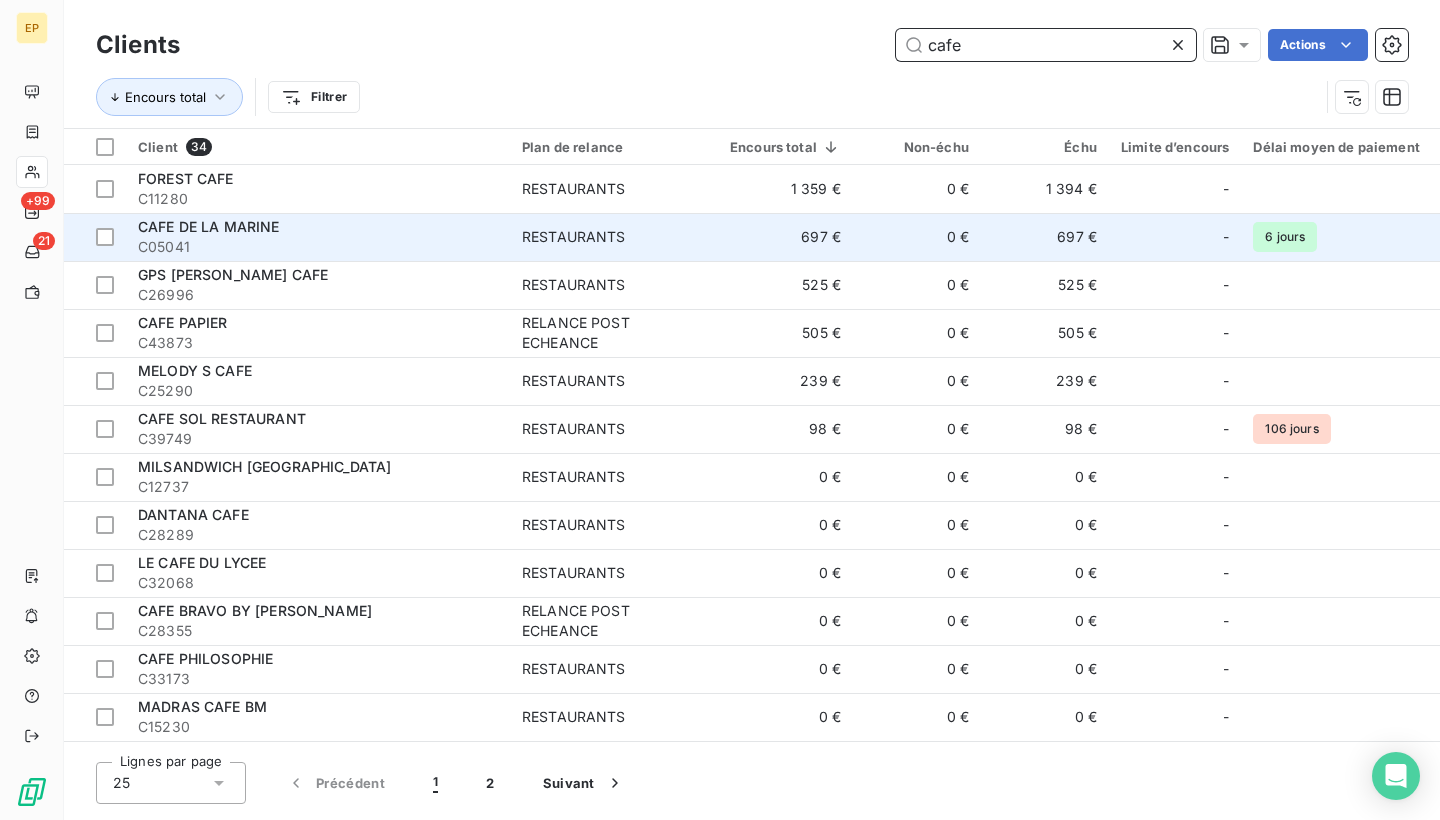 type on "cafe" 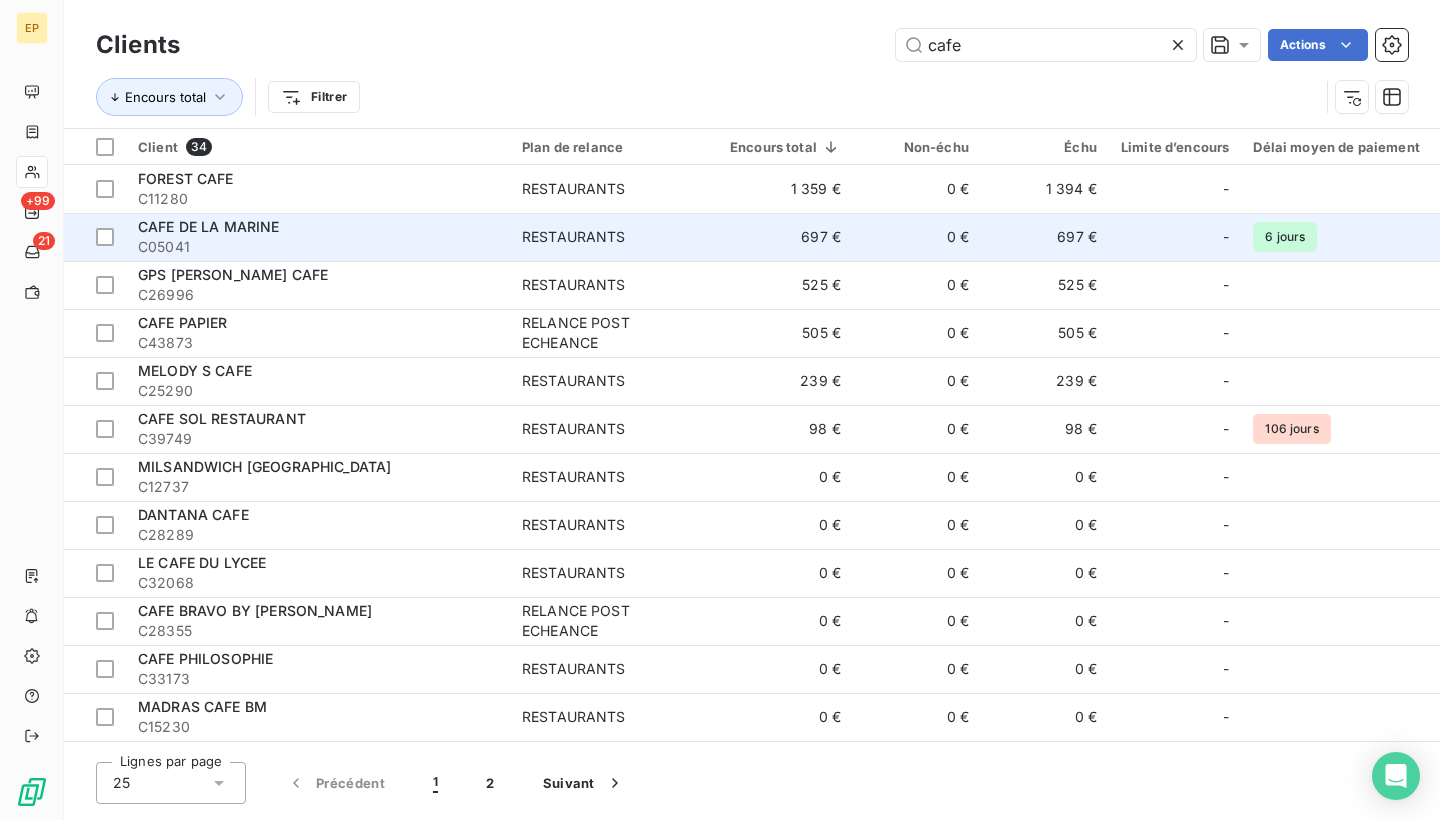 click on "C05041" at bounding box center (318, 247) 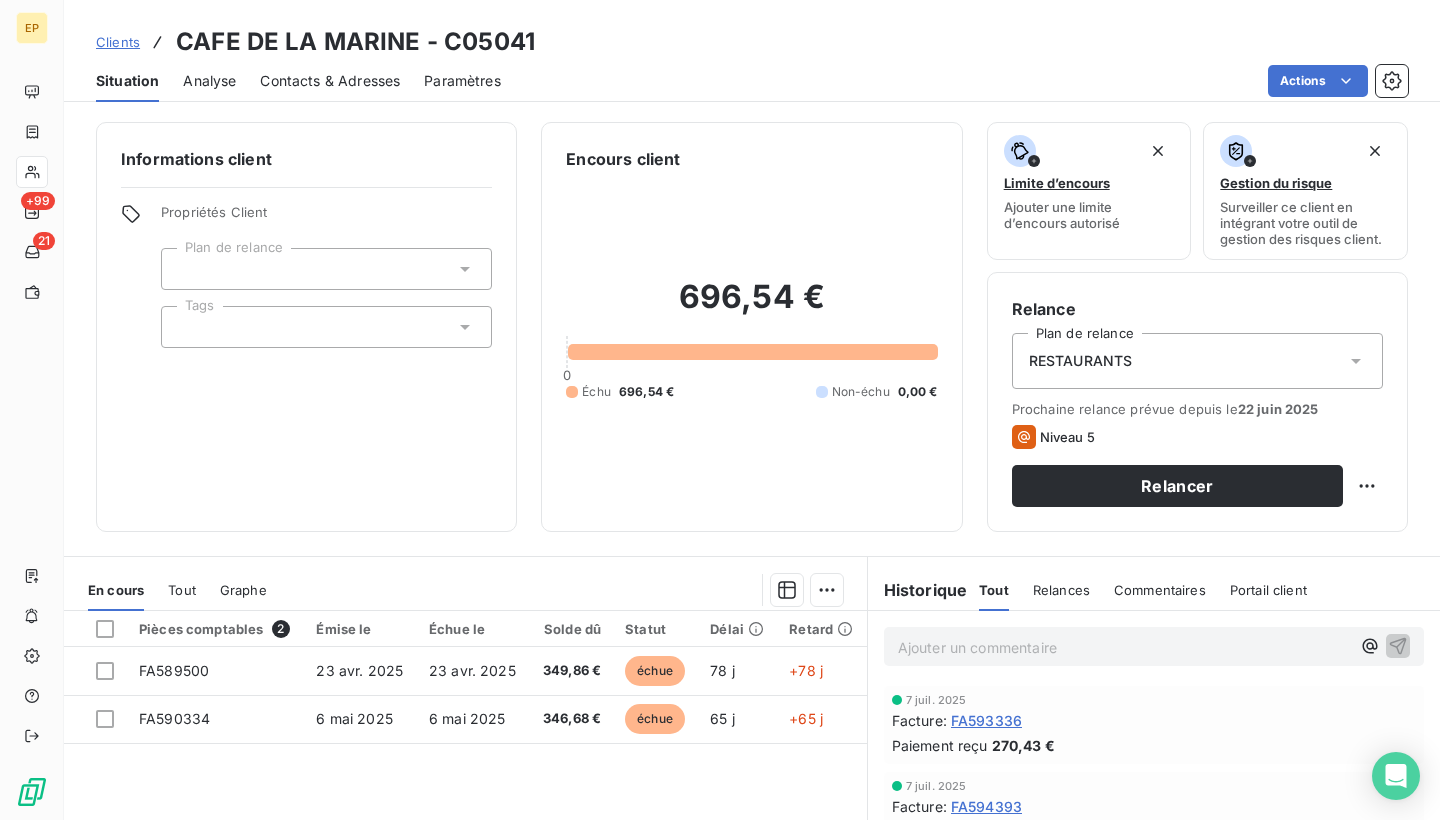 scroll, scrollTop: 0, scrollLeft: 0, axis: both 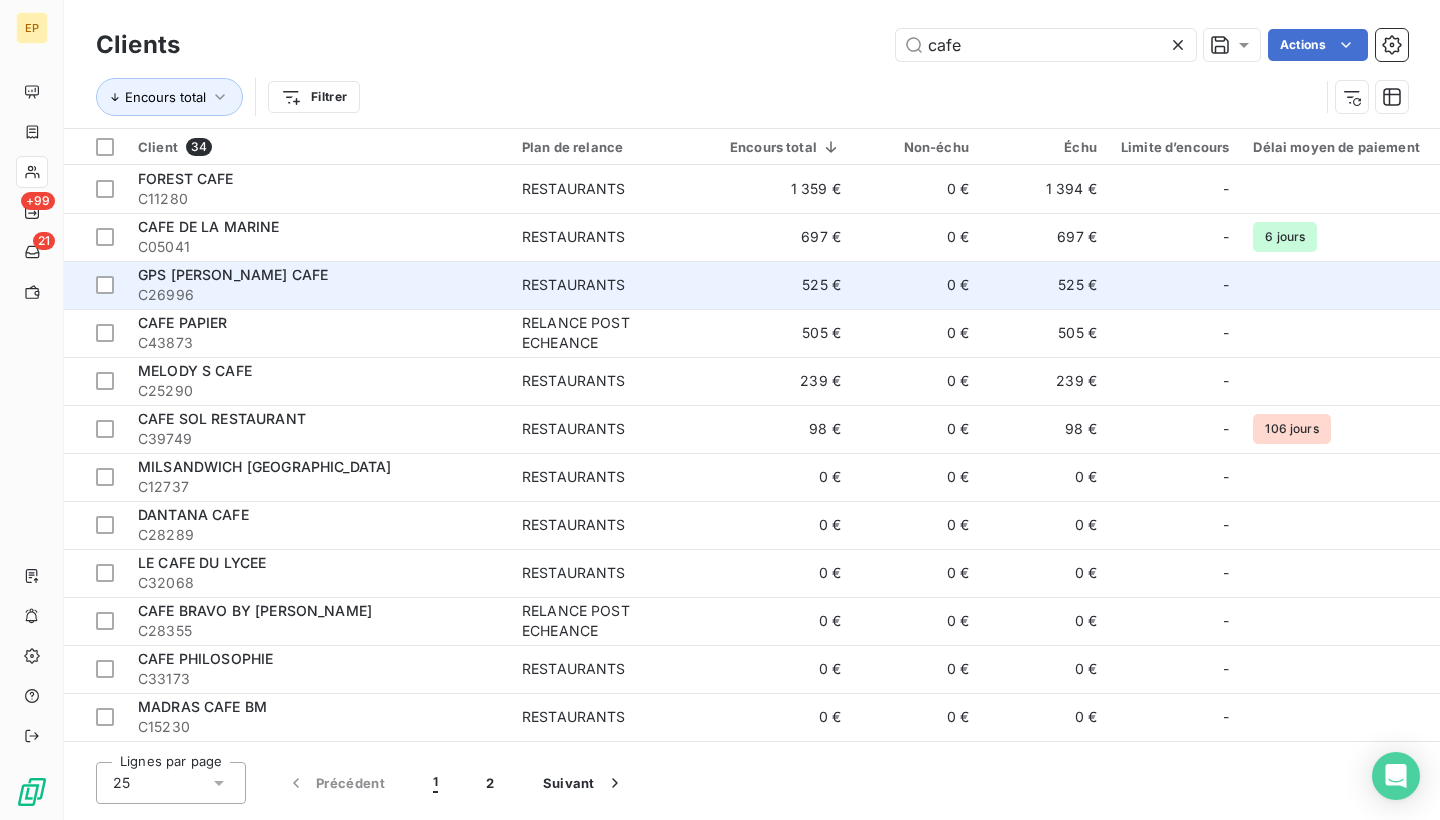 click on "C26996" at bounding box center [318, 295] 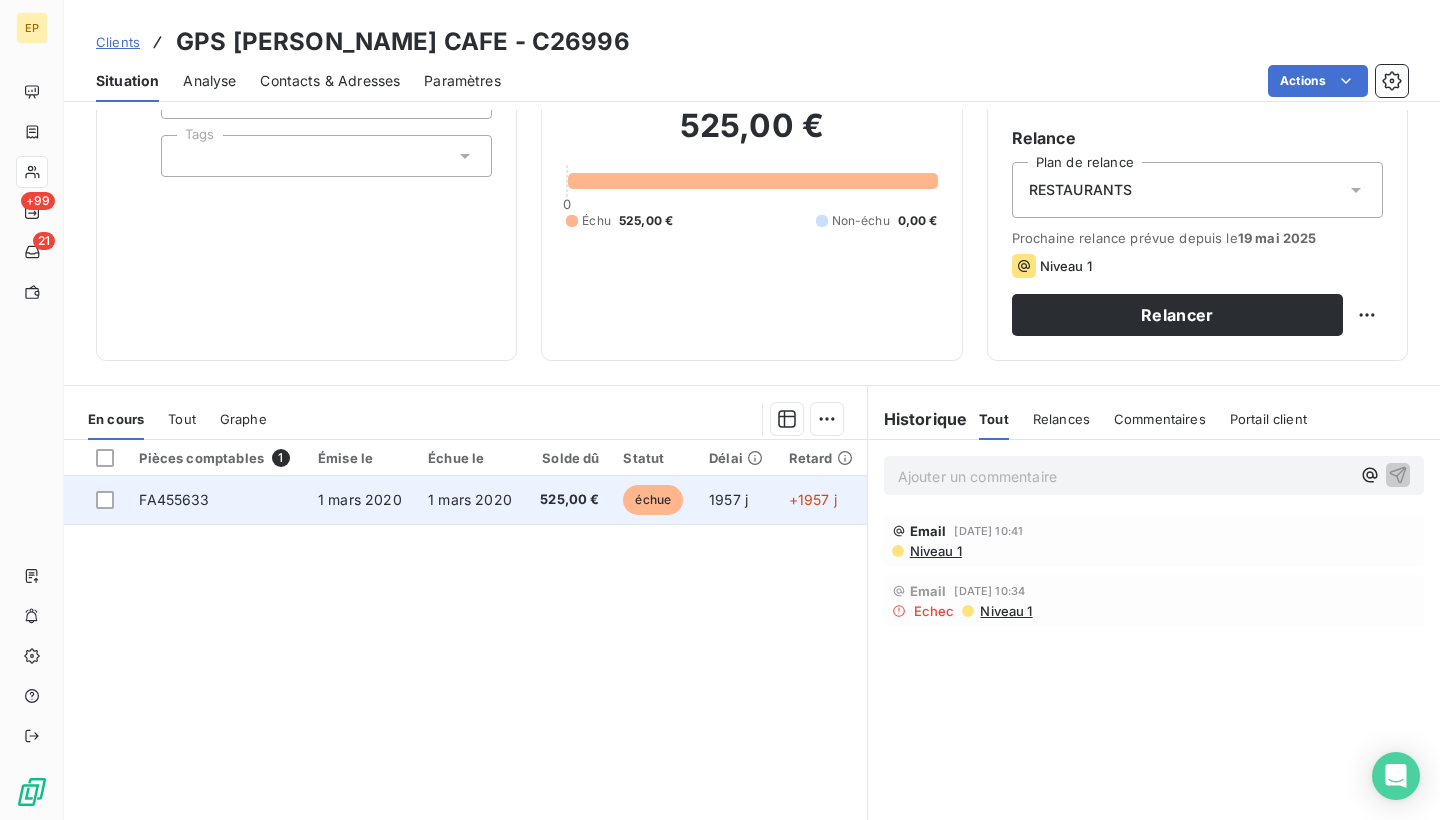 scroll, scrollTop: 85, scrollLeft: 0, axis: vertical 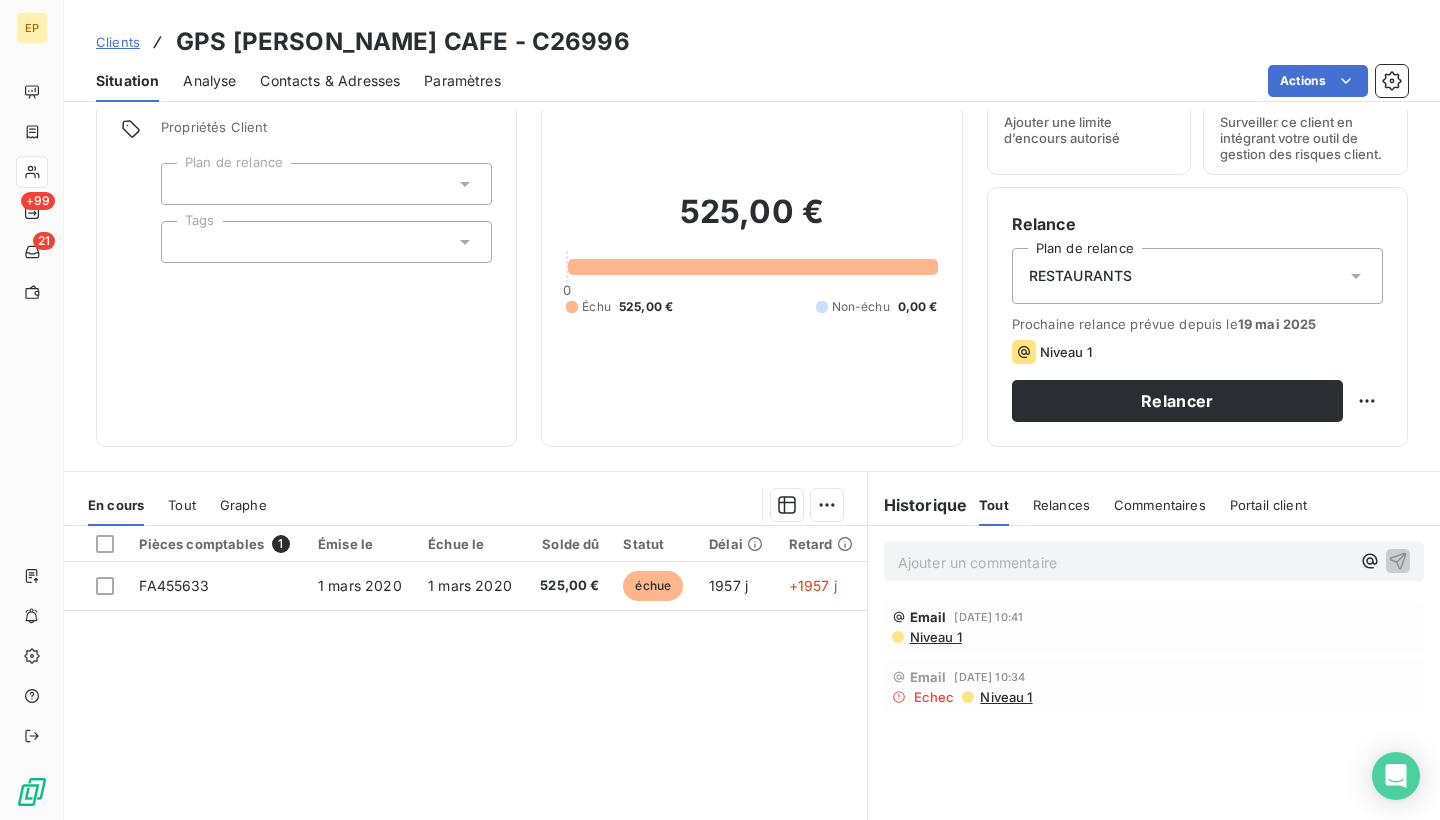 click on "Contacts & Adresses" at bounding box center (330, 81) 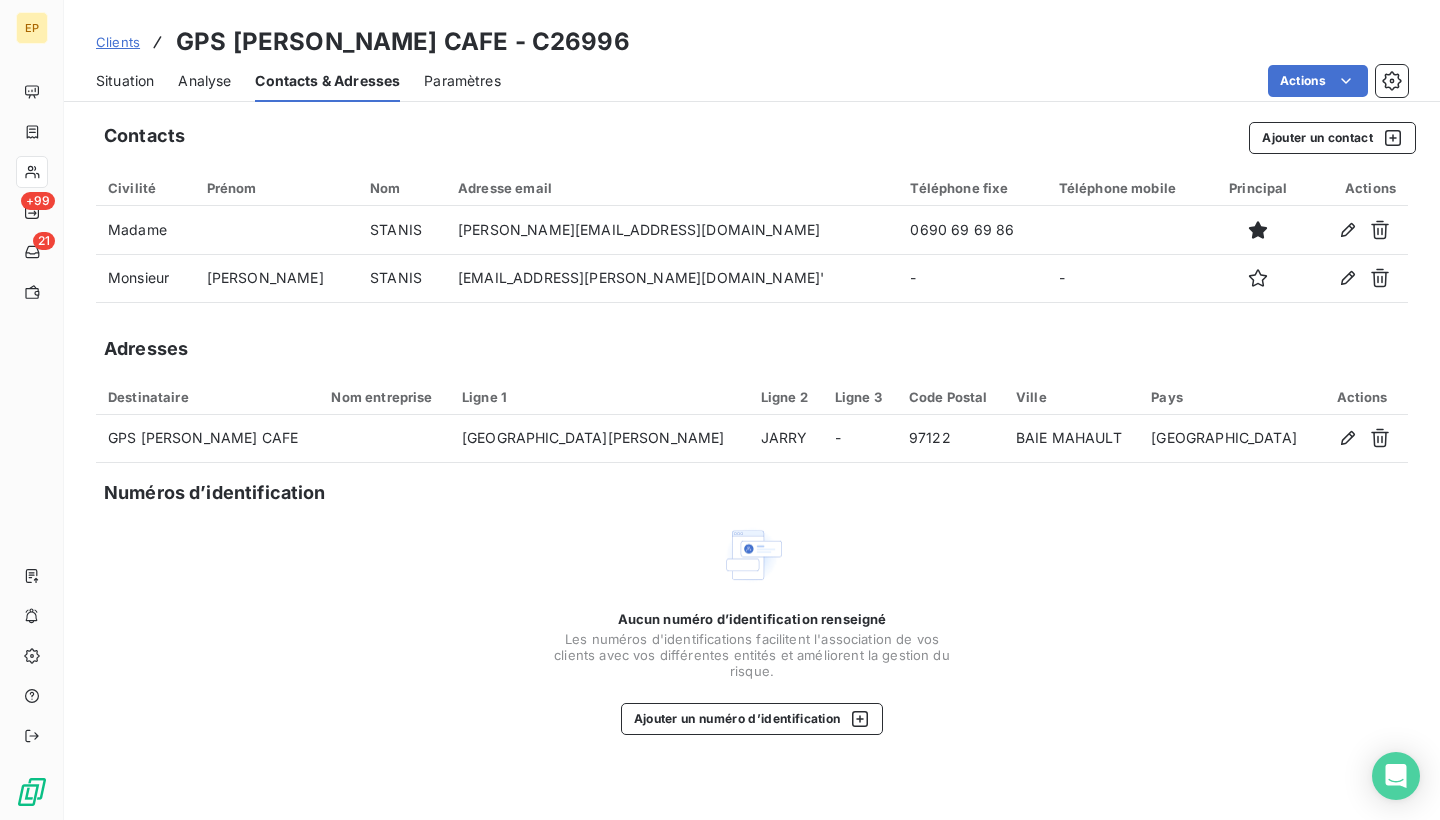 click on "Situation" at bounding box center (125, 81) 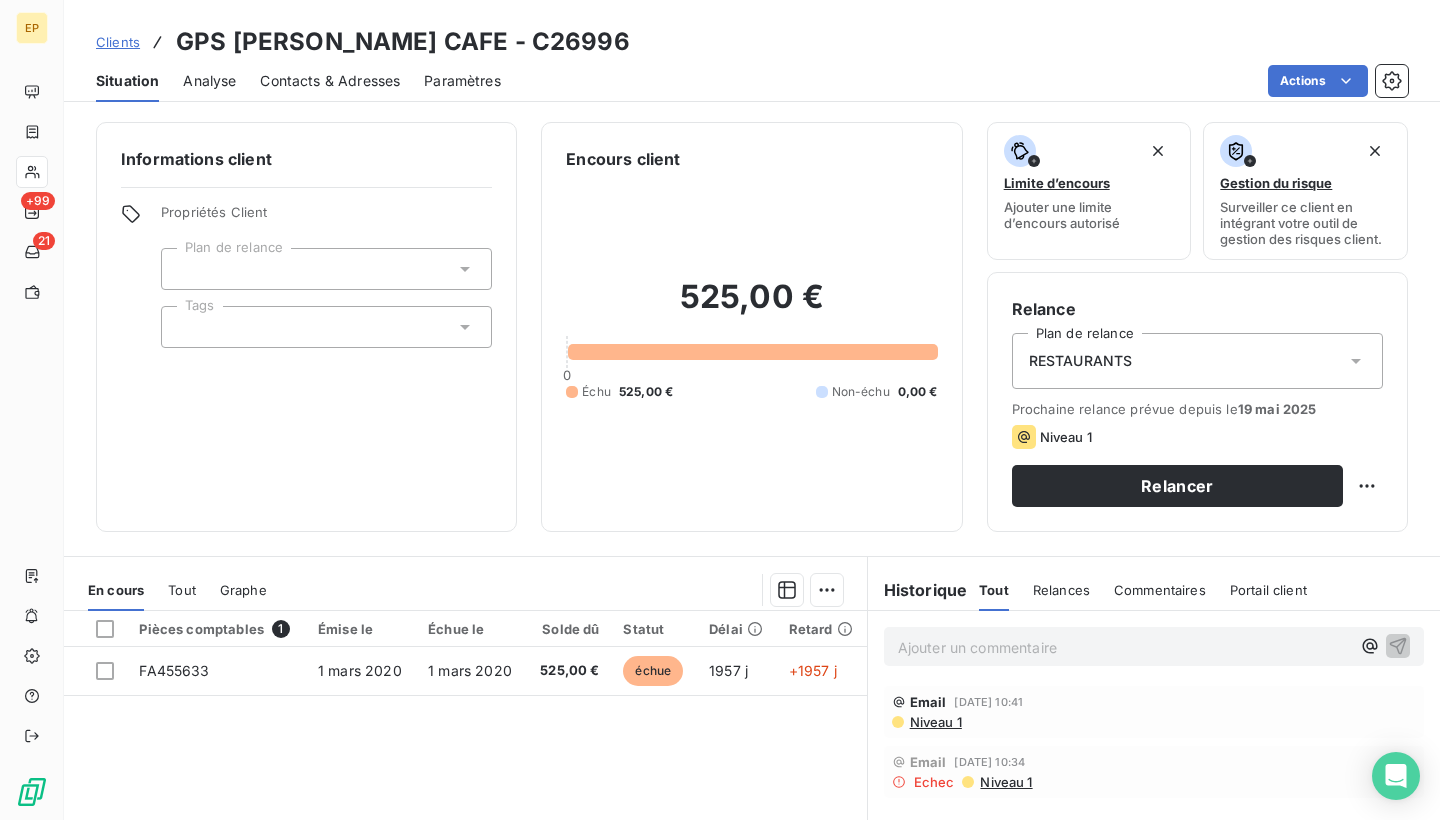 click on "Contacts & Adresses" at bounding box center (330, 81) 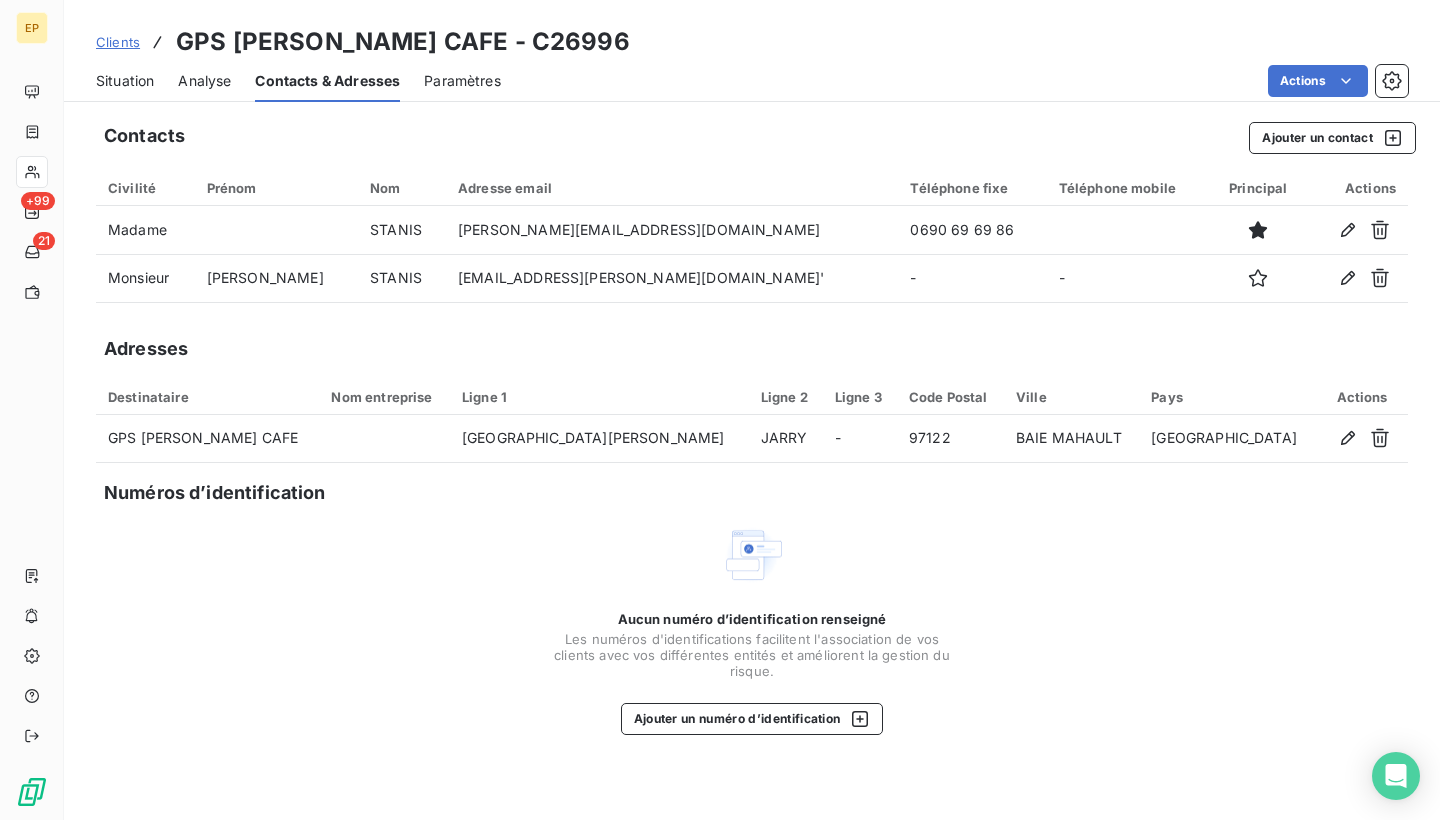 click on "Situation" at bounding box center [125, 81] 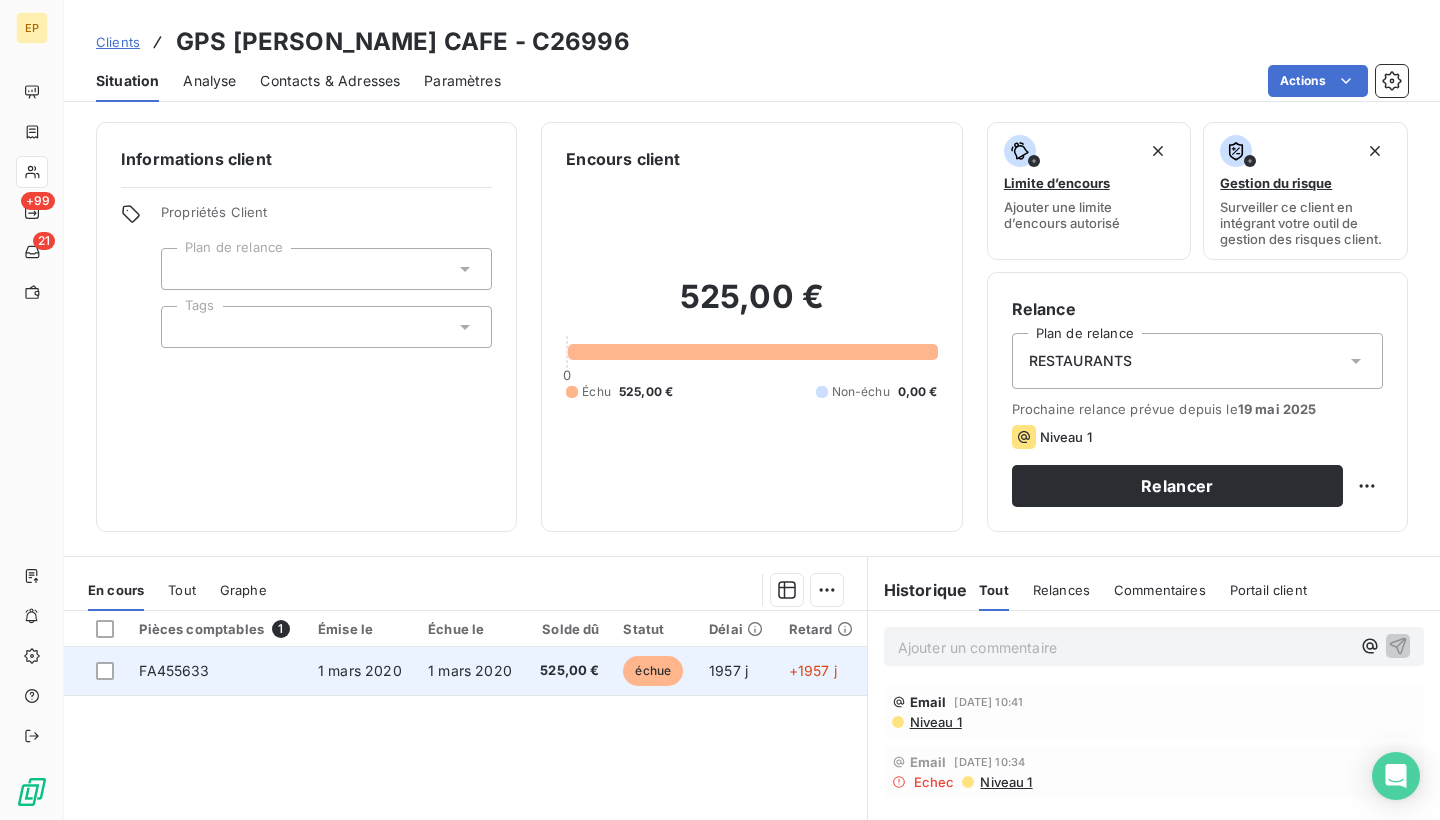 click on "1 mars 2020" at bounding box center (470, 670) 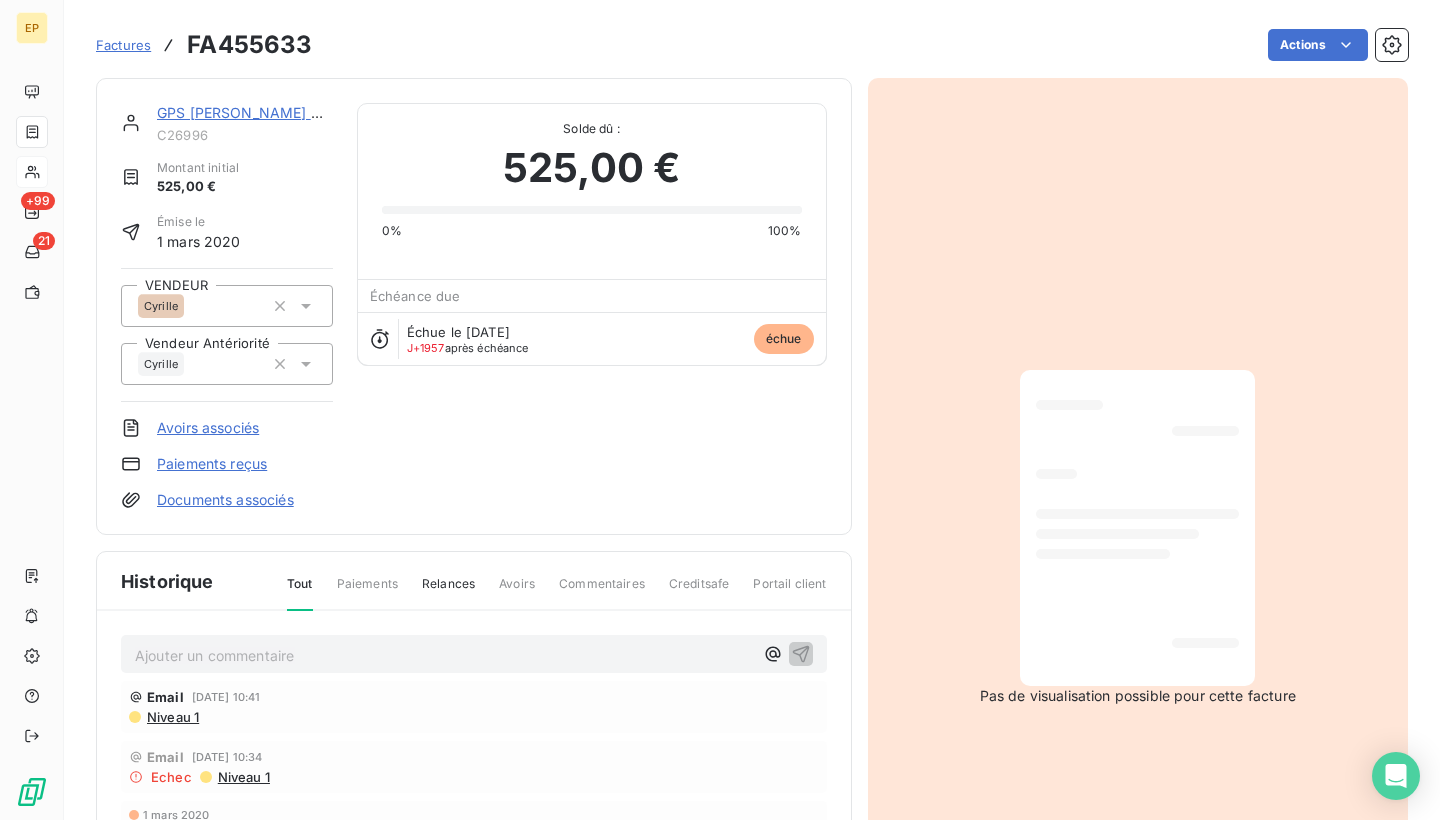 click at bounding box center [1103, 554] 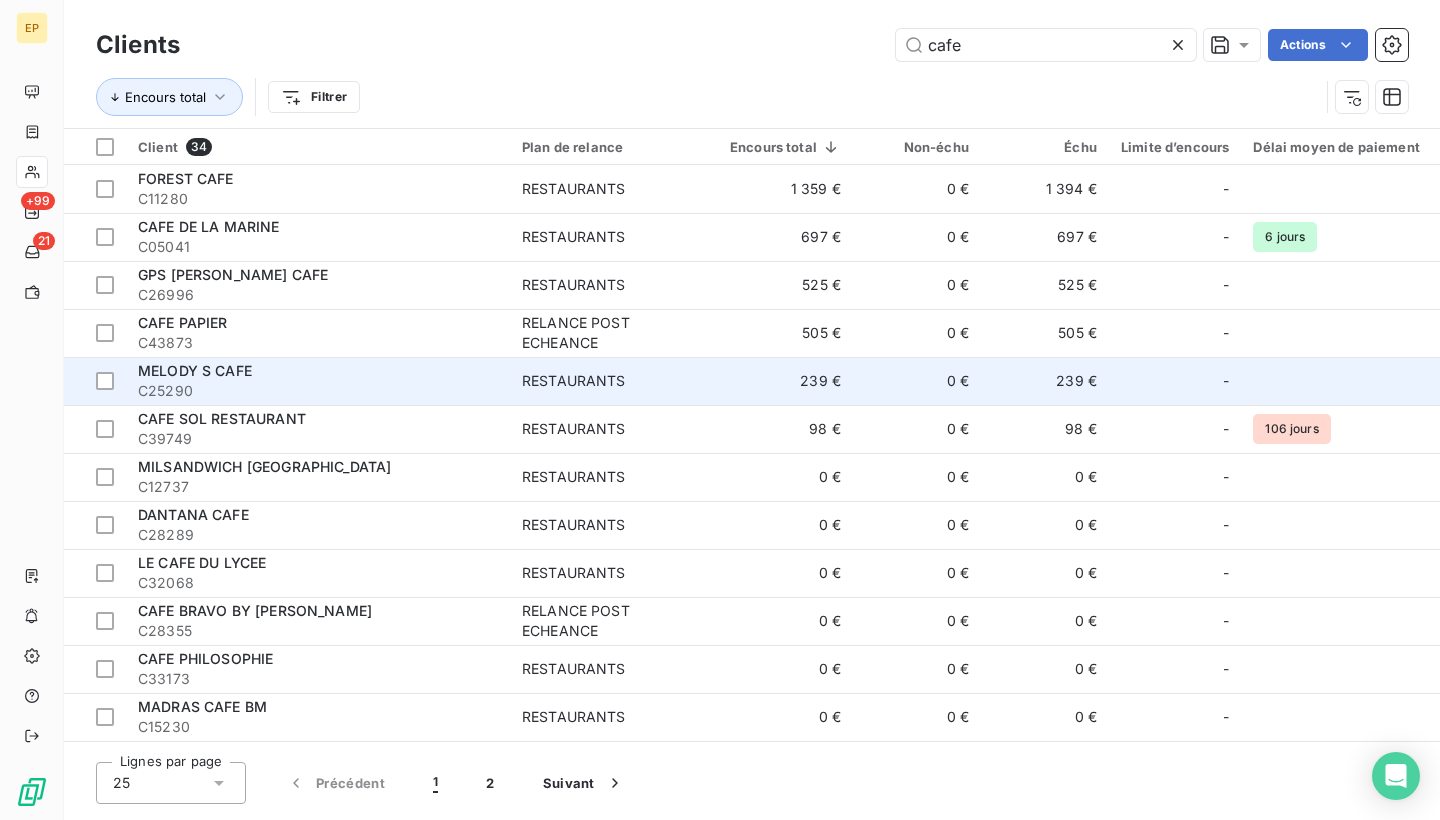 click on "C25290" at bounding box center [318, 391] 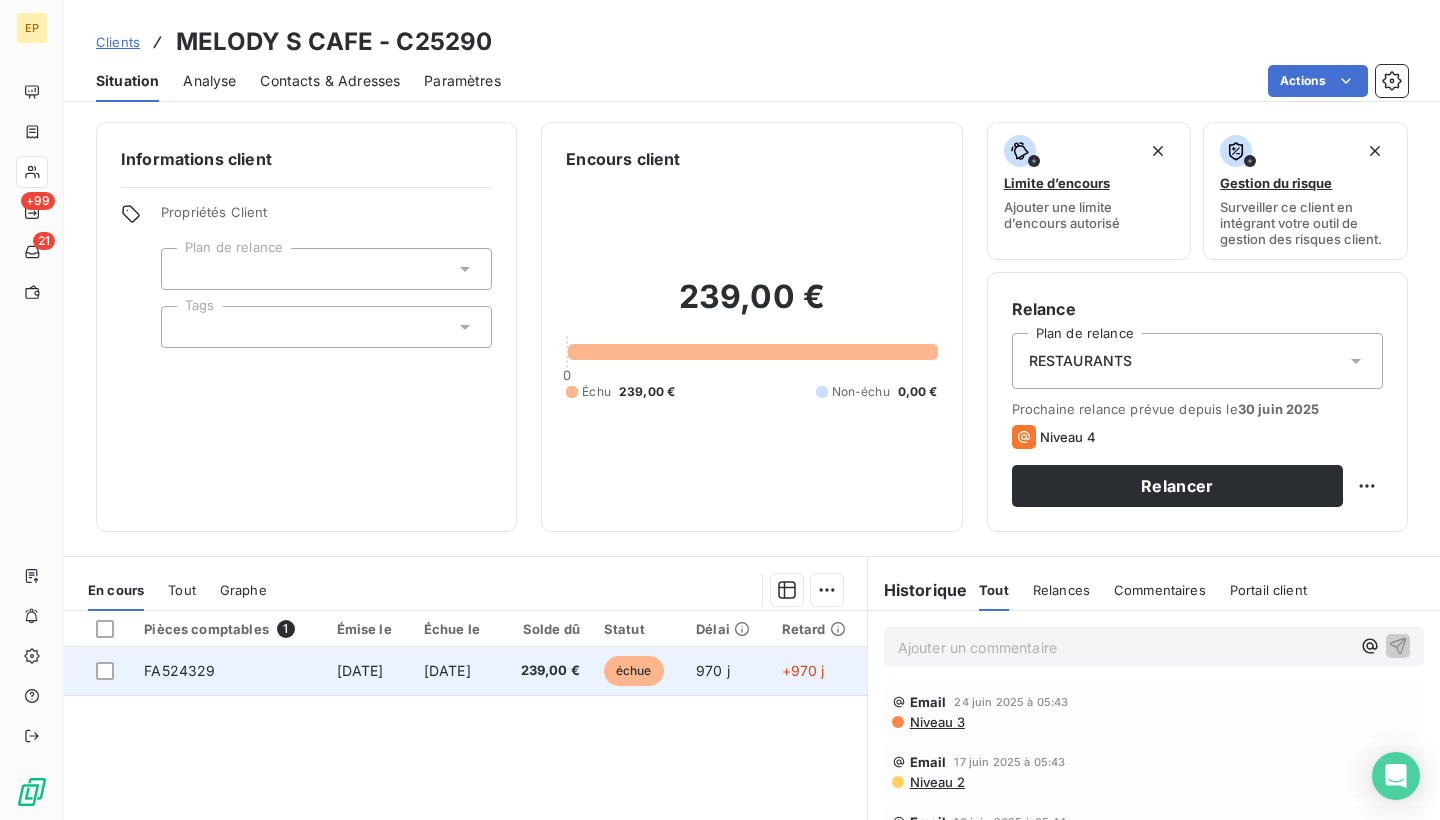 click on "13 nov. 2022" at bounding box center [456, 671] 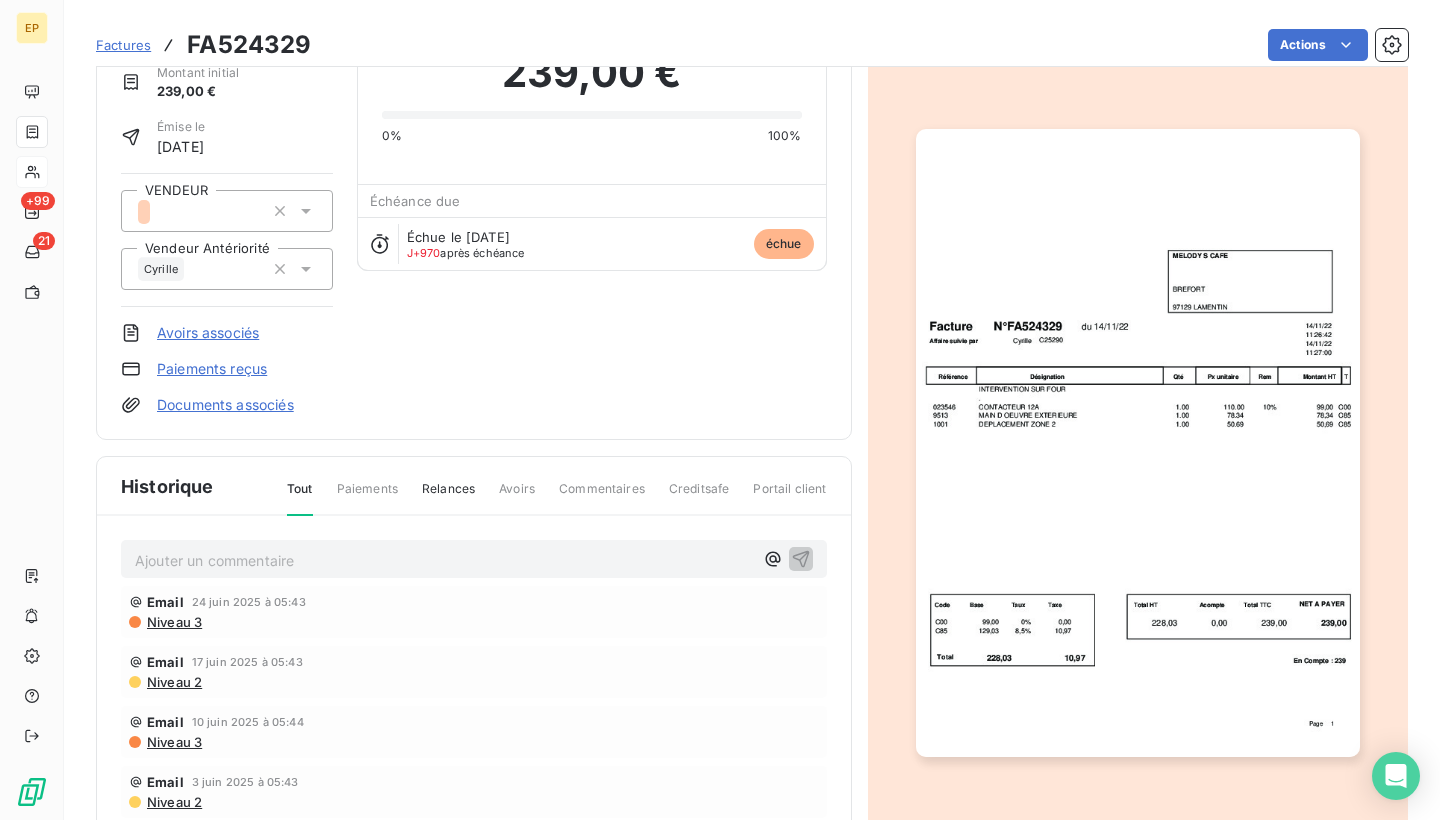 scroll, scrollTop: 120, scrollLeft: 0, axis: vertical 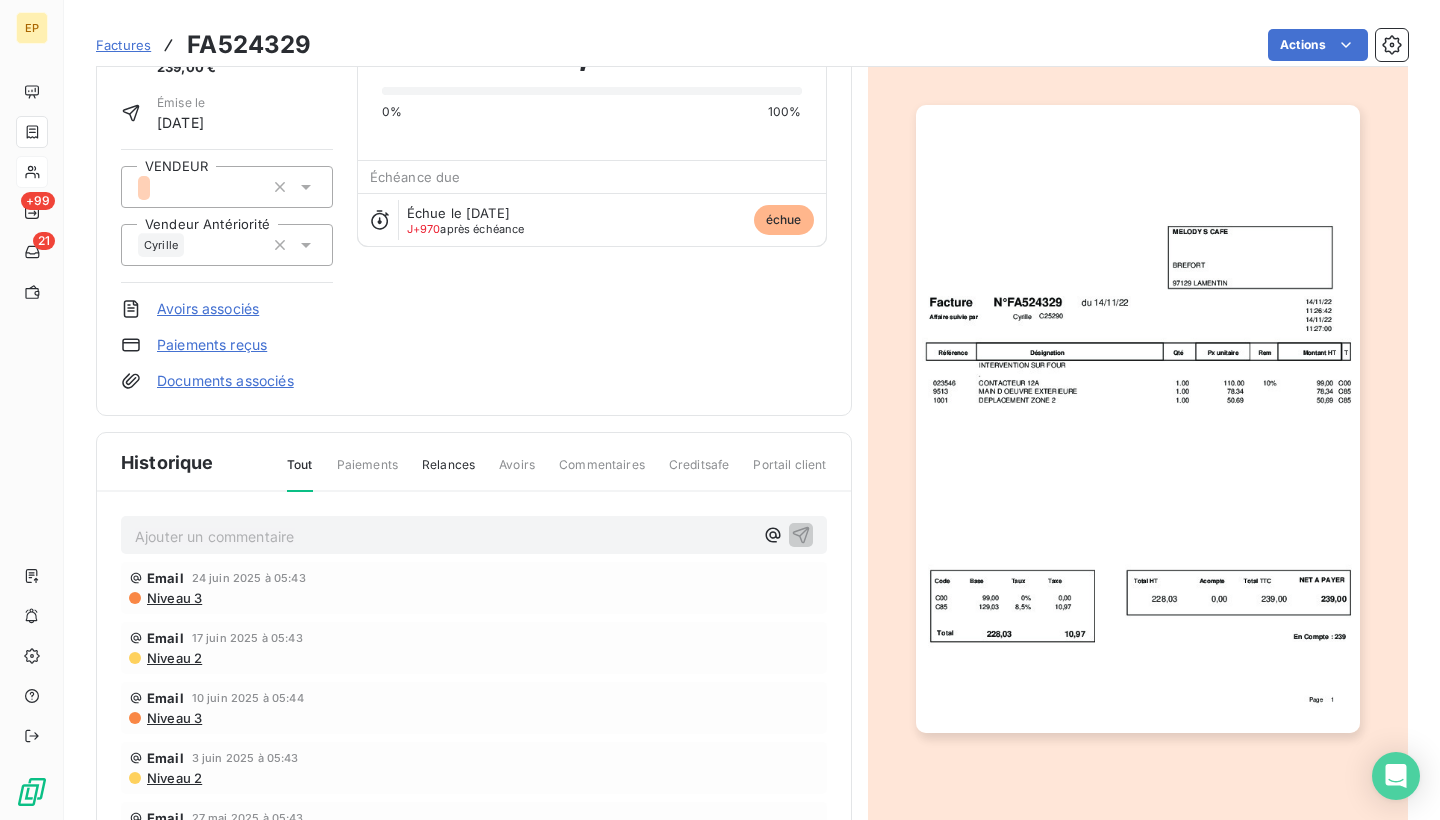 click at bounding box center (1138, 419) 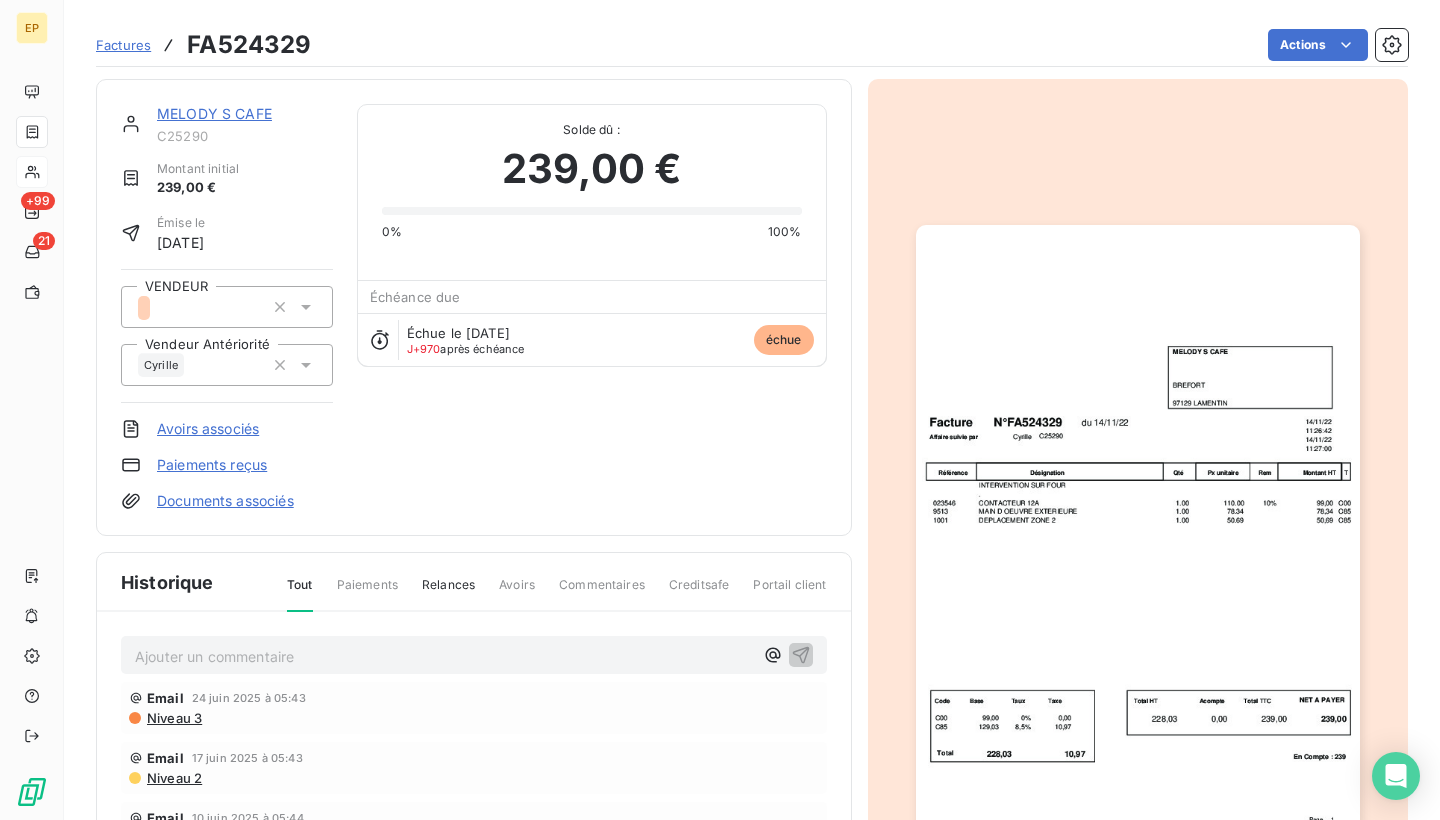 scroll, scrollTop: 0, scrollLeft: 0, axis: both 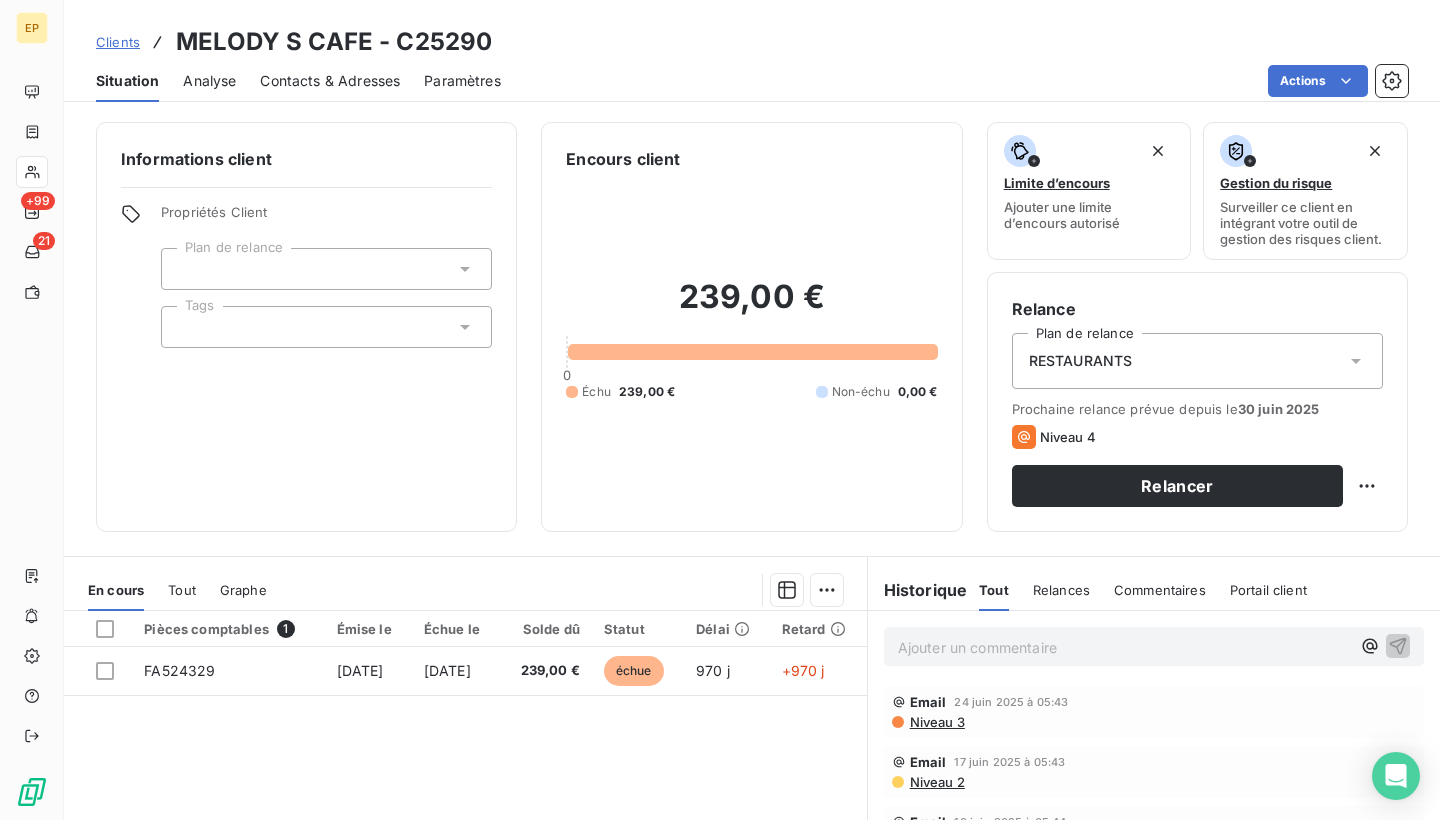 click on "Contacts & Adresses" at bounding box center [330, 81] 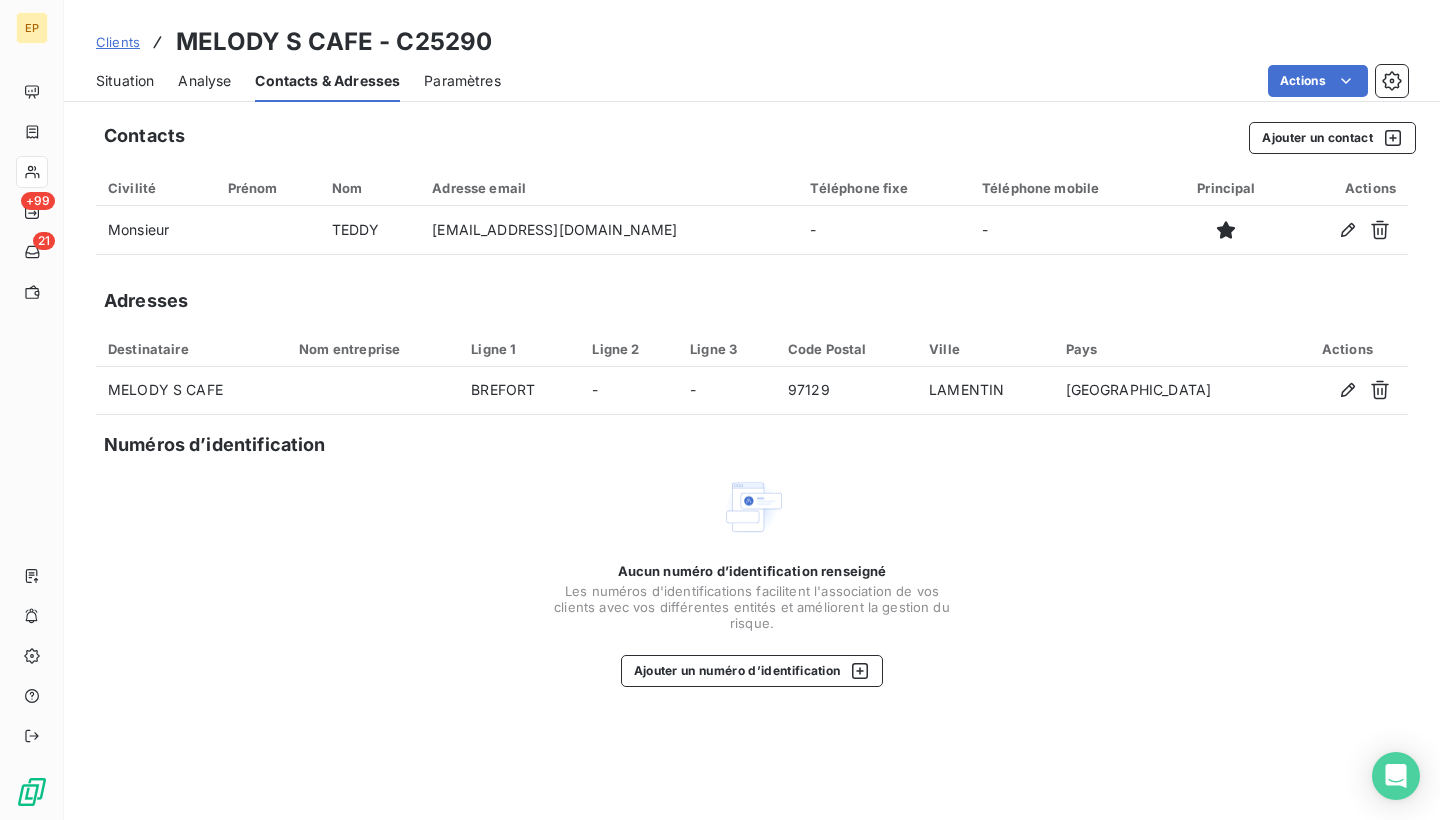 click on "Situation" at bounding box center (125, 81) 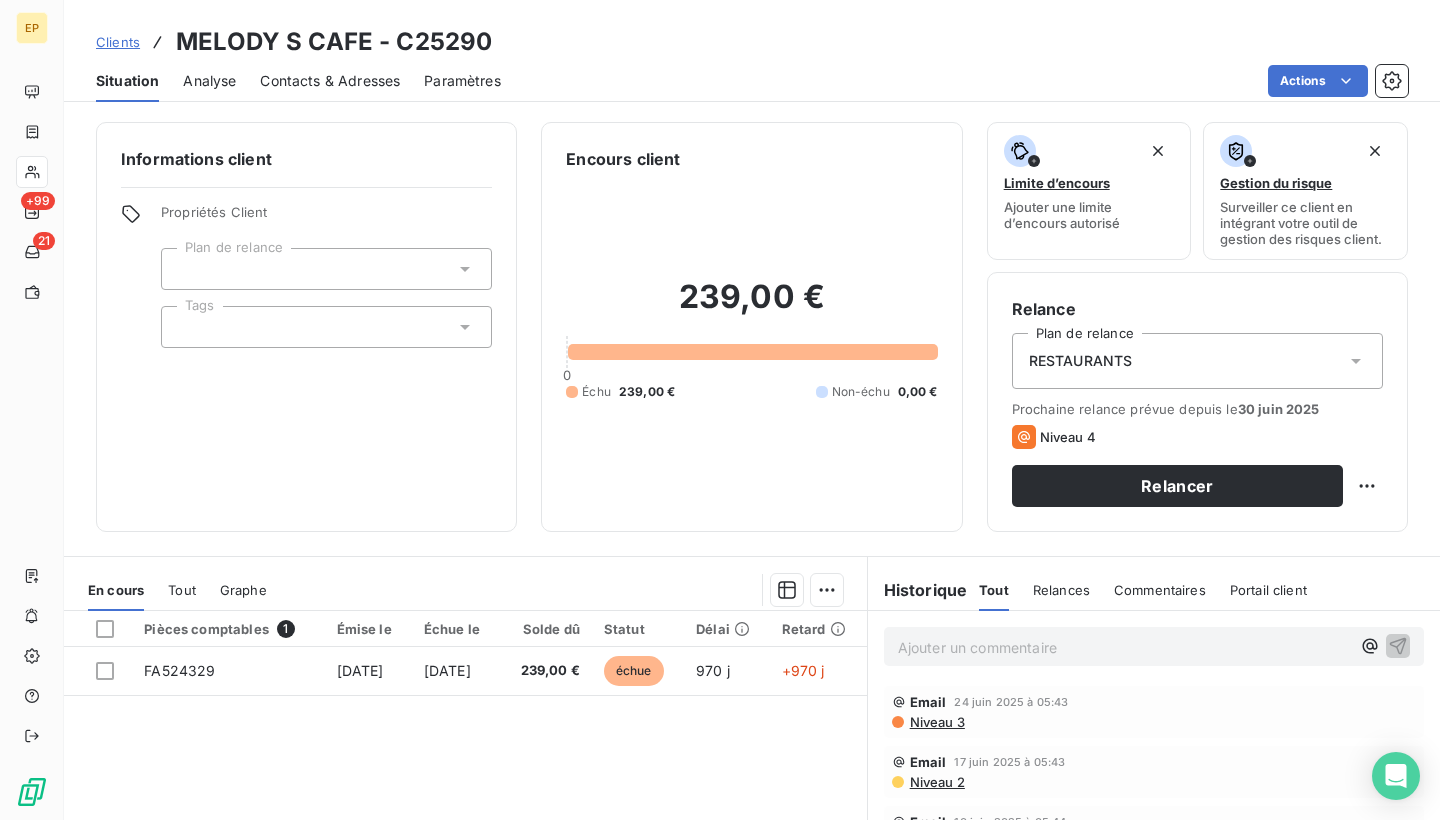 click on "Situation" at bounding box center [127, 81] 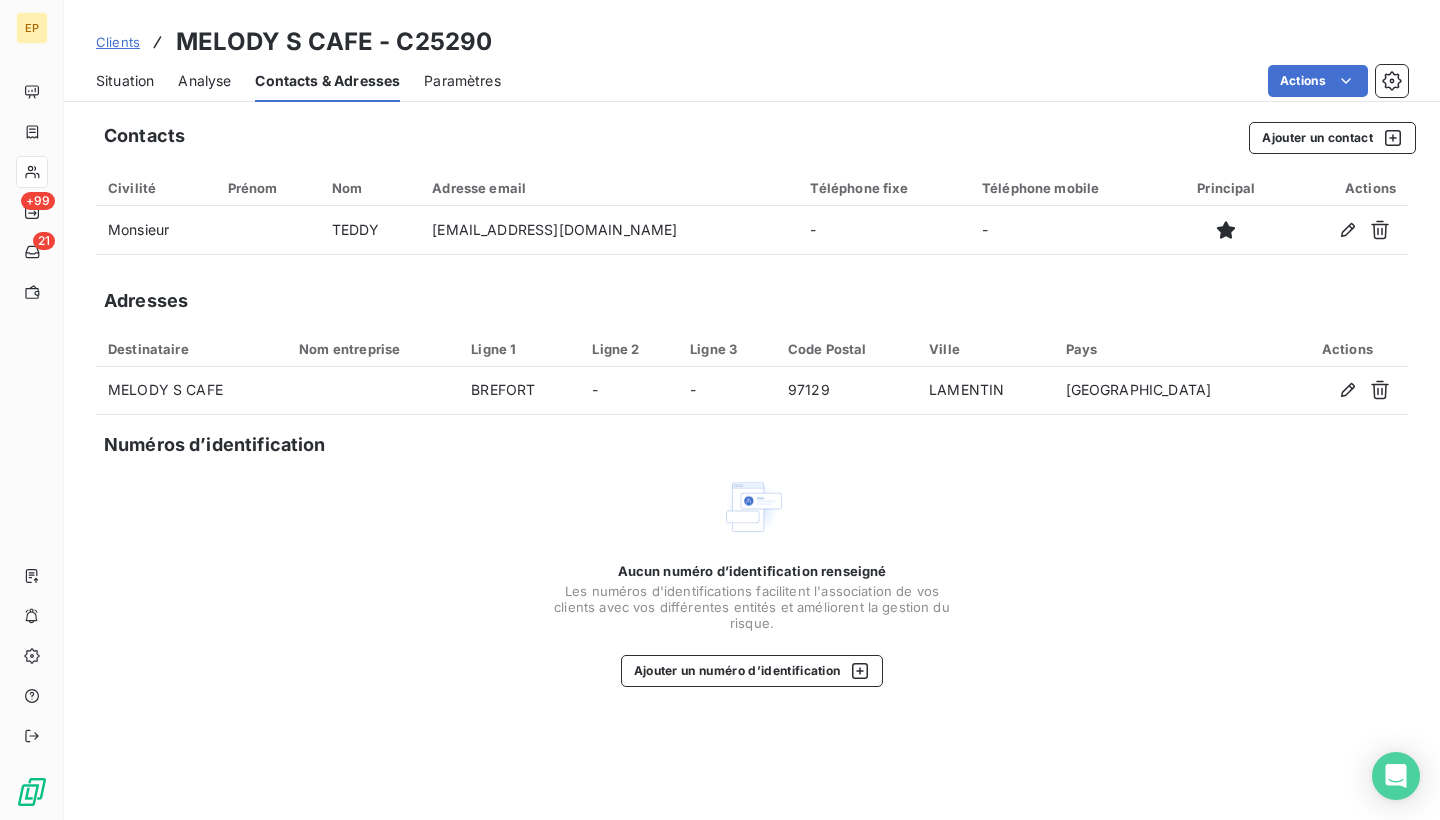 click on "Situation" at bounding box center (125, 81) 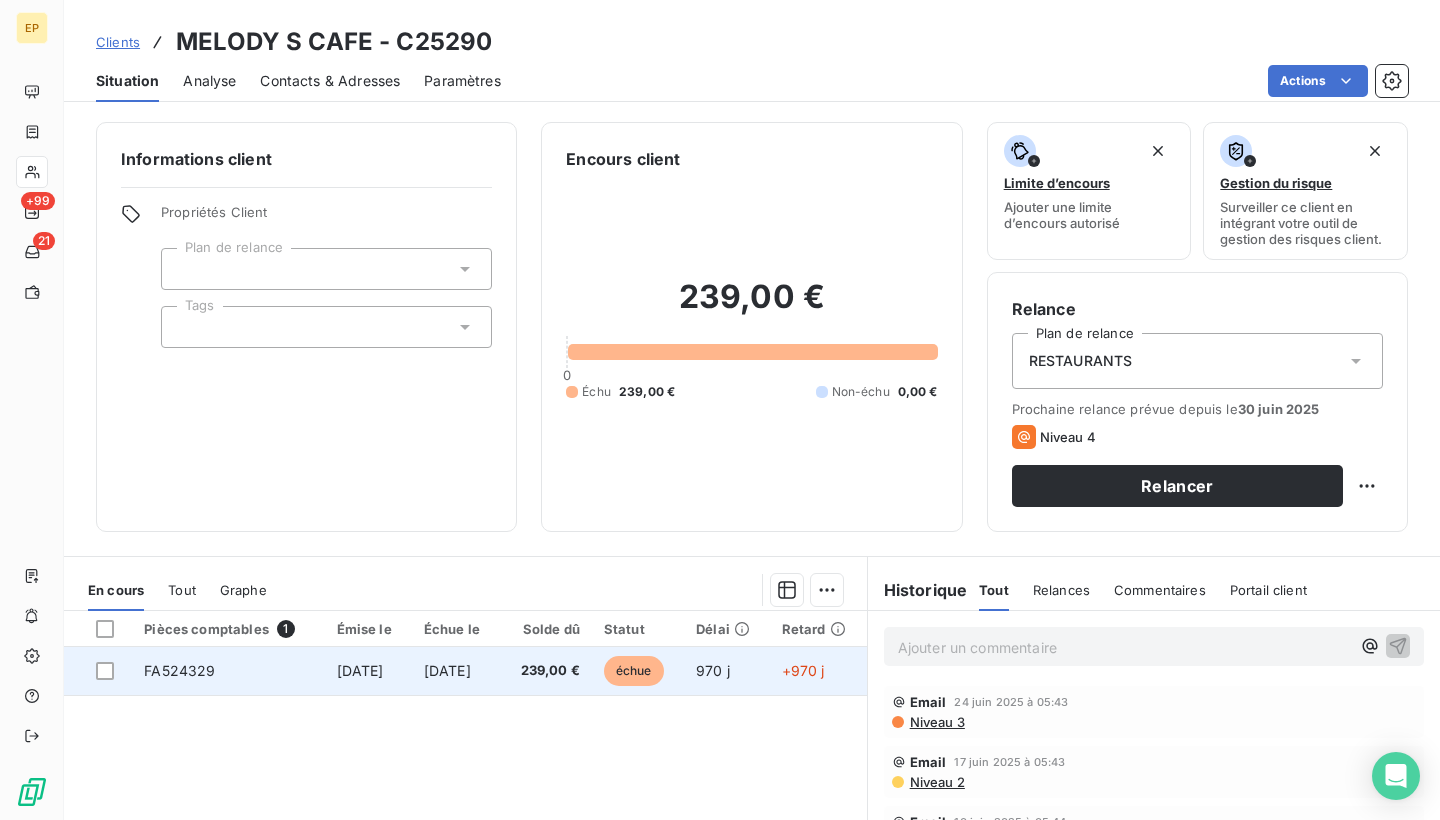 click on "FA524329" at bounding box center (179, 670) 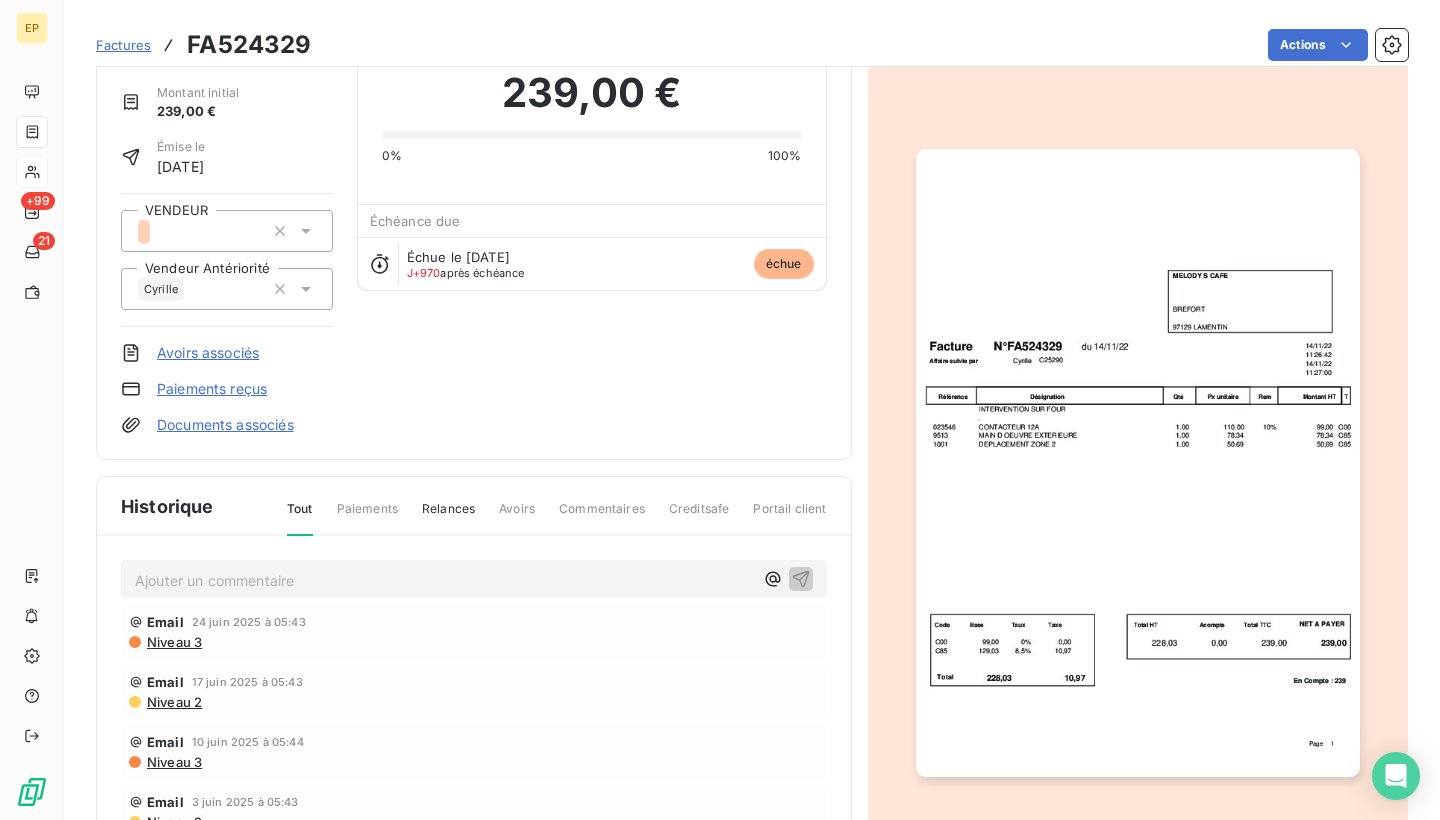 scroll, scrollTop: 103, scrollLeft: 0, axis: vertical 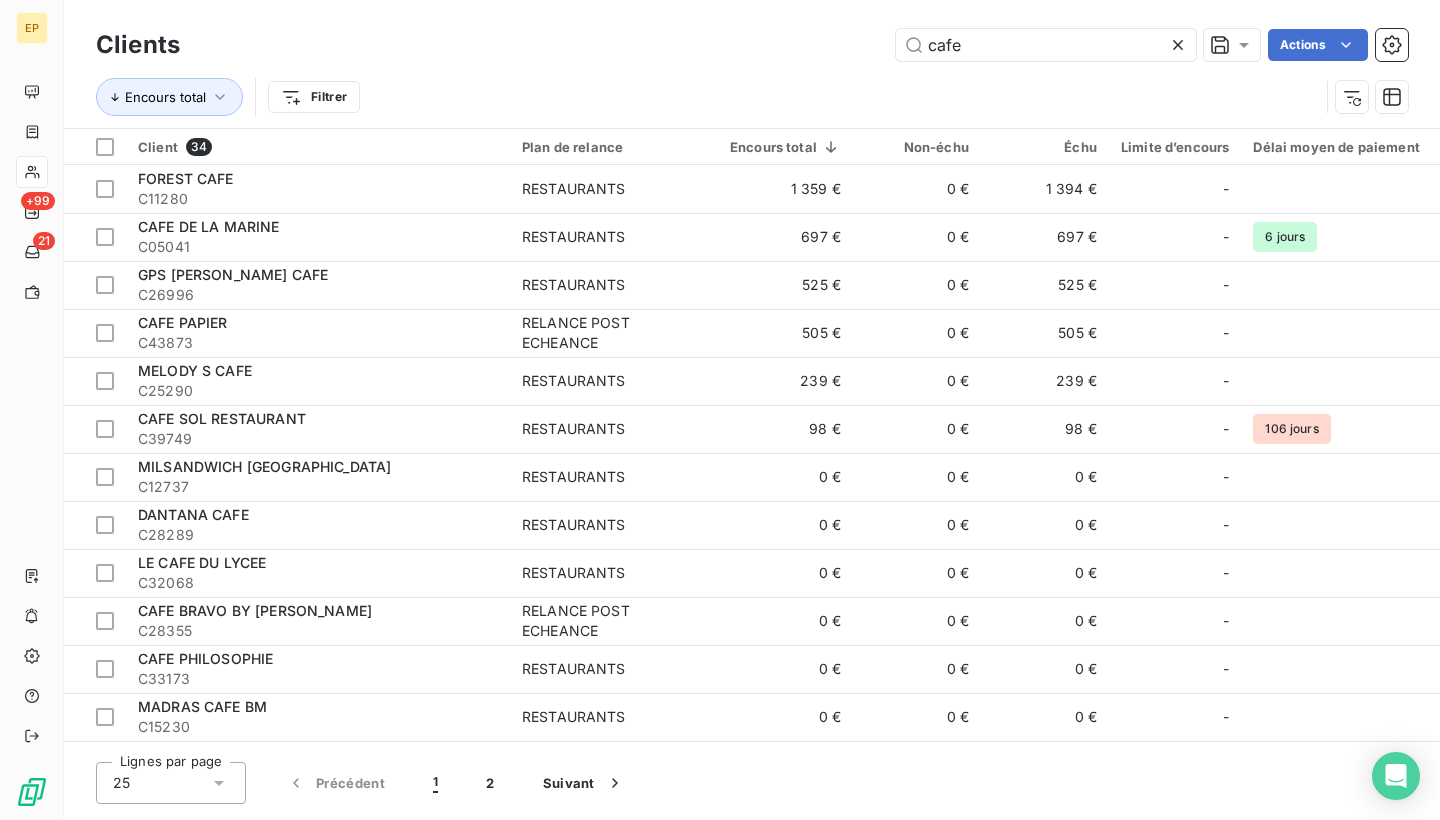 click 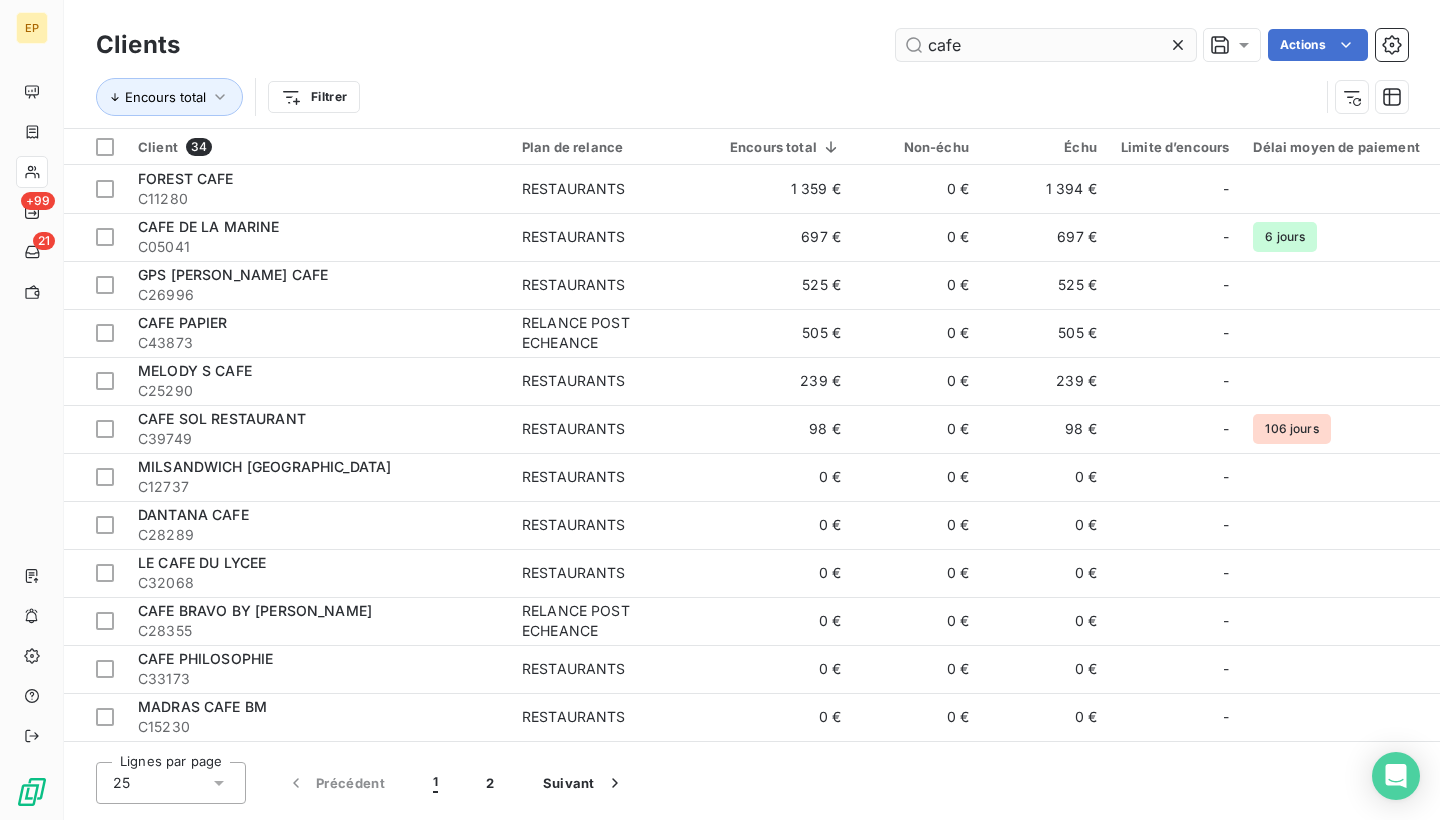 type 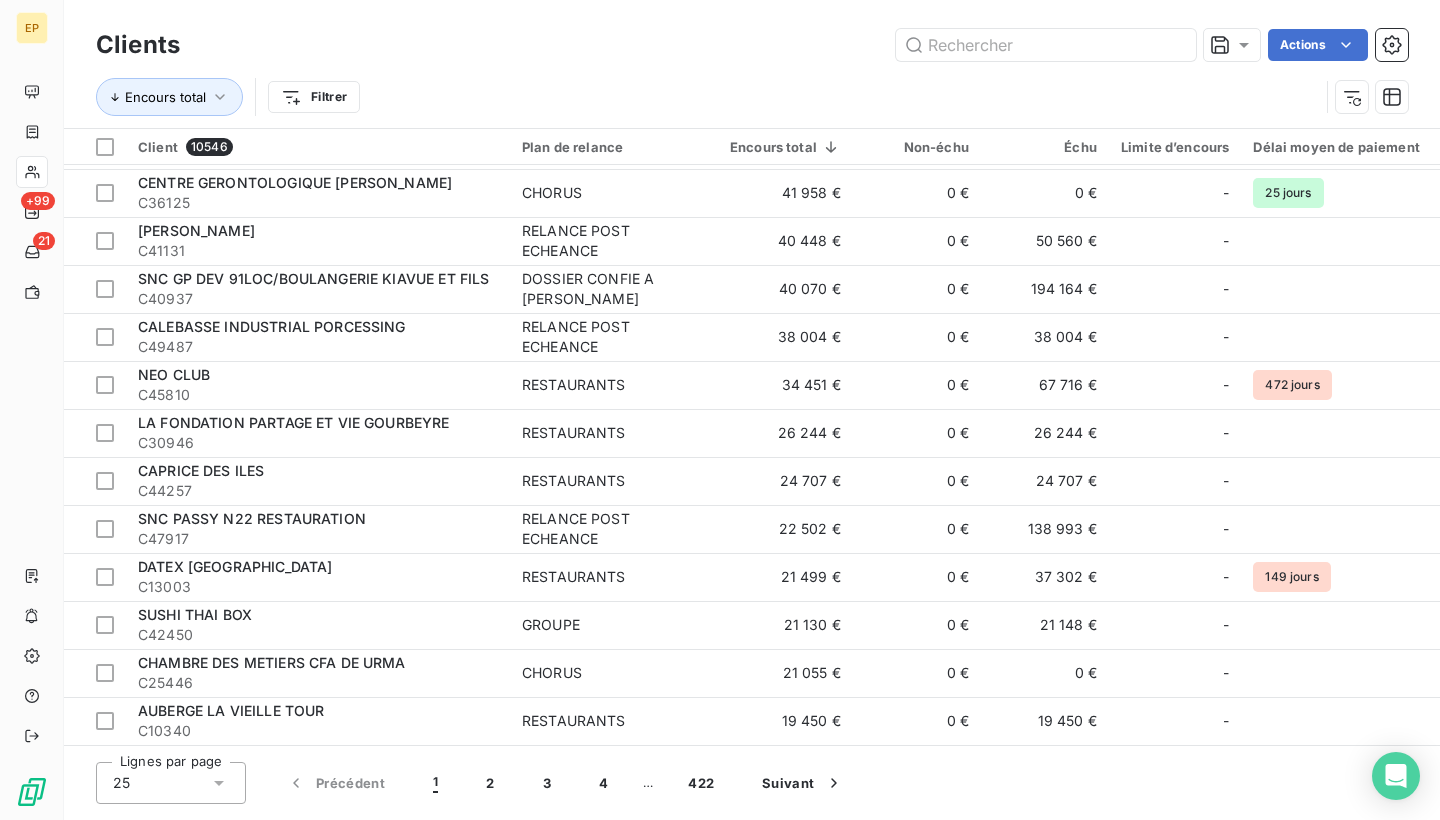 scroll, scrollTop: 626, scrollLeft: 0, axis: vertical 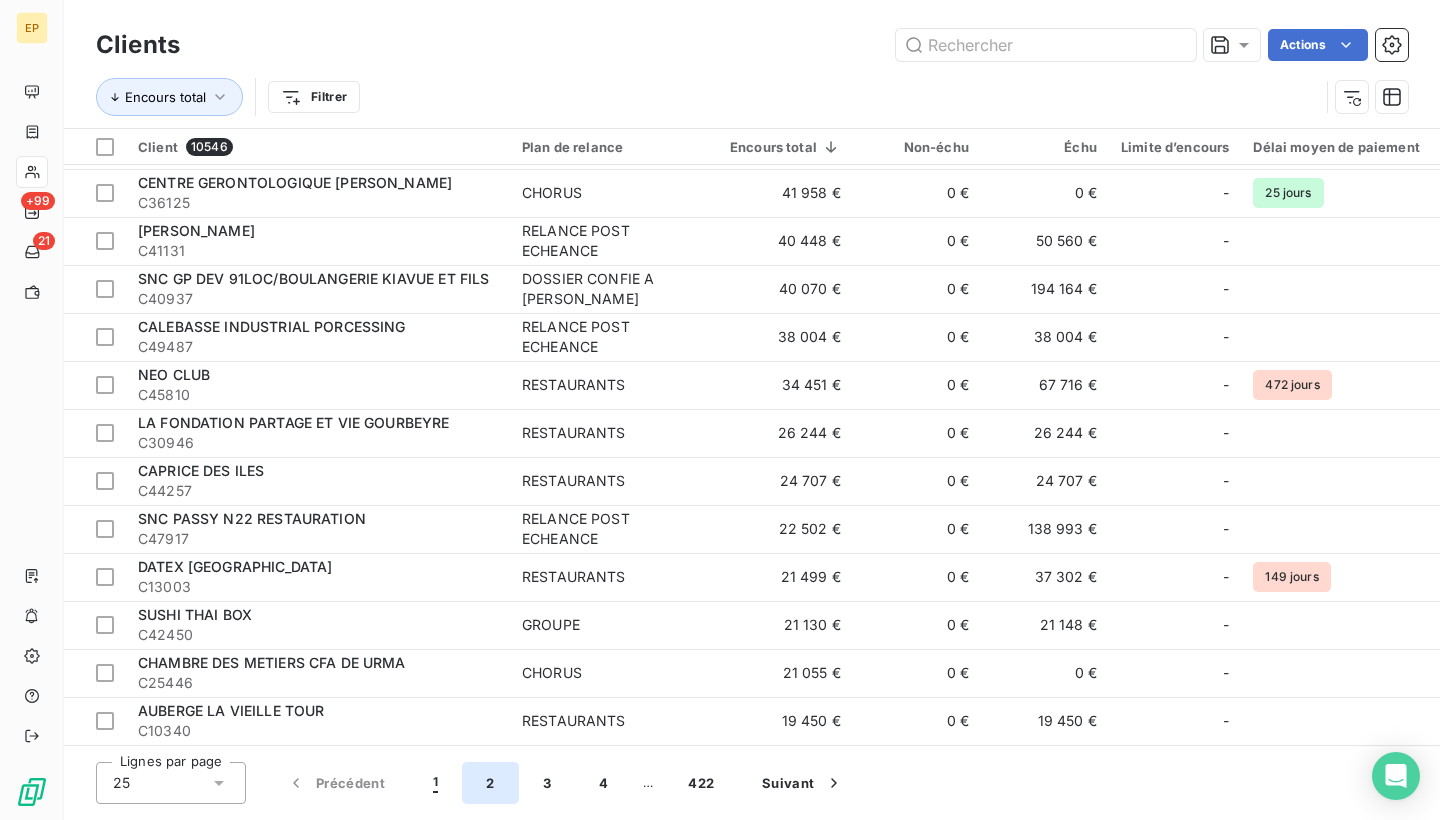 click on "2" at bounding box center [490, 783] 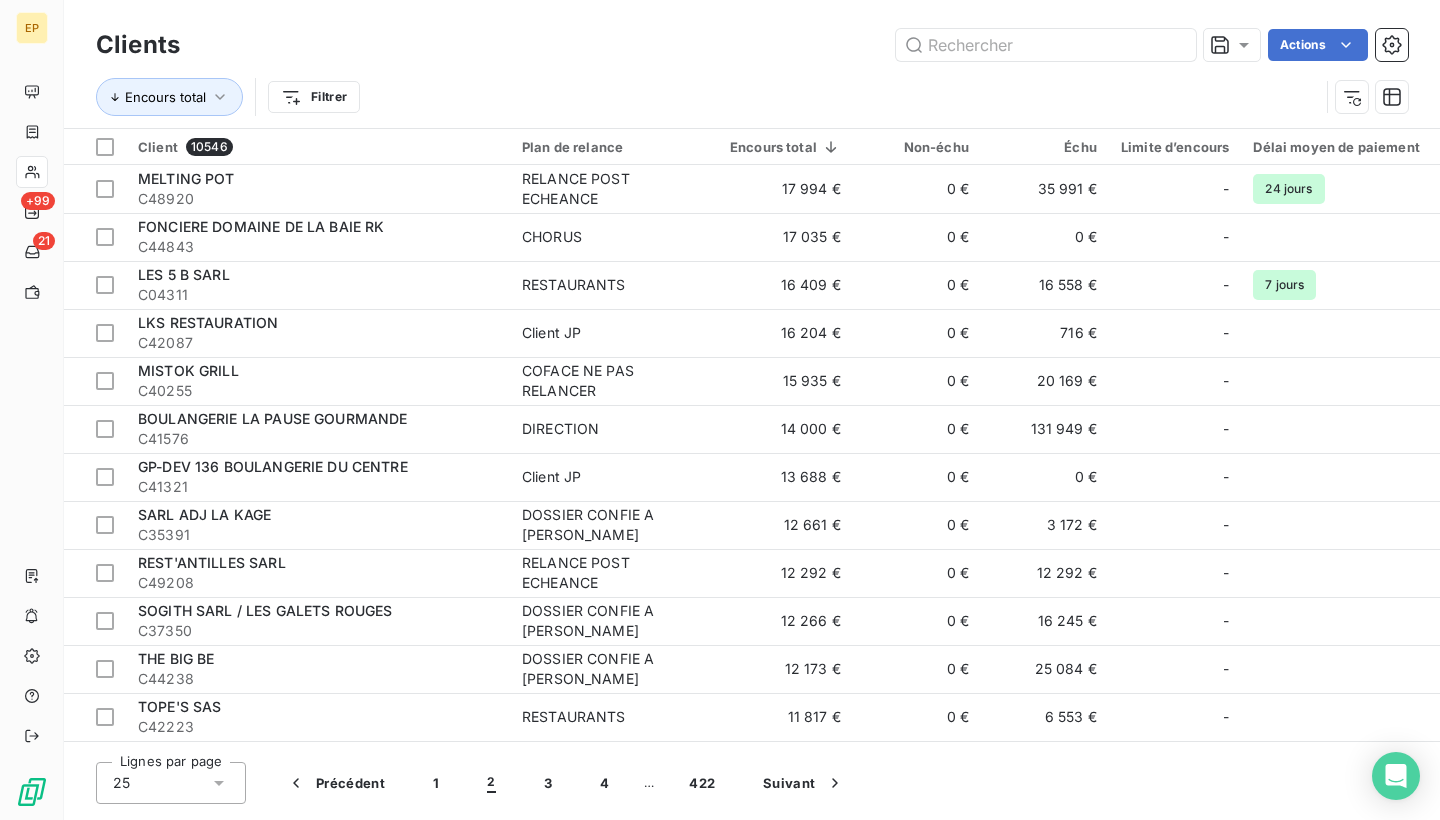 scroll, scrollTop: 0, scrollLeft: 0, axis: both 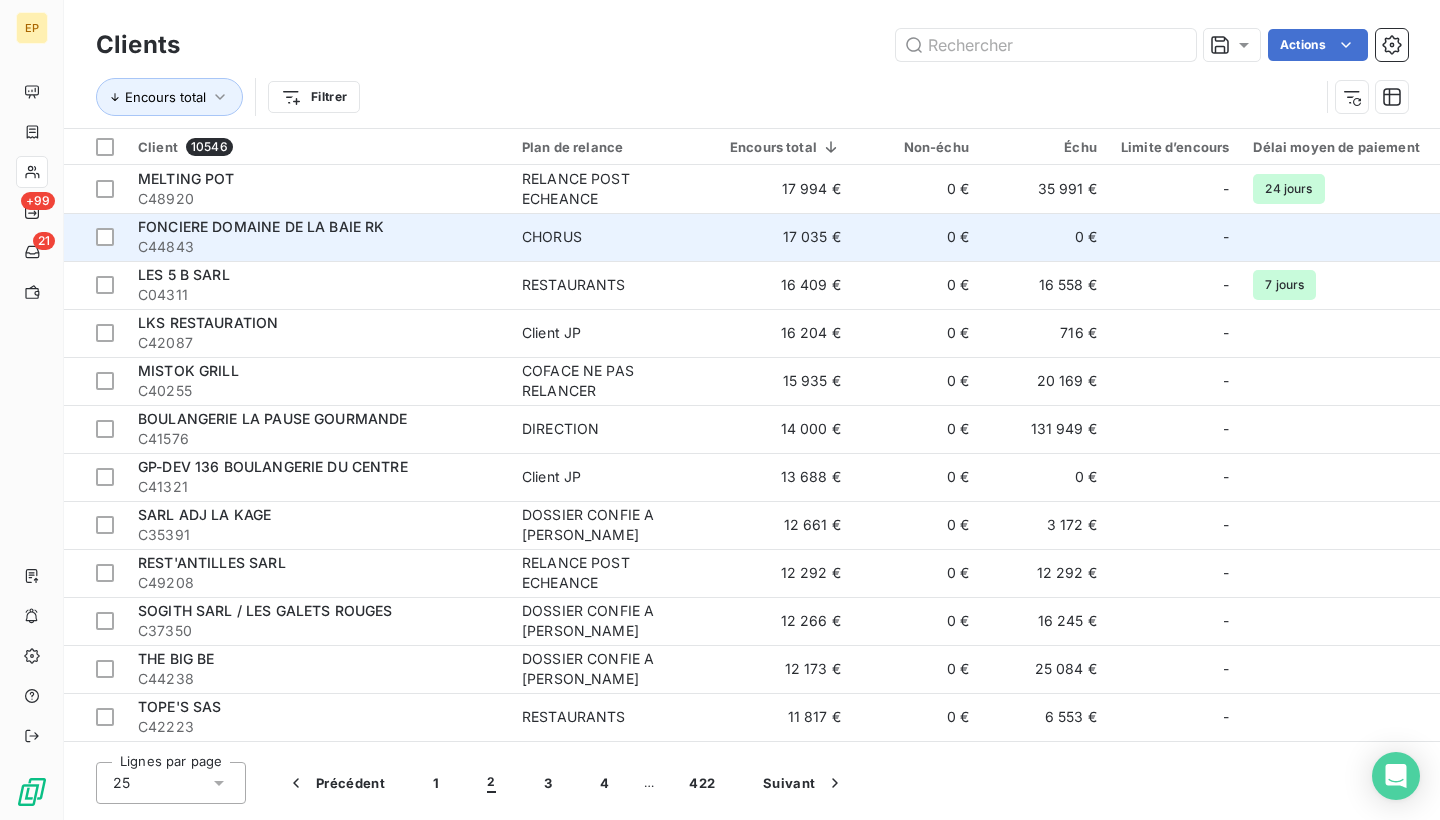 click on "FONCIERE DOMAINE DE LA BAIE RK" at bounding box center [318, 227] 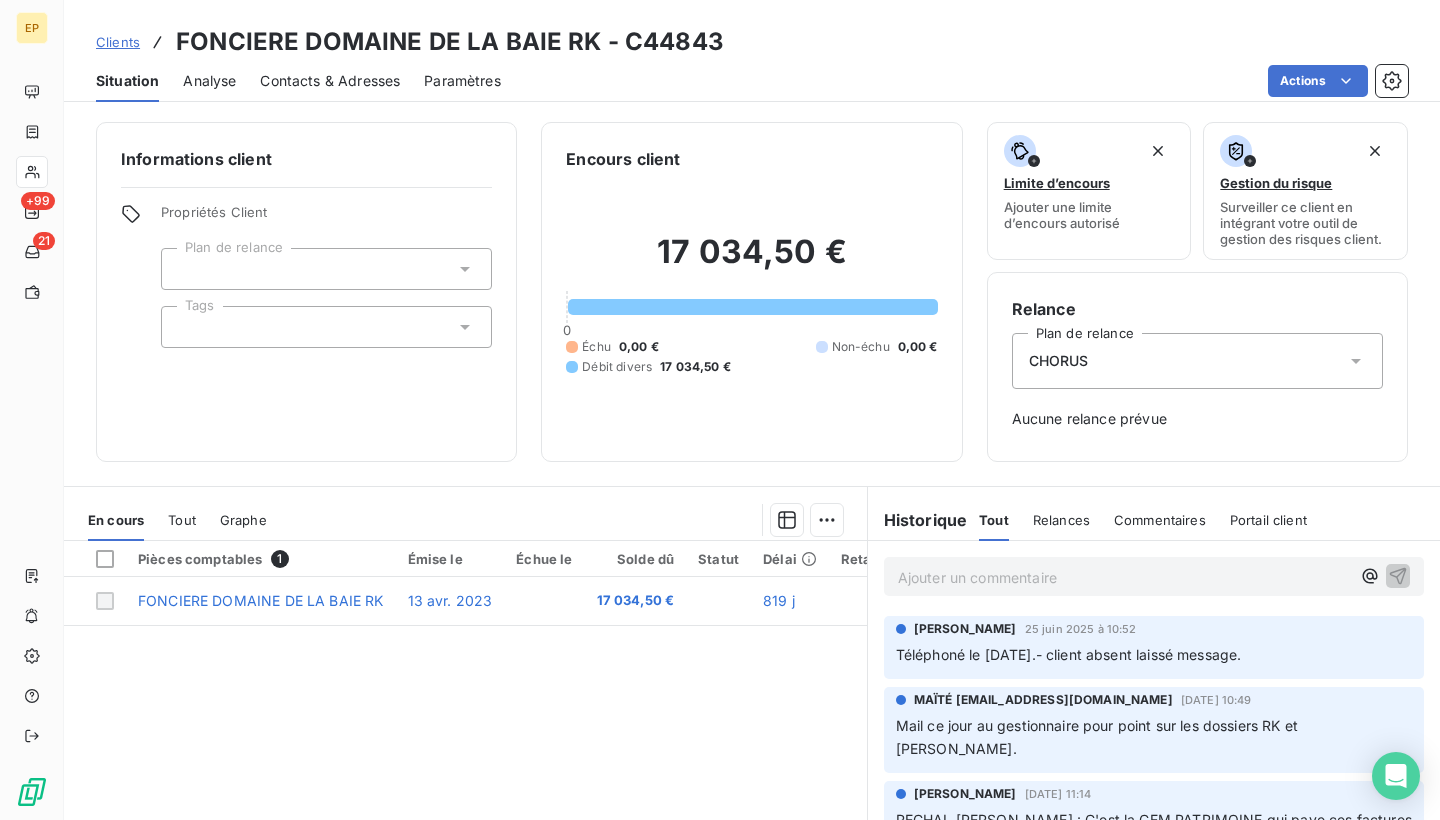 scroll, scrollTop: 0, scrollLeft: 0, axis: both 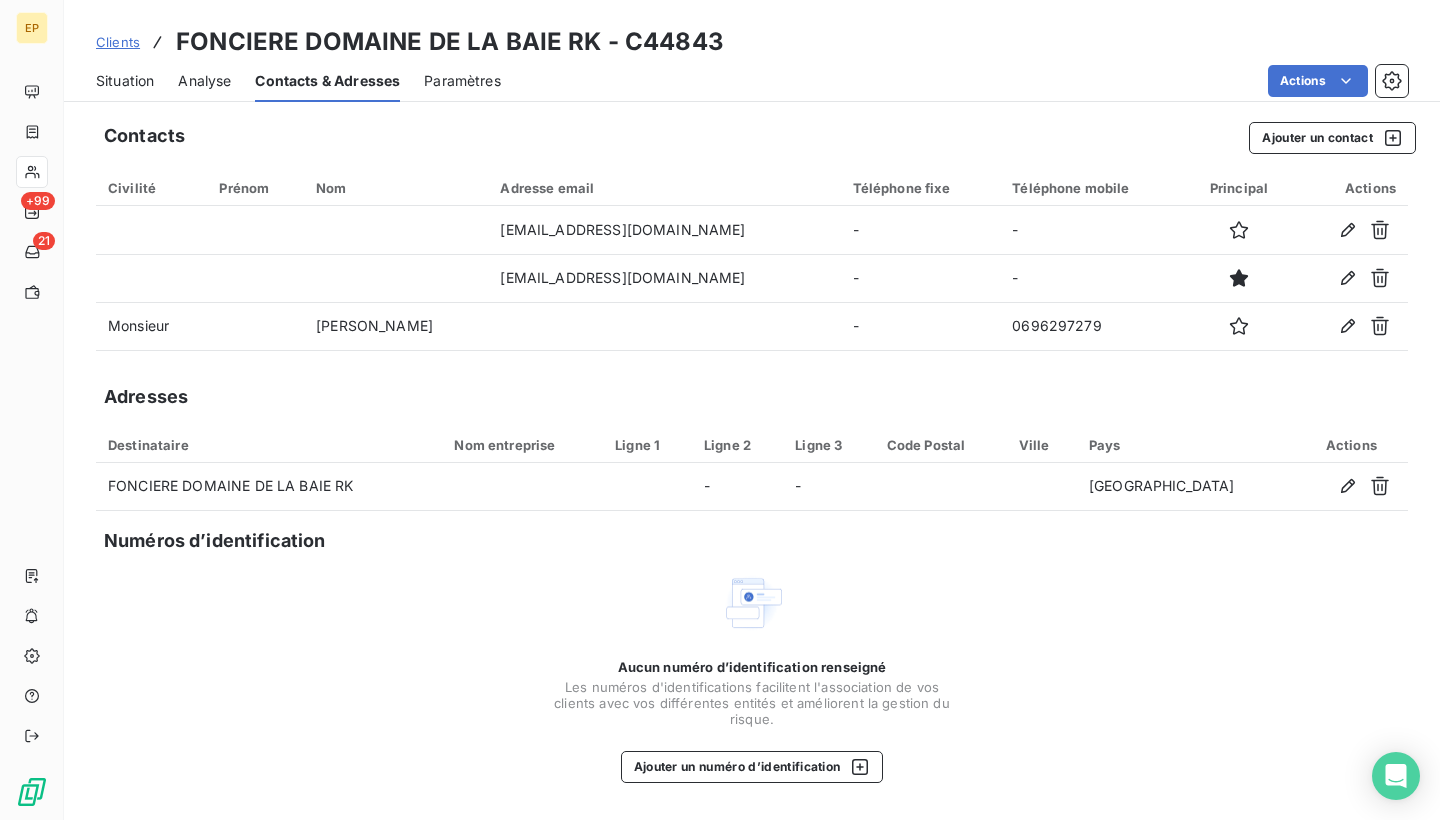 click on "Situation" at bounding box center (125, 81) 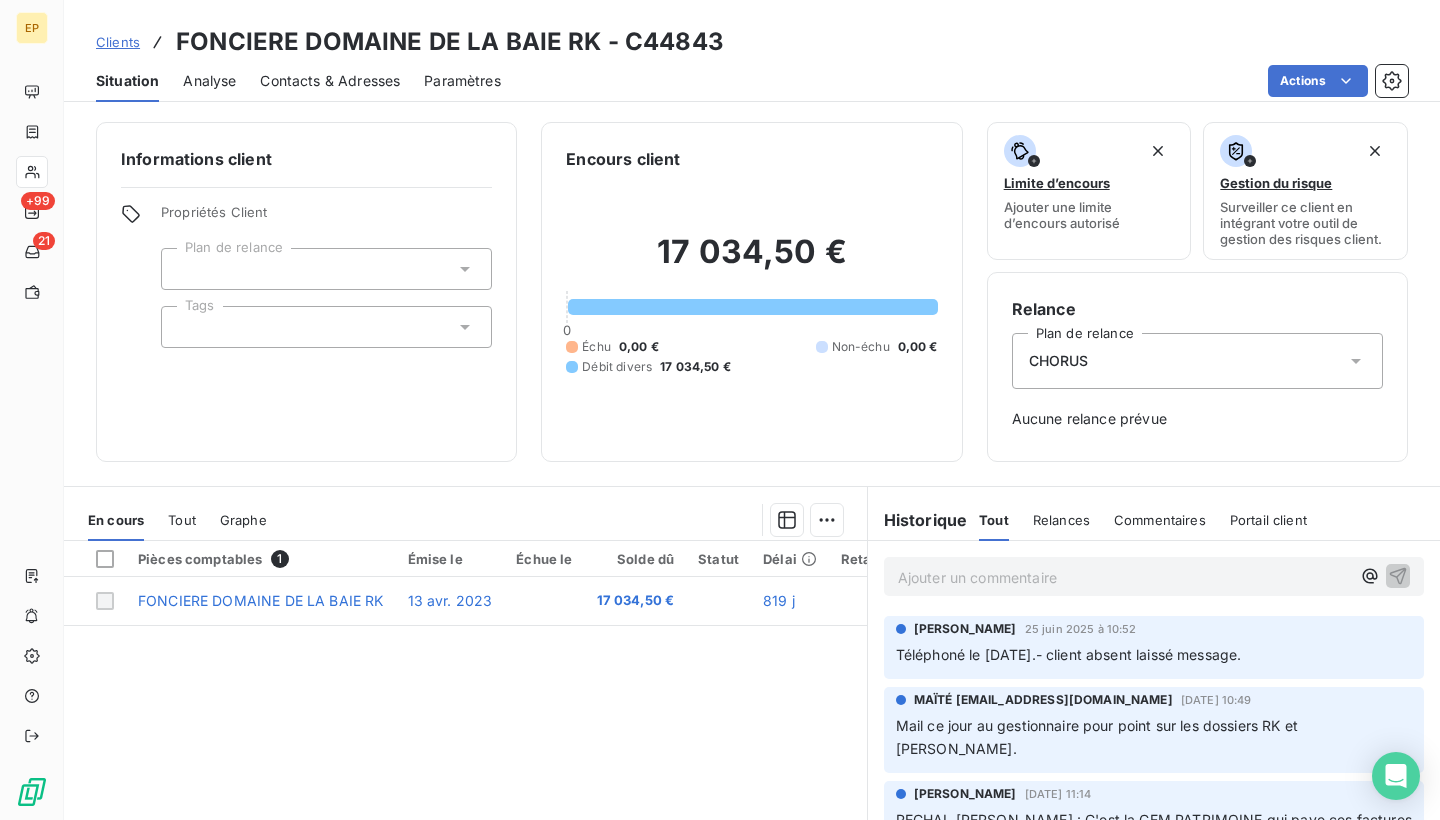 click on "MAÏTÉ [EMAIL_ADDRESS][DOMAIN_NAME]" at bounding box center (1043, 700) 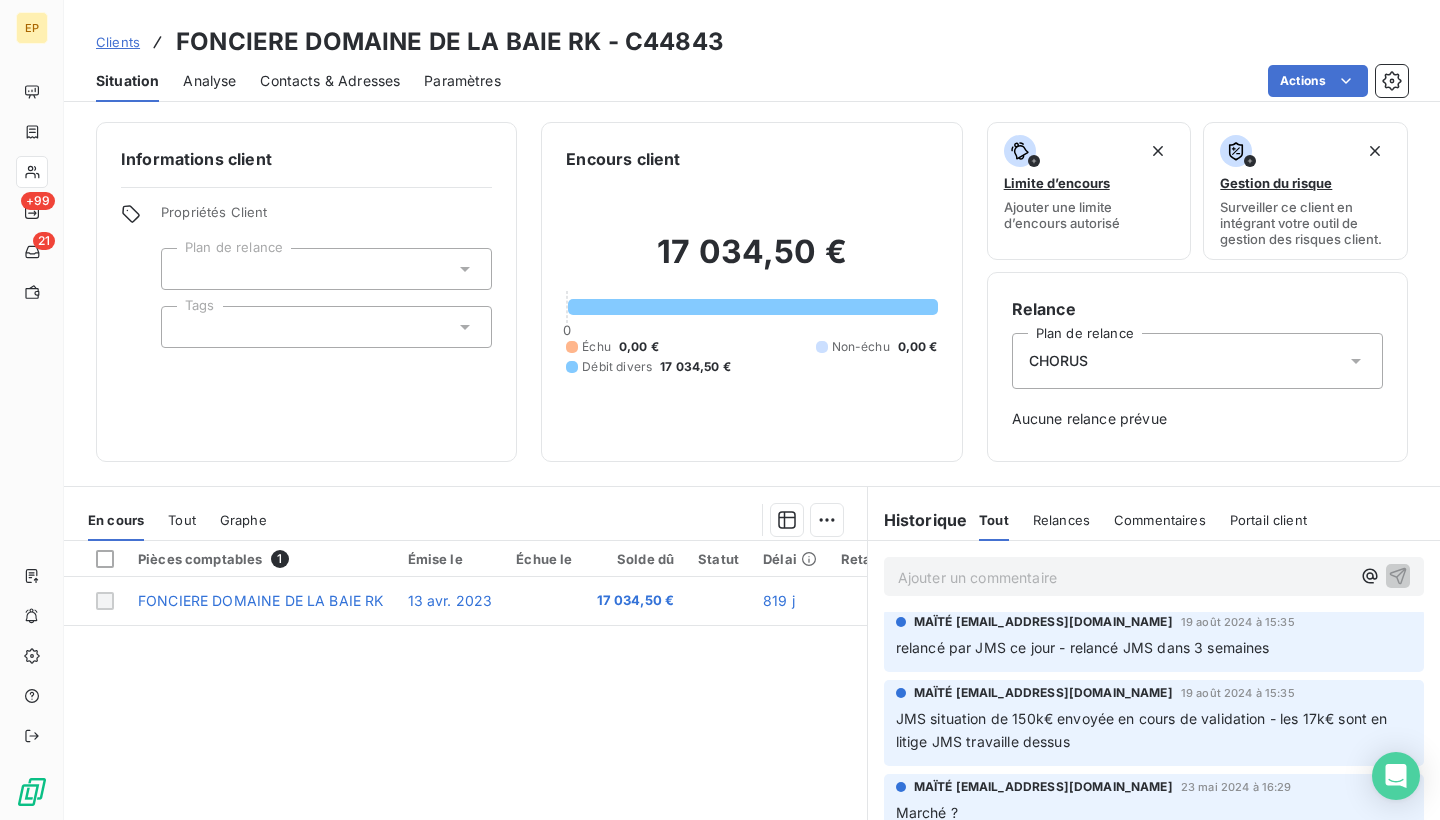 scroll, scrollTop: 423, scrollLeft: 0, axis: vertical 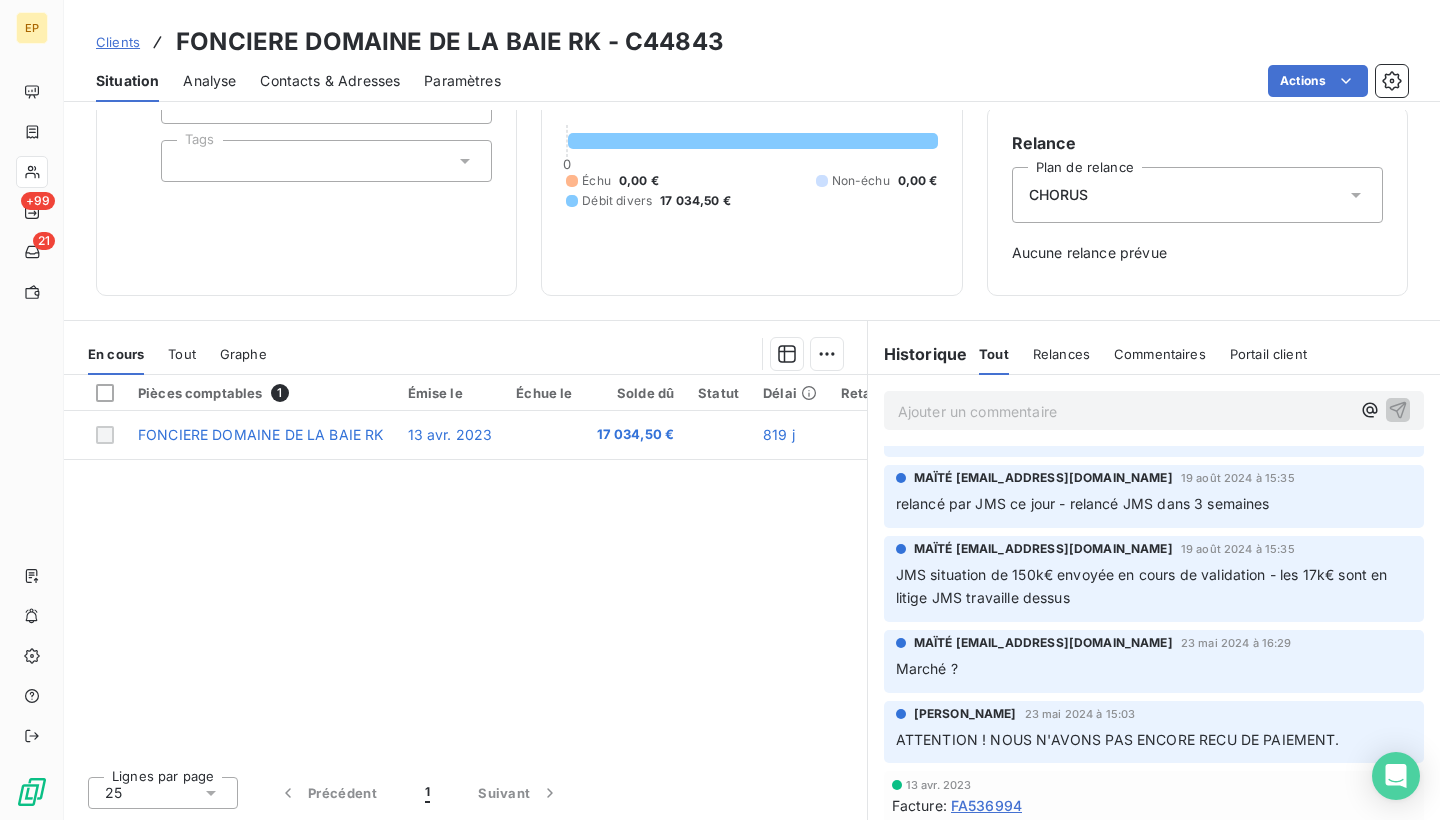 click on "FA536994" at bounding box center (986, 805) 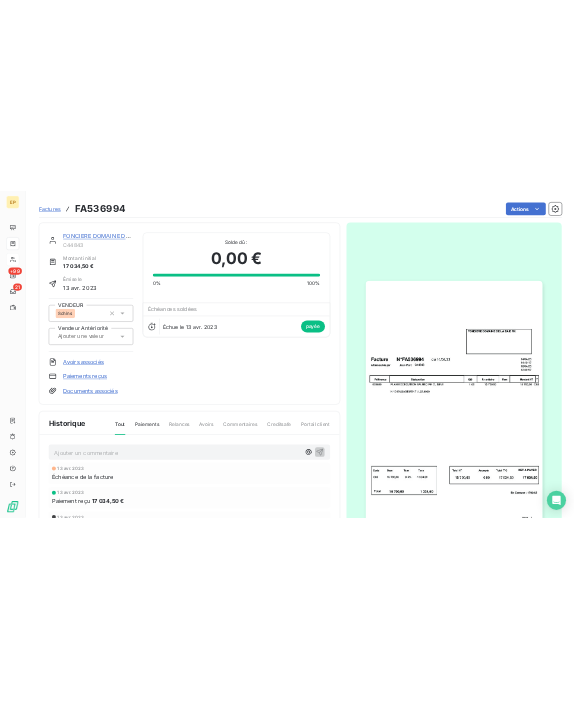 scroll, scrollTop: 0, scrollLeft: 0, axis: both 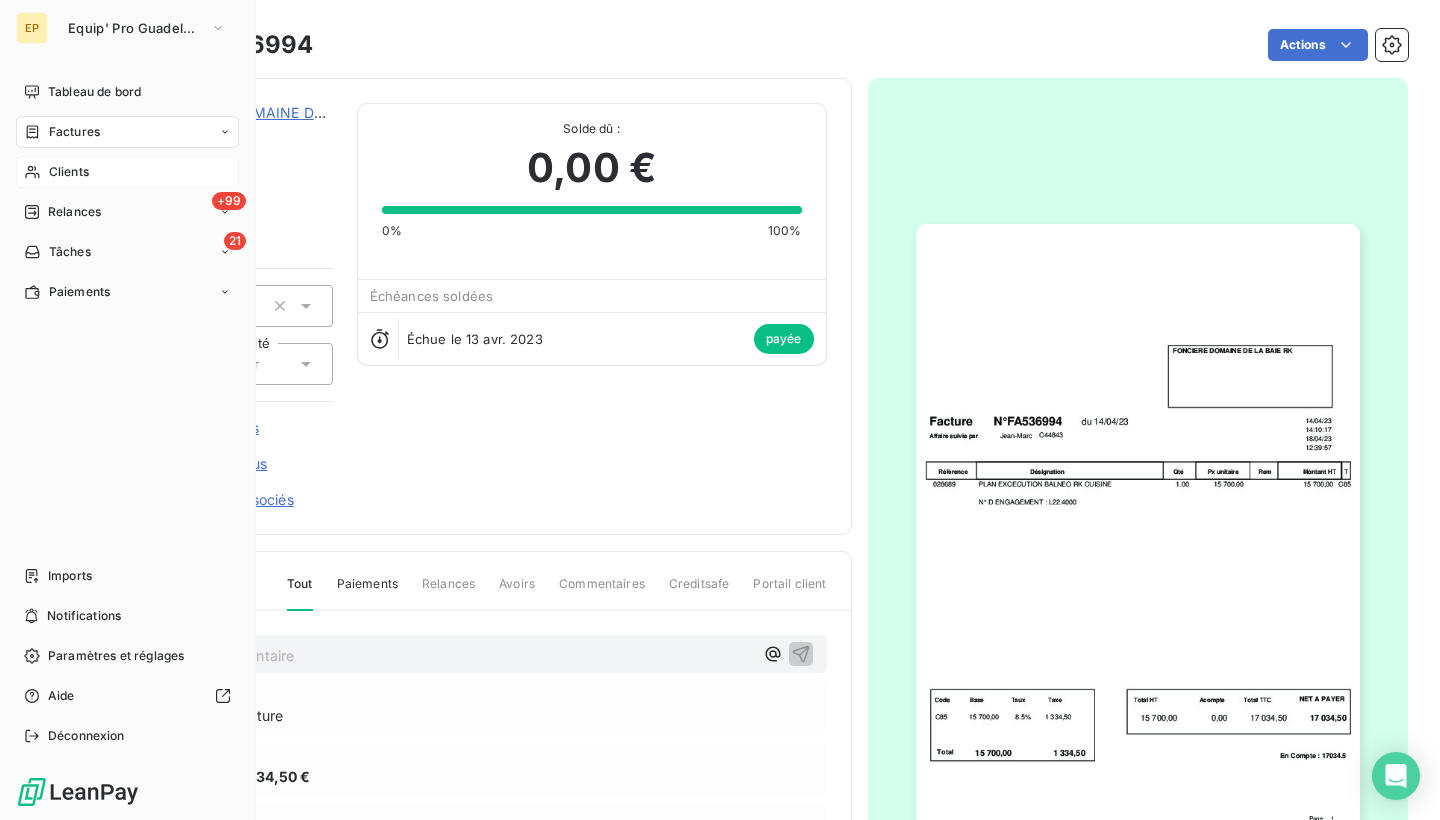 click on "Clients" at bounding box center [127, 172] 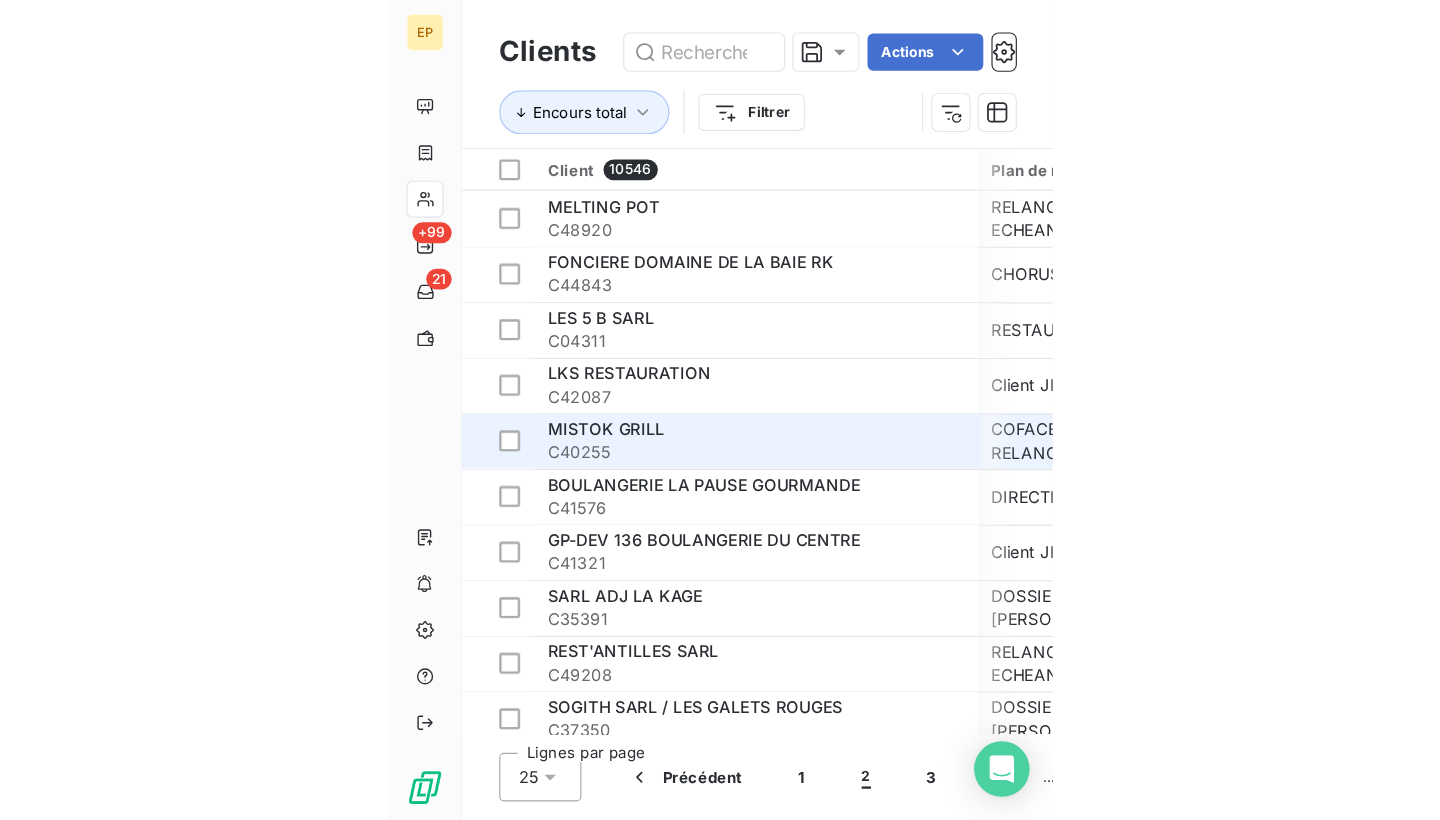 scroll, scrollTop: 0, scrollLeft: 1, axis: horizontal 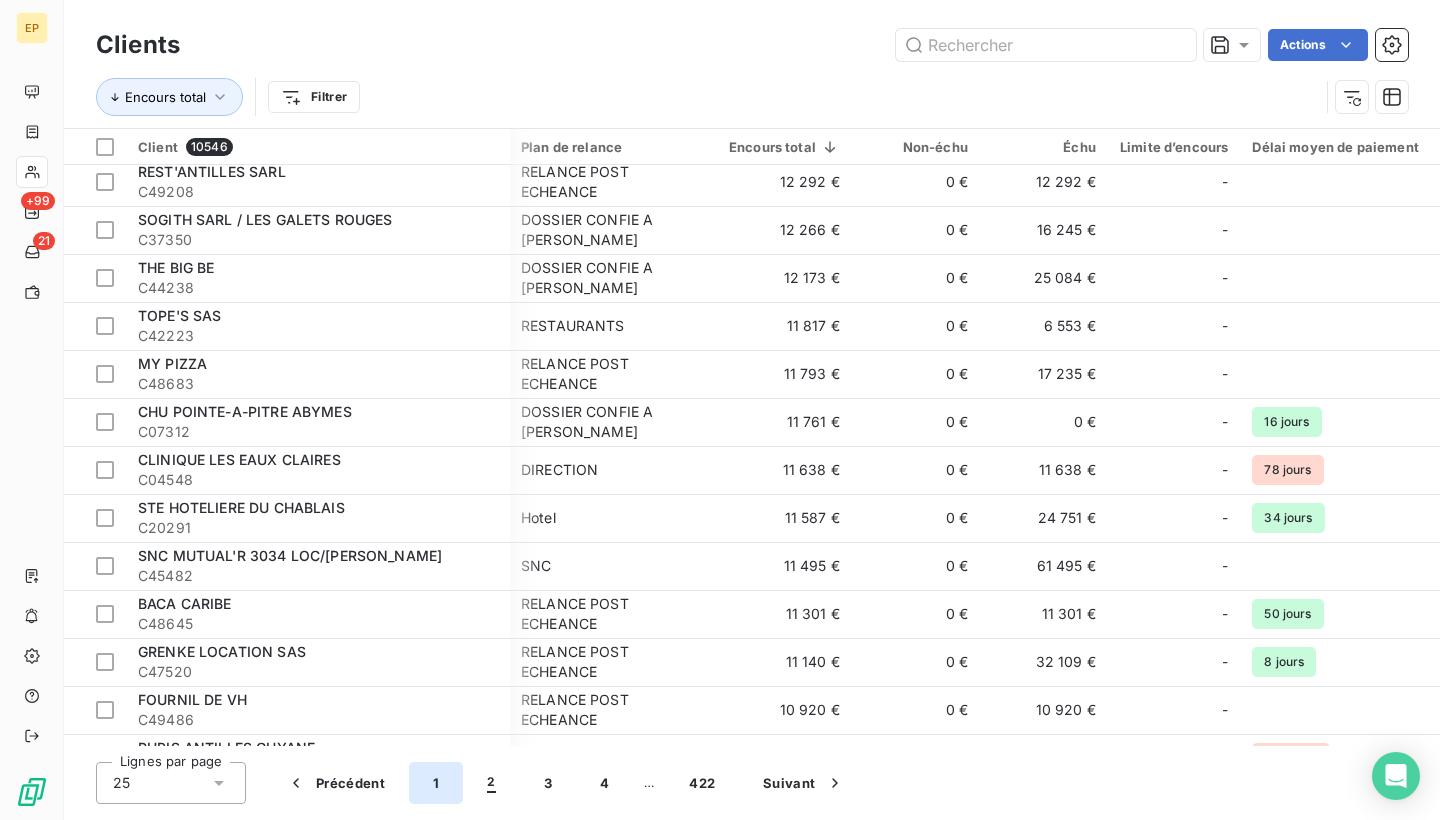 click on "1" at bounding box center [436, 783] 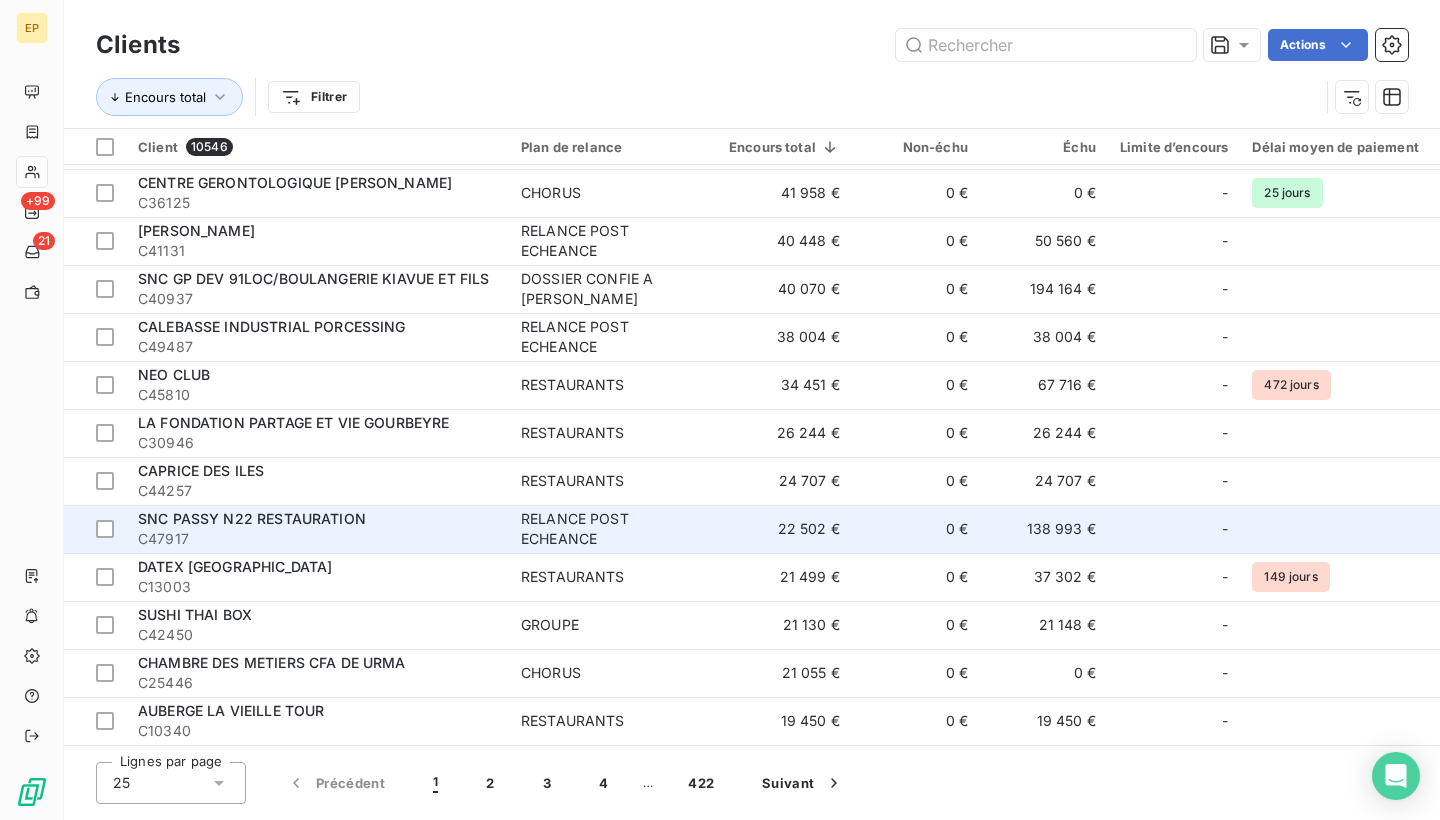 scroll, scrollTop: 626, scrollLeft: 0, axis: vertical 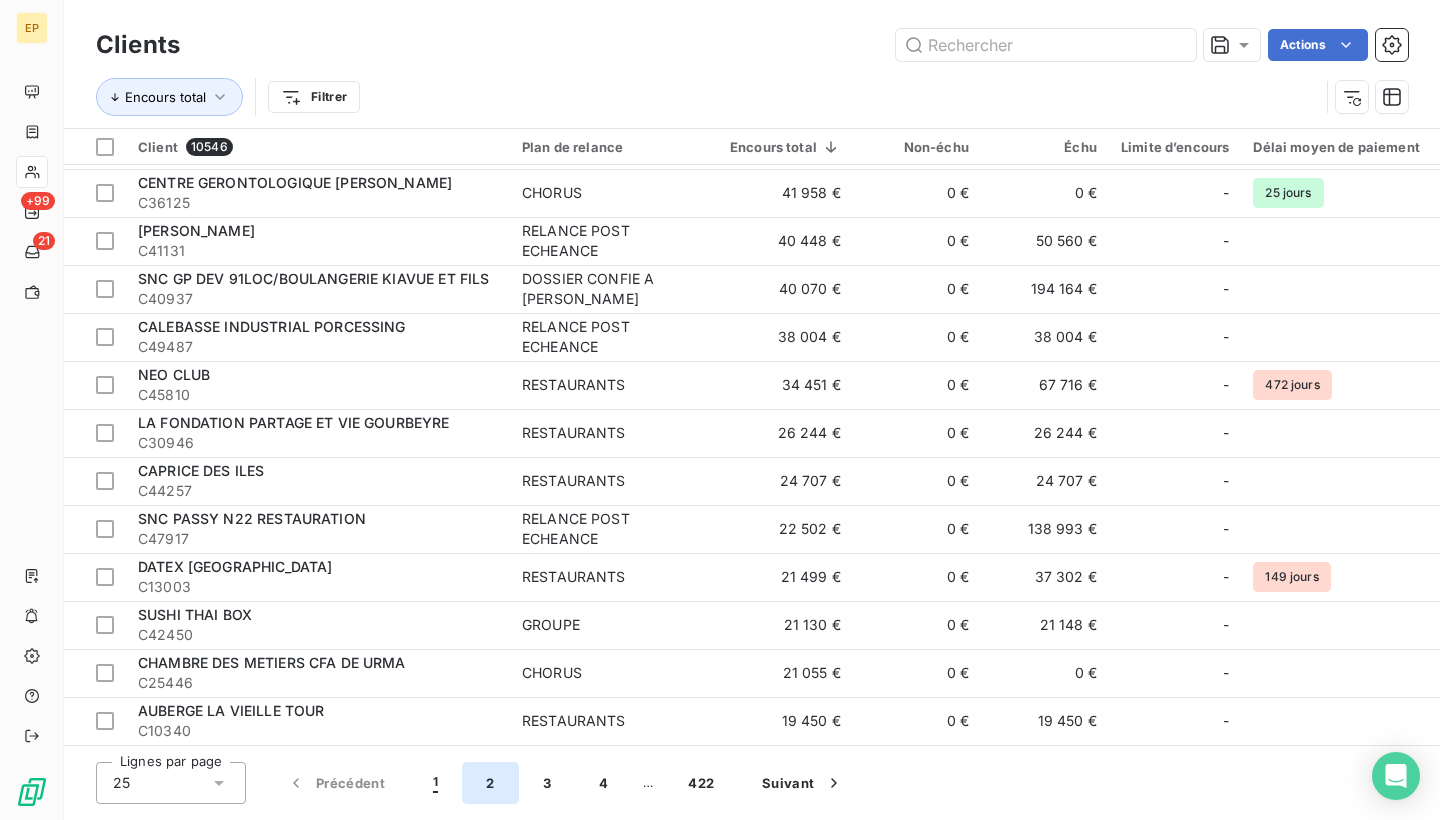 click on "2" at bounding box center [490, 783] 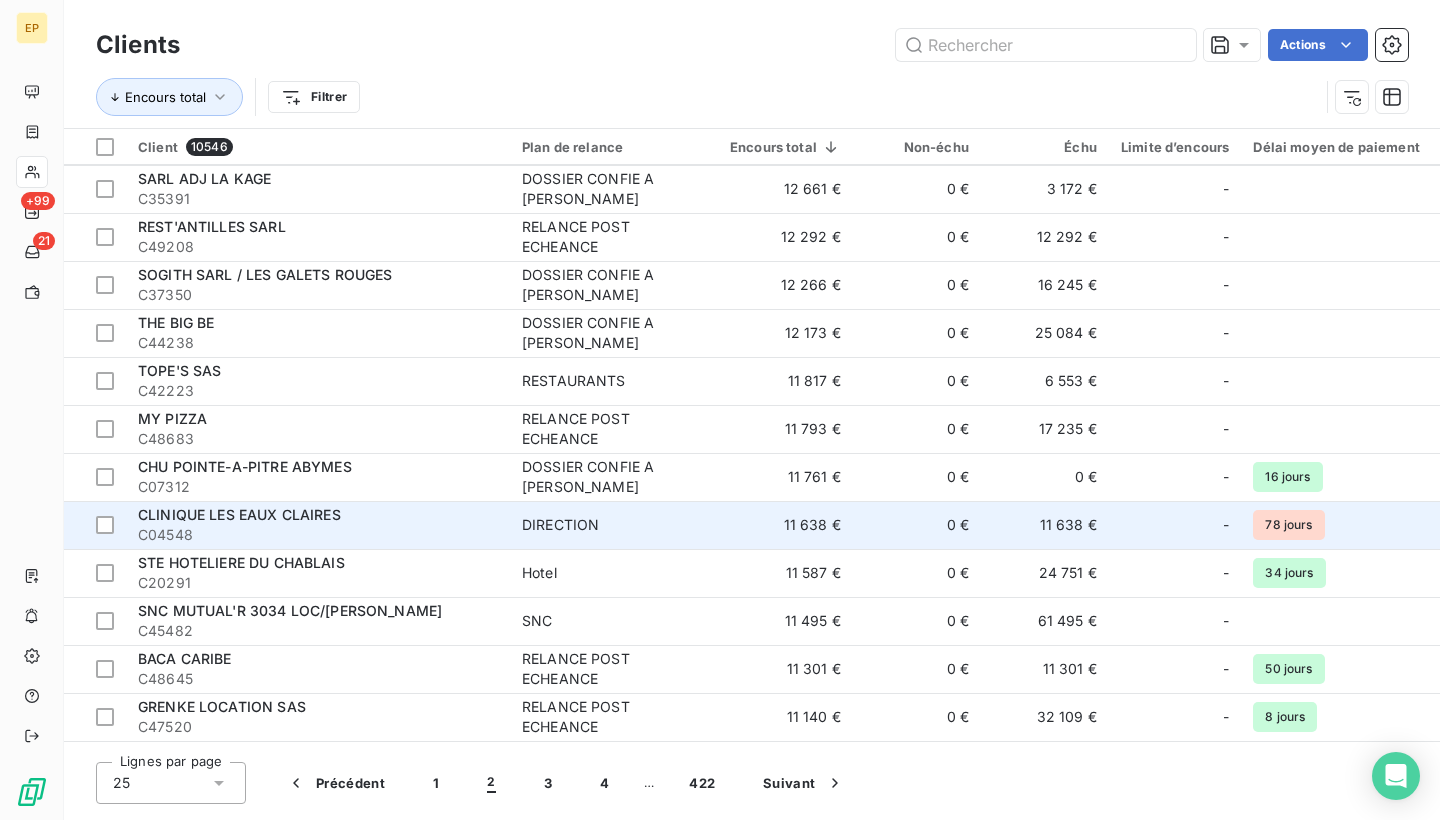 scroll, scrollTop: 338, scrollLeft: 0, axis: vertical 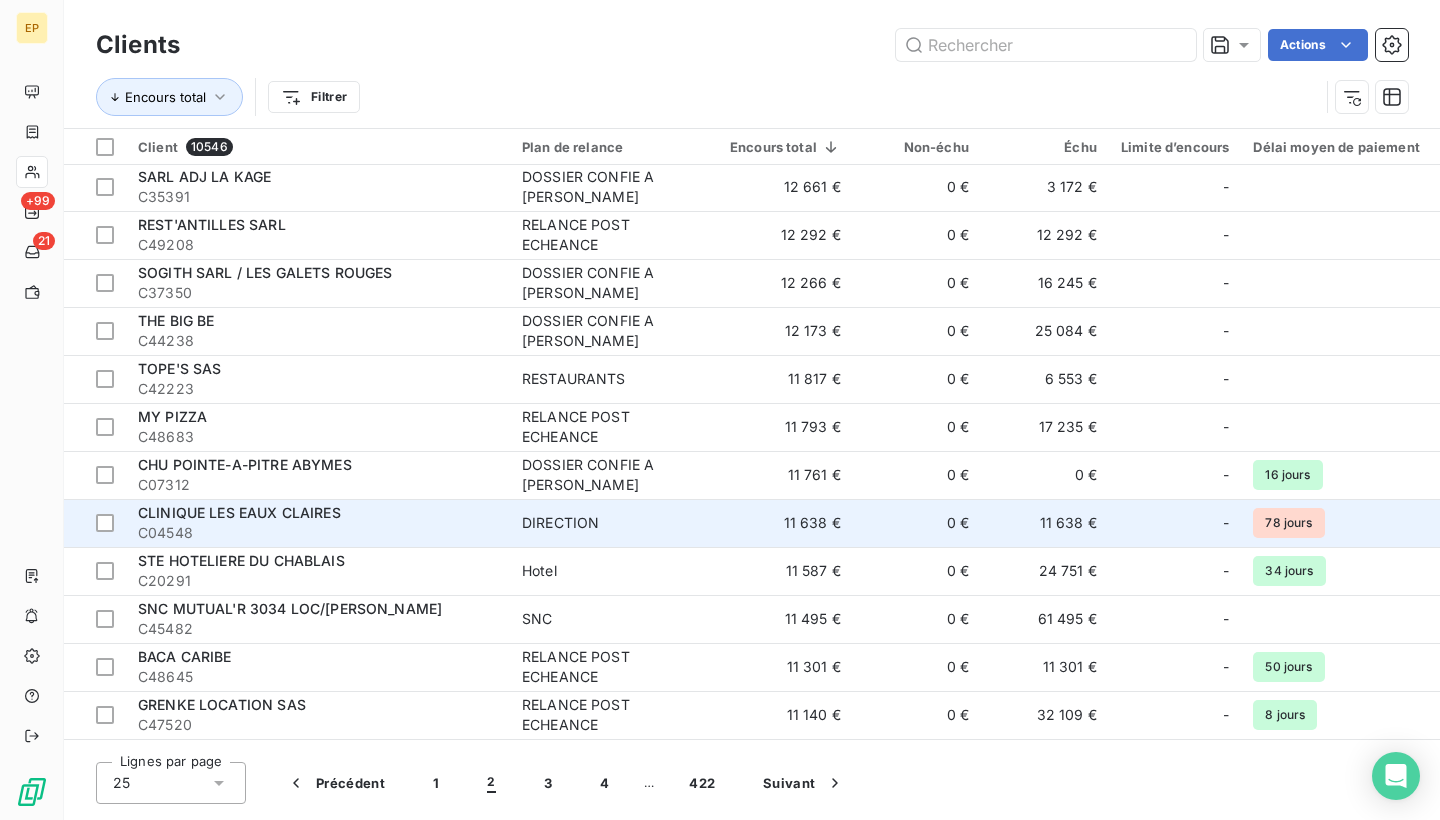 click on "C04548" at bounding box center (318, 533) 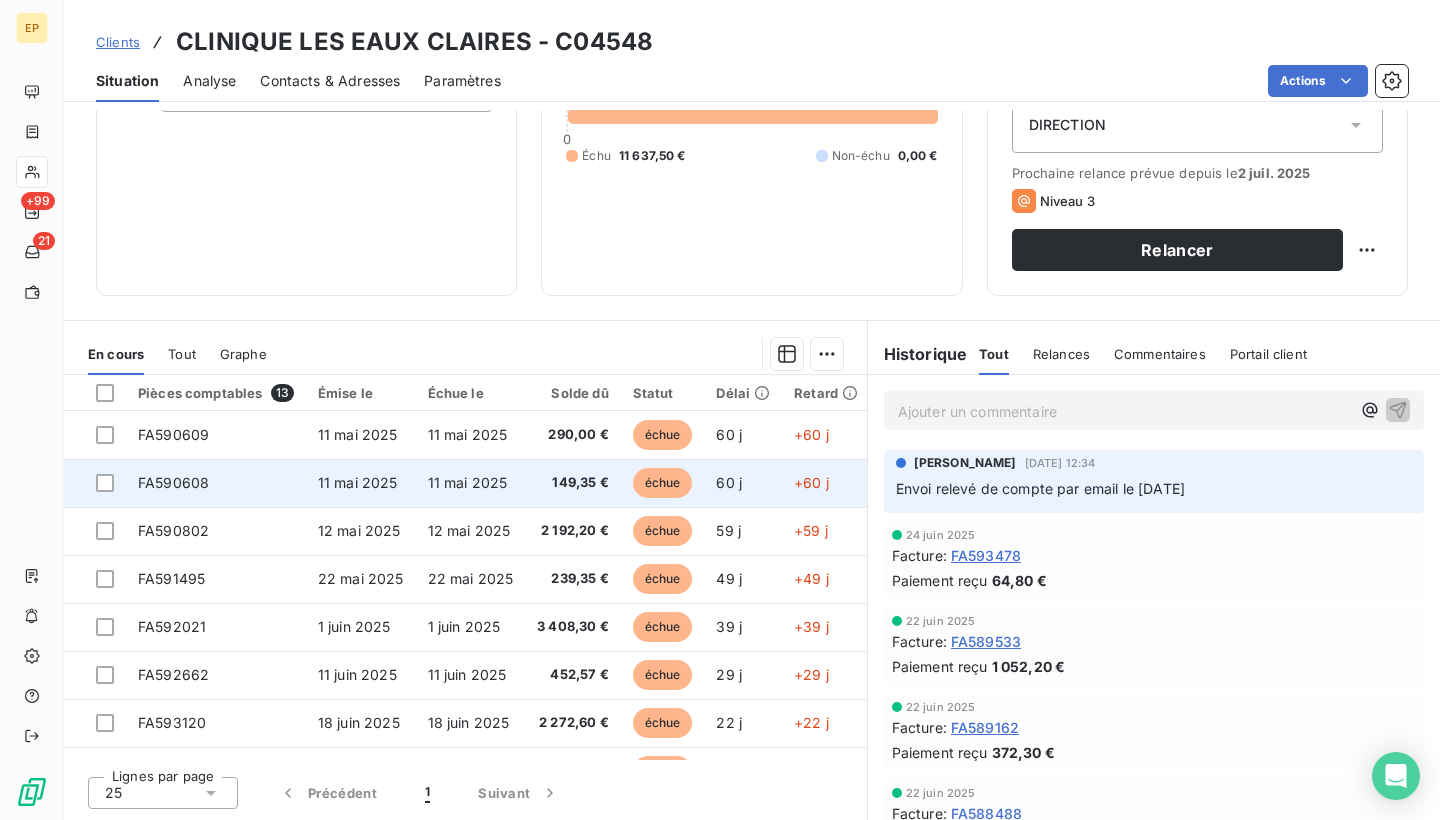 scroll, scrollTop: 237, scrollLeft: 0, axis: vertical 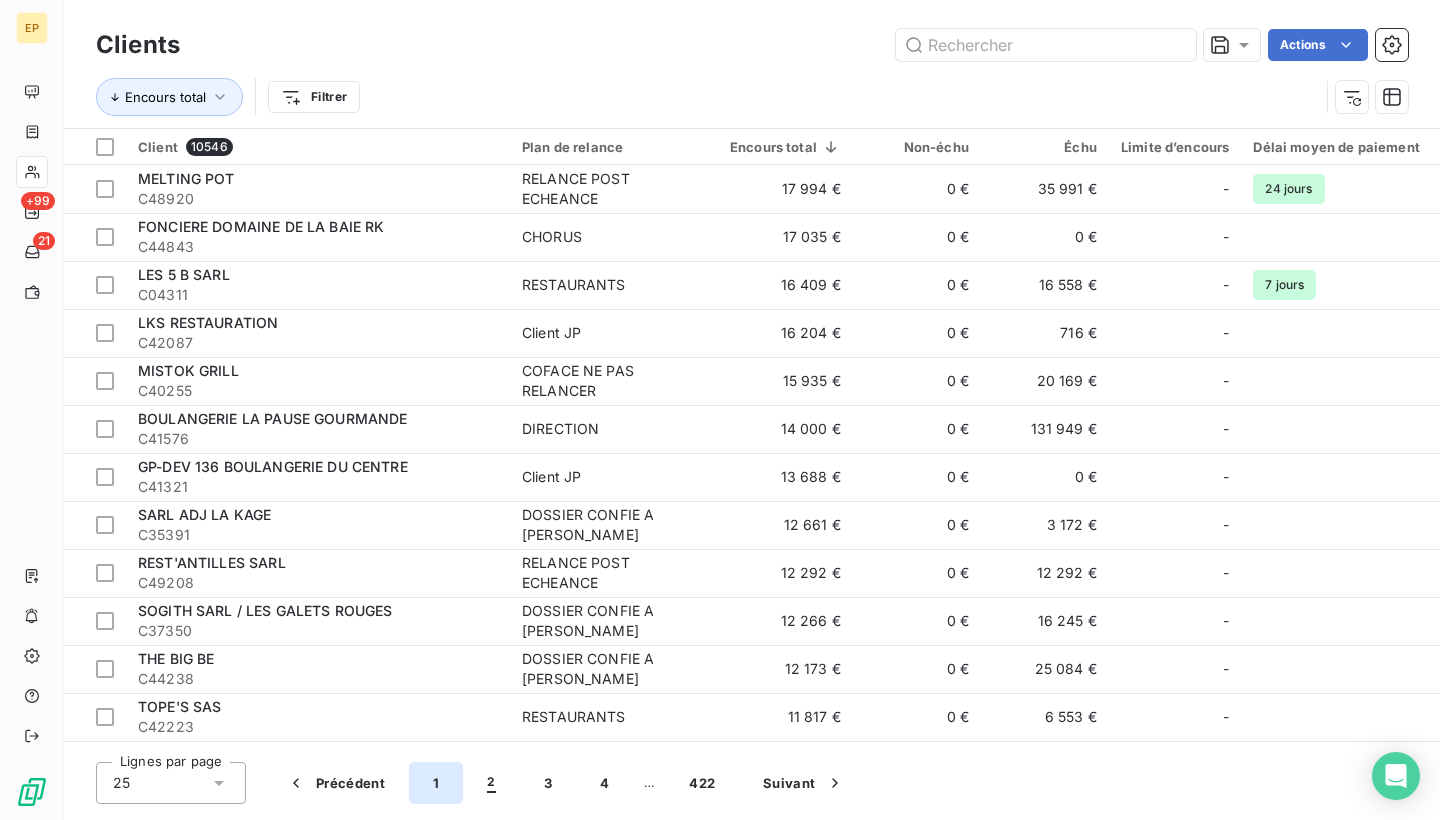 click on "1" at bounding box center (436, 783) 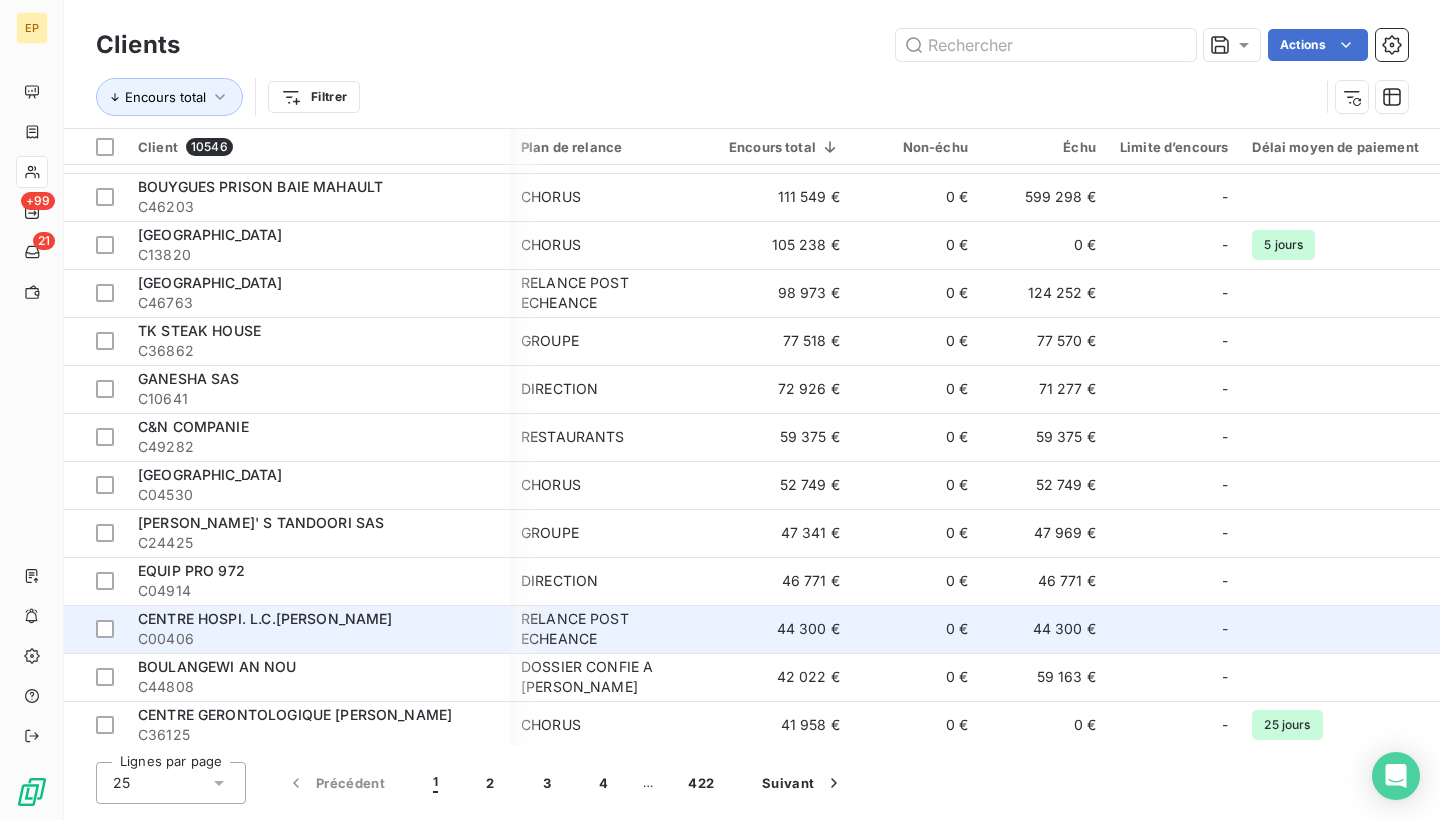 scroll, scrollTop: 169, scrollLeft: 1, axis: both 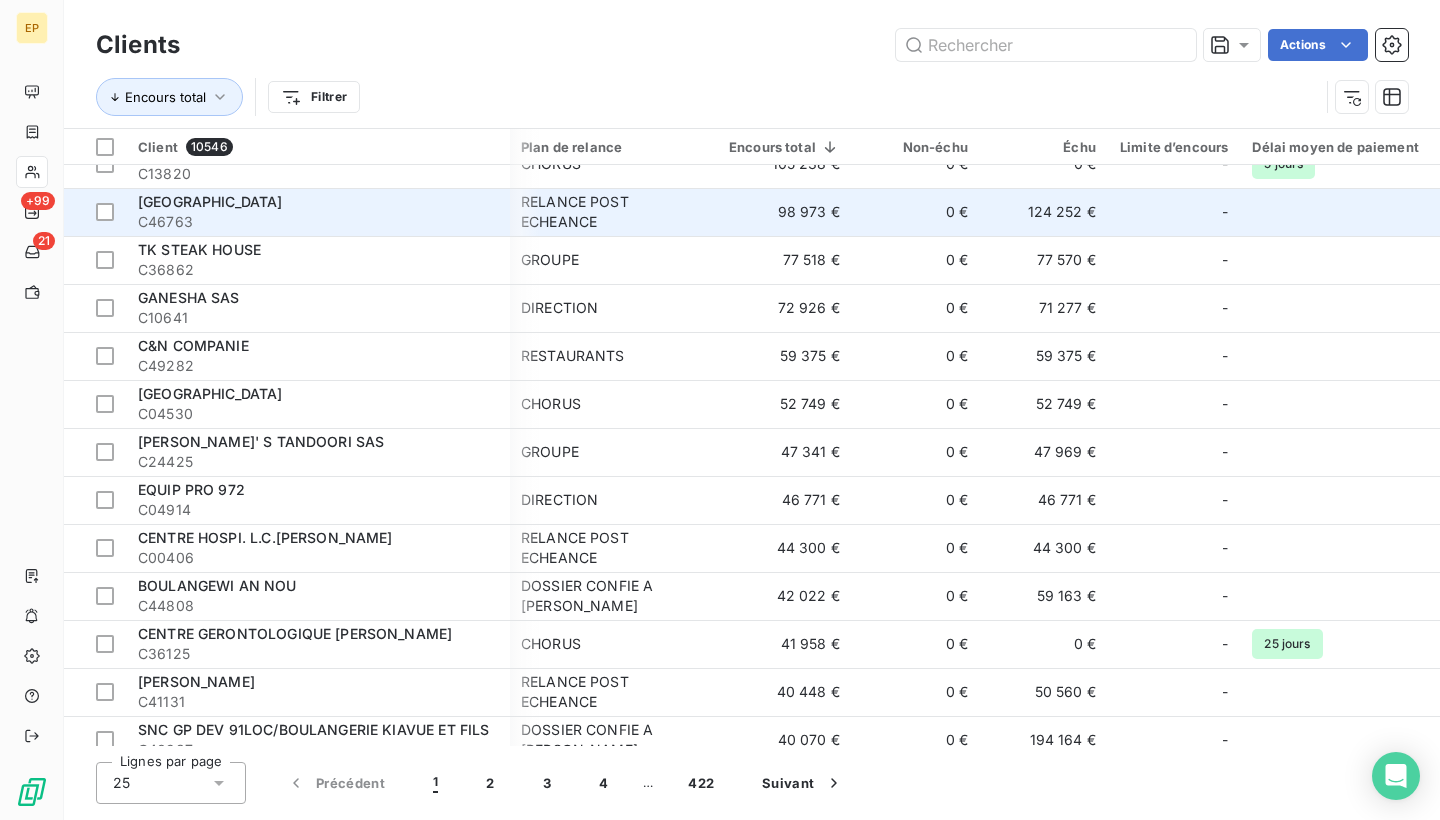 click on "C46763" at bounding box center [318, 222] 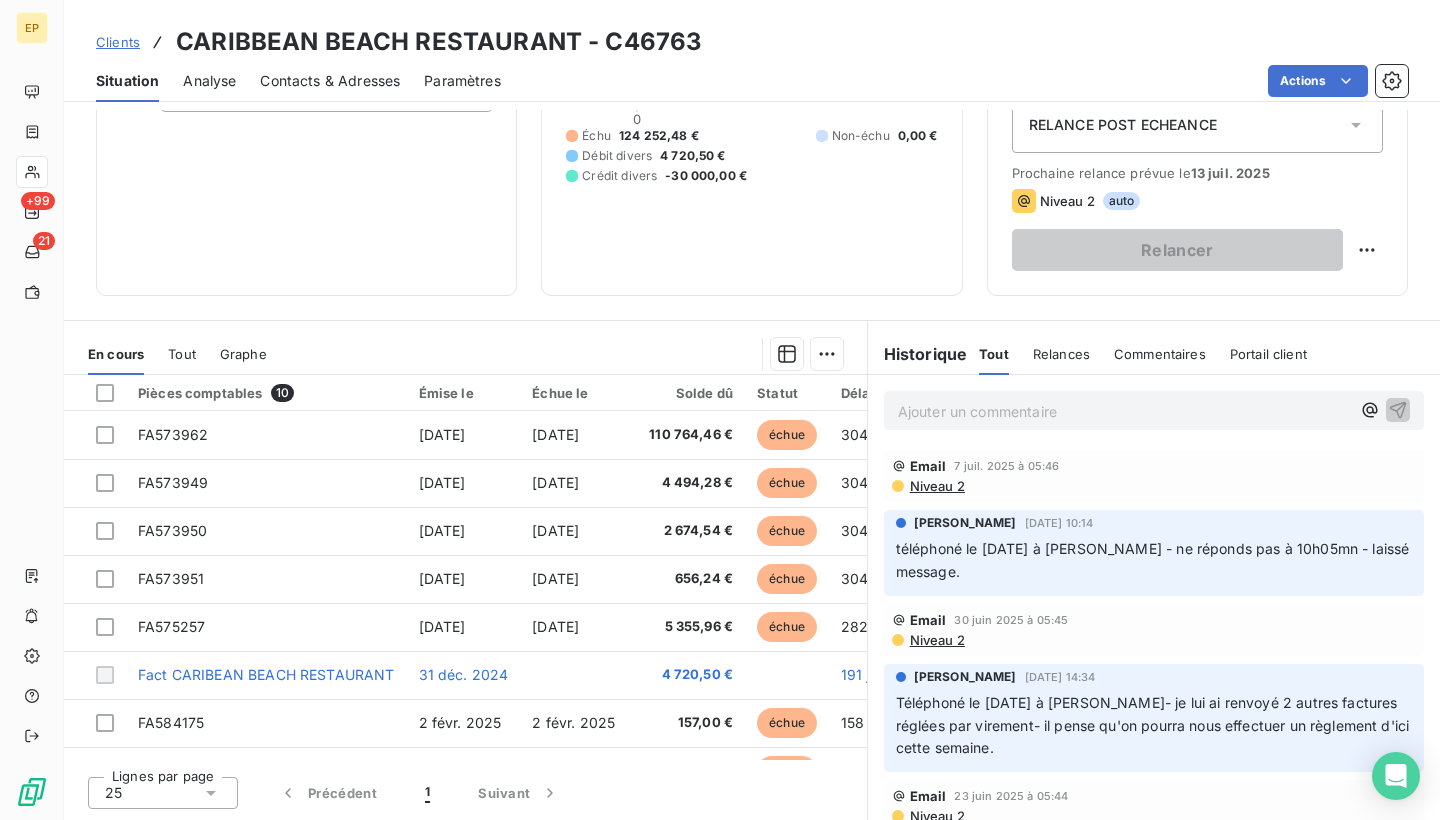 scroll, scrollTop: 237, scrollLeft: 0, axis: vertical 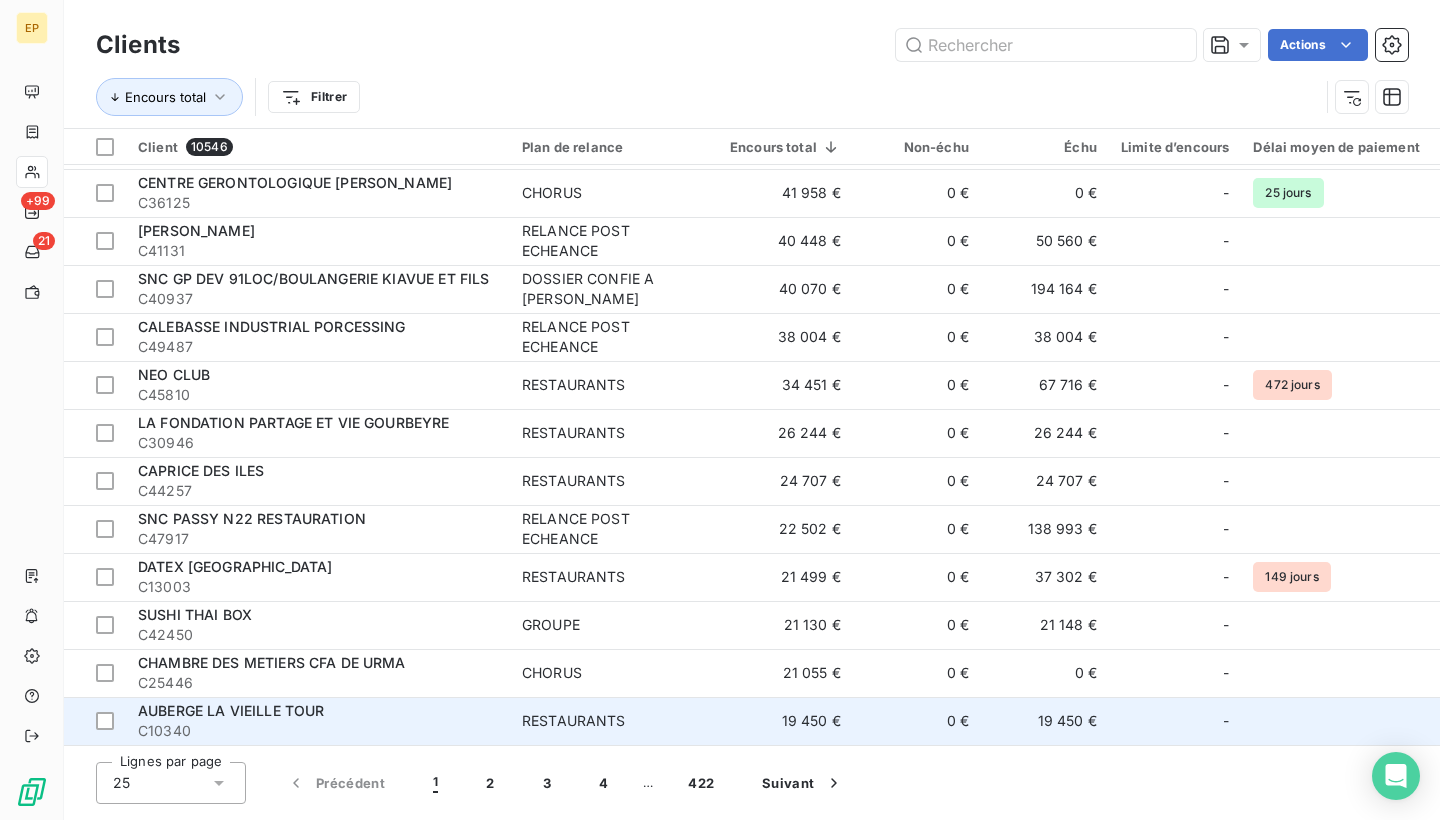 click on "C10340" at bounding box center (318, 731) 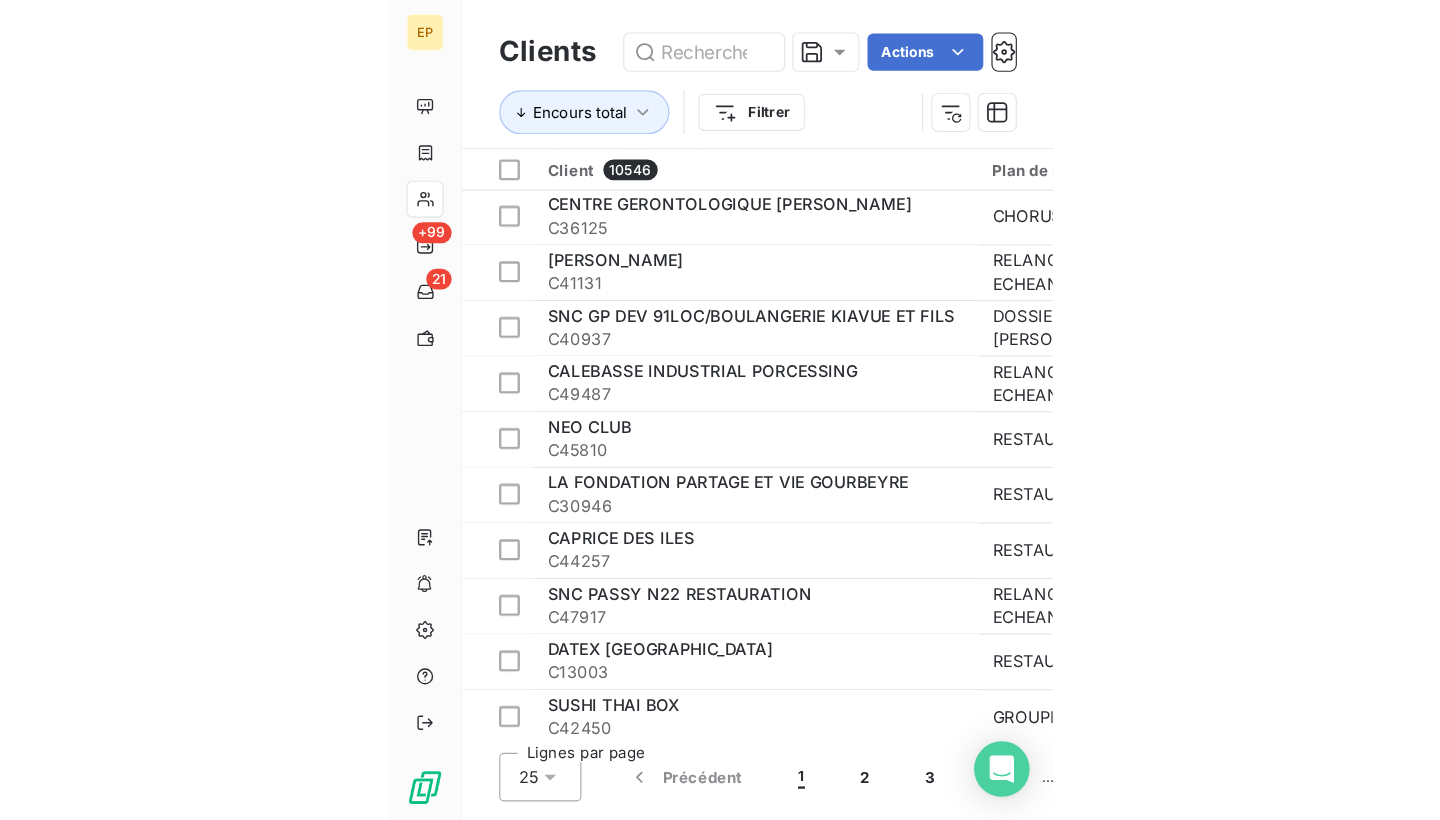 scroll, scrollTop: 498, scrollLeft: 0, axis: vertical 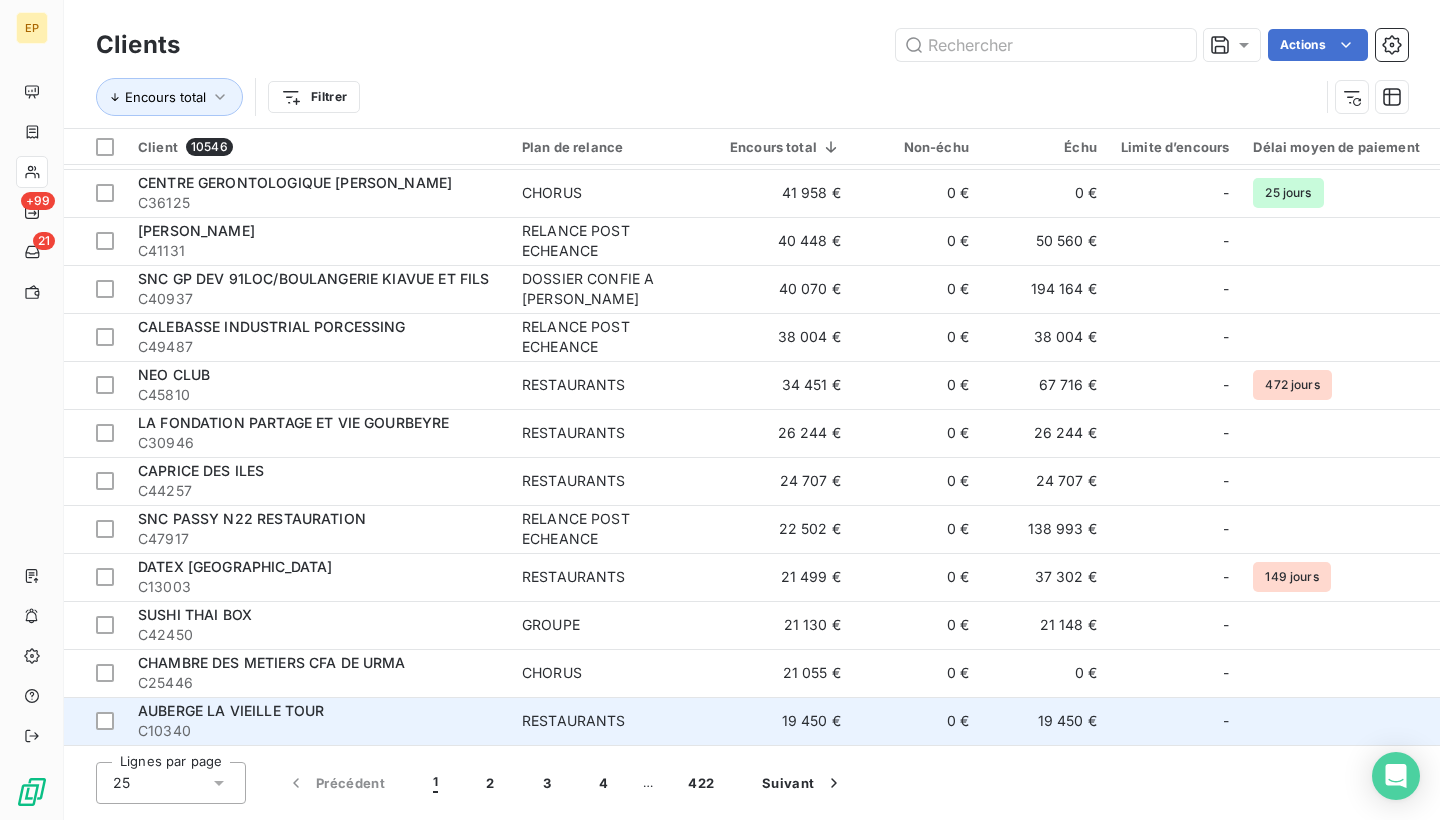 click on "AUBERGE LA VIEILLE TOUR" at bounding box center [231, 710] 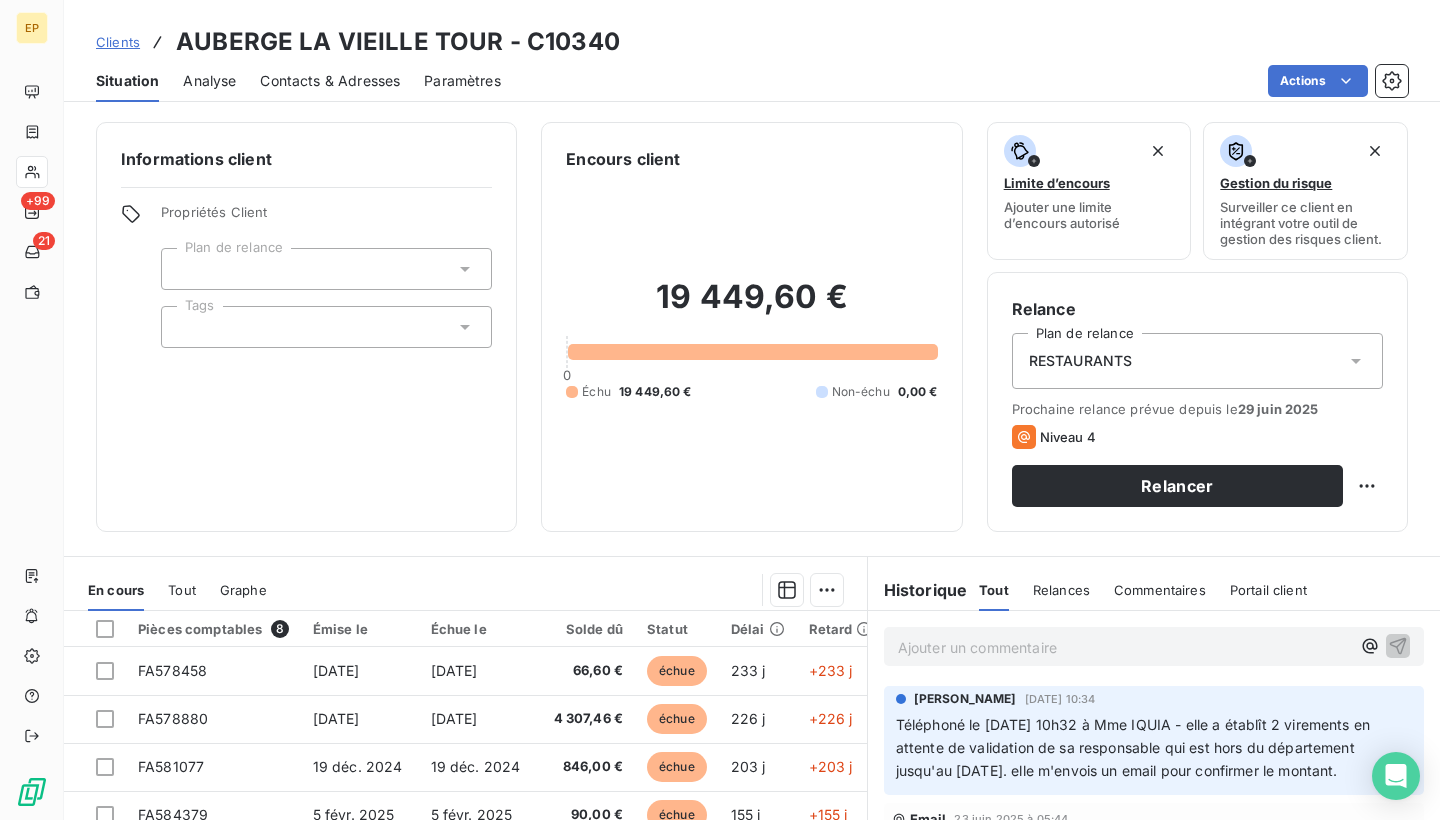 click on "RESTAURANTS" at bounding box center [1197, 361] 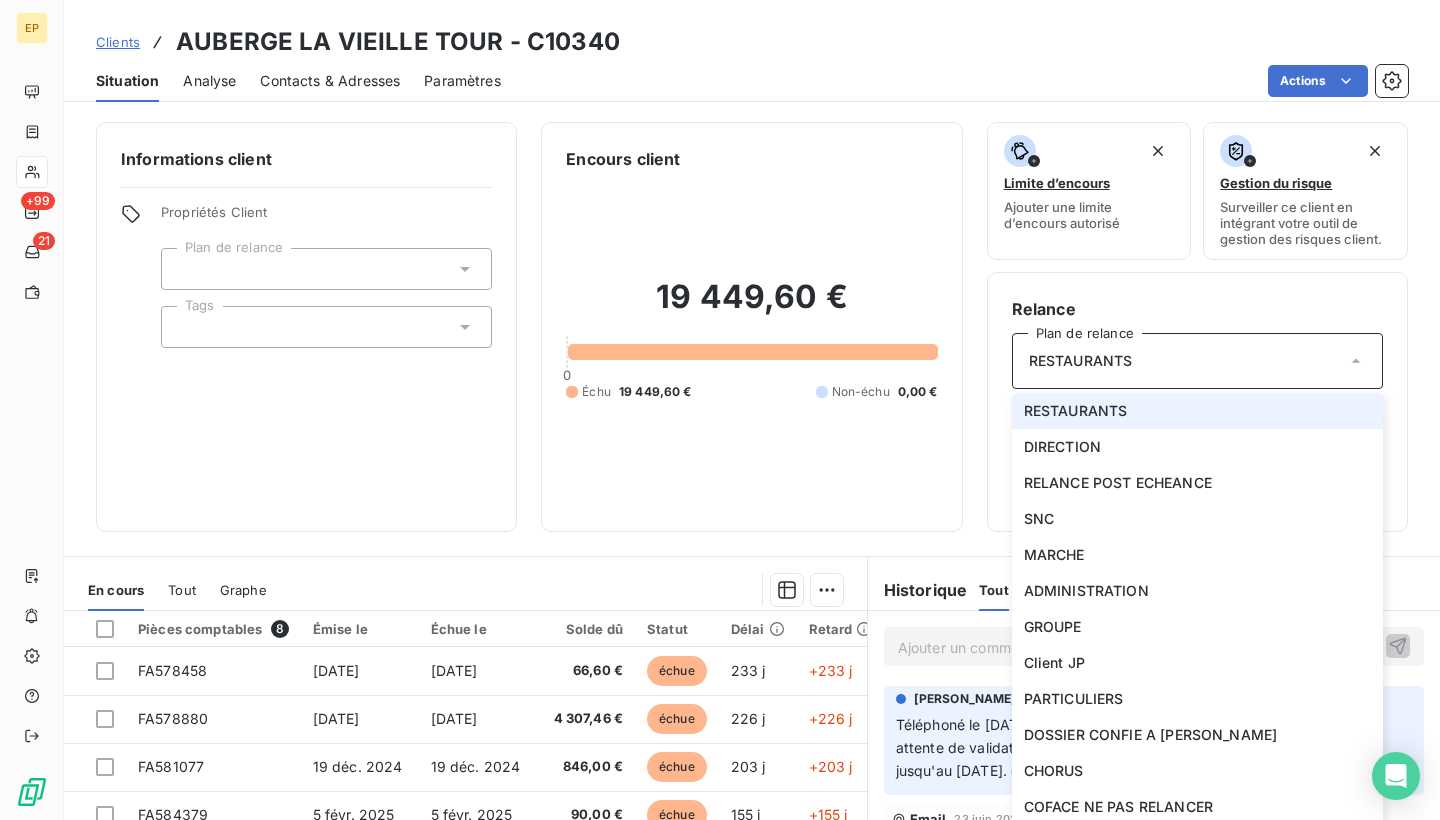 click on "19 449,60 € 0 Échu 19 449,60 € Non-échu 0,00 €" at bounding box center (751, 339) 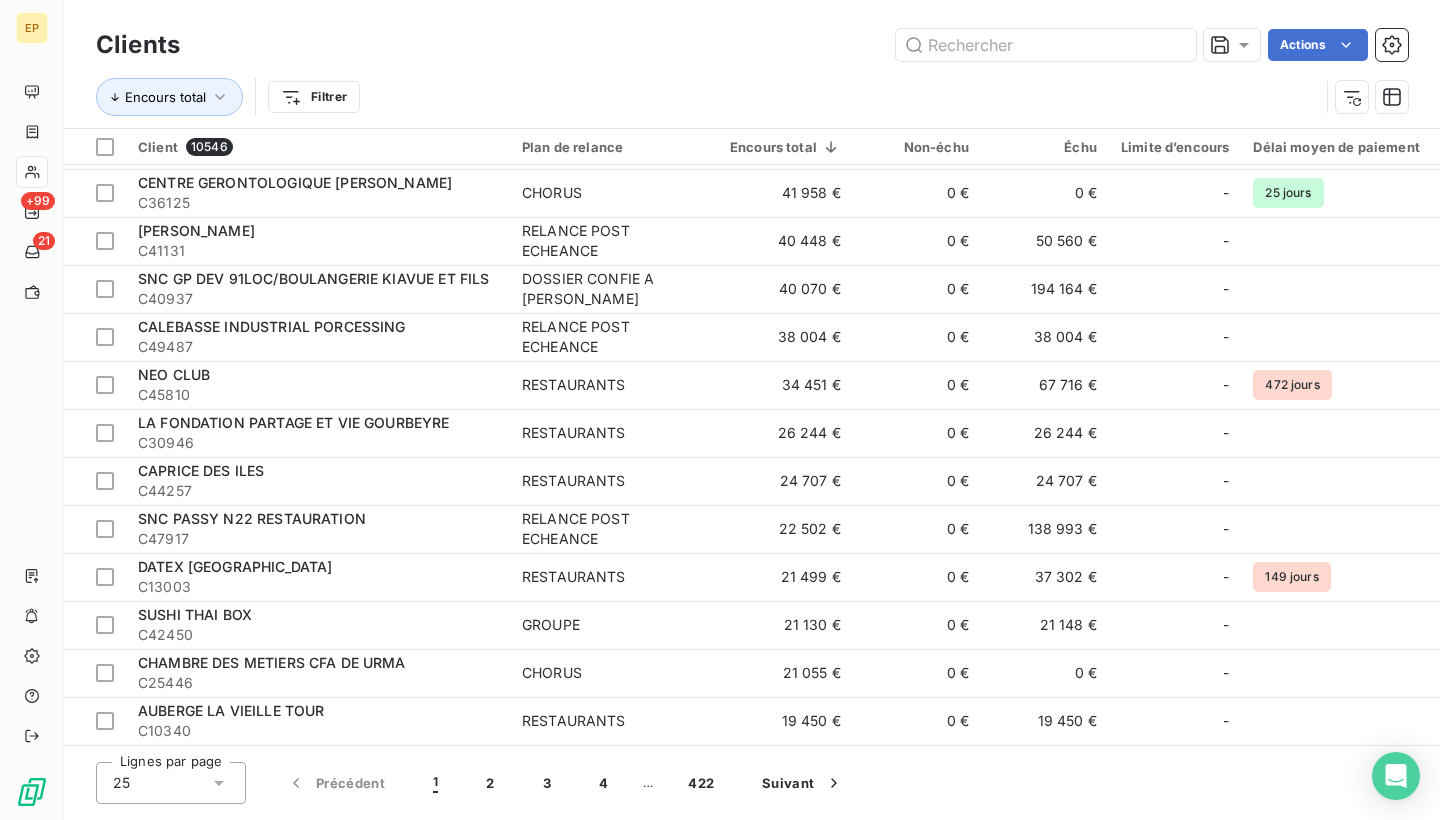scroll, scrollTop: 626, scrollLeft: 0, axis: vertical 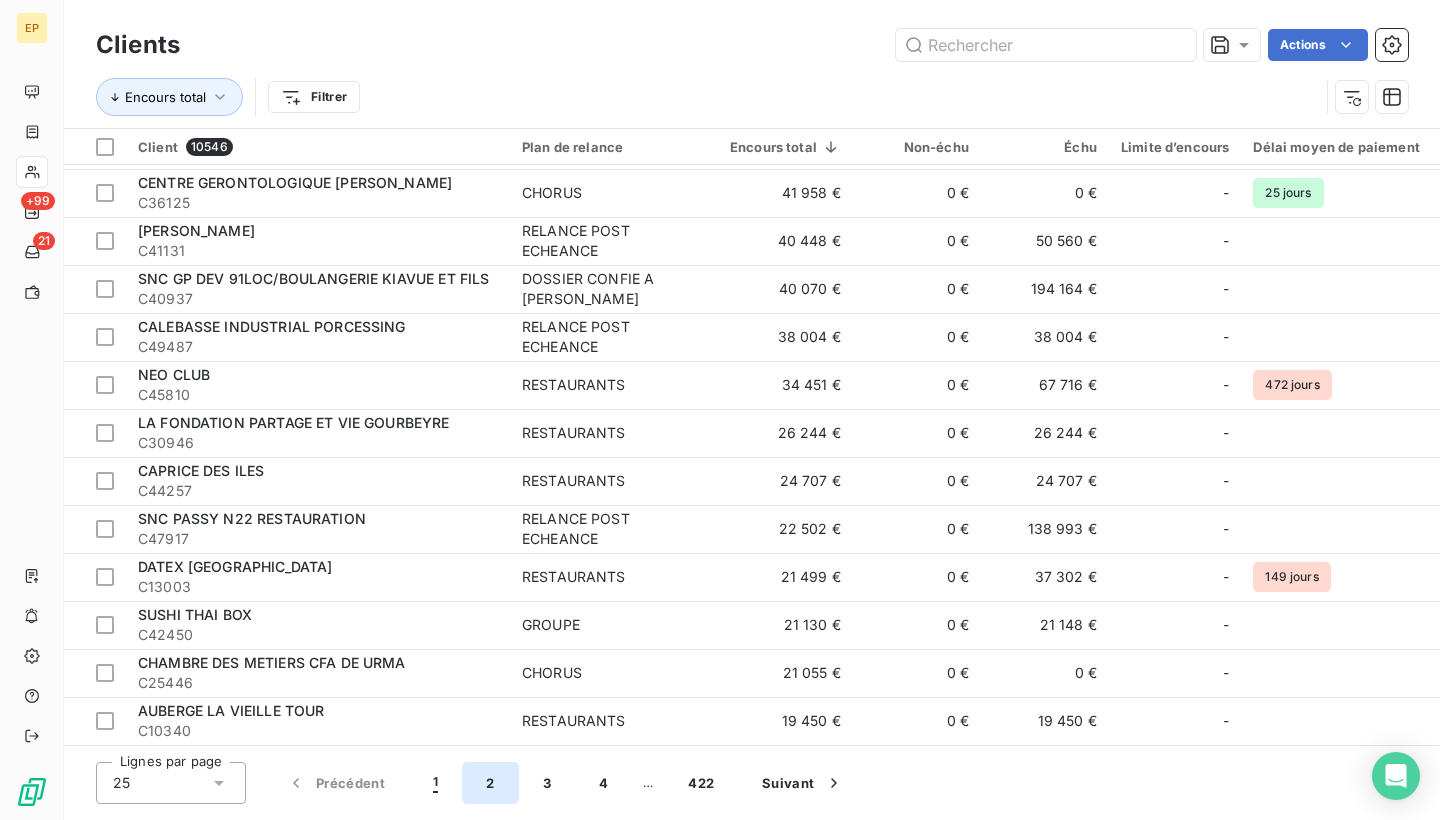 click on "2" at bounding box center (490, 783) 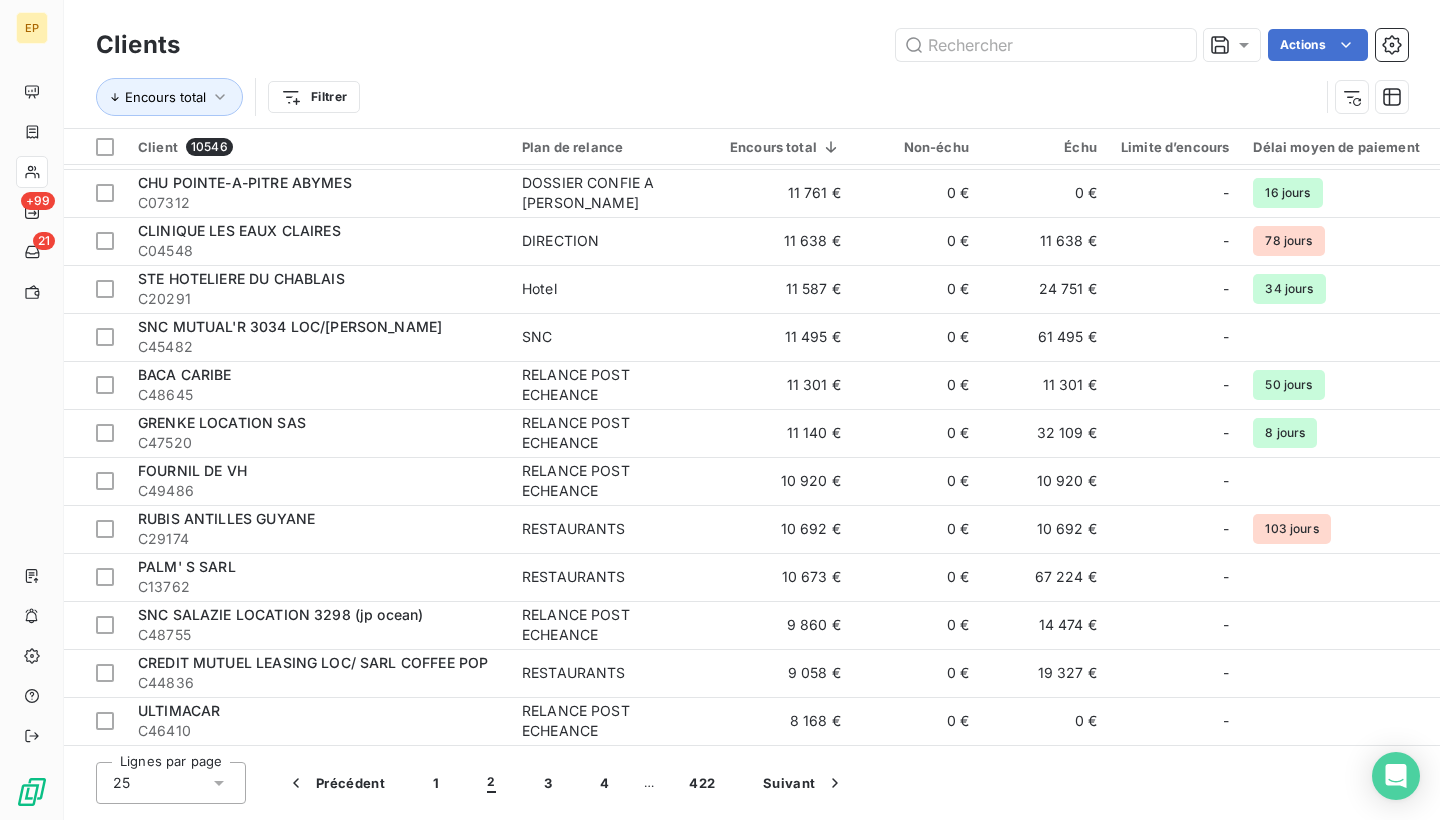 scroll, scrollTop: 626, scrollLeft: 0, axis: vertical 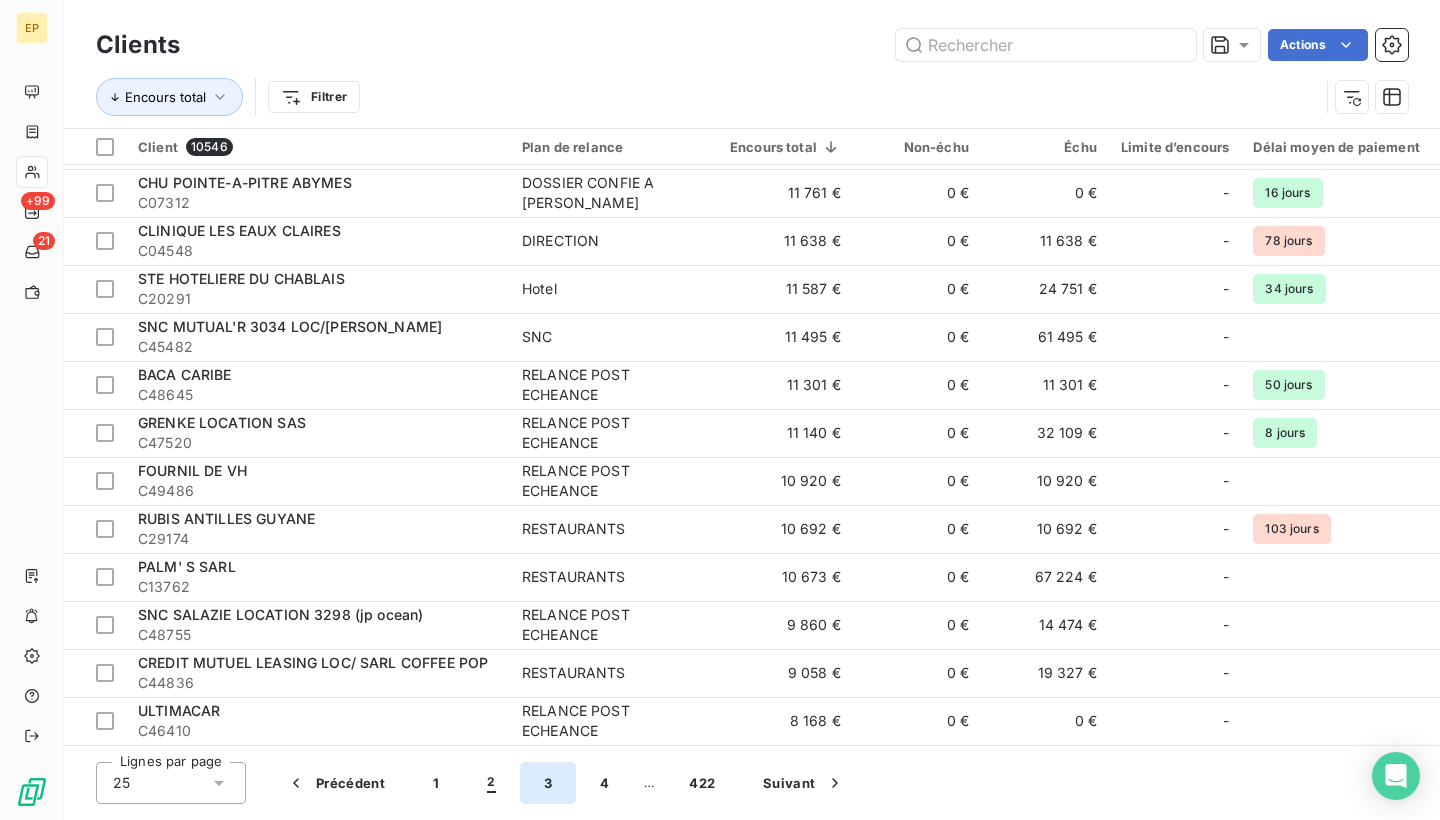 click on "3" at bounding box center (548, 783) 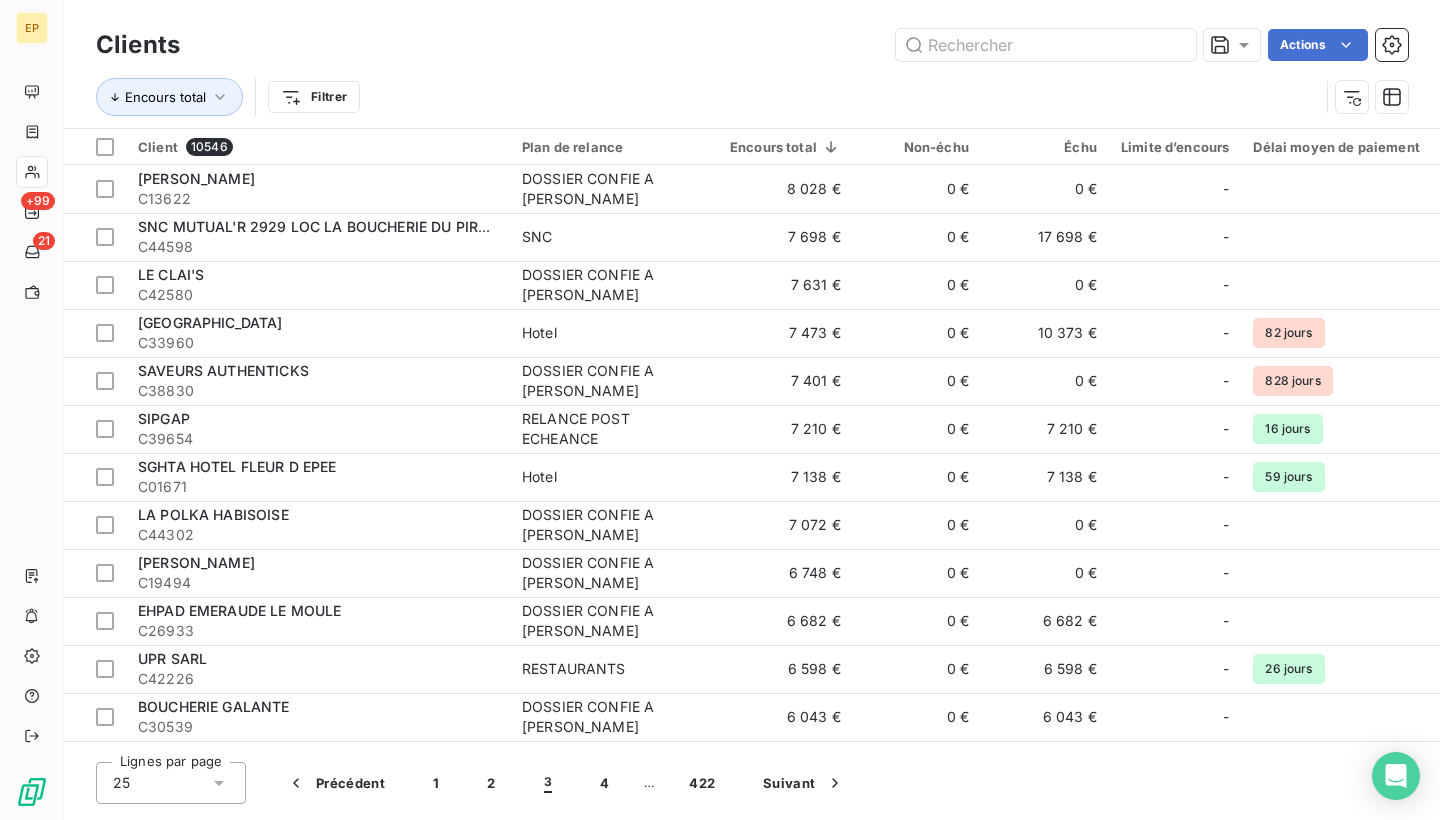 scroll, scrollTop: 0, scrollLeft: 0, axis: both 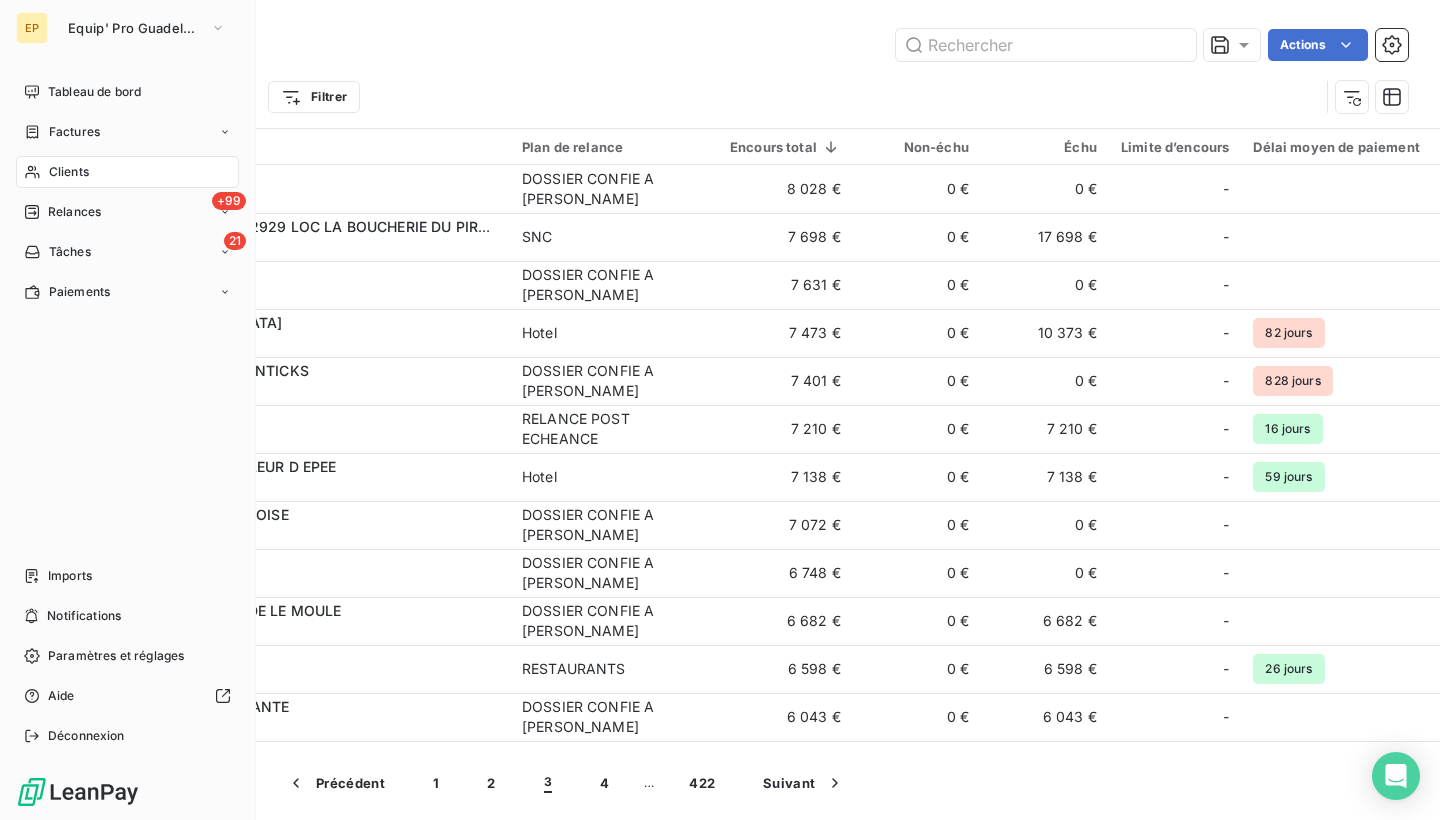 click on "Clients" at bounding box center [127, 172] 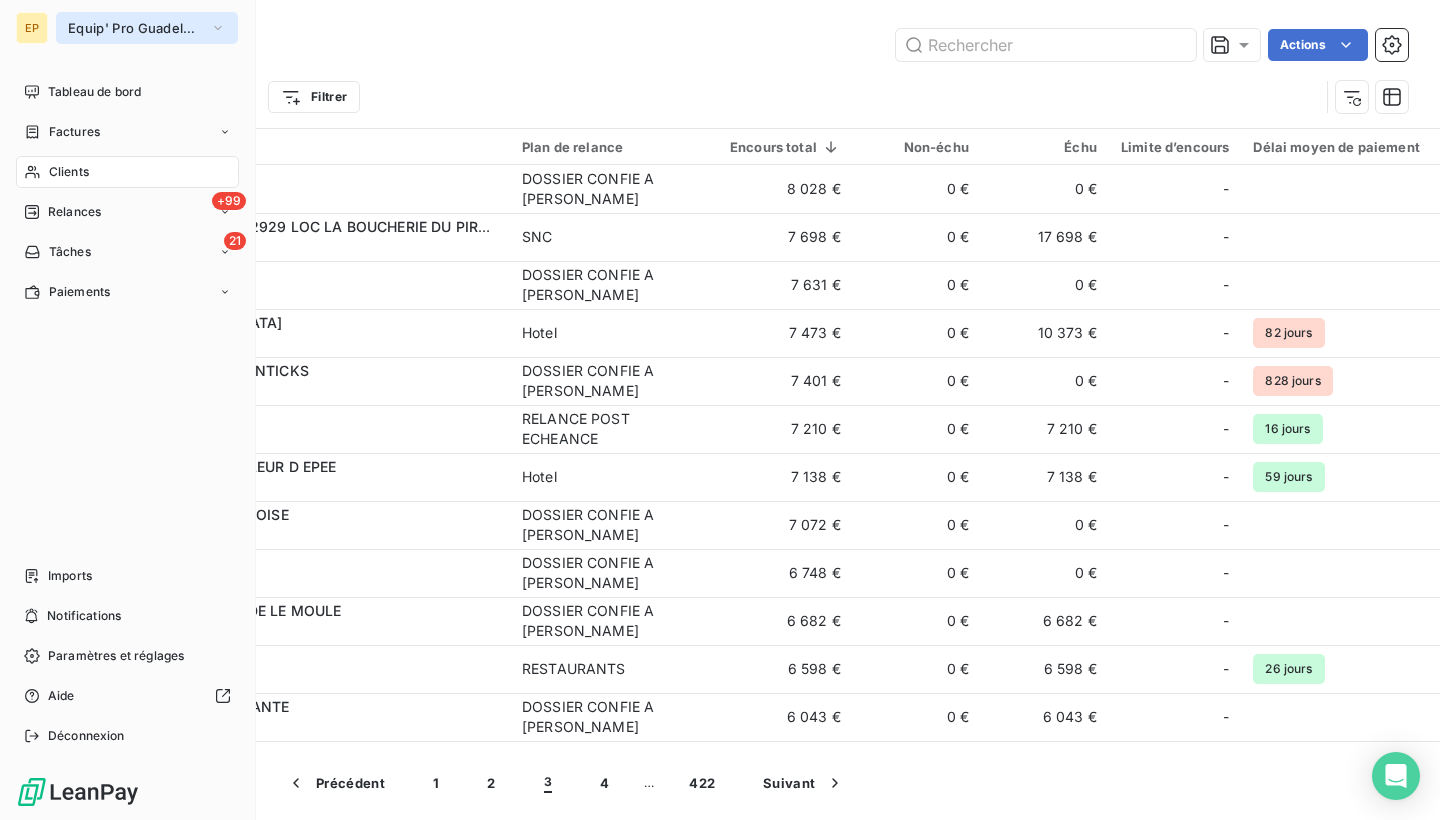 click on "Equip' Pro Guadeloupe" at bounding box center (147, 28) 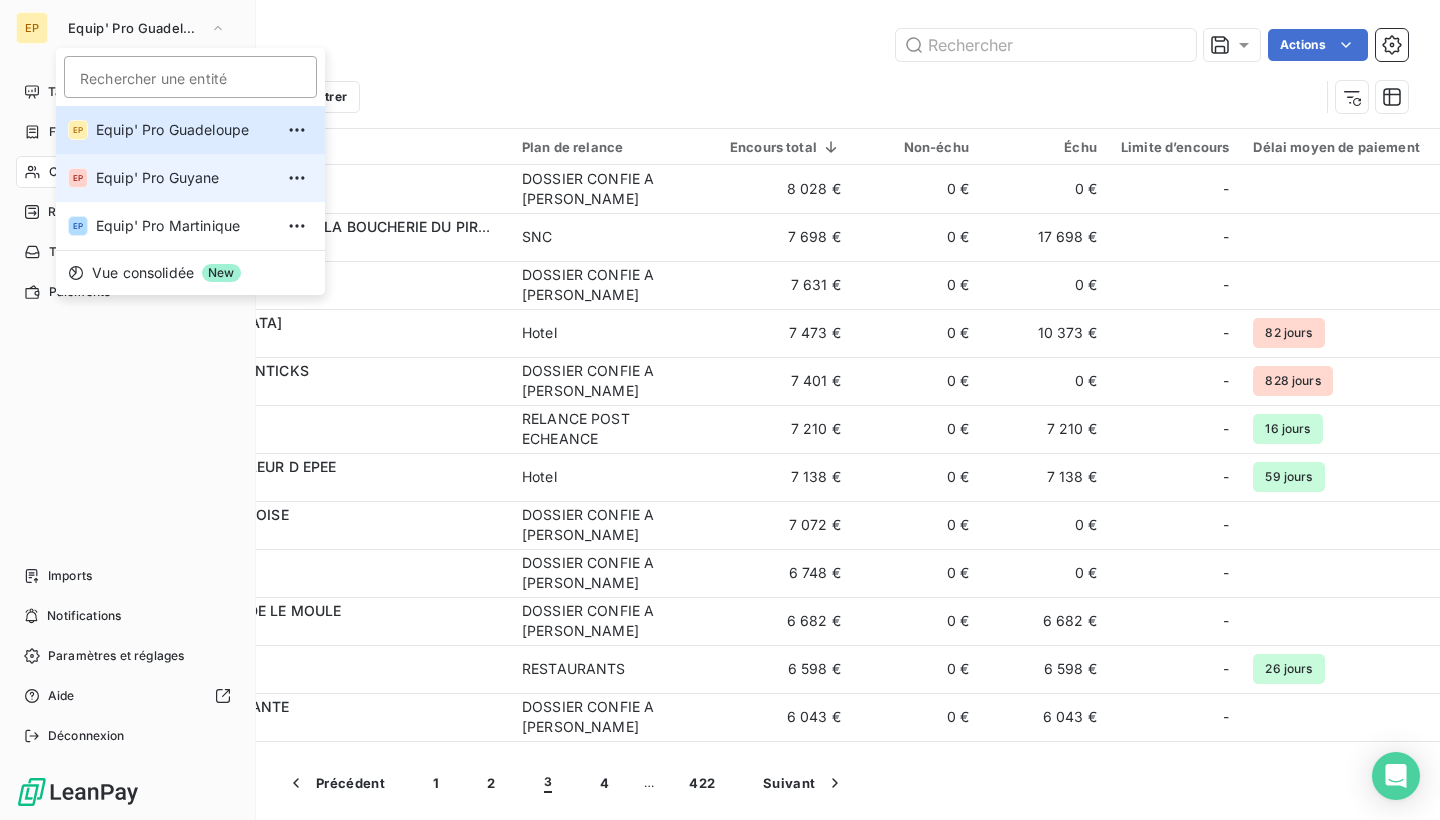 click on "Equip' Pro Guyane" at bounding box center (184, 178) 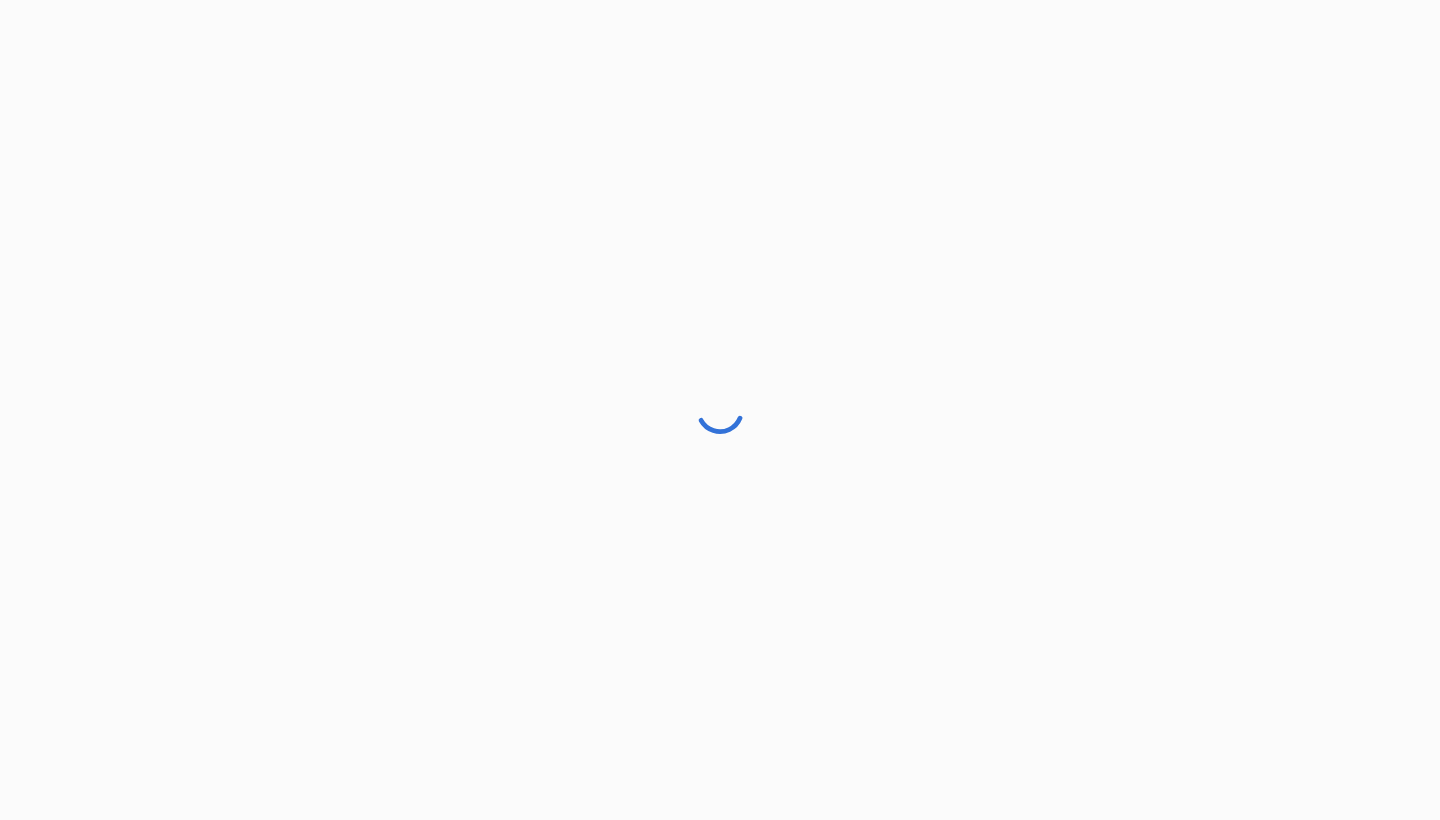 scroll, scrollTop: 0, scrollLeft: 0, axis: both 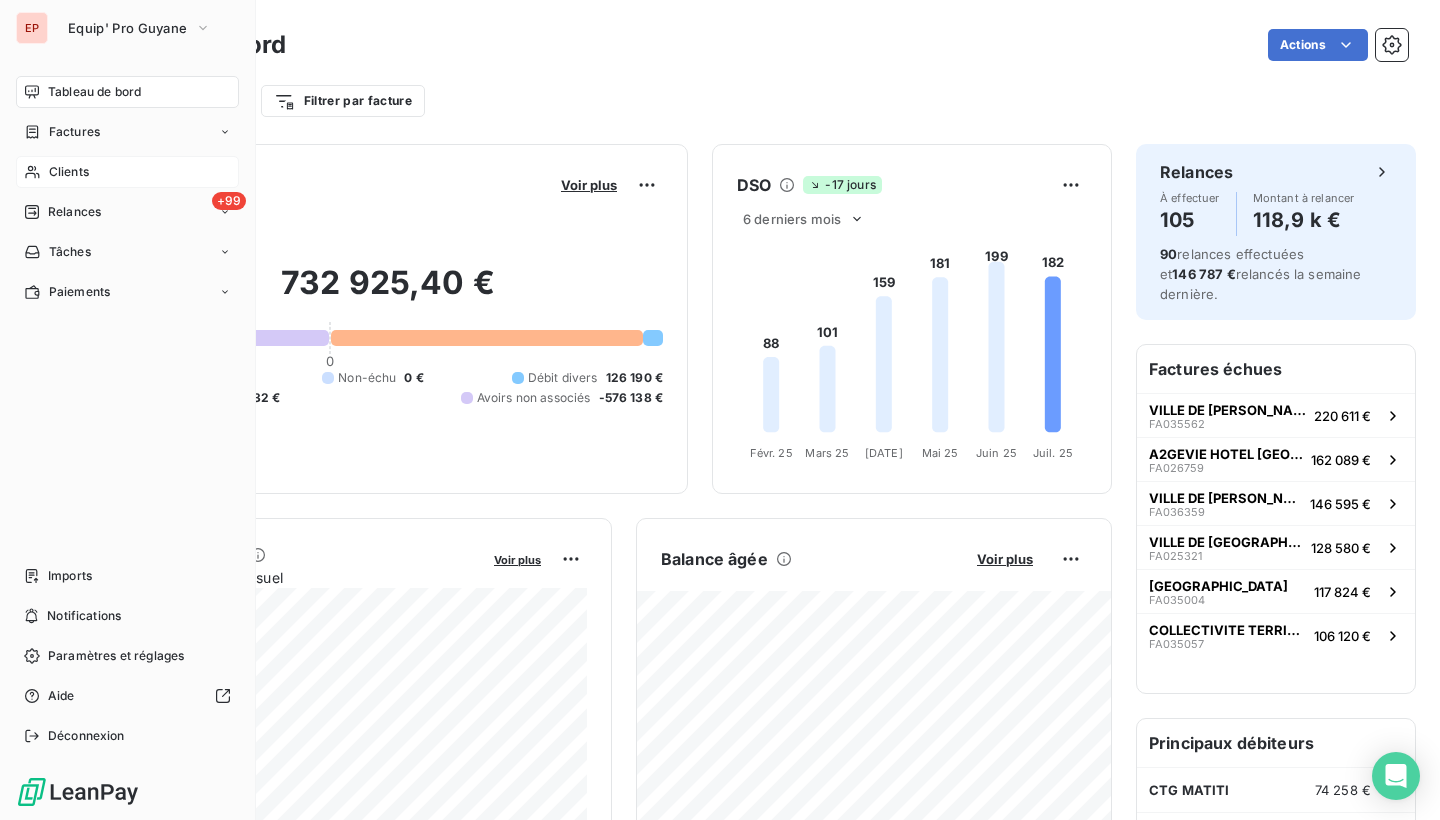 click on "Clients" at bounding box center [69, 172] 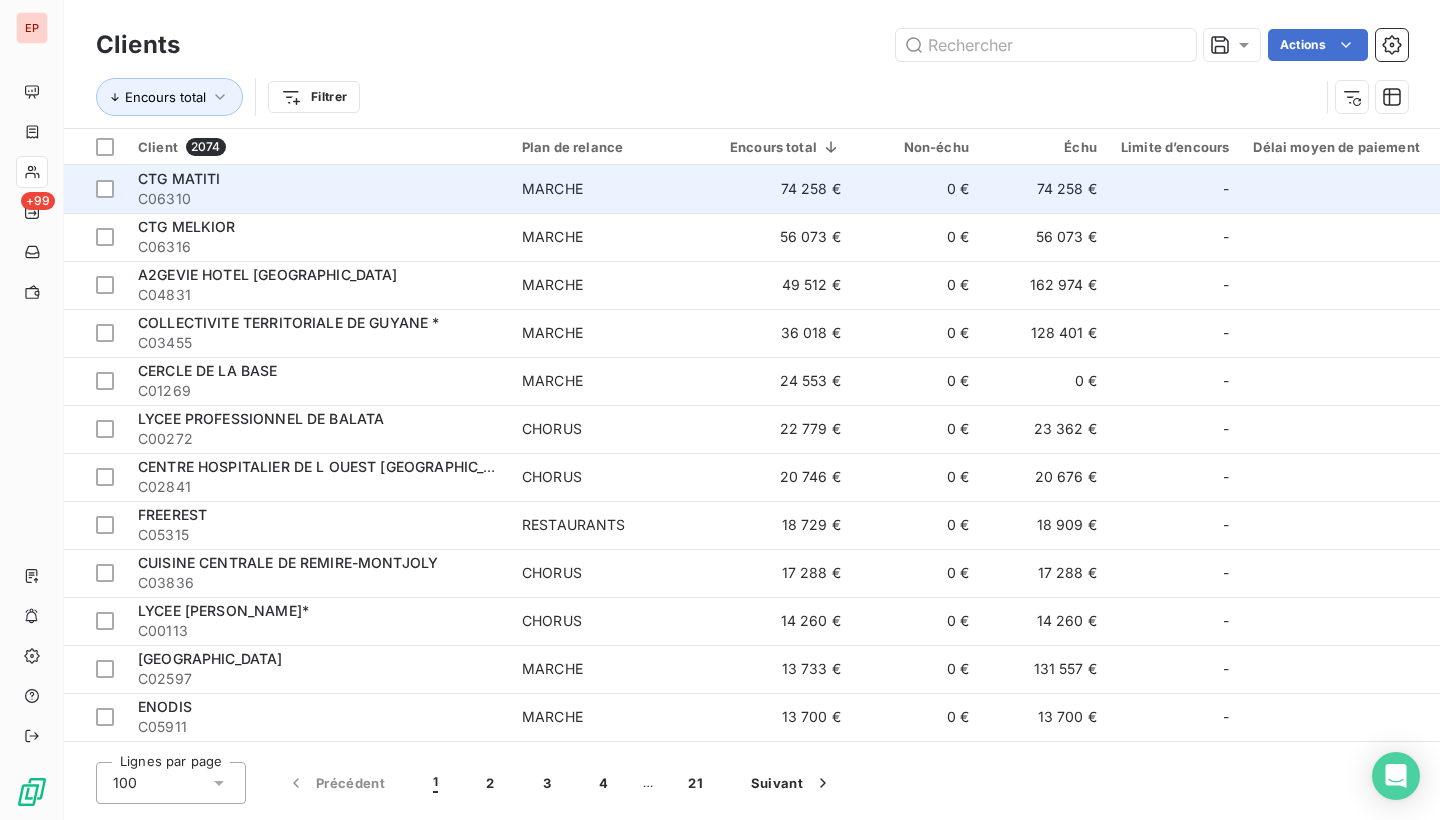 click on "CTG MATITI C06310" at bounding box center [318, 189] 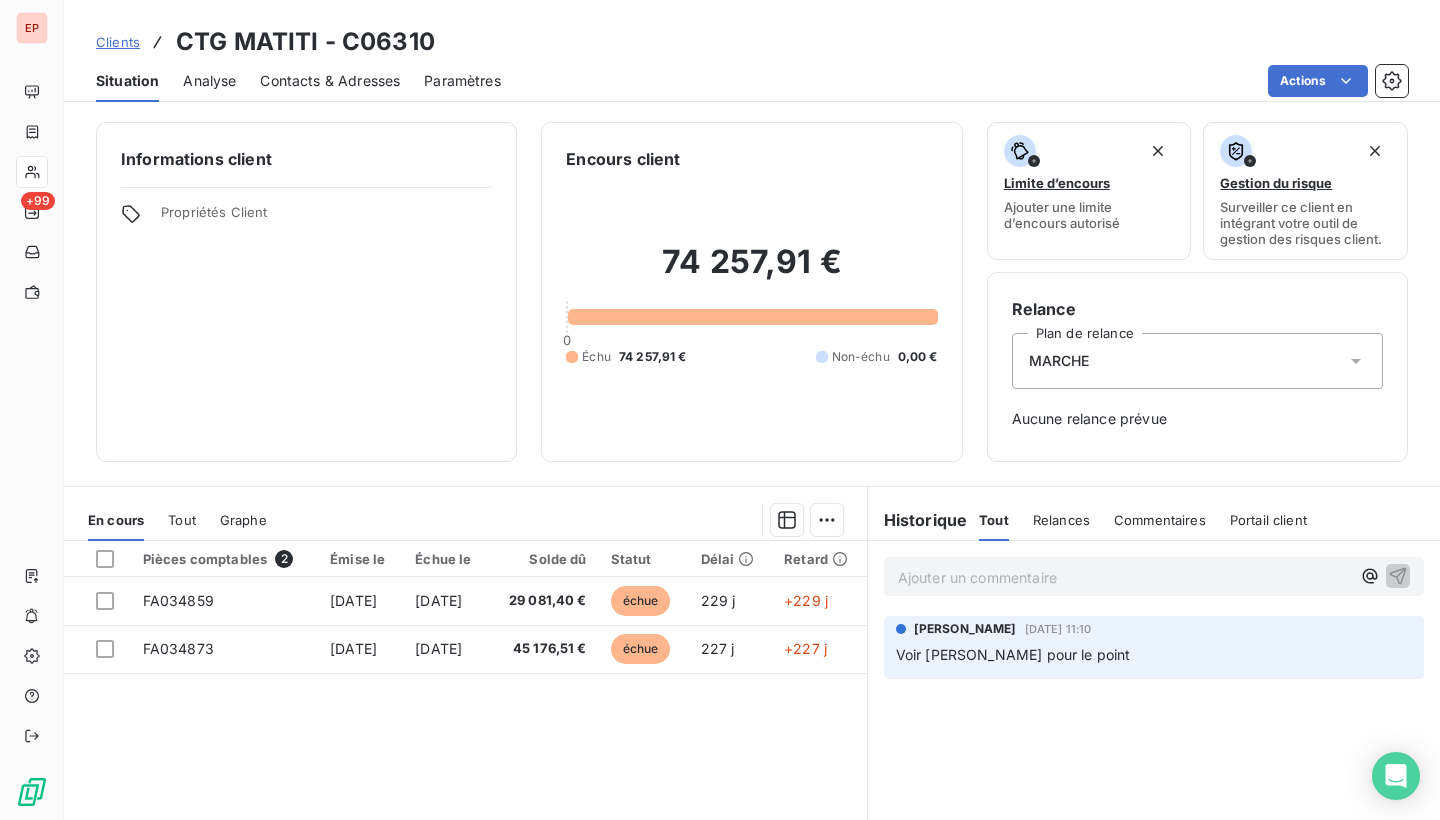 scroll, scrollTop: 0, scrollLeft: 0, axis: both 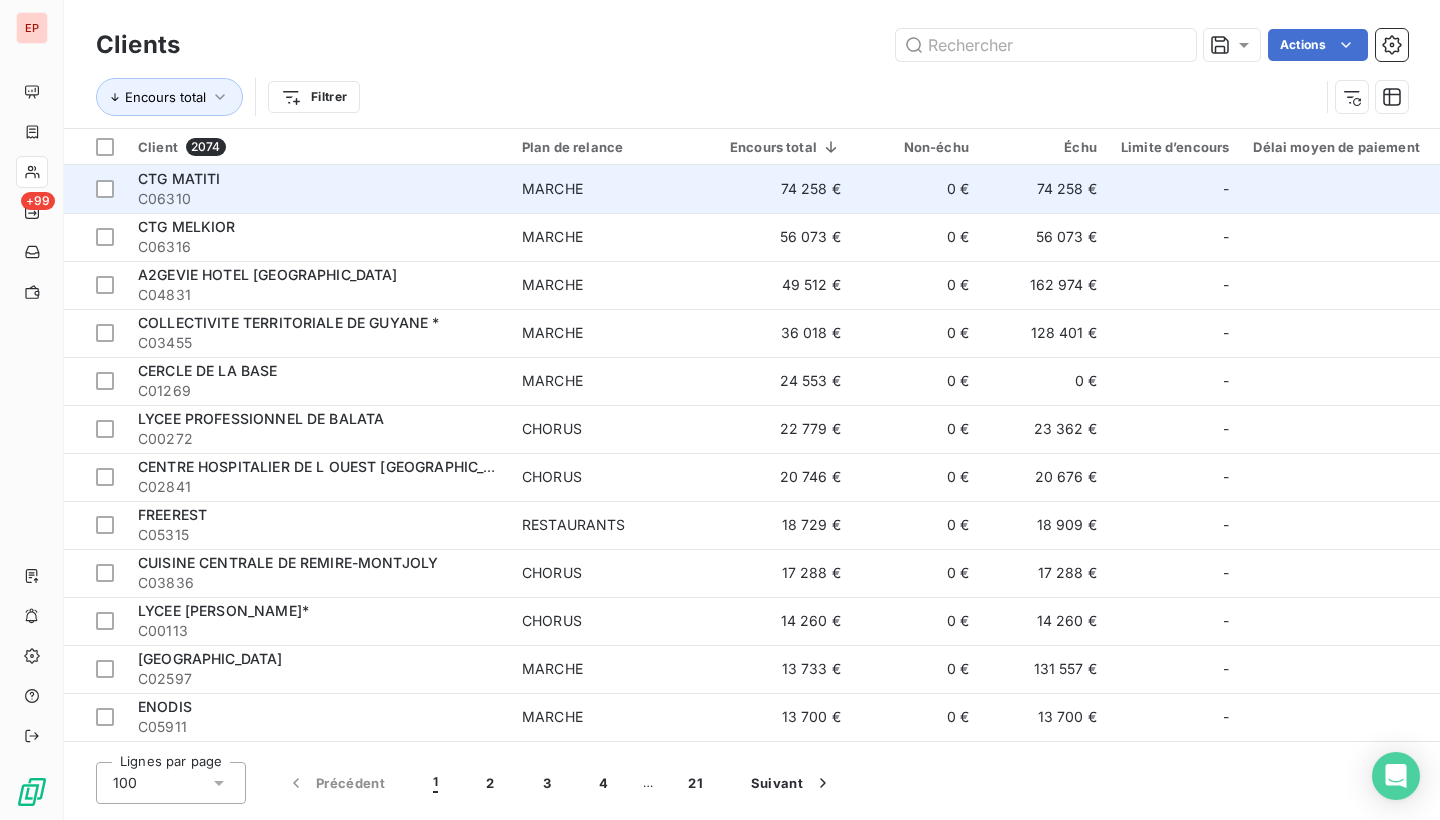 click on "C06310" at bounding box center (318, 199) 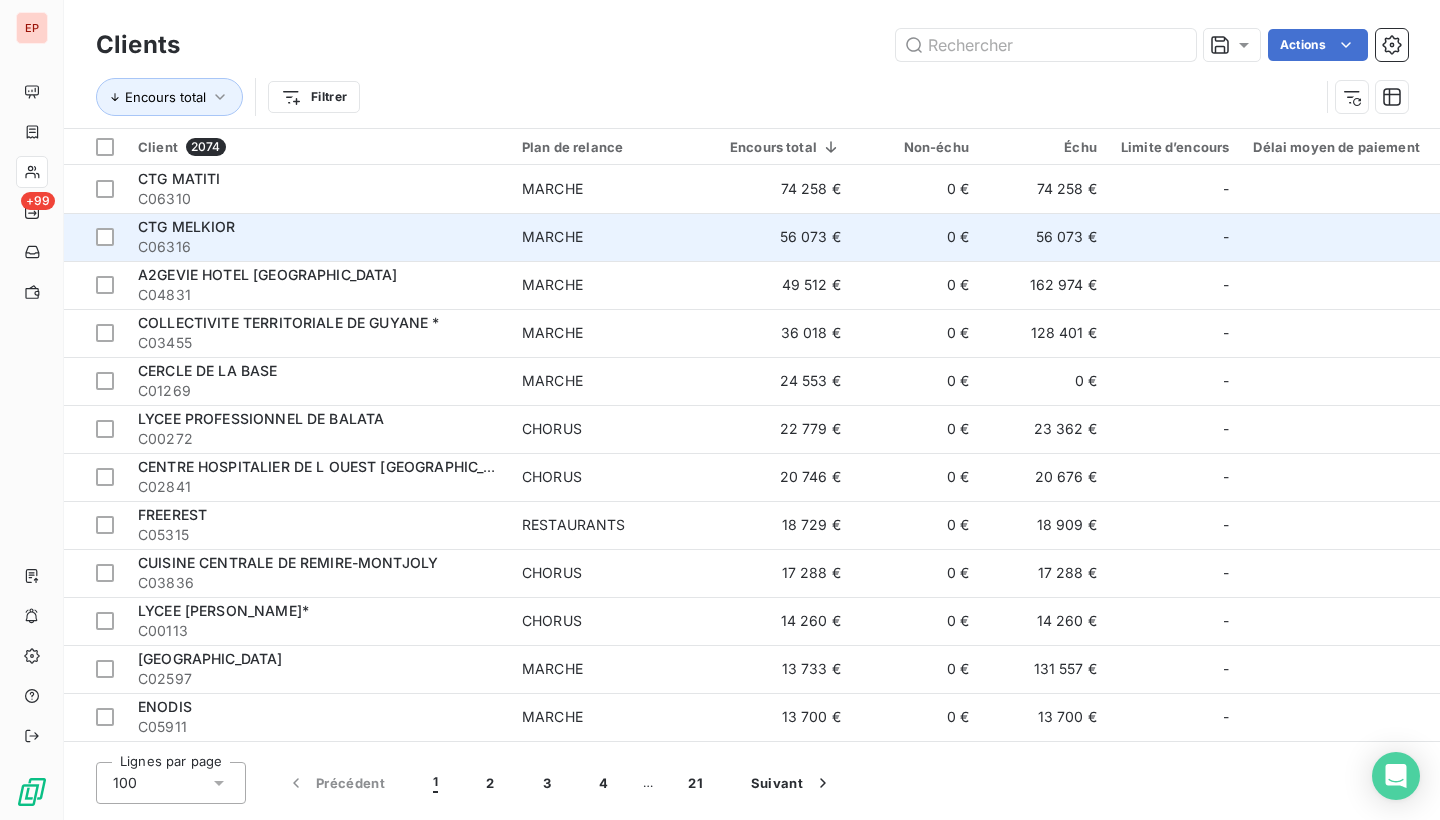 click on "CTG MELKIOR C06316" at bounding box center [318, 237] 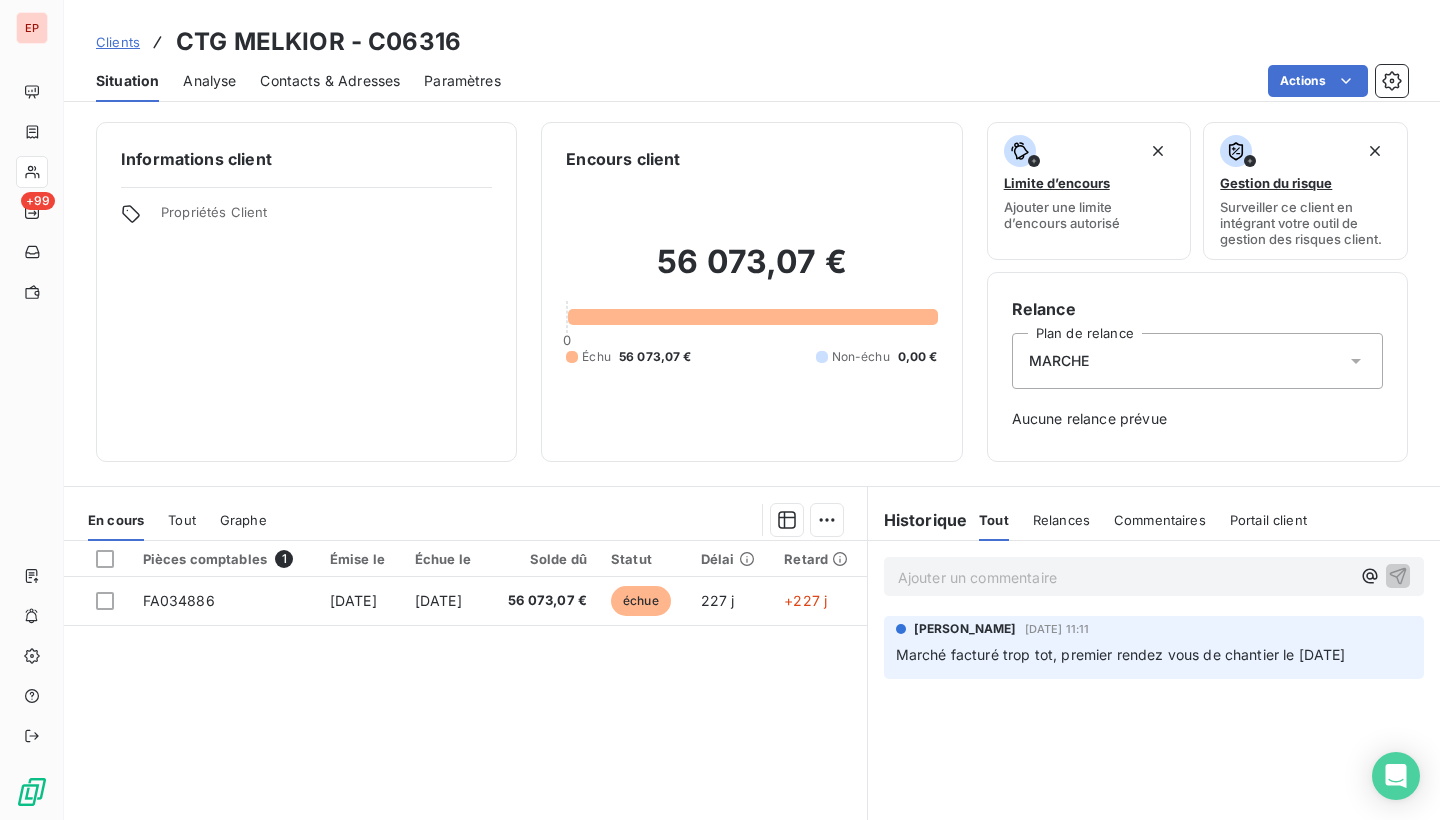 scroll, scrollTop: 109, scrollLeft: 0, axis: vertical 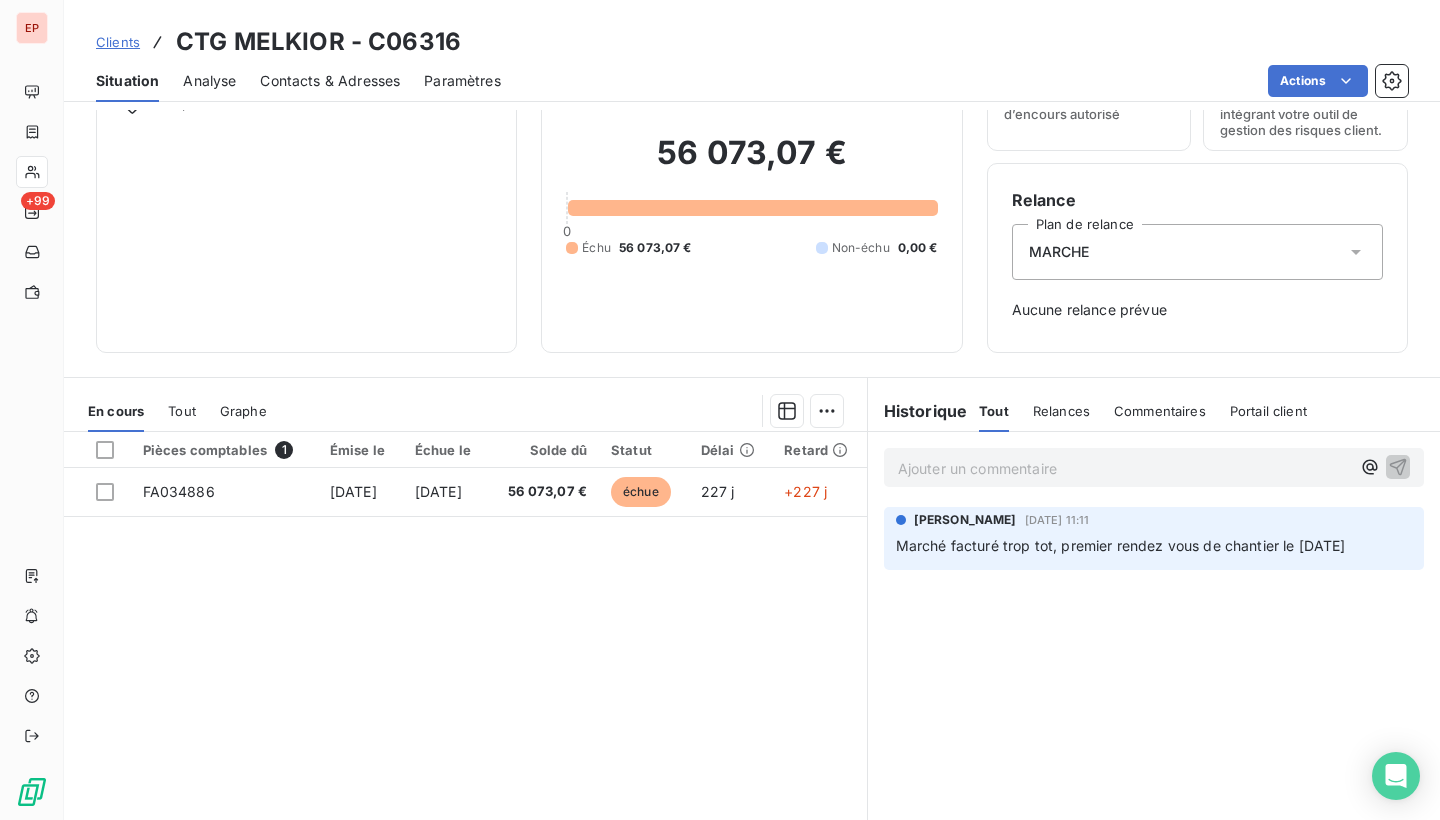 click on "Contacts & Adresses" at bounding box center [330, 81] 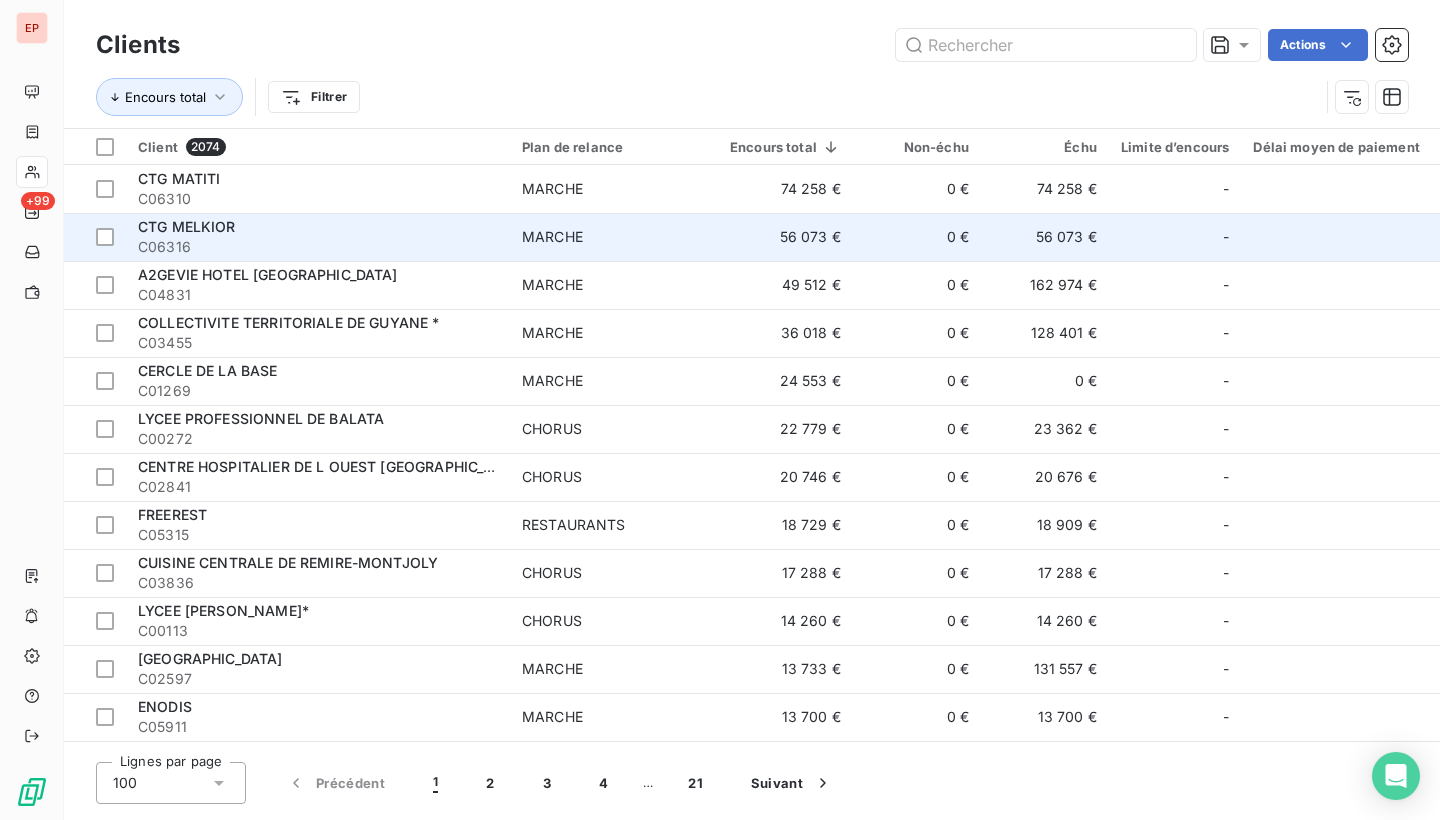 click on "CTG MELKIOR" at bounding box center (318, 227) 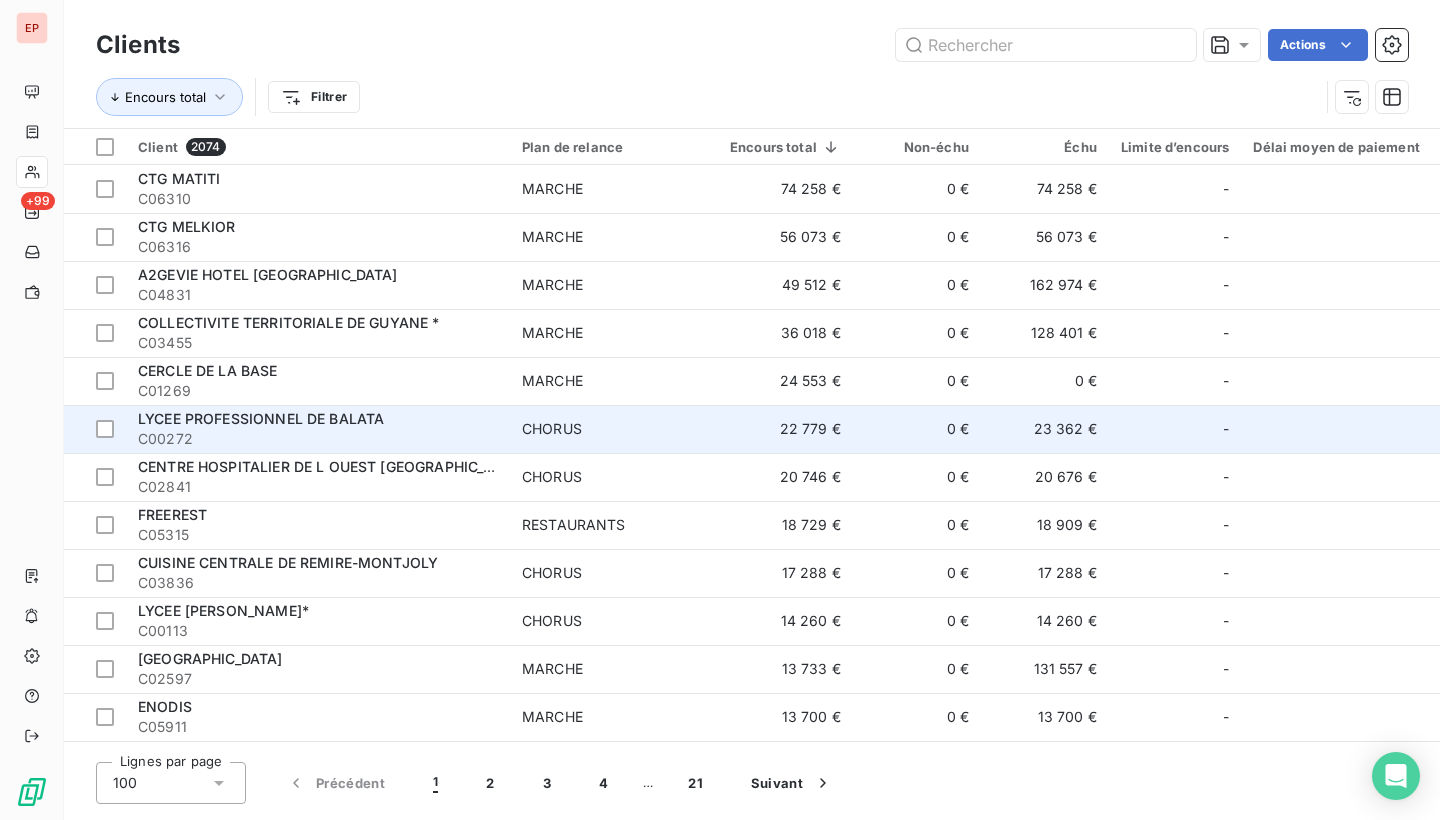 click on "C00272" at bounding box center [318, 439] 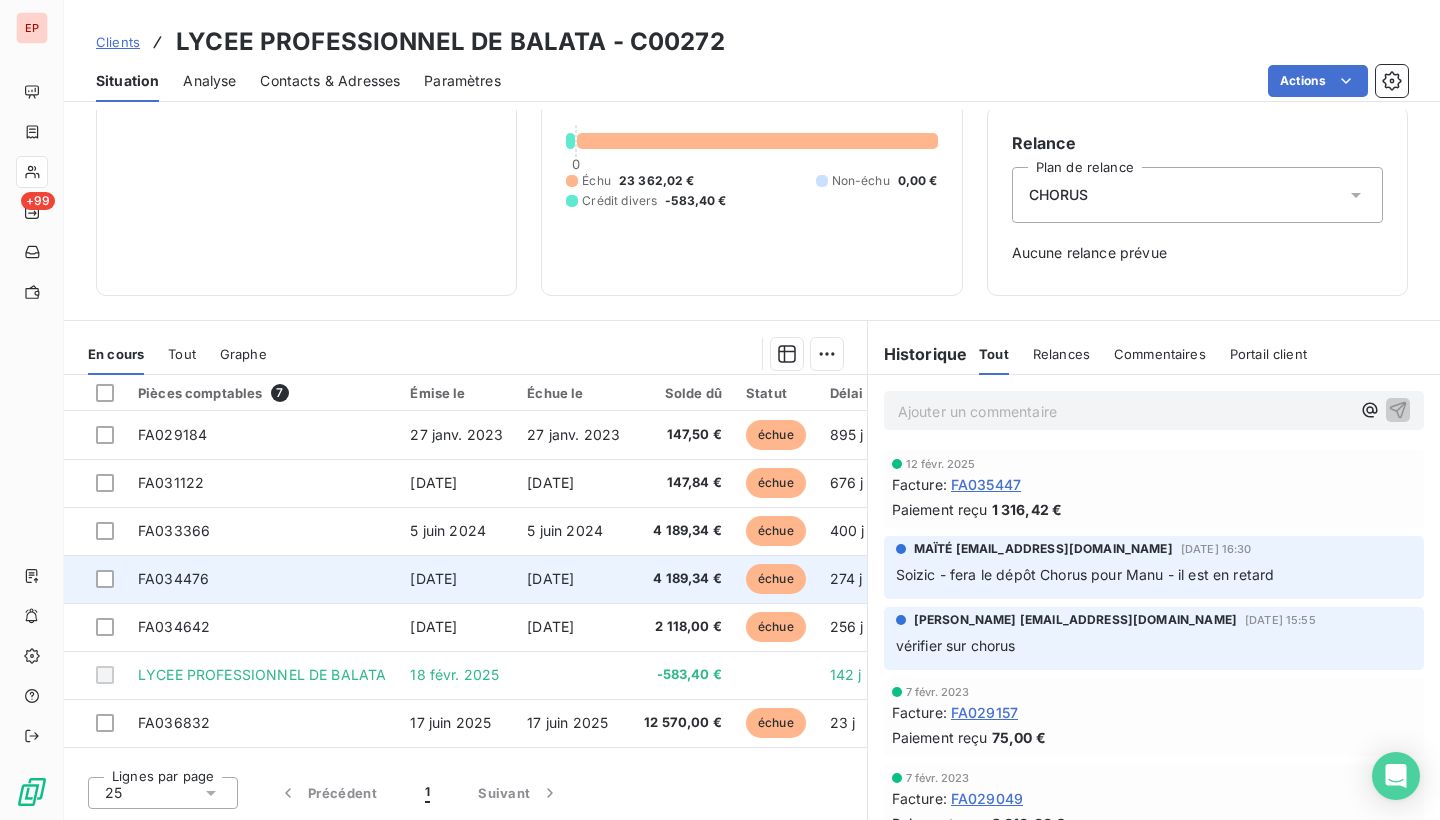 scroll, scrollTop: 166, scrollLeft: 0, axis: vertical 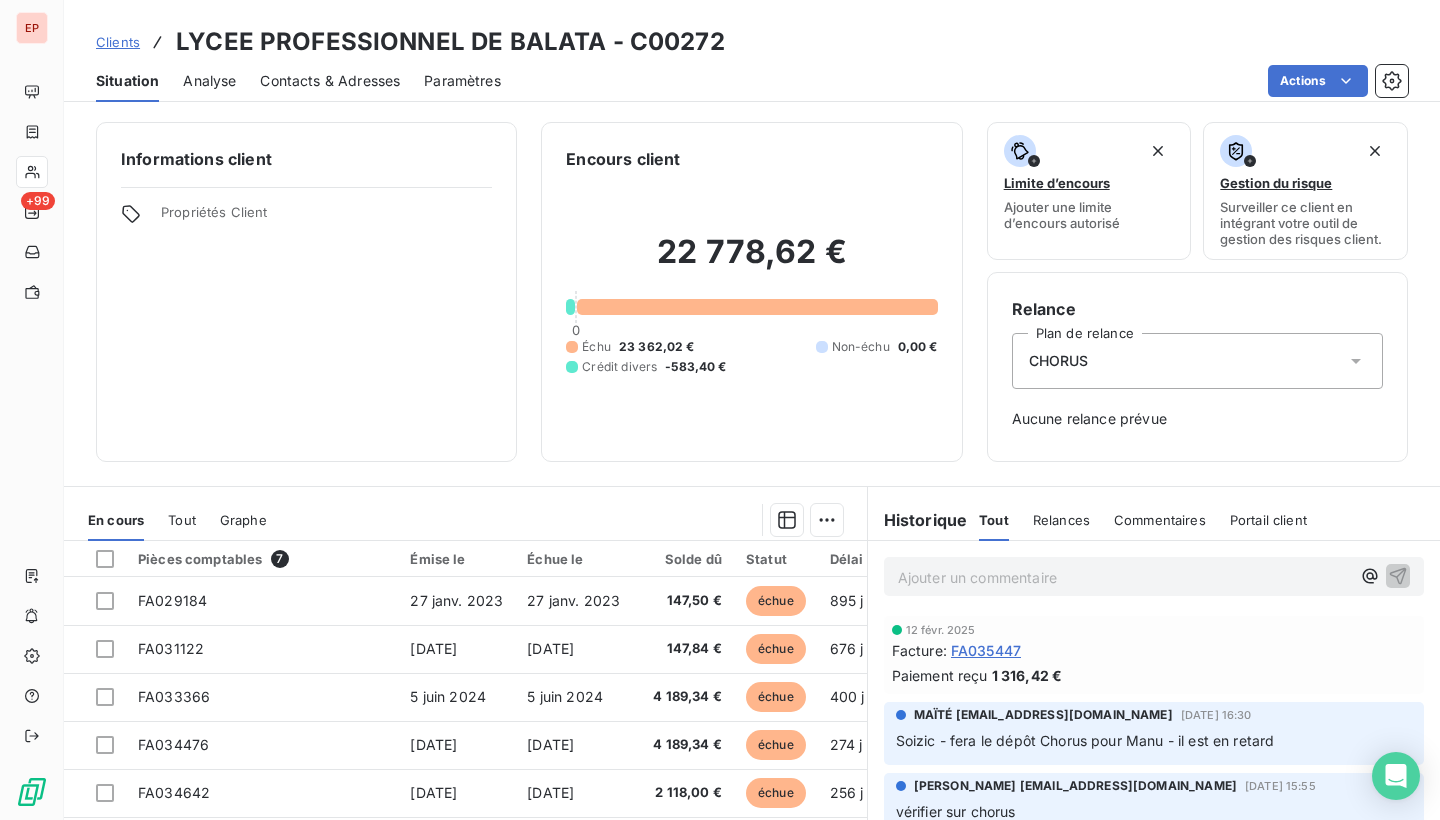 click on "Contacts & Adresses" at bounding box center (330, 81) 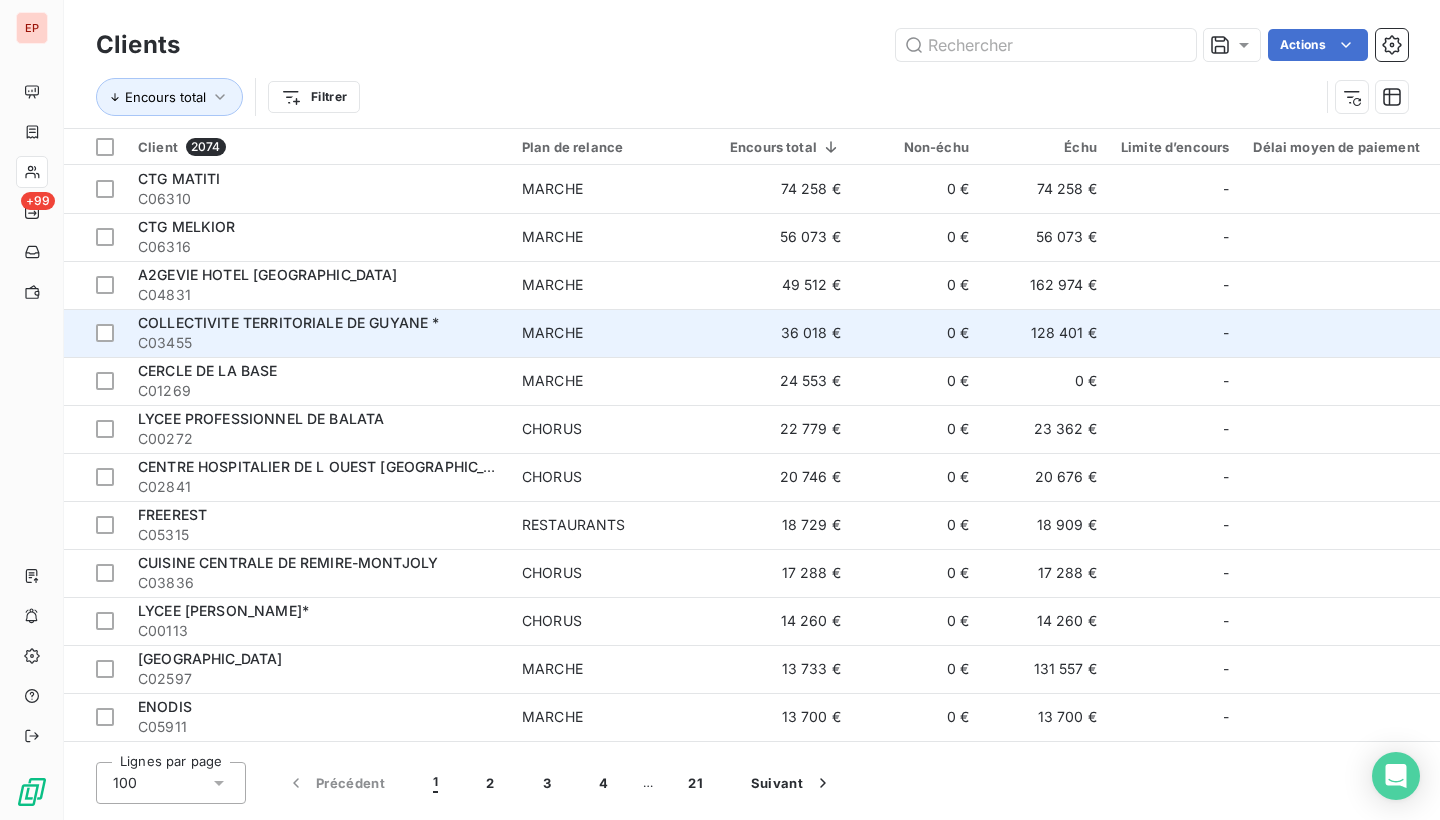 click on "C03455" at bounding box center (318, 343) 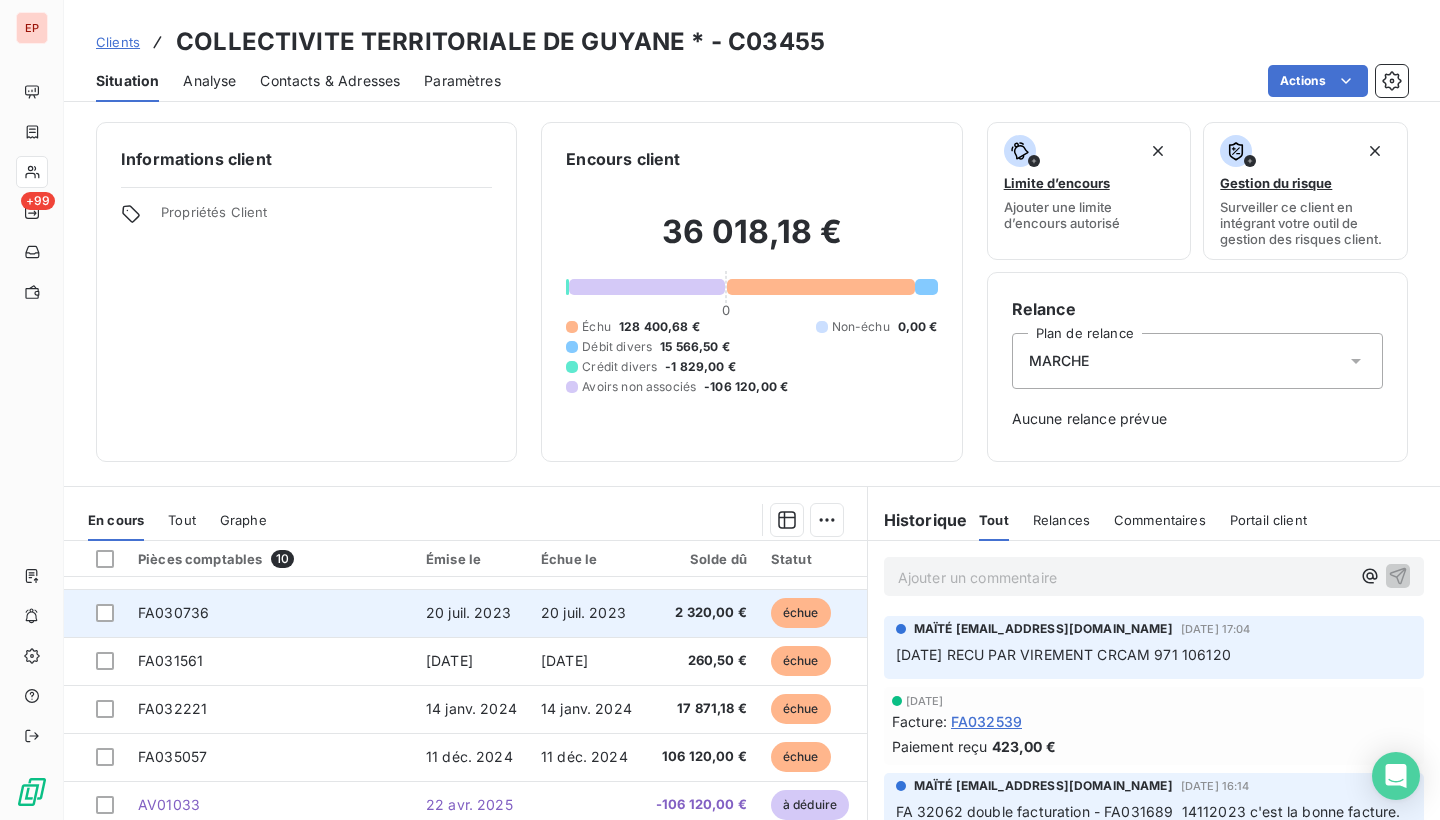 scroll, scrollTop: 138, scrollLeft: 0, axis: vertical 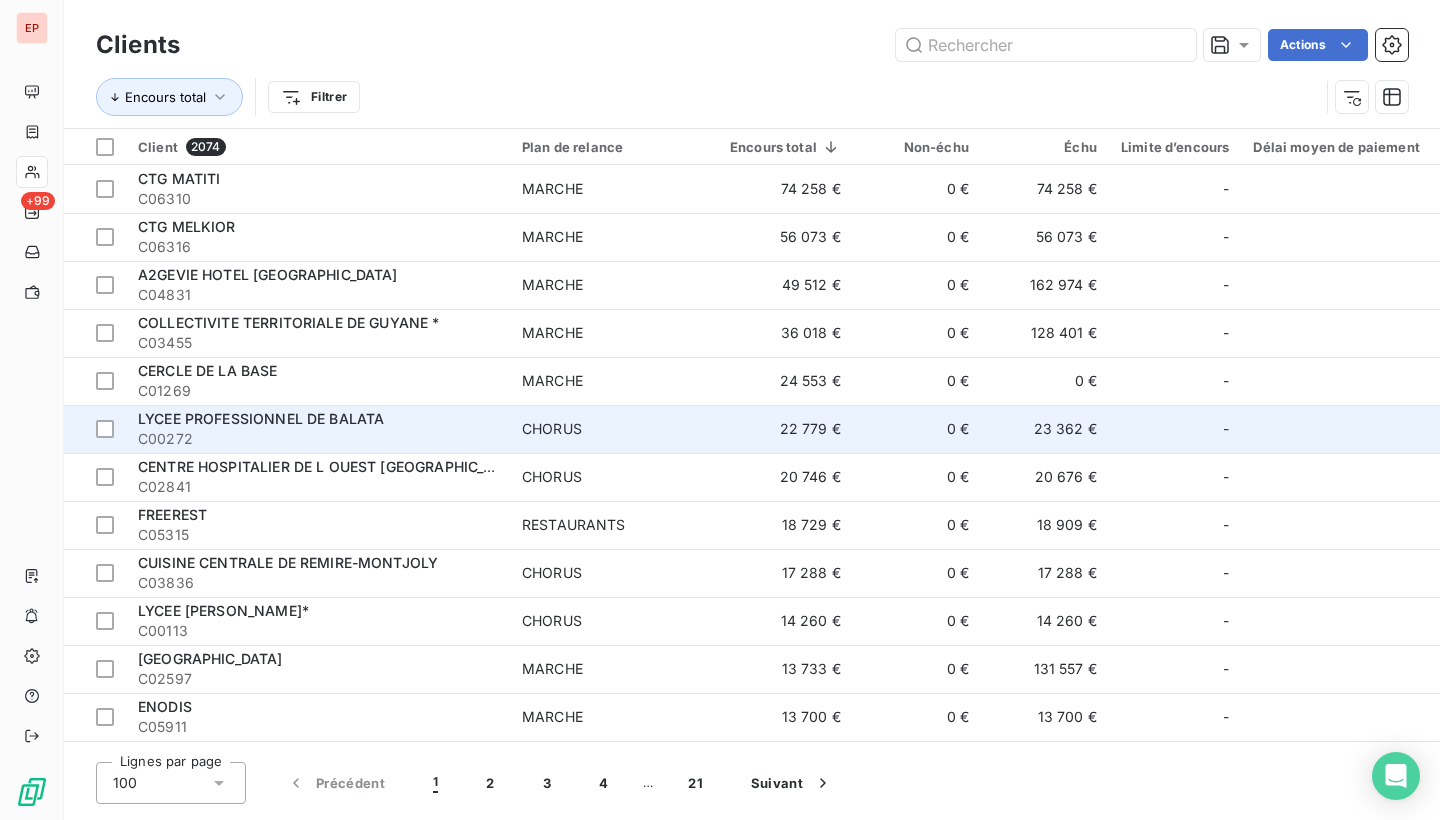click on "LYCEE PROFESSIONNEL DE BALATA" at bounding box center (261, 418) 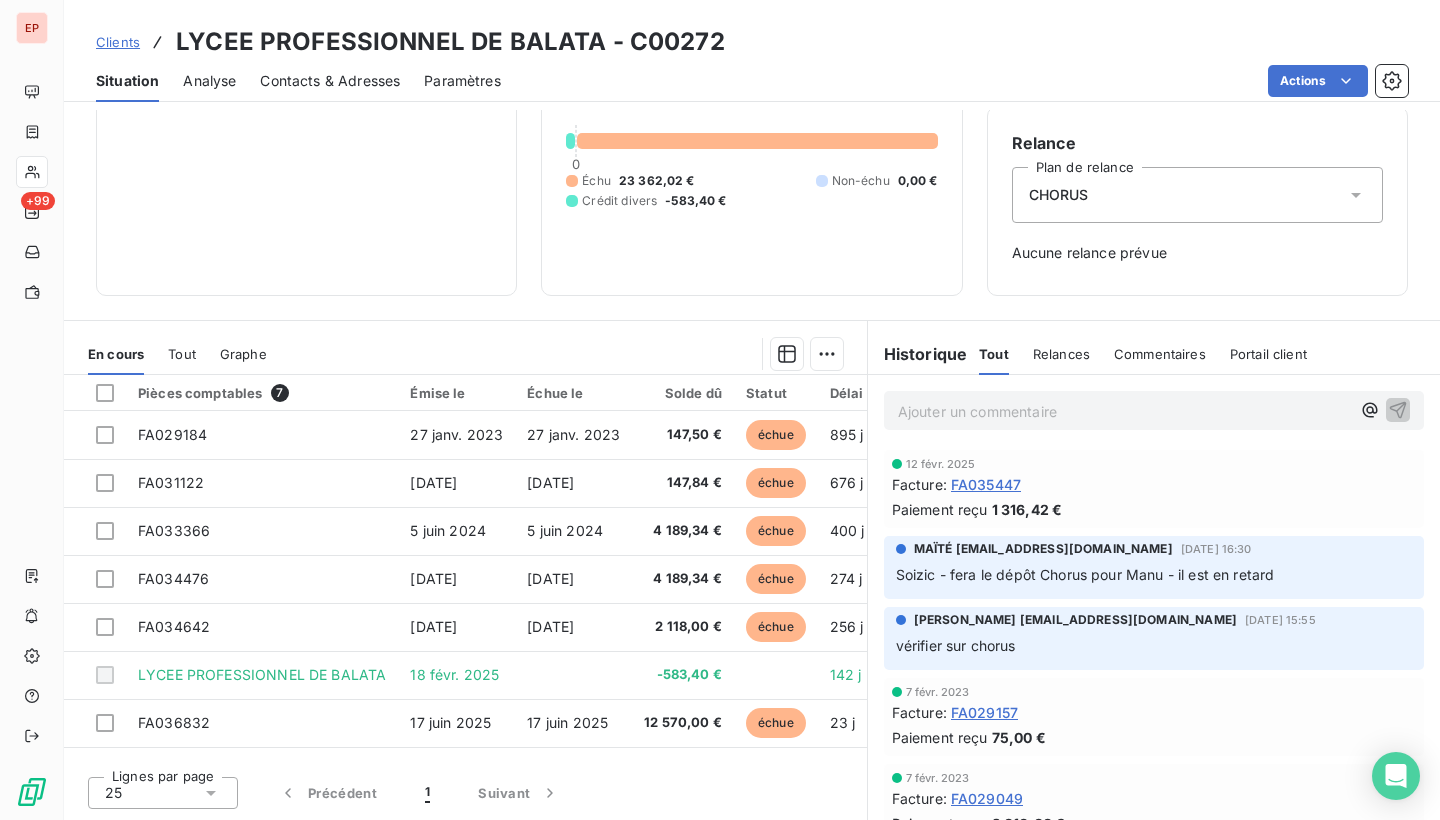 scroll, scrollTop: 166, scrollLeft: 0, axis: vertical 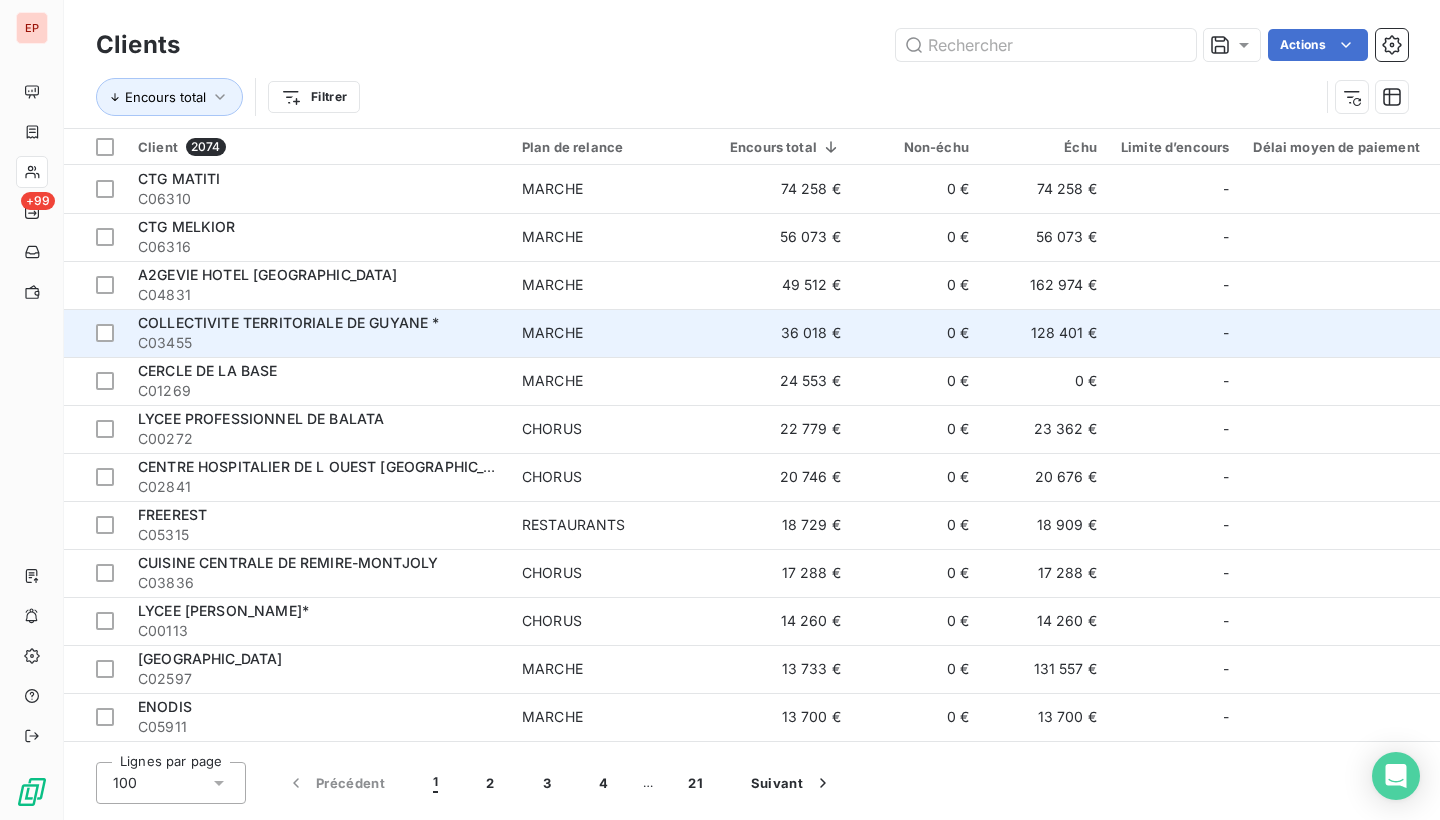 click on "COLLECTIVITE TERRITORIALE DE GUYANE *" at bounding box center (289, 322) 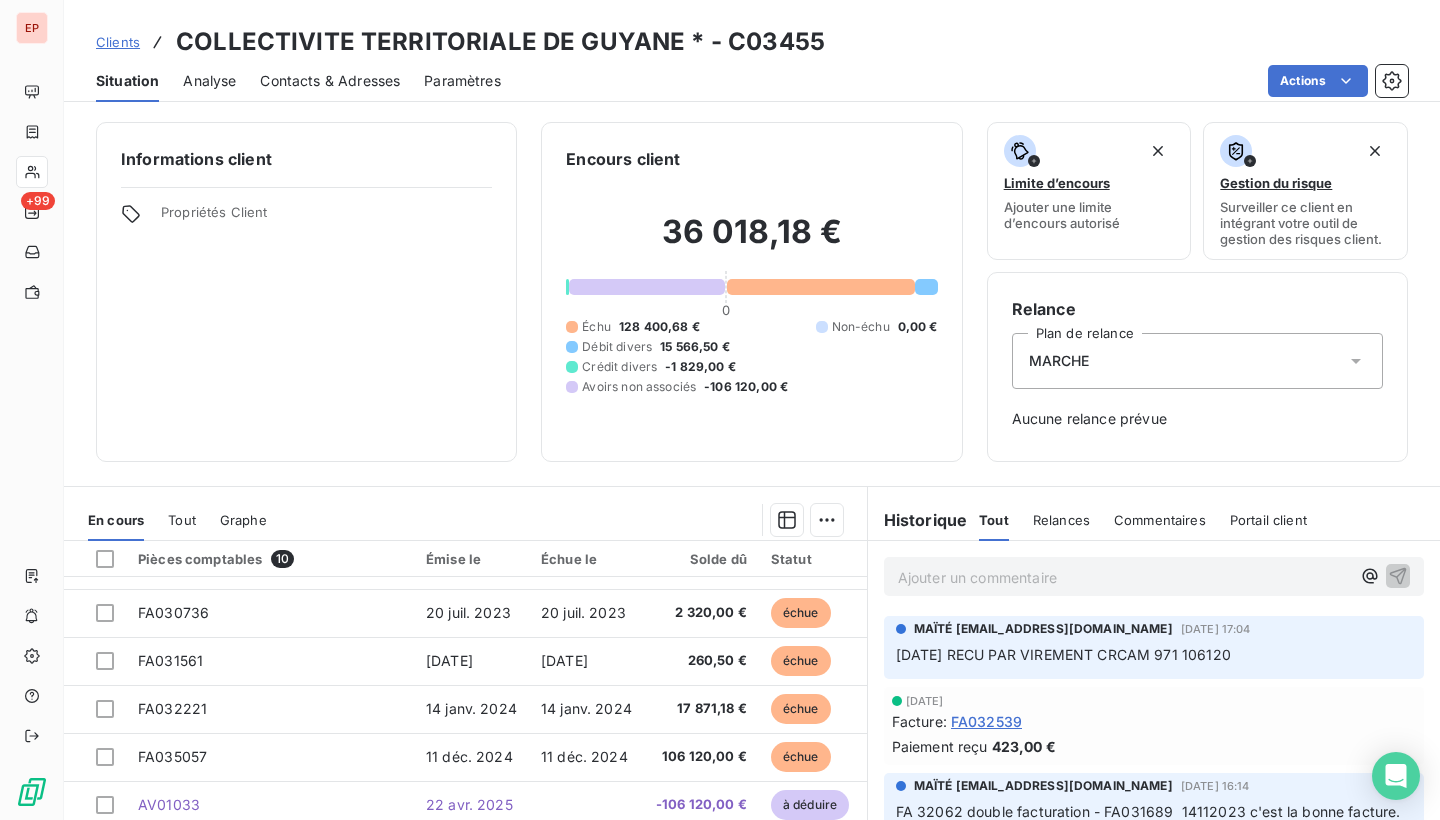 scroll, scrollTop: 138, scrollLeft: 0, axis: vertical 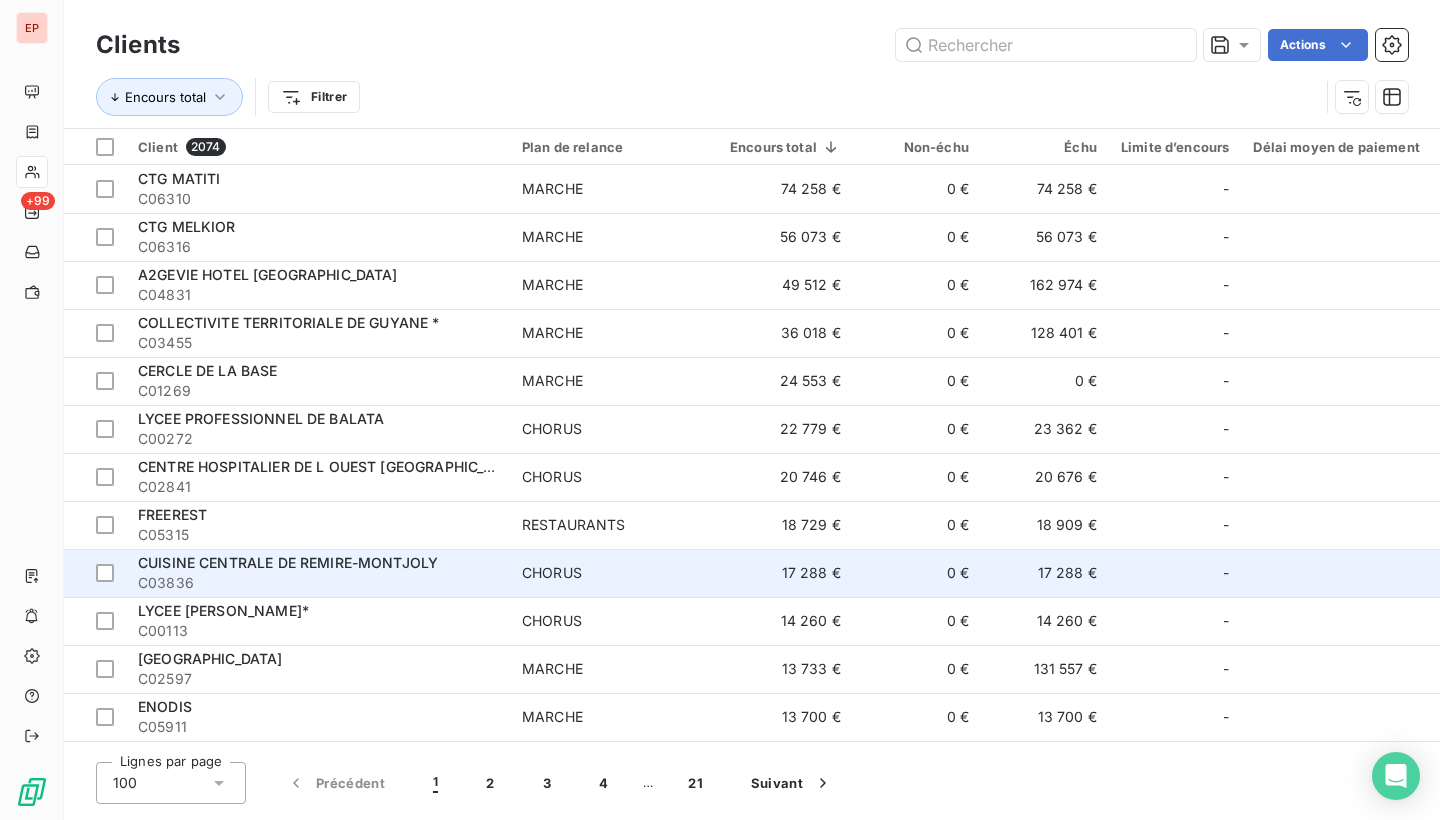 click on "CUISINE CENTRALE DE REMIRE-MONTJOLY" at bounding box center [288, 562] 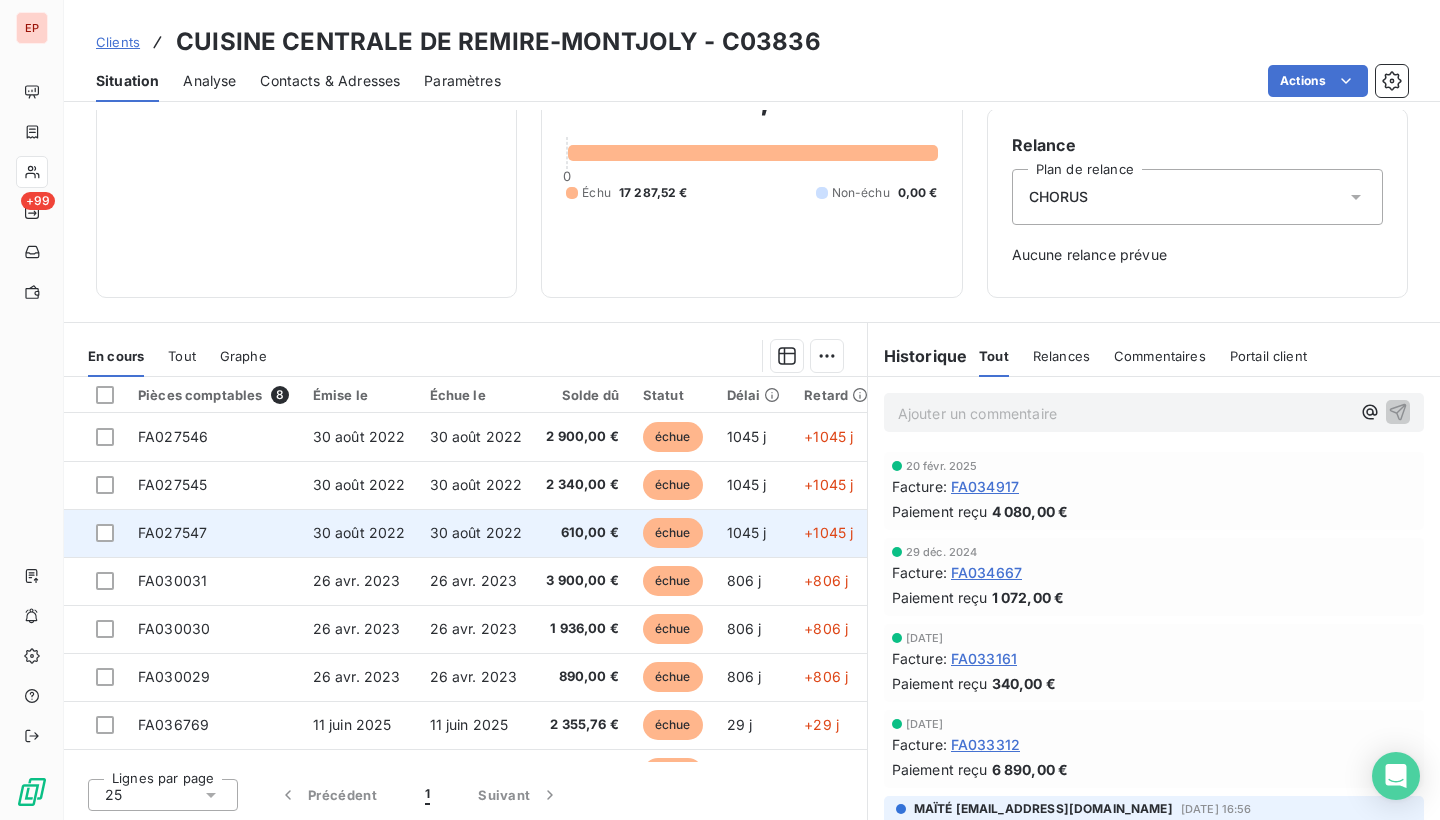 scroll, scrollTop: -2, scrollLeft: 0, axis: vertical 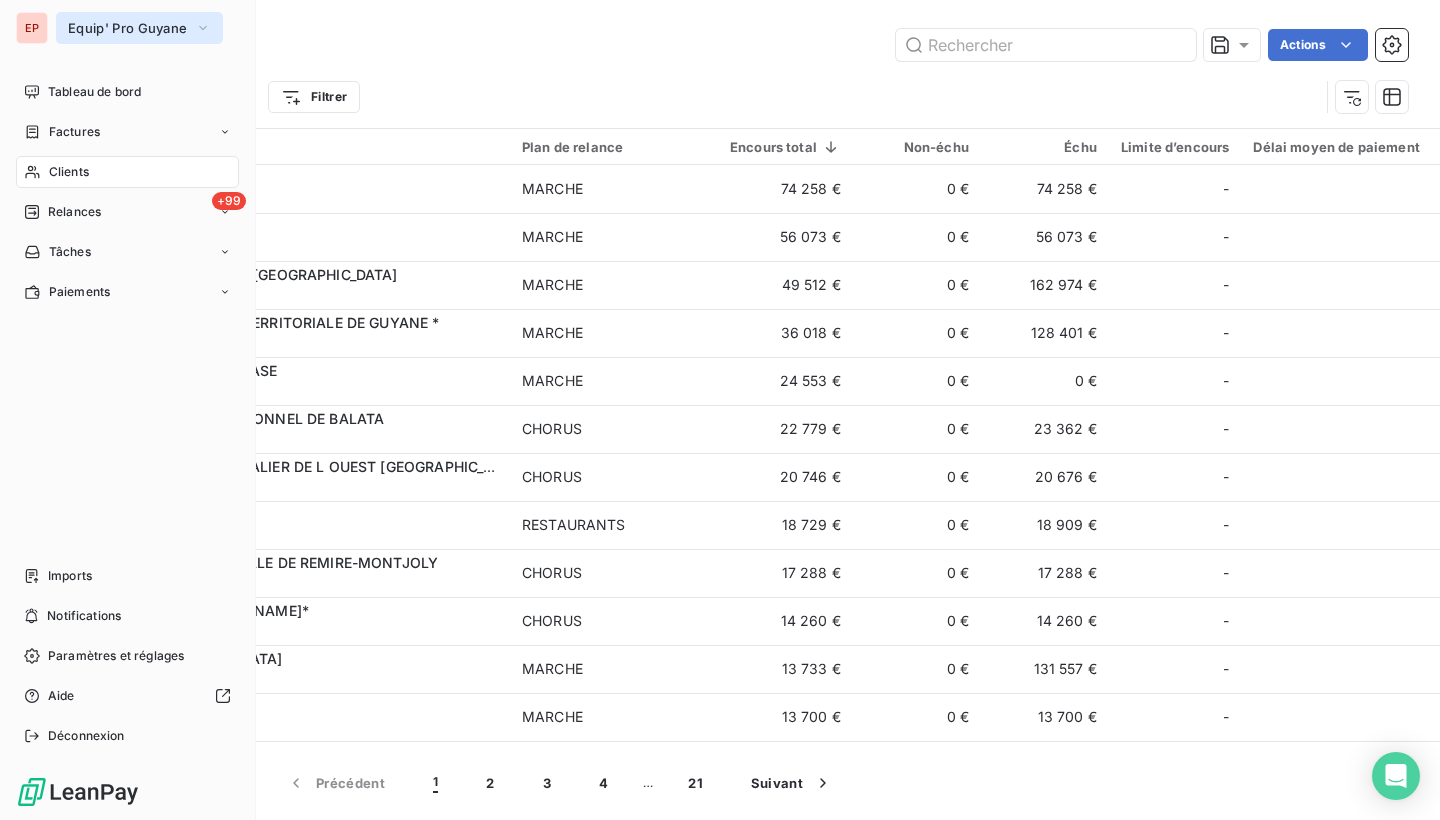 click on "Equip' Pro Guyane" at bounding box center (139, 28) 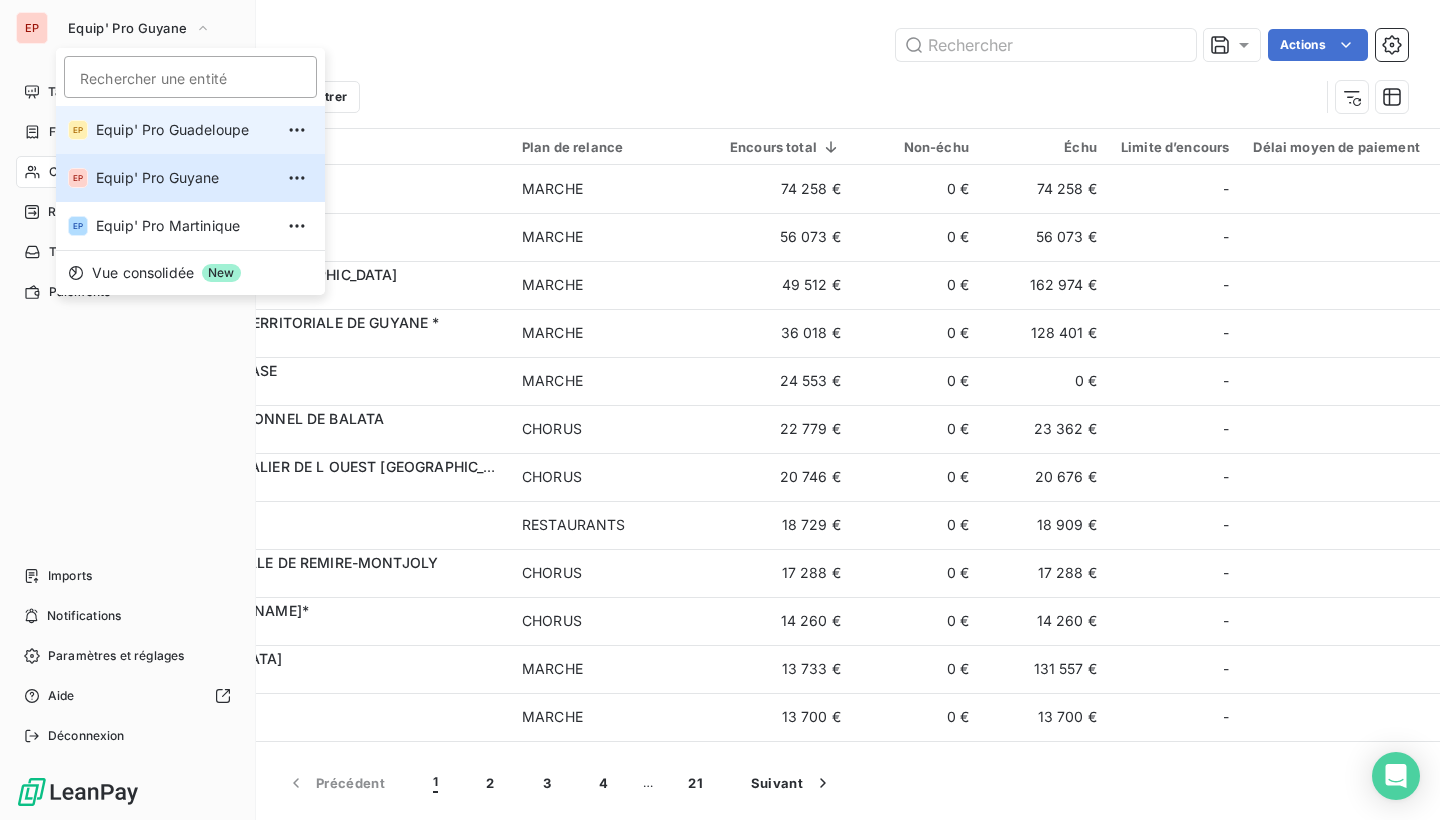 click on "Equip' Pro Guadeloupe" at bounding box center [184, 130] 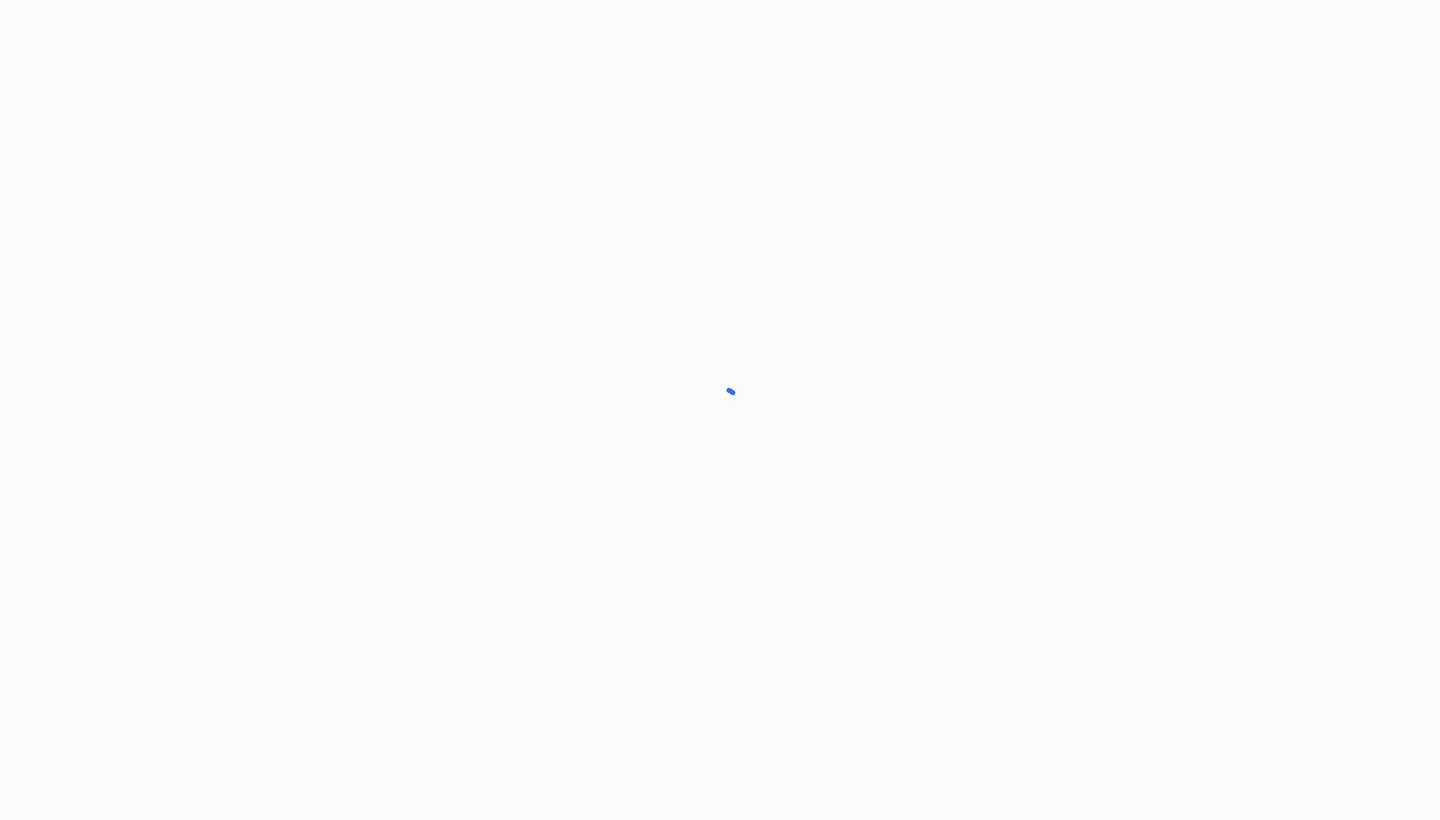 scroll, scrollTop: 0, scrollLeft: 0, axis: both 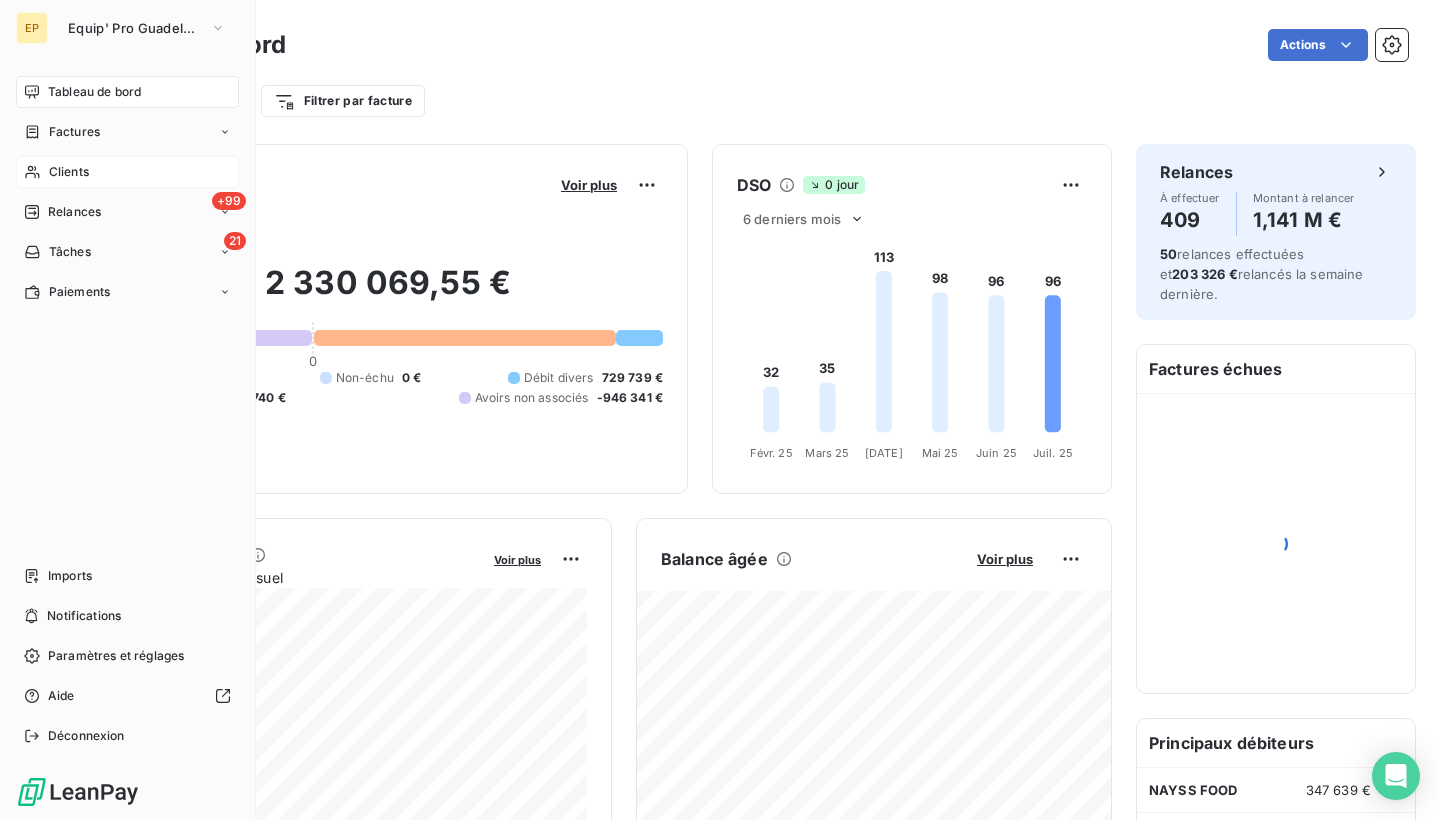 click 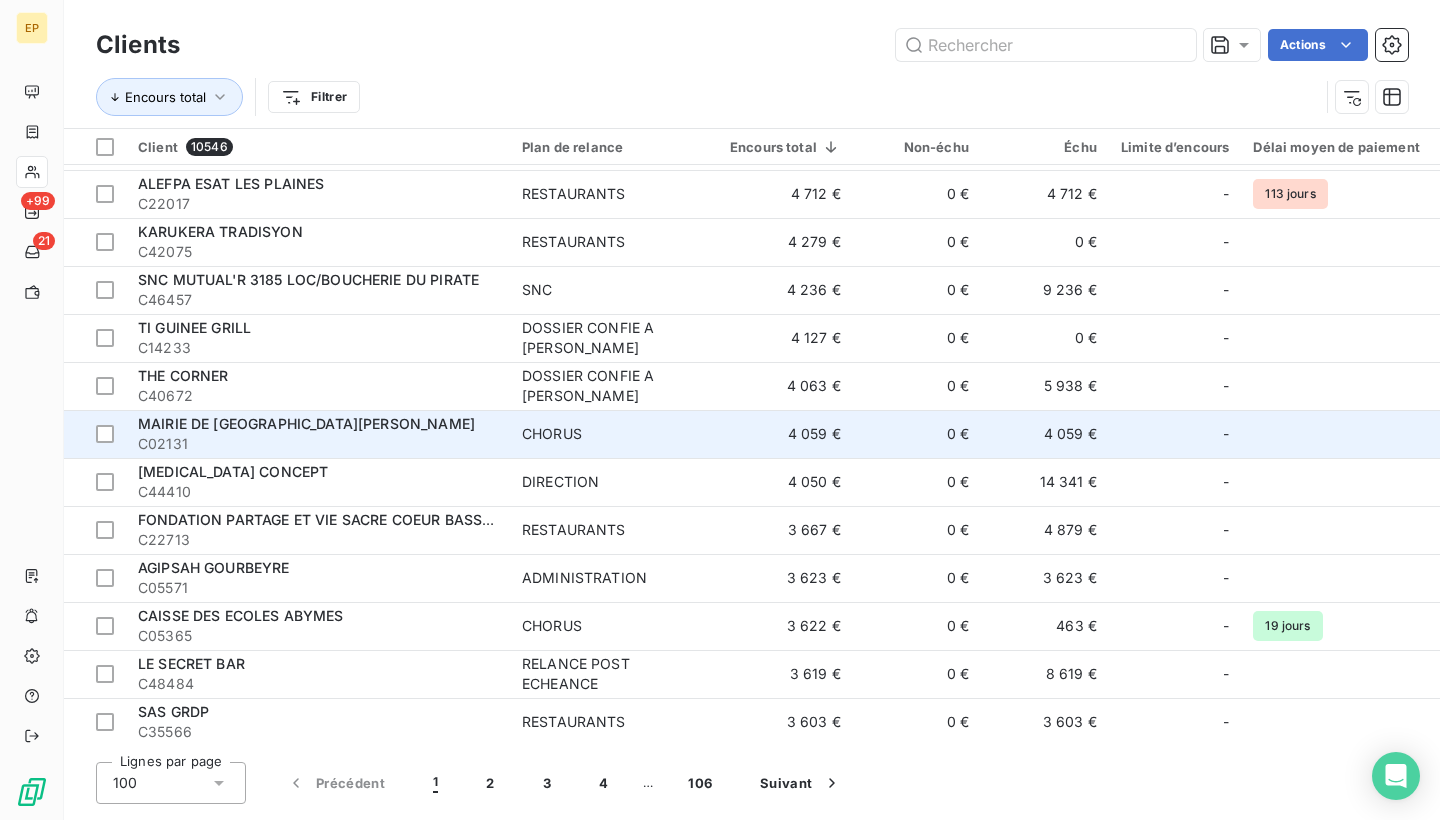 scroll, scrollTop: 3516, scrollLeft: 0, axis: vertical 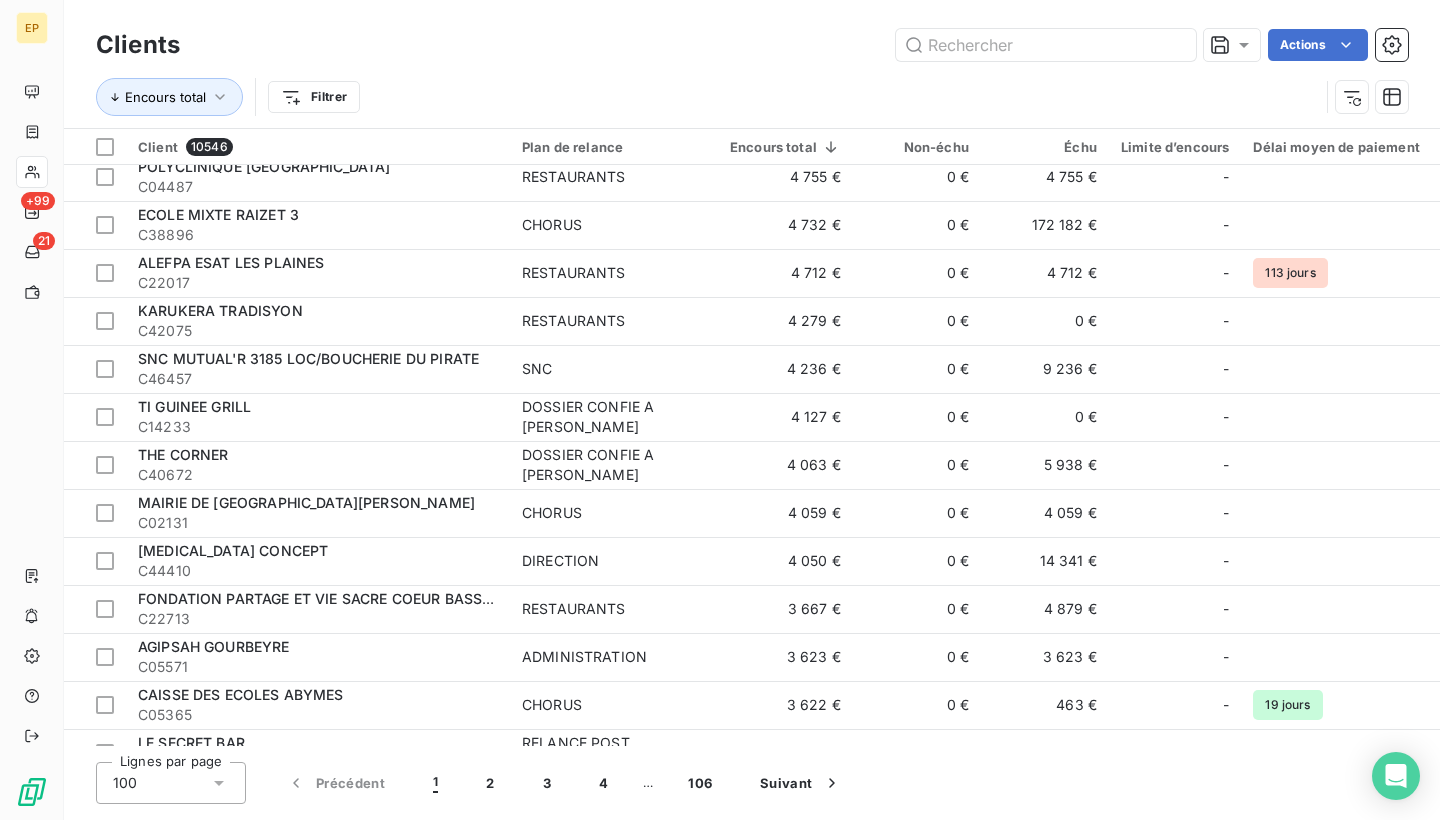 click 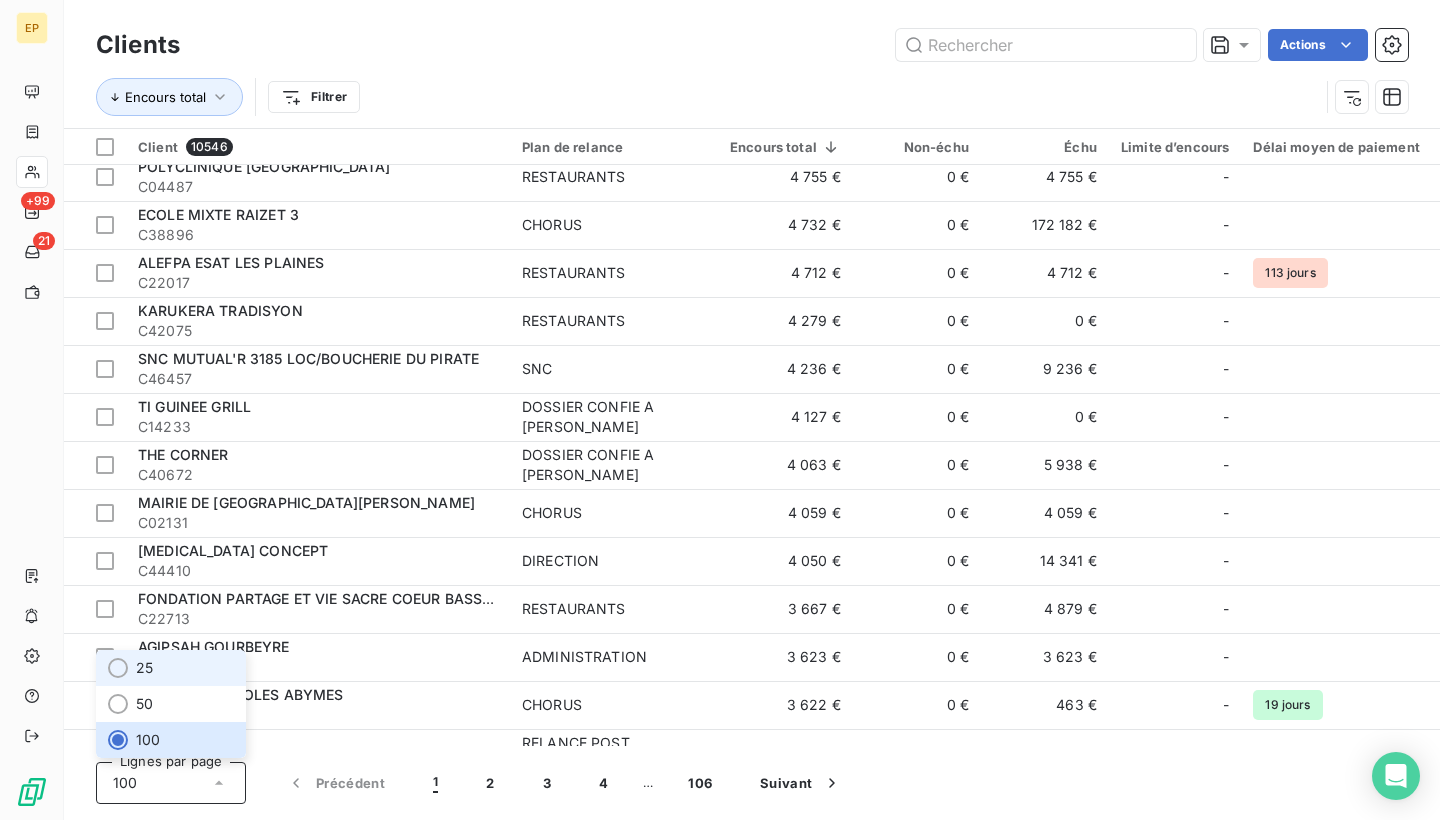 click on "25" at bounding box center [144, 668] 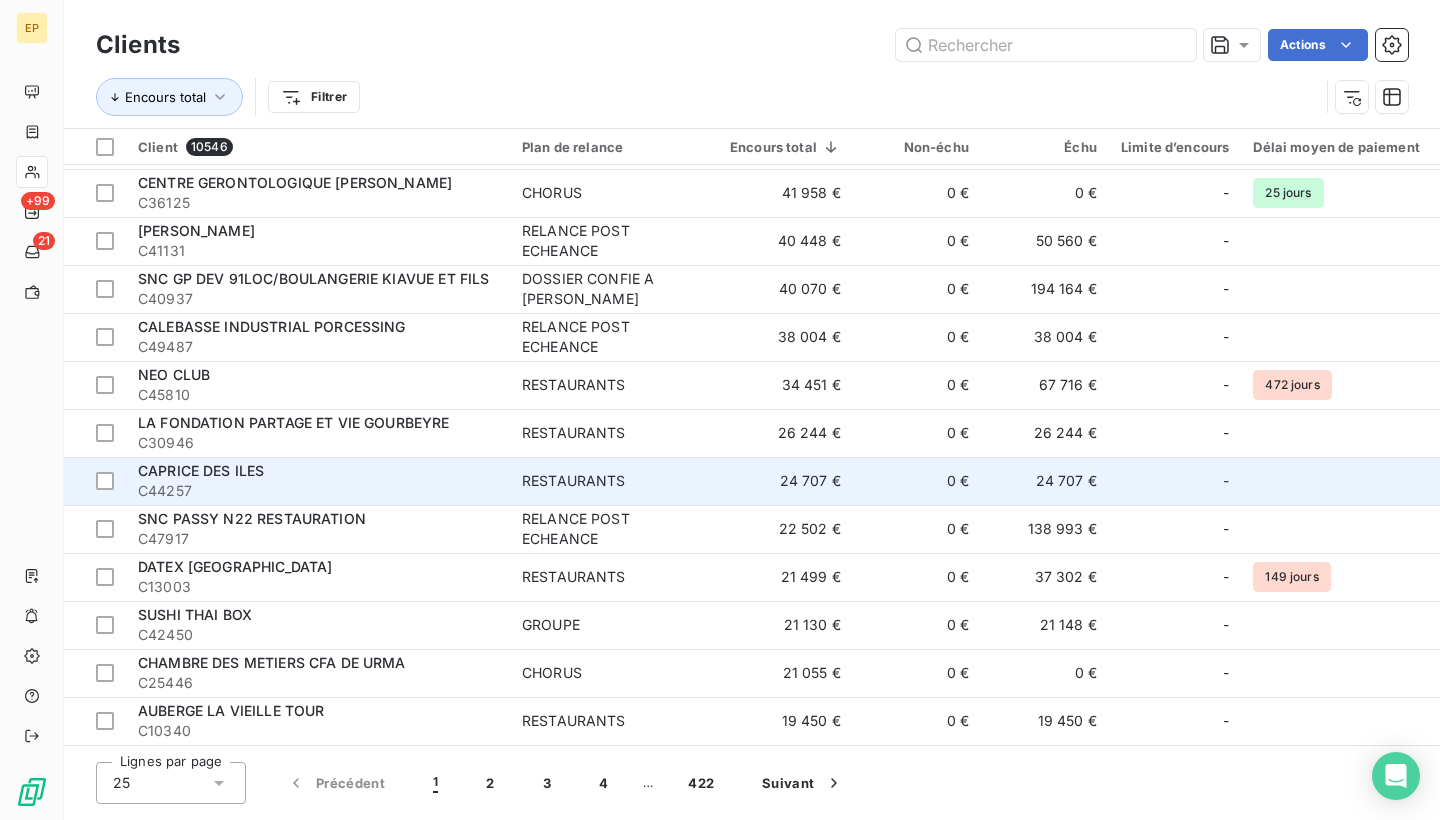 scroll, scrollTop: 626, scrollLeft: 0, axis: vertical 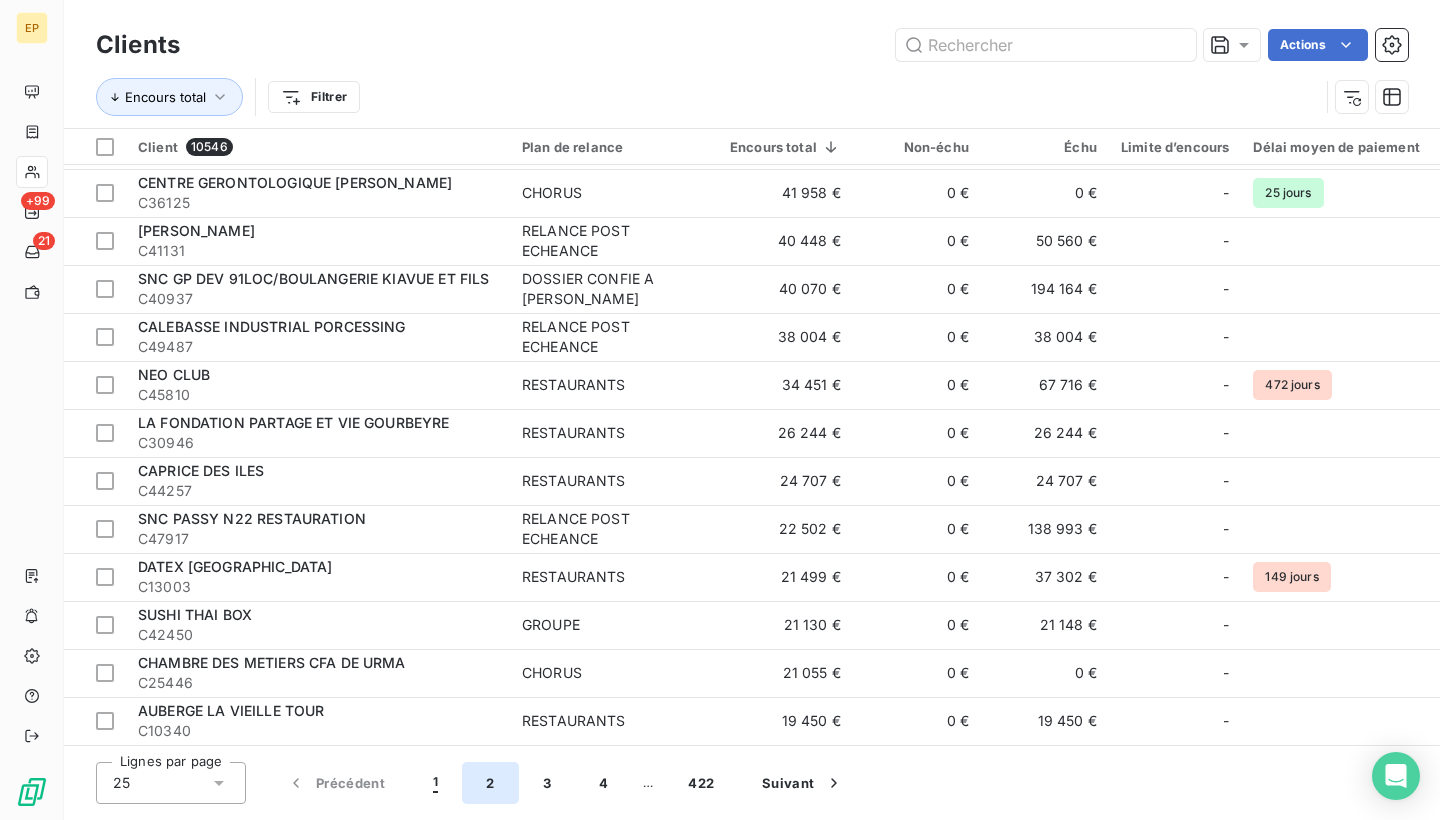 click on "2" at bounding box center [490, 783] 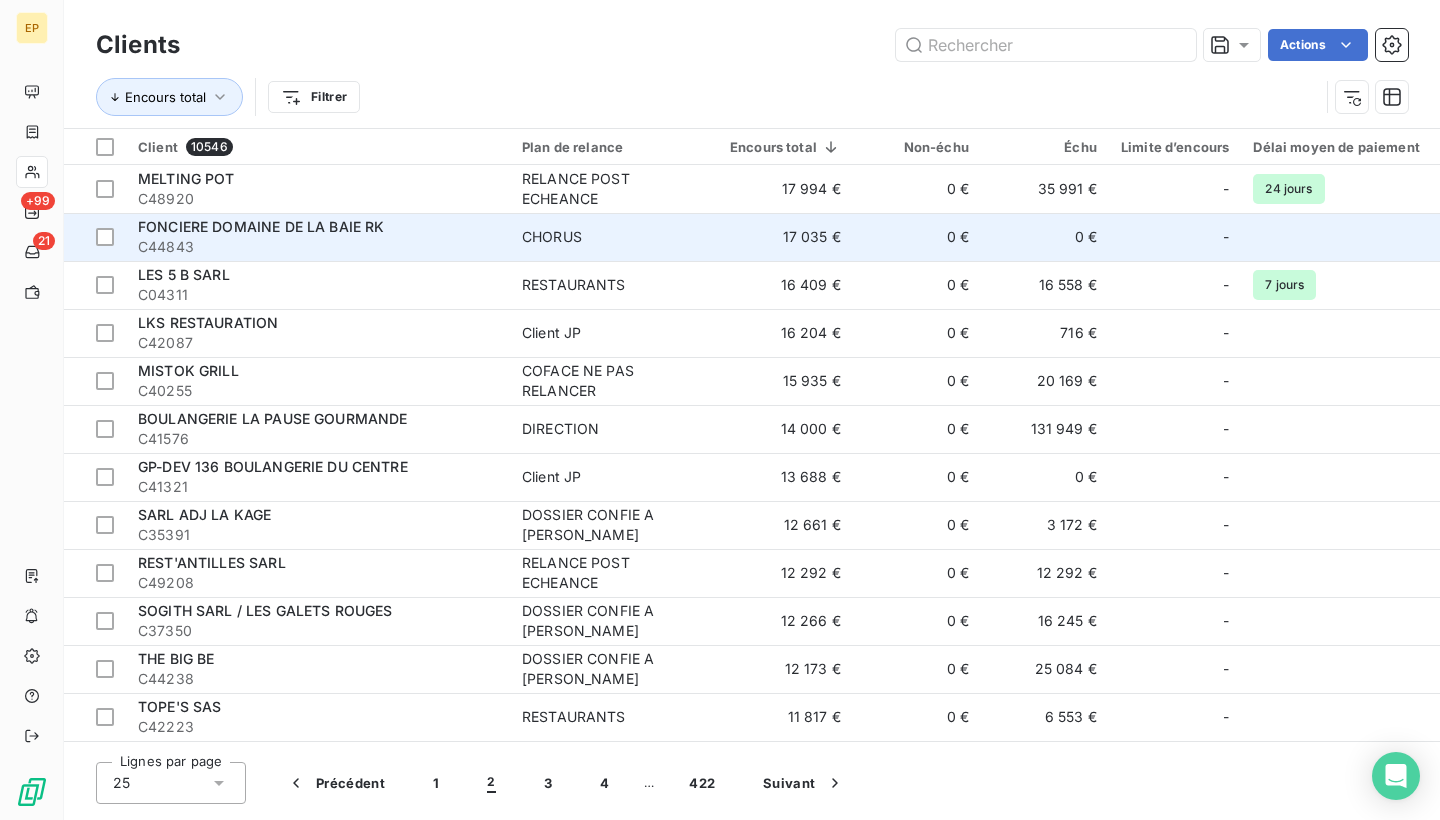 scroll, scrollTop: 0, scrollLeft: 0, axis: both 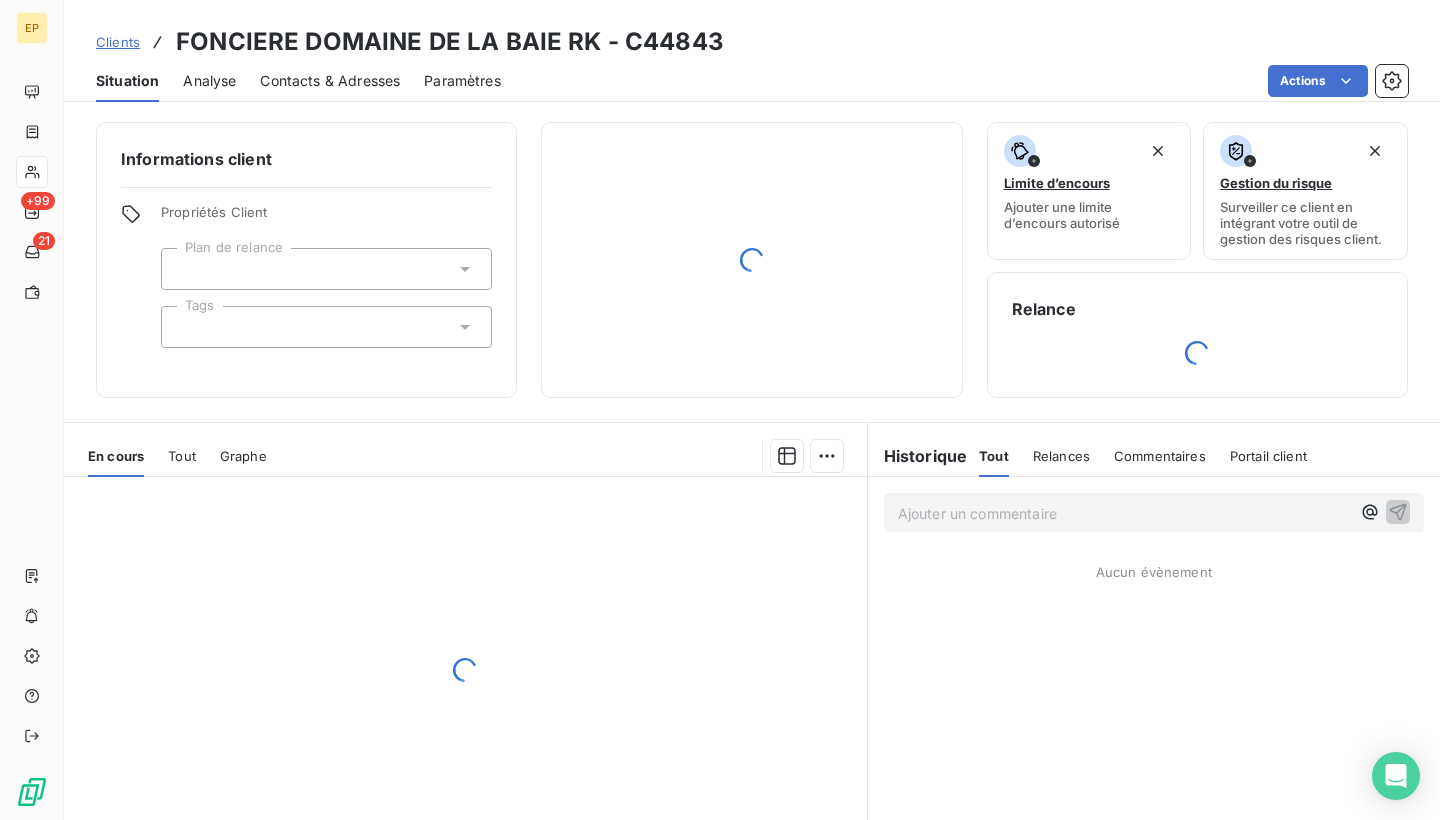 click on "Contacts & Adresses" at bounding box center [330, 81] 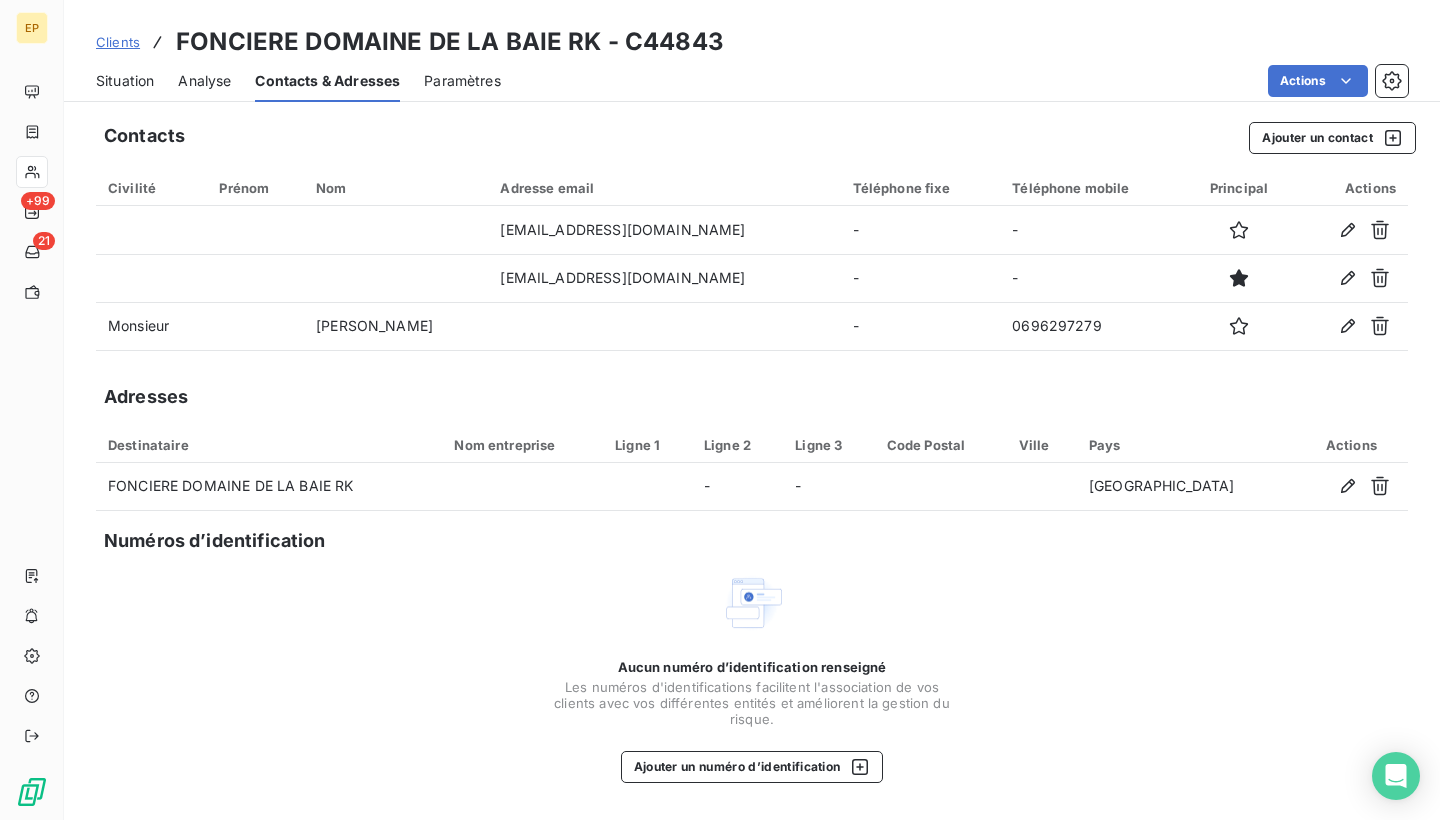 click on "Situation" at bounding box center [125, 81] 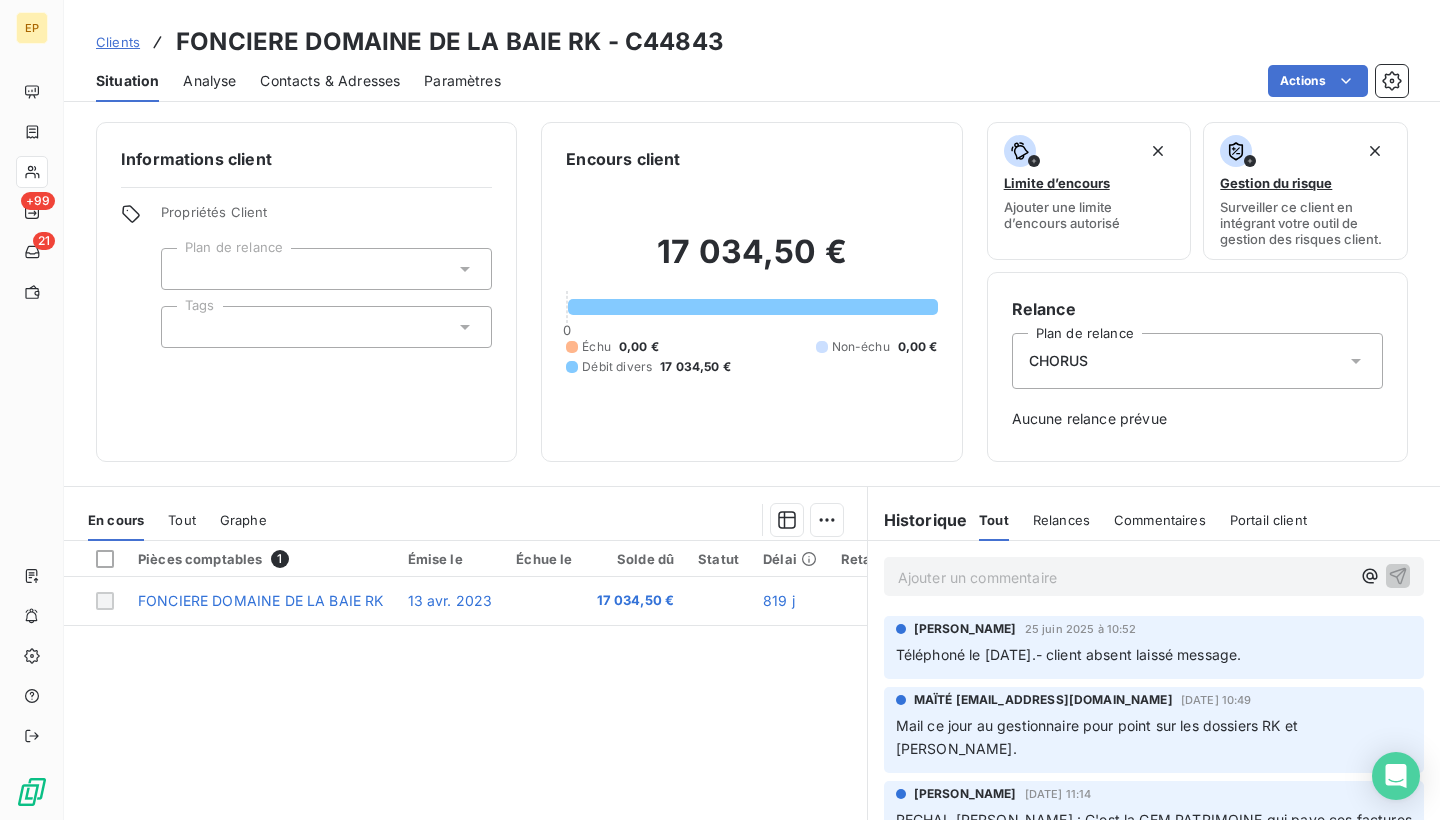 scroll, scrollTop: 0, scrollLeft: 0, axis: both 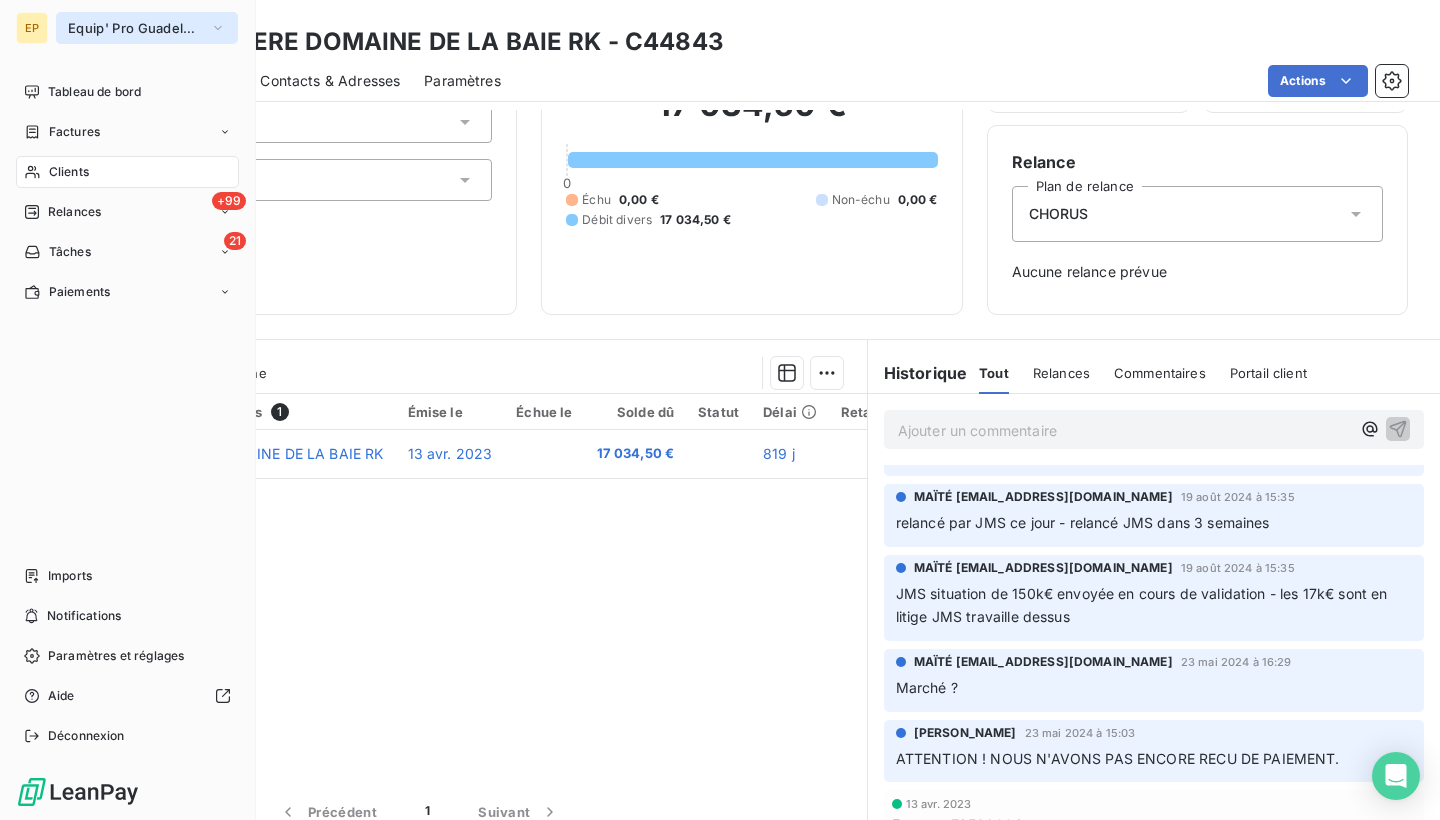 click on "Equip' Pro Guadeloupe" at bounding box center [135, 28] 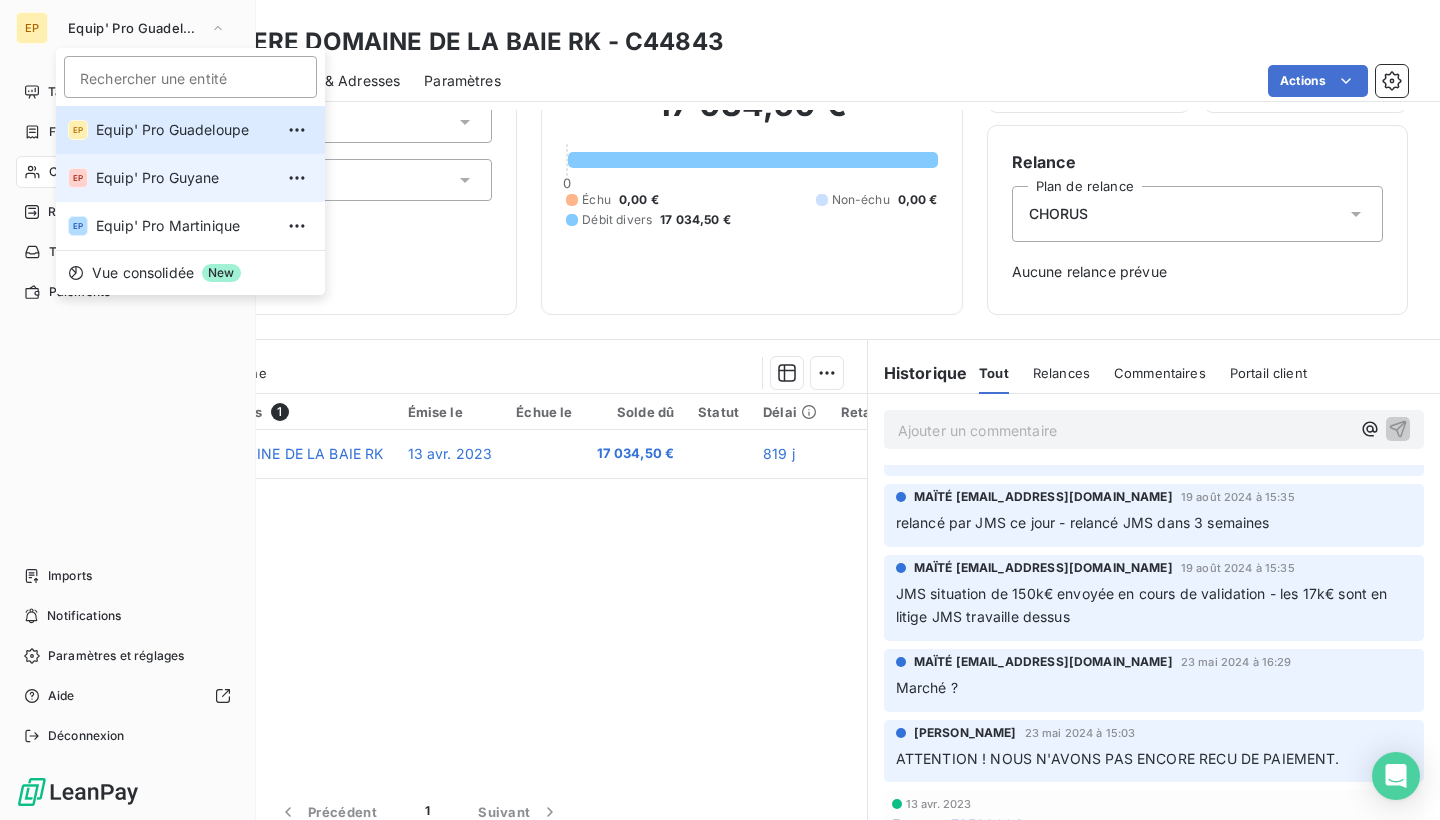 click on "Equip' Pro Guyane" at bounding box center [184, 178] 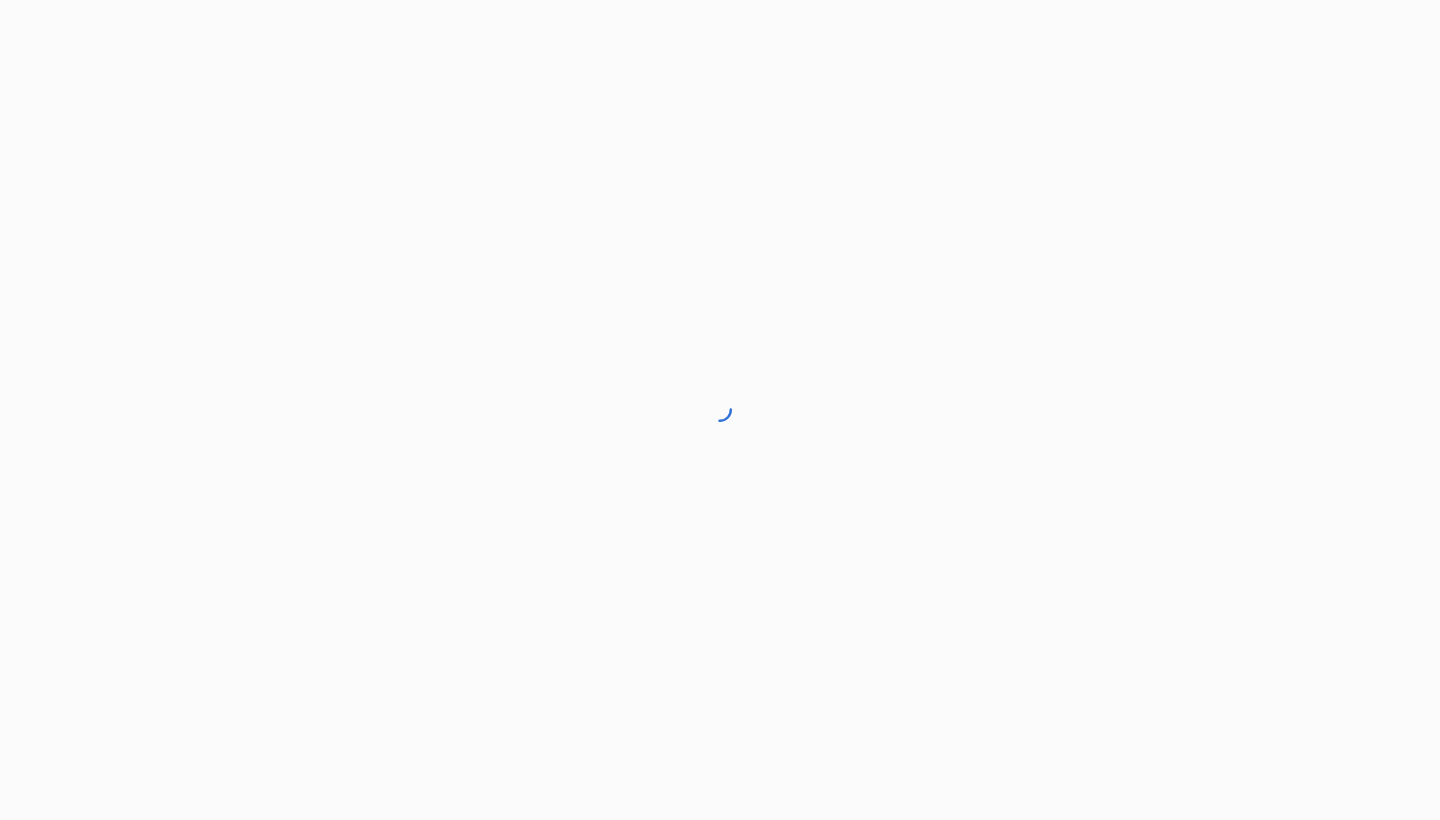 scroll, scrollTop: 0, scrollLeft: 0, axis: both 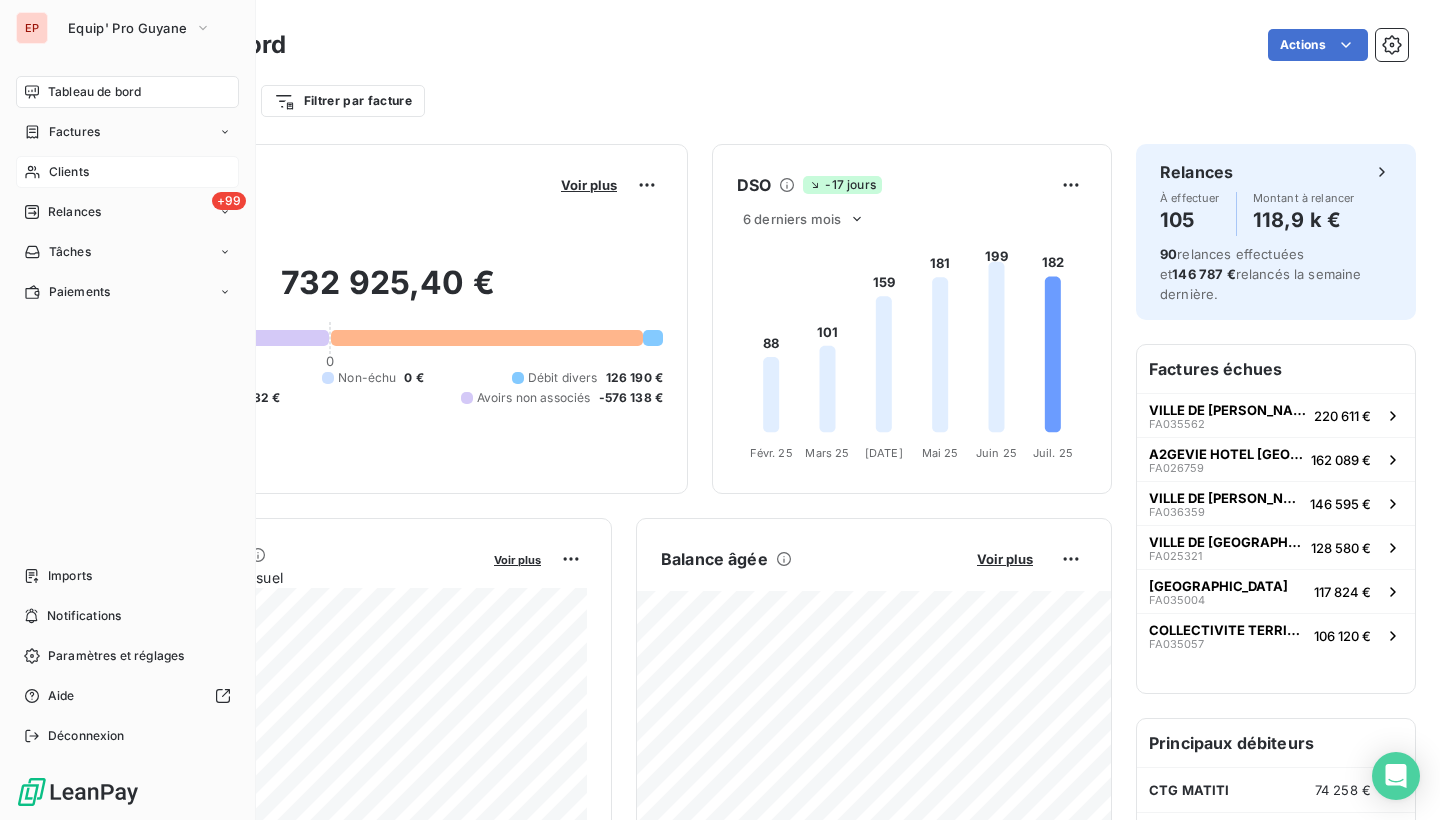 click on "Clients" at bounding box center (127, 172) 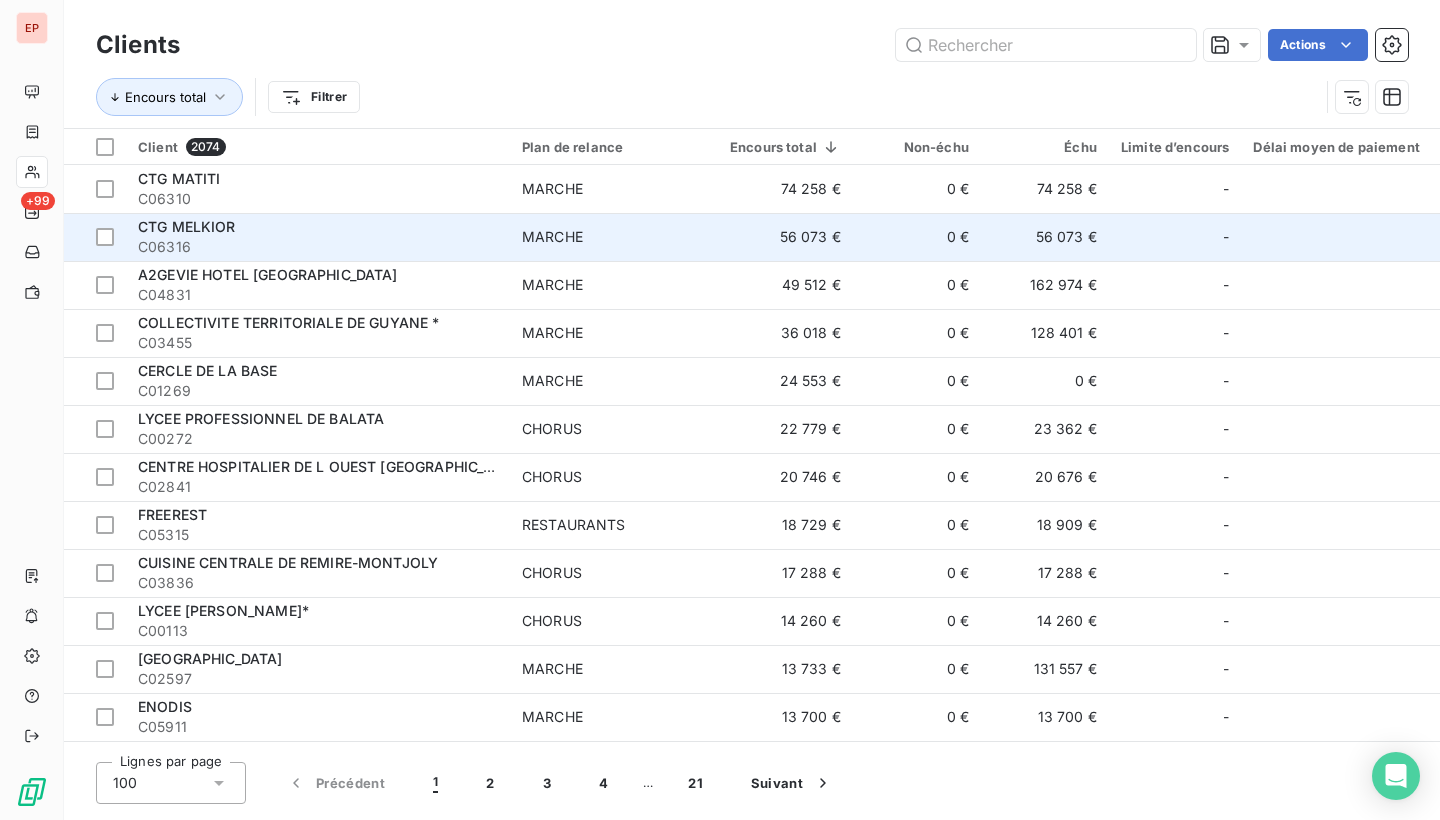 scroll, scrollTop: 0, scrollLeft: 0, axis: both 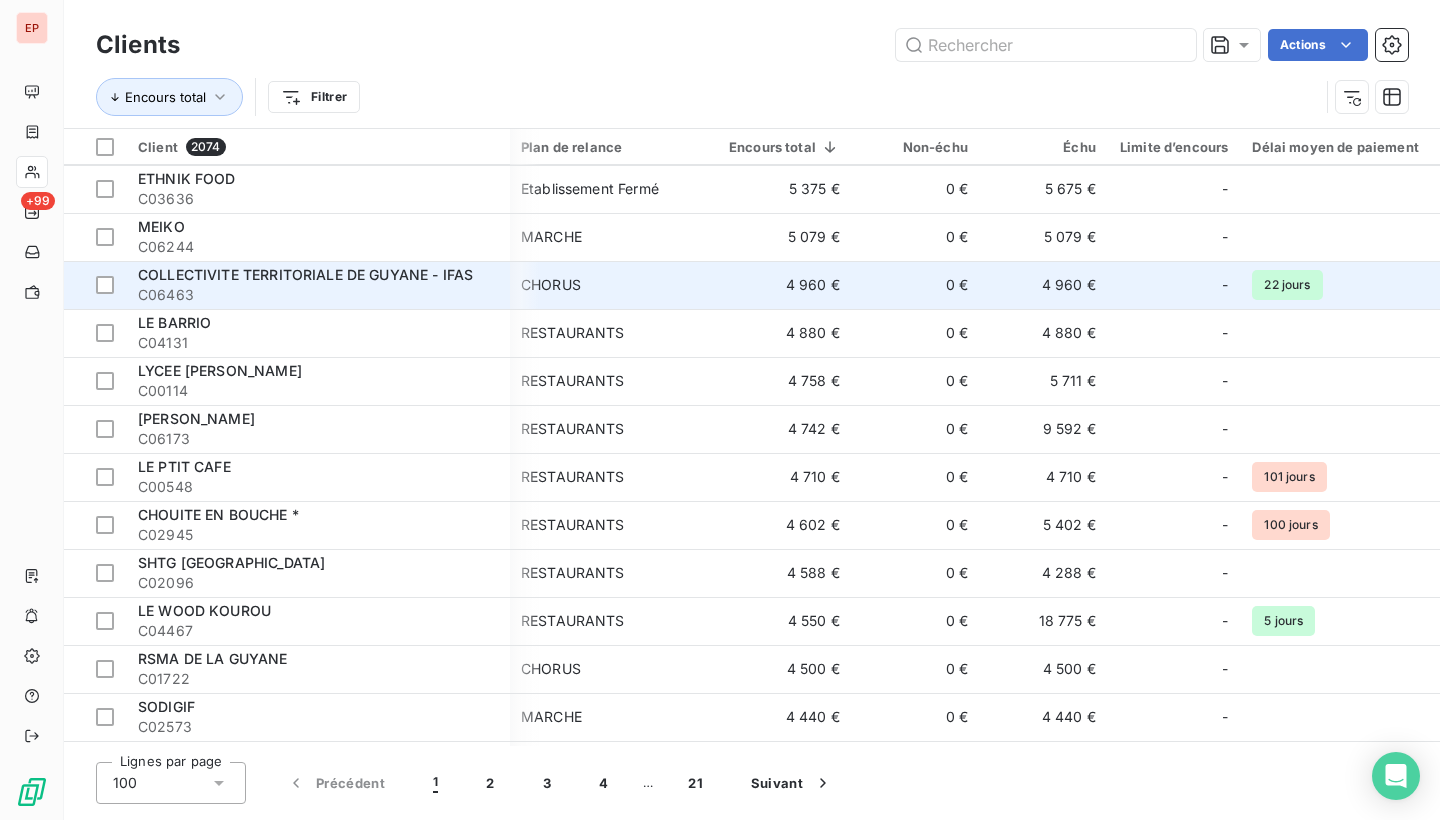 click on "COLLECTIVITE TERRITORIALE DE GUYANE - IFAS" at bounding box center [318, 275] 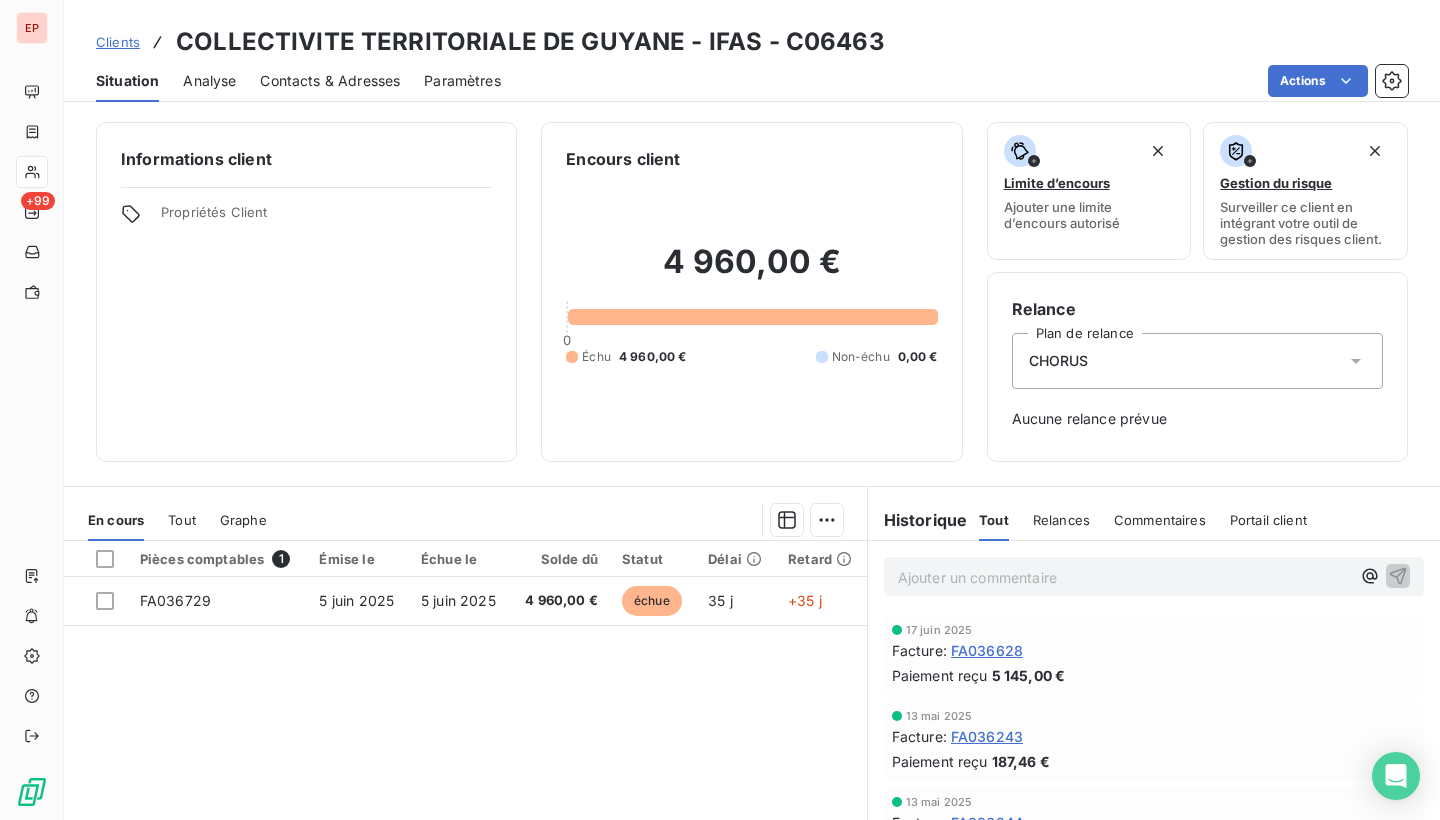 scroll, scrollTop: 0, scrollLeft: 0, axis: both 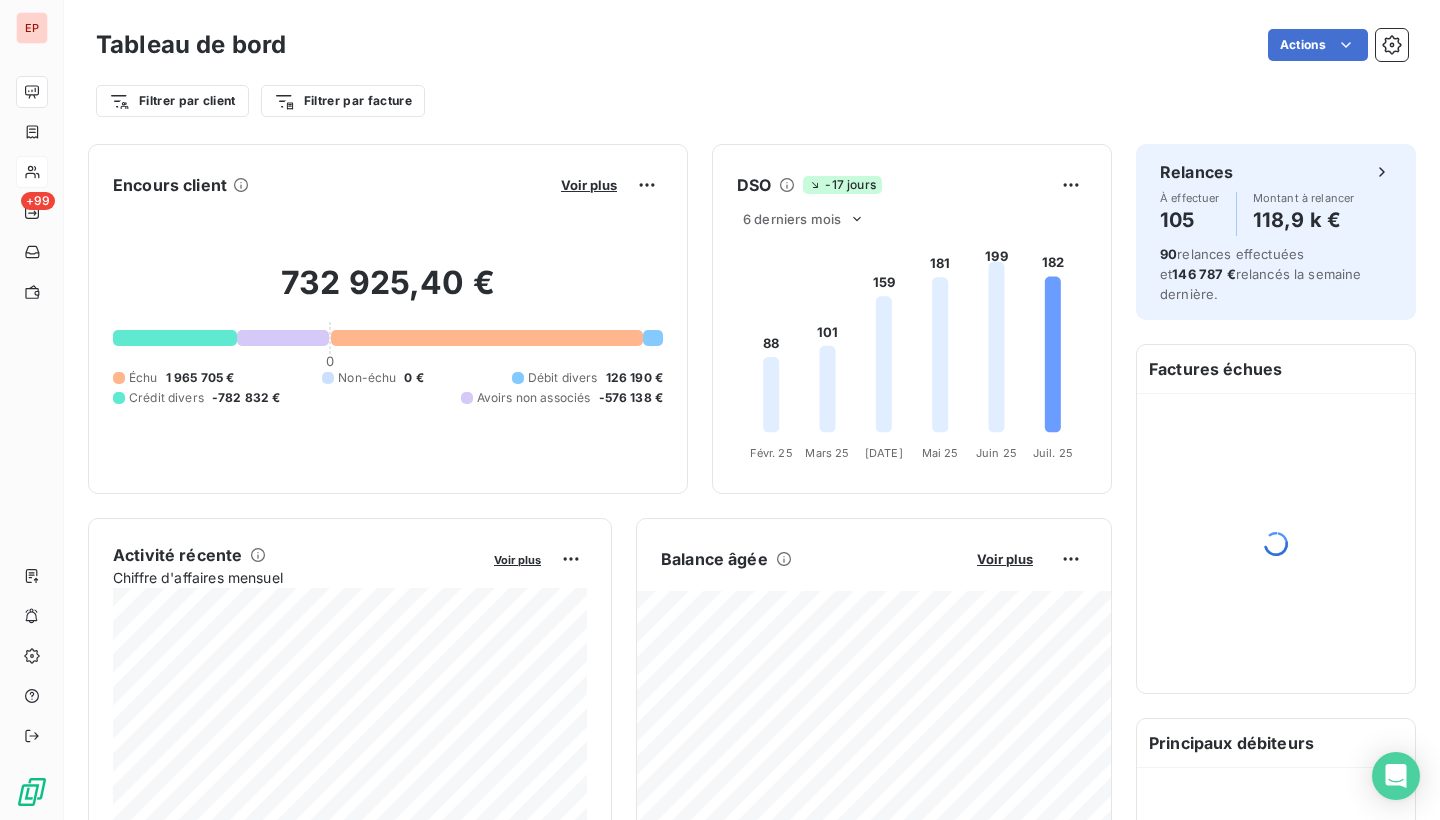 click 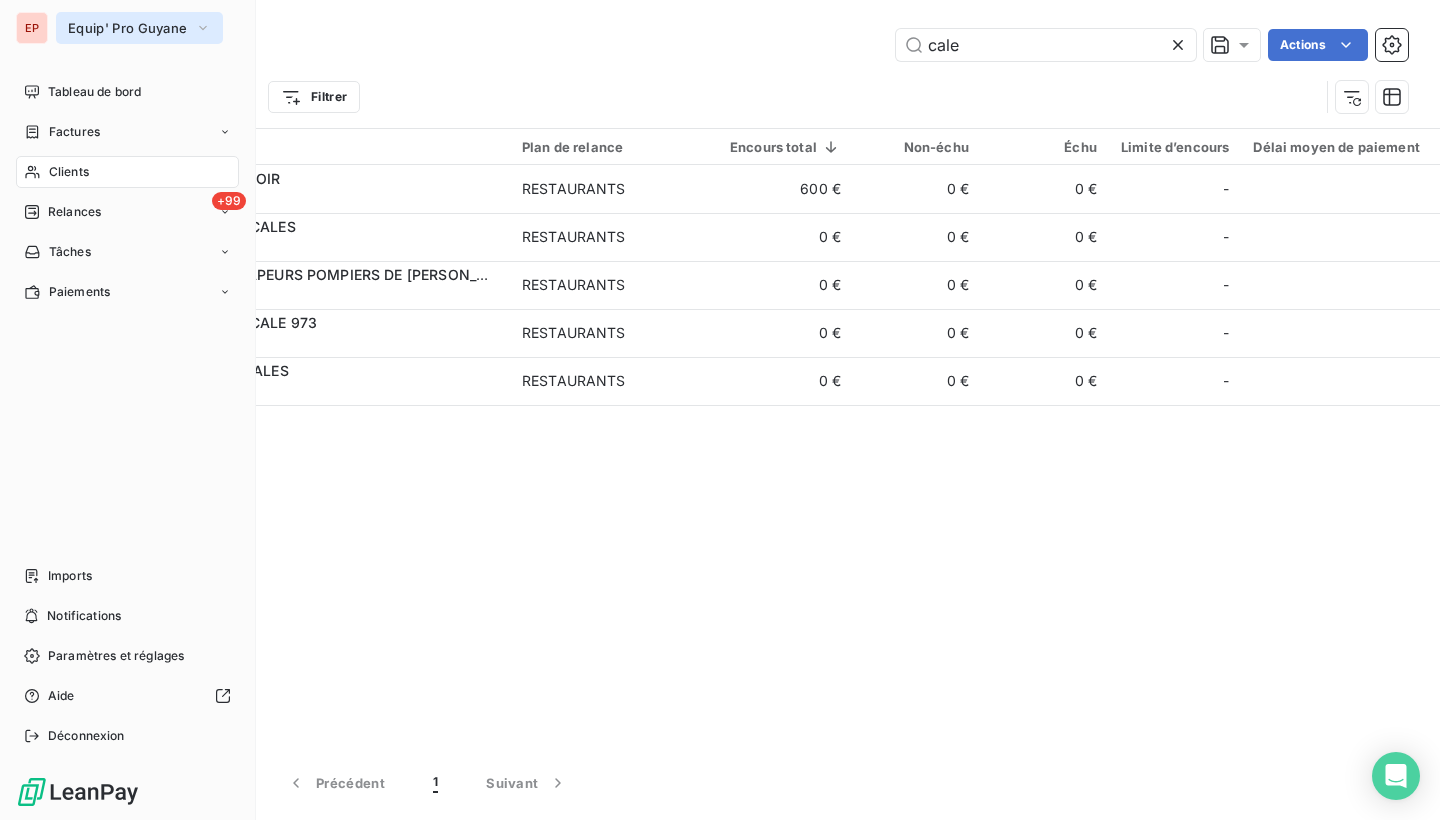 type on "cale" 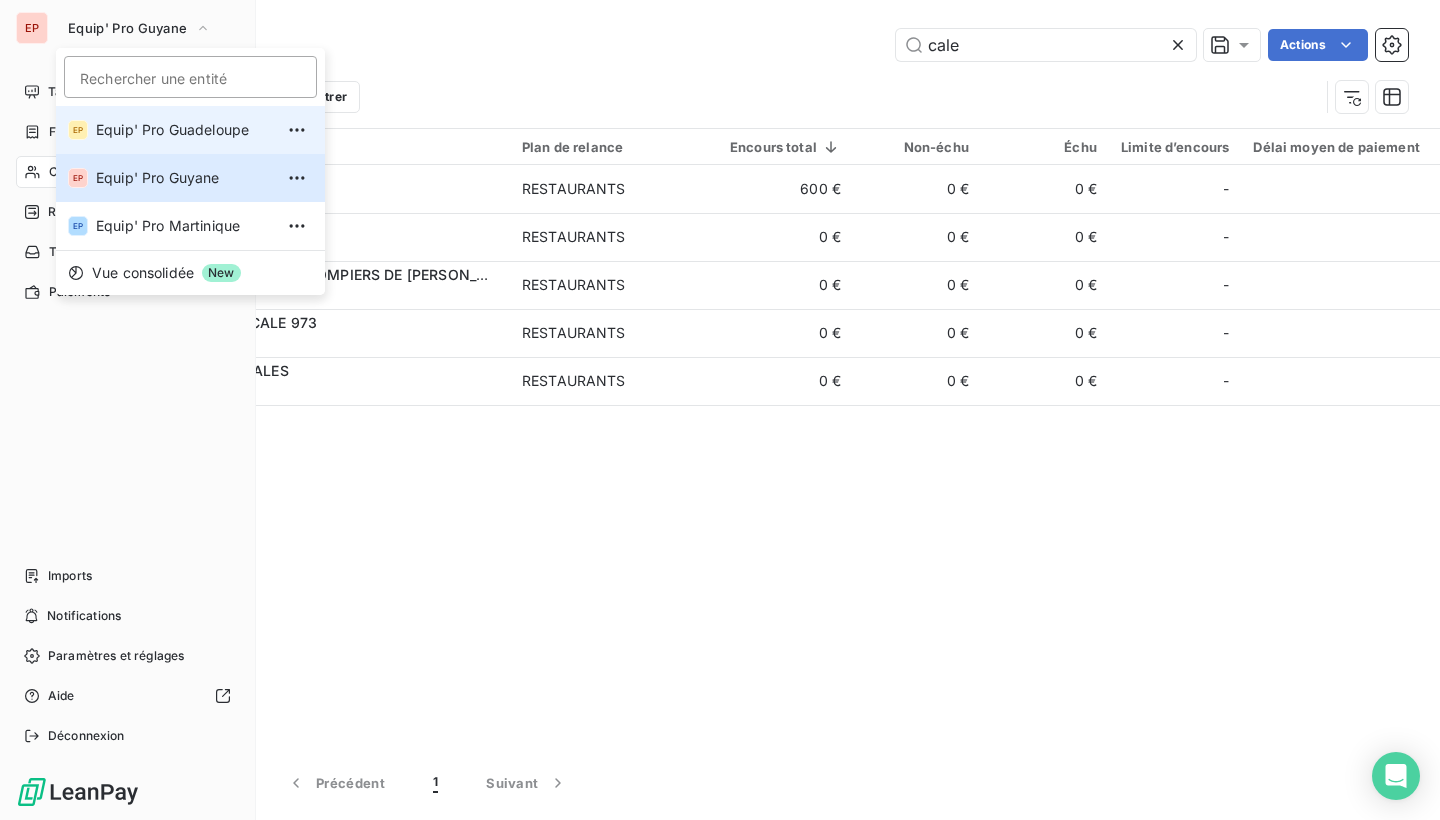 click on "Equip' Pro Guadeloupe" at bounding box center (184, 130) 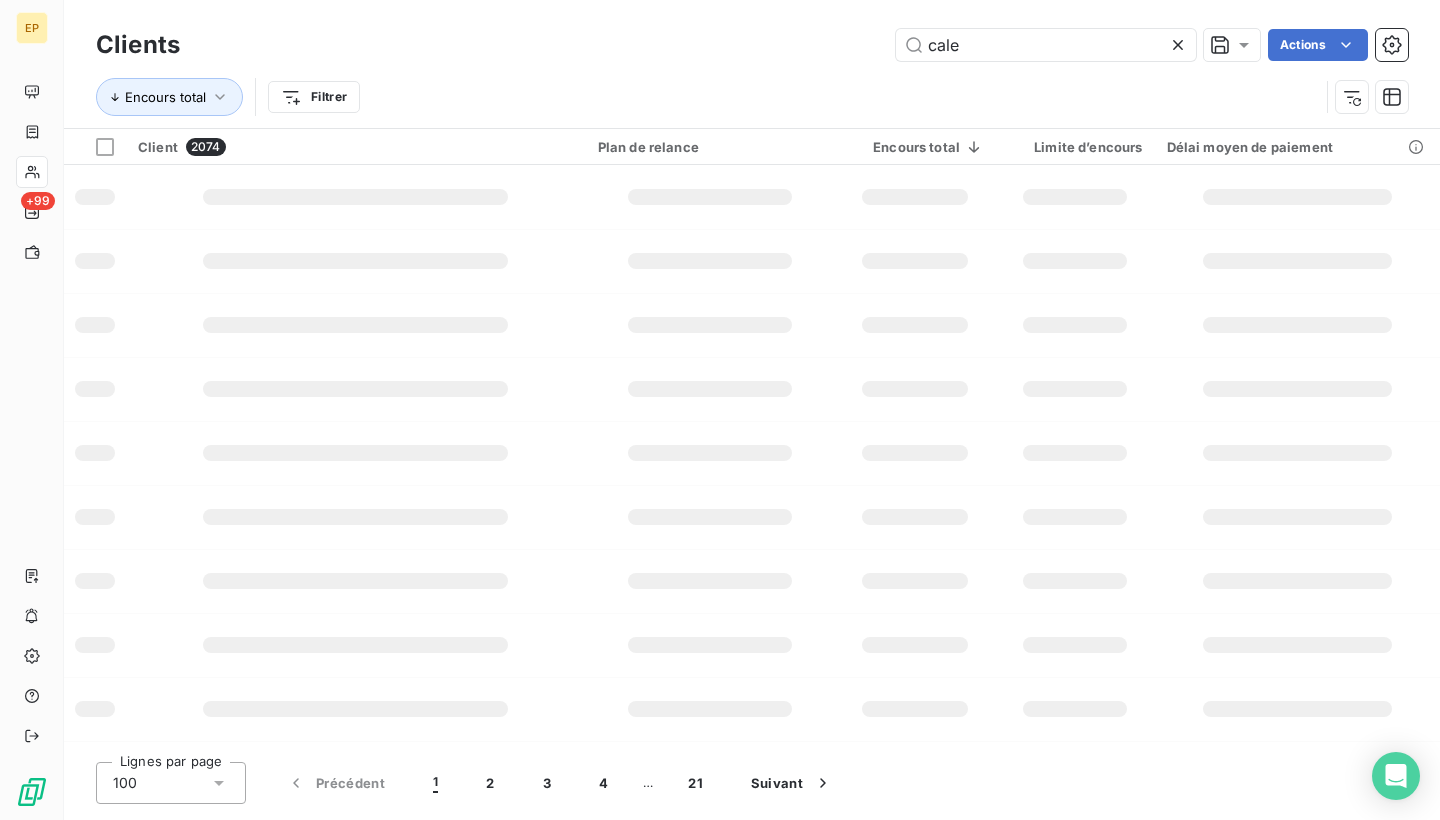 type 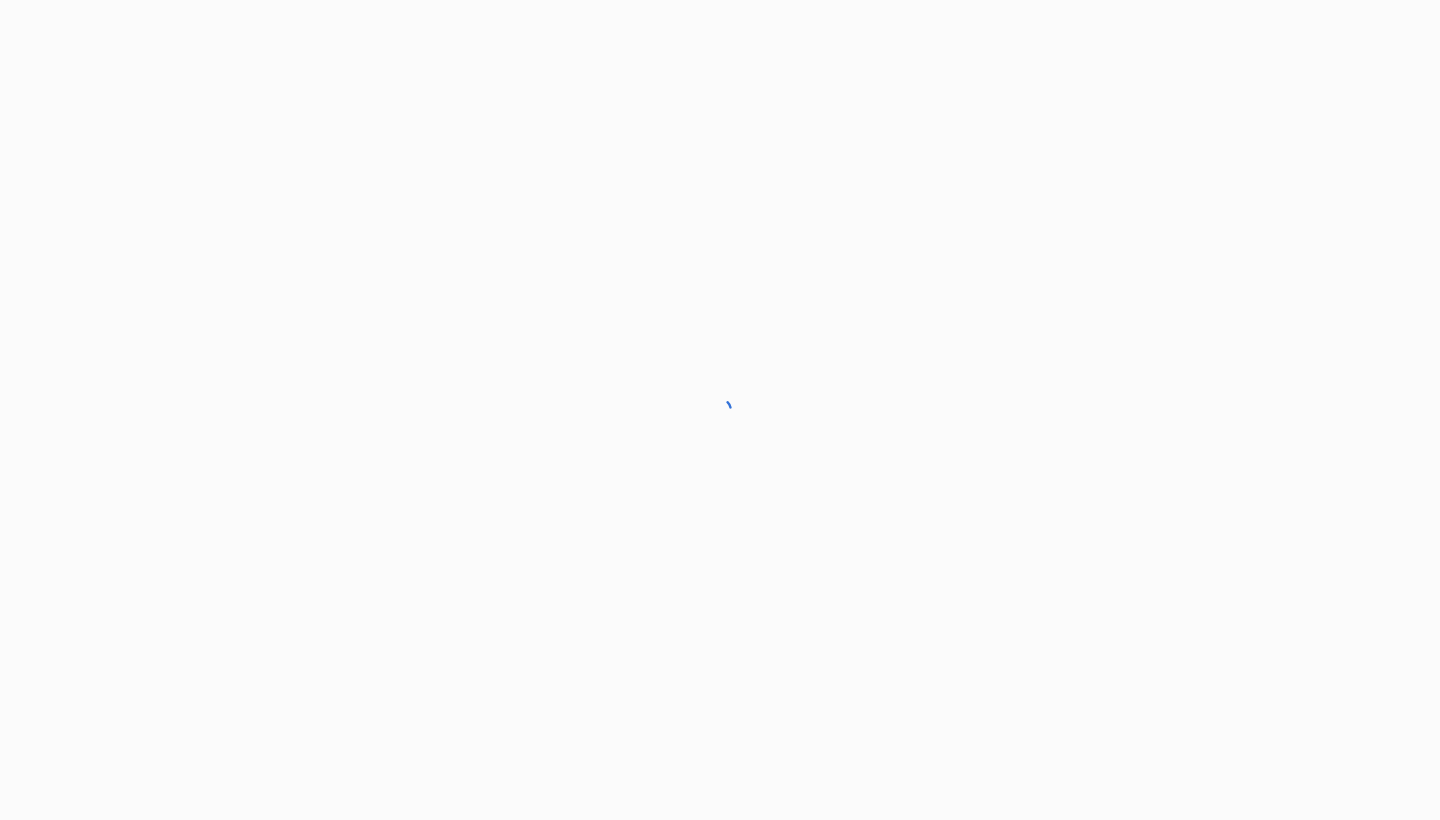 scroll, scrollTop: 0, scrollLeft: 0, axis: both 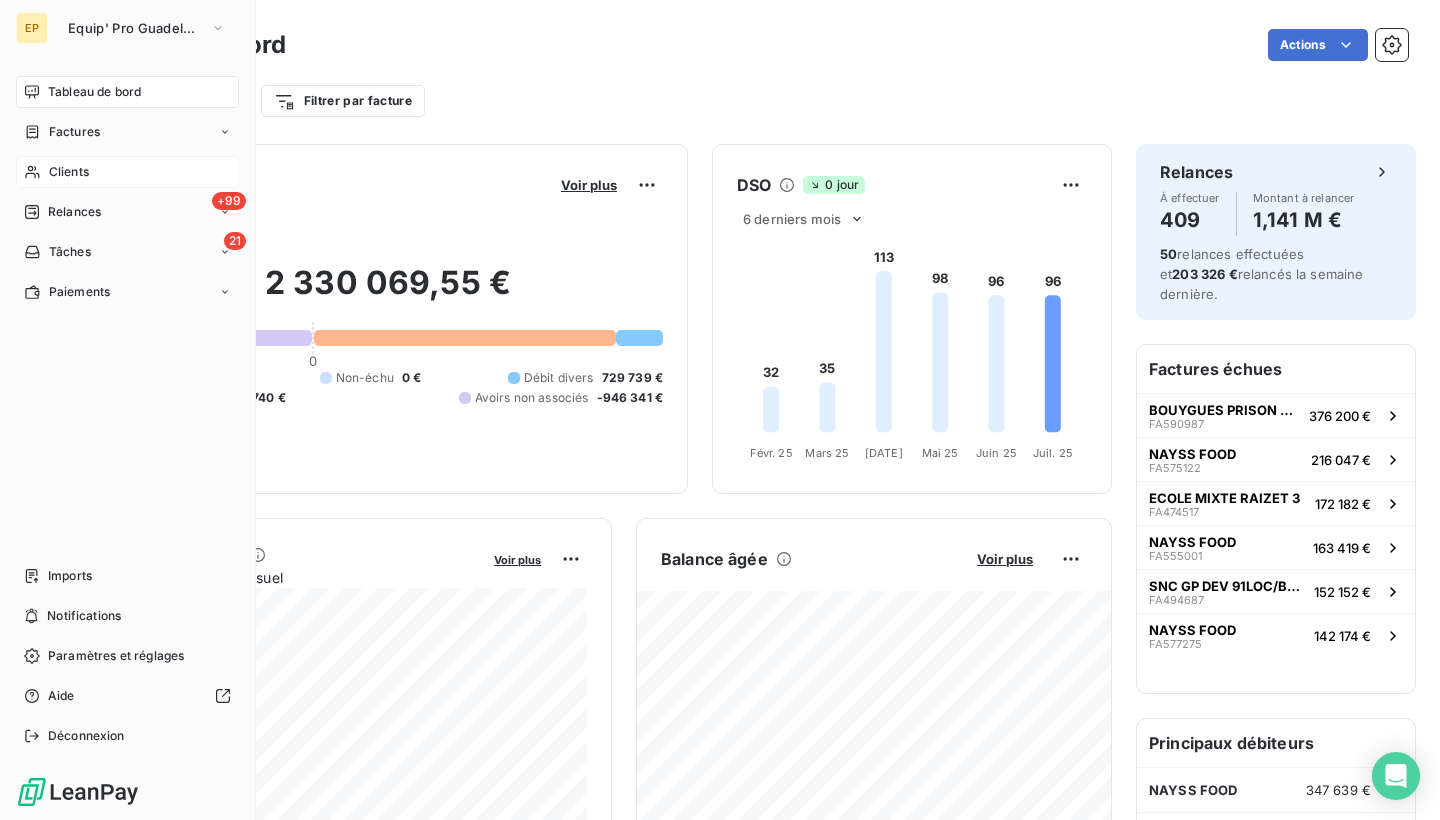 click on "Clients" at bounding box center [69, 172] 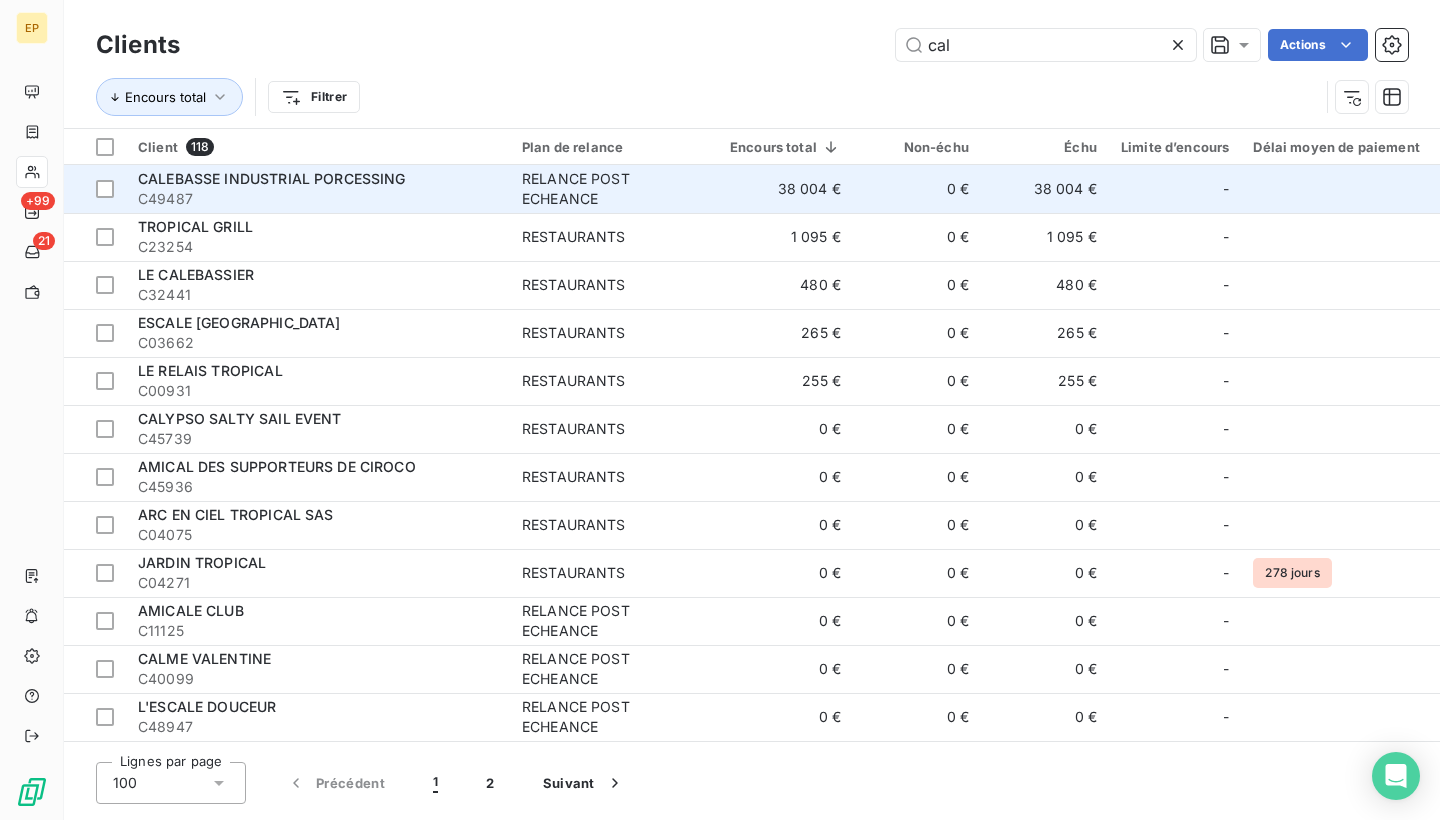 type on "cal" 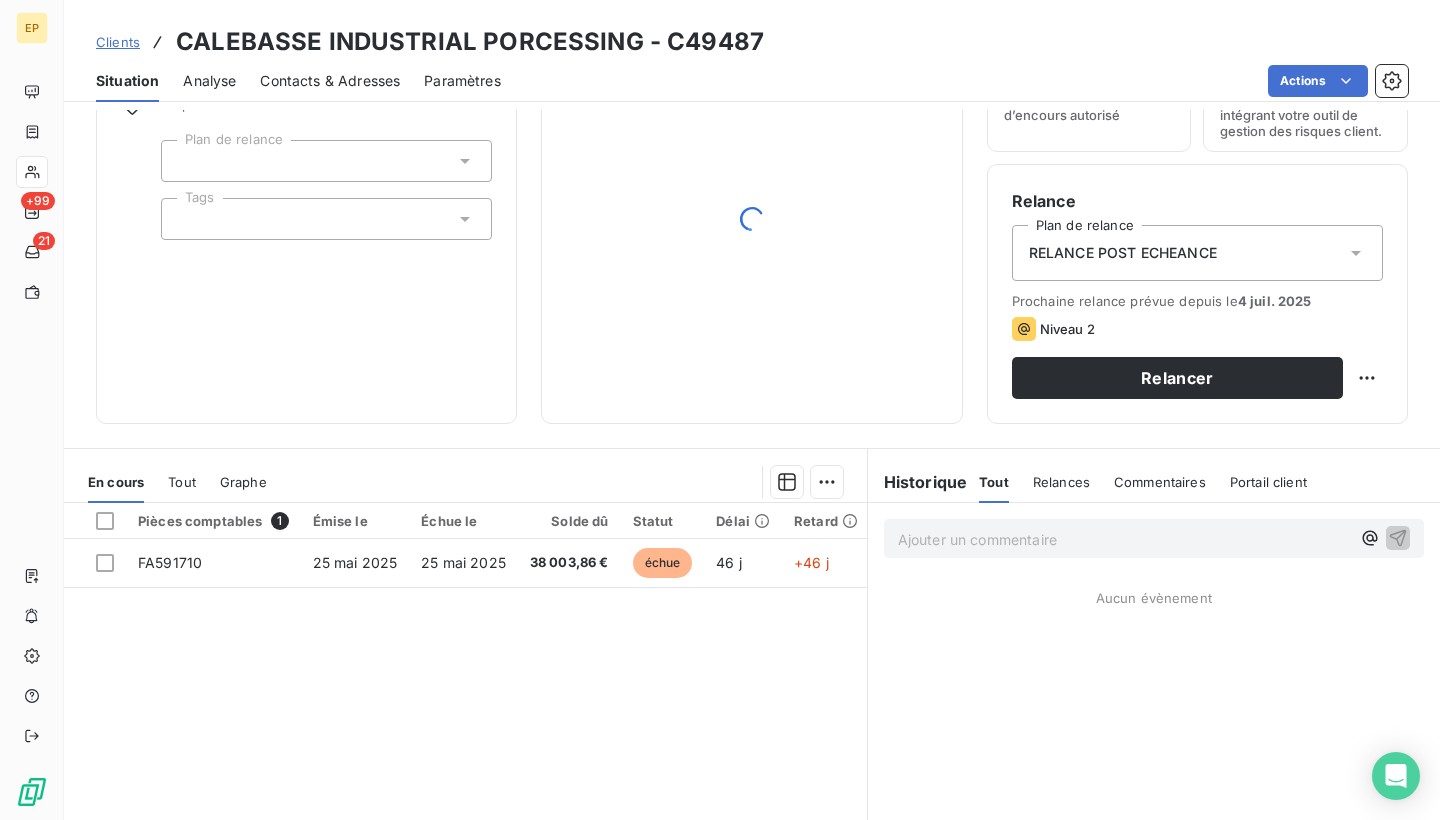 scroll, scrollTop: 102, scrollLeft: 0, axis: vertical 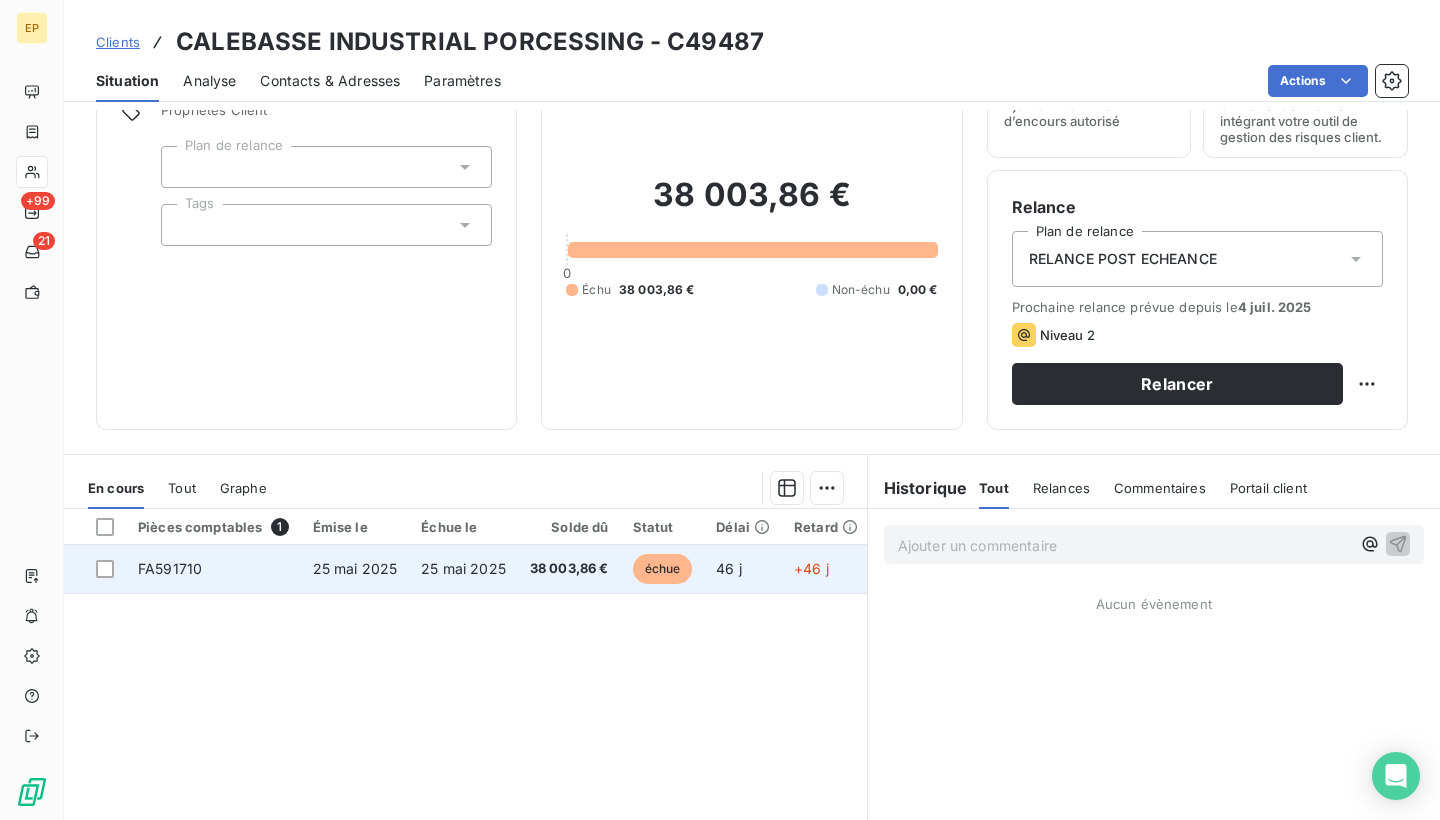 click on "FA591710" at bounding box center (170, 568) 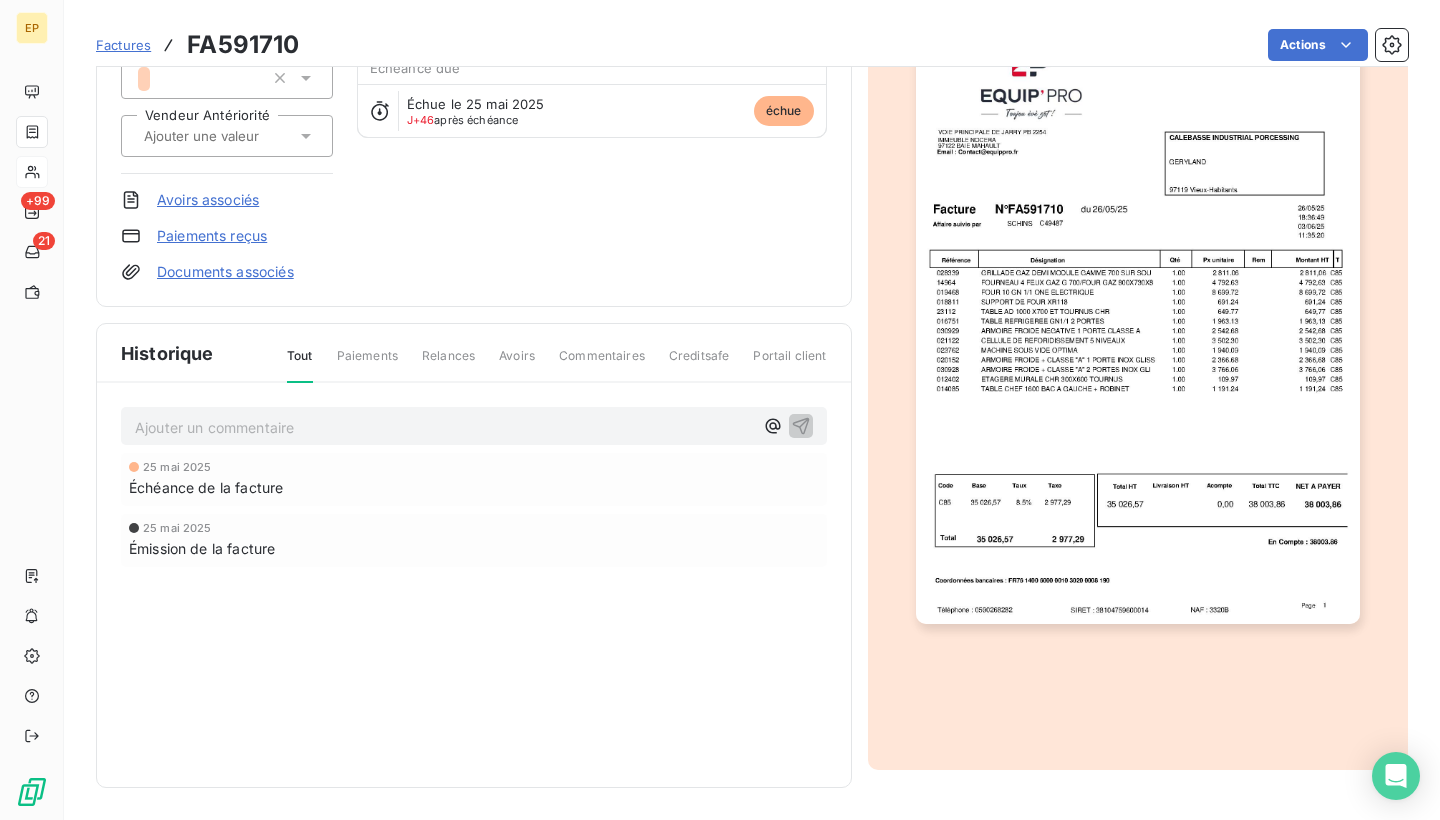scroll, scrollTop: 228, scrollLeft: 0, axis: vertical 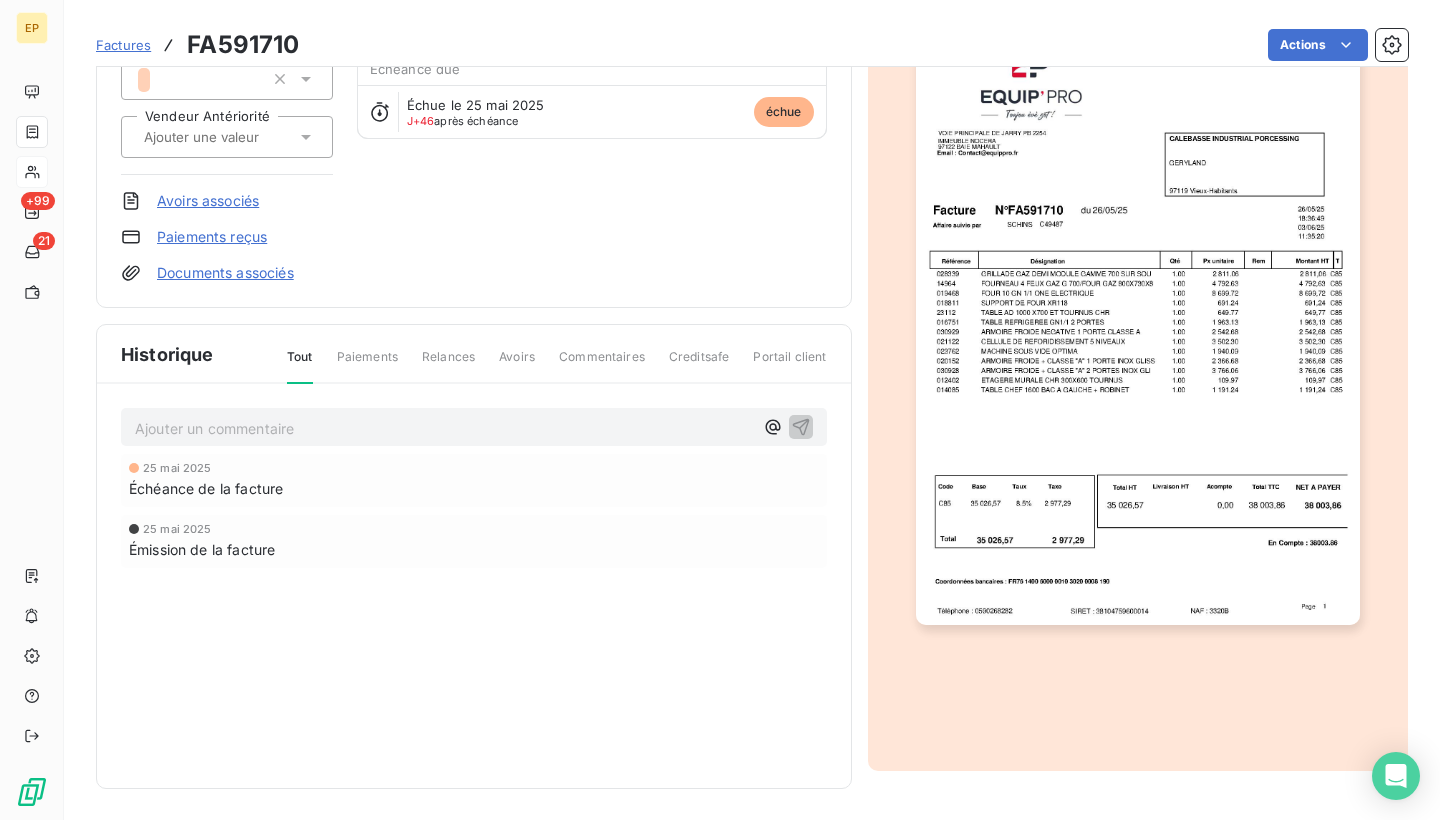 click at bounding box center [1138, 310] 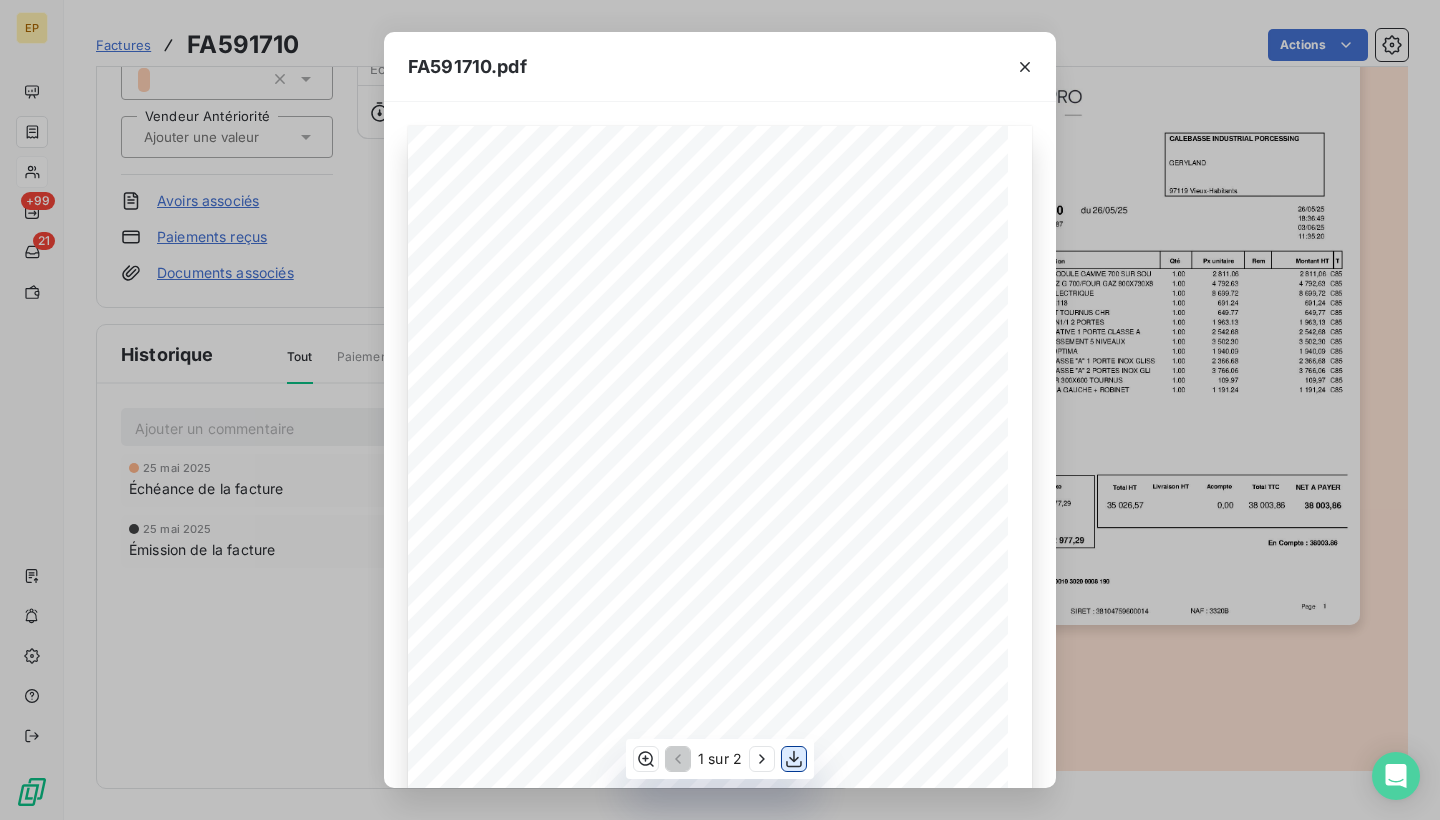 click 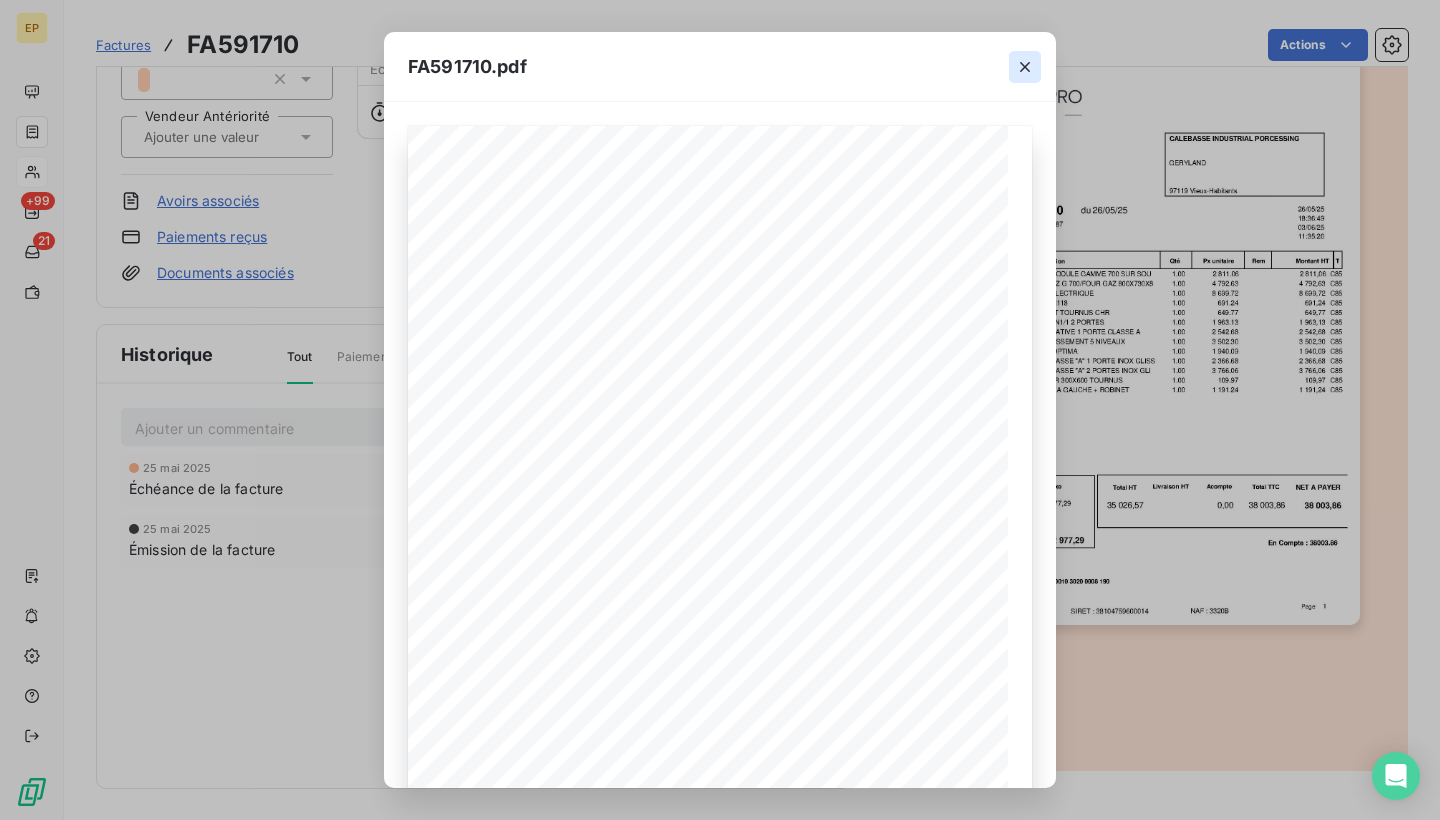 click 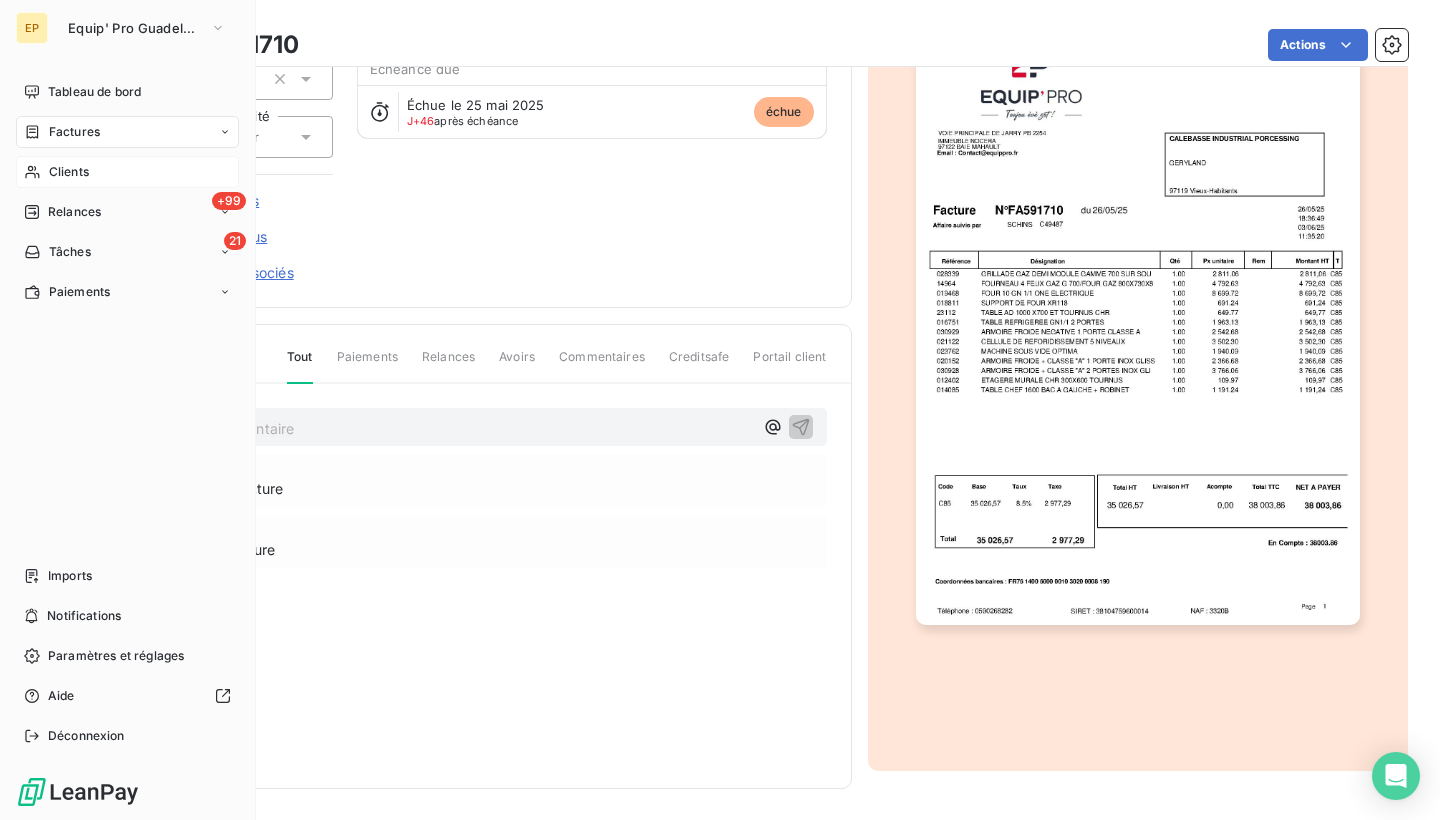 click on "Clients" at bounding box center [127, 172] 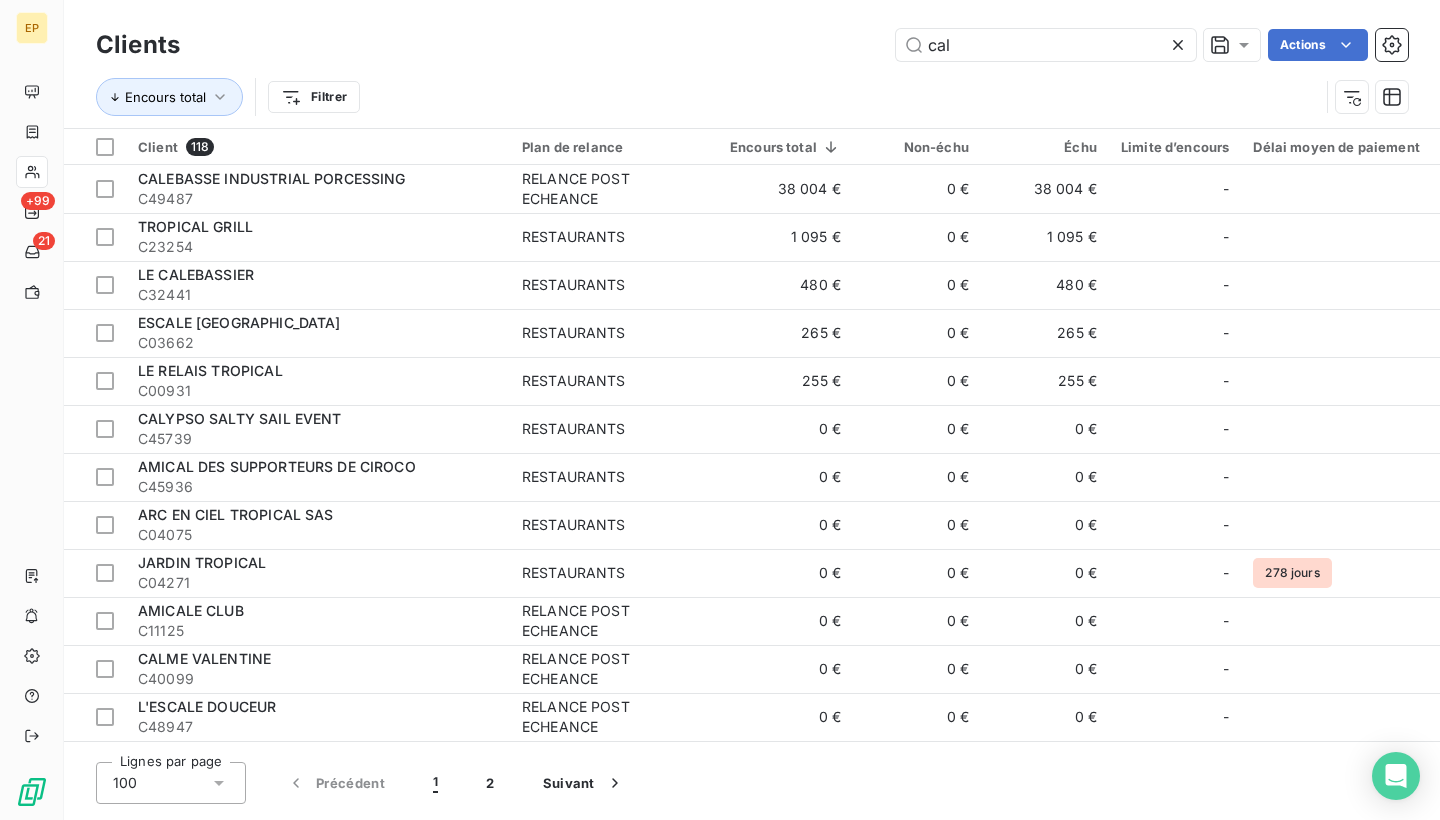 click on "Encours total Filtrer" at bounding box center (752, 97) 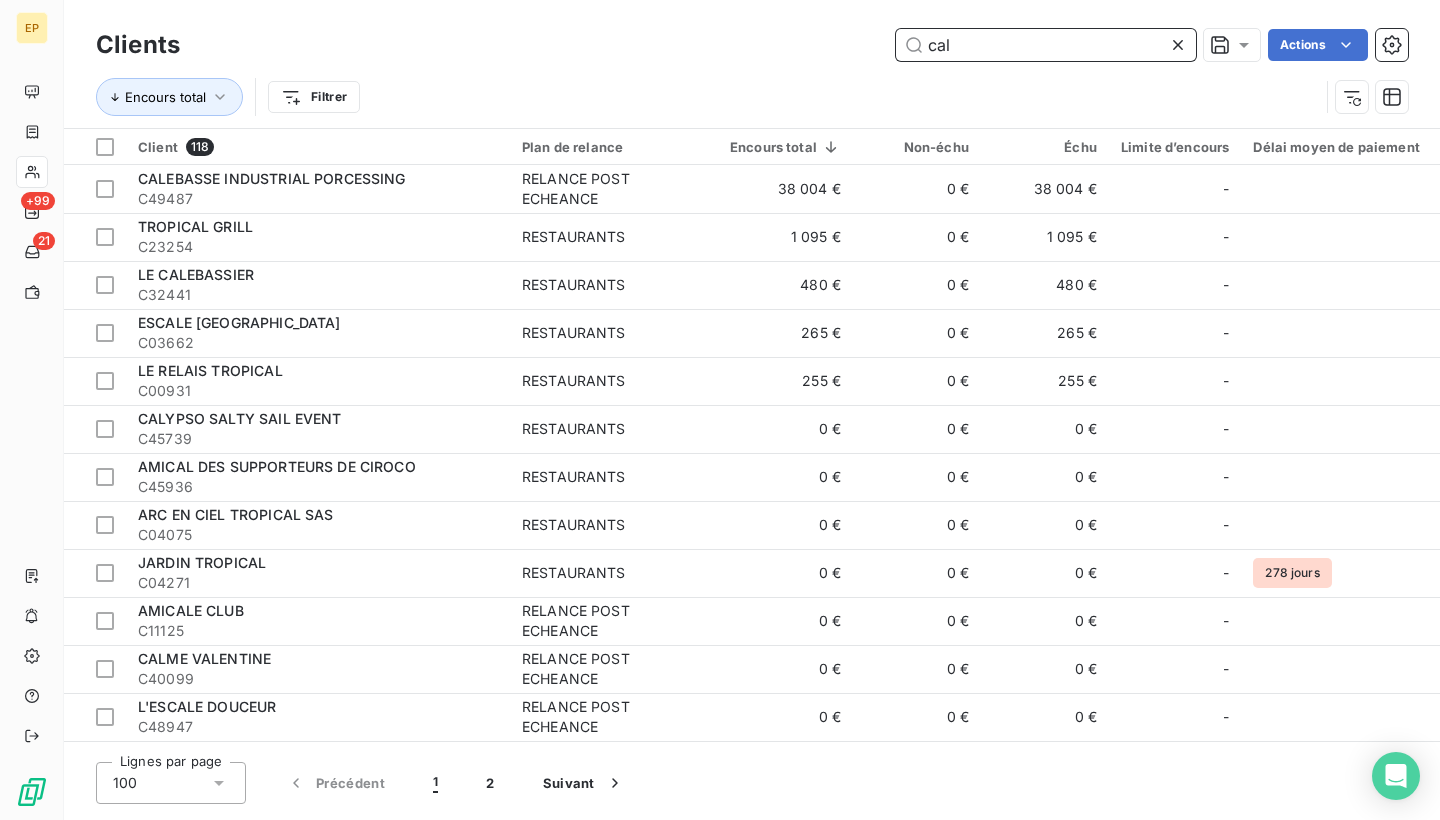 click on "cal" at bounding box center [1046, 45] 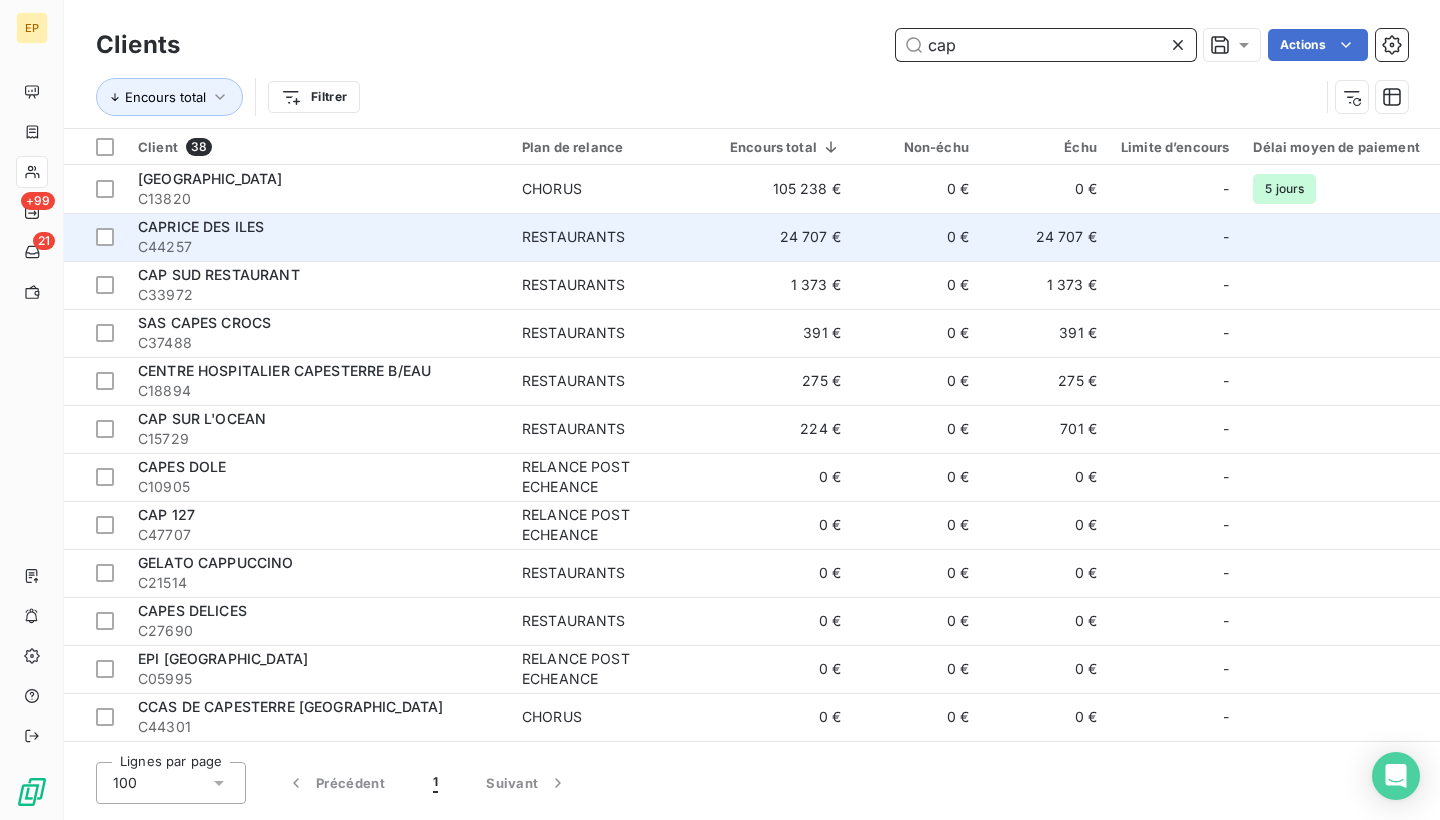 type on "cap" 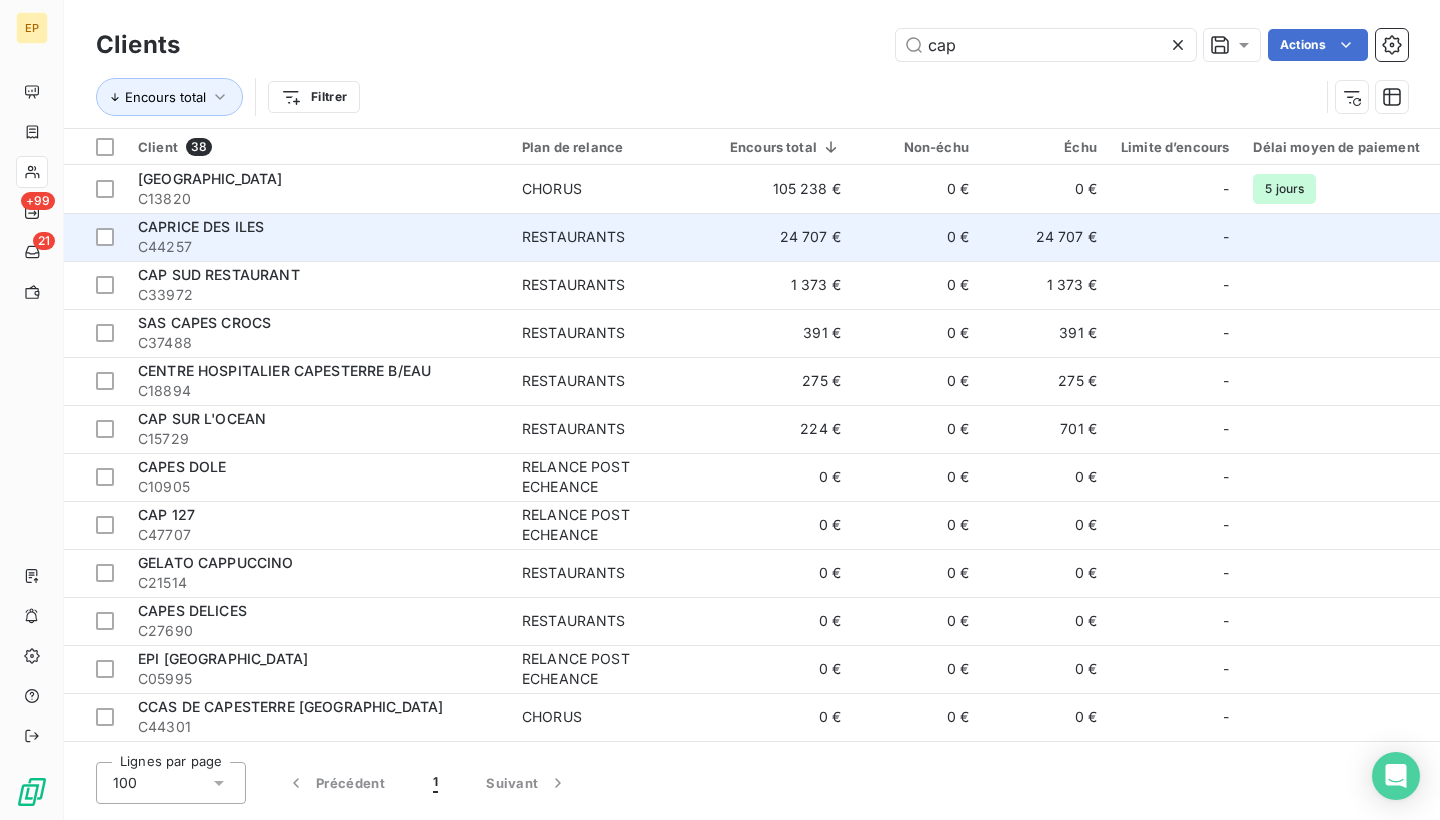 click on "C44257" at bounding box center [318, 247] 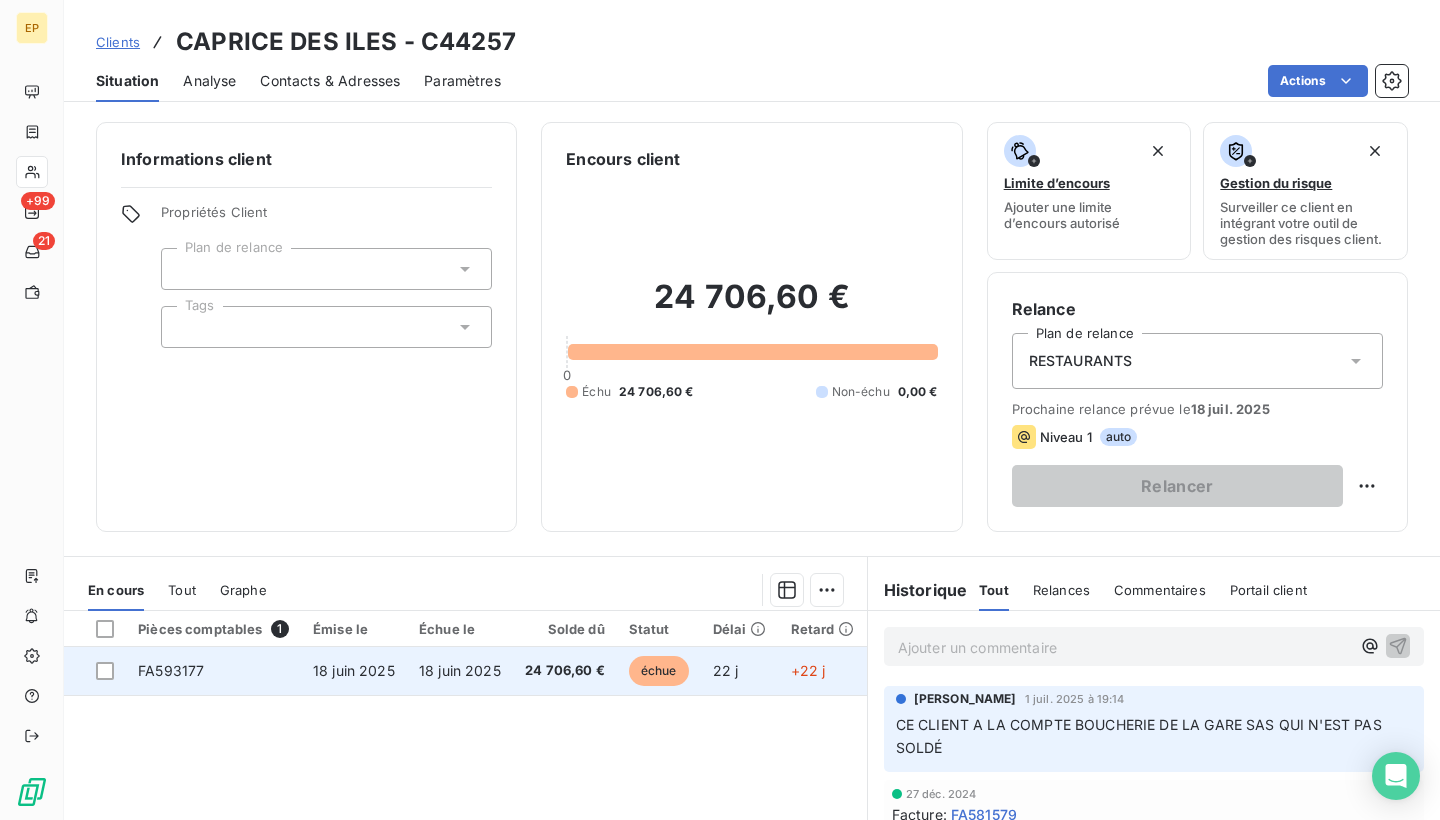 click on "FA593177" at bounding box center [213, 671] 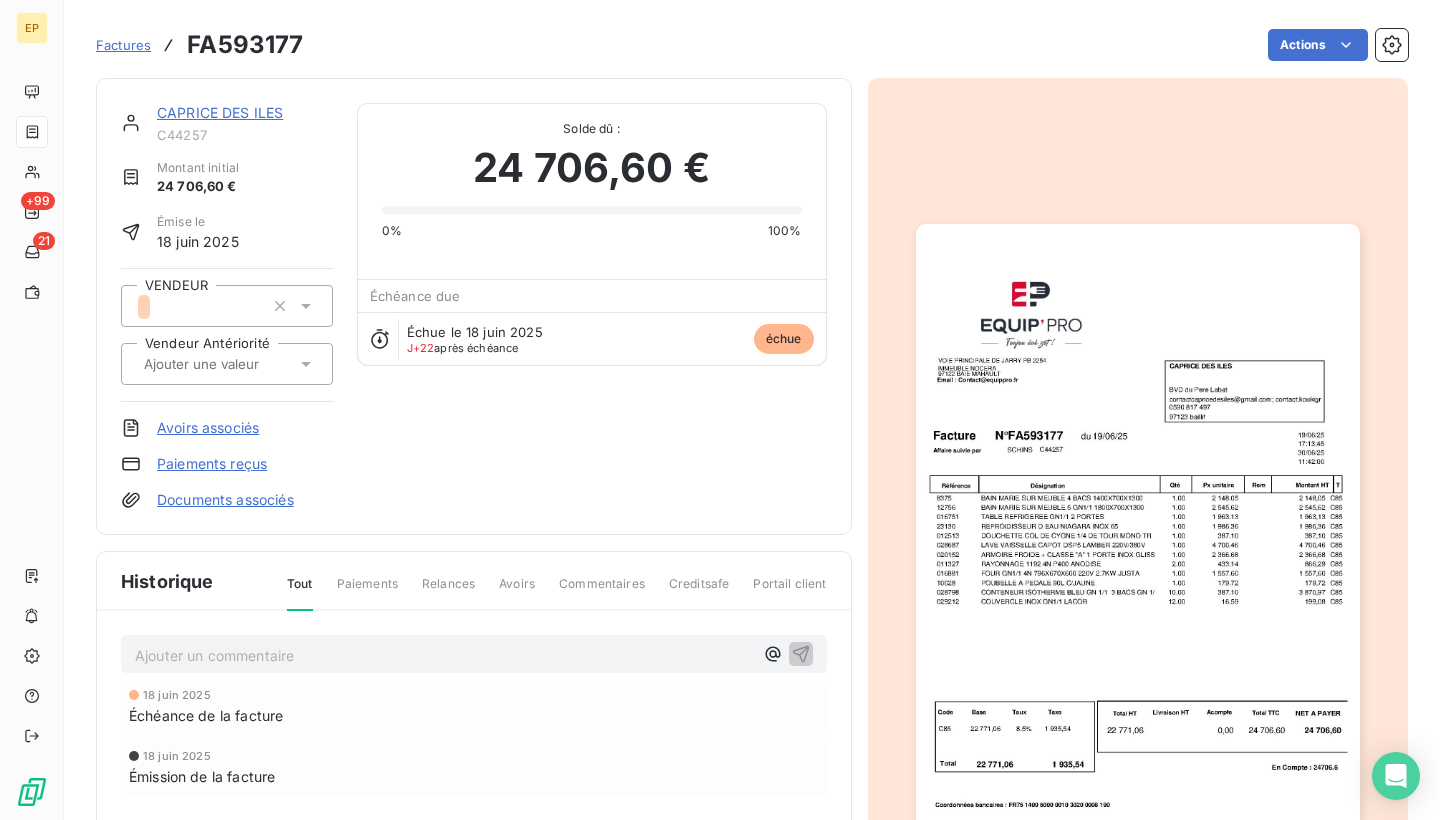 click at bounding box center (1138, 537) 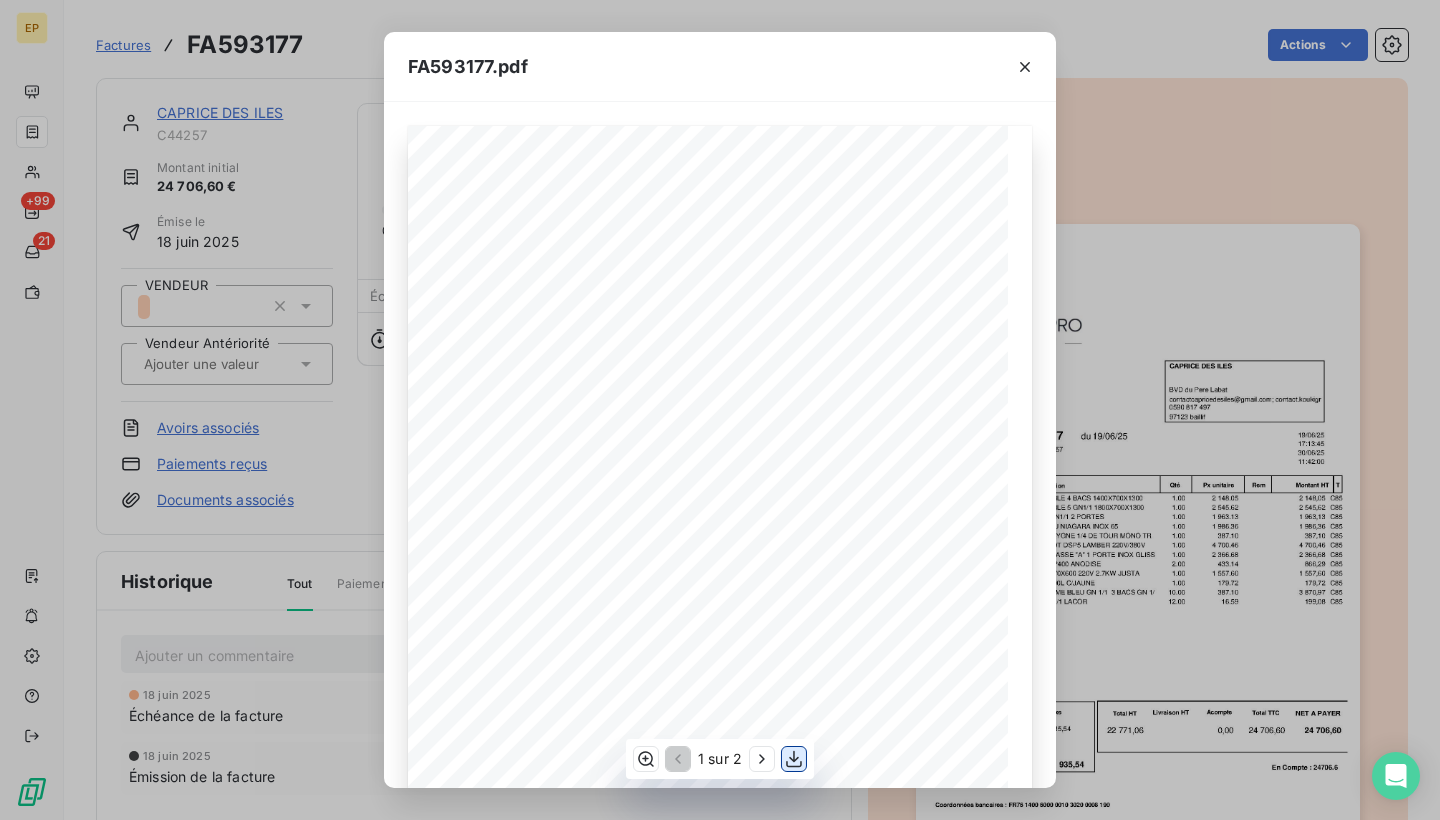 click 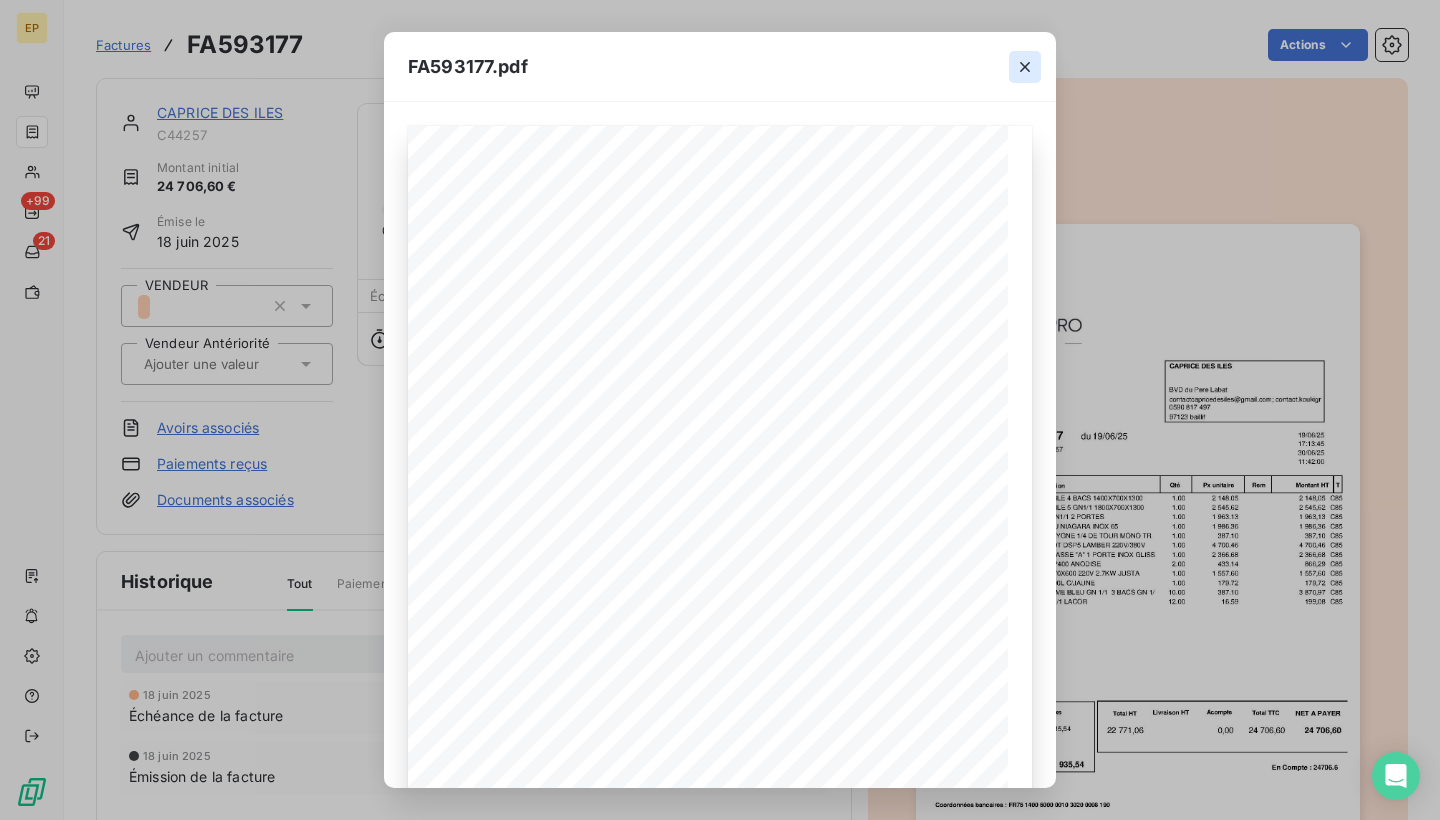 click 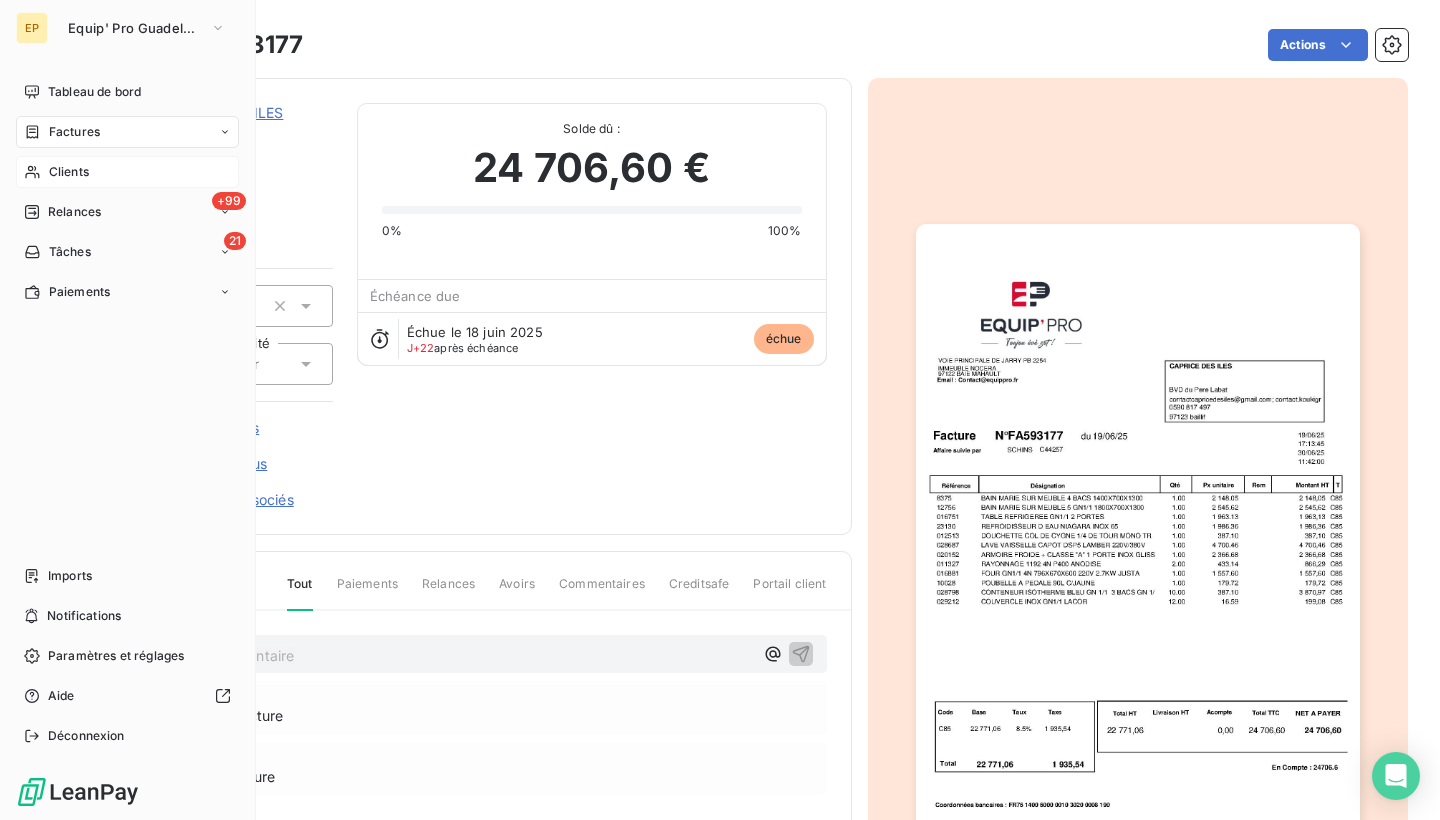 click 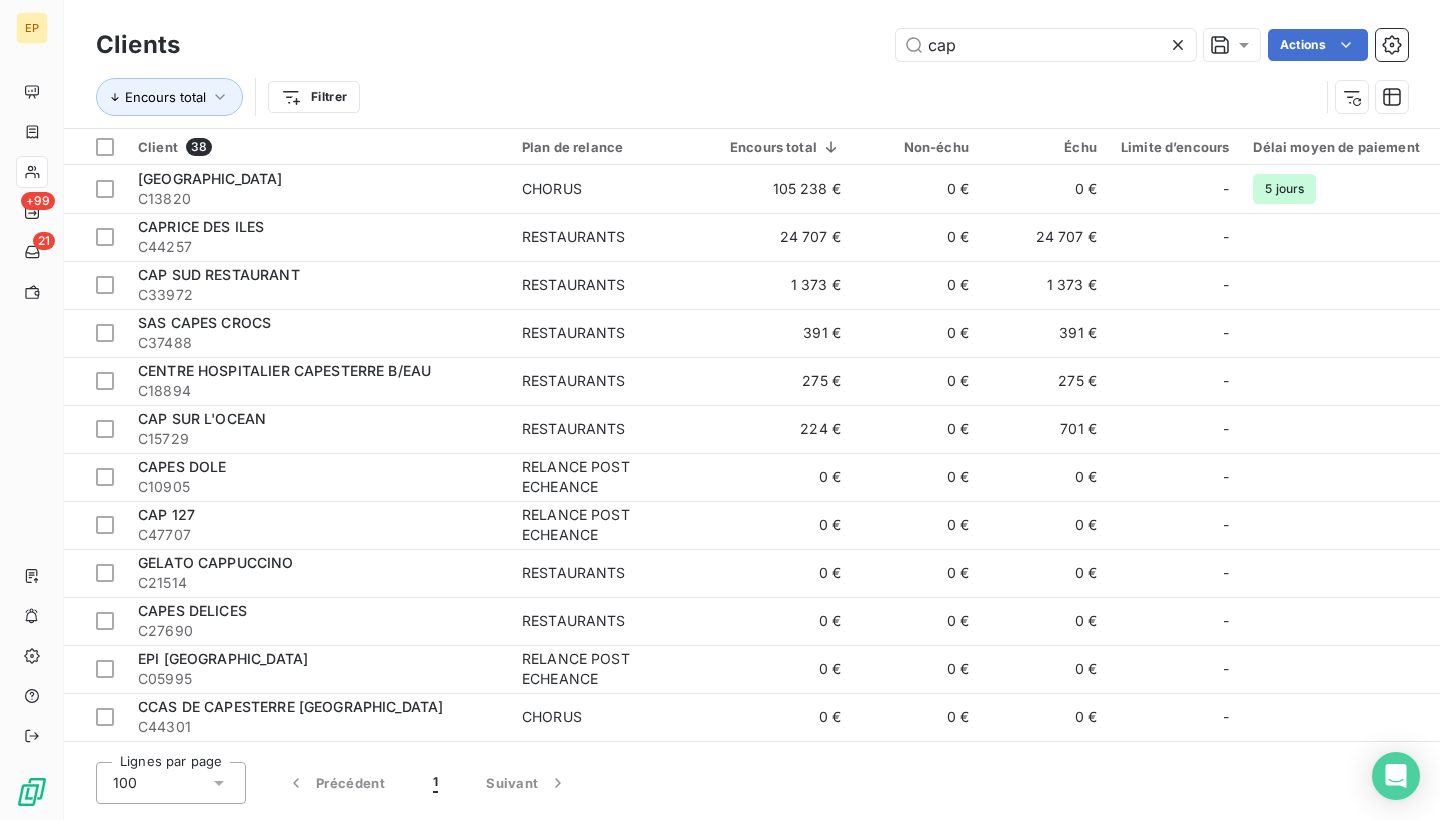 click 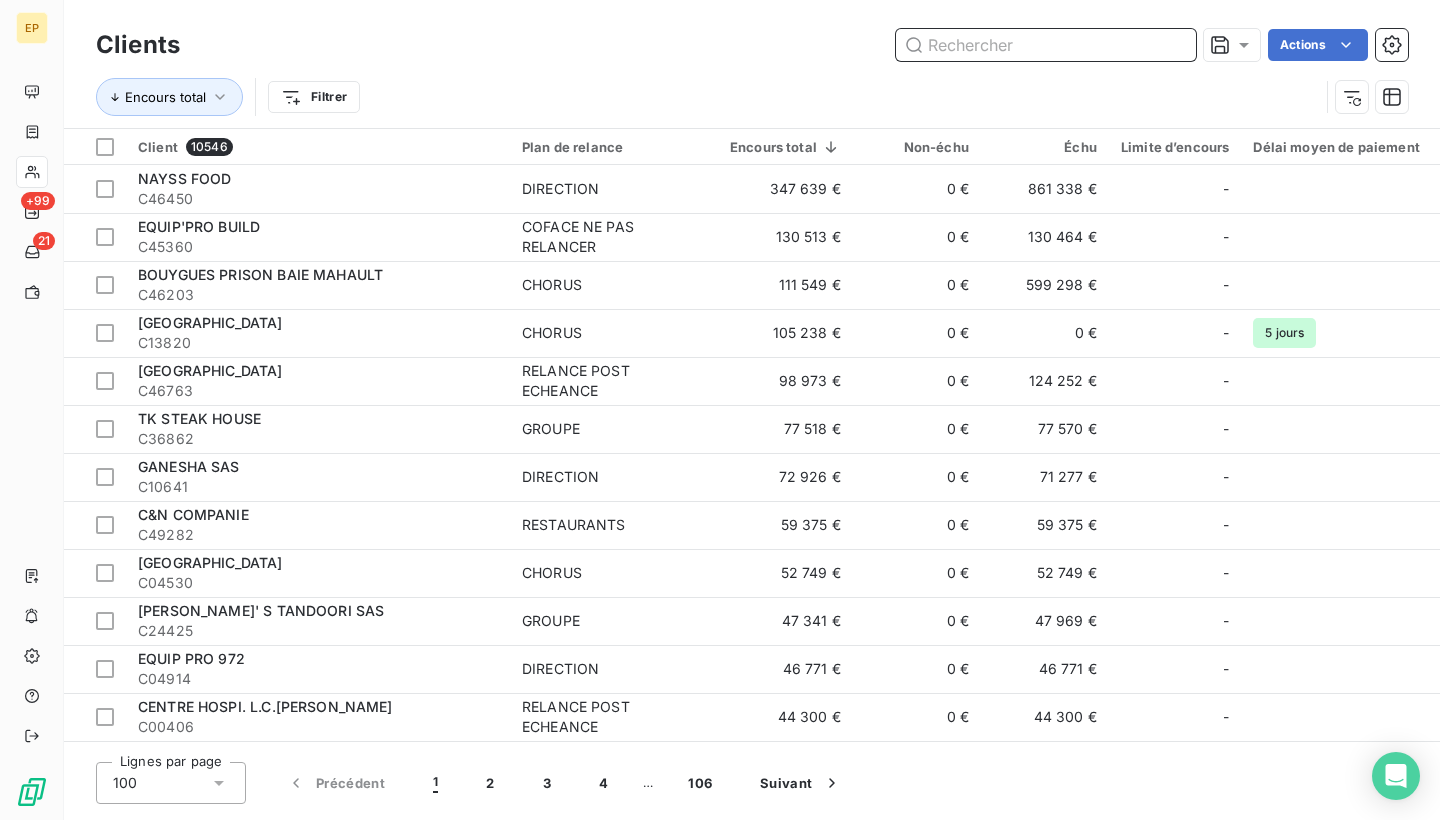 click at bounding box center [1046, 45] 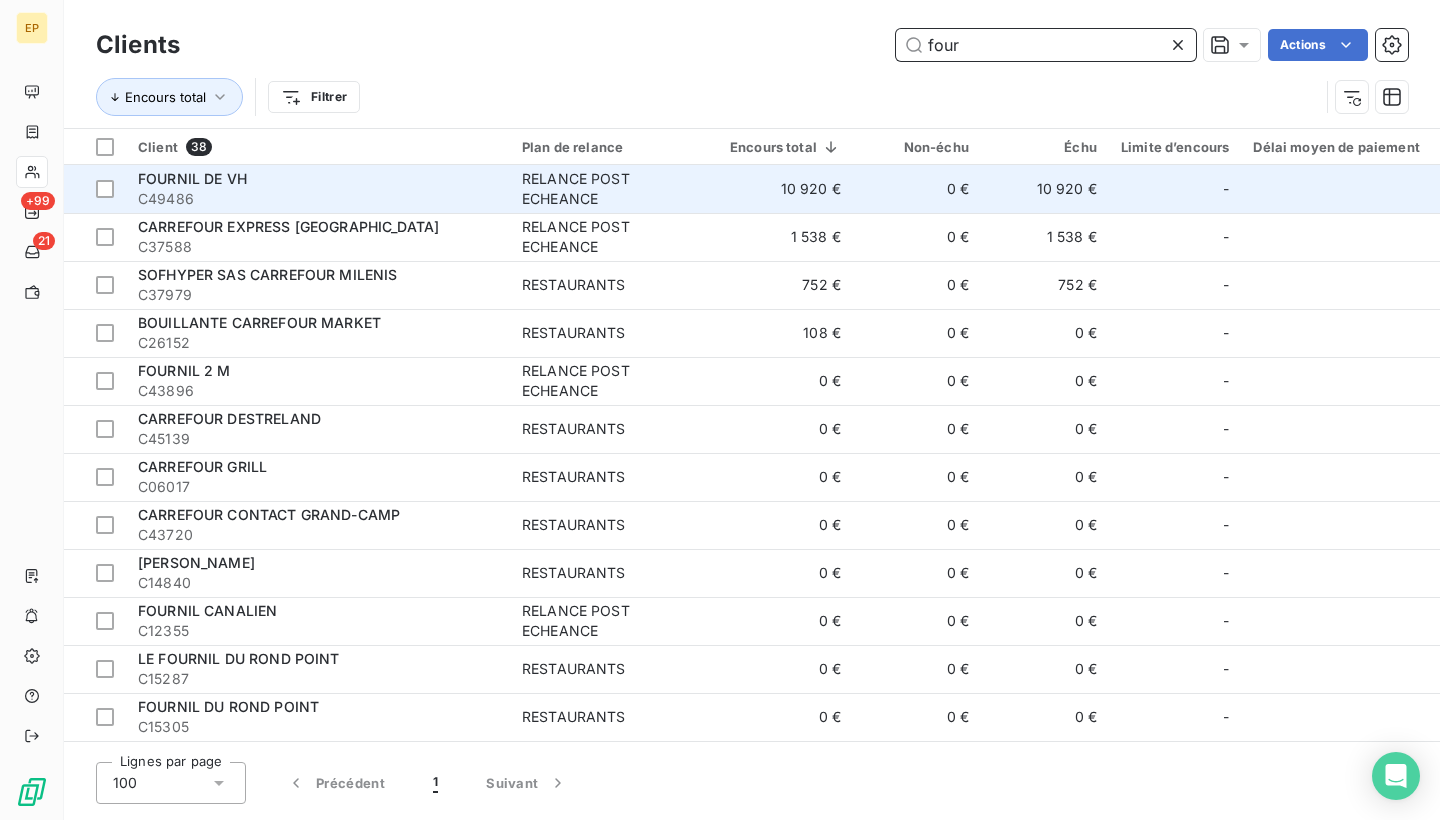 type on "four" 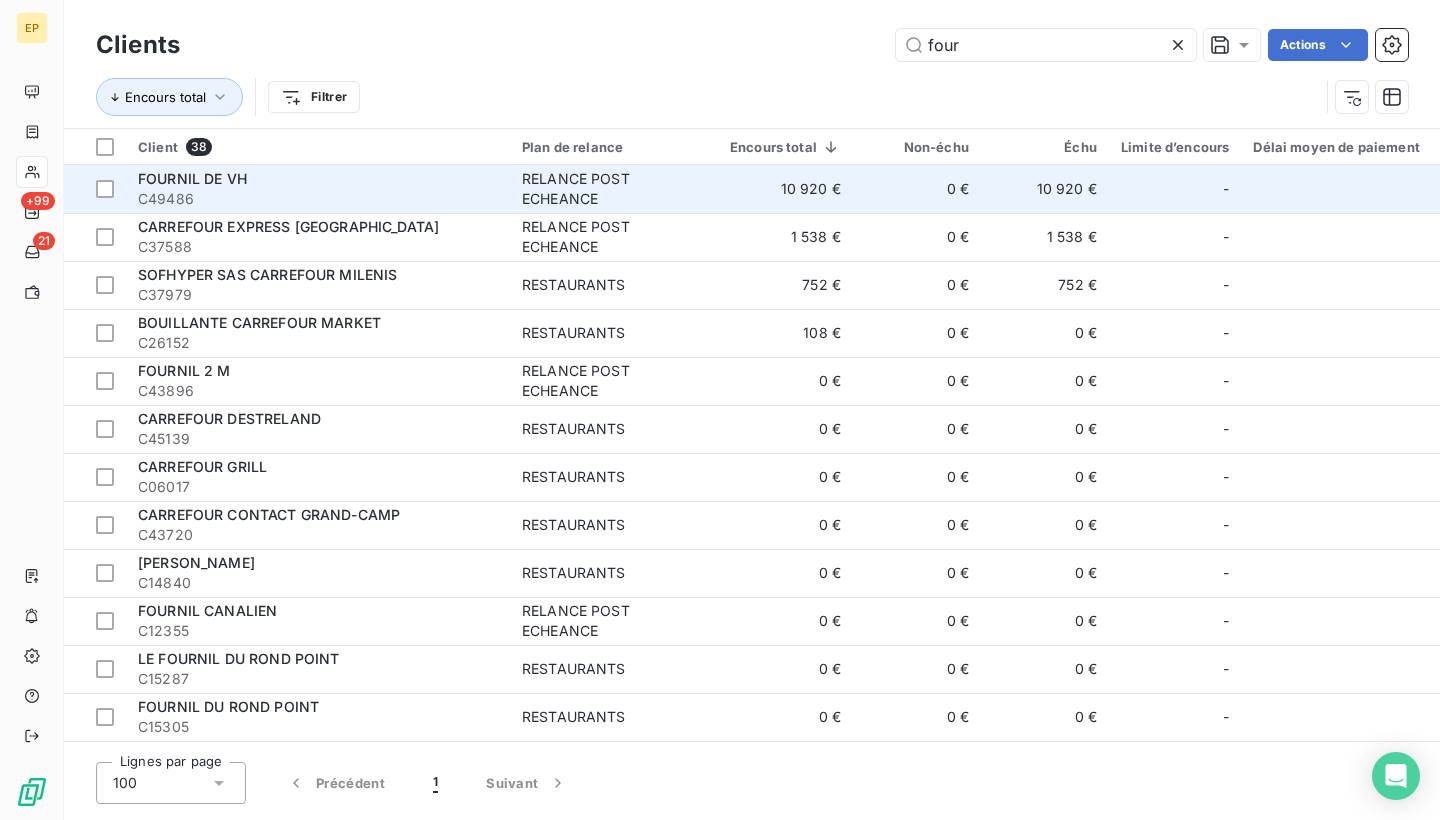 click on "C49486" at bounding box center [318, 199] 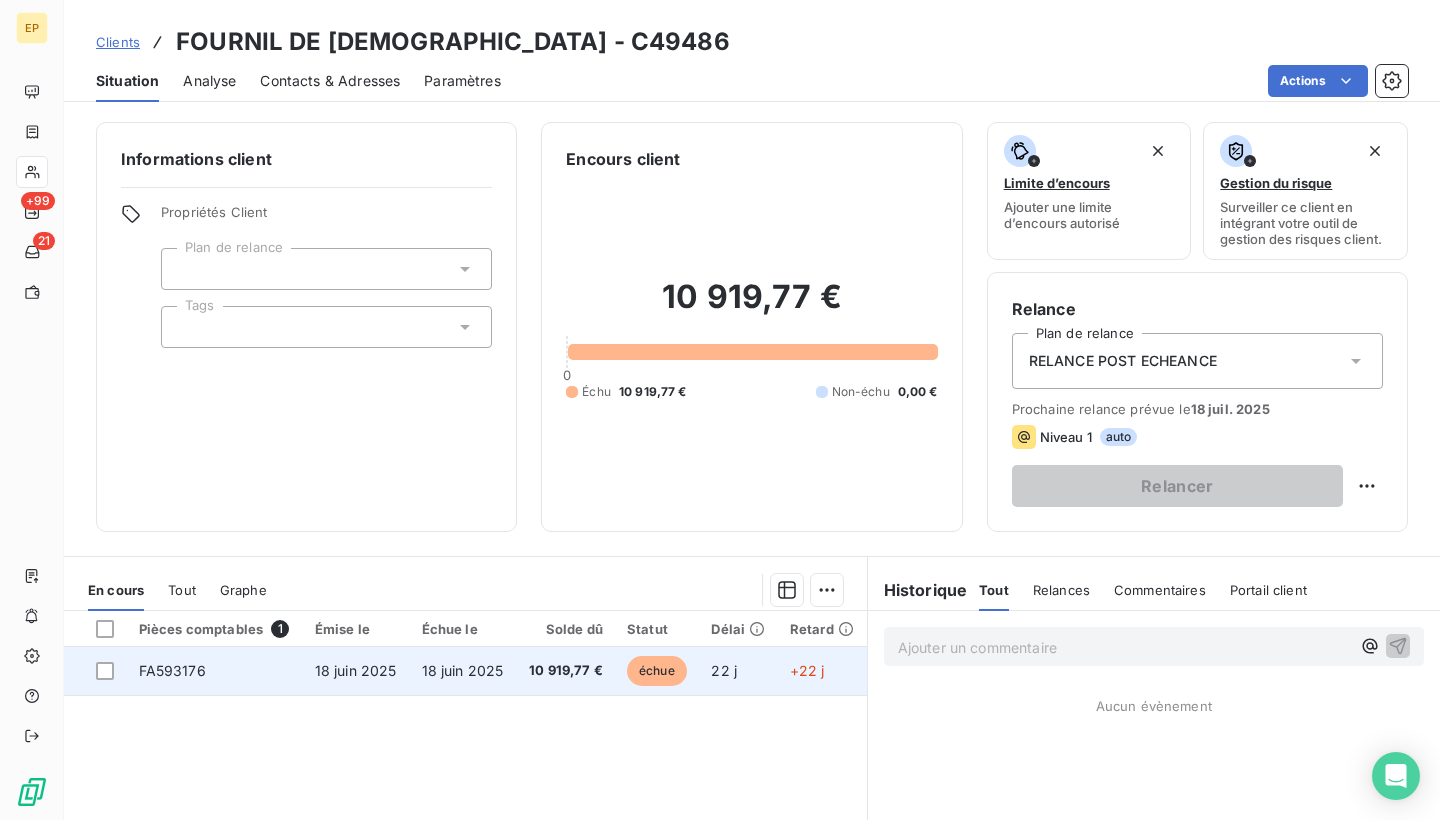 click on "FA593176" at bounding box center (172, 670) 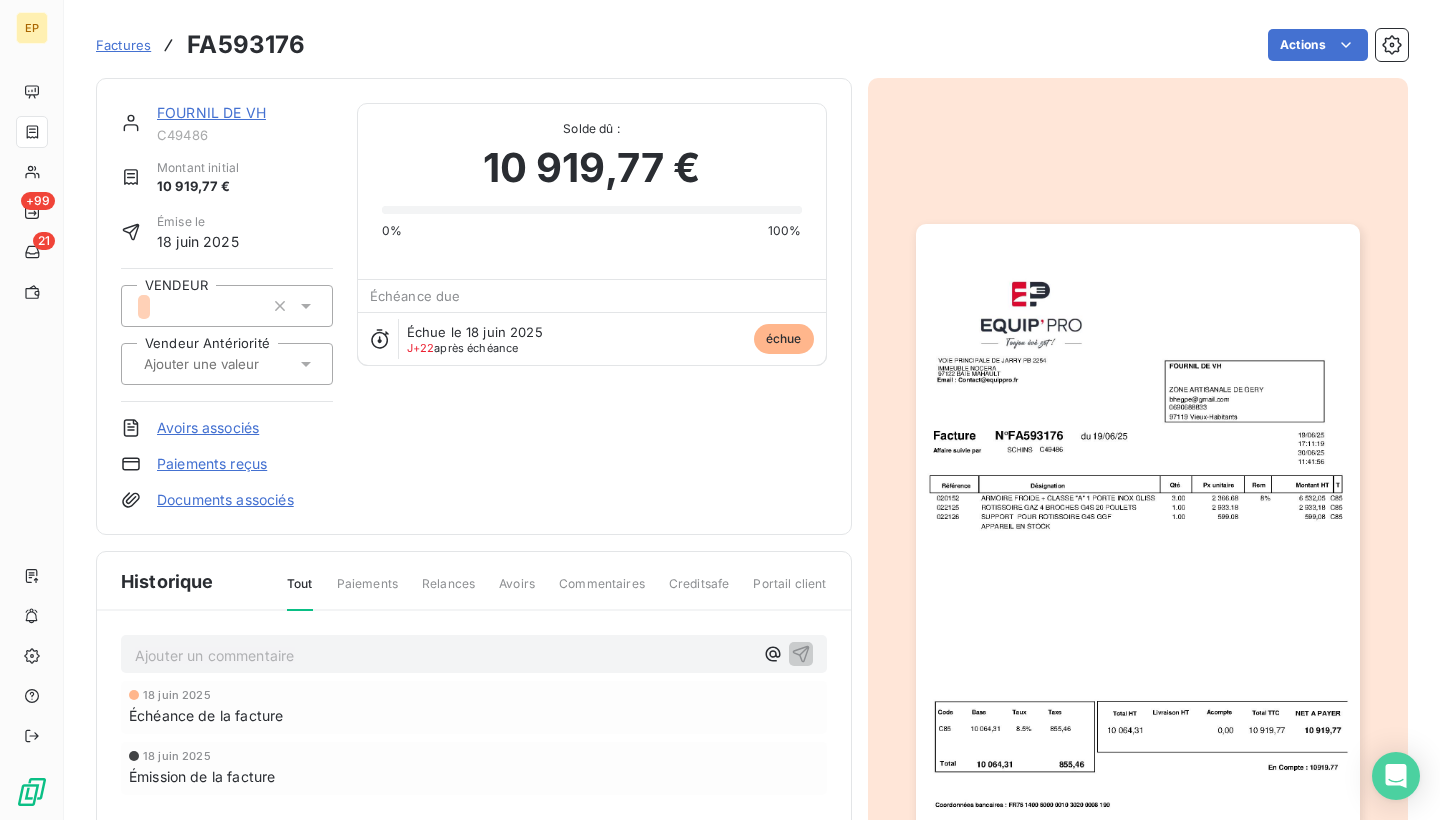click at bounding box center (1138, 537) 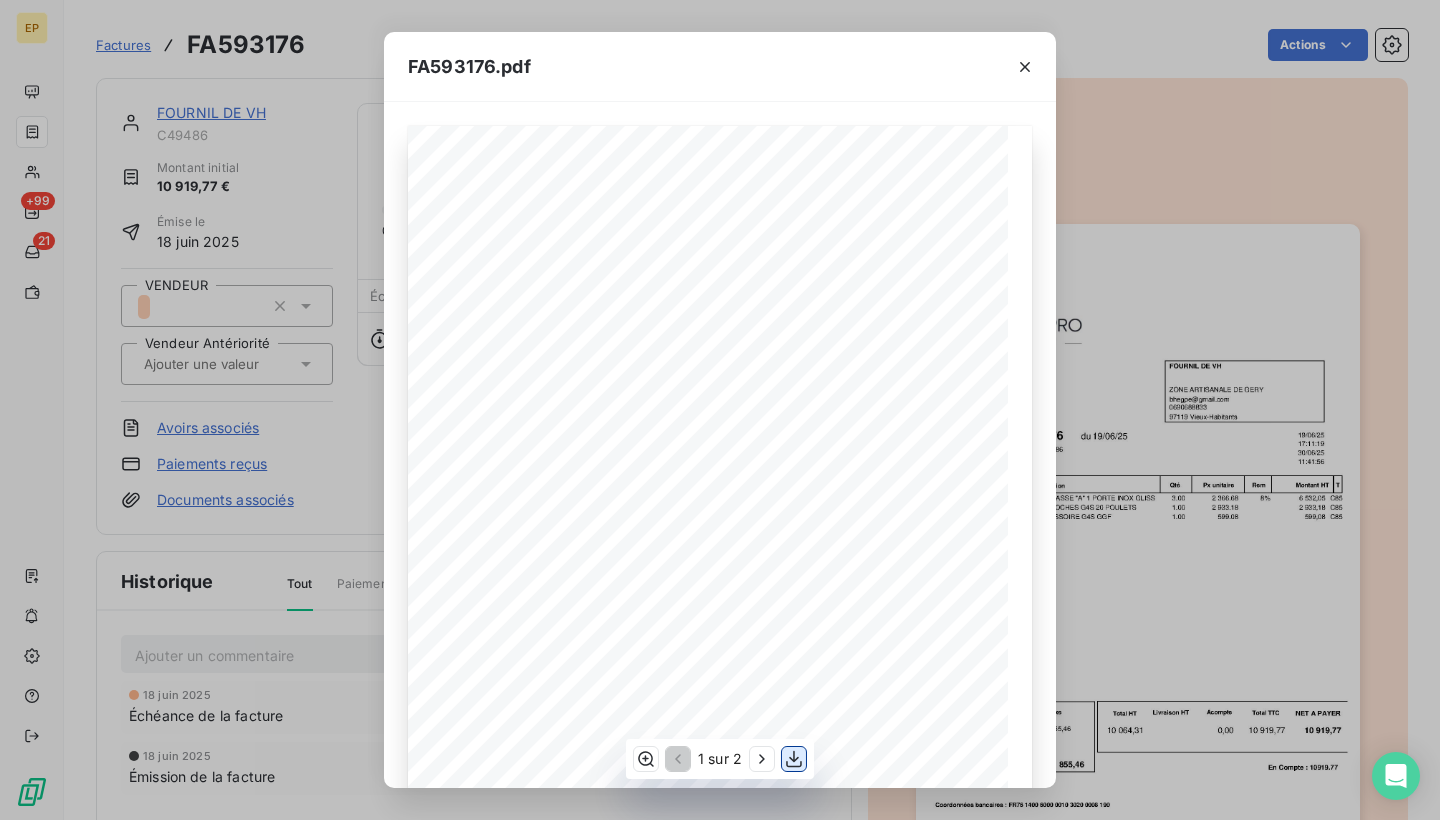click 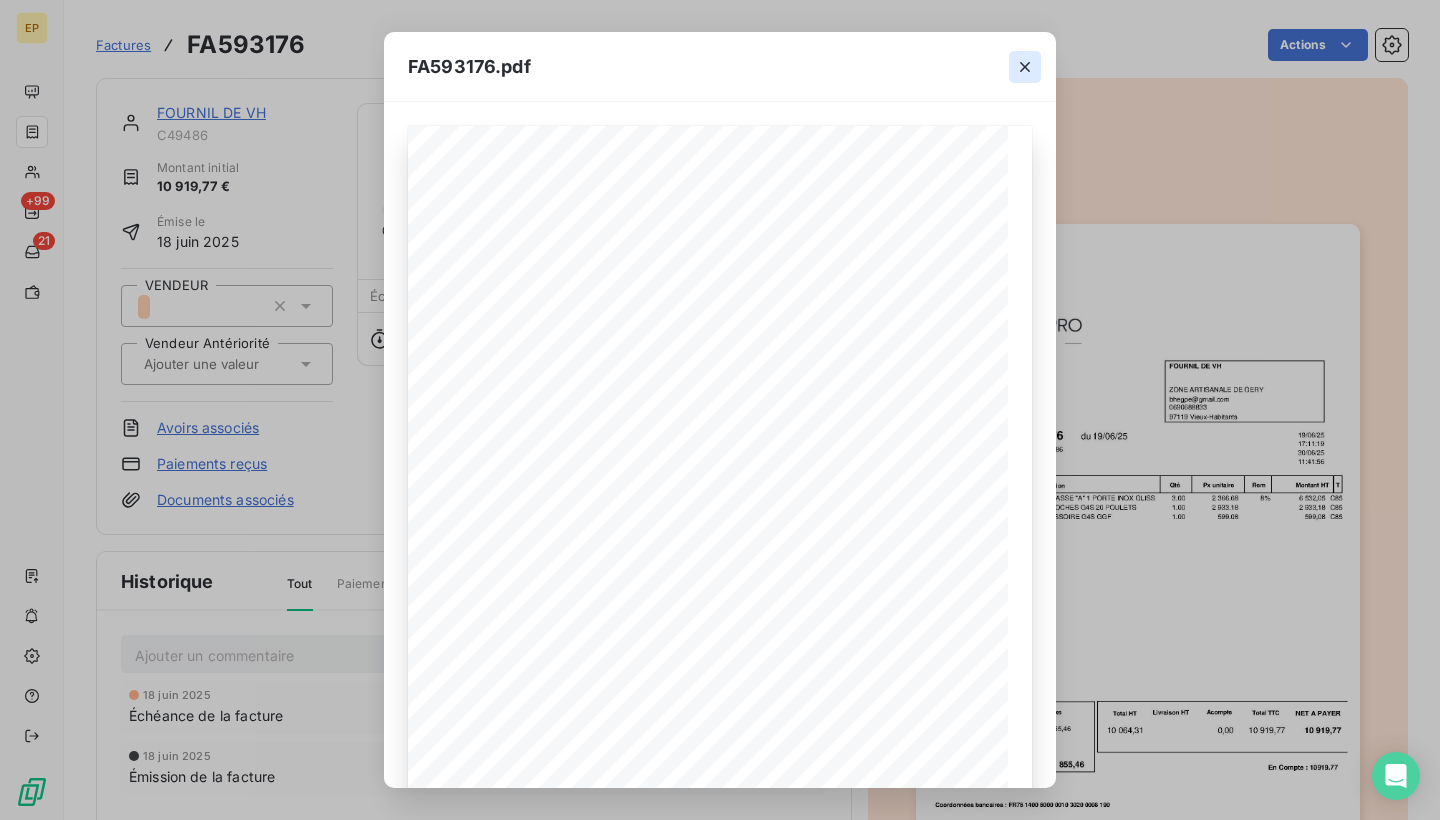 click 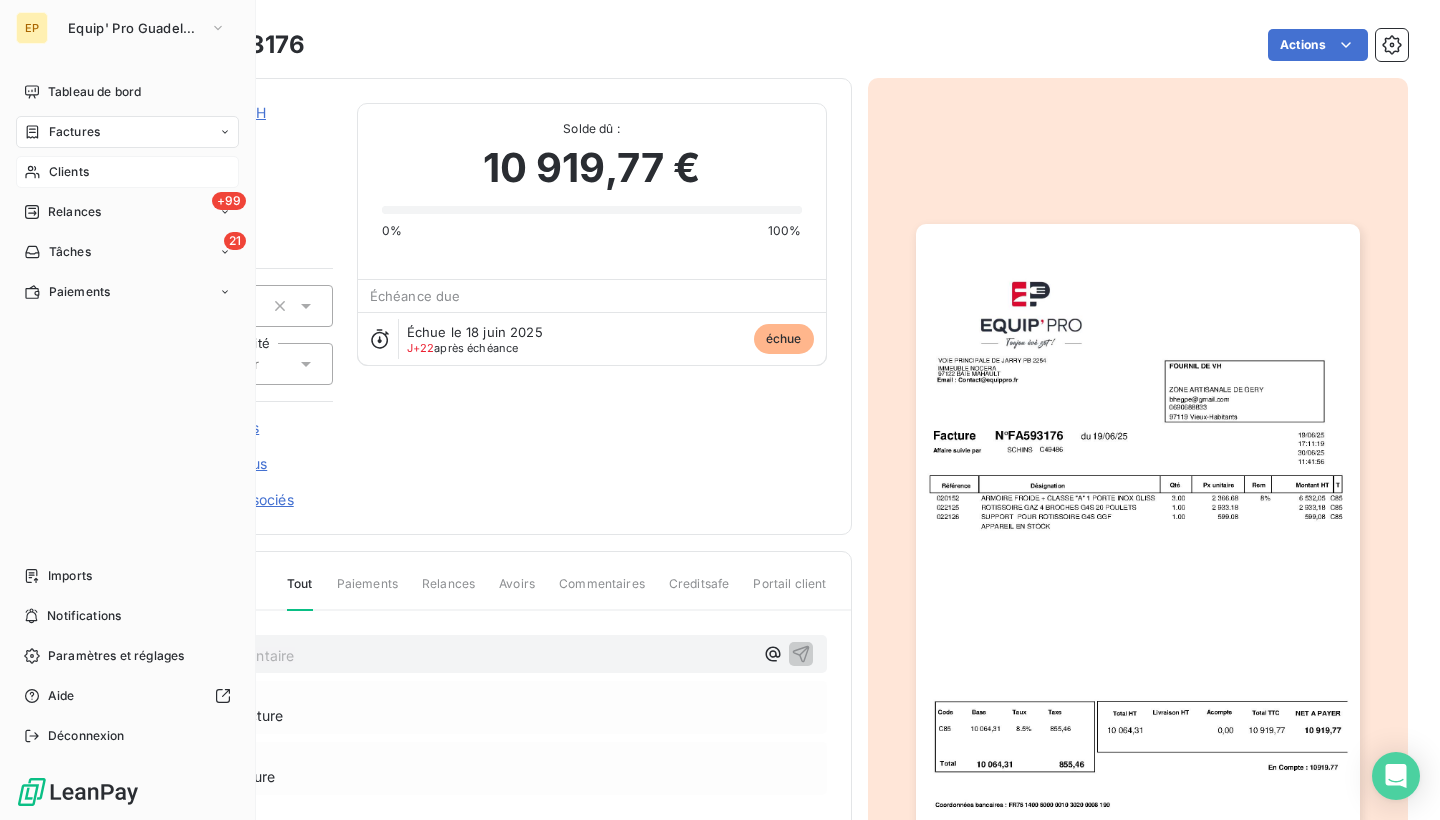 click on "Clients" at bounding box center [127, 172] 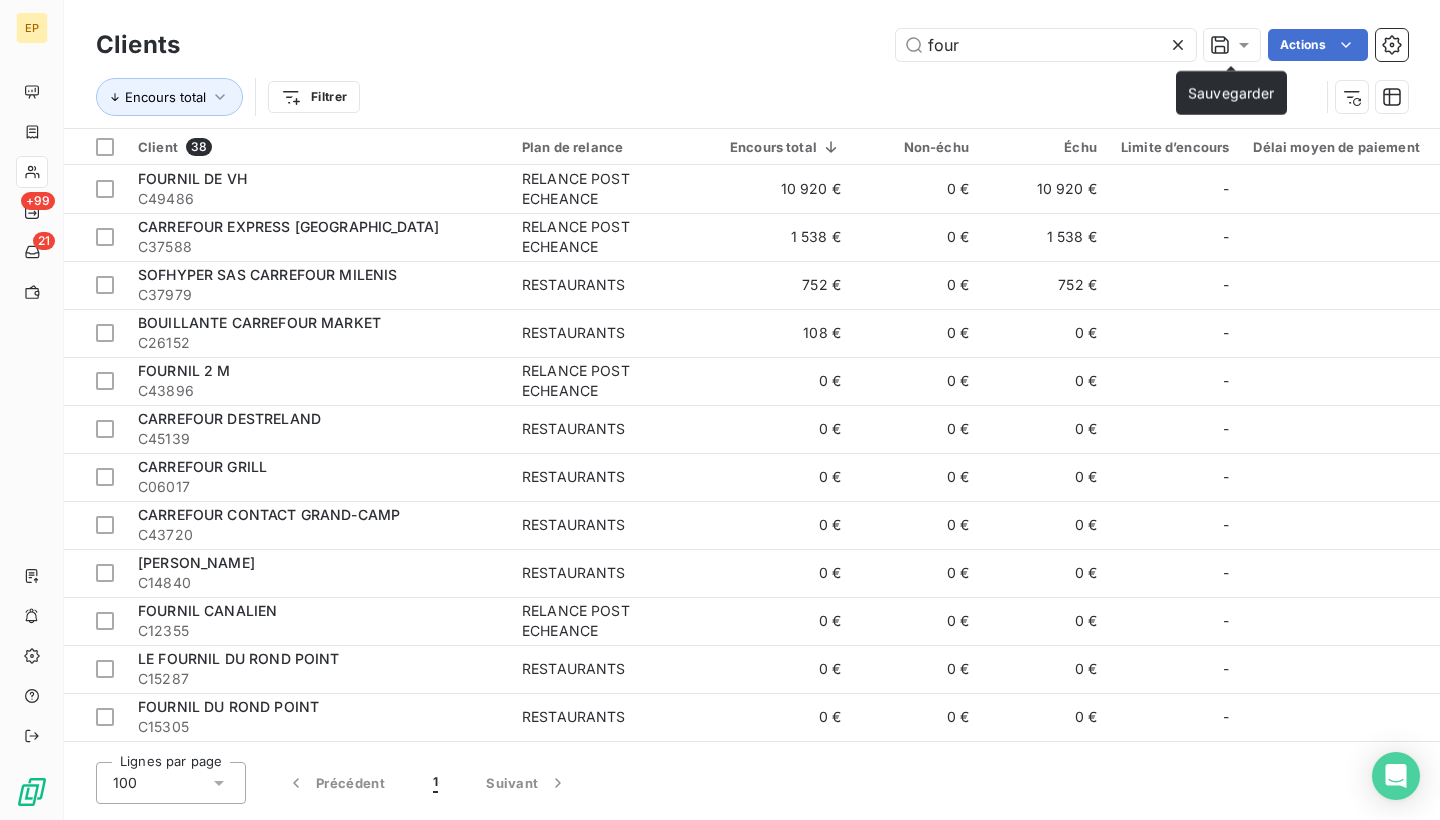 click 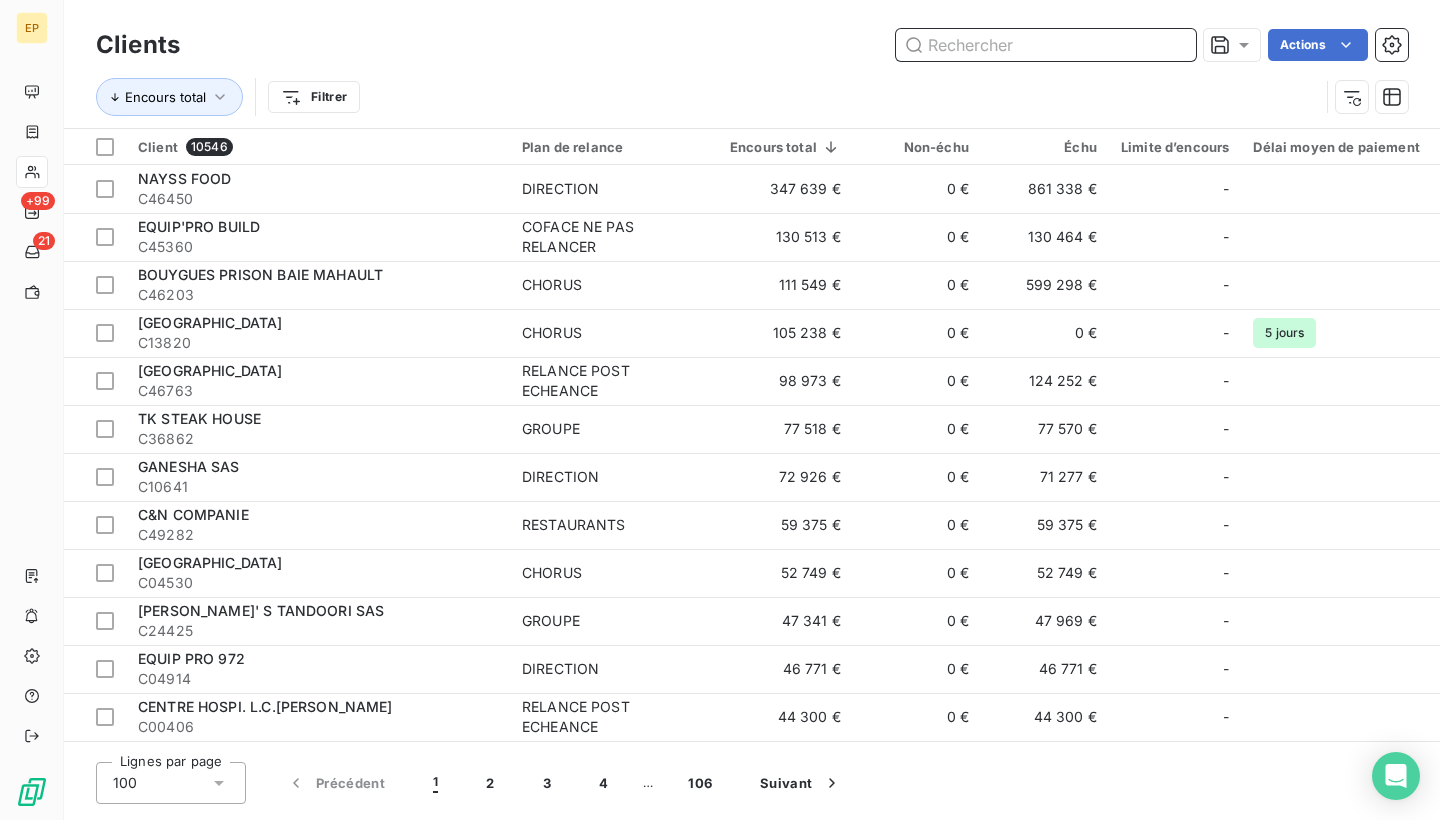 click at bounding box center (1046, 45) 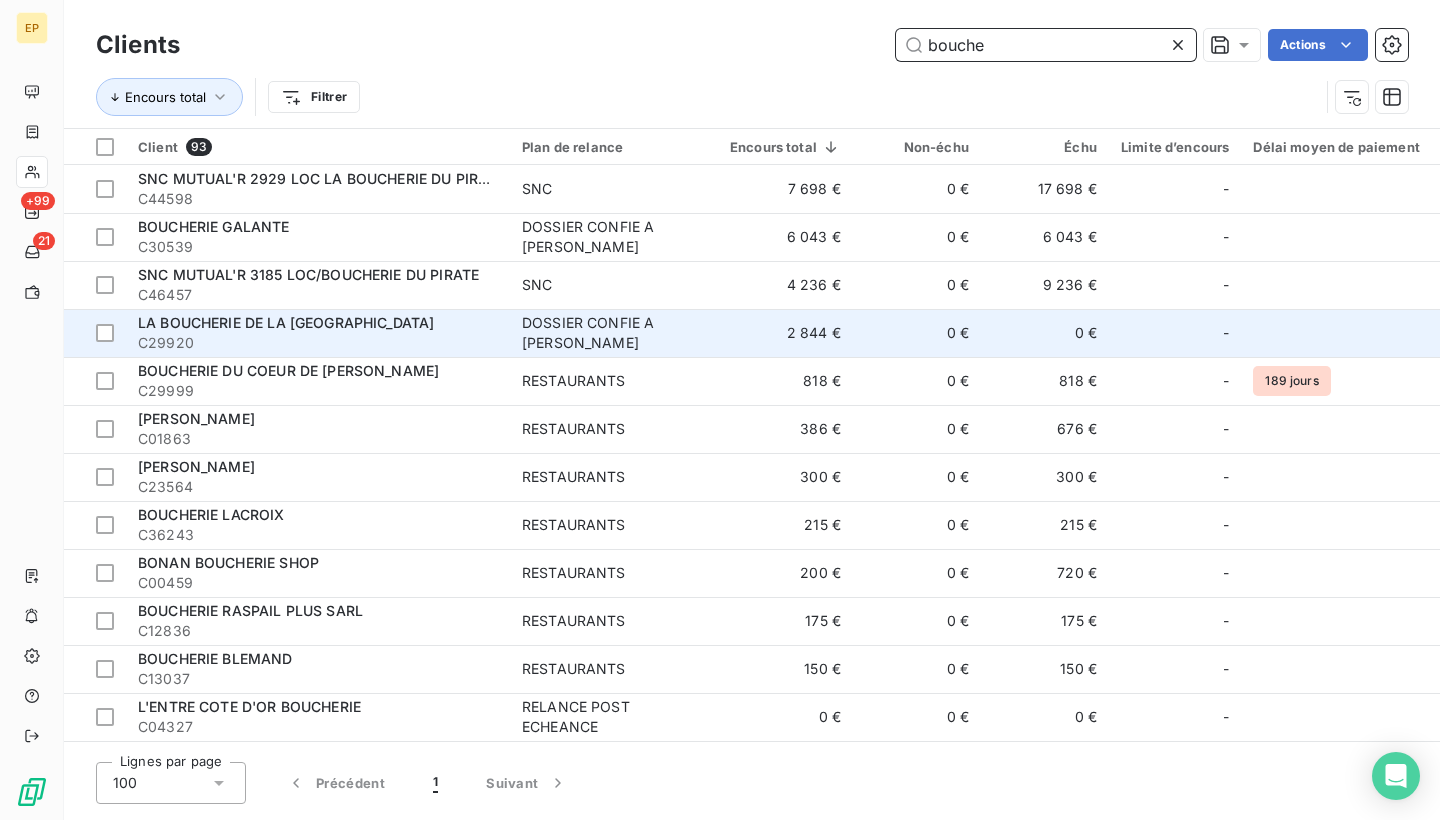 type on "bouche" 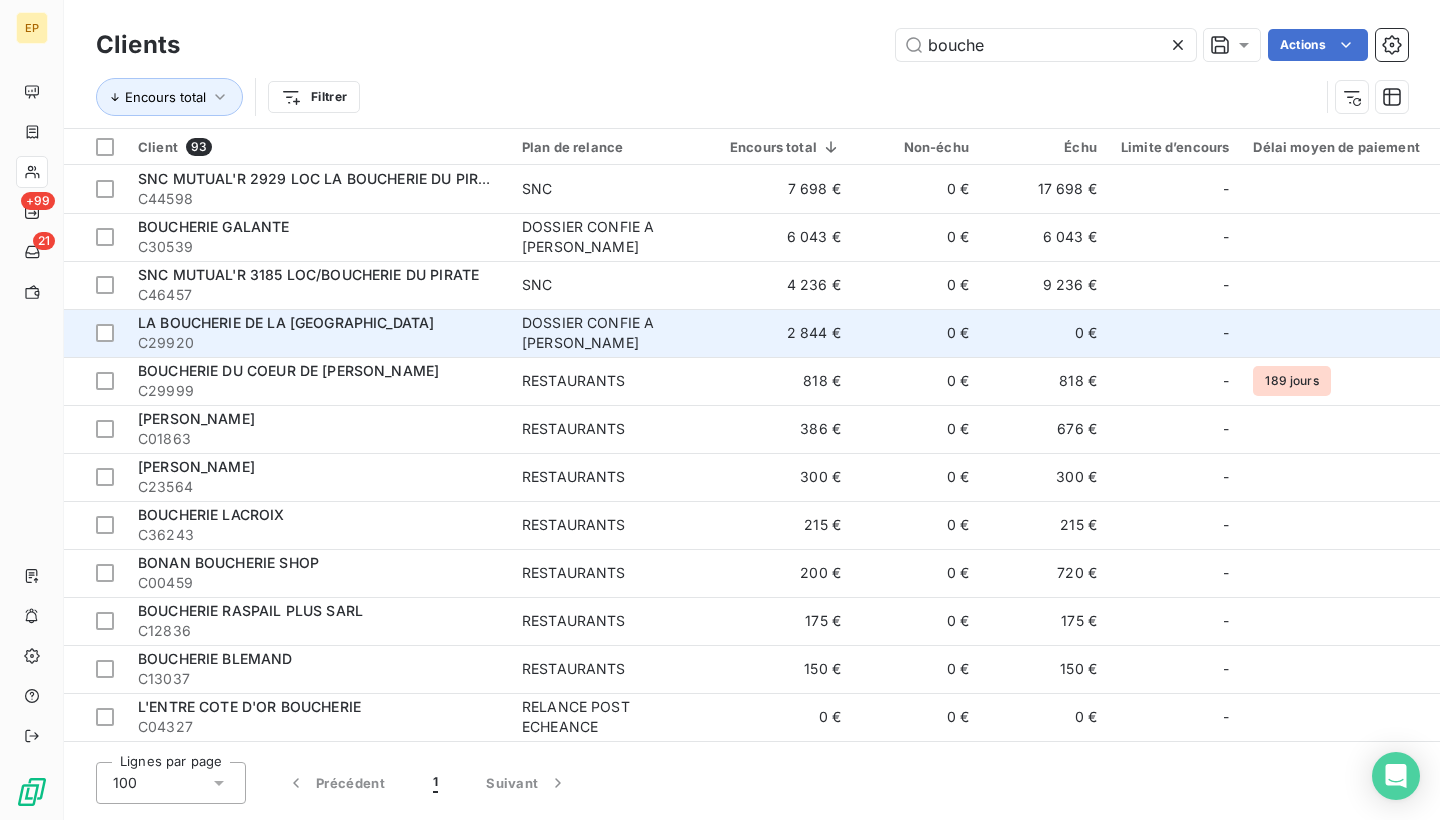 click on "LA BOUCHERIE DE LA GARE SAS" at bounding box center (286, 322) 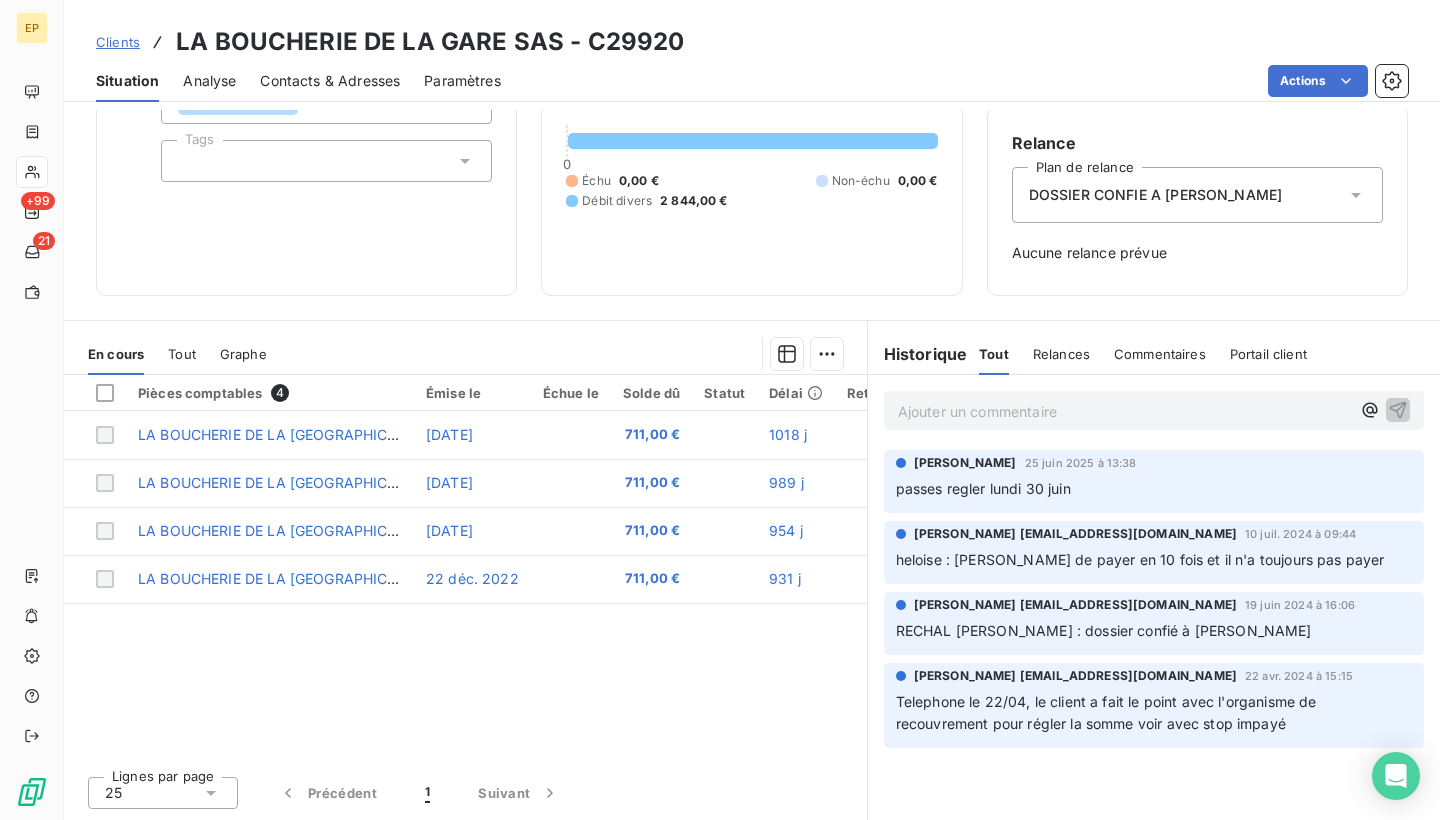 scroll, scrollTop: 166, scrollLeft: 0, axis: vertical 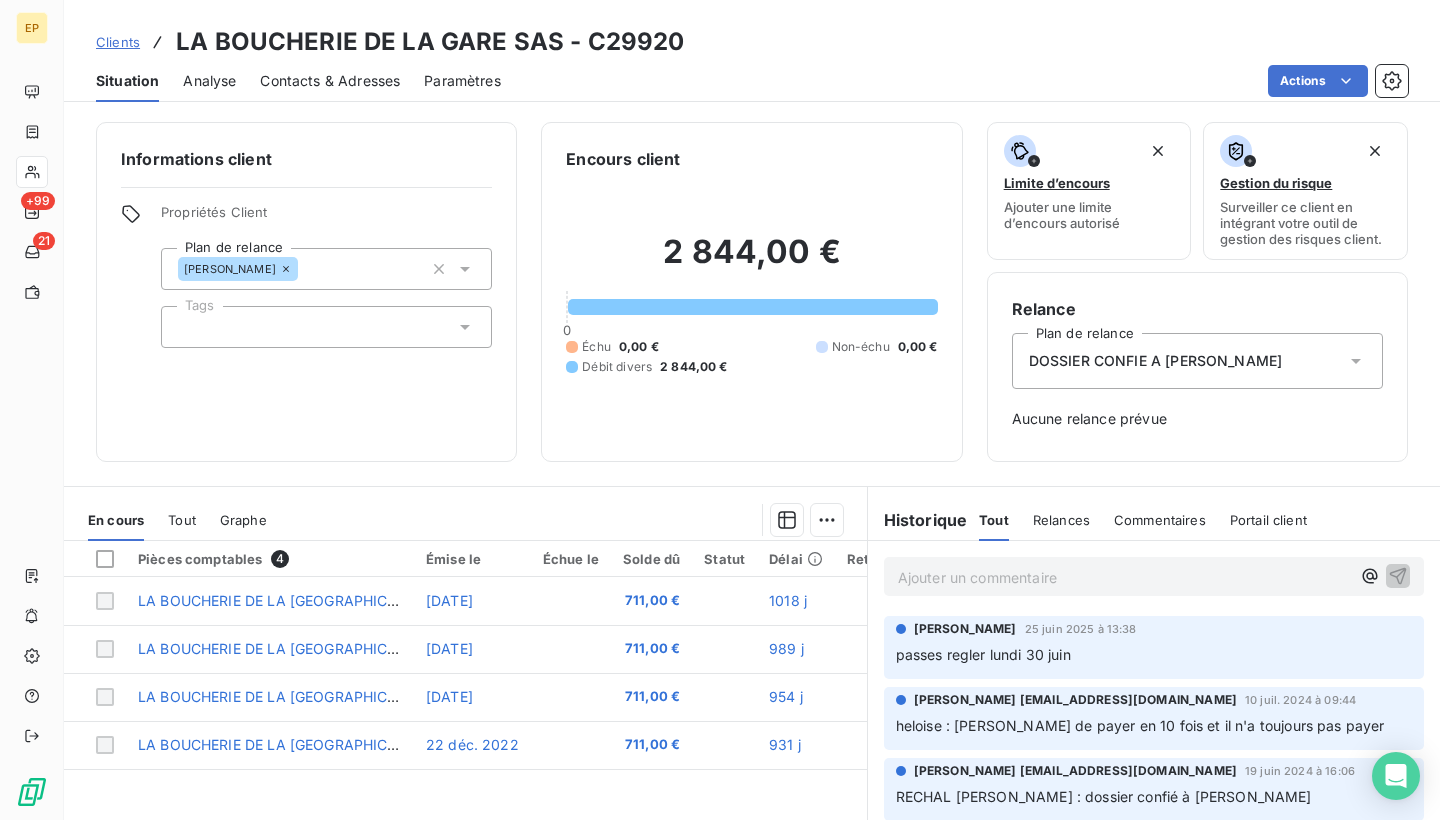 click at bounding box center [567, 520] 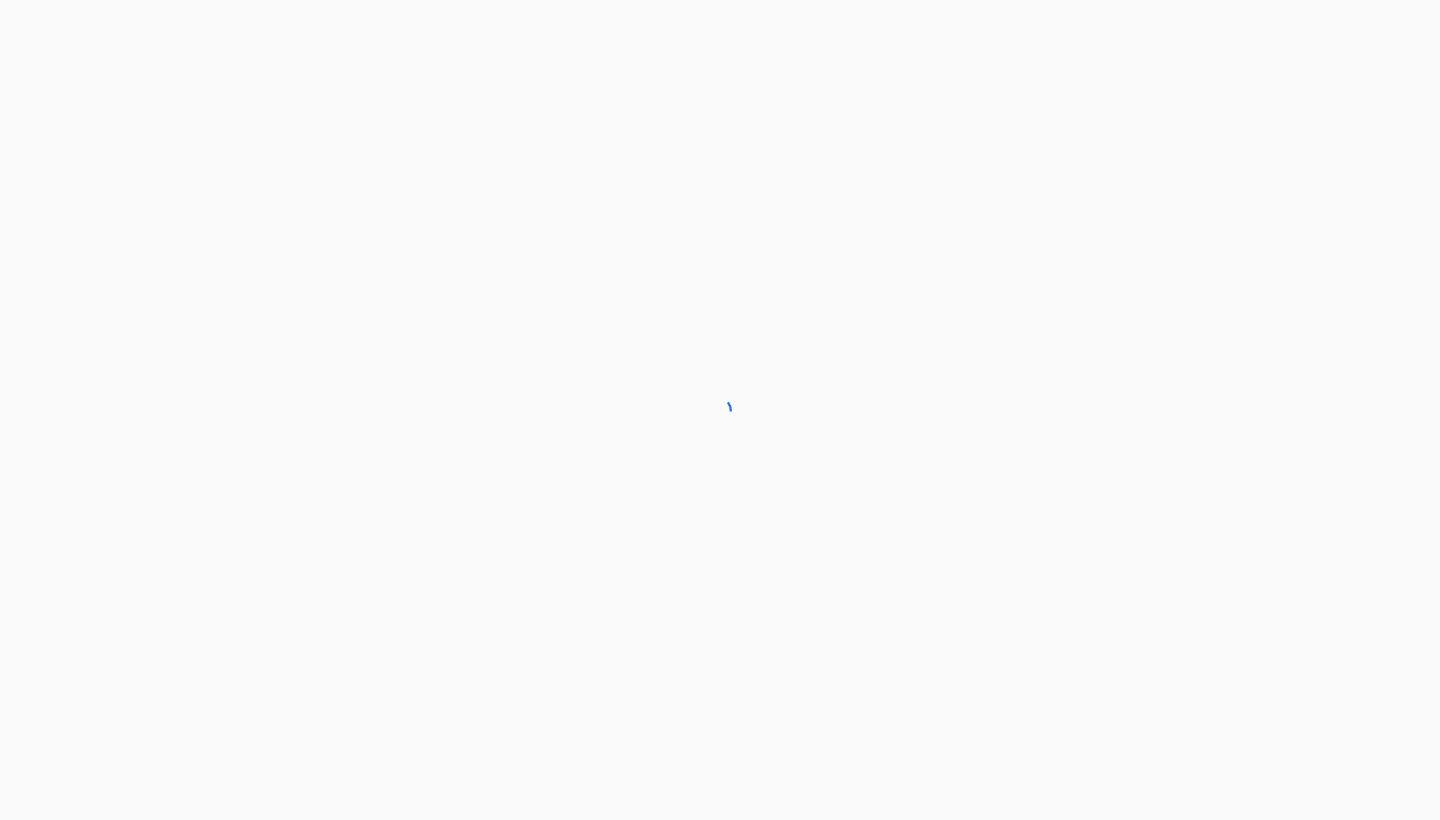 scroll, scrollTop: 0, scrollLeft: 0, axis: both 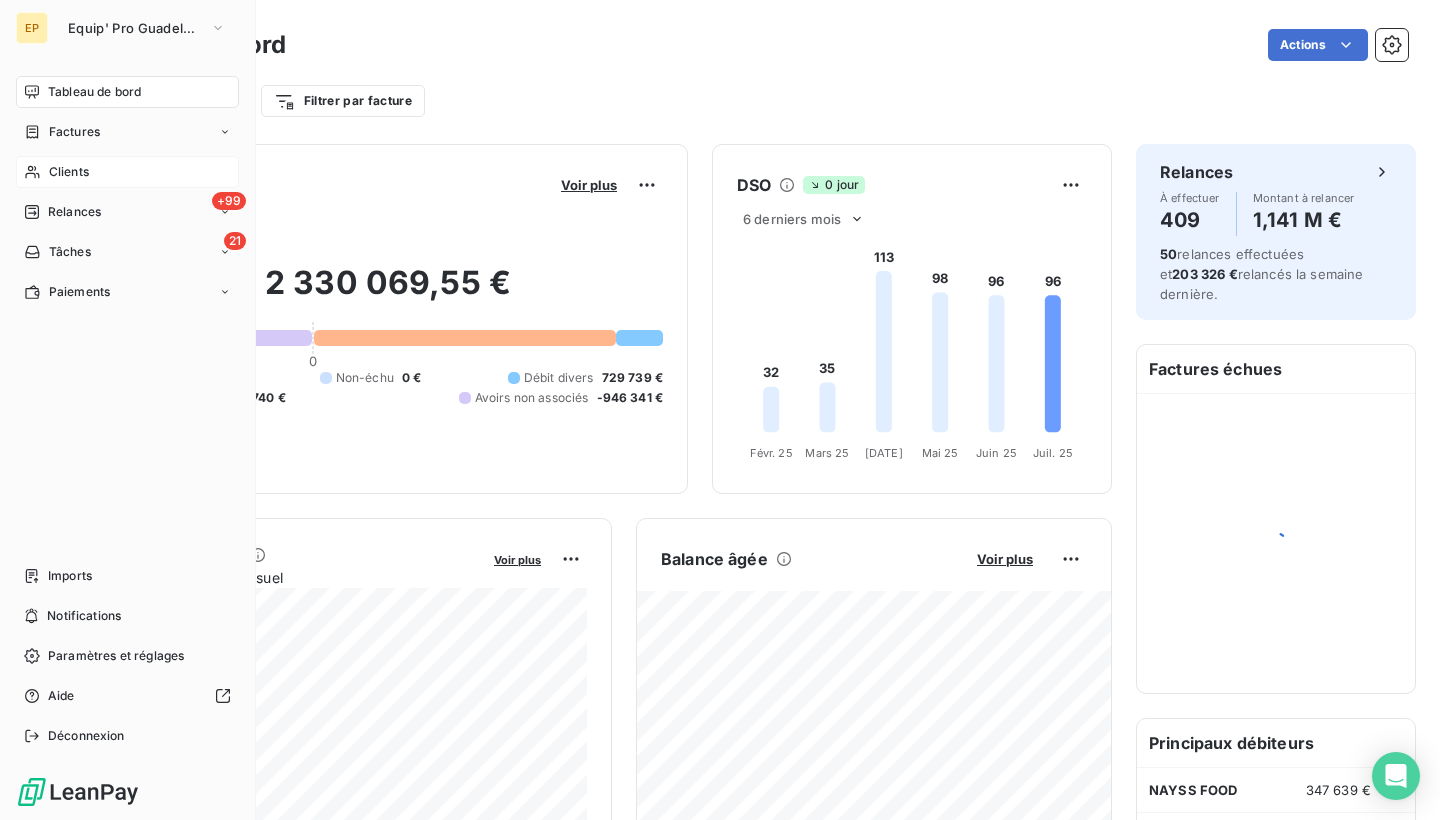 click on "Clients" at bounding box center (127, 172) 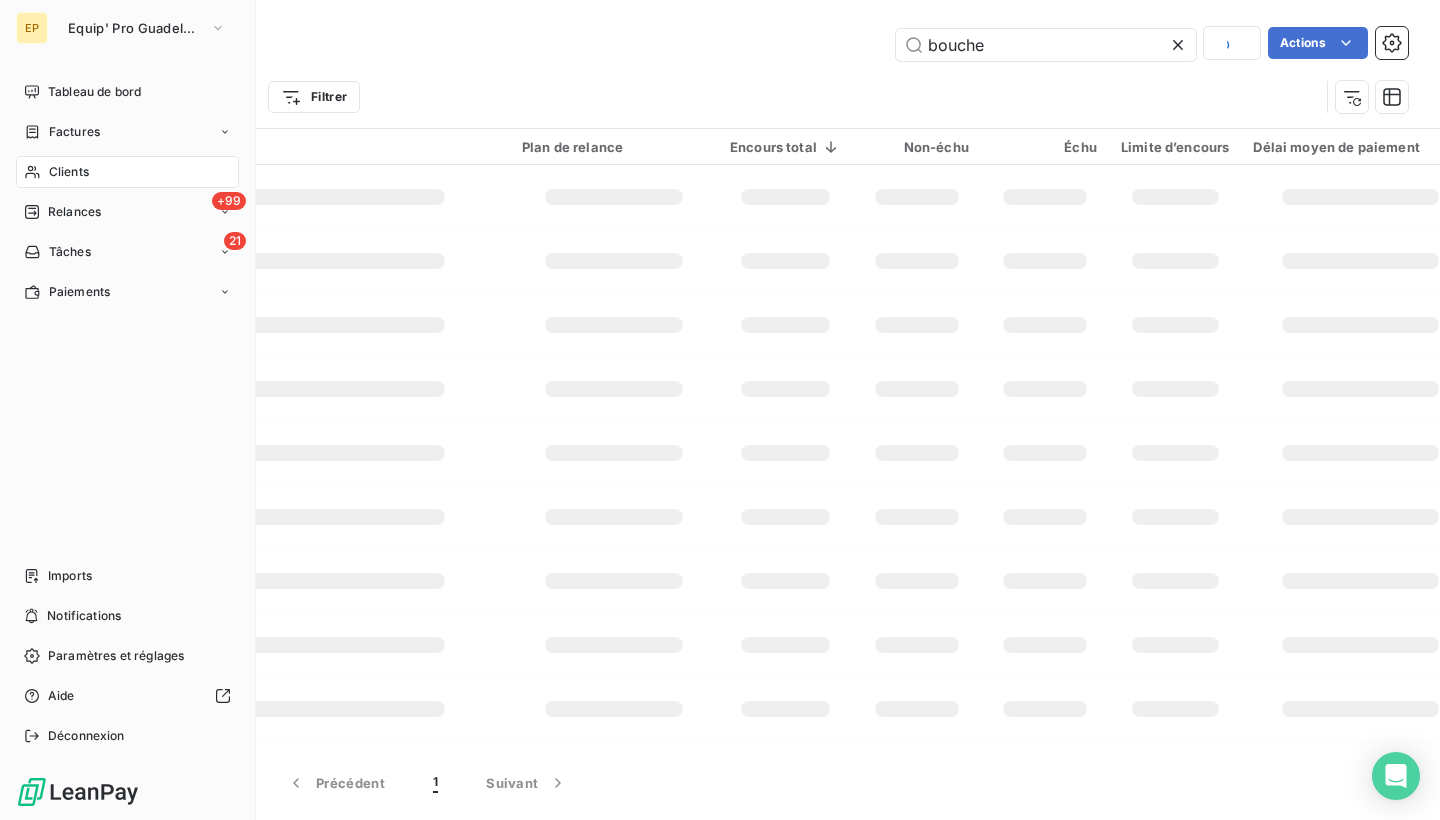 type 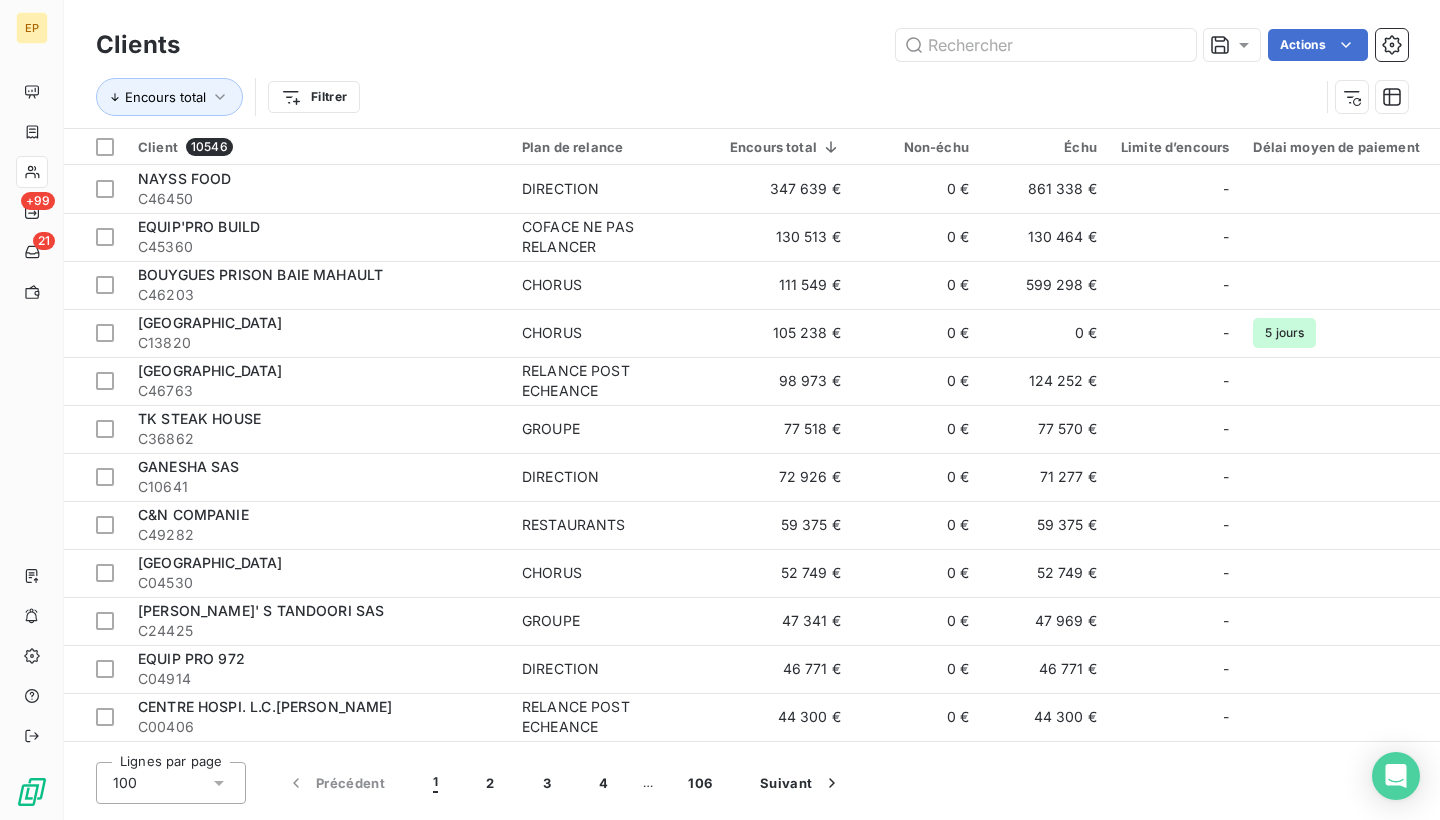 click on "Encours total Filtrer" at bounding box center (707, 97) 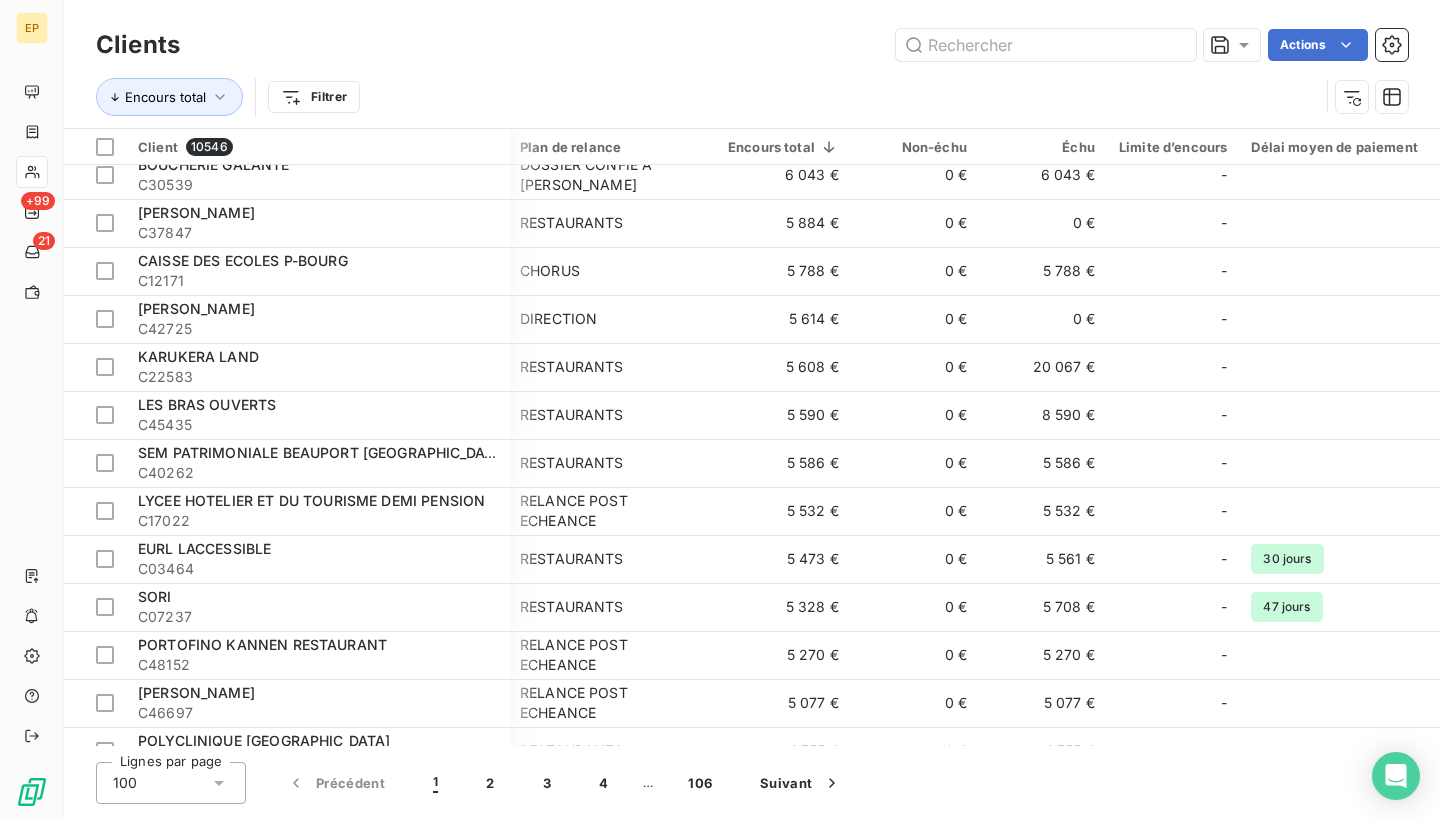 scroll, scrollTop: 2950, scrollLeft: 1, axis: both 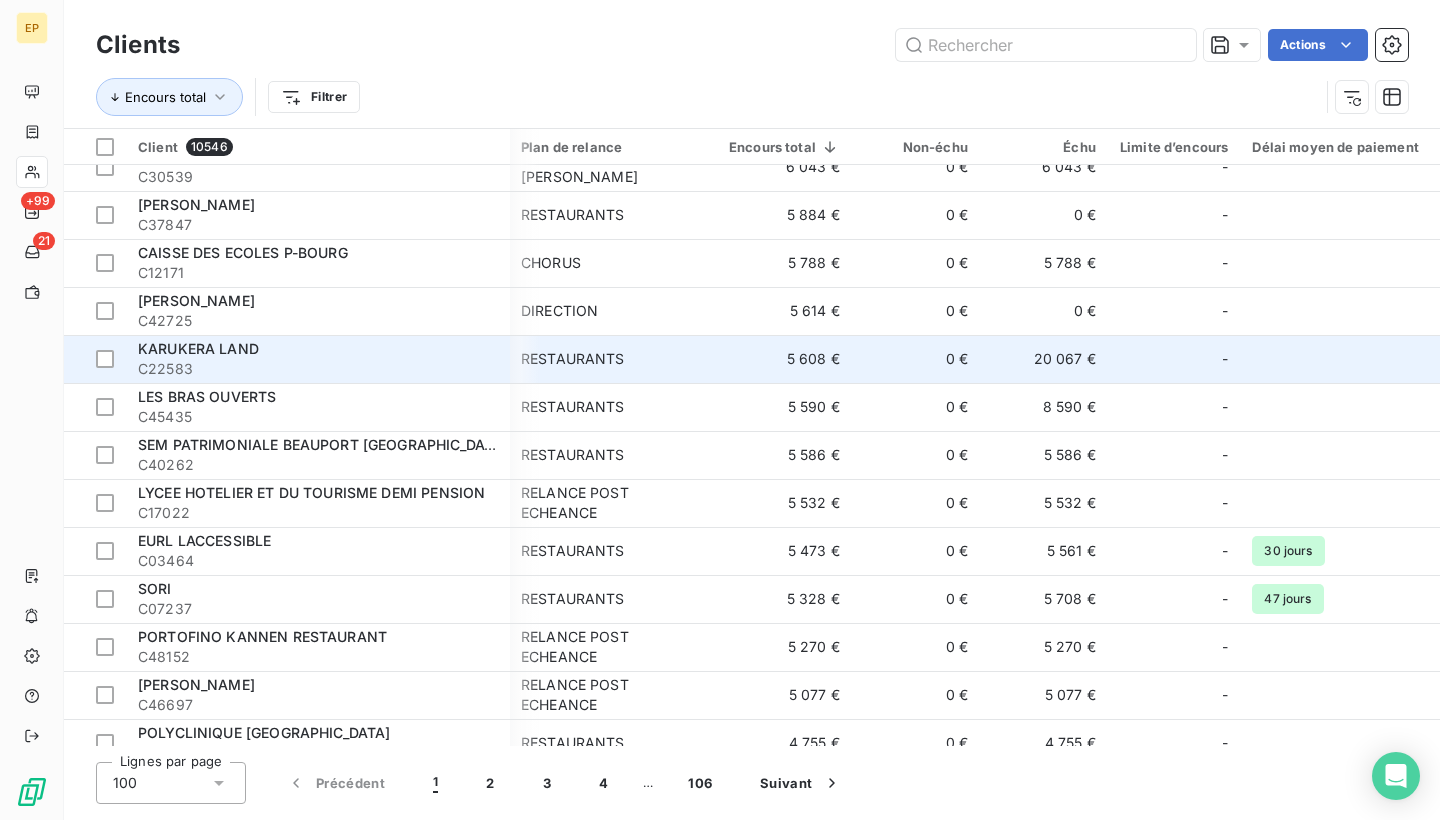 click on "KARUKERA LAND" at bounding box center [318, 349] 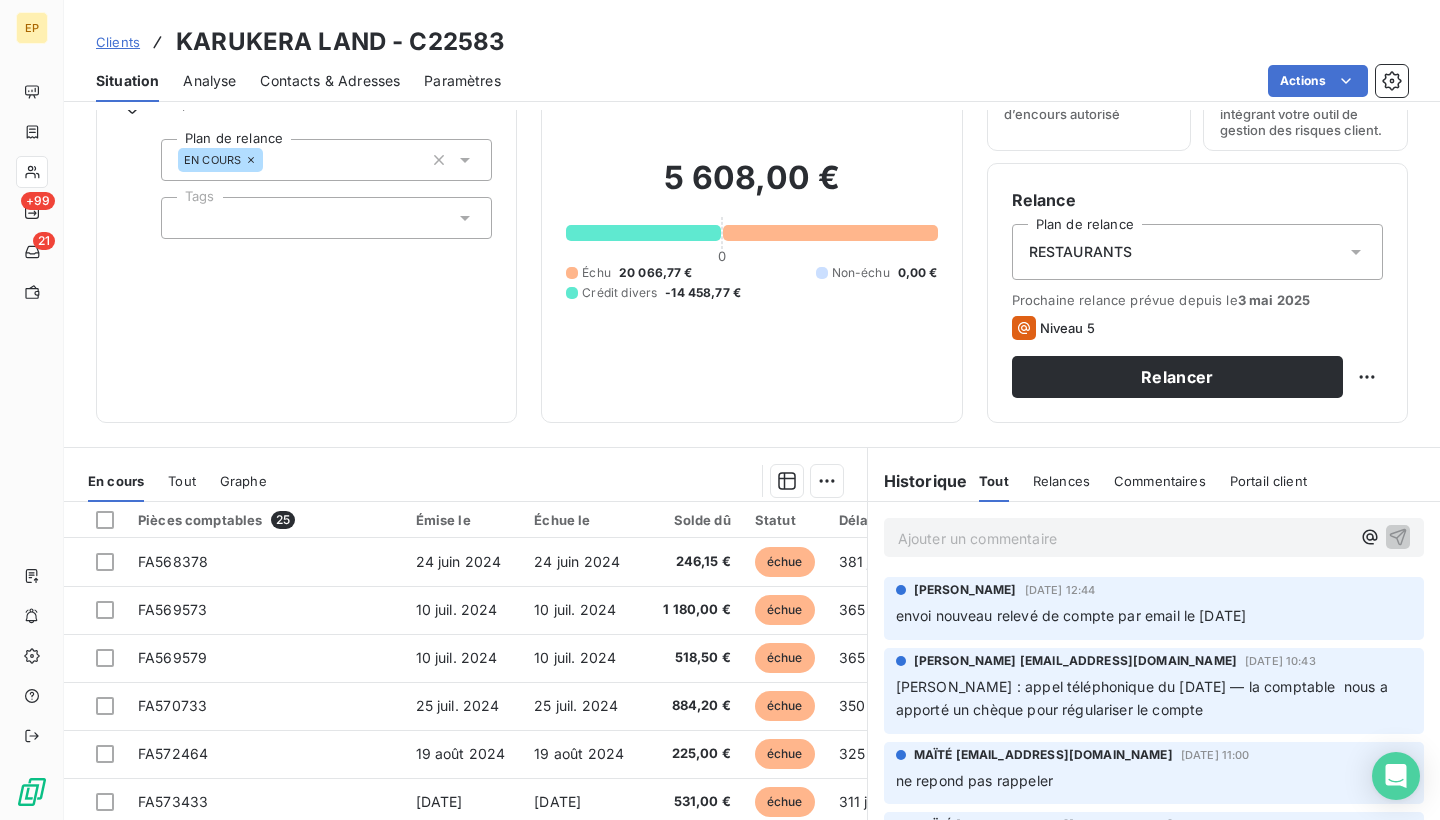 scroll, scrollTop: 216, scrollLeft: 0, axis: vertical 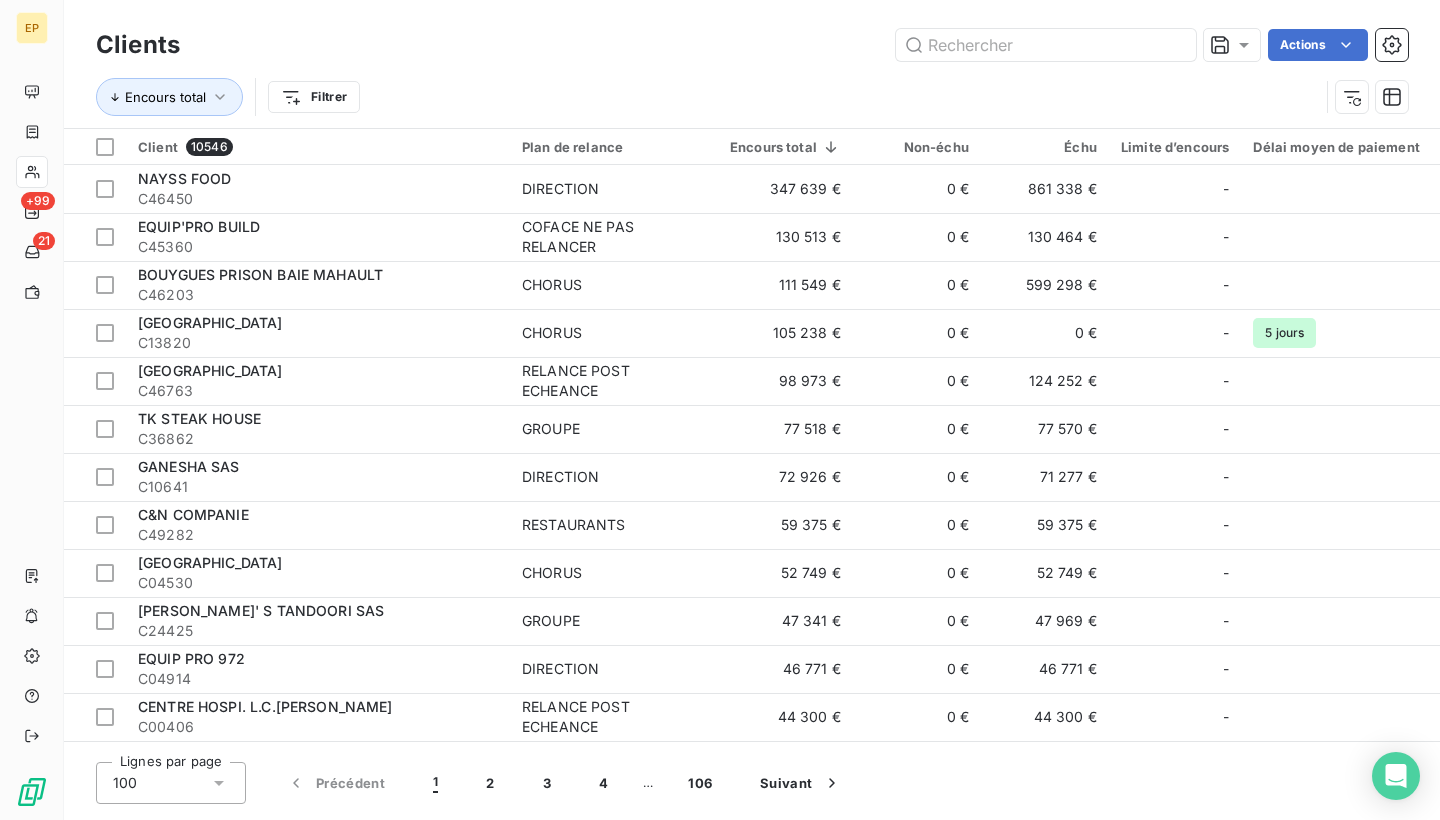 click 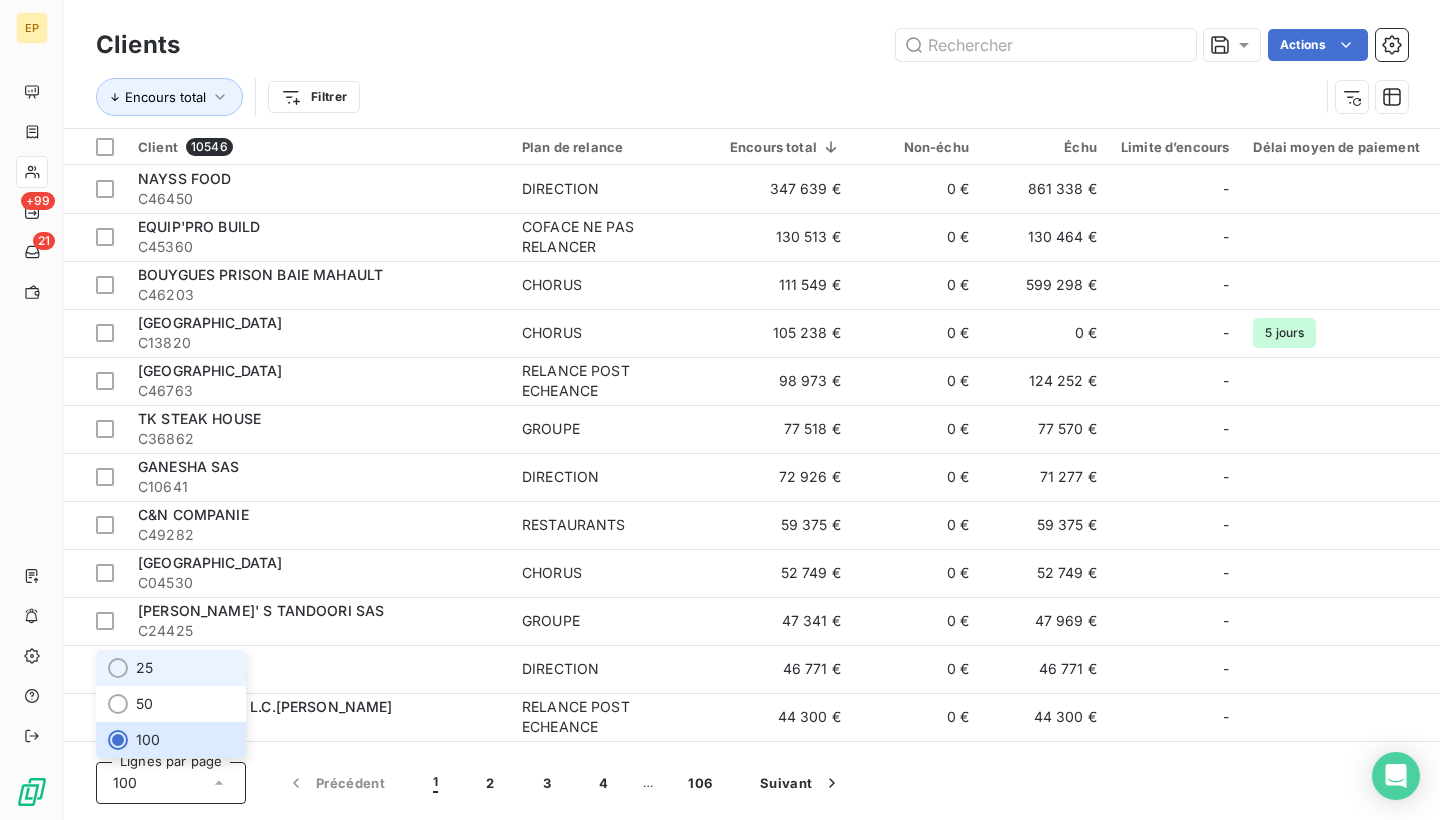 click on "25" at bounding box center (171, 668) 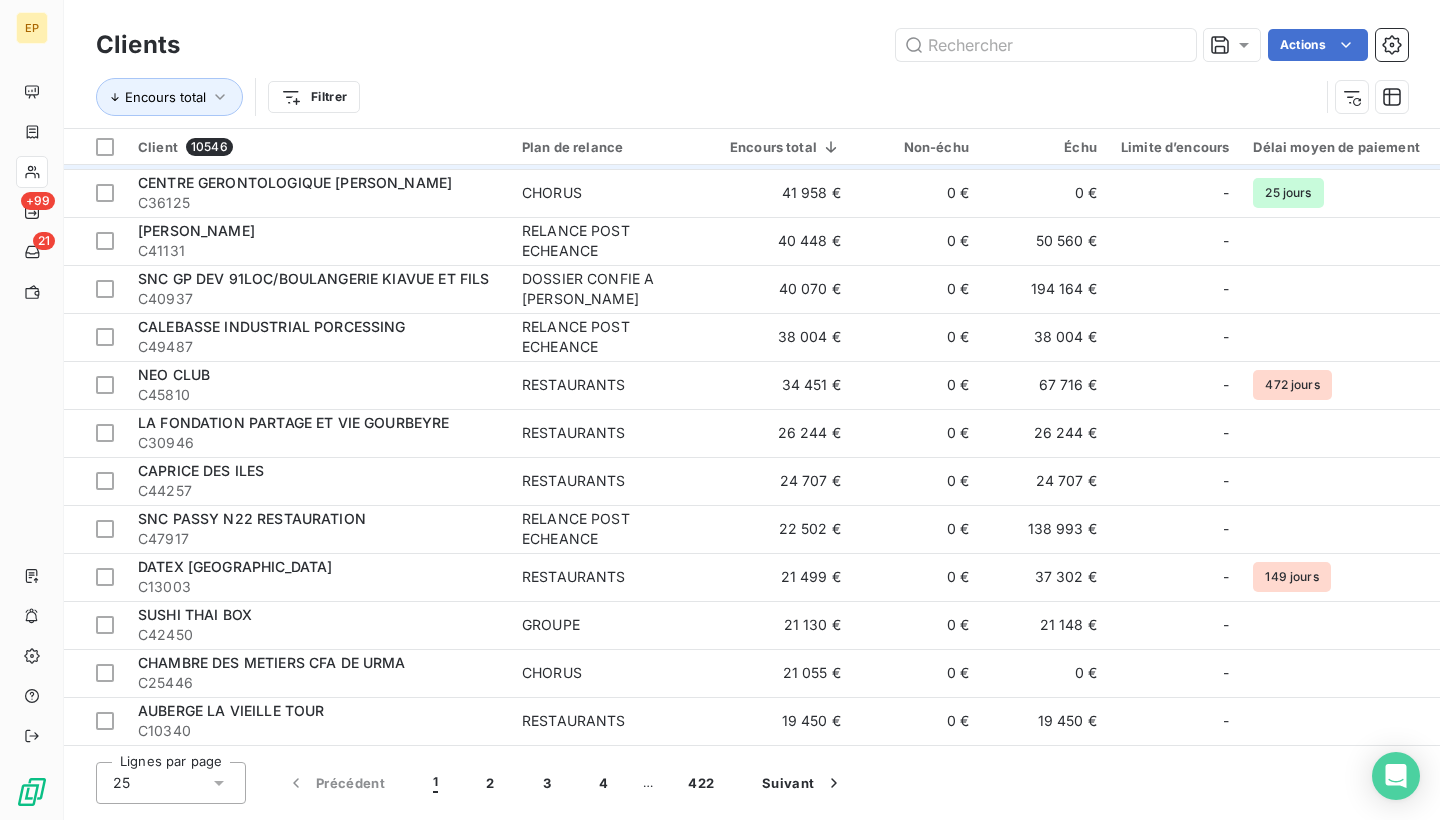 scroll, scrollTop: 626, scrollLeft: 0, axis: vertical 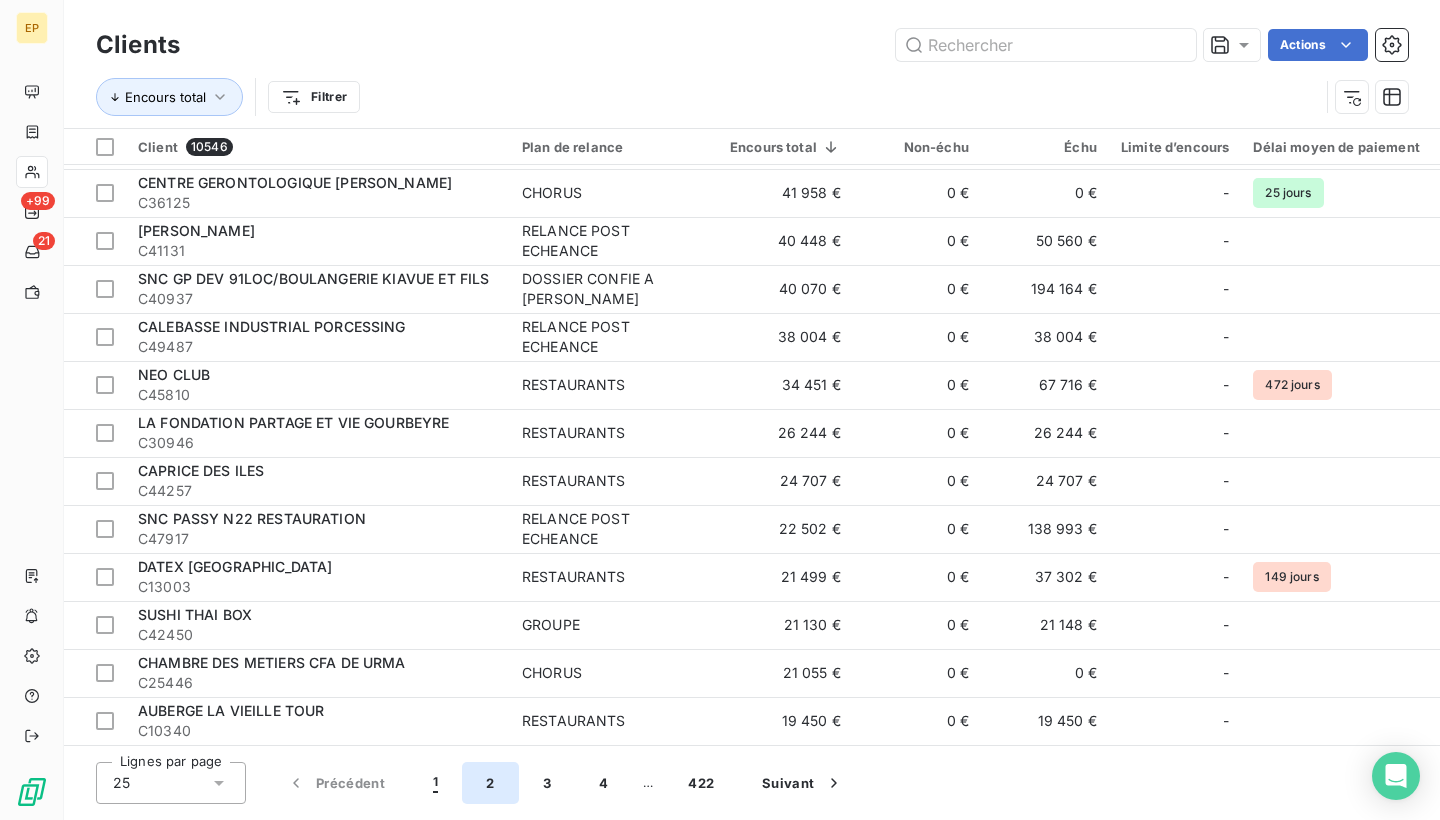 click on "2" at bounding box center [490, 783] 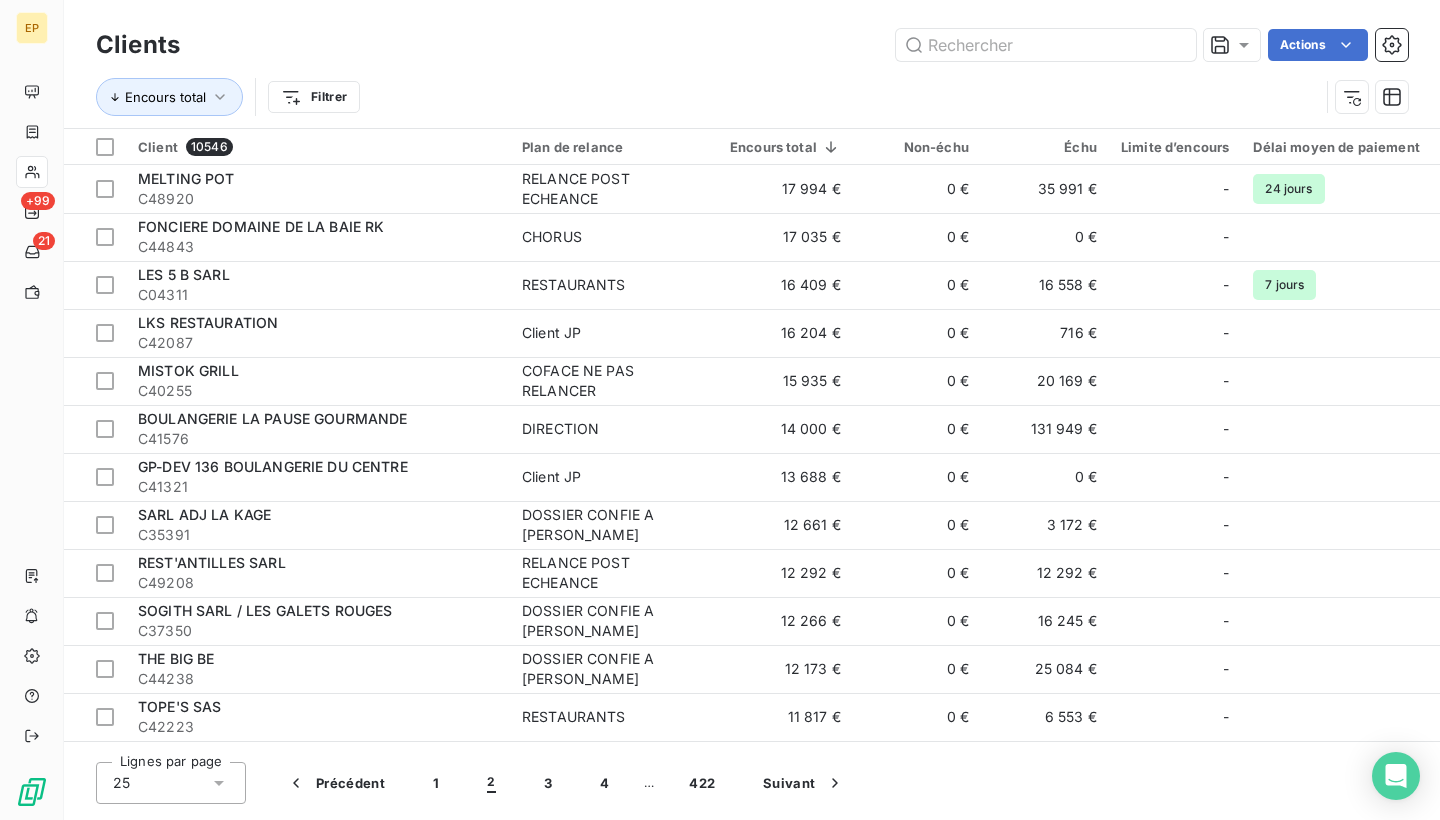 scroll, scrollTop: 0, scrollLeft: 0, axis: both 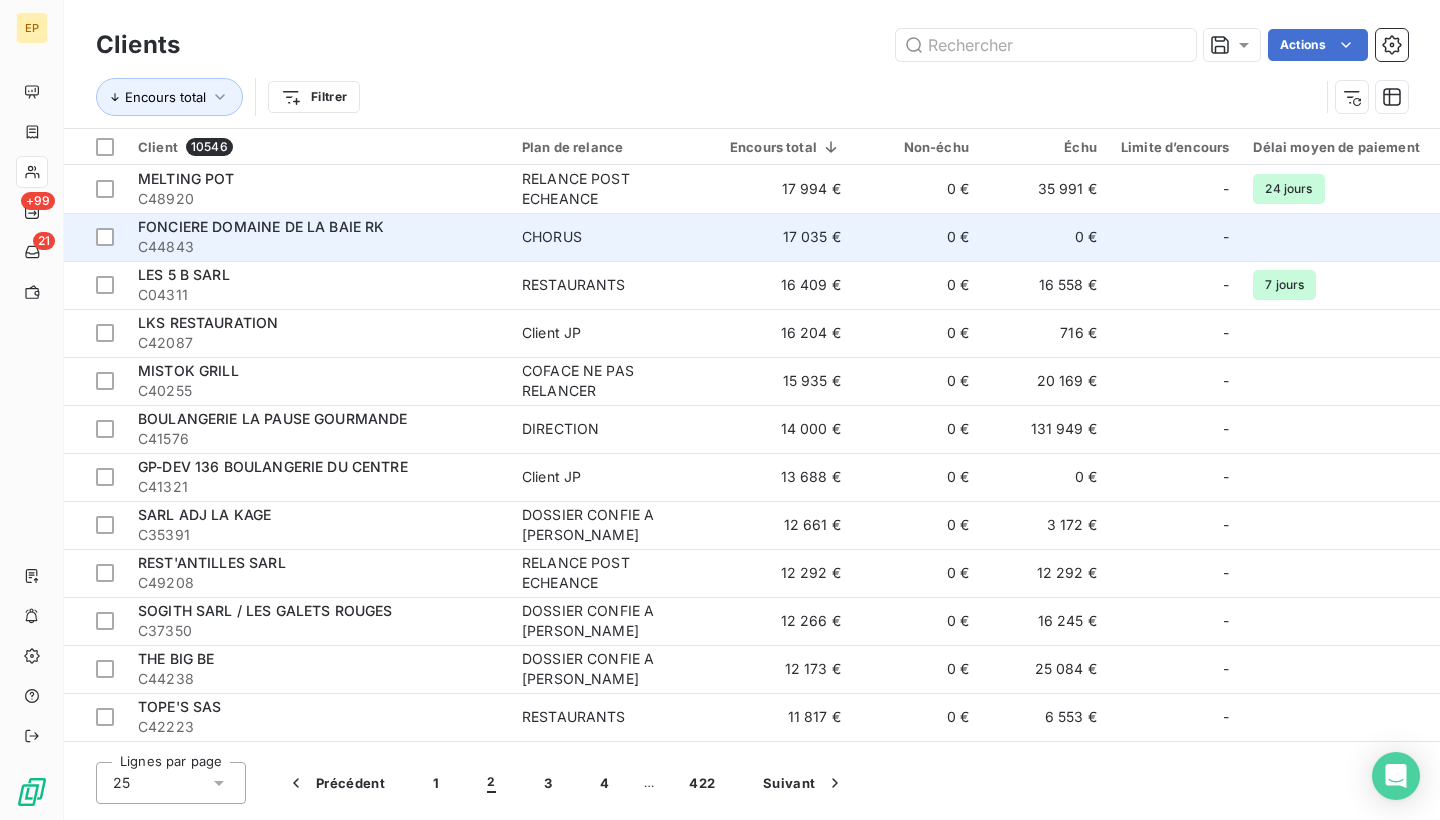click on "FONCIERE DOMAINE DE LA BAIE RK" at bounding box center [261, 226] 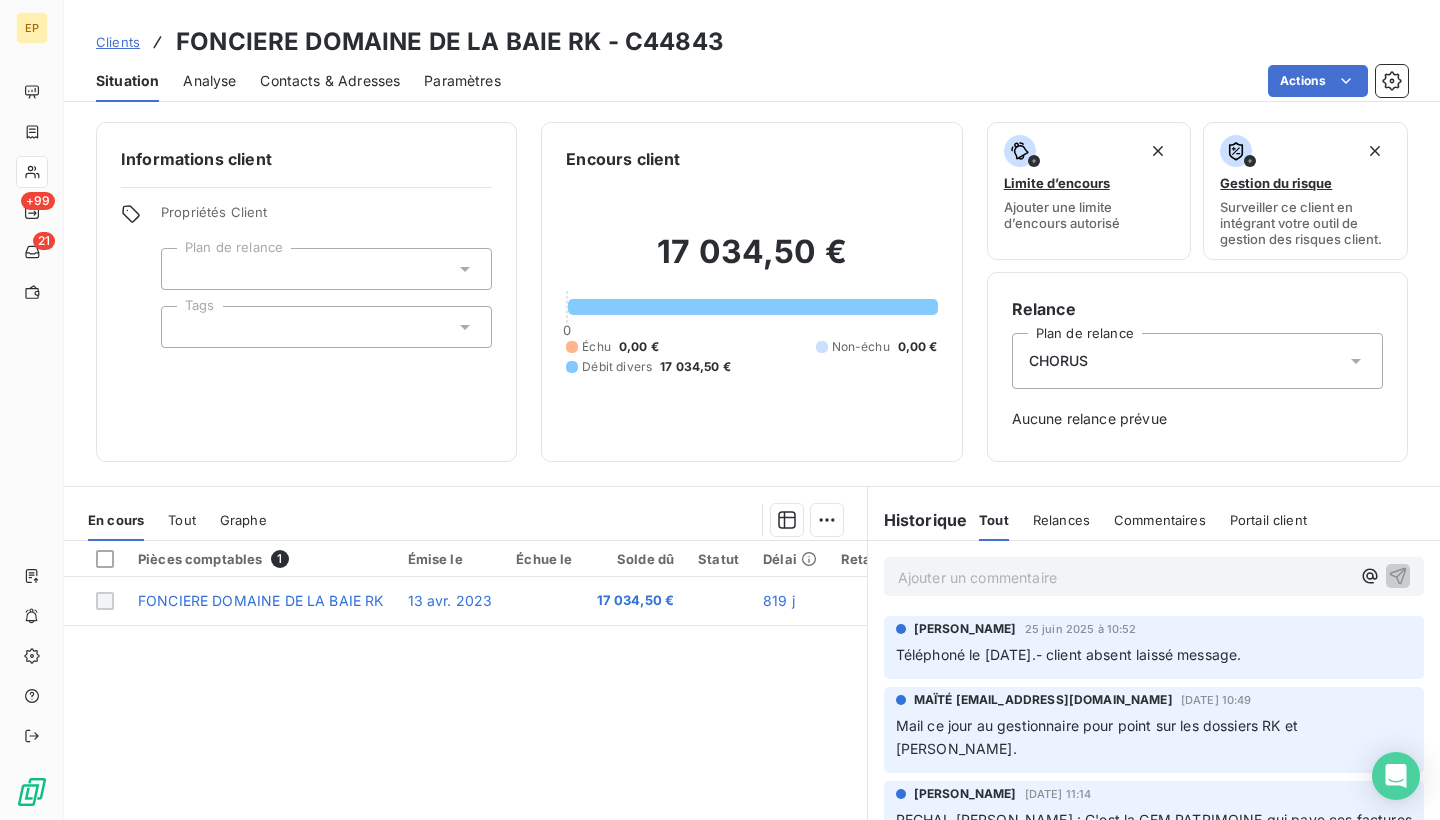 click on "Contacts & Adresses" at bounding box center [330, 81] 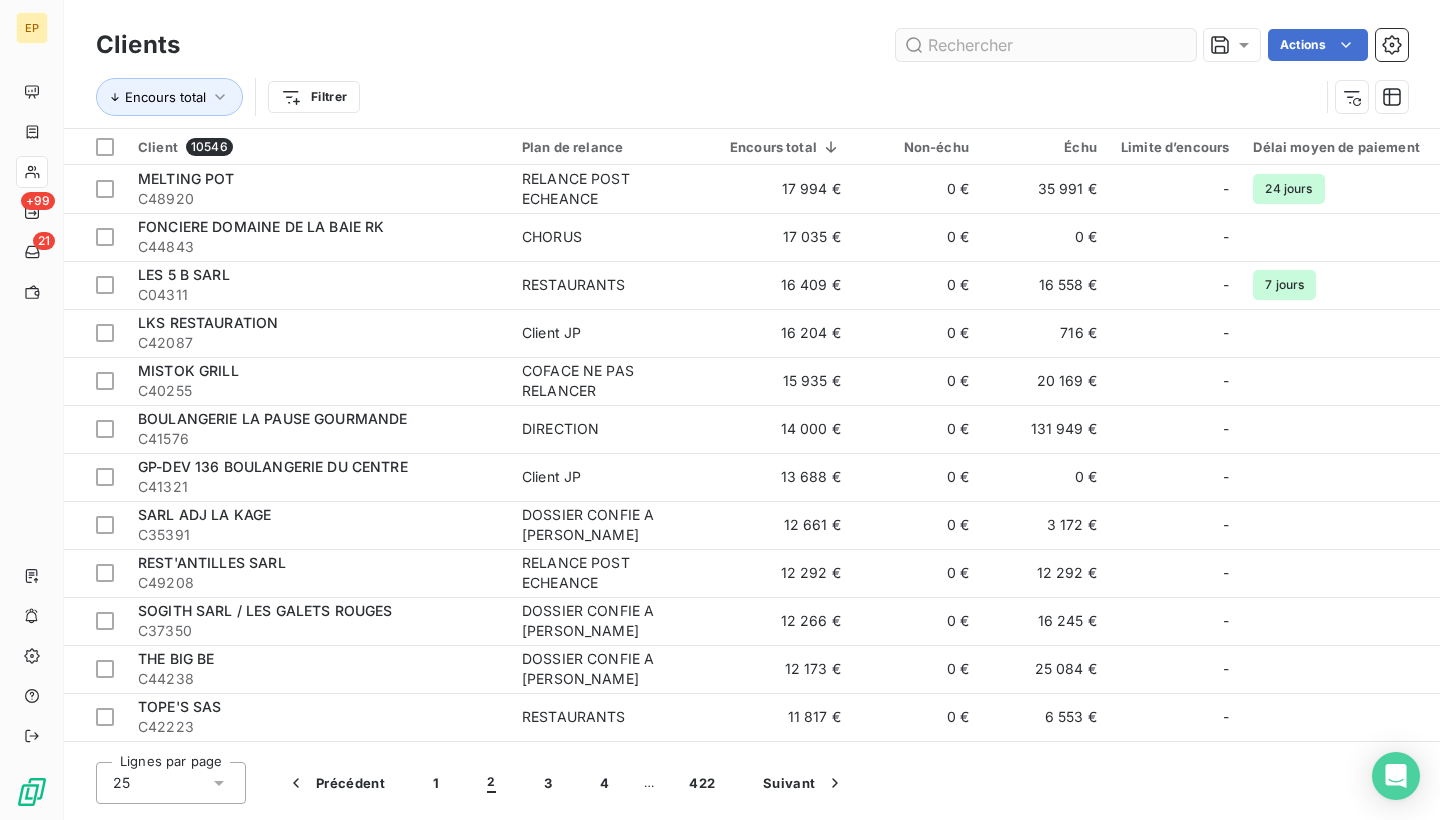 click at bounding box center [1046, 45] 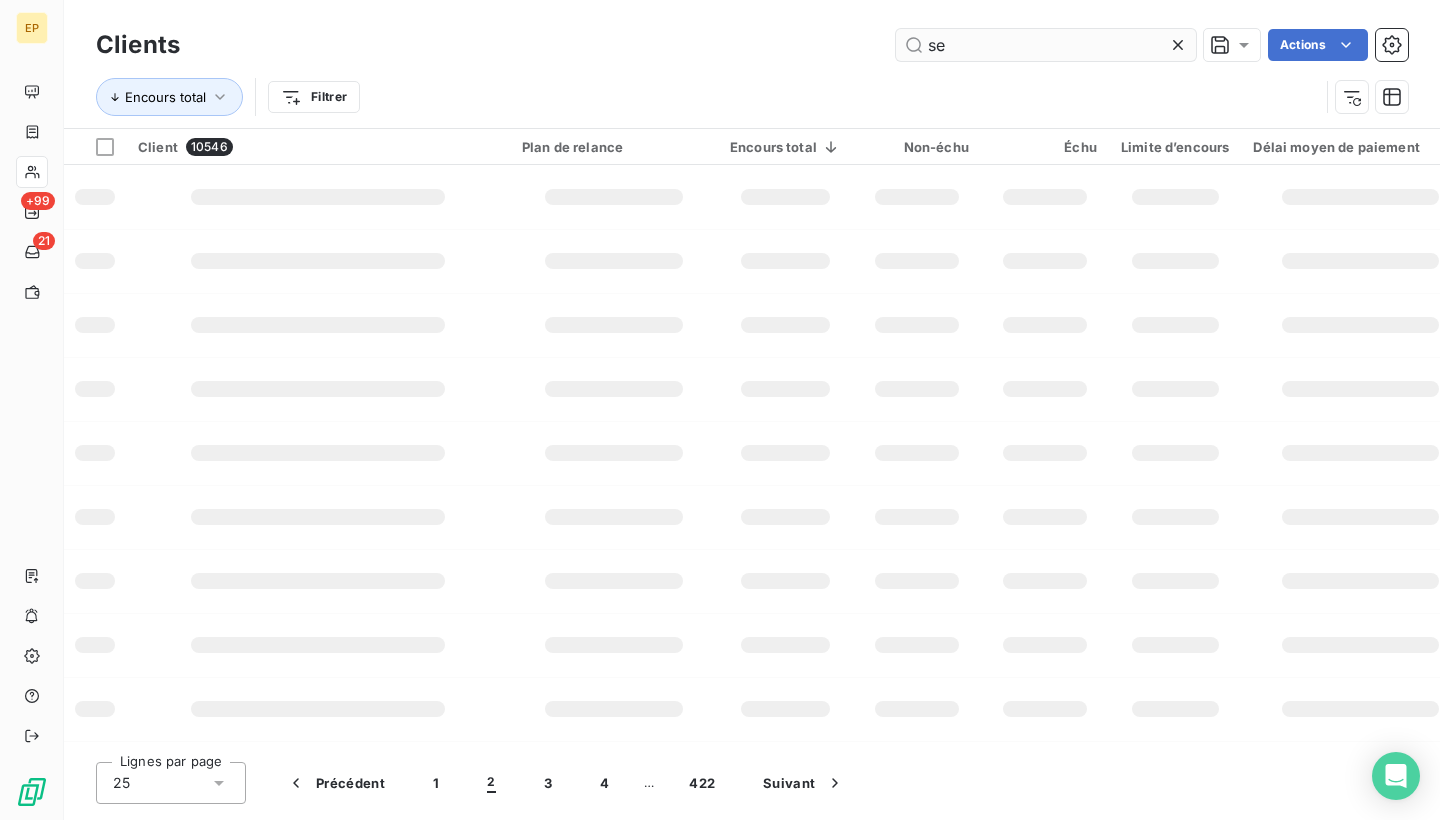type on "sem" 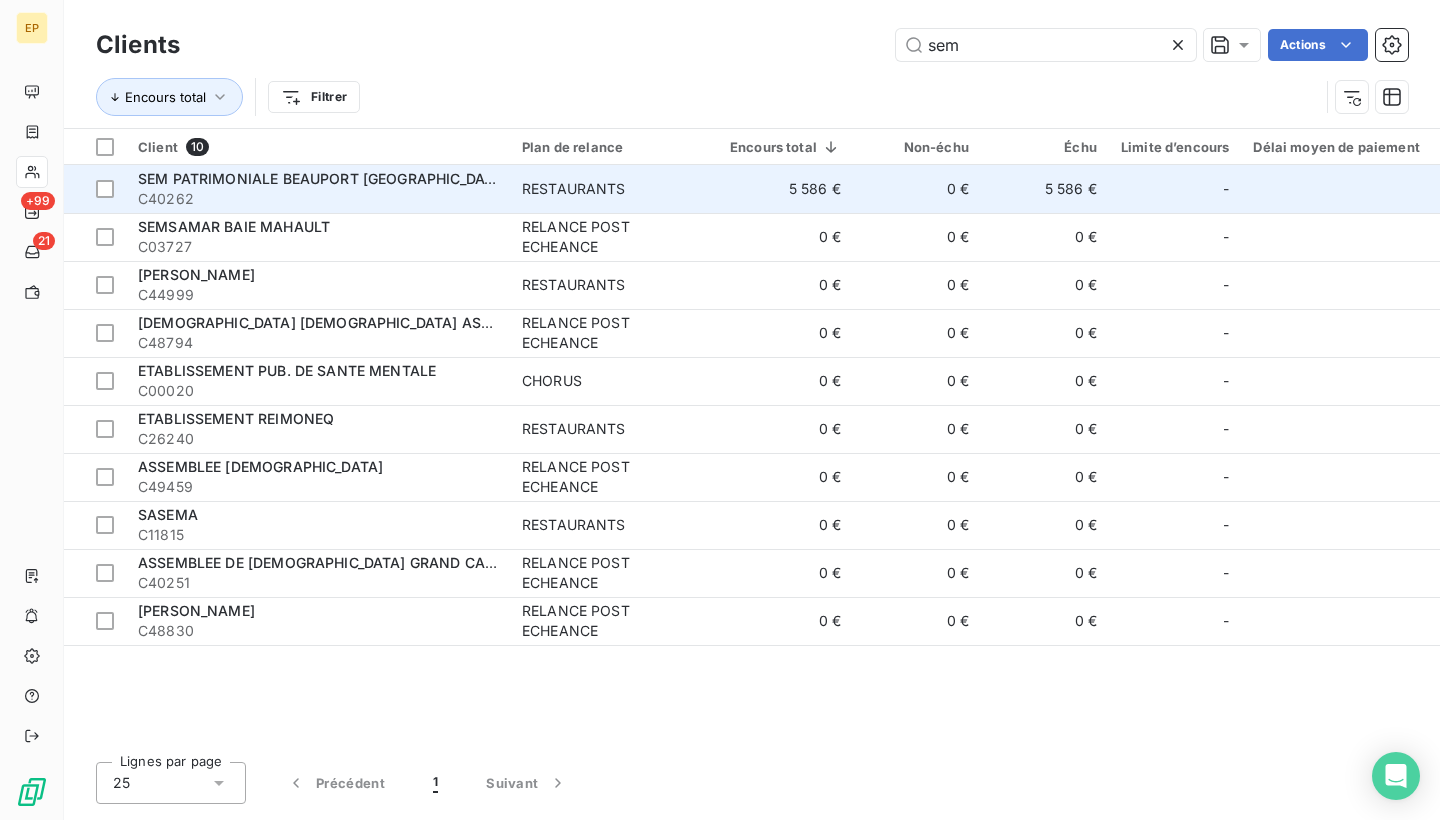 click on "C40262" at bounding box center (318, 199) 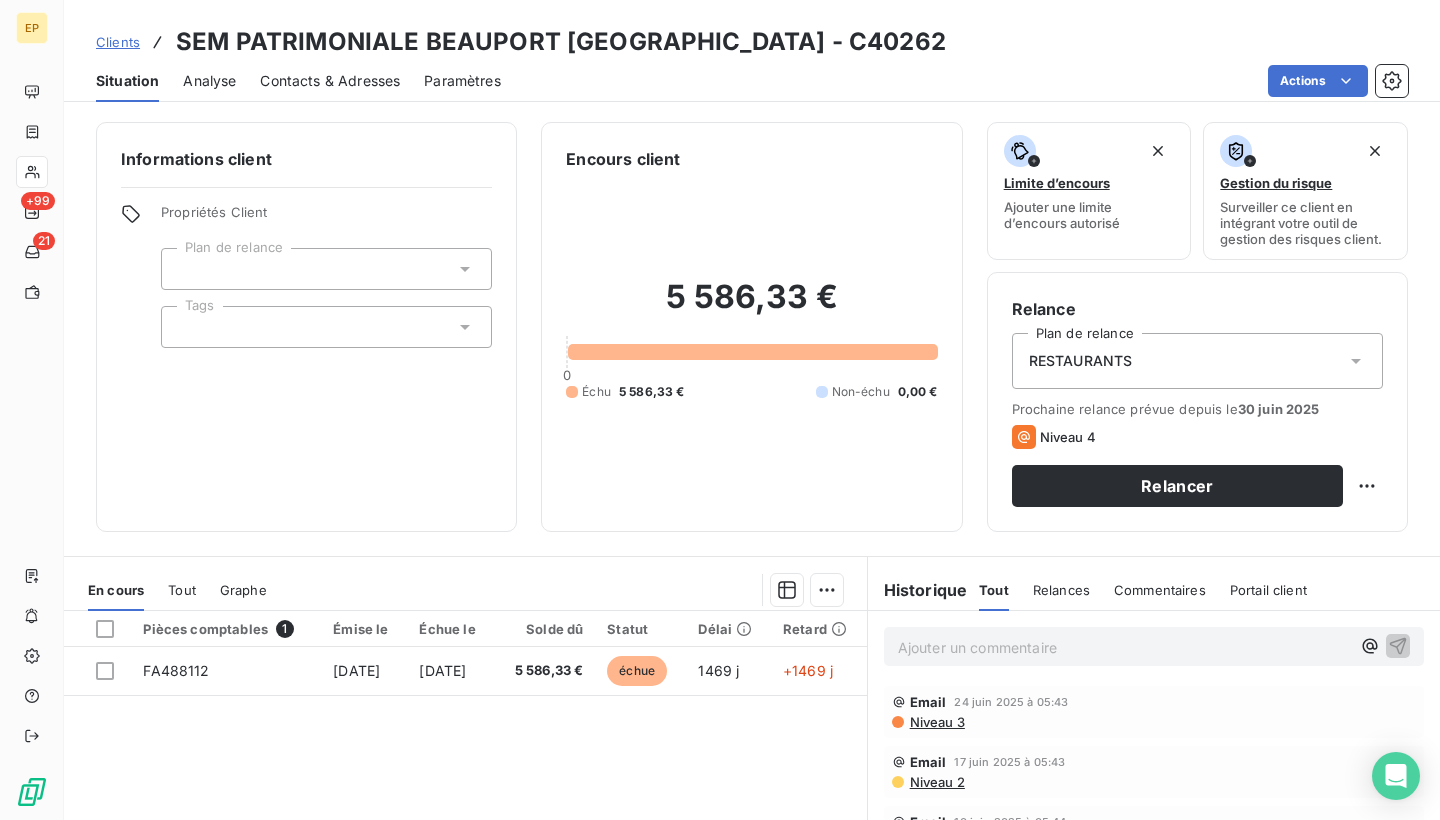 scroll, scrollTop: 0, scrollLeft: 0, axis: both 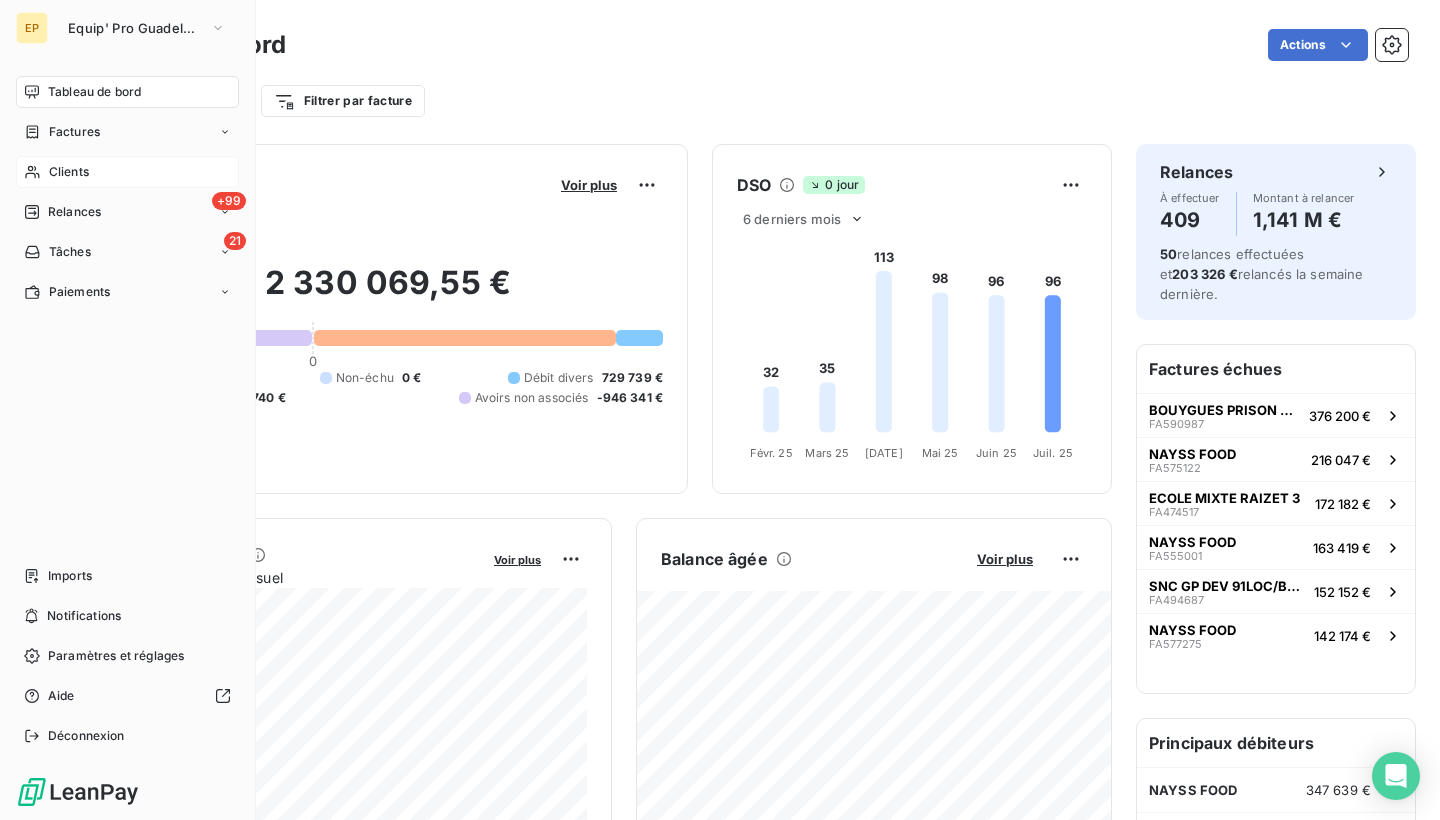 click on "Clients" at bounding box center [69, 172] 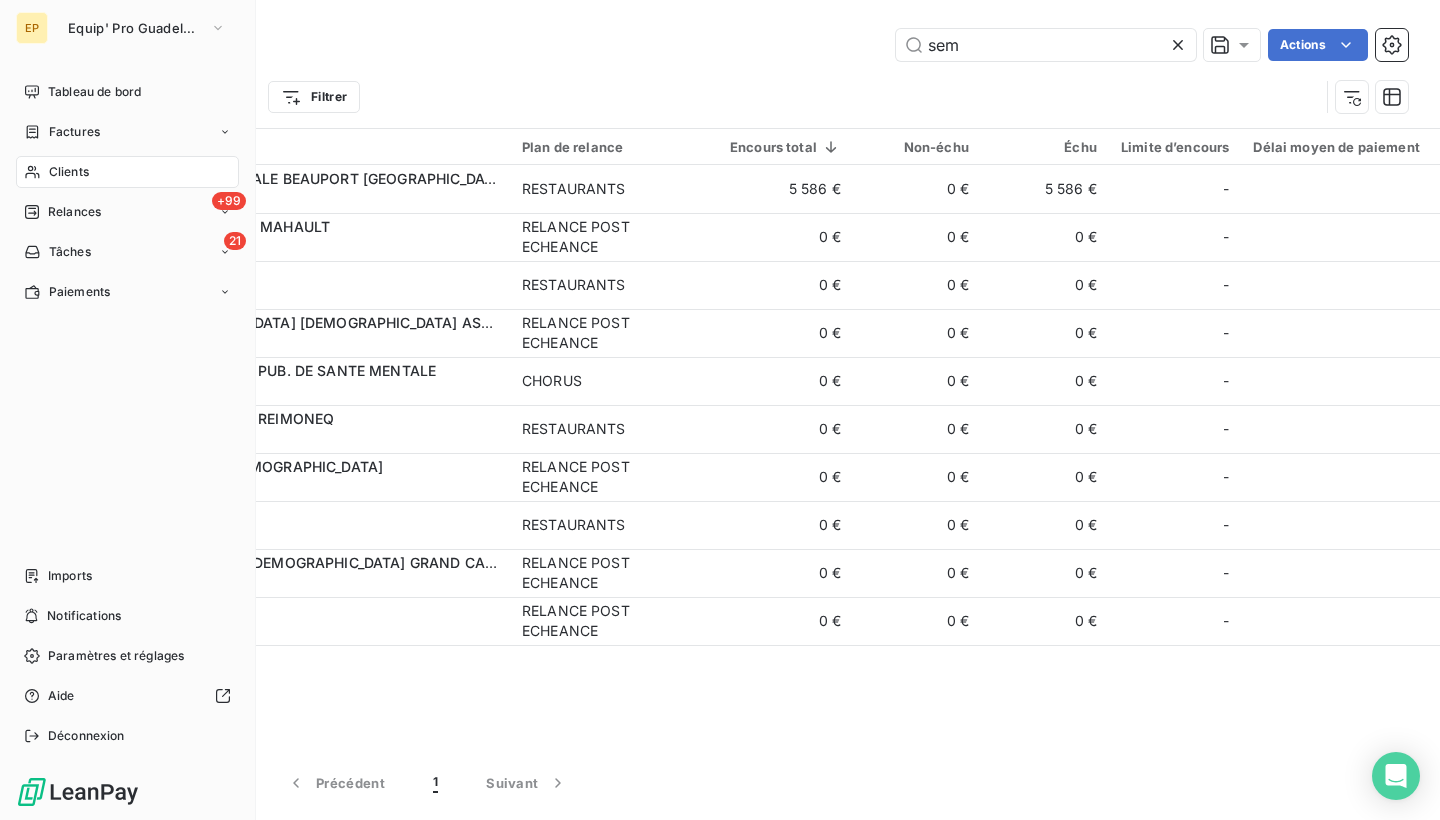 click on "Clients" at bounding box center (69, 172) 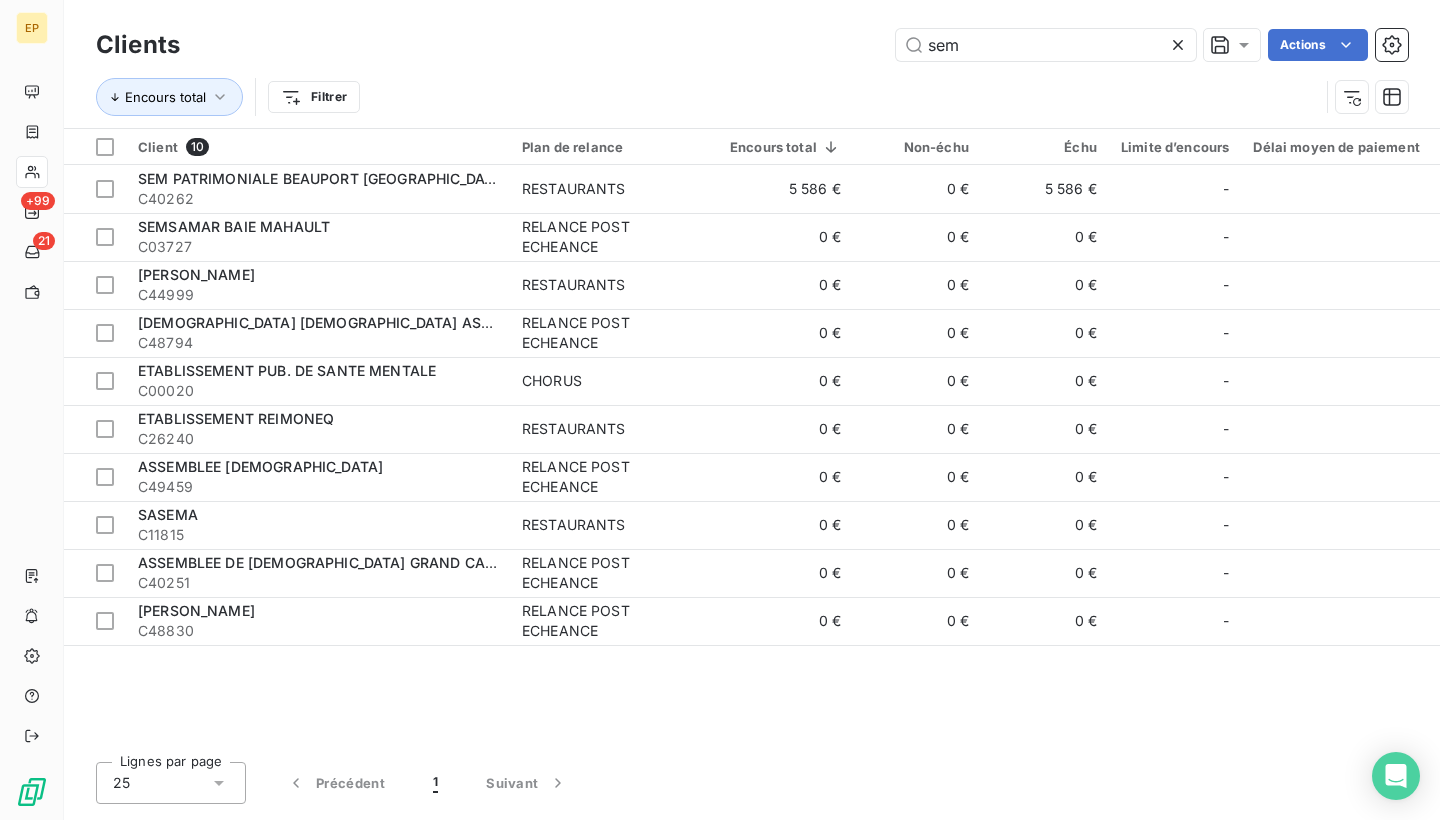 click 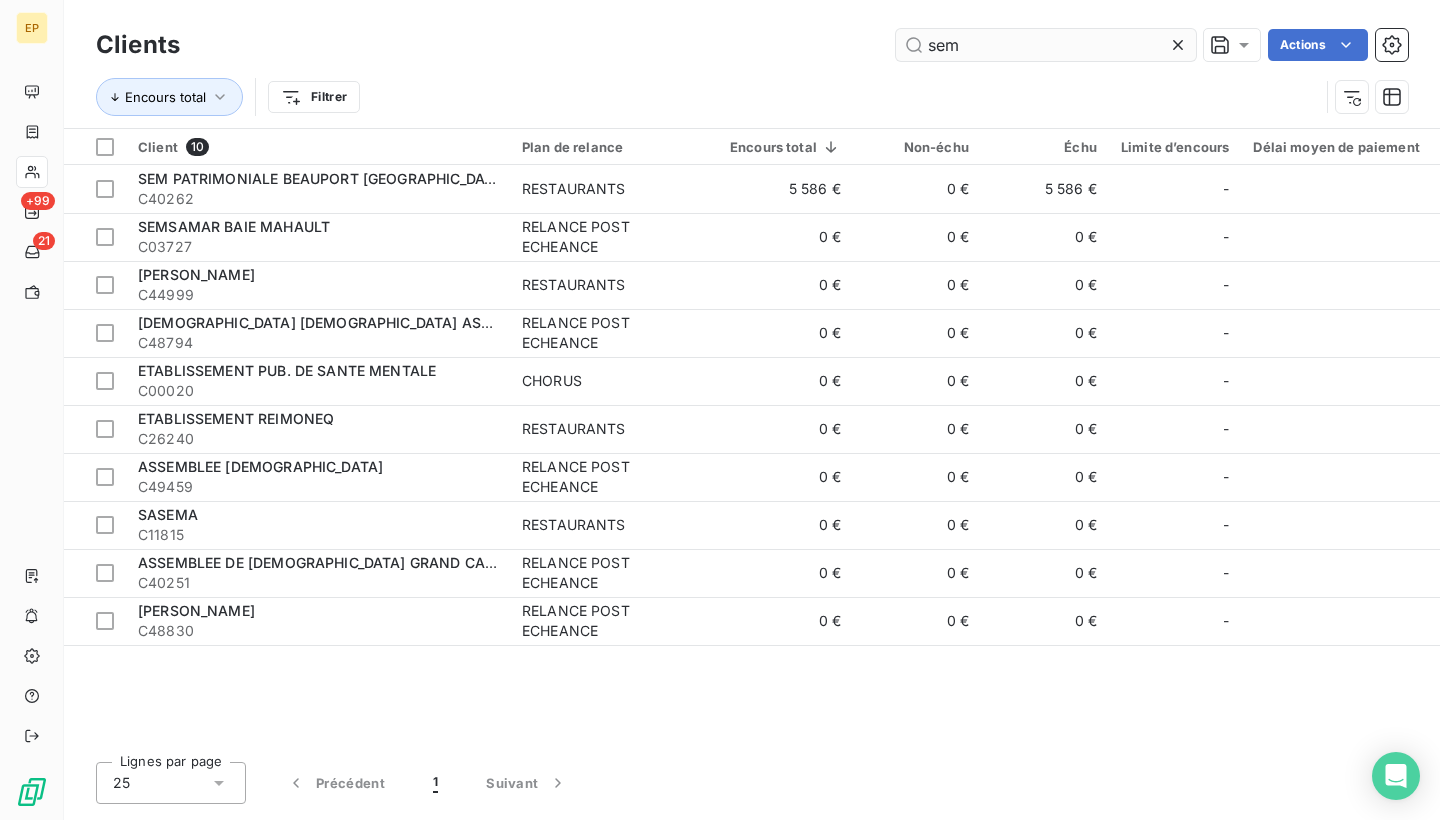 type 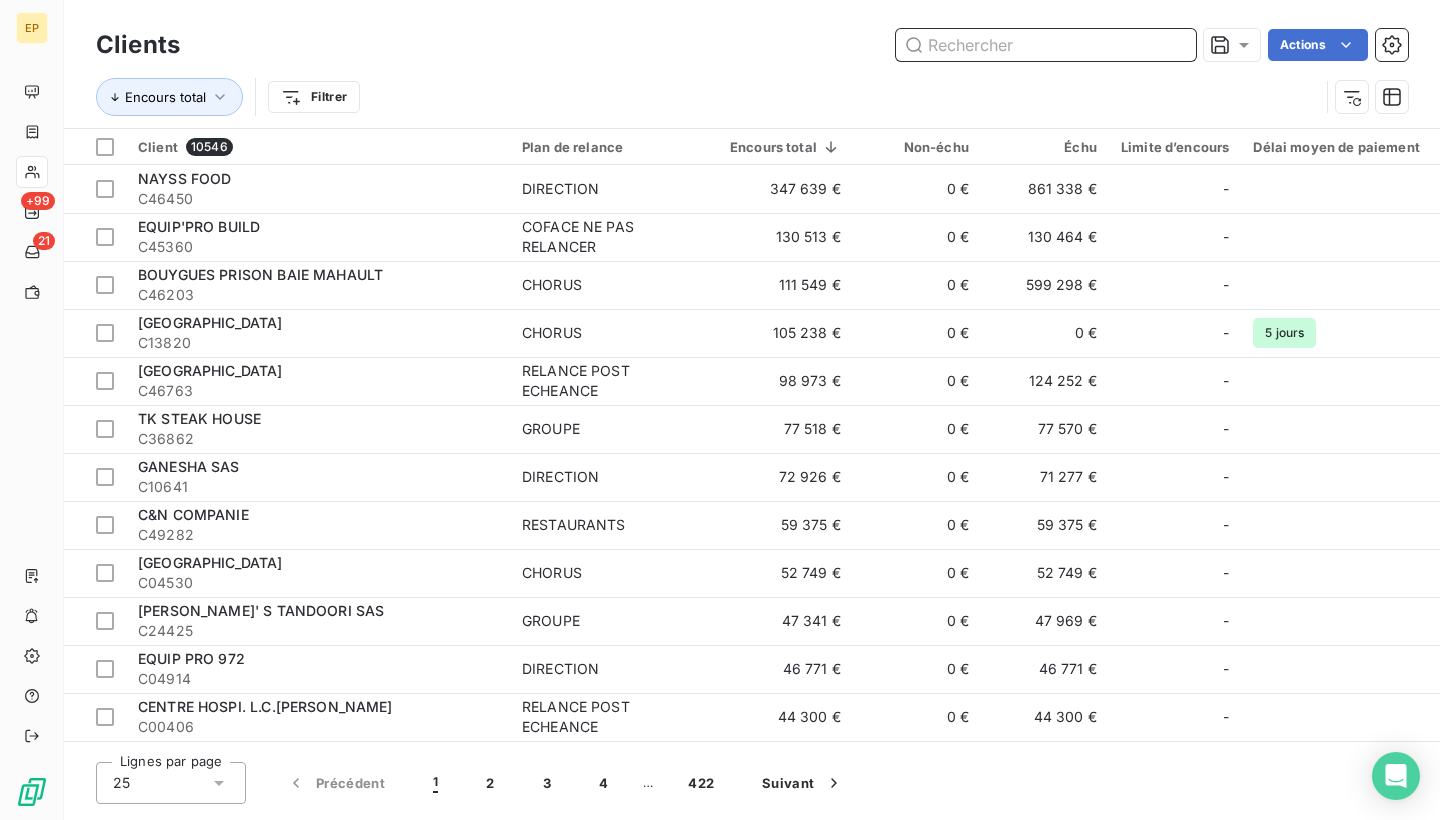 click at bounding box center [1046, 45] 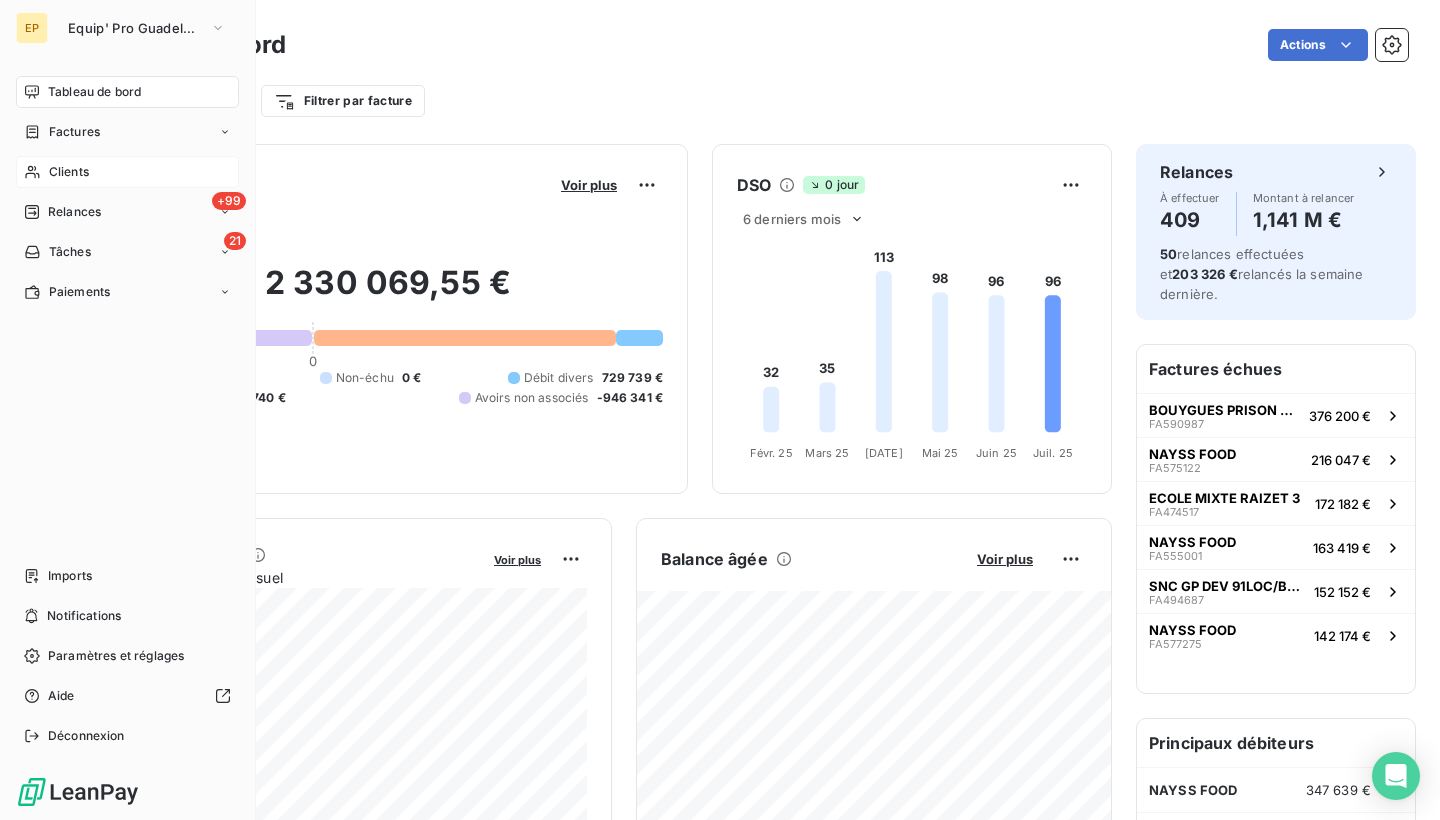 click 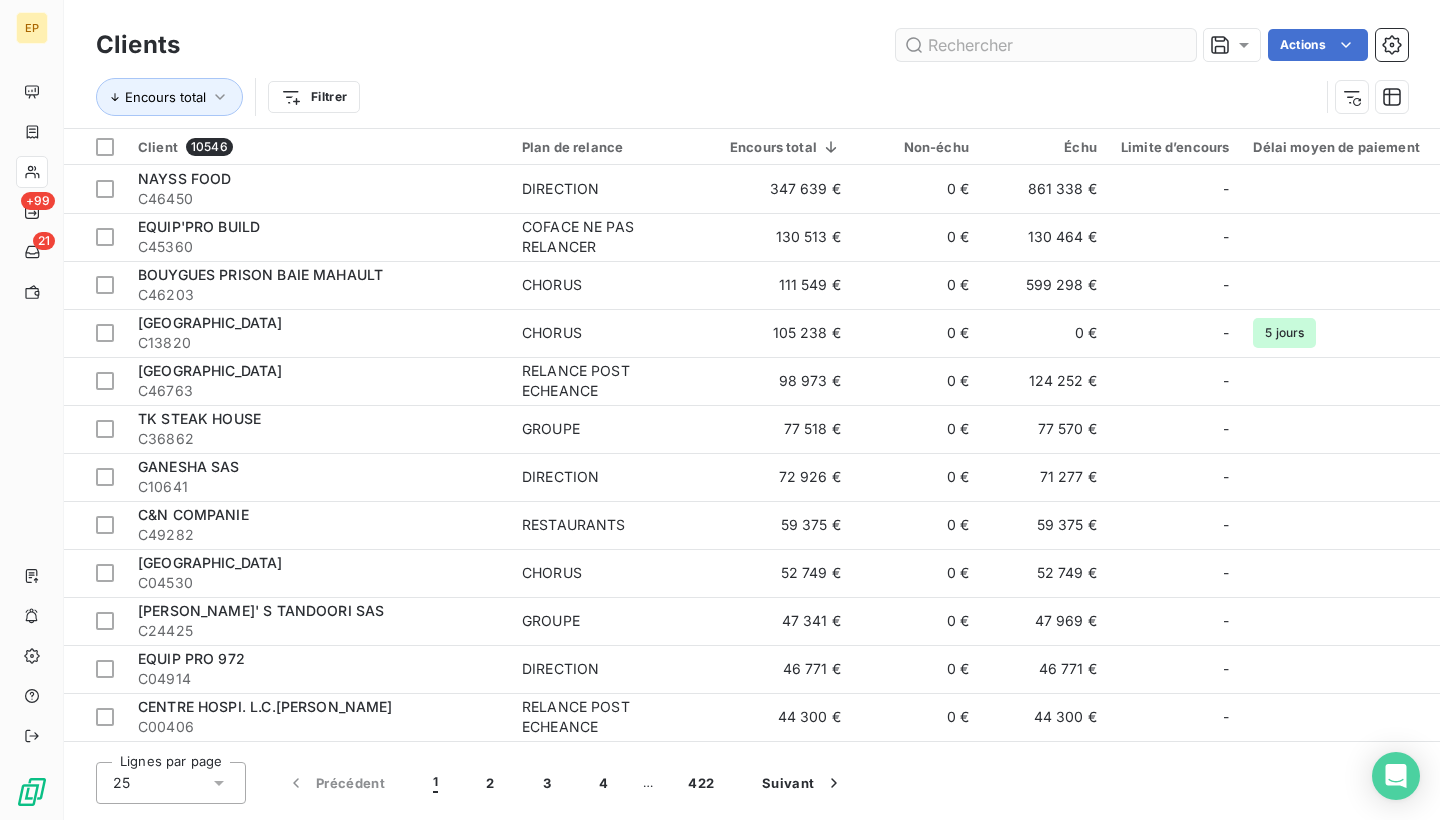 click at bounding box center [1046, 45] 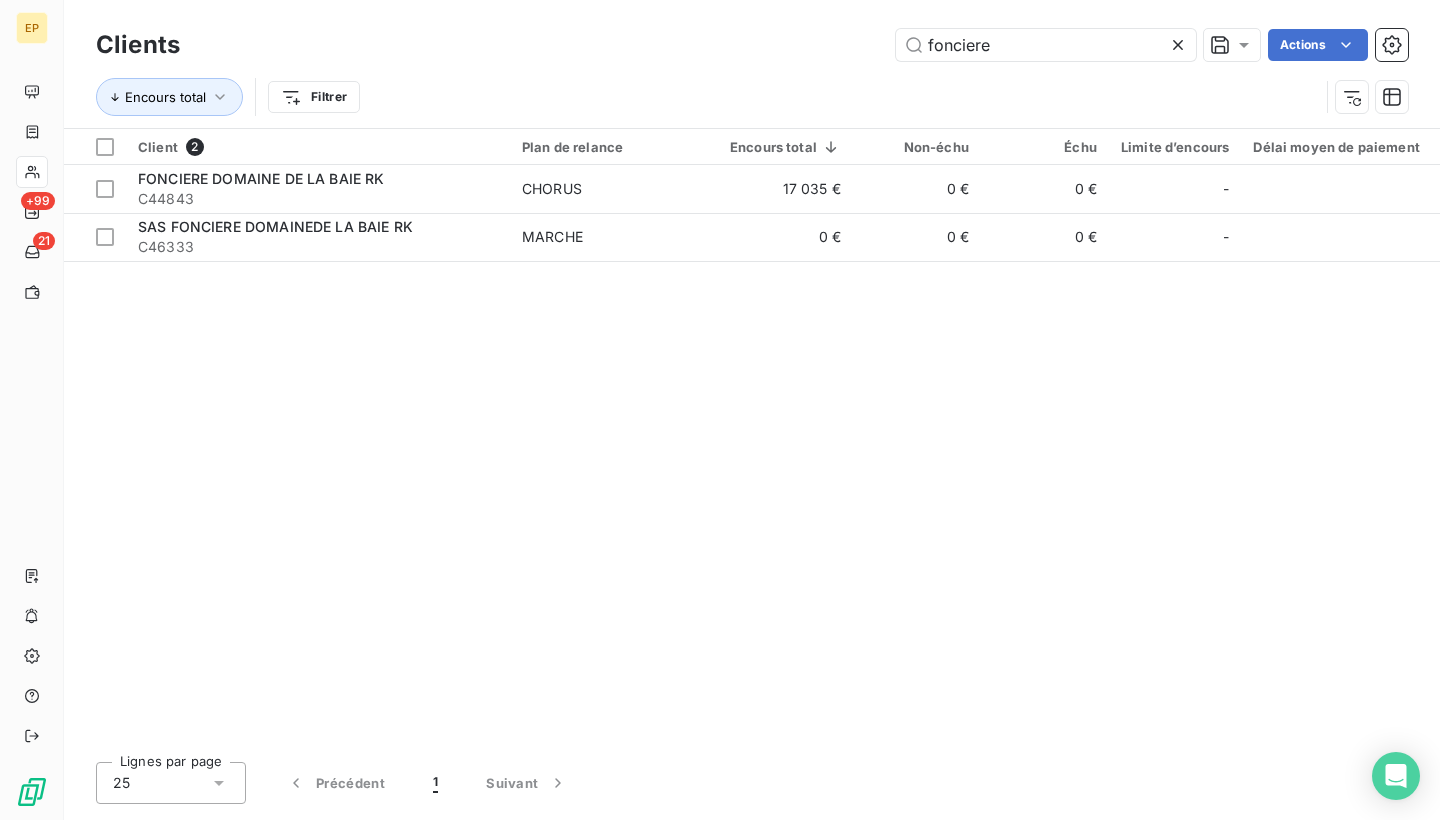 type on "foncière" 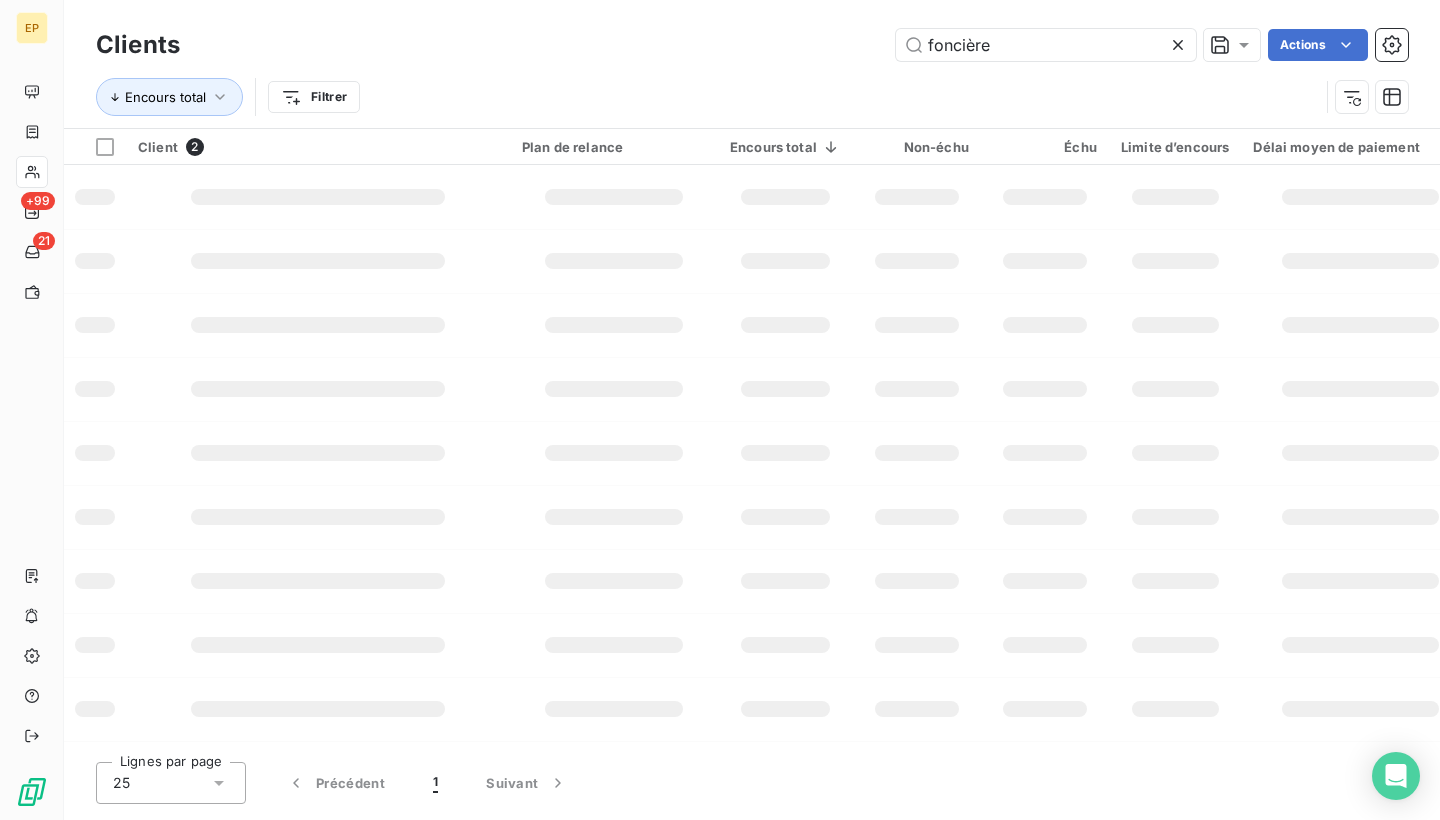 click at bounding box center (318, 197) 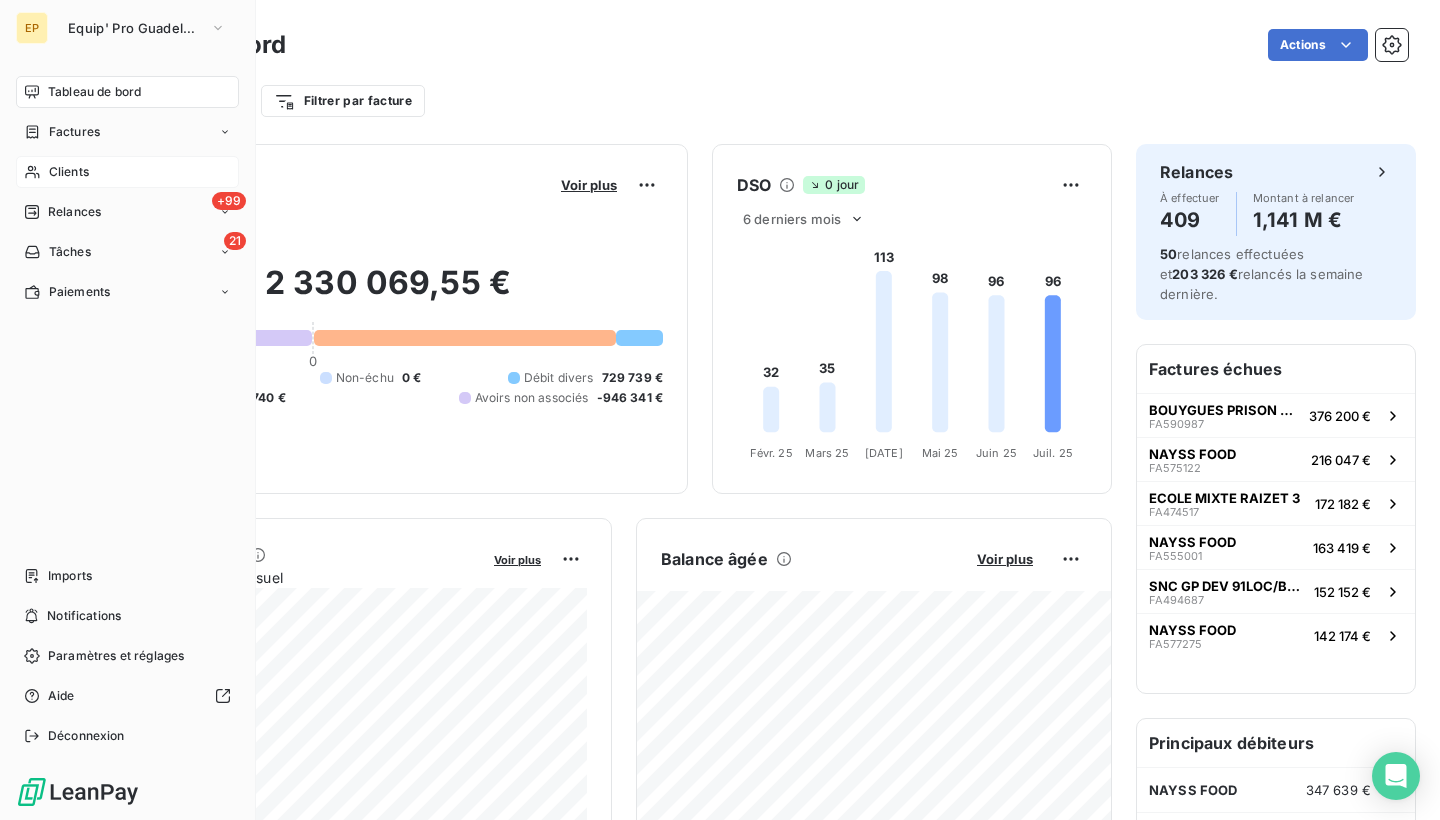 click on "Clients" at bounding box center (127, 172) 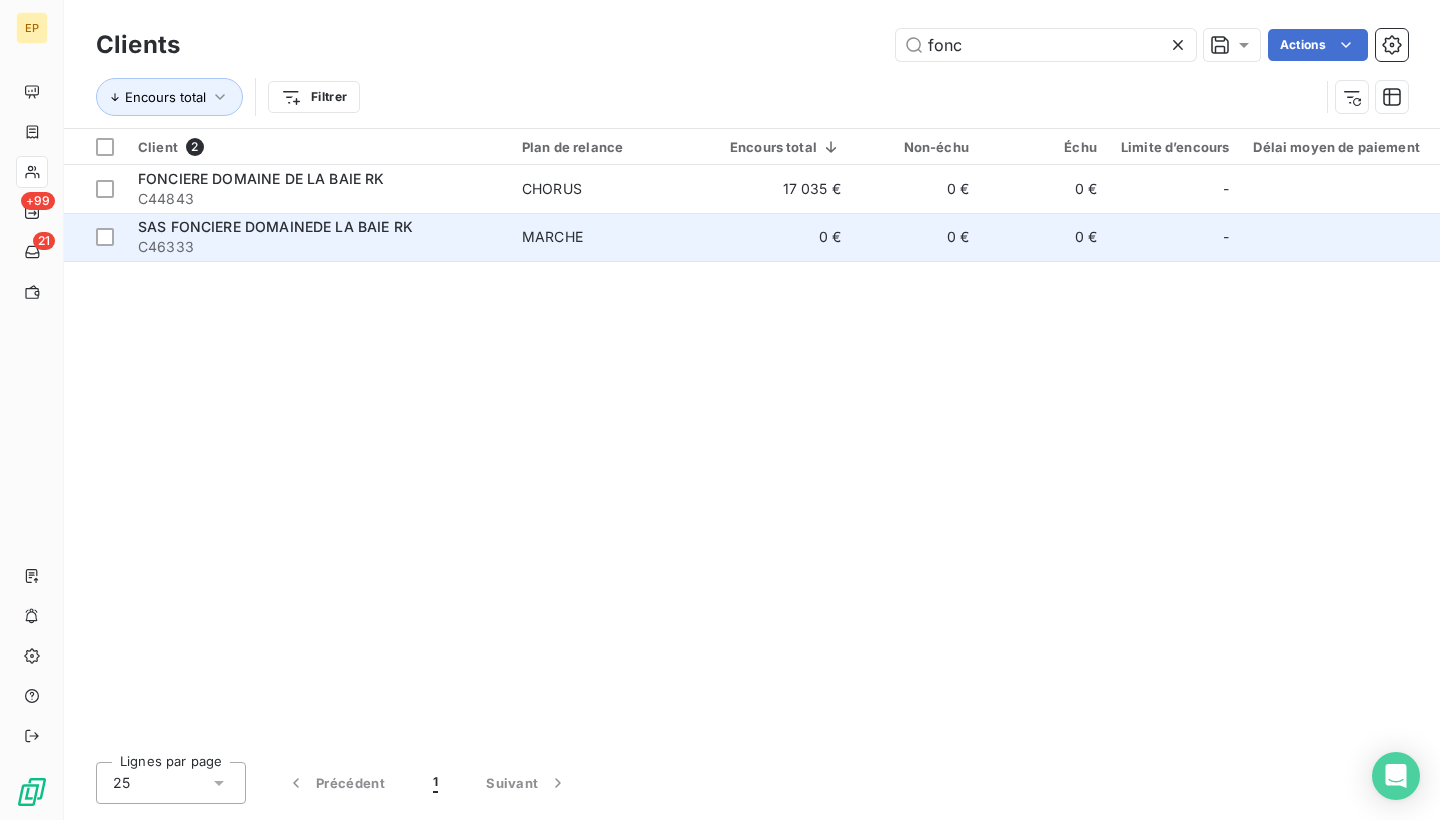 type on "fonc" 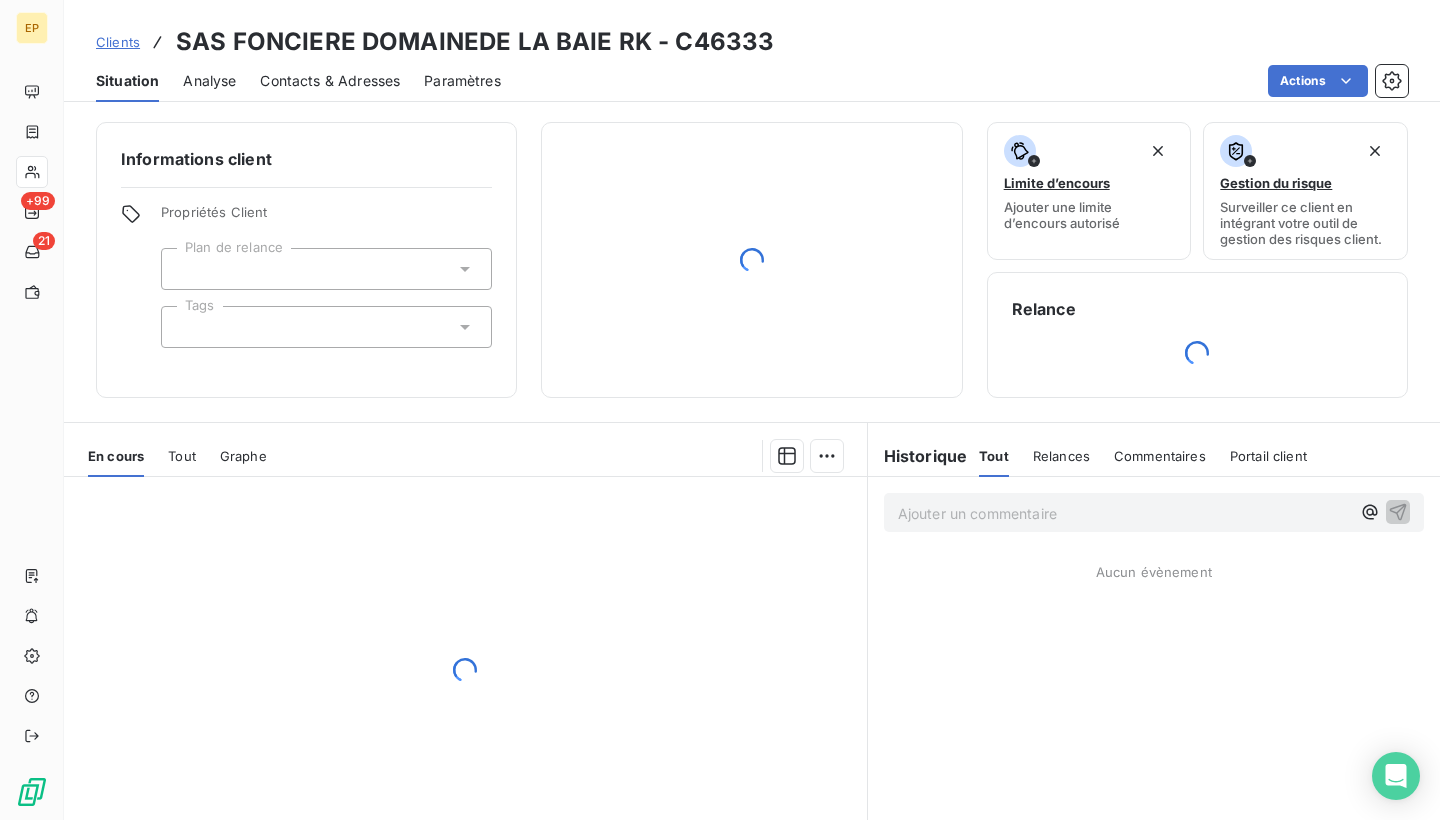 click on "Contacts & Adresses" at bounding box center [330, 81] 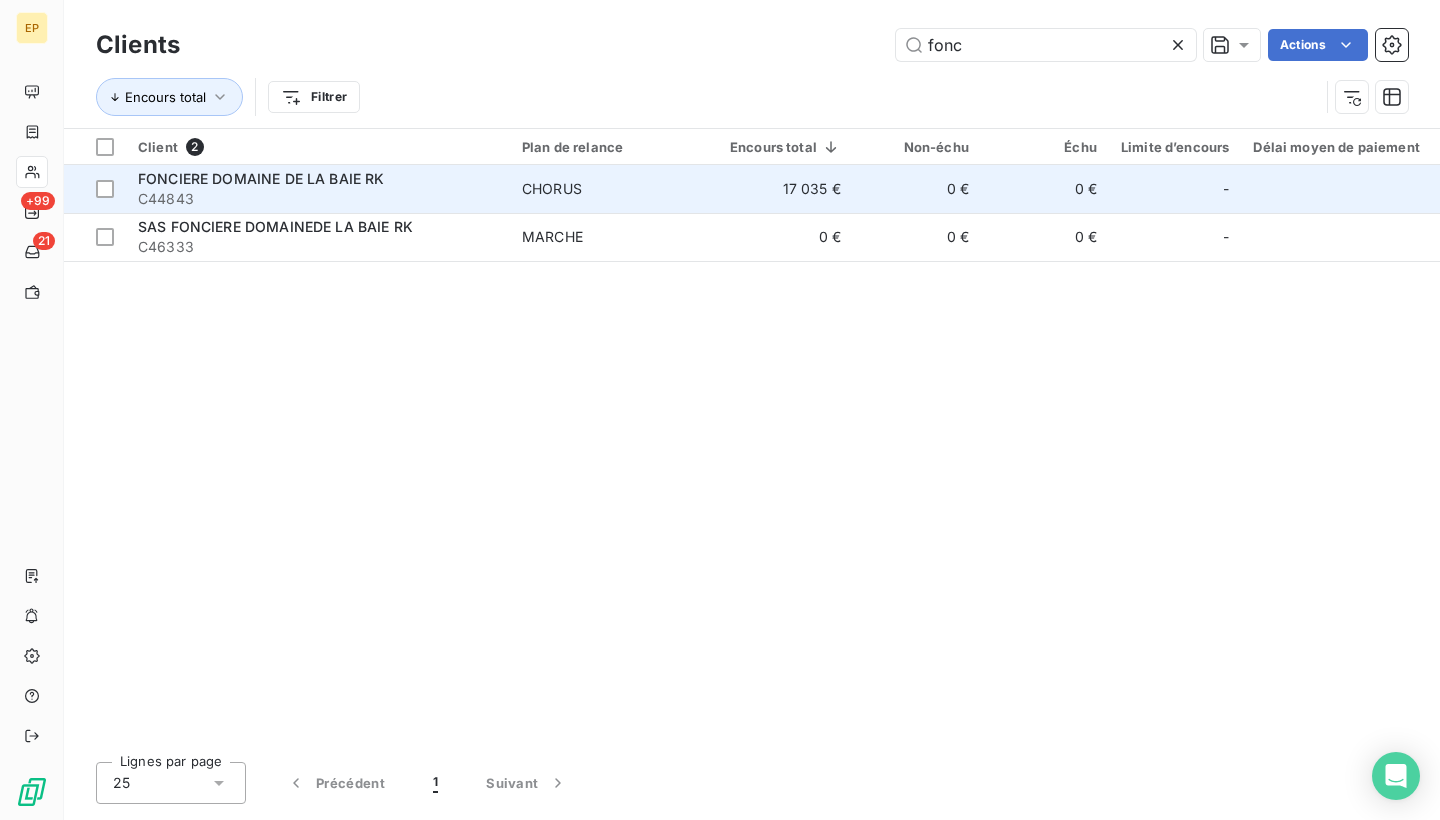 click on "FONCIERE DOMAINE DE LA BAIE RK" at bounding box center [261, 178] 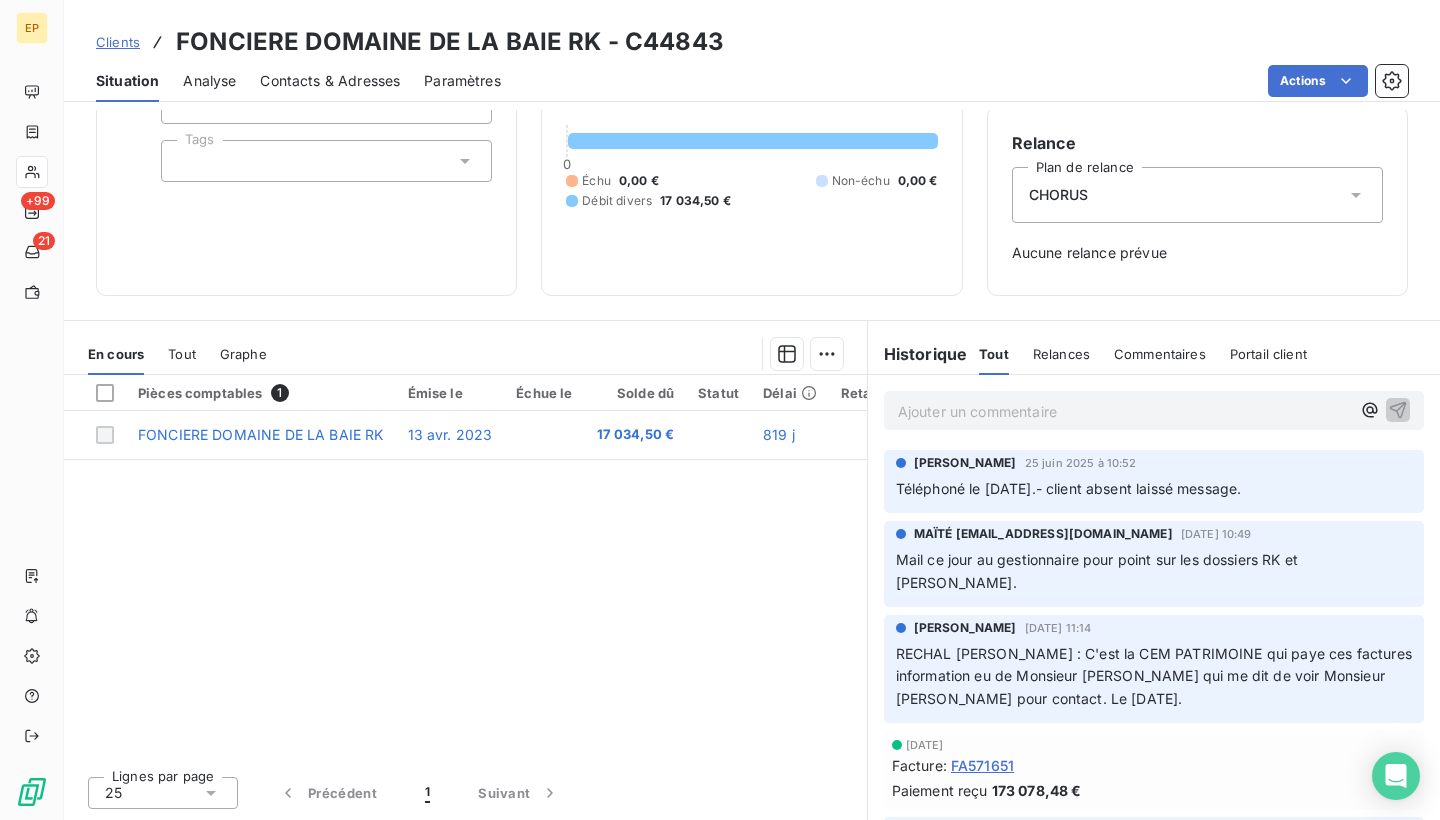 scroll, scrollTop: 166, scrollLeft: 0, axis: vertical 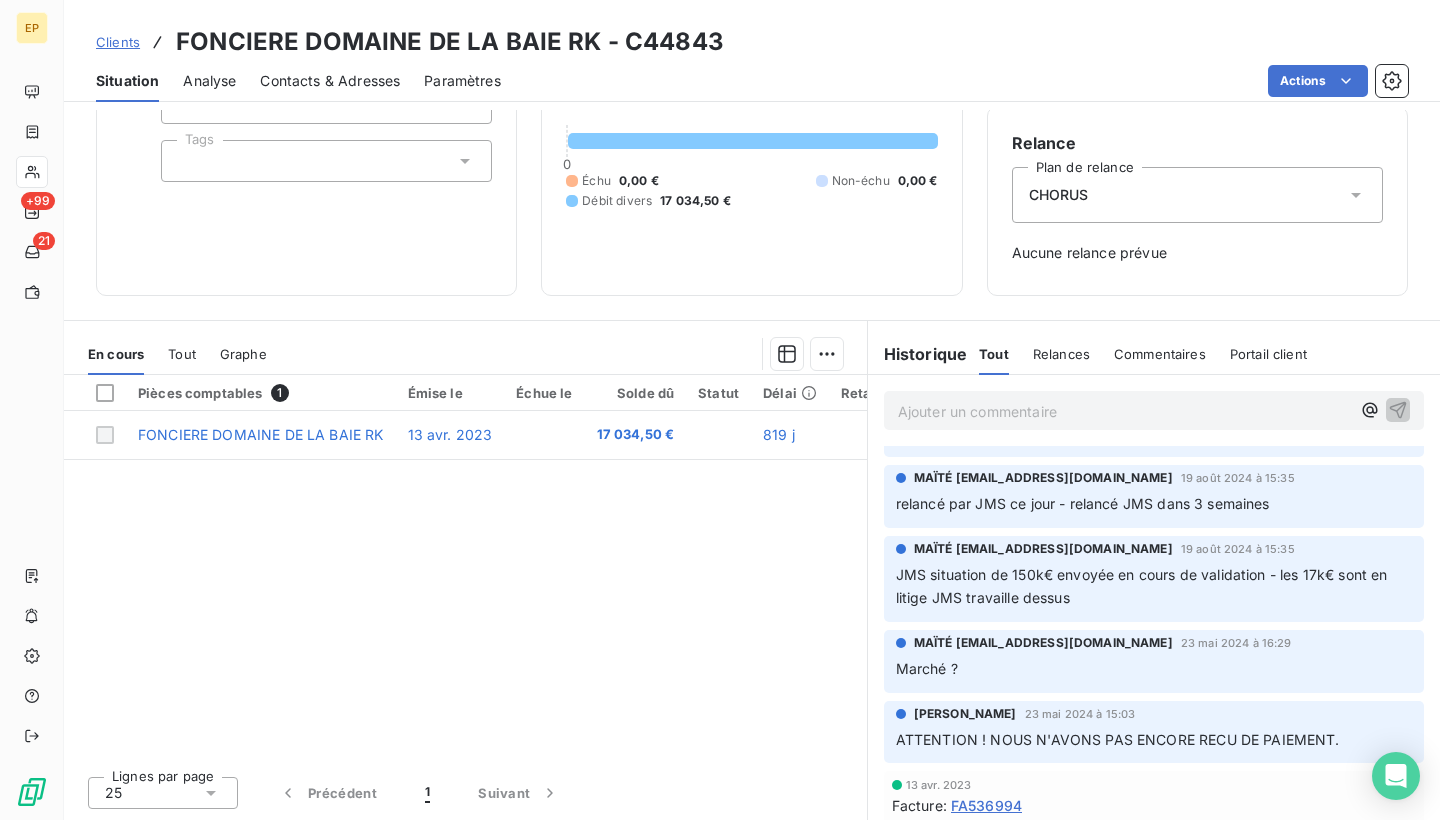 click on "FA536994" at bounding box center [986, 805] 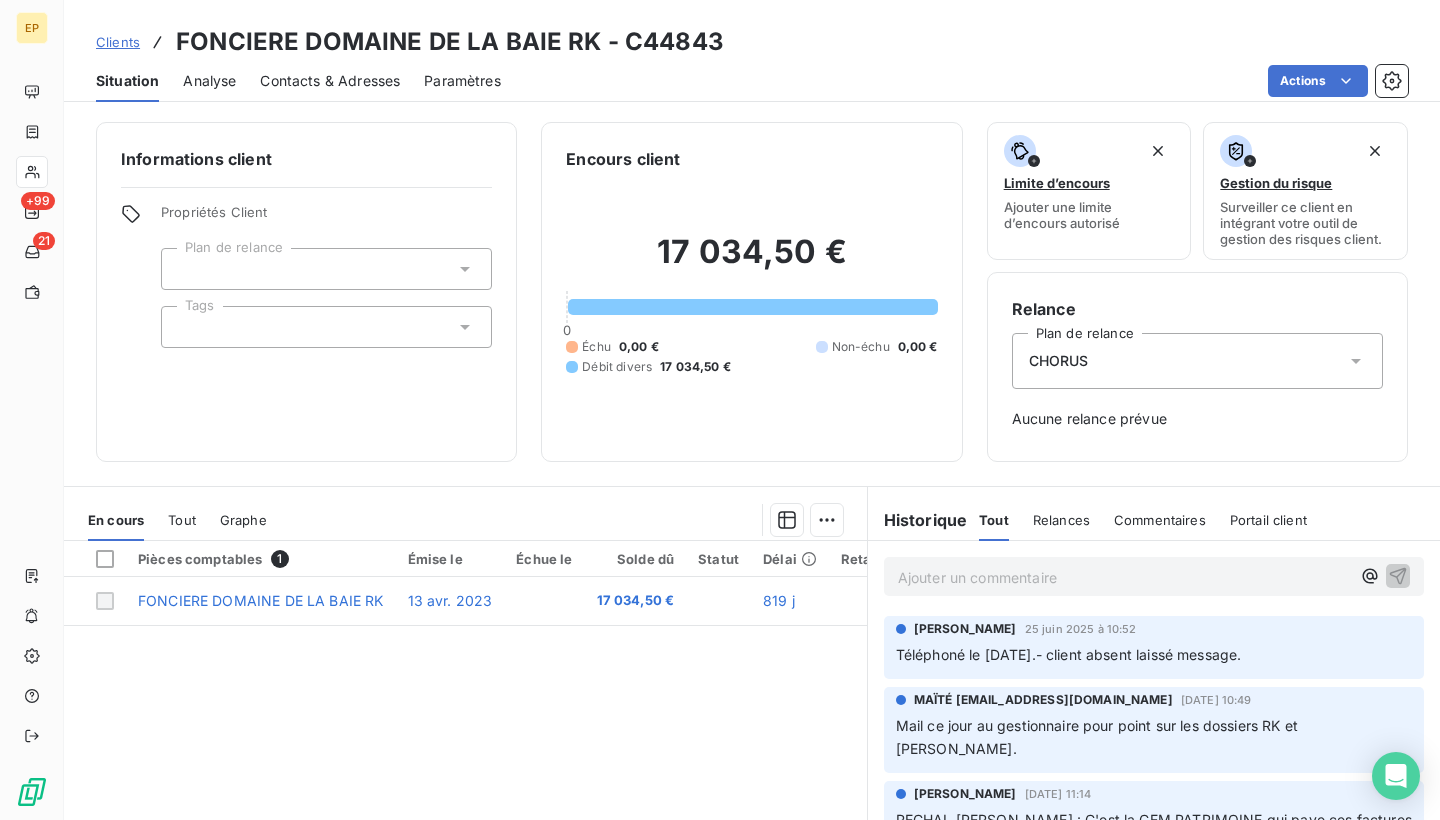 click on "Contacts & Adresses" at bounding box center [330, 81] 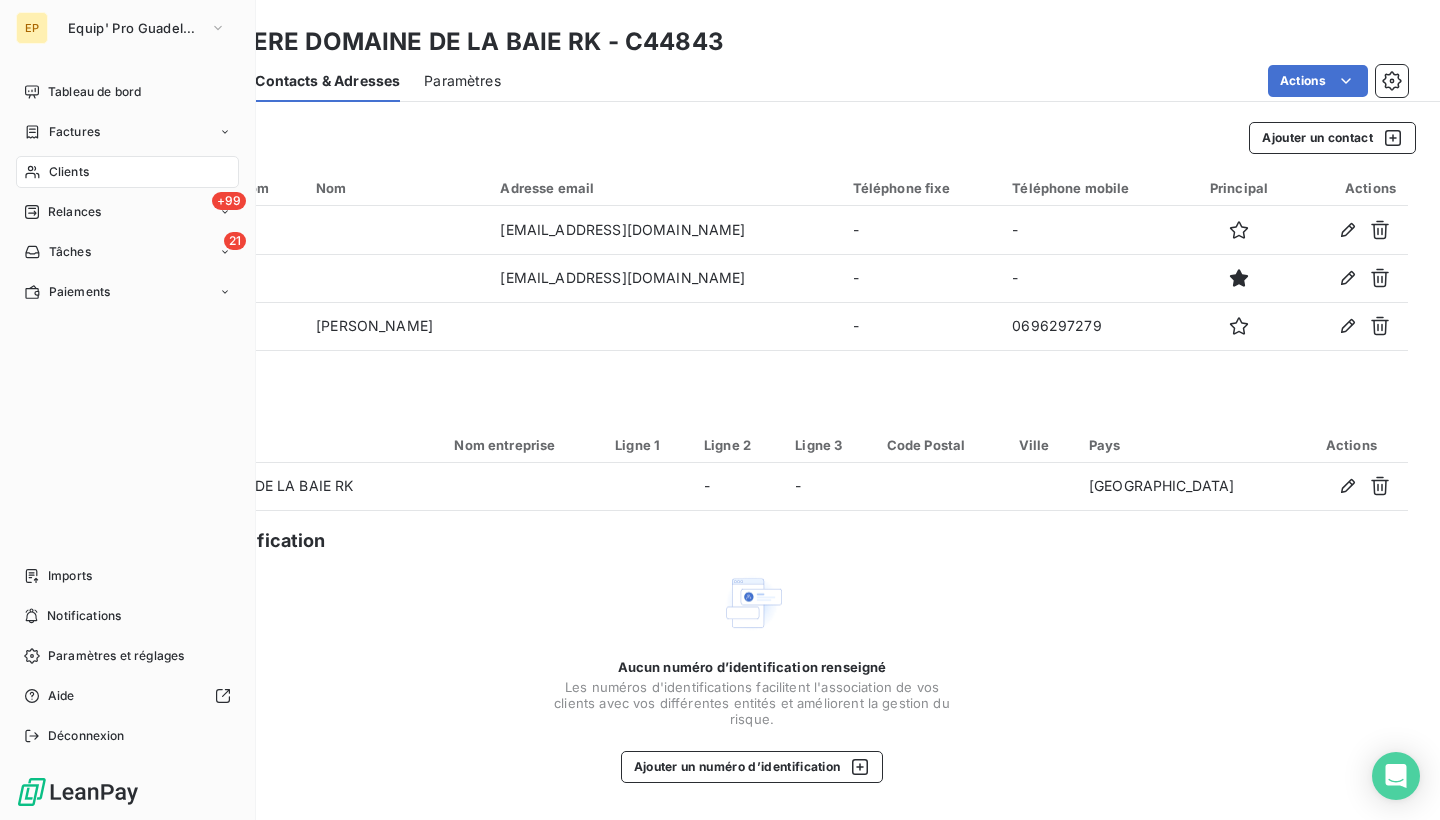 click on "Clients" at bounding box center (127, 172) 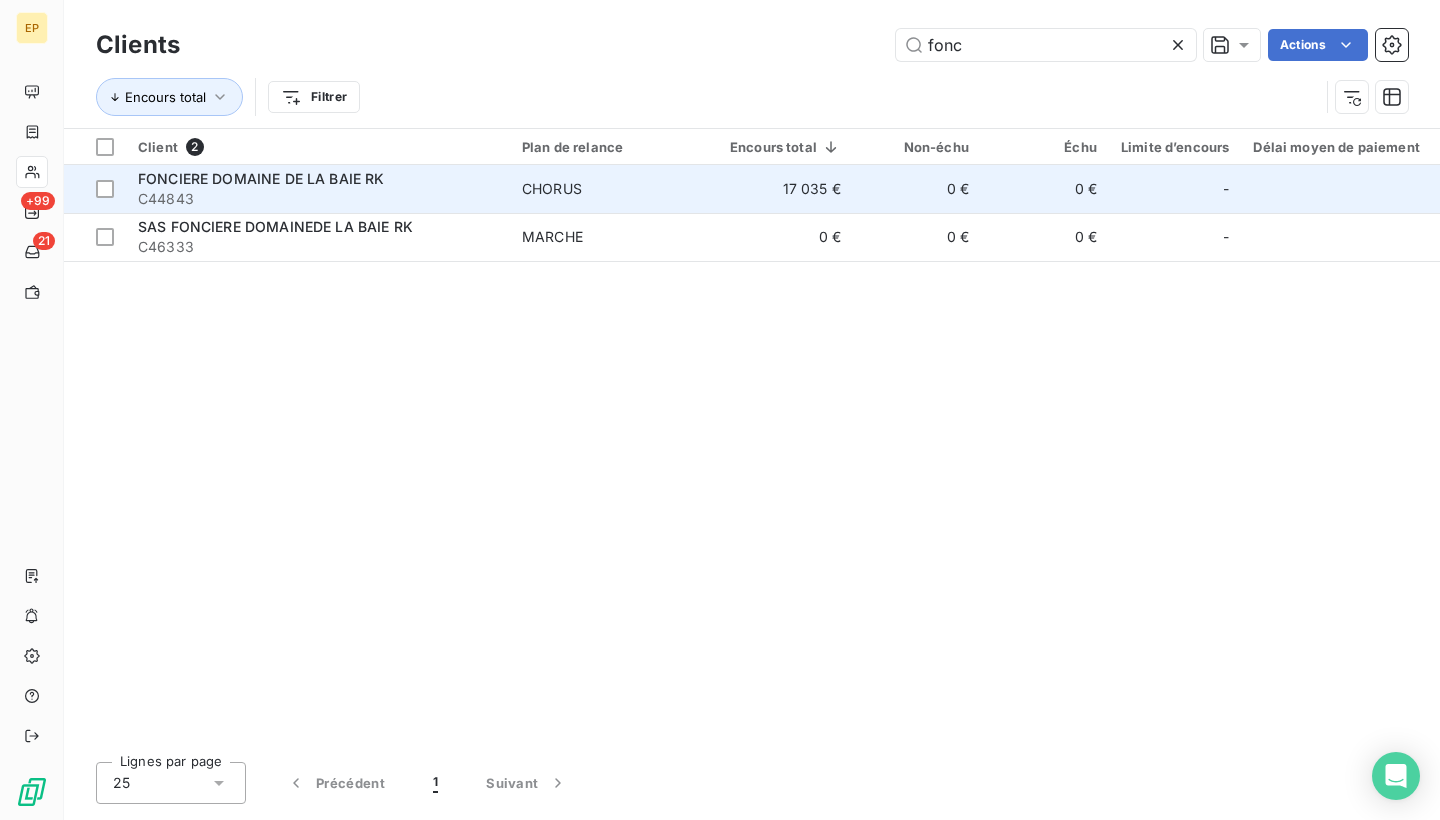 click on "C44843" at bounding box center [318, 199] 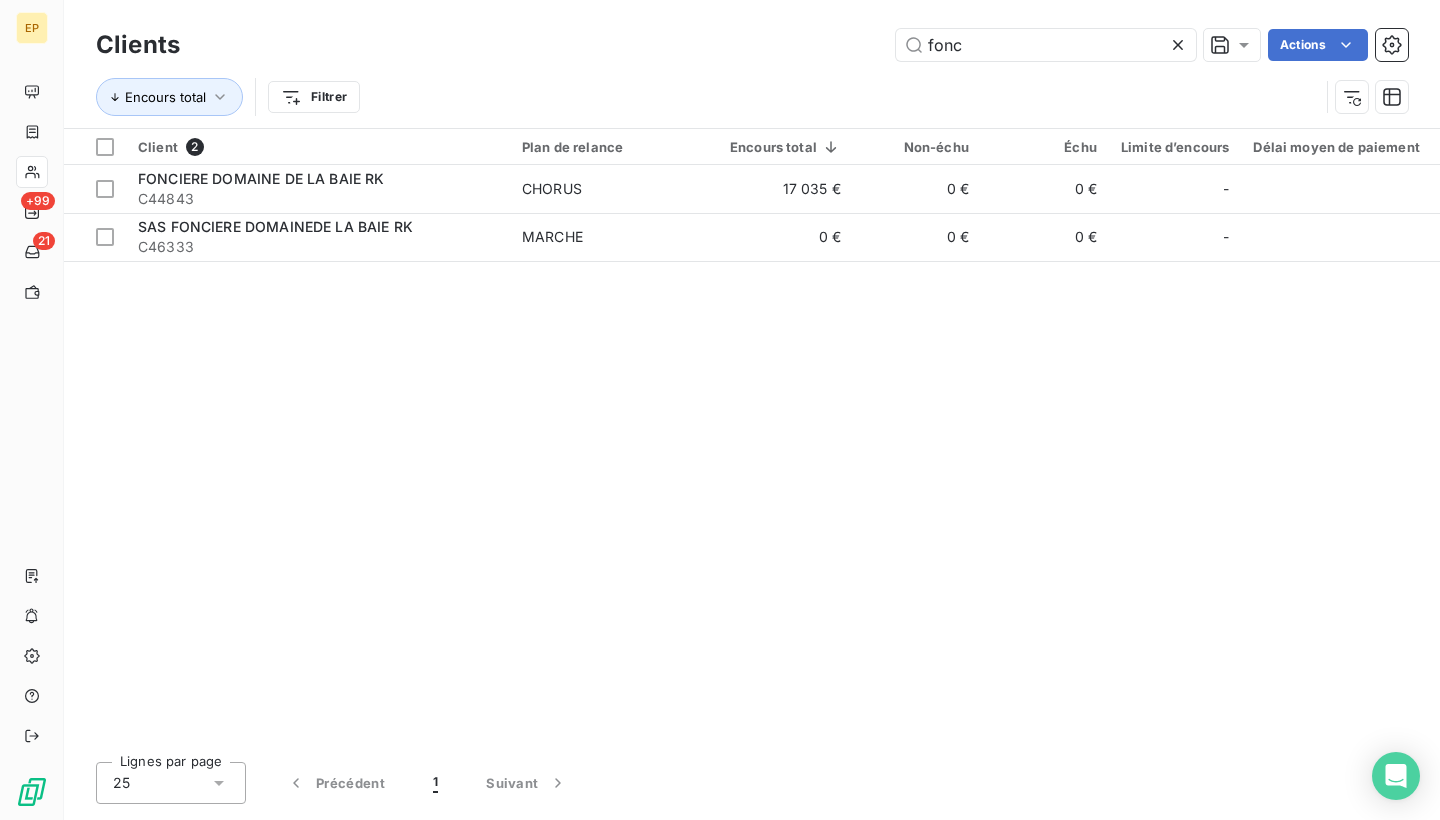 click 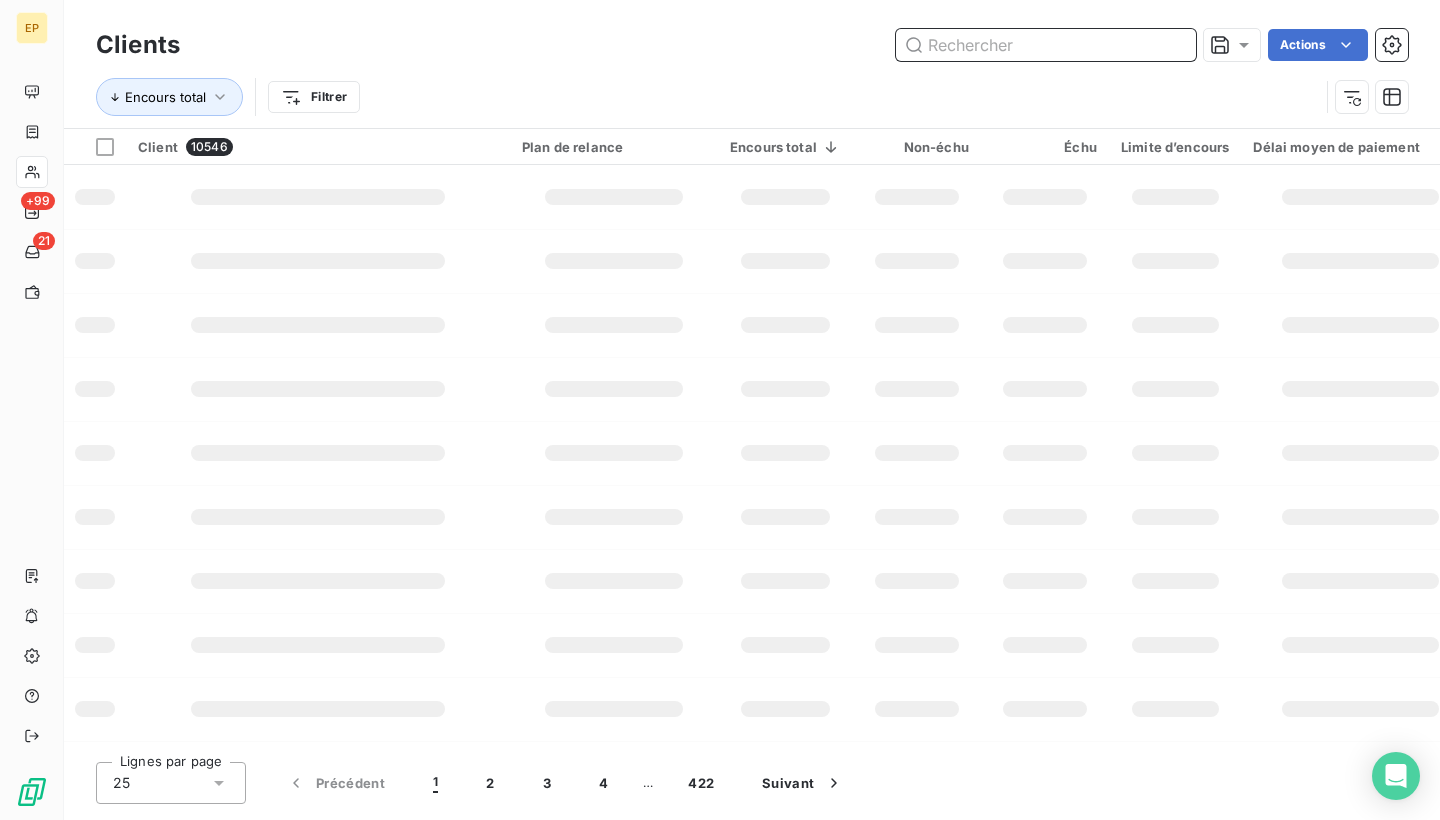 click at bounding box center [1046, 45] 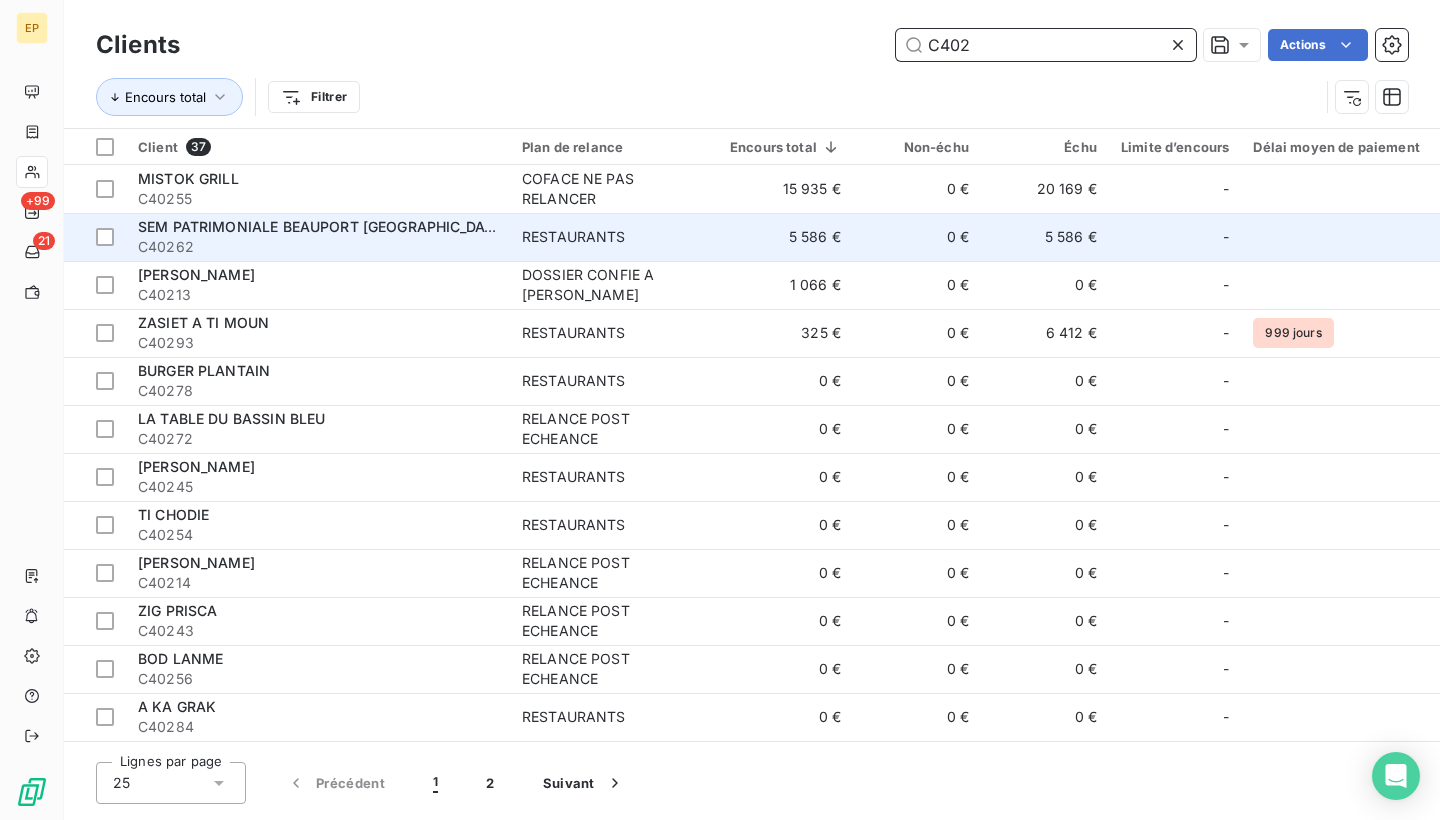 type on "C402" 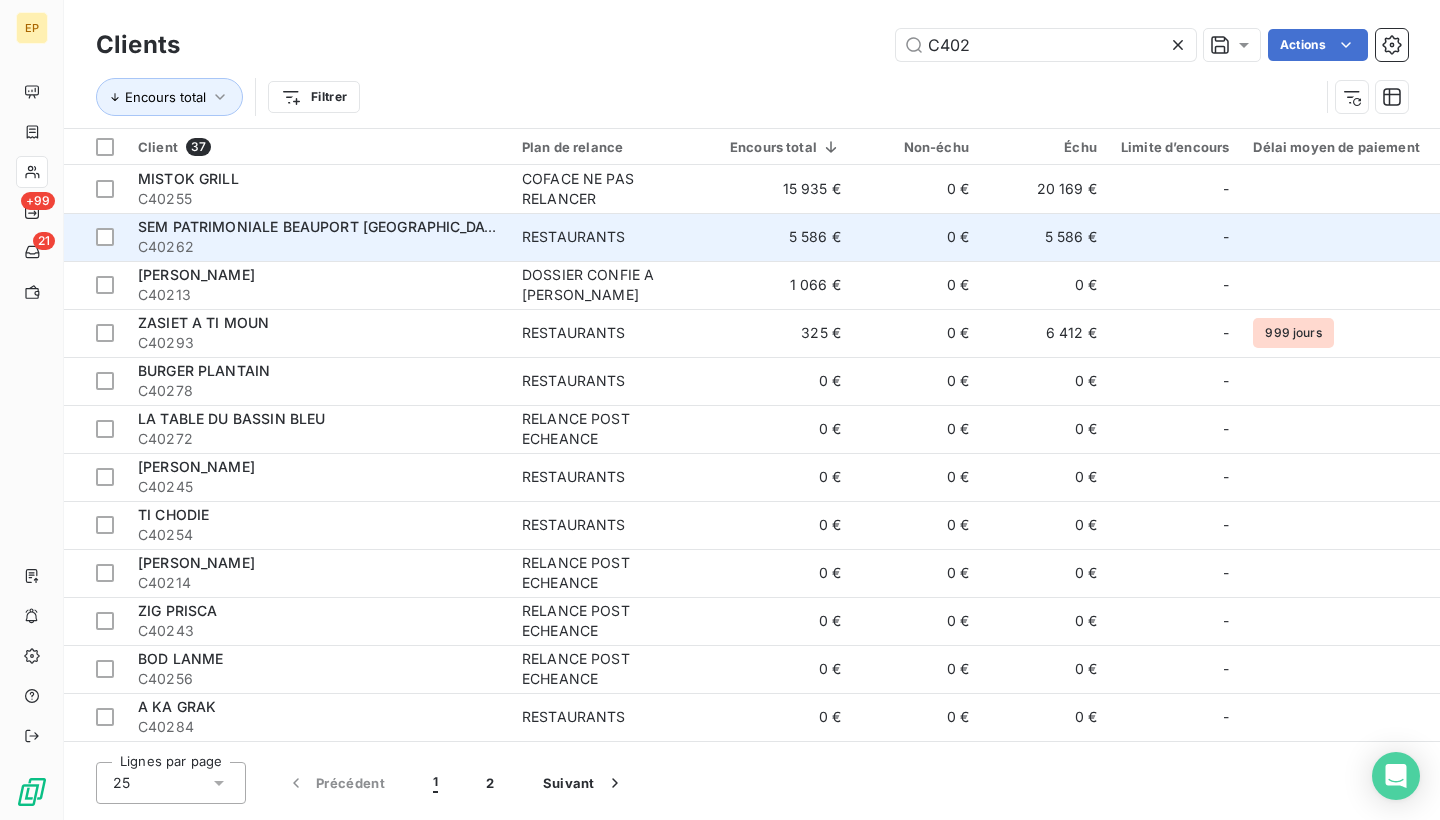 click on "SEM PATRIMONIALE BEAUPORT [GEOGRAPHIC_DATA]" at bounding box center [322, 226] 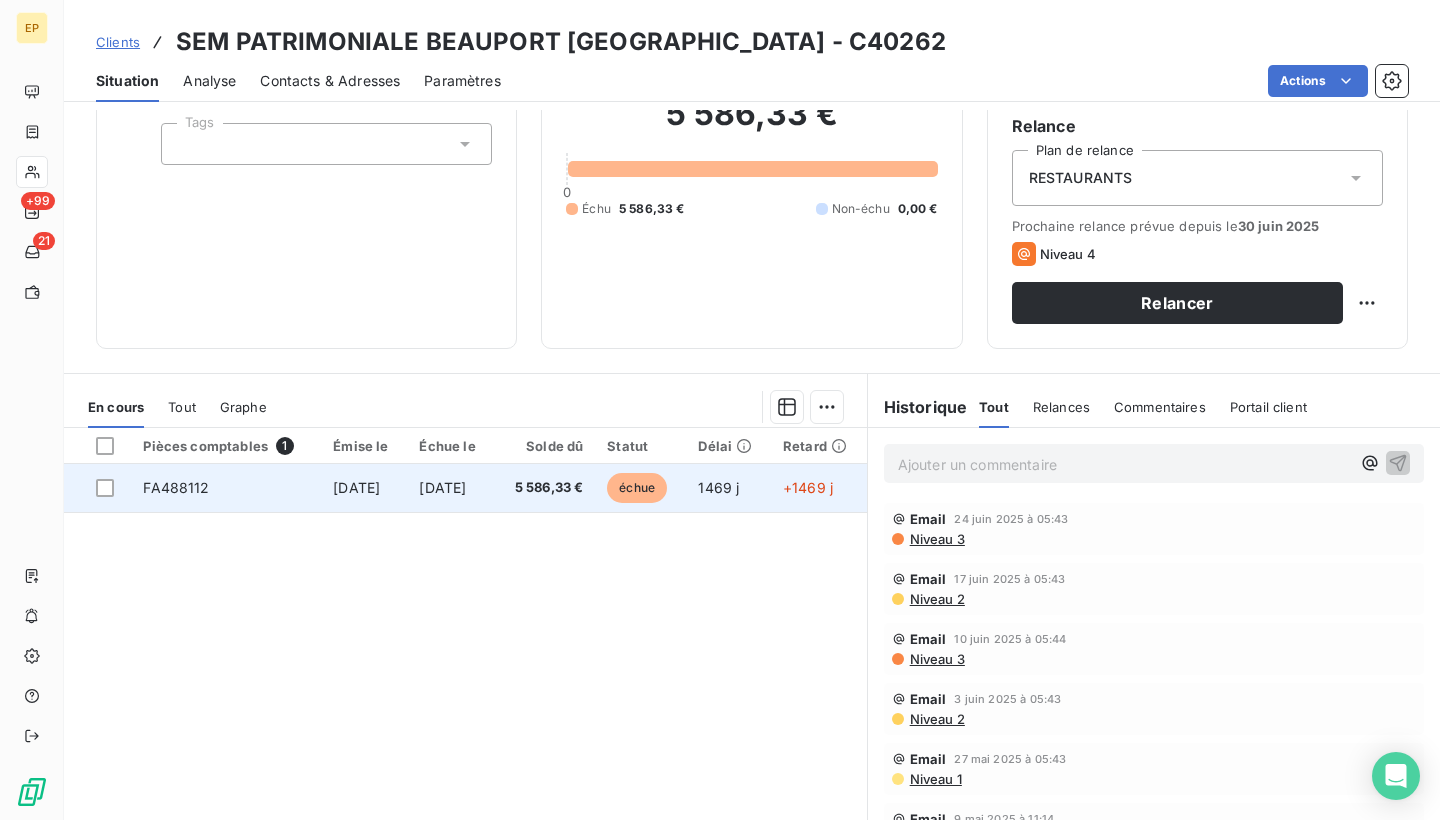 scroll, scrollTop: 184, scrollLeft: 0, axis: vertical 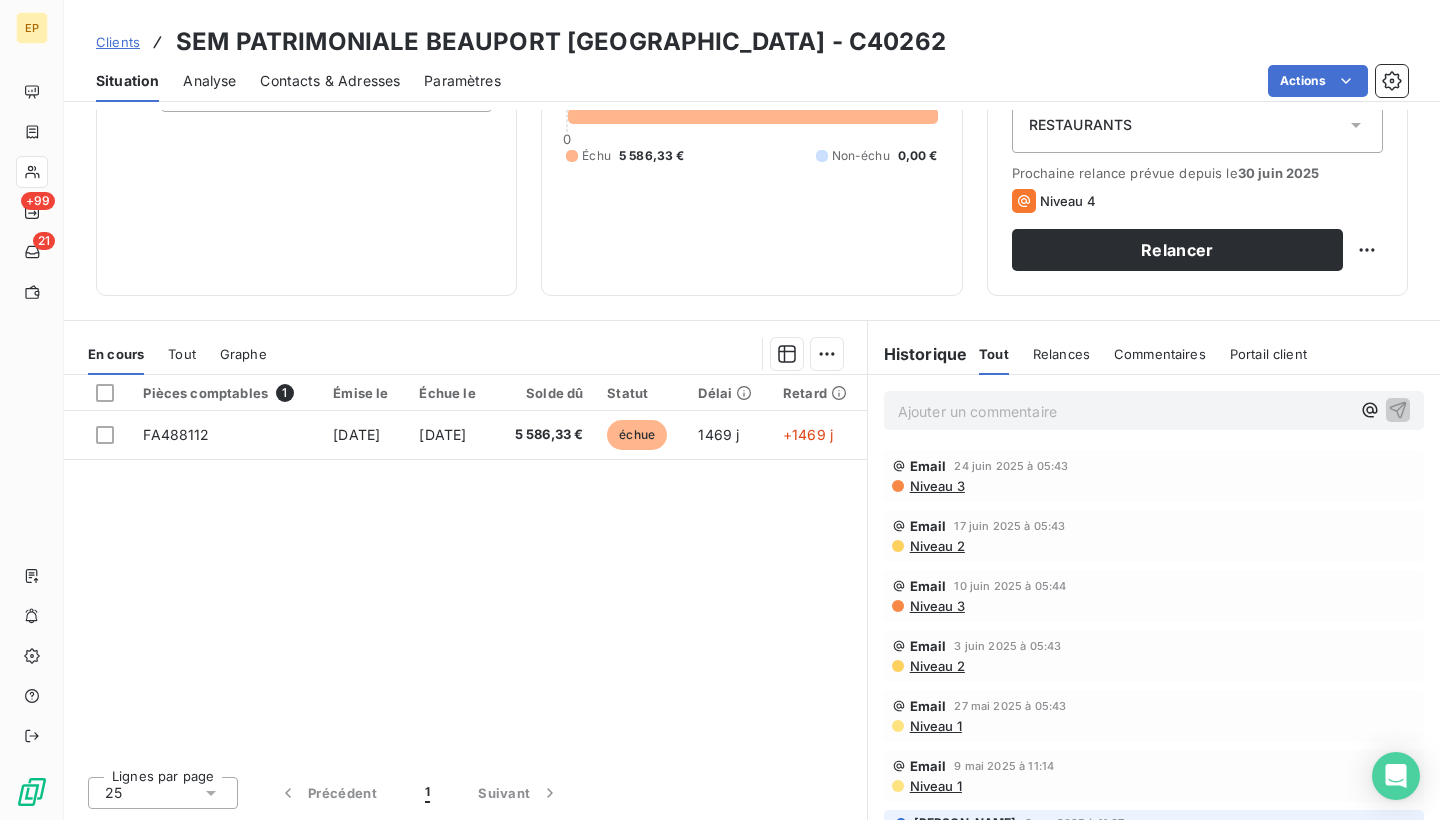 click on "Relances" at bounding box center [1061, 354] 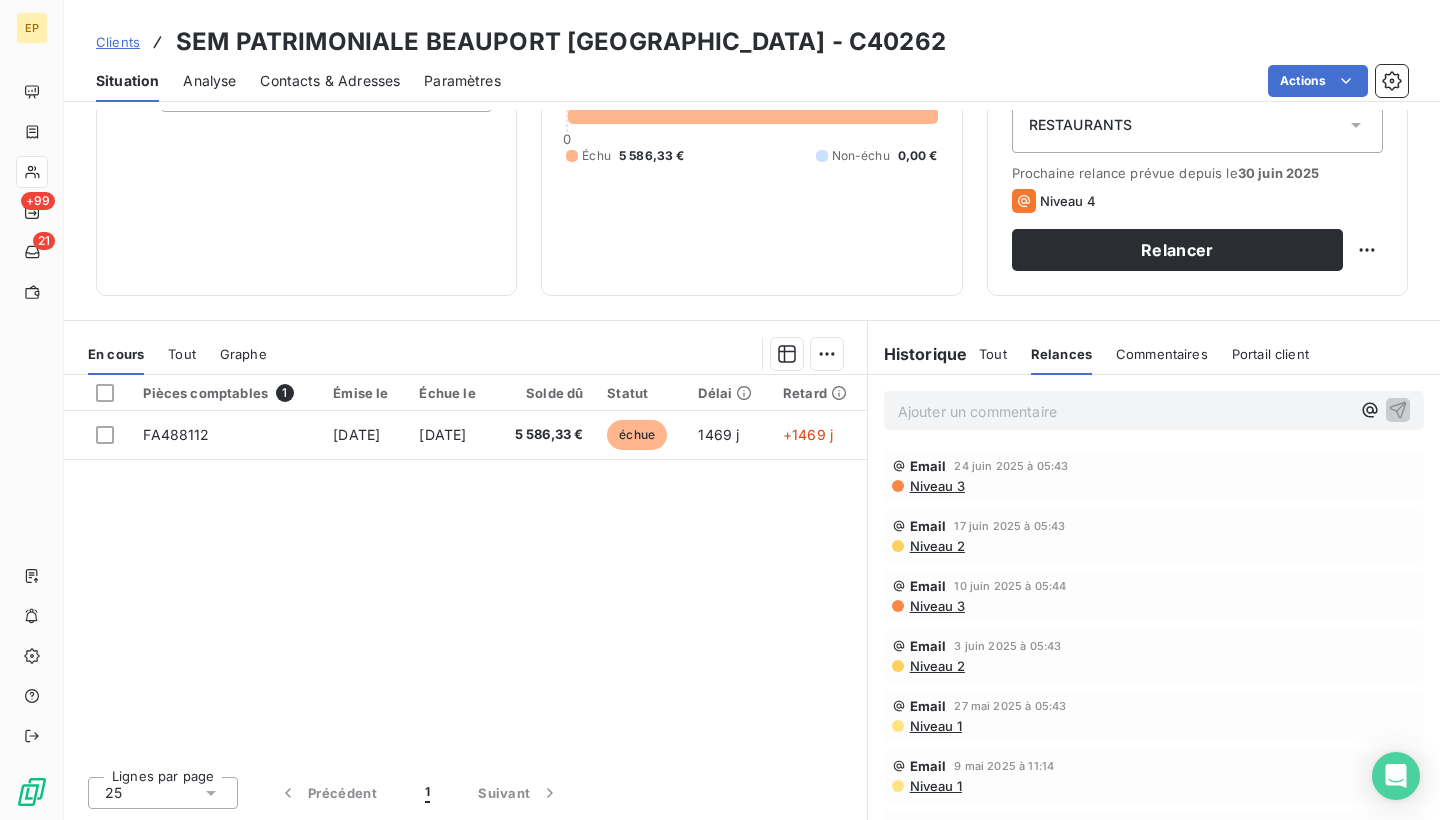 click on "Email" at bounding box center (928, 466) 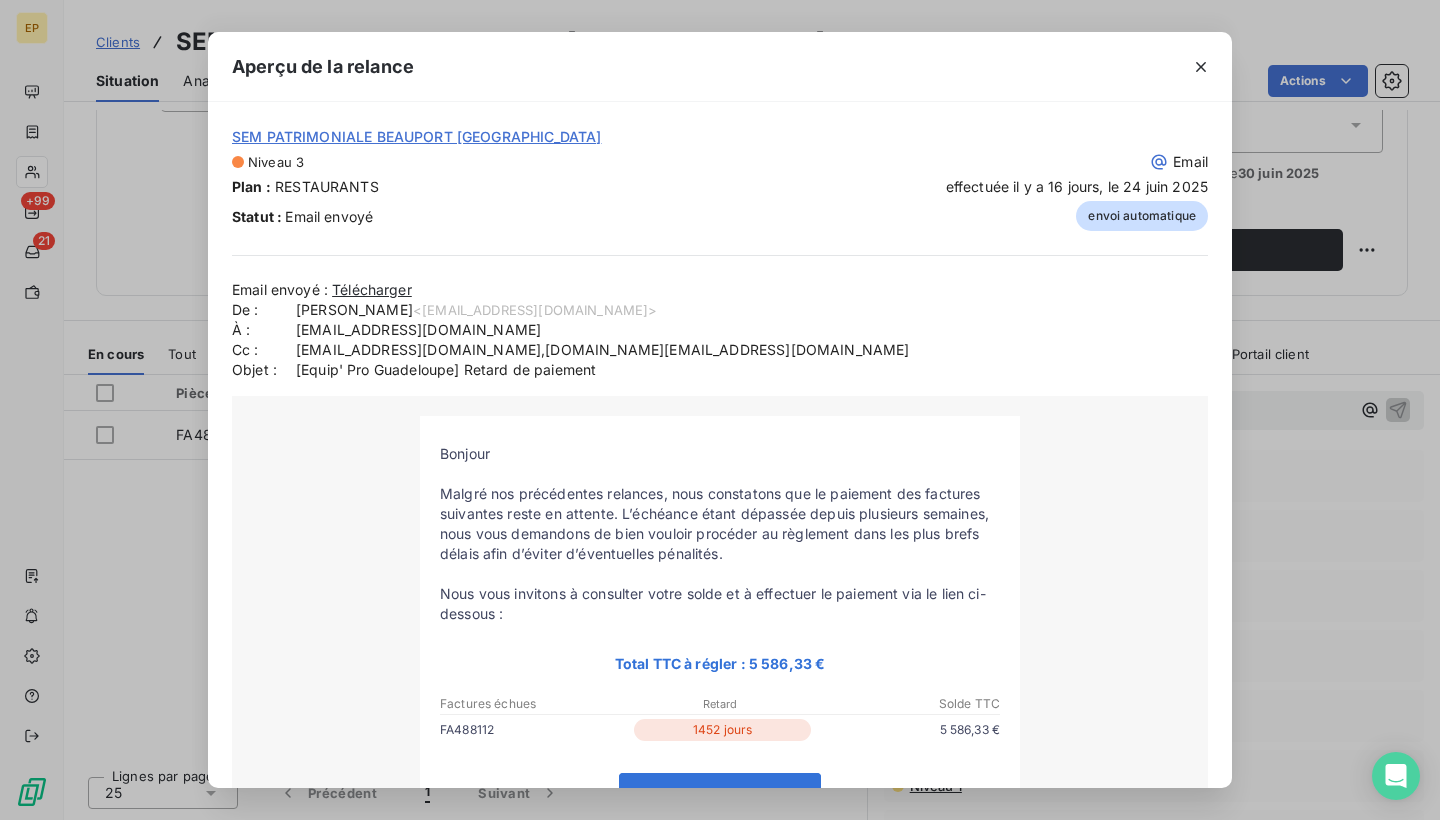 scroll, scrollTop: 0, scrollLeft: 0, axis: both 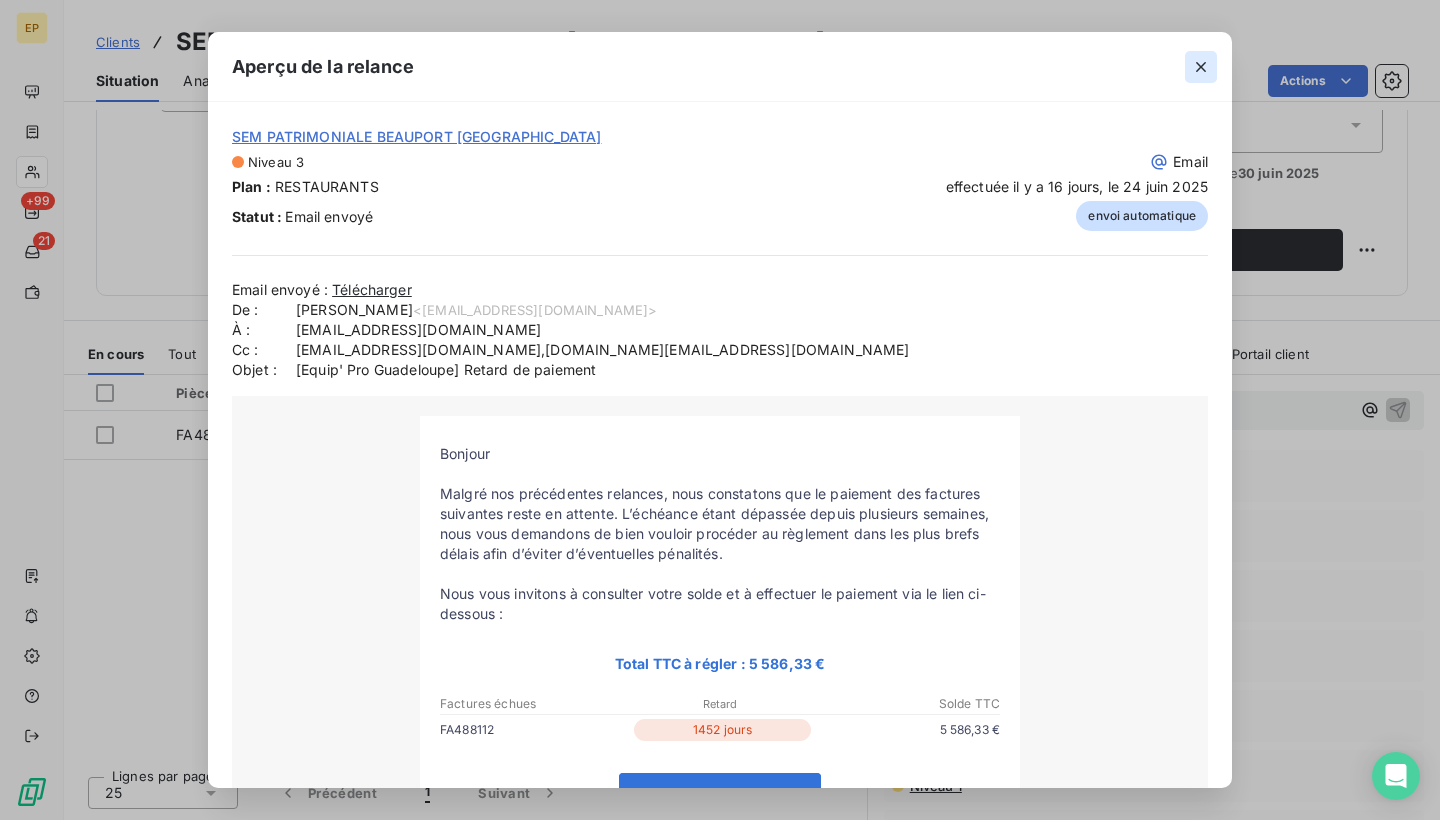 click 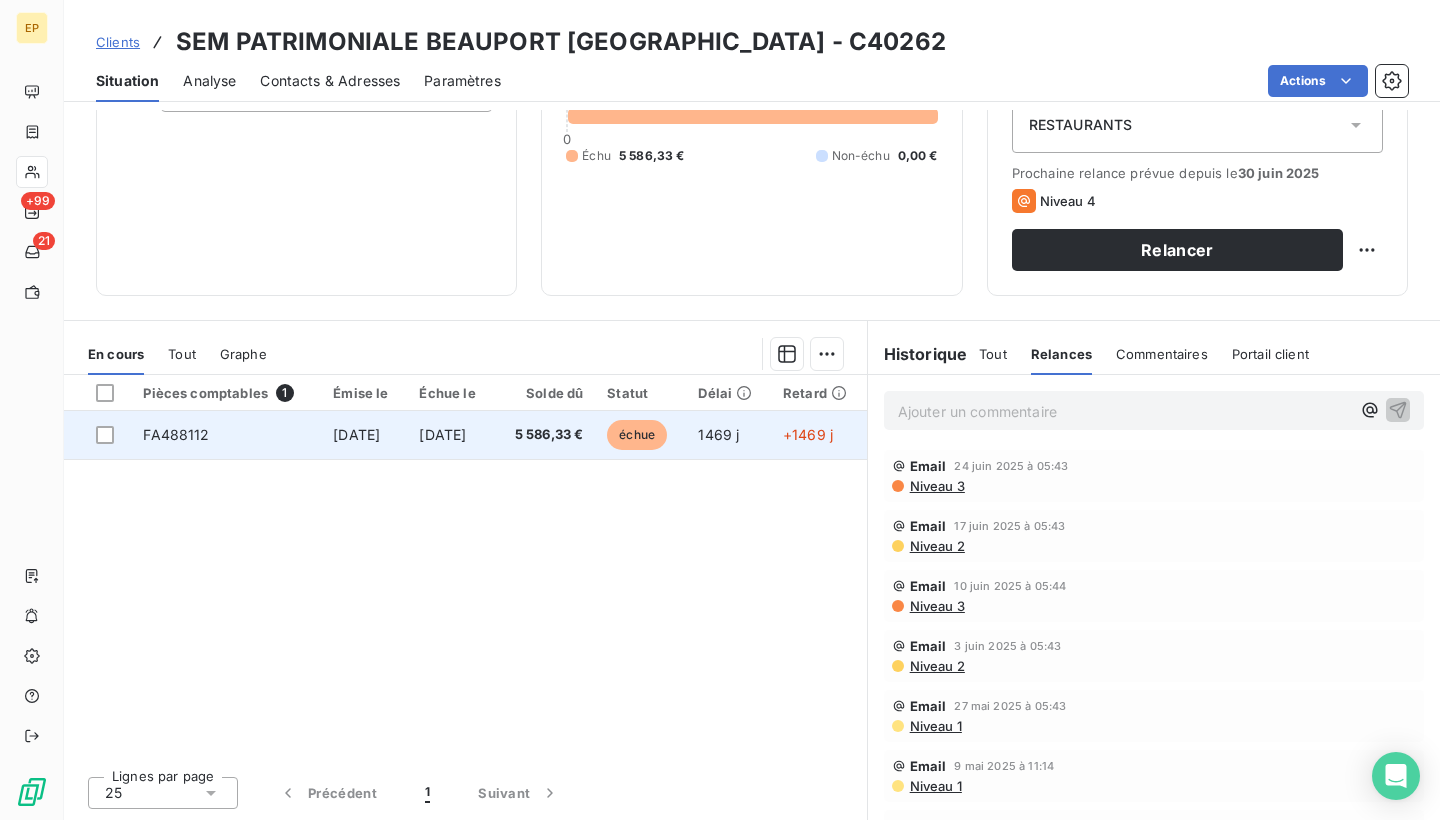 click on "FA488112" at bounding box center (176, 434) 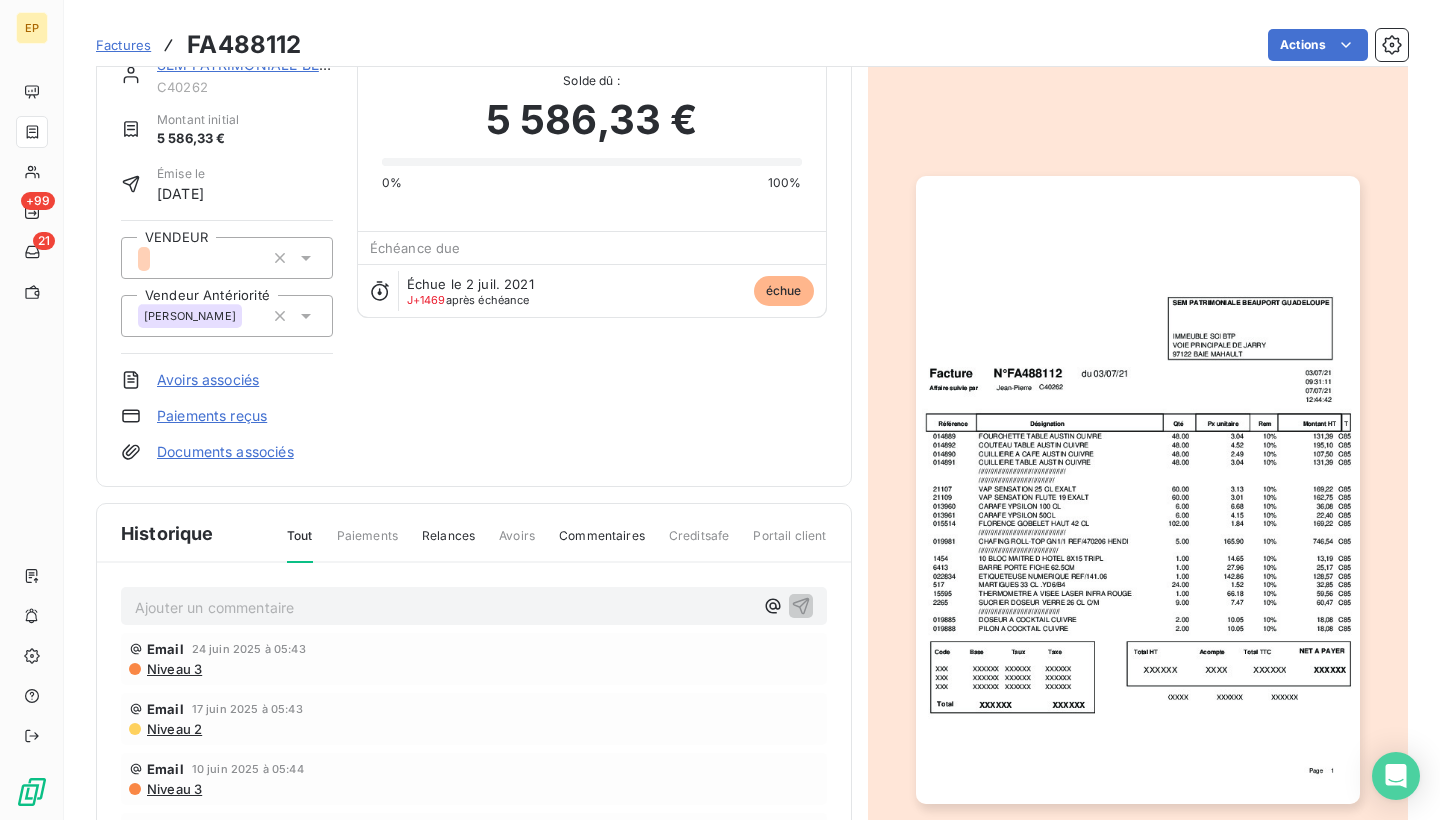 scroll, scrollTop: 136, scrollLeft: 0, axis: vertical 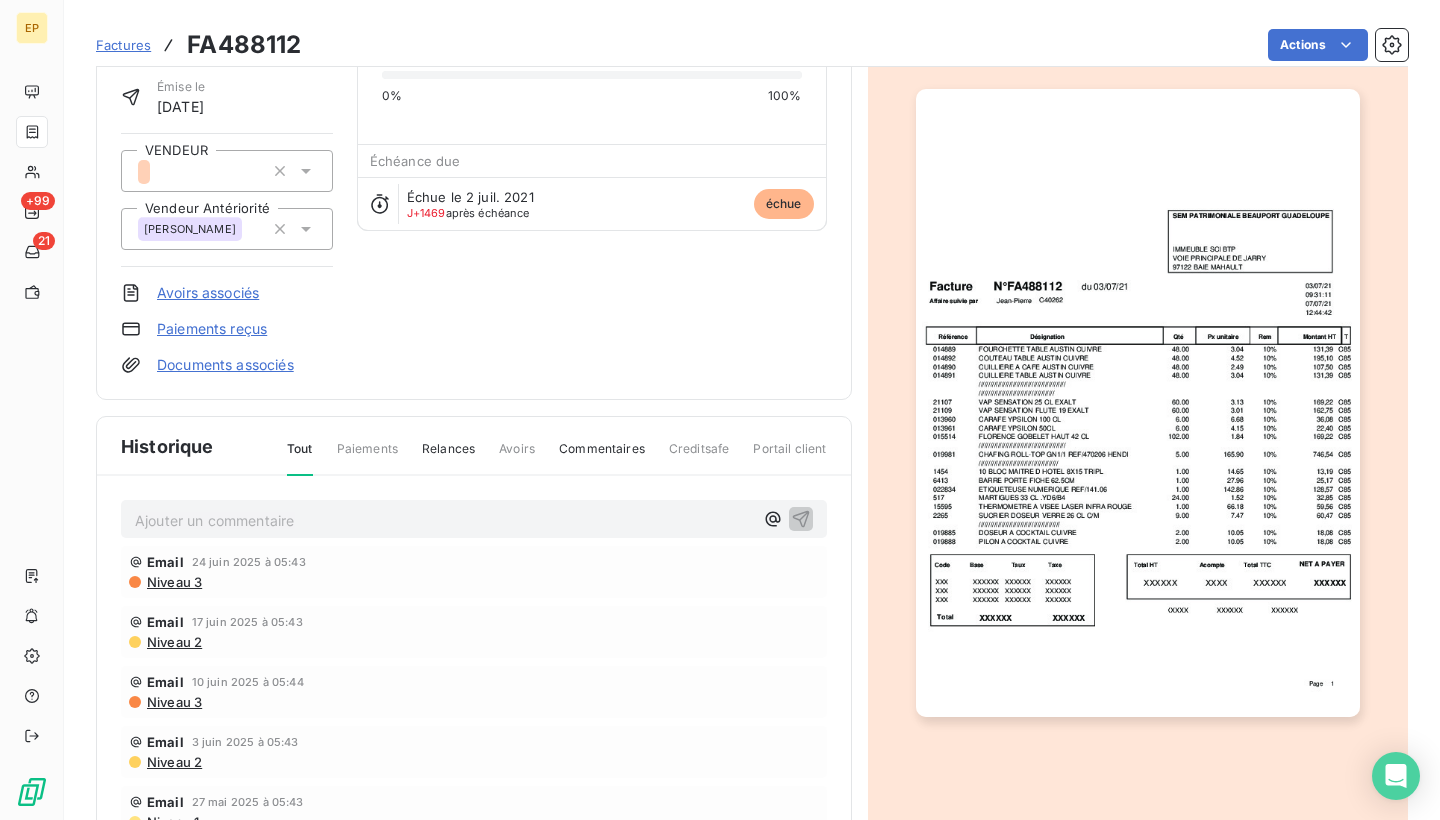 click at bounding box center [1138, 403] 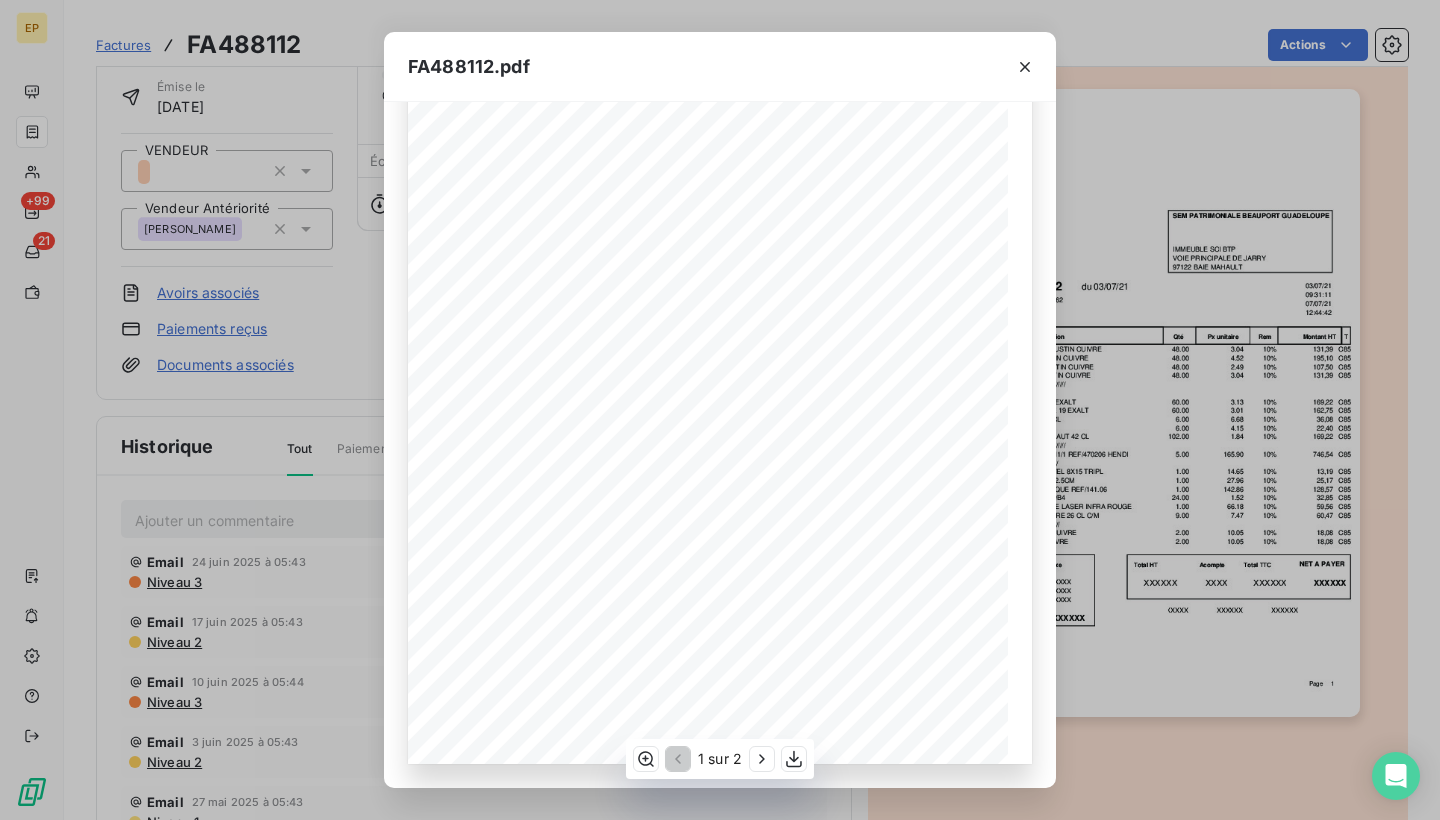 scroll, scrollTop: 210, scrollLeft: 0, axis: vertical 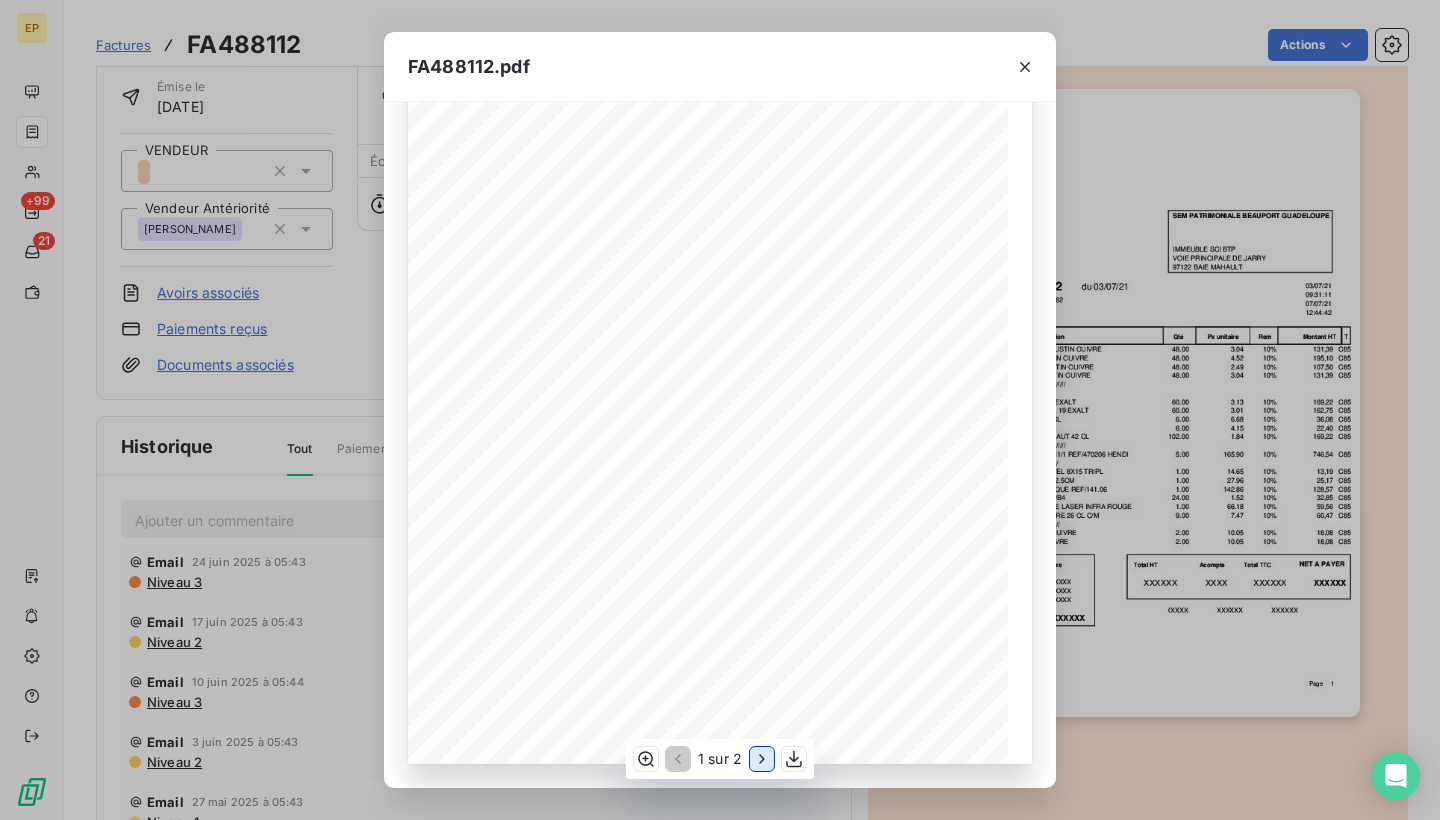 click 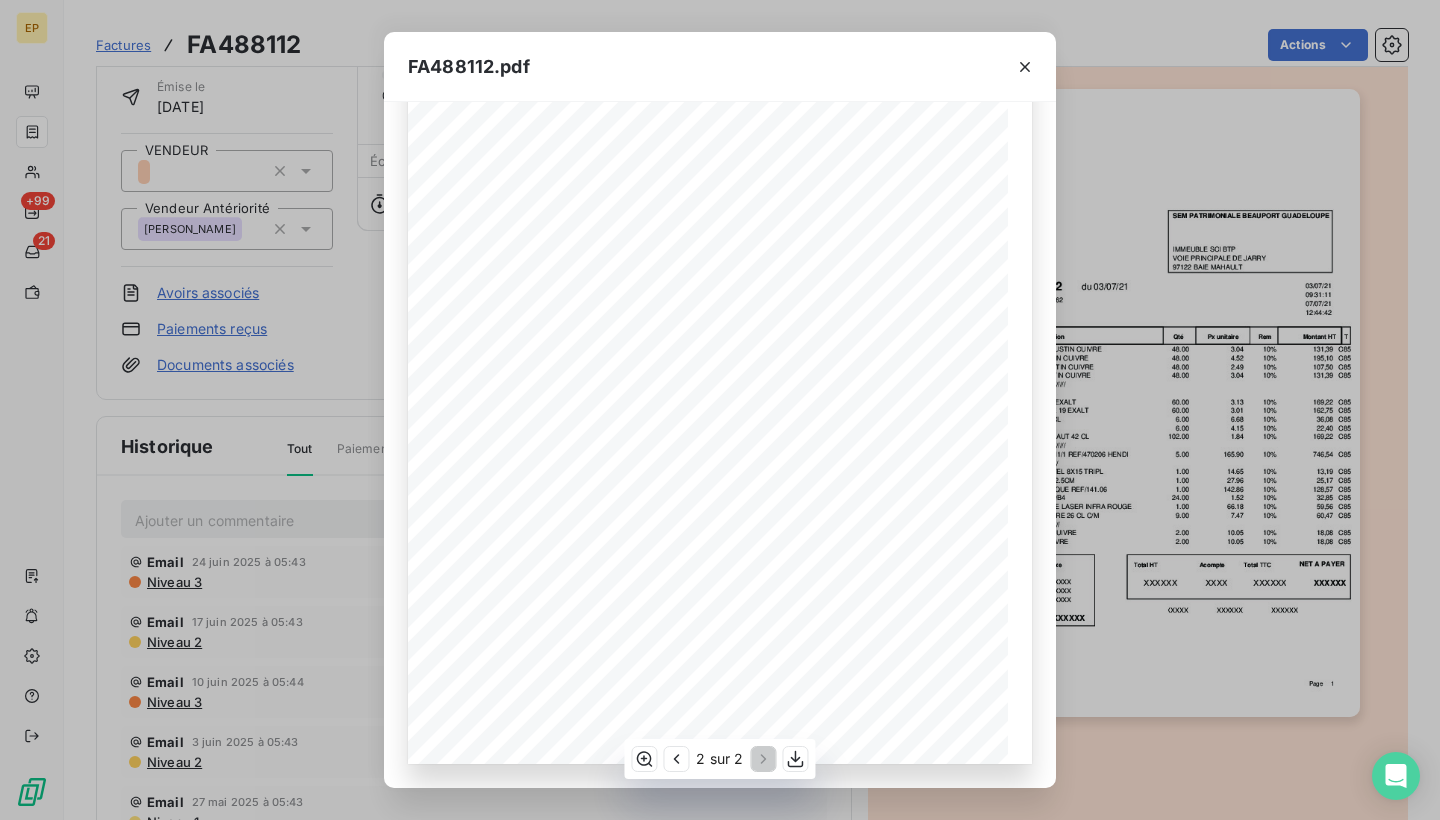 scroll, scrollTop: 210, scrollLeft: 0, axis: vertical 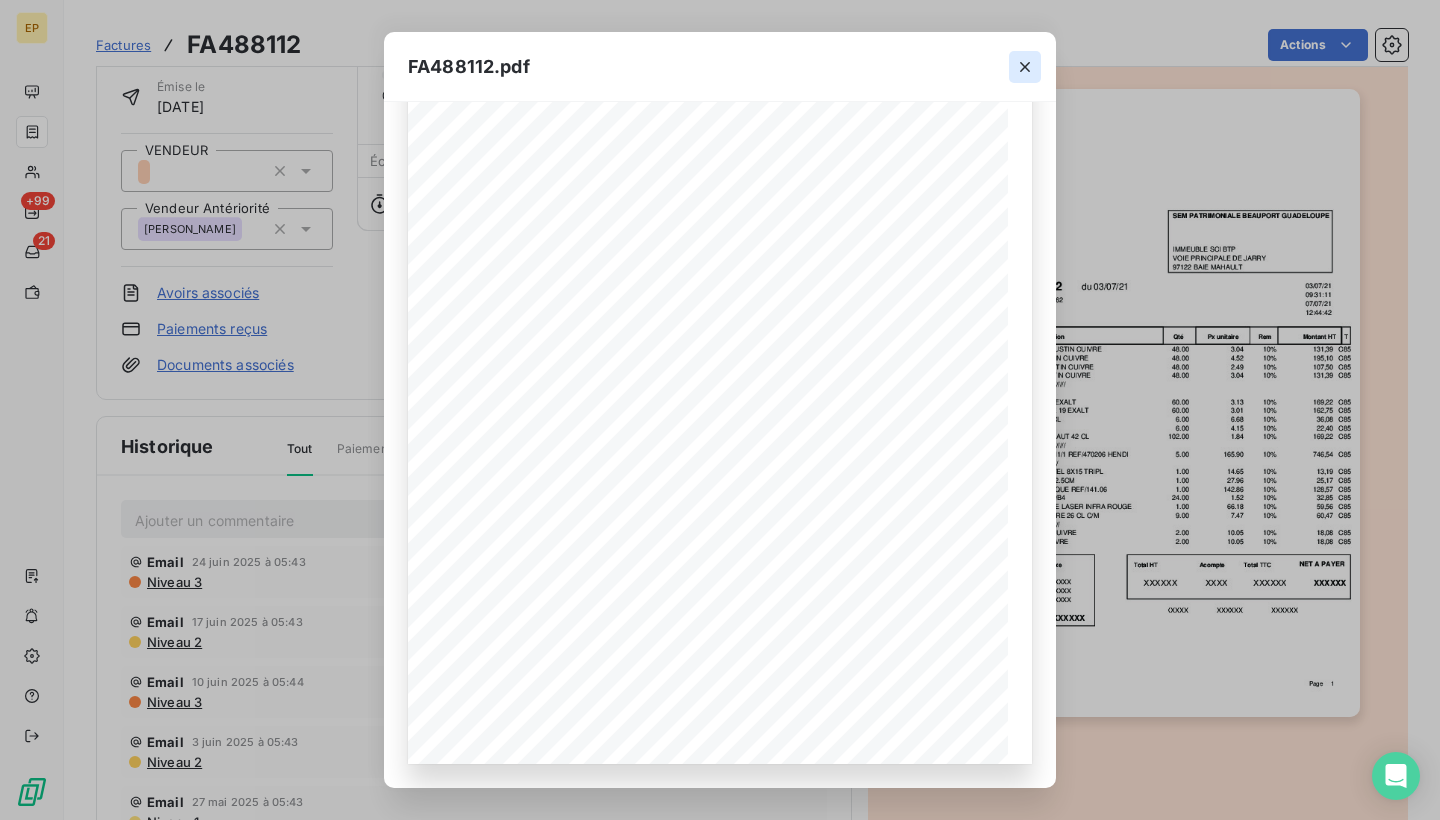 click 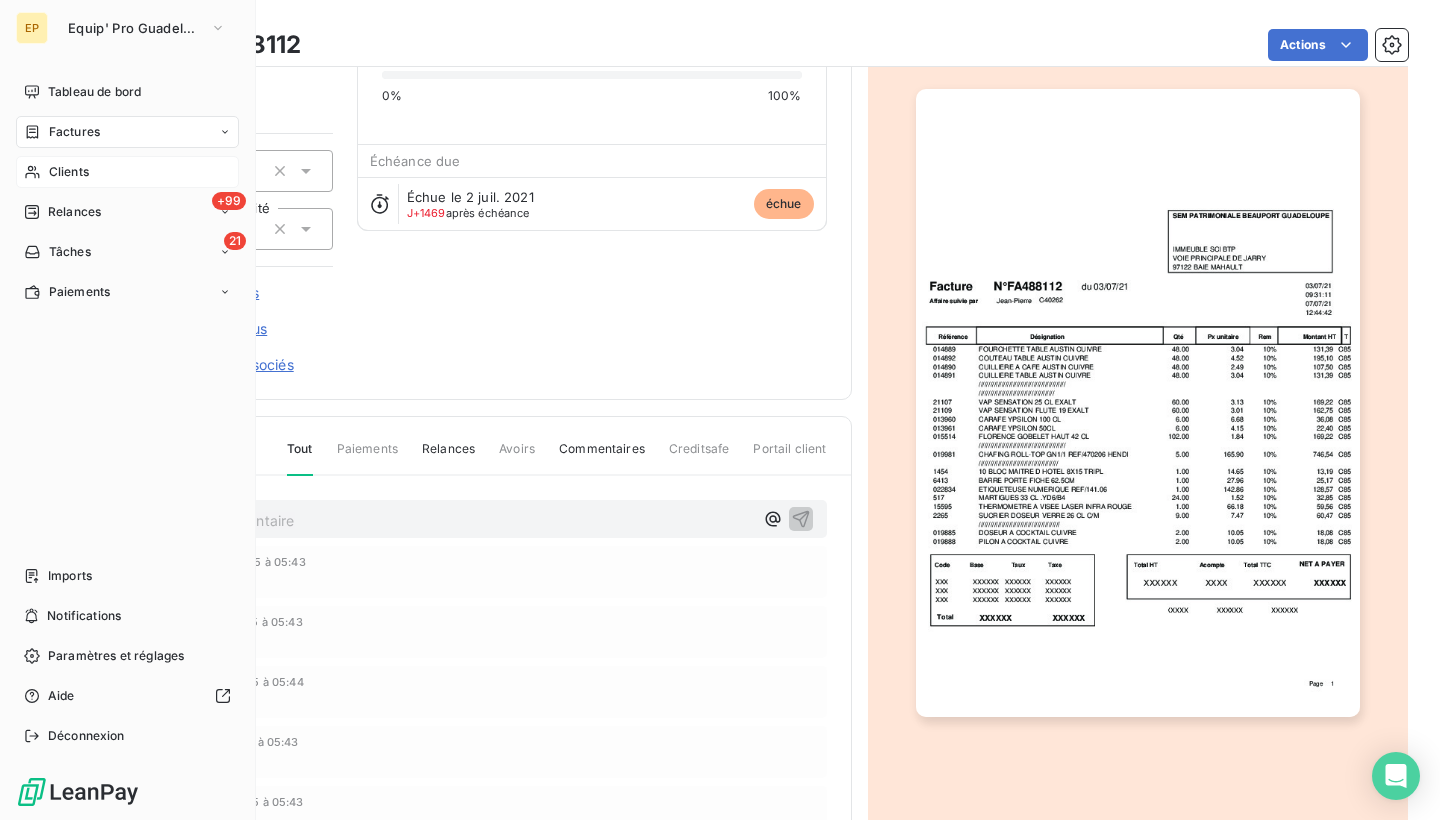 click on "Clients" at bounding box center (69, 172) 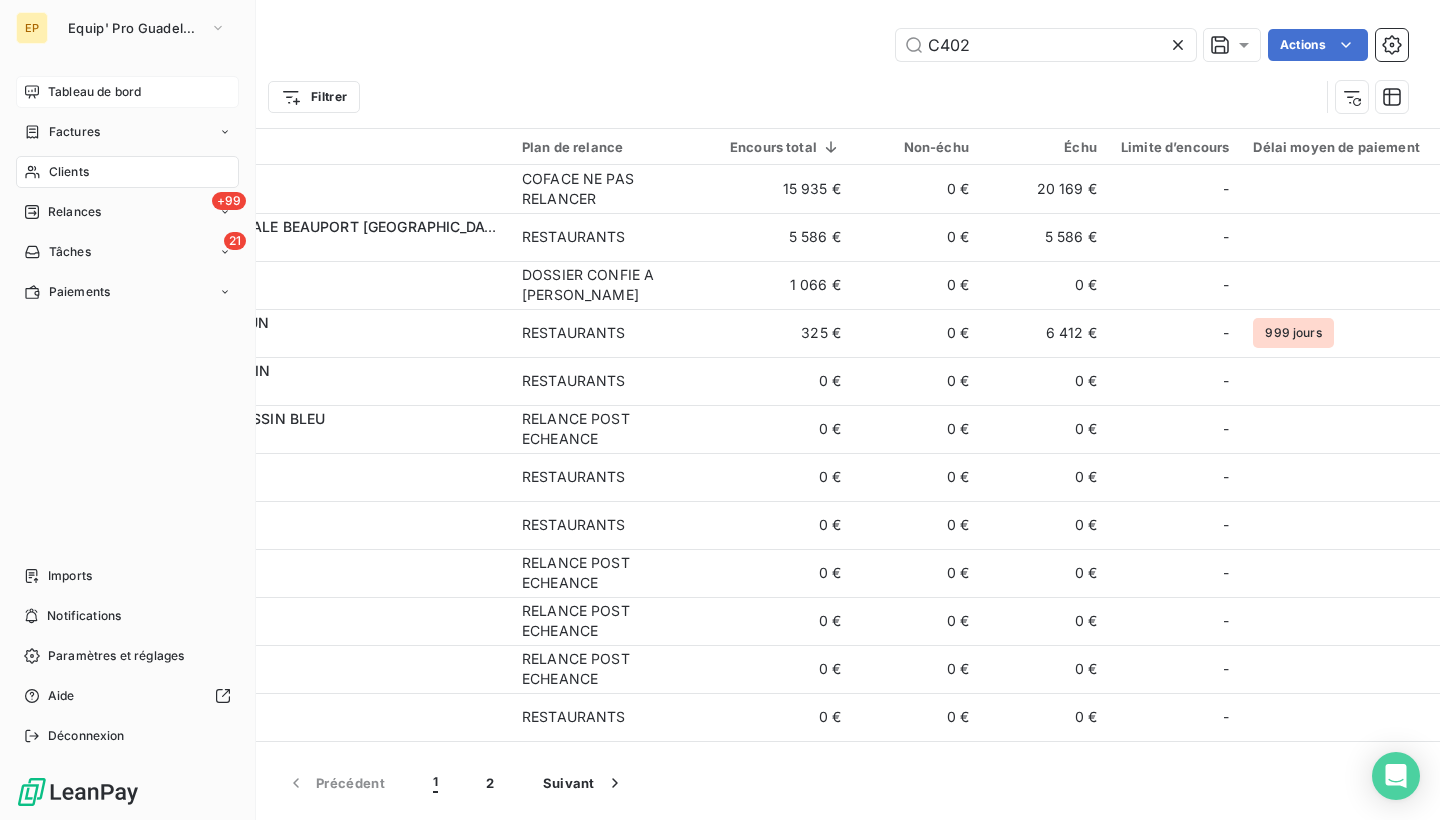 click on "Tableau de bord" at bounding box center [94, 92] 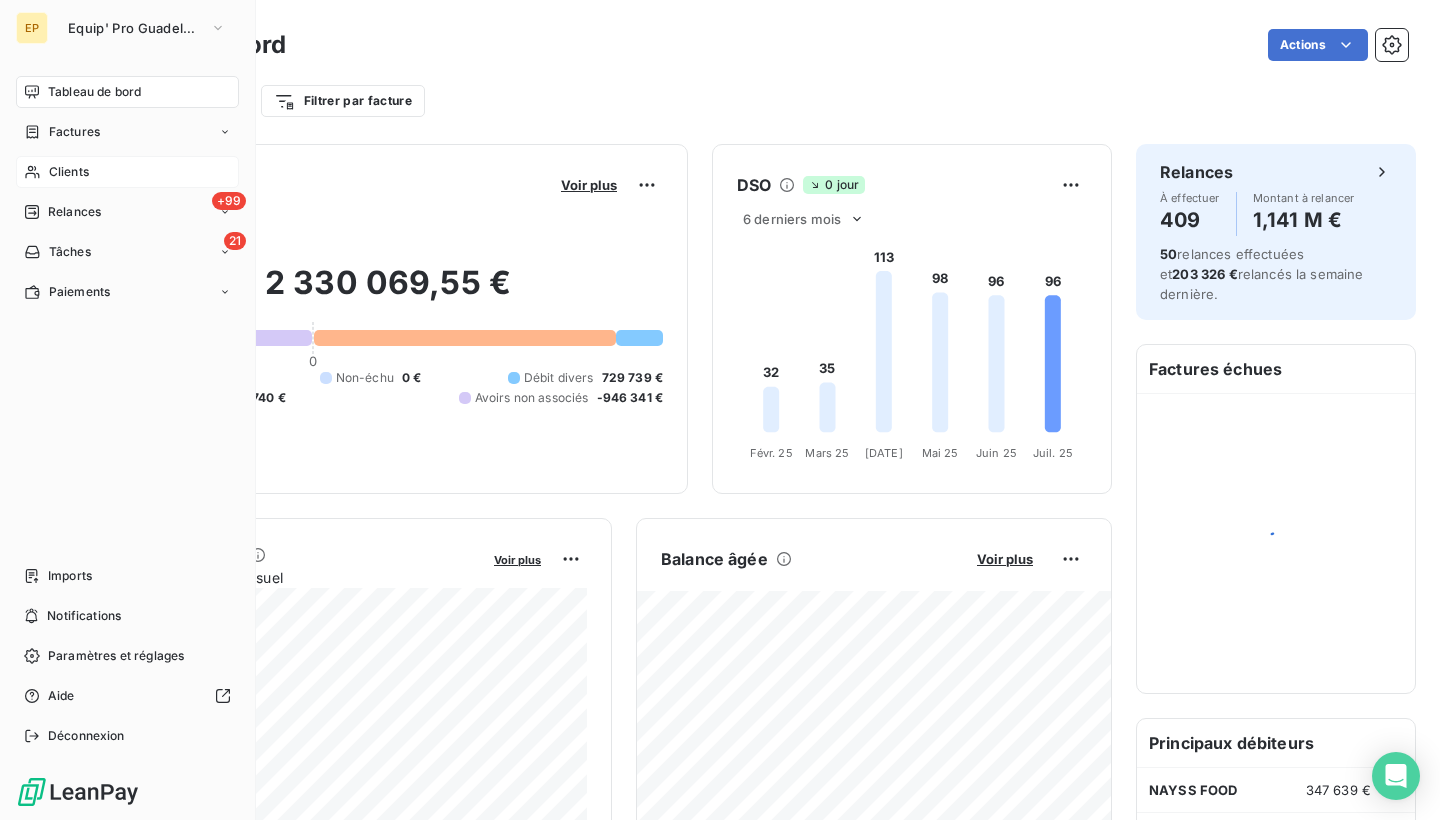 click on "Clients" at bounding box center (127, 172) 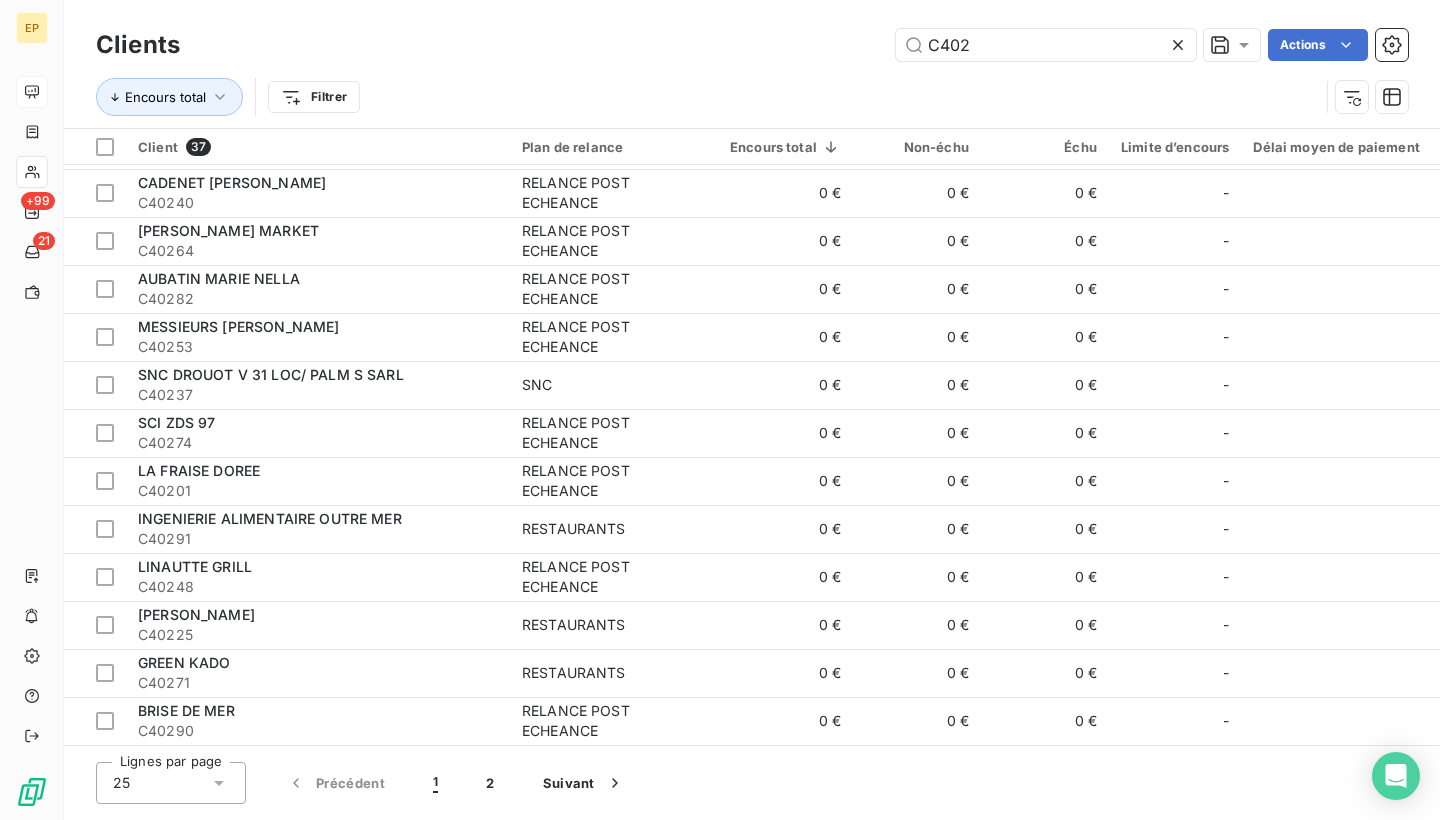 click 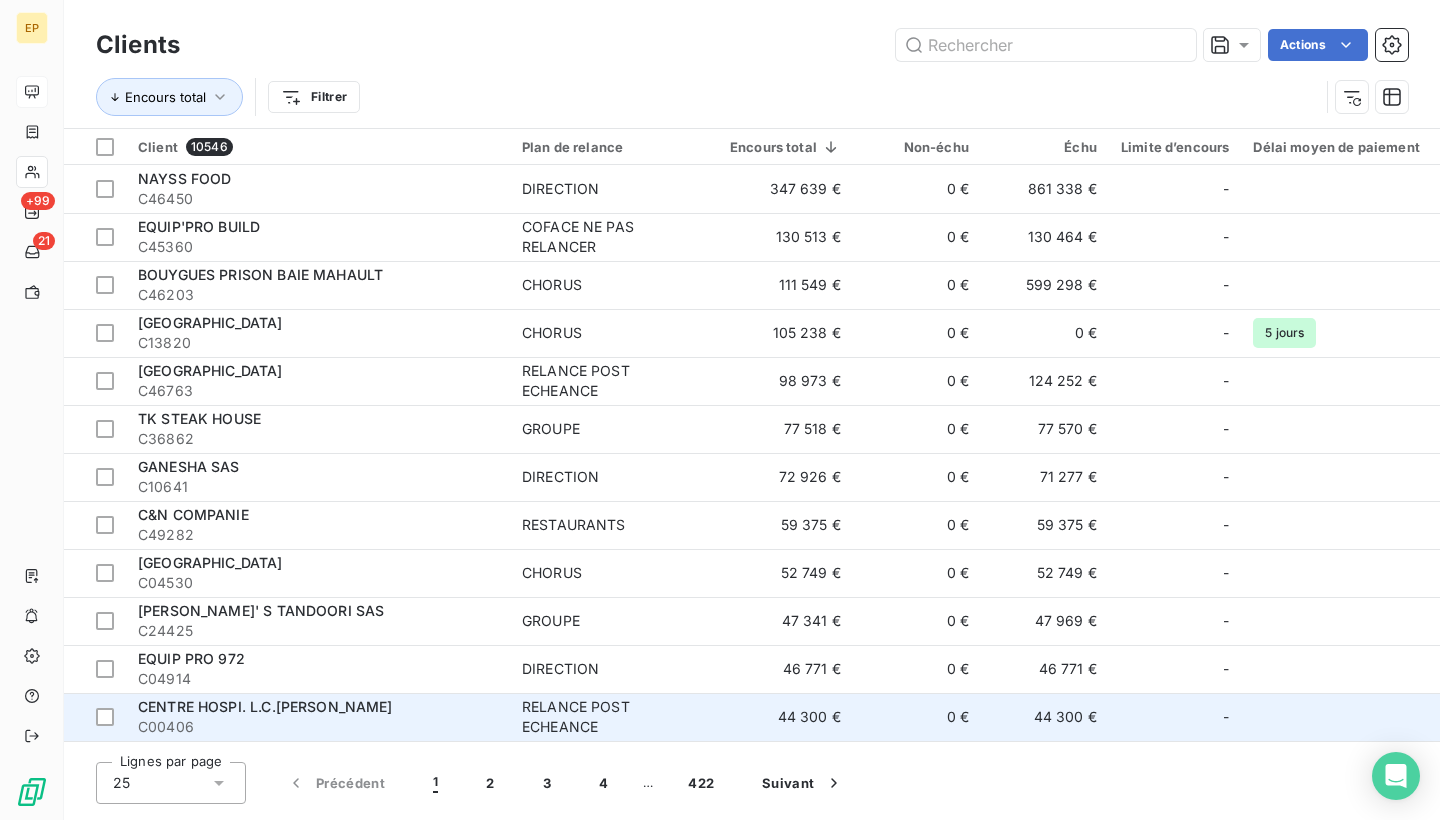 scroll, scrollTop: 0, scrollLeft: 0, axis: both 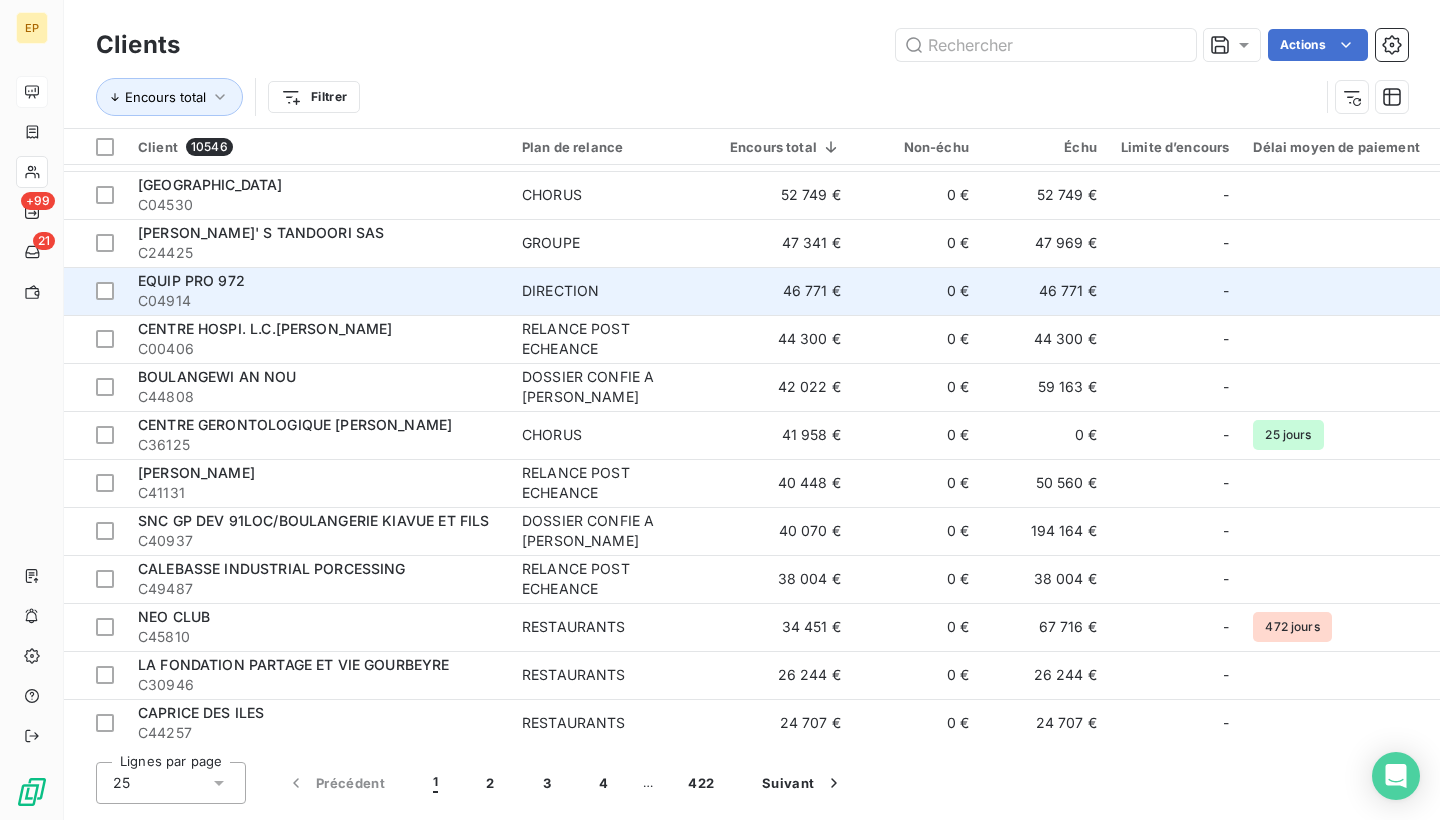 click on "EQUIP PRO 972" at bounding box center [318, 281] 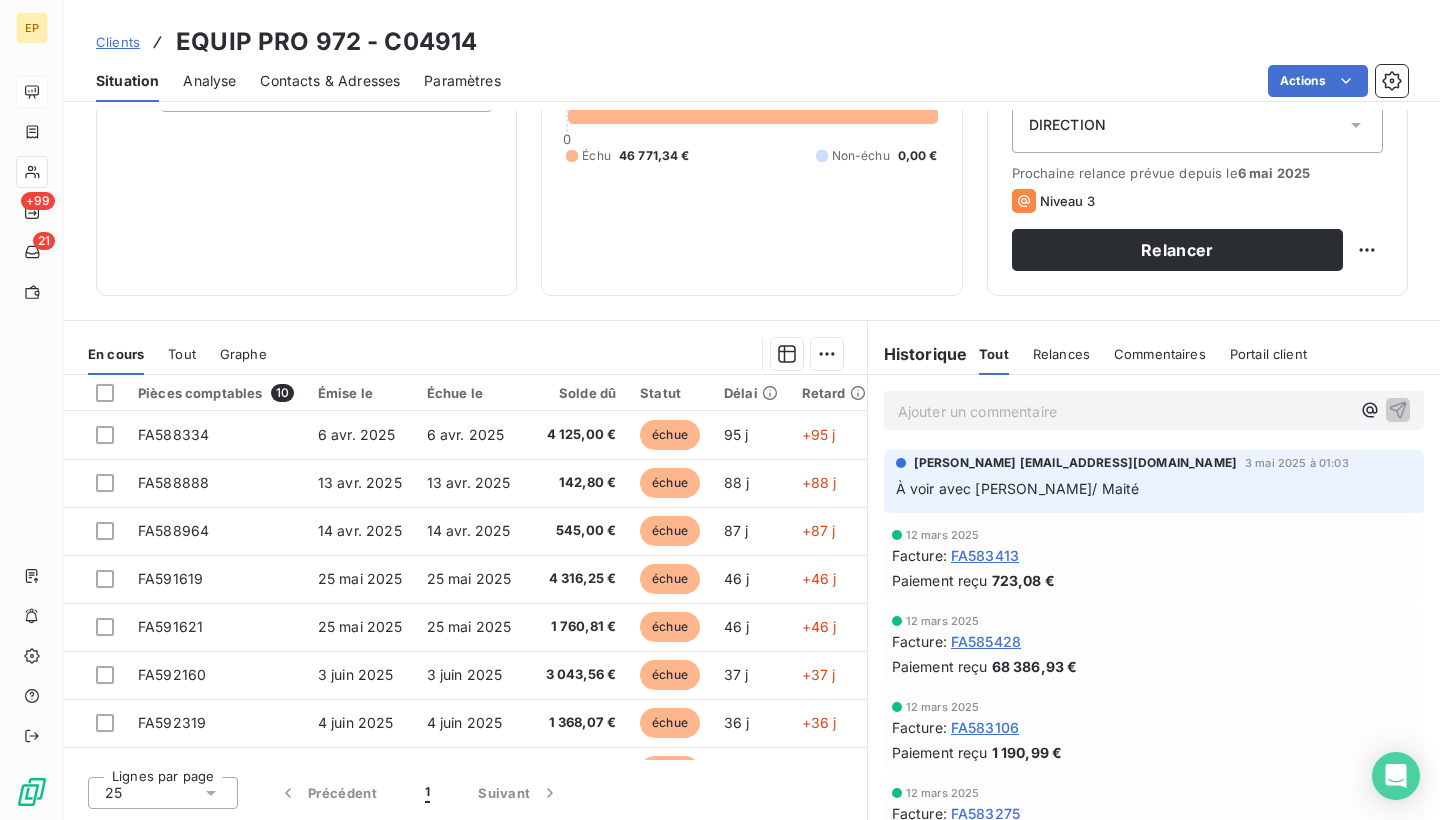 scroll, scrollTop: 236, scrollLeft: 0, axis: vertical 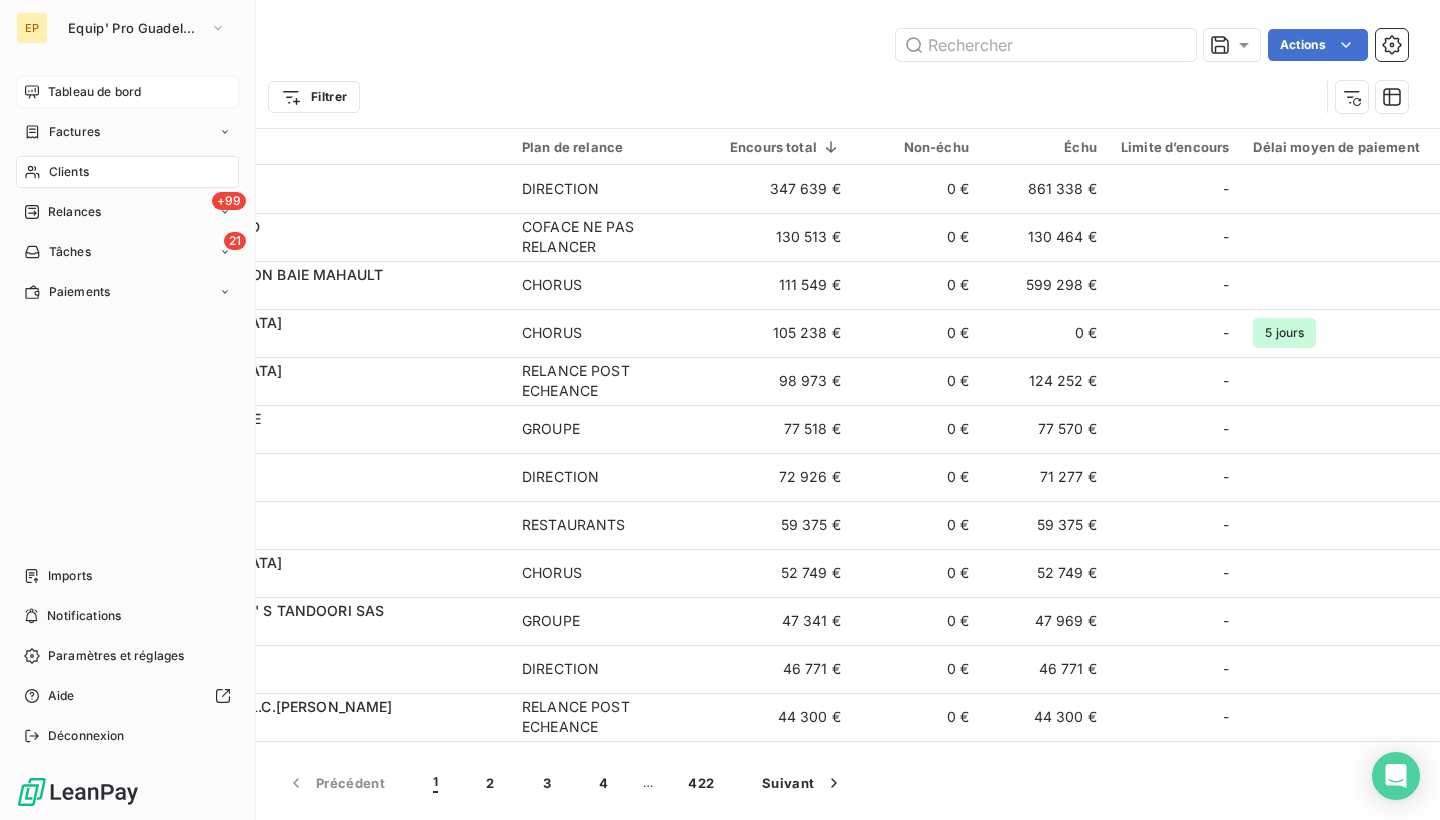 click on "Clients" at bounding box center [69, 172] 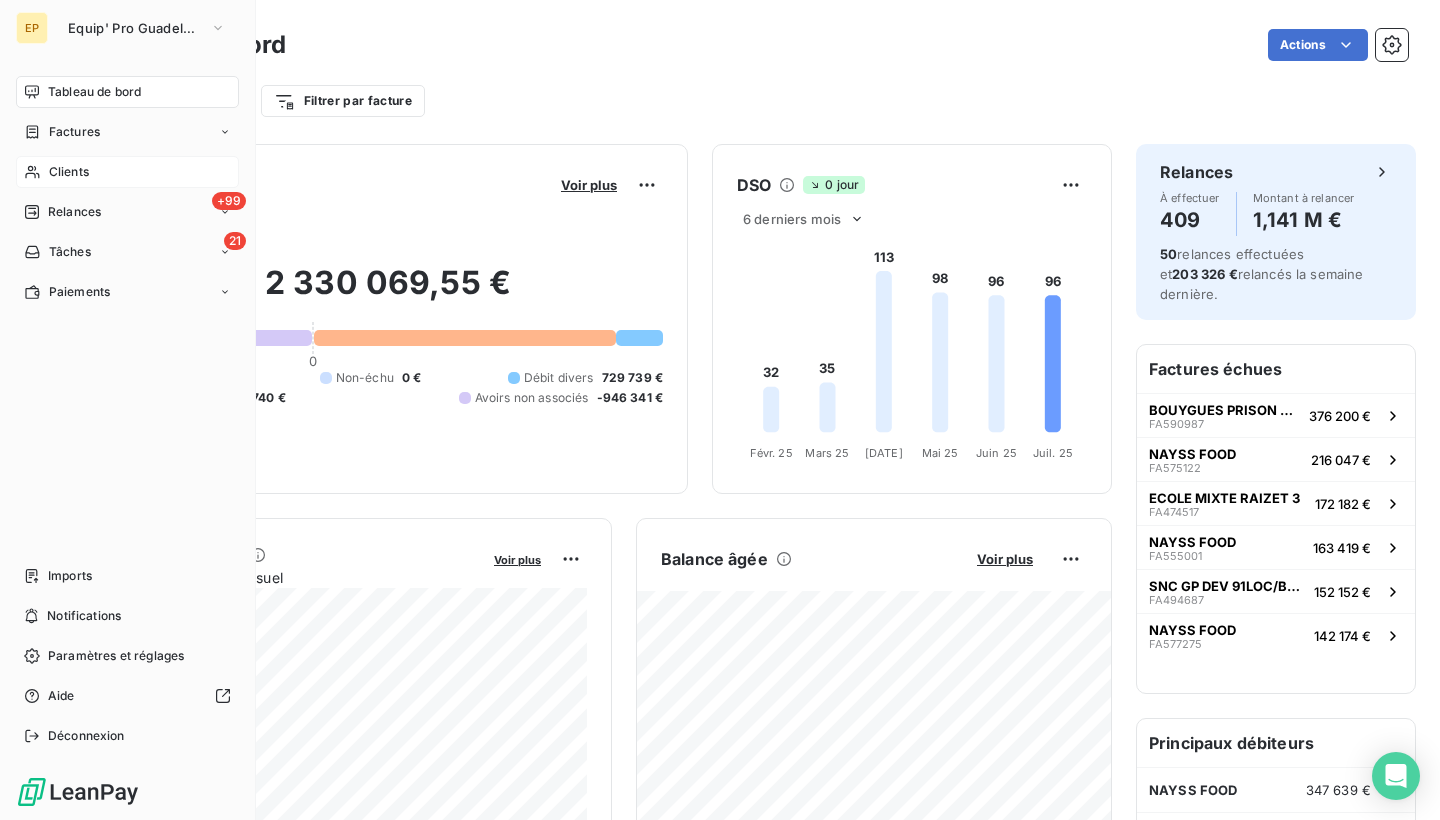click on "Clients" at bounding box center [69, 172] 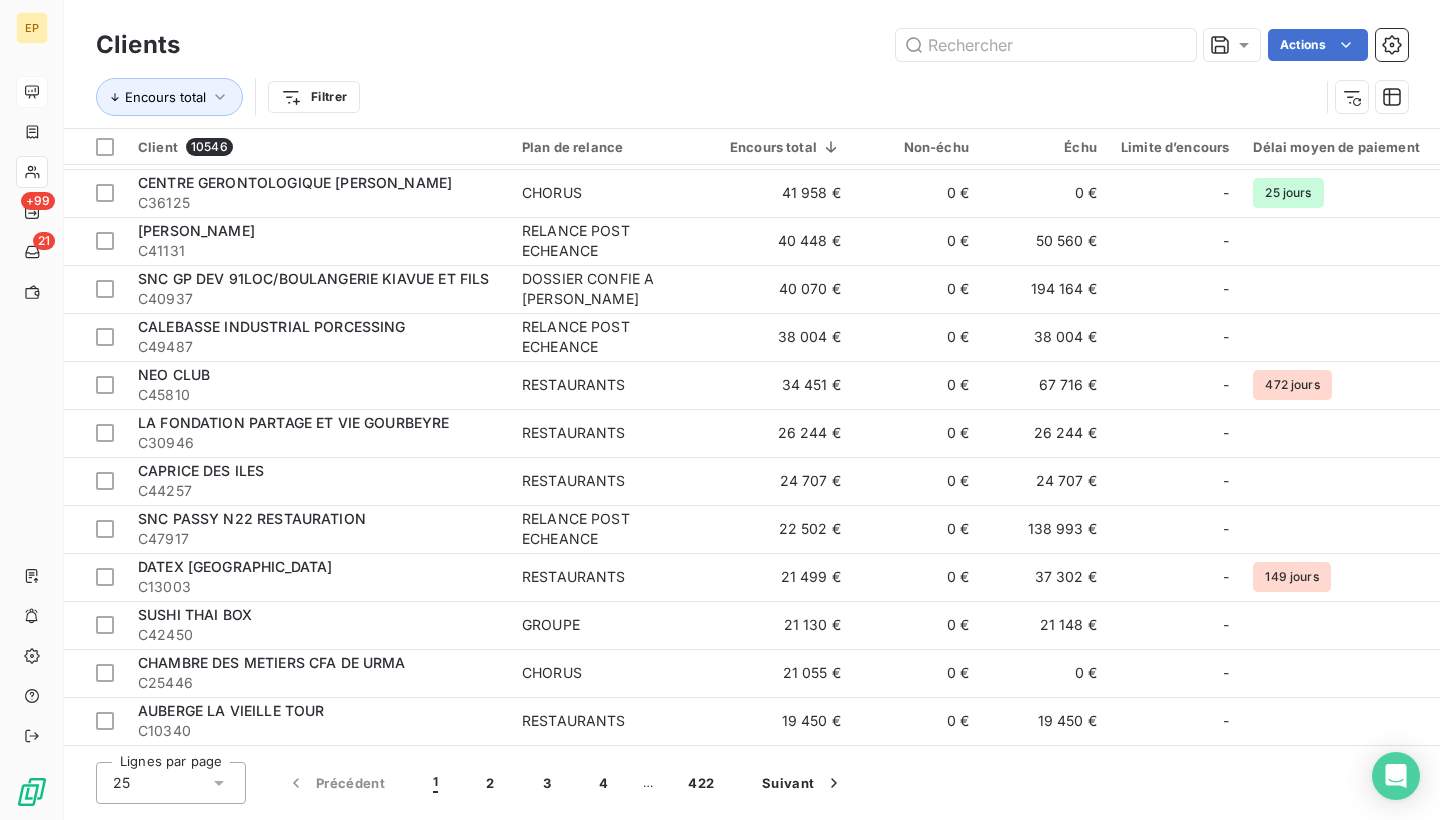 scroll, scrollTop: 626, scrollLeft: 0, axis: vertical 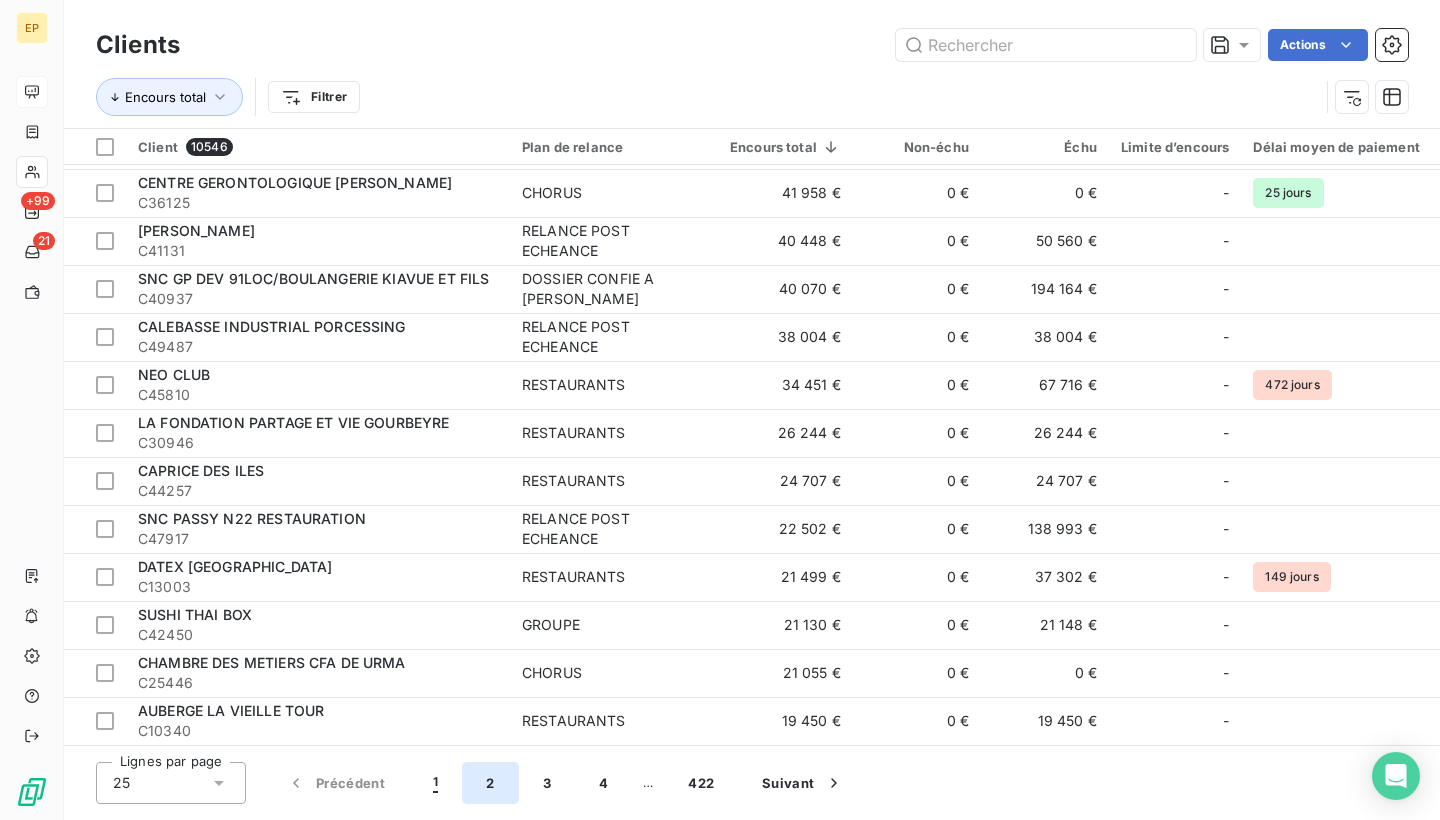 click on "2" at bounding box center (490, 783) 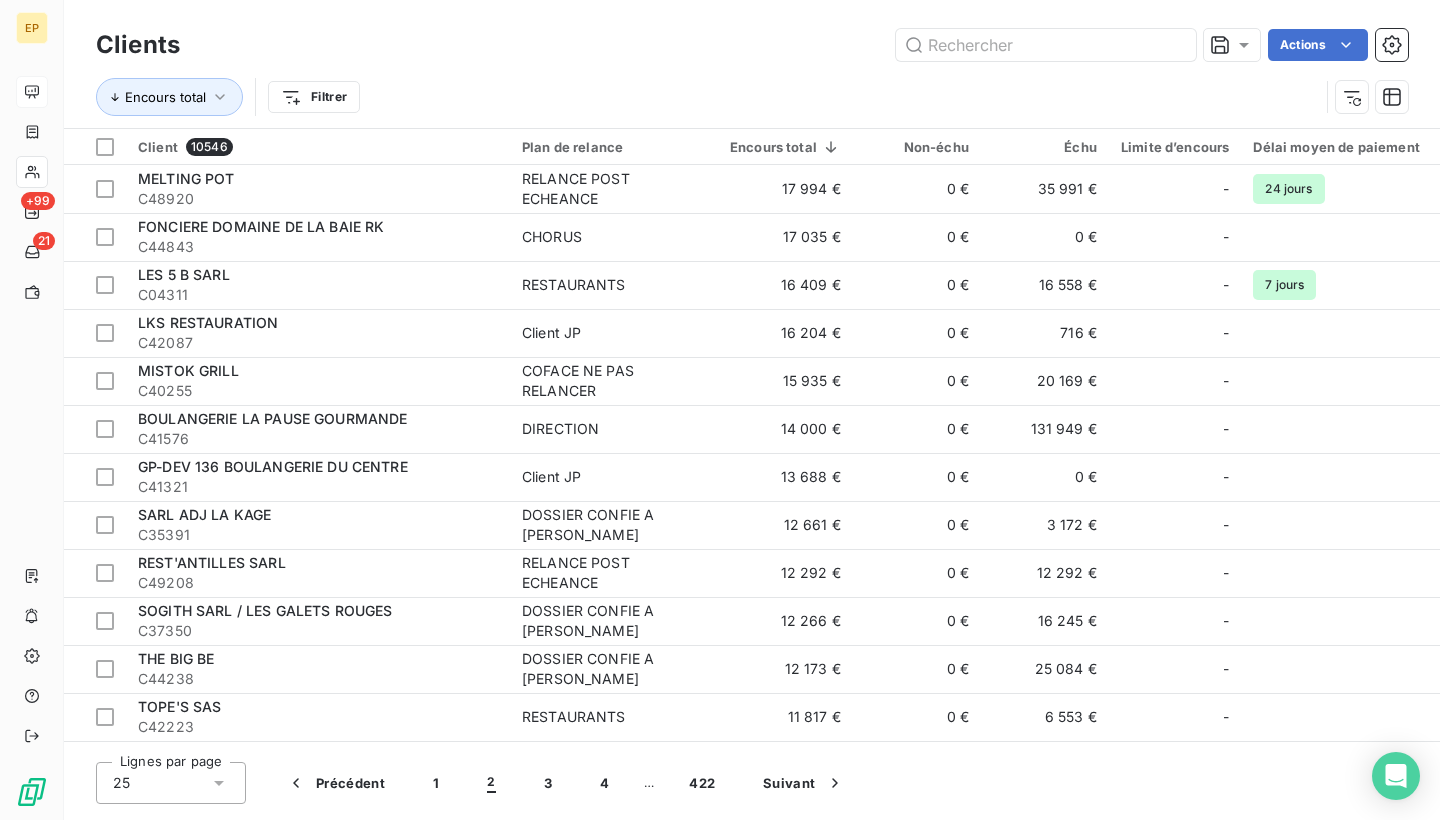 scroll, scrollTop: 0, scrollLeft: 0, axis: both 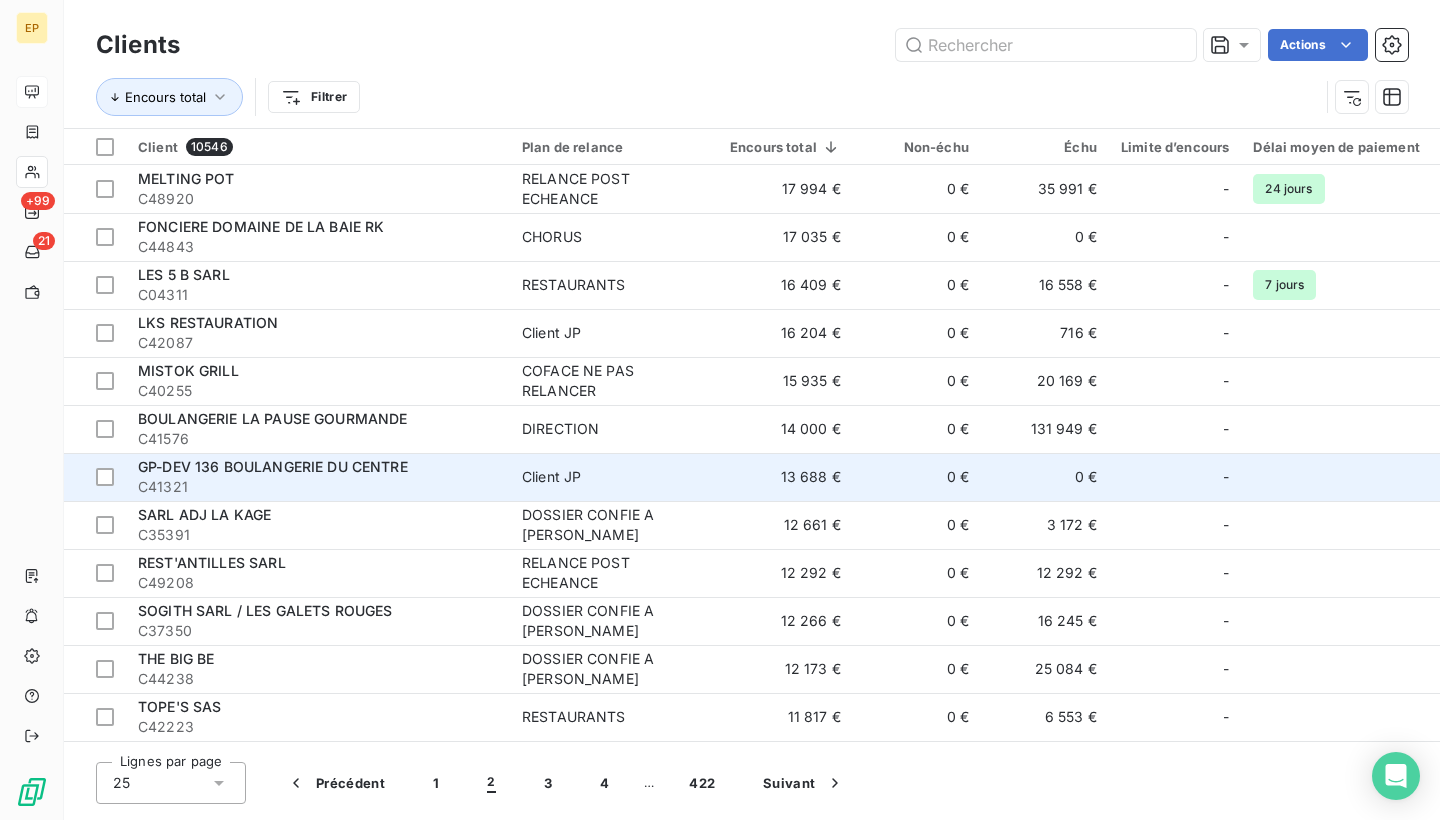 click on "GP-DEV 136 BOULANGERIE DU CENTRE" at bounding box center (318, 467) 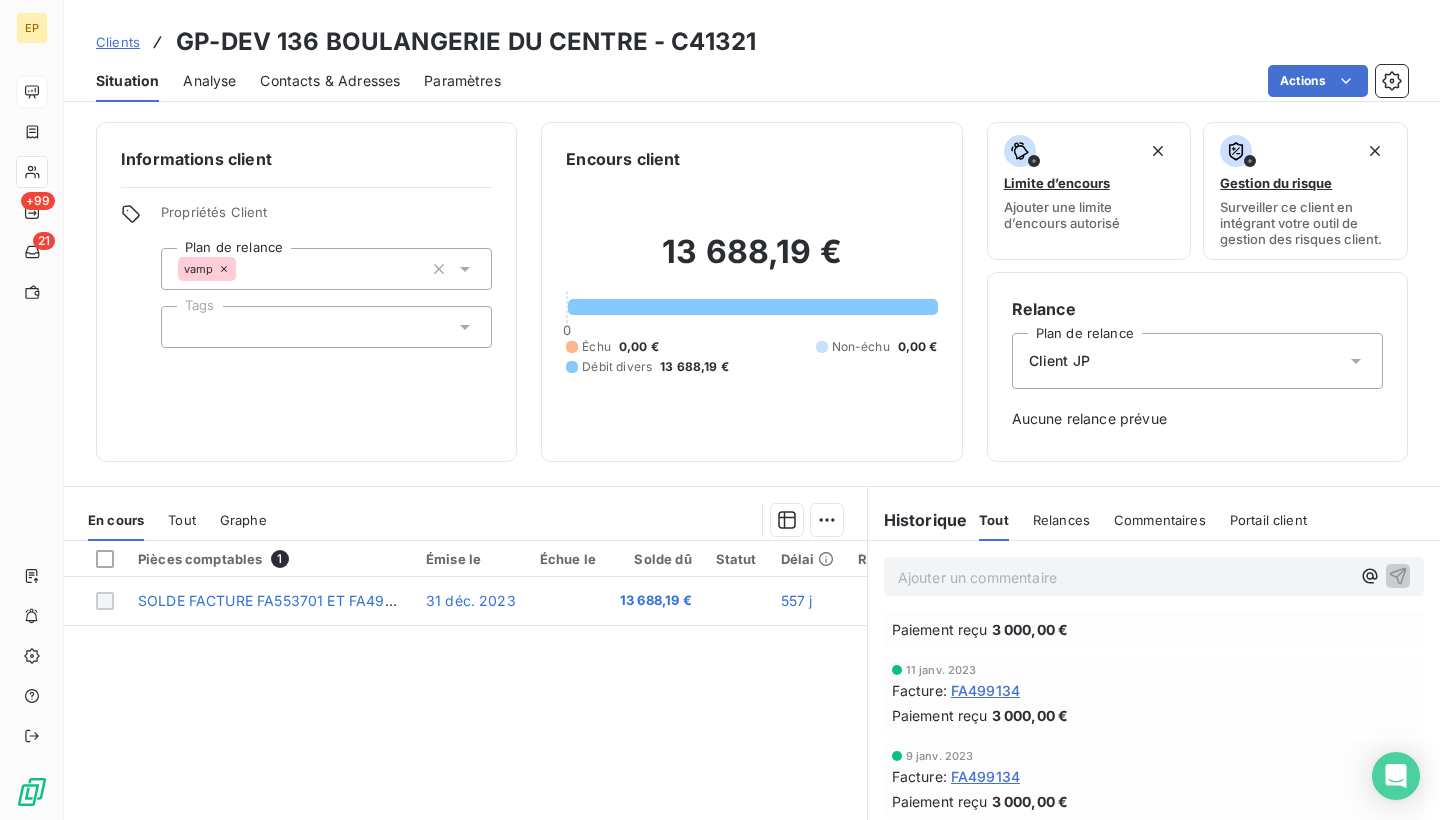 scroll, scrollTop: 433, scrollLeft: 0, axis: vertical 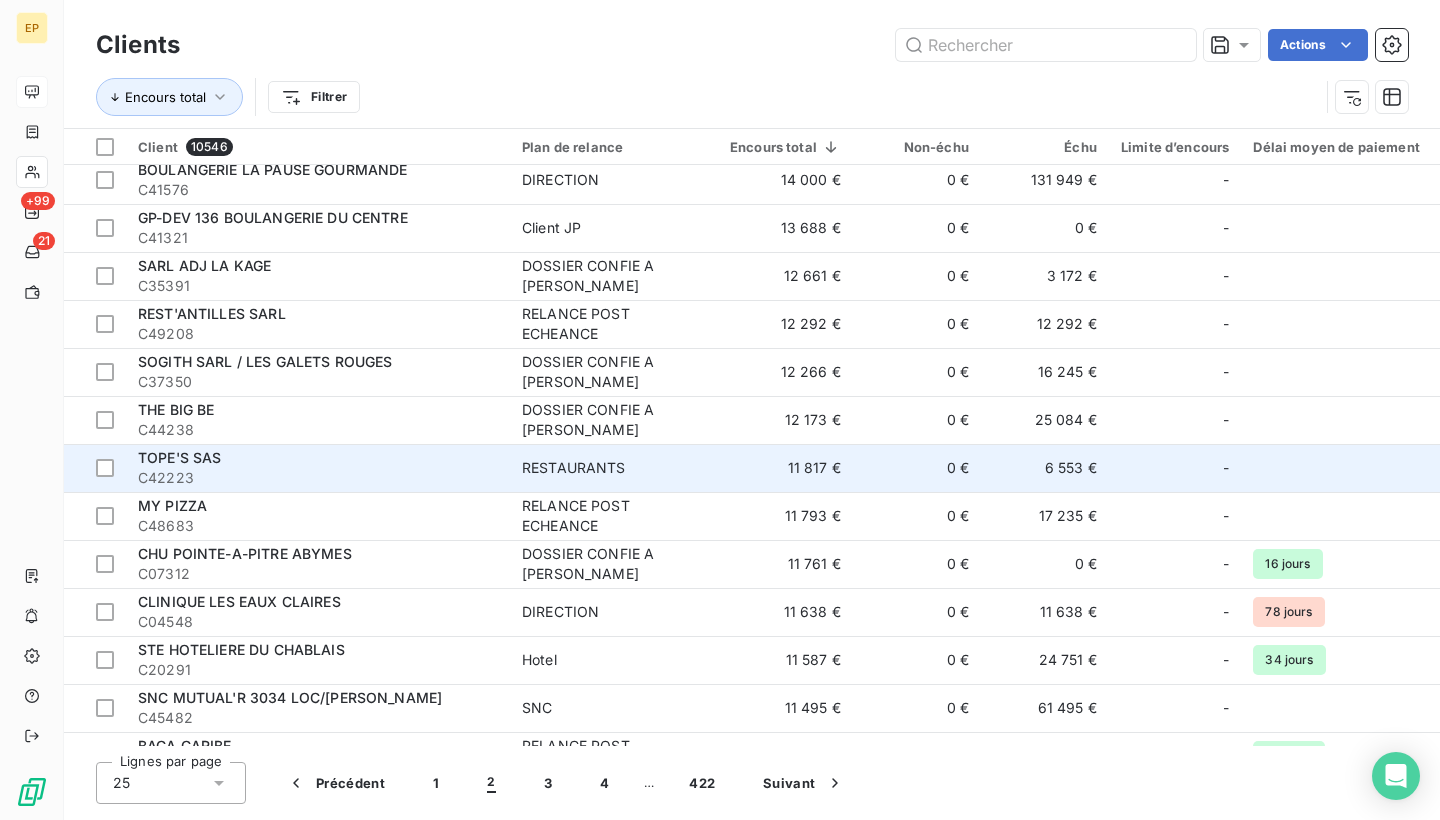 click on "C42223" at bounding box center (318, 478) 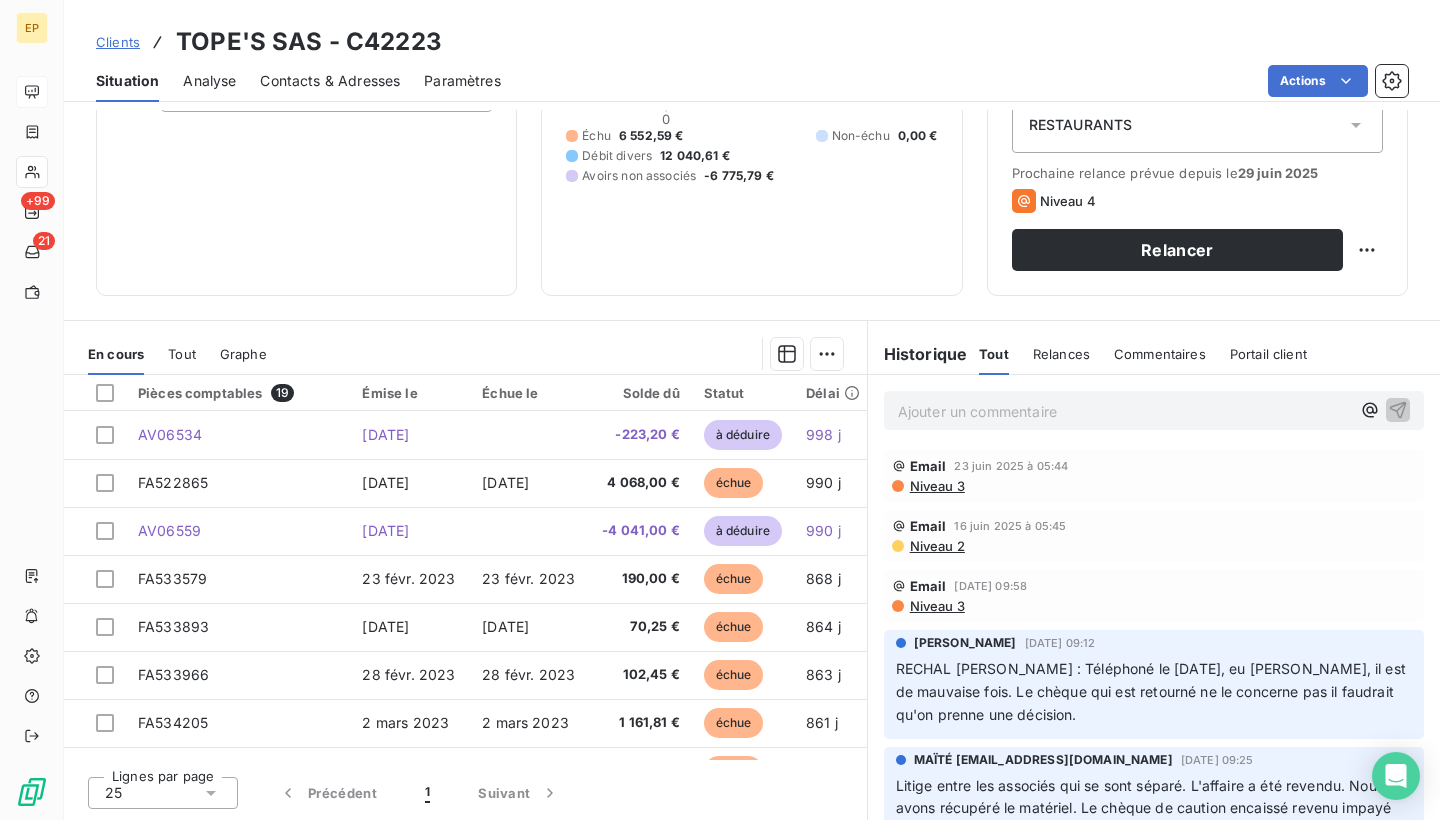 scroll, scrollTop: 236, scrollLeft: 0, axis: vertical 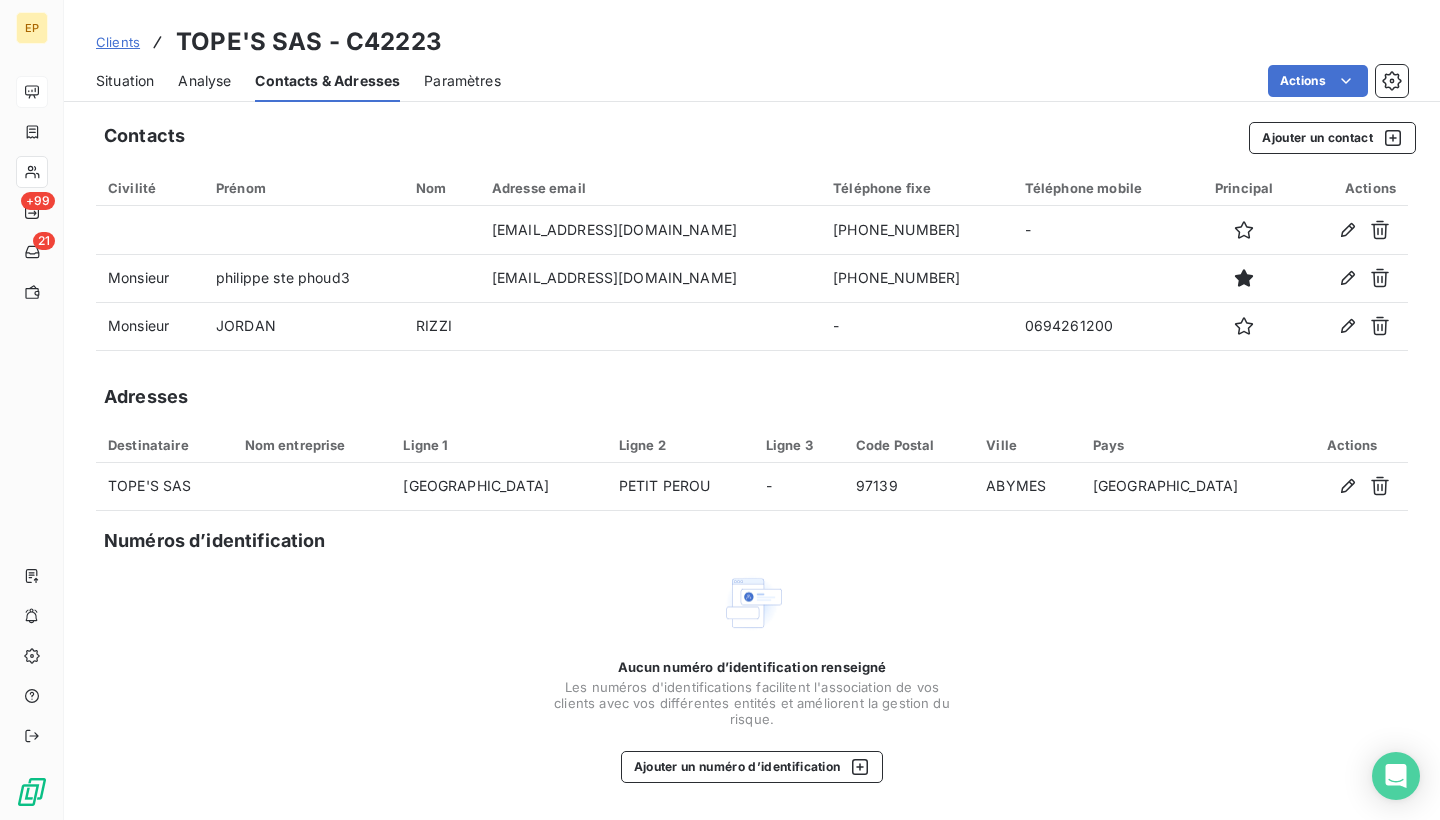 click on "Contacts & Adresses" at bounding box center [327, 81] 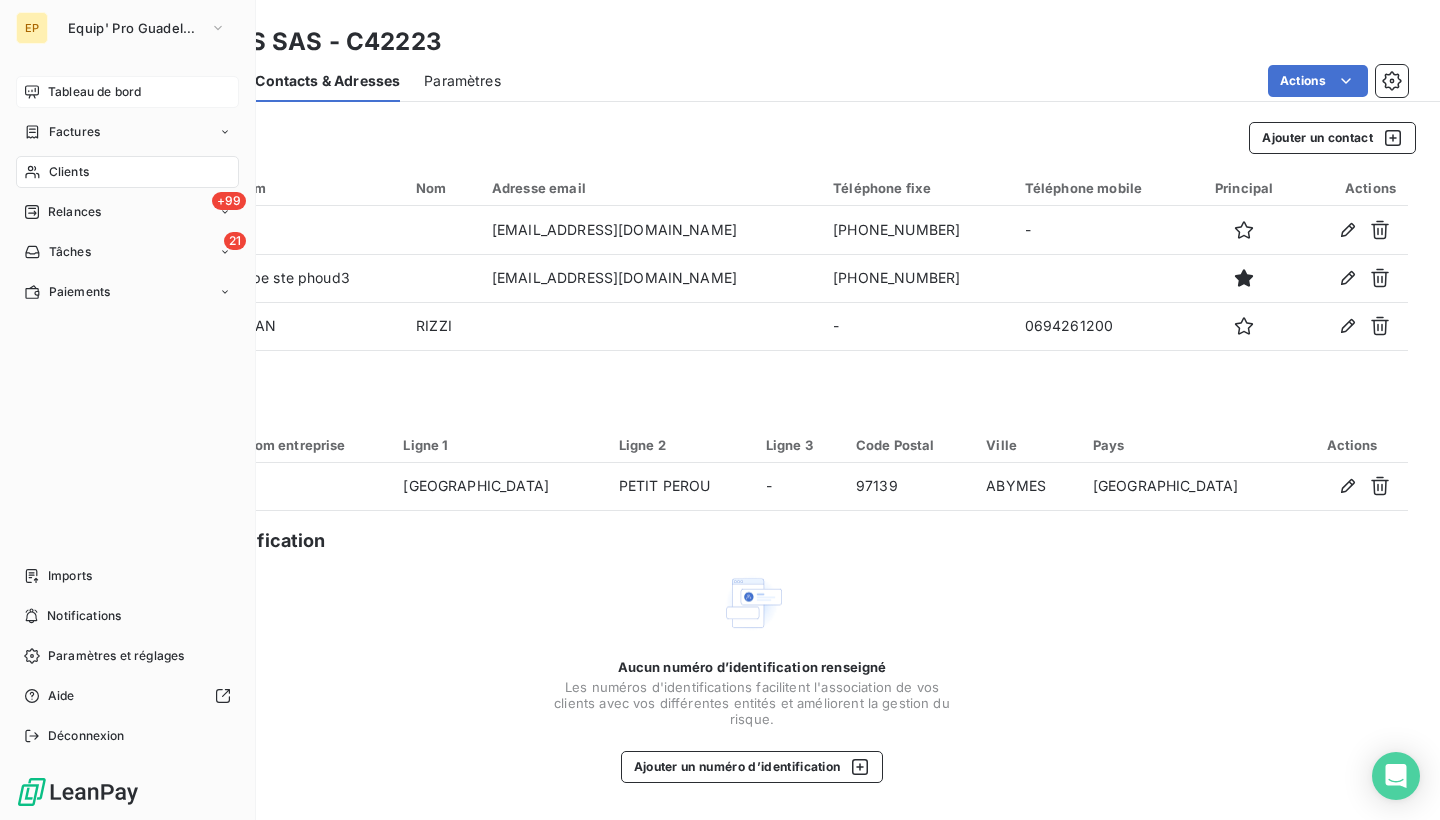click on "Clients" at bounding box center (69, 172) 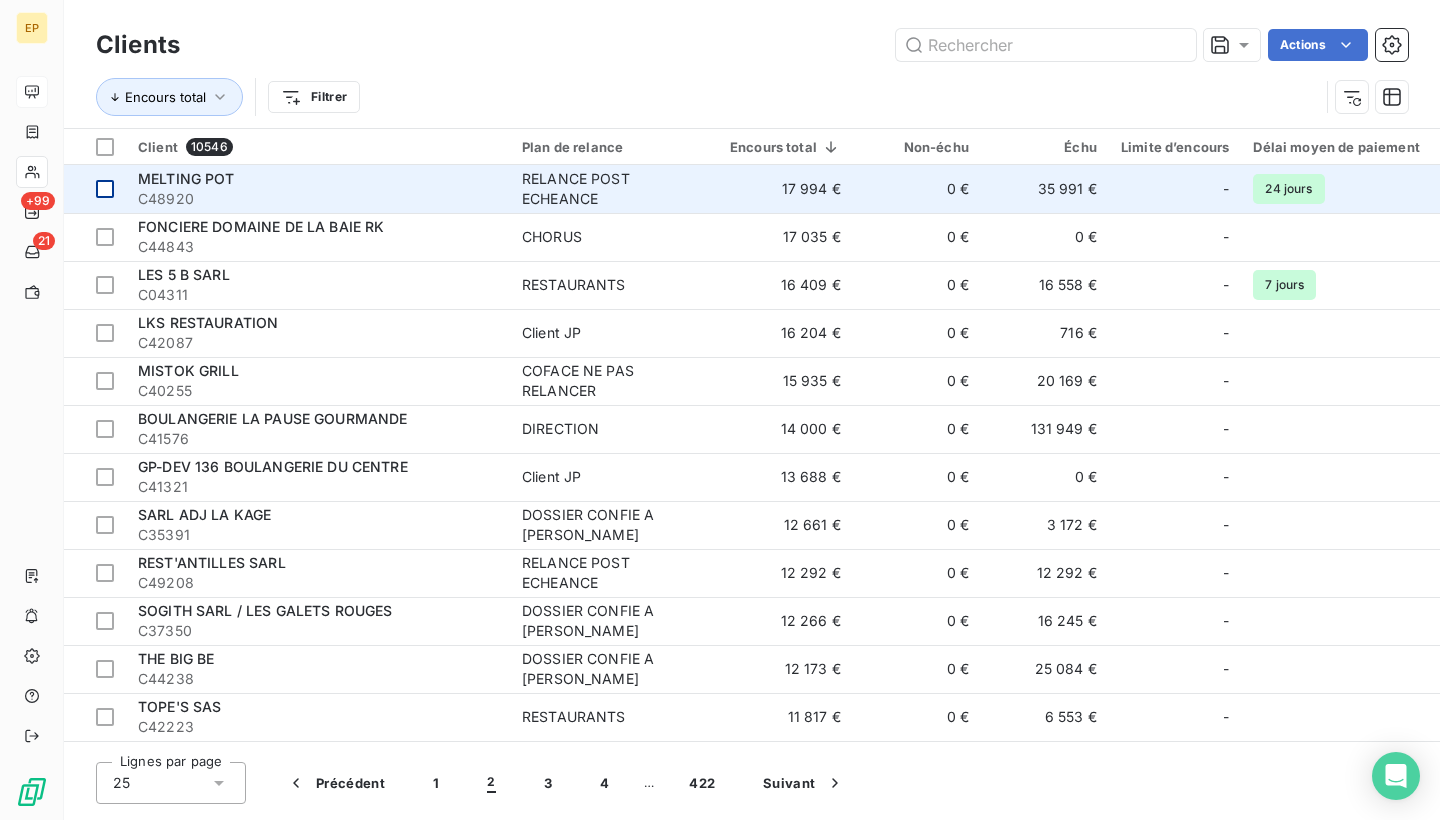 scroll, scrollTop: 0, scrollLeft: 0, axis: both 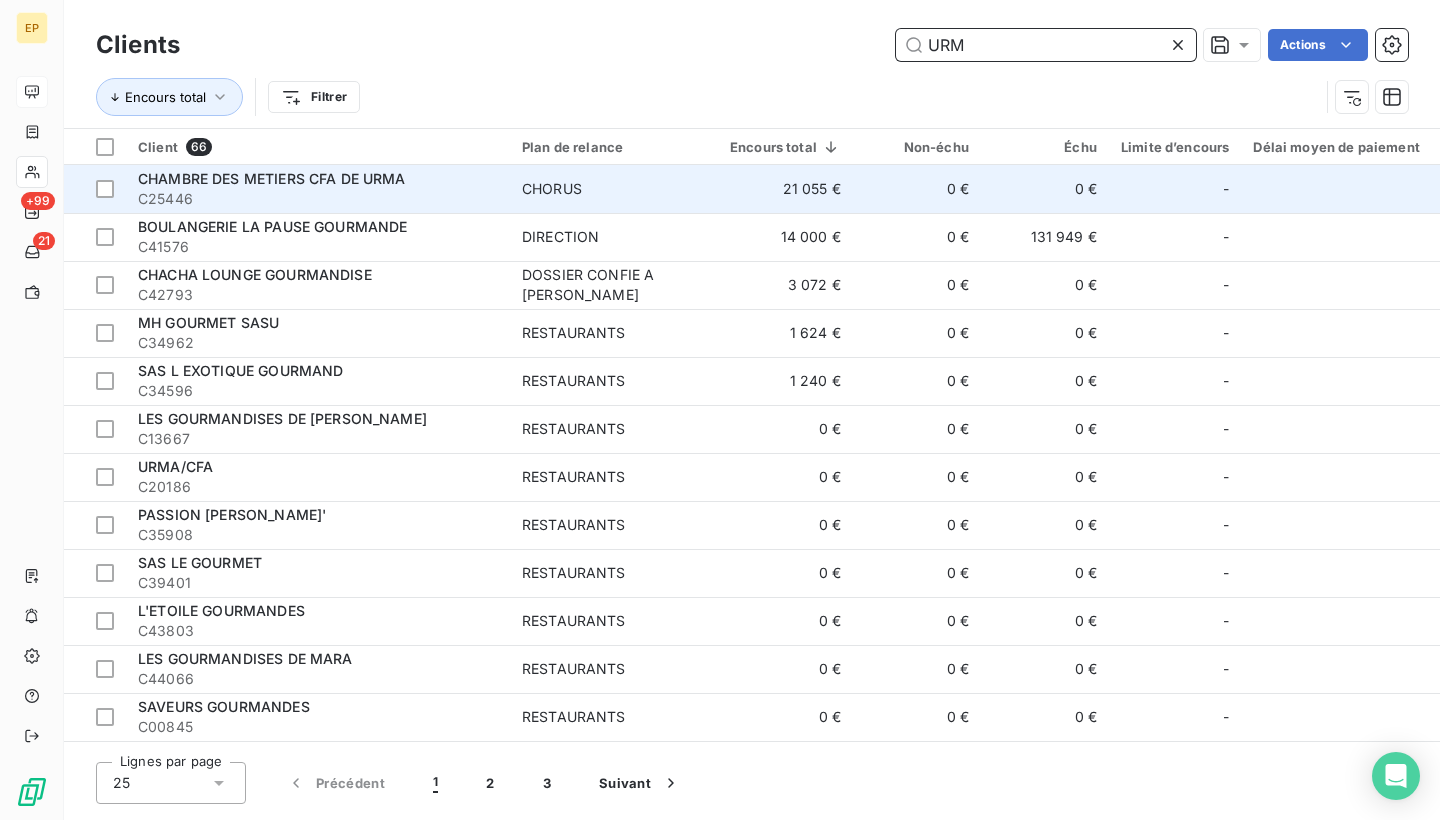 type on "URM" 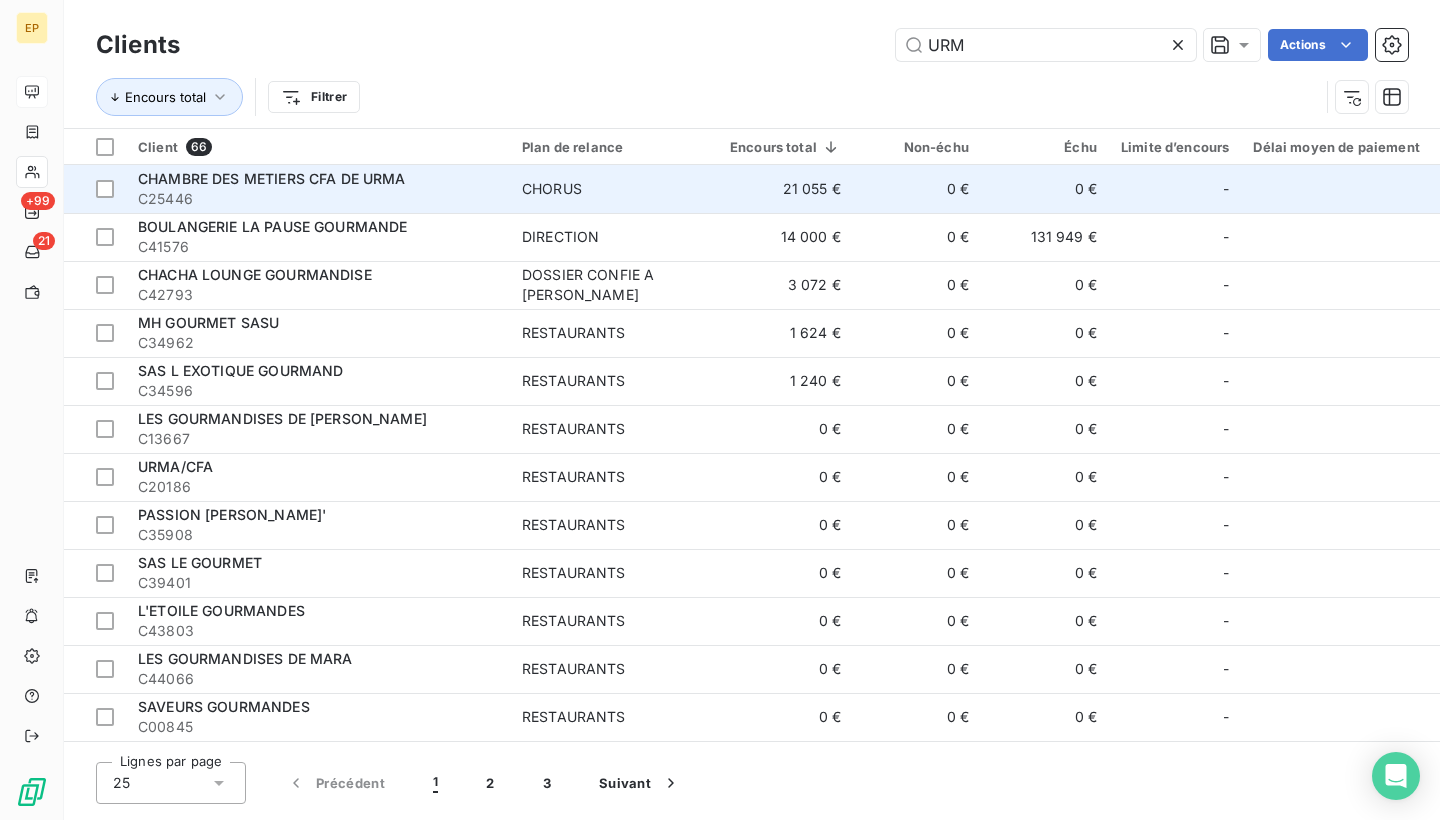 click on "CHAMBRE DES METIERS CFA DE URMA" at bounding box center [272, 178] 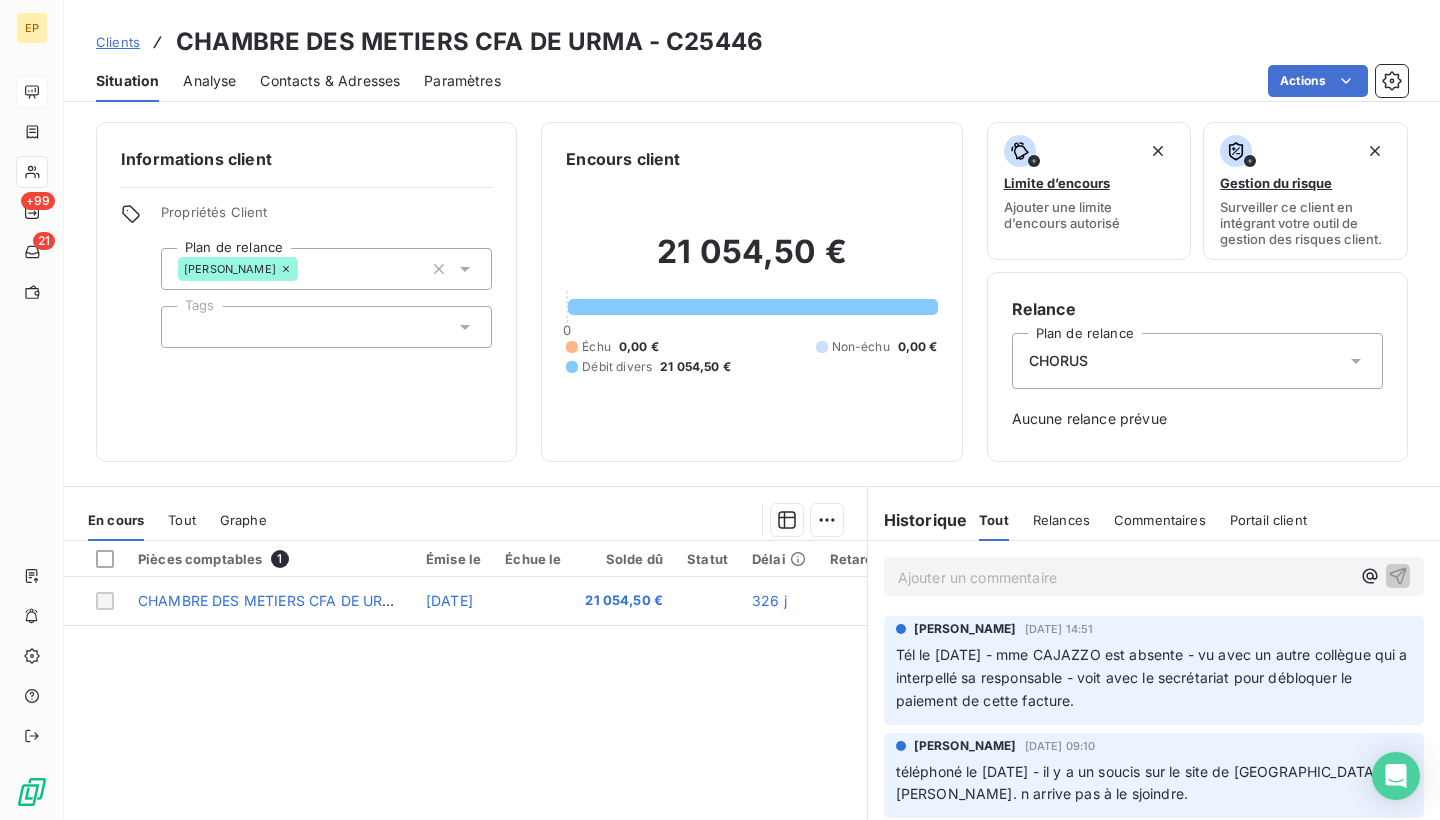 click on "Contacts & Adresses" at bounding box center (330, 81) 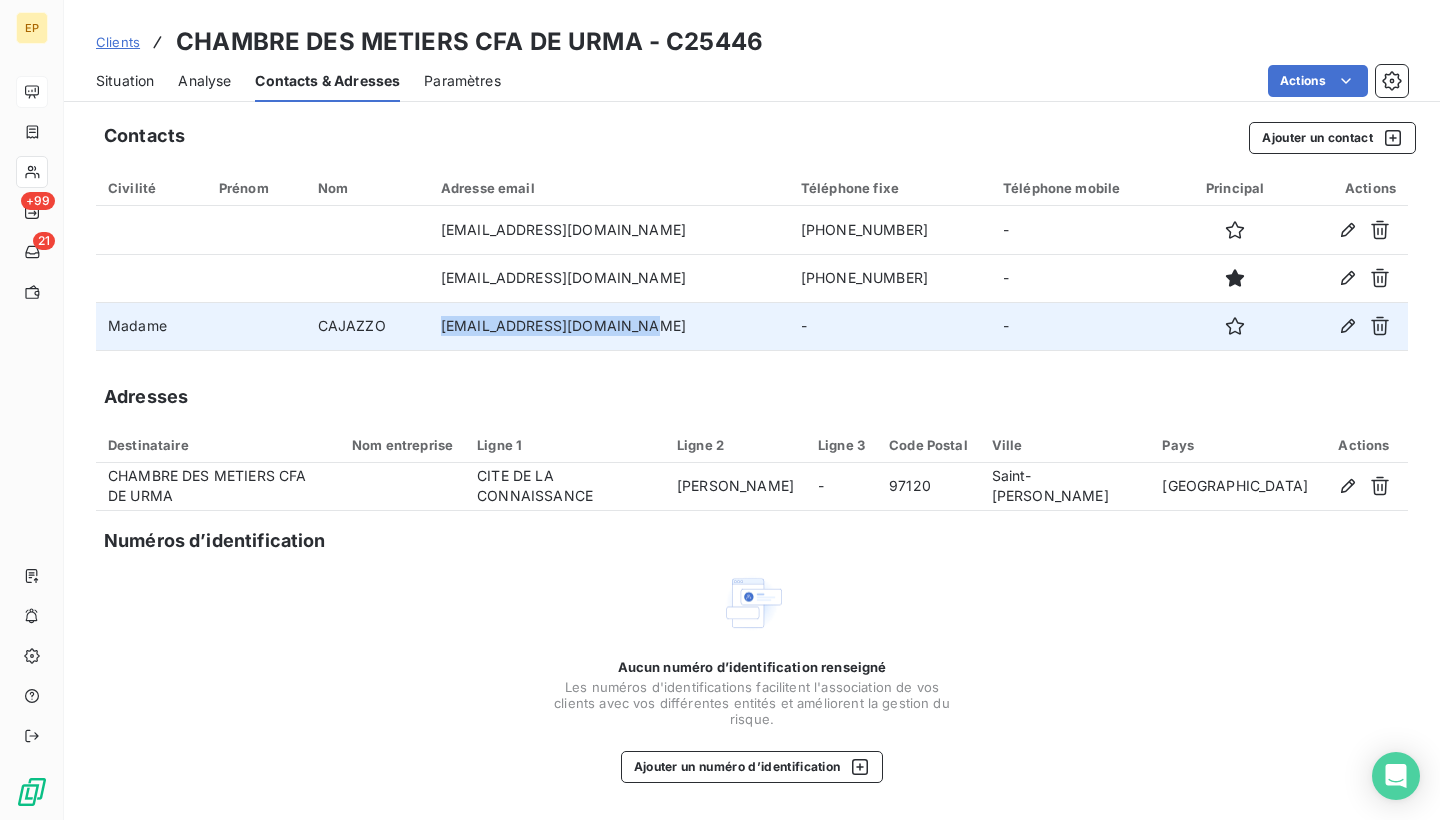 drag, startPoint x: 672, startPoint y: 321, endPoint x: 465, endPoint y: 326, distance: 207.06038 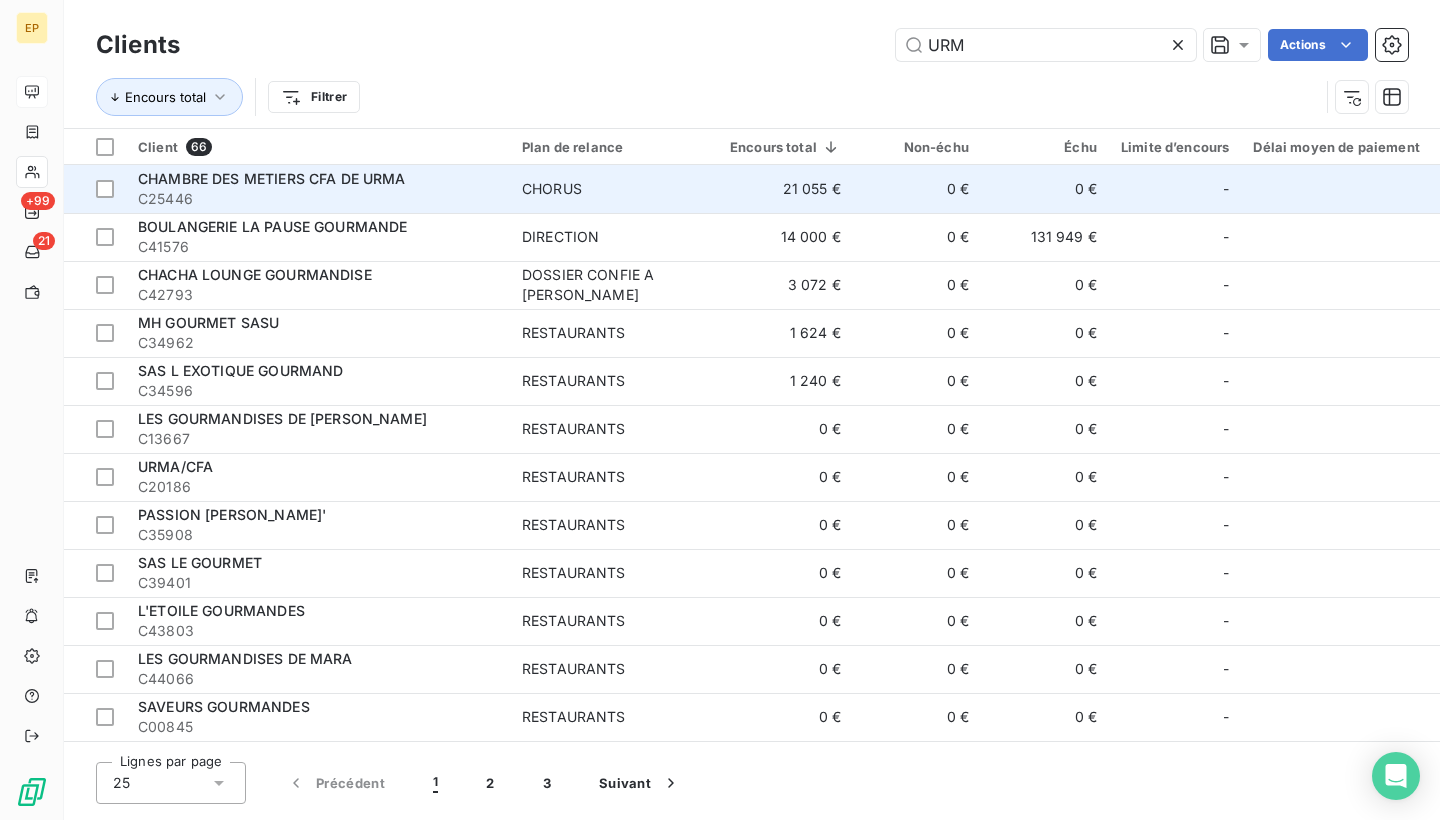 click on "C25446" at bounding box center (318, 199) 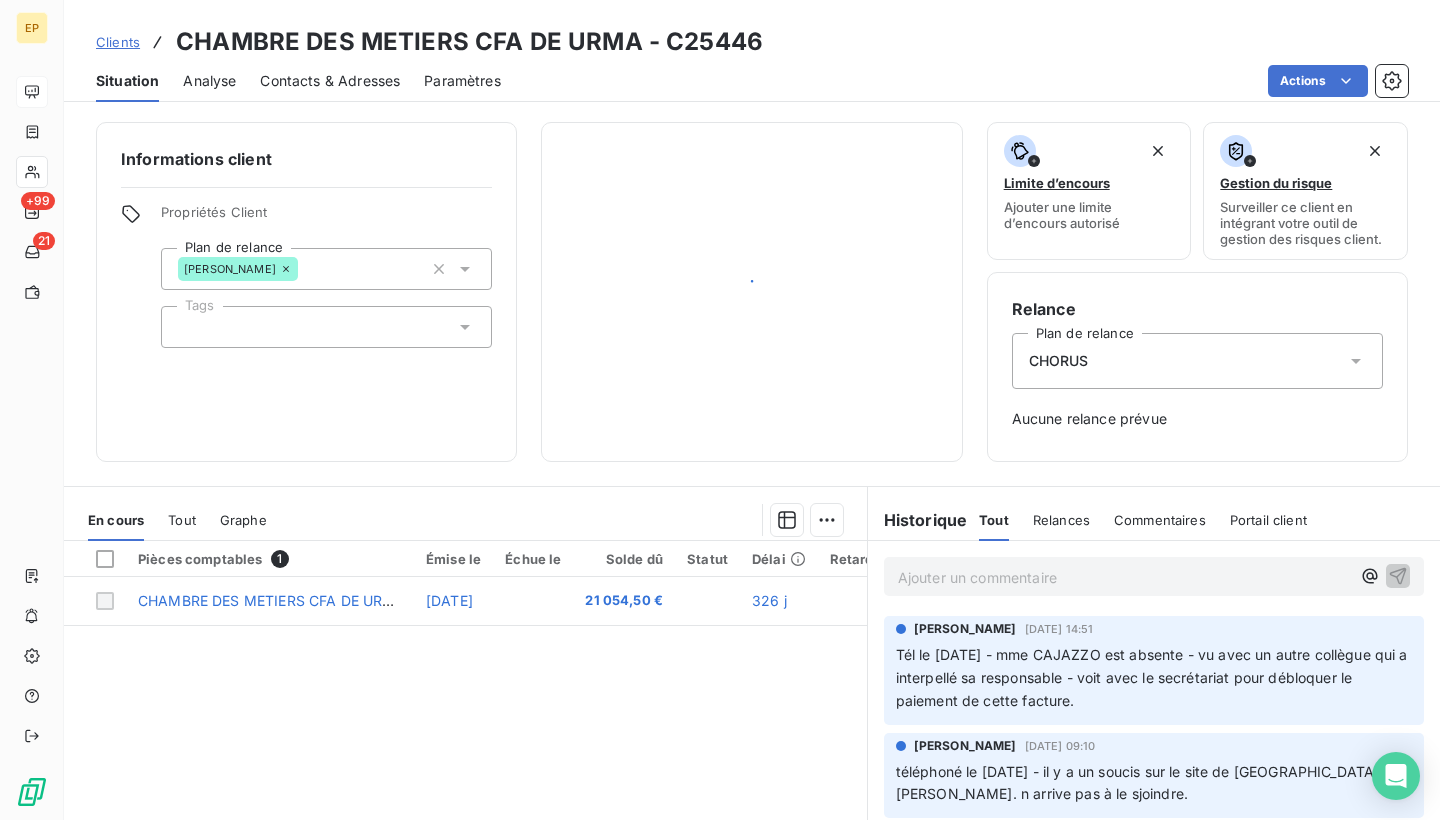 click on "Propriétés Client" at bounding box center [326, 218] 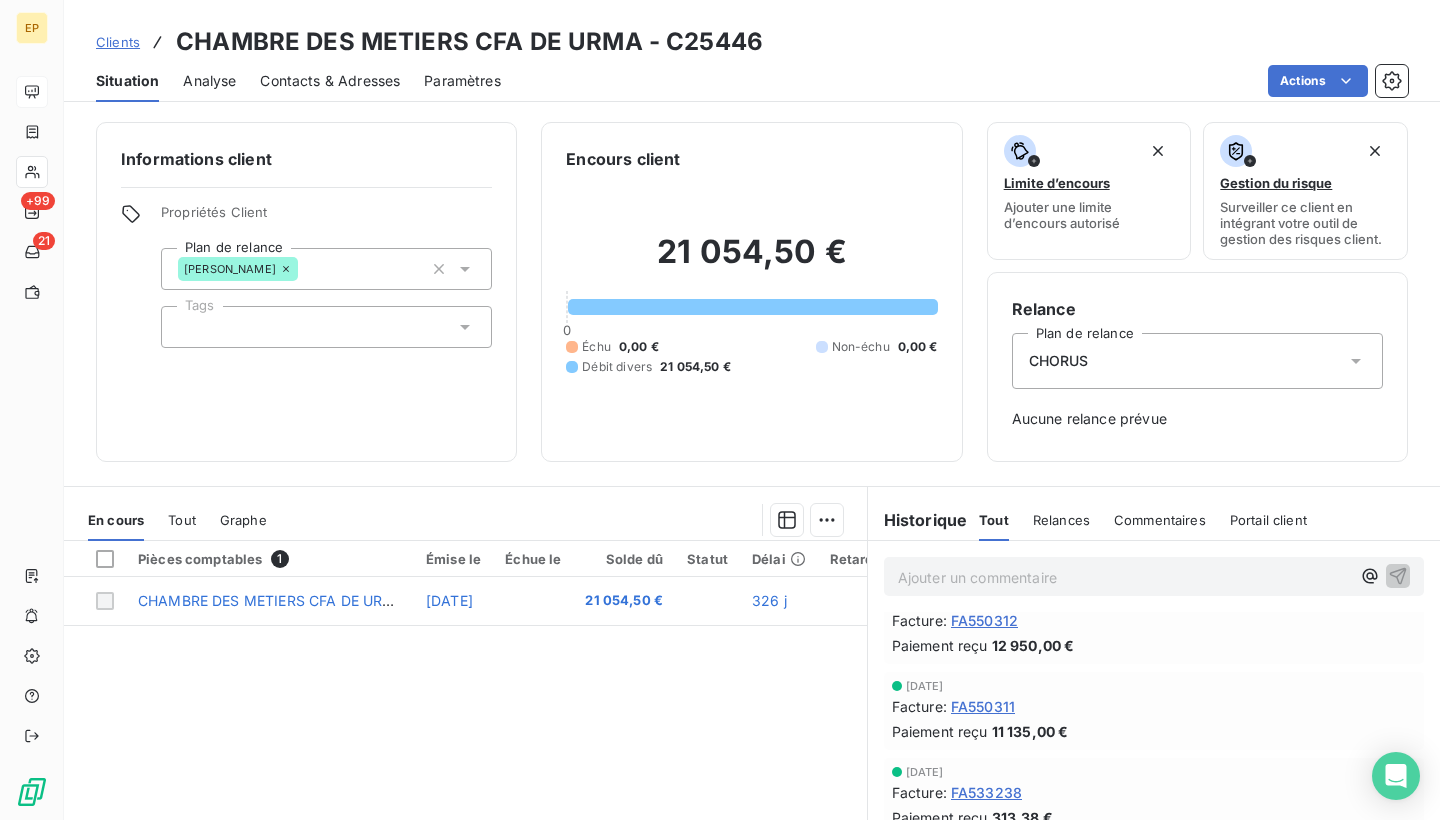 scroll, scrollTop: 1553, scrollLeft: 0, axis: vertical 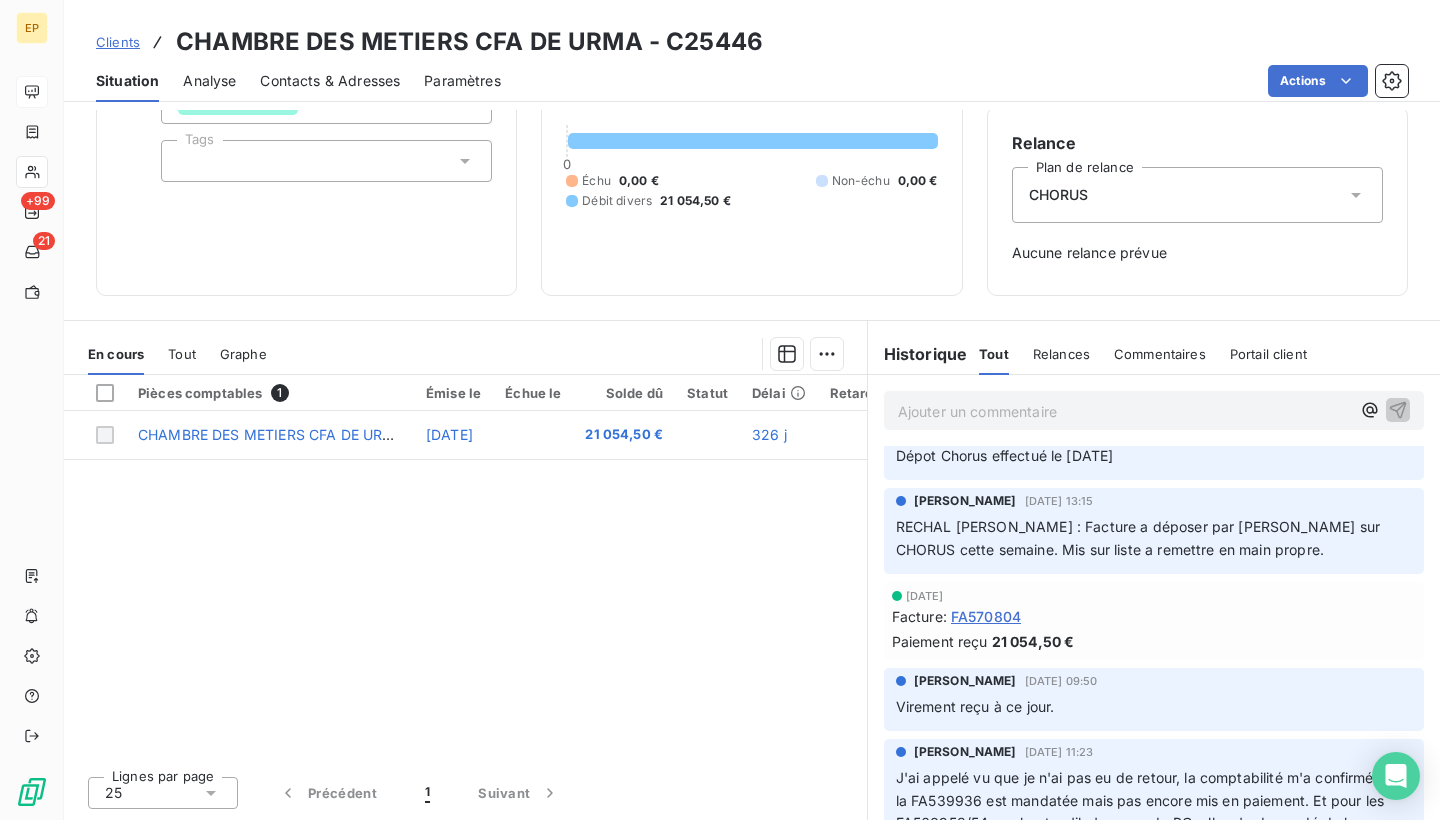 click on "FA570804" at bounding box center (986, 616) 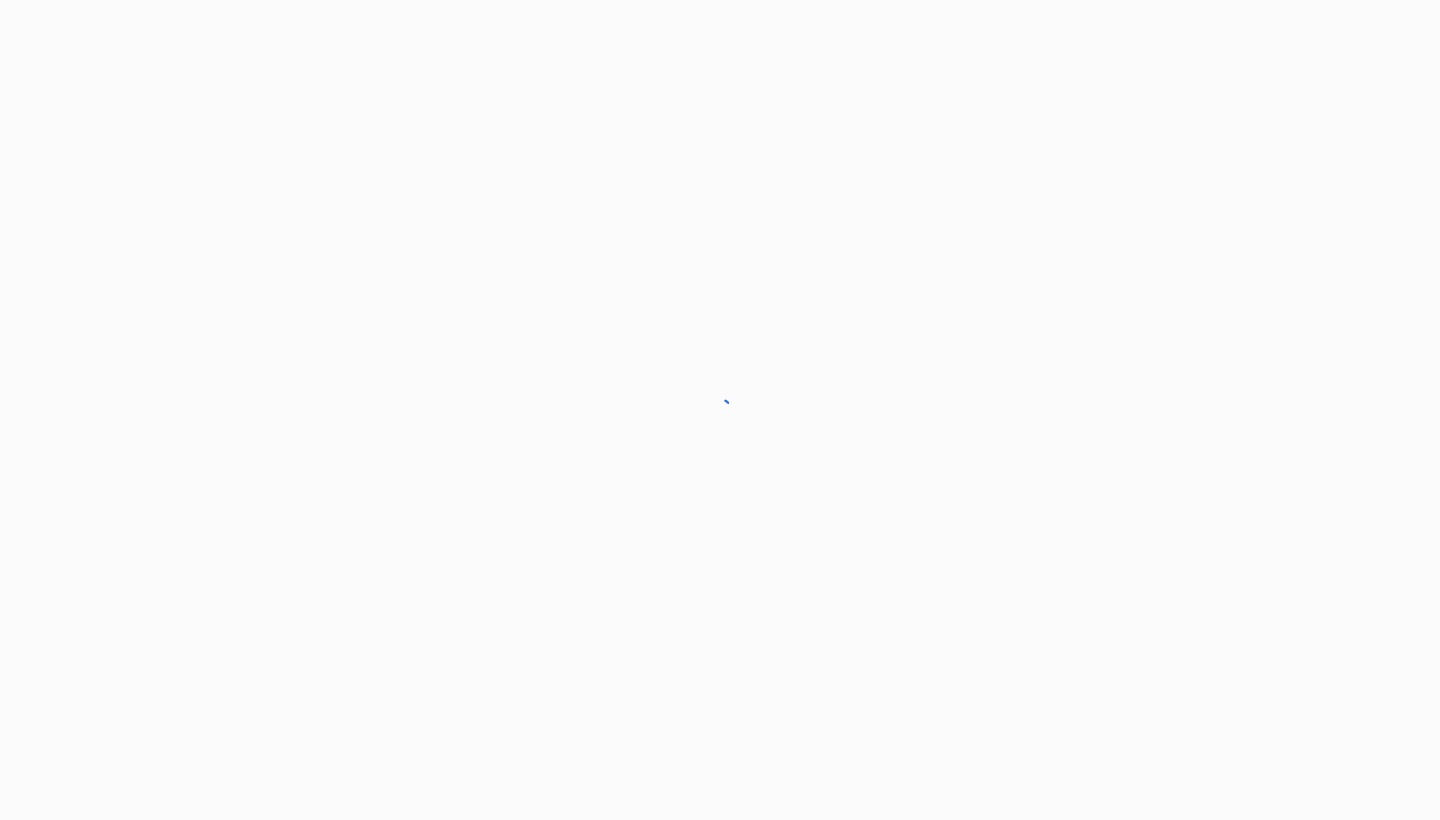 scroll, scrollTop: 0, scrollLeft: 0, axis: both 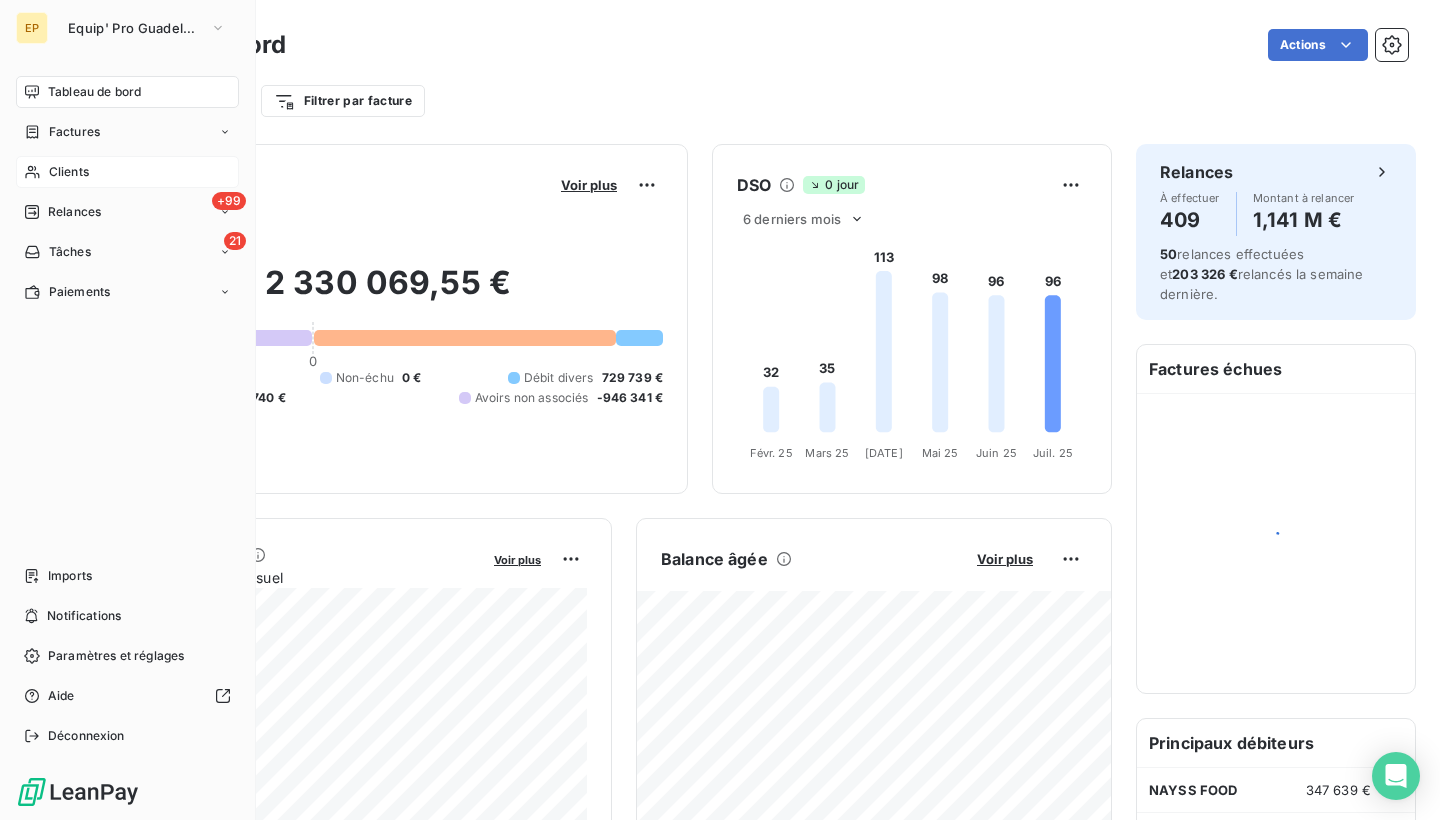 click 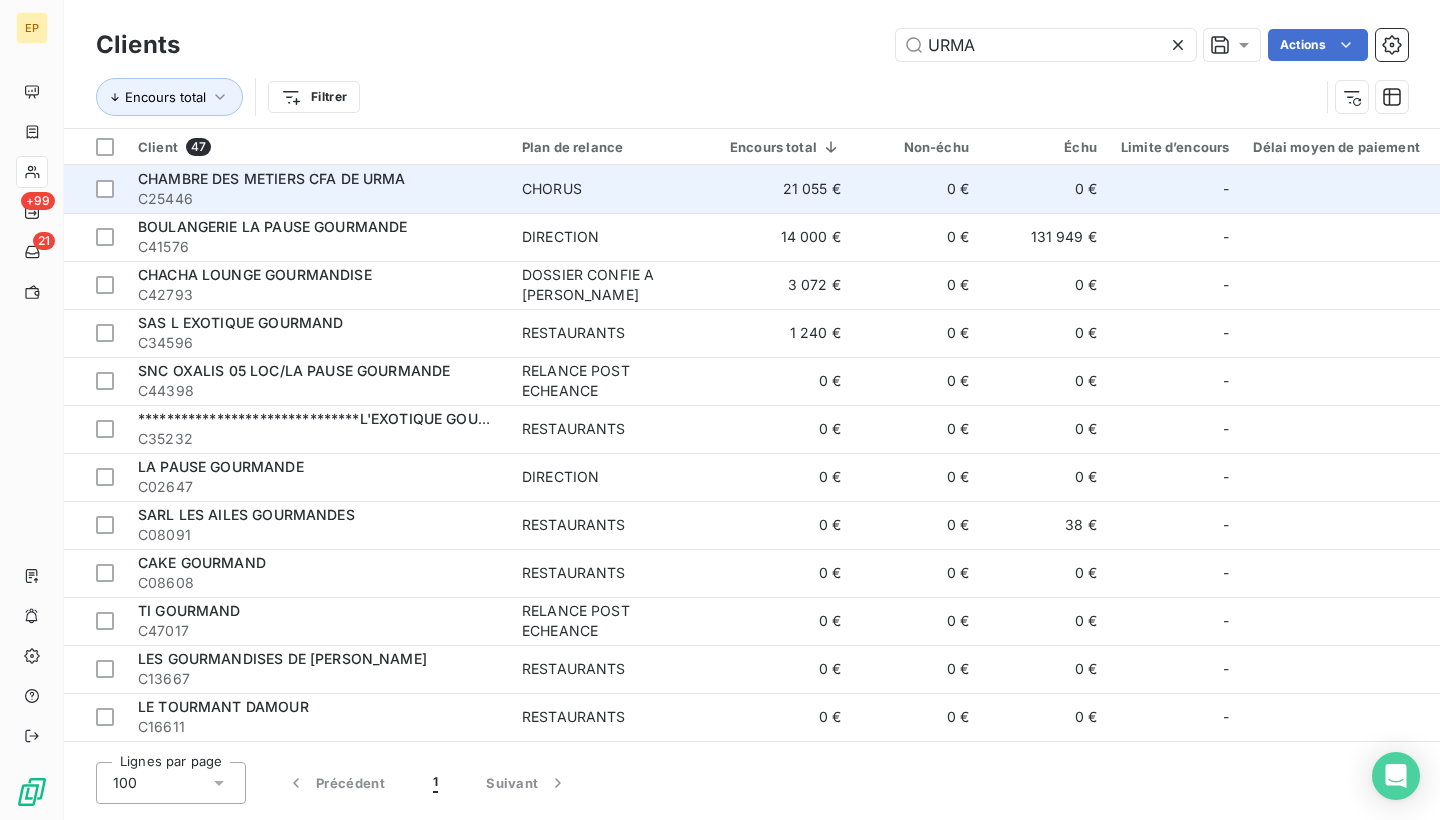 type on "URMA" 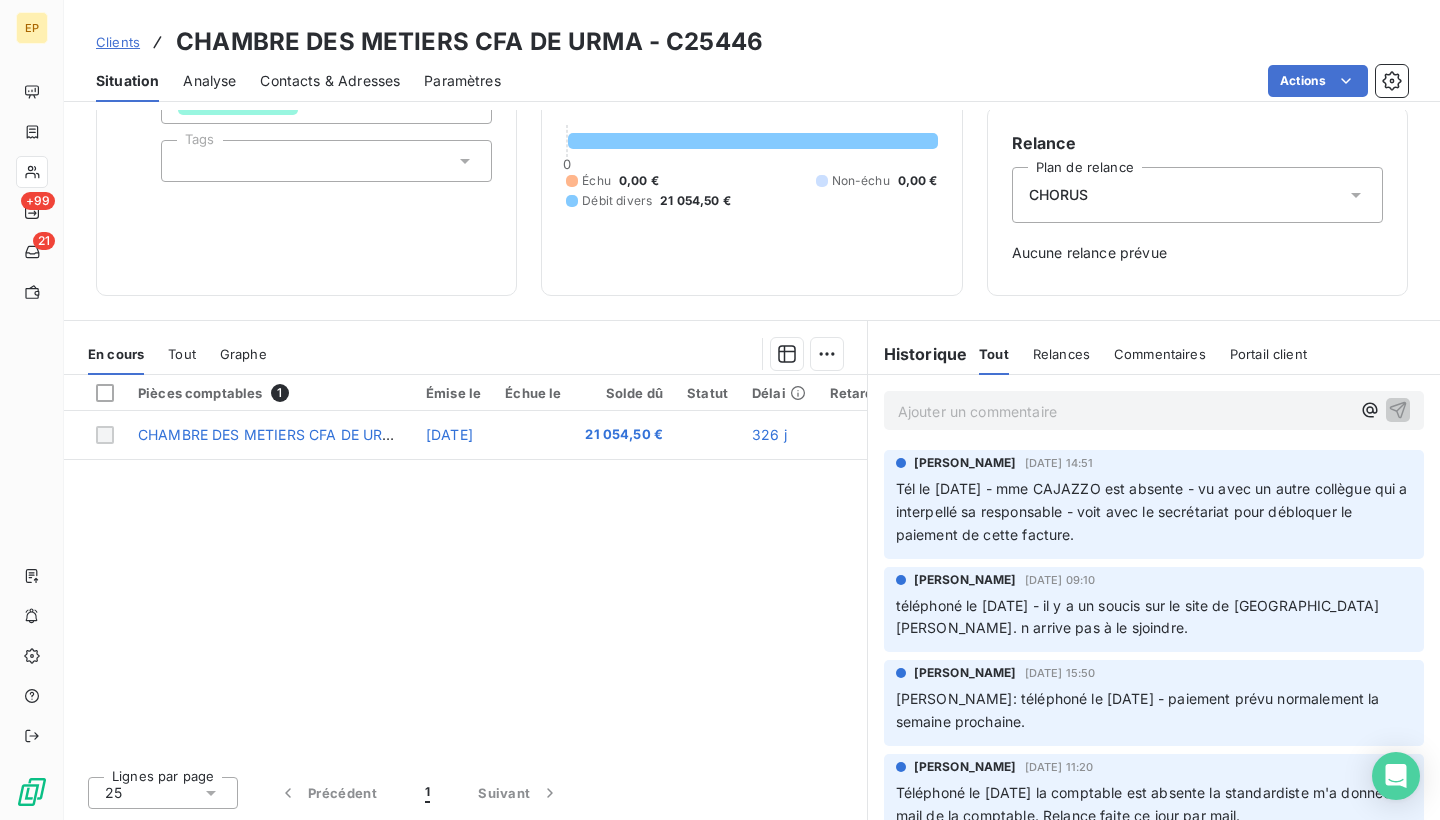 scroll, scrollTop: 166, scrollLeft: 0, axis: vertical 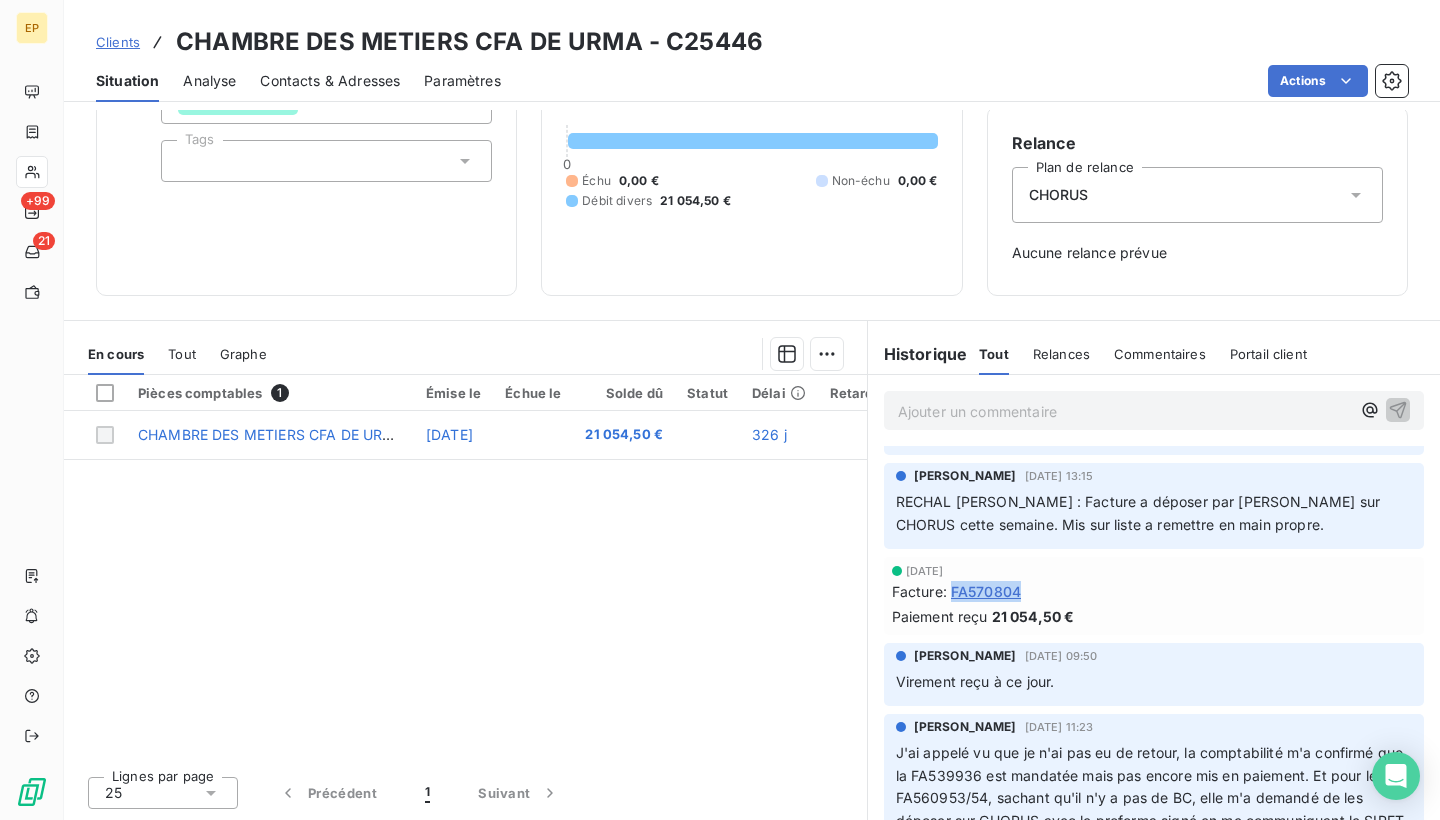 drag, startPoint x: 1038, startPoint y: 577, endPoint x: 958, endPoint y: 579, distance: 80.024994 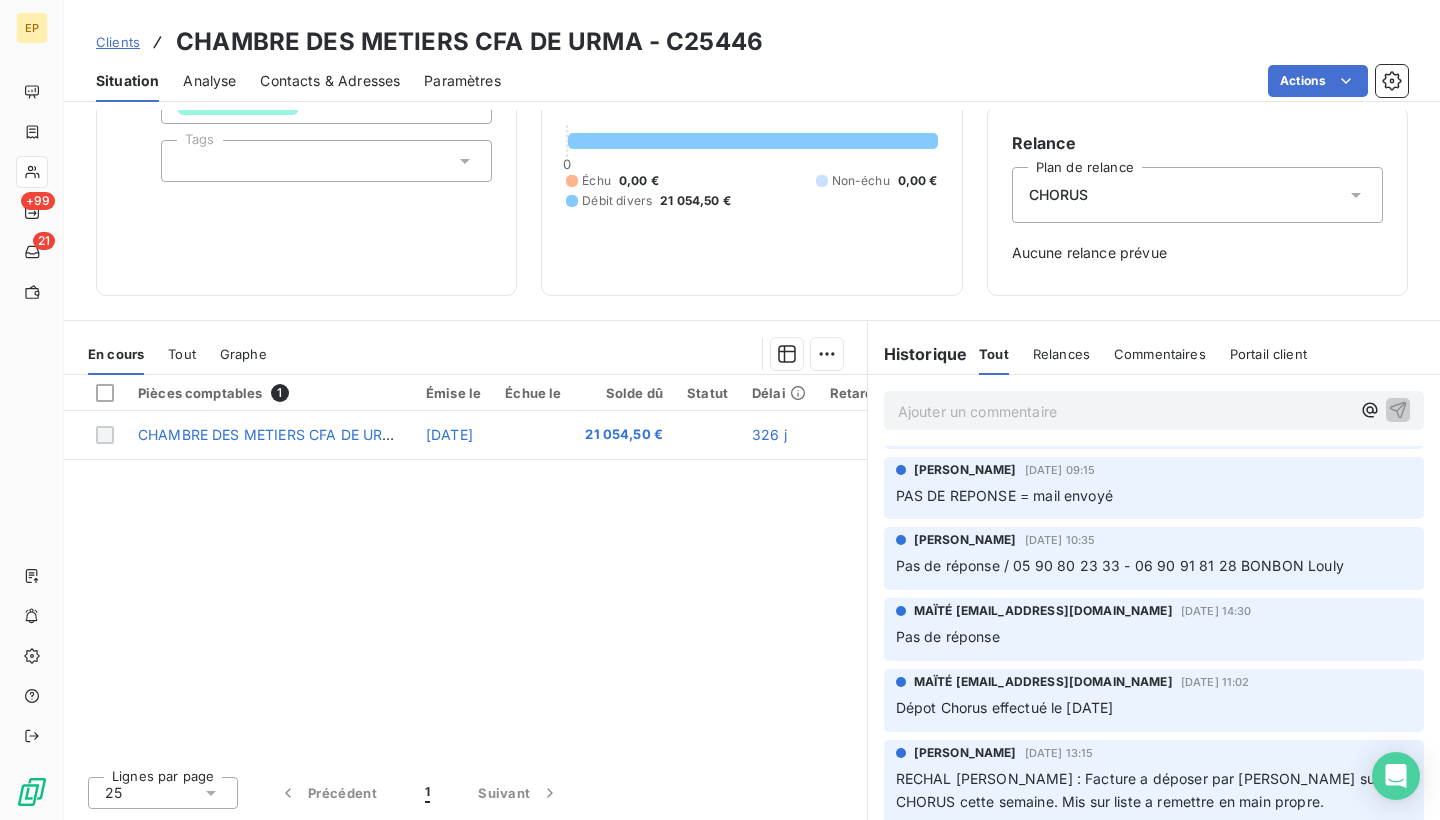 scroll, scrollTop: 482, scrollLeft: 0, axis: vertical 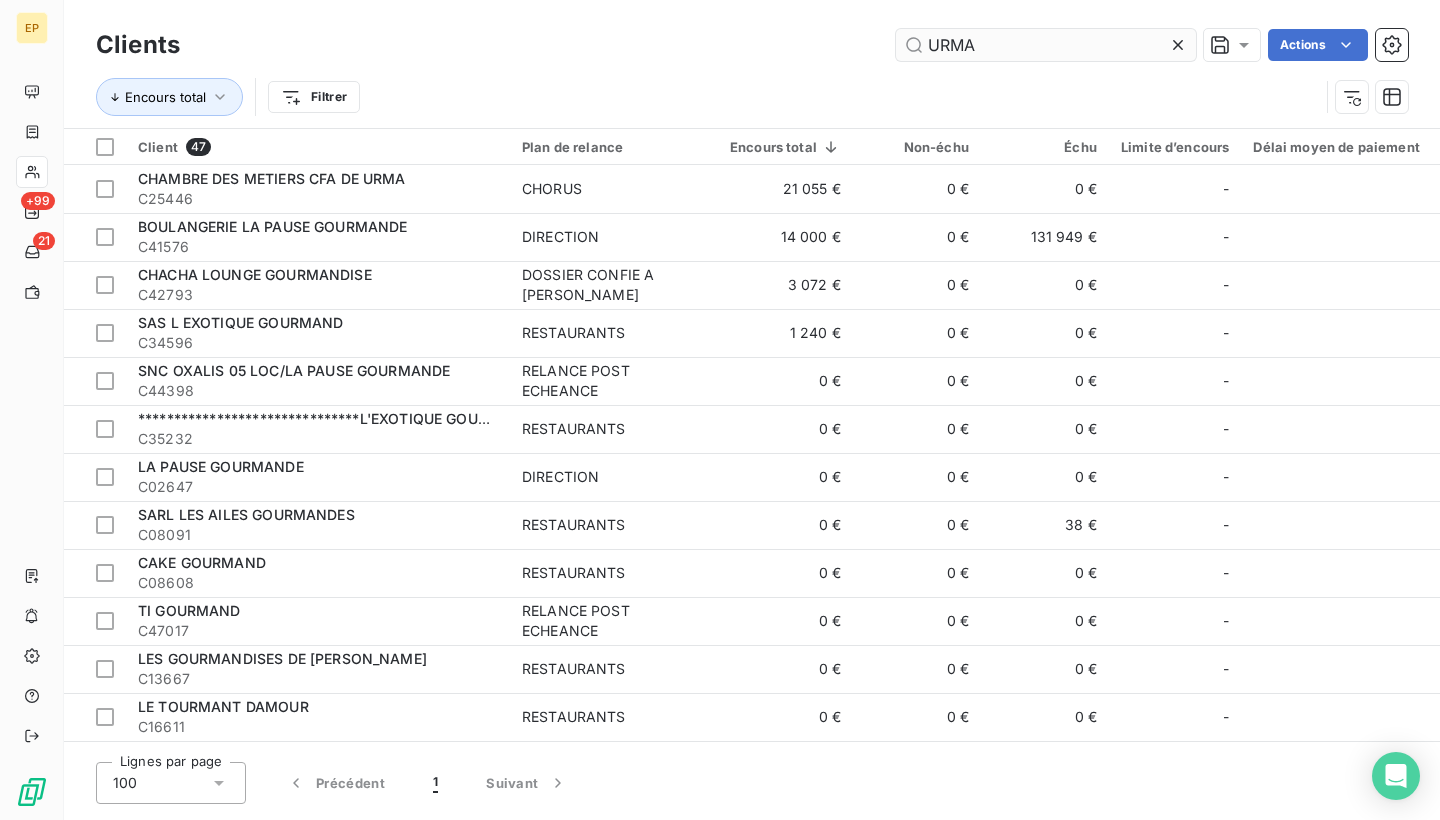 click 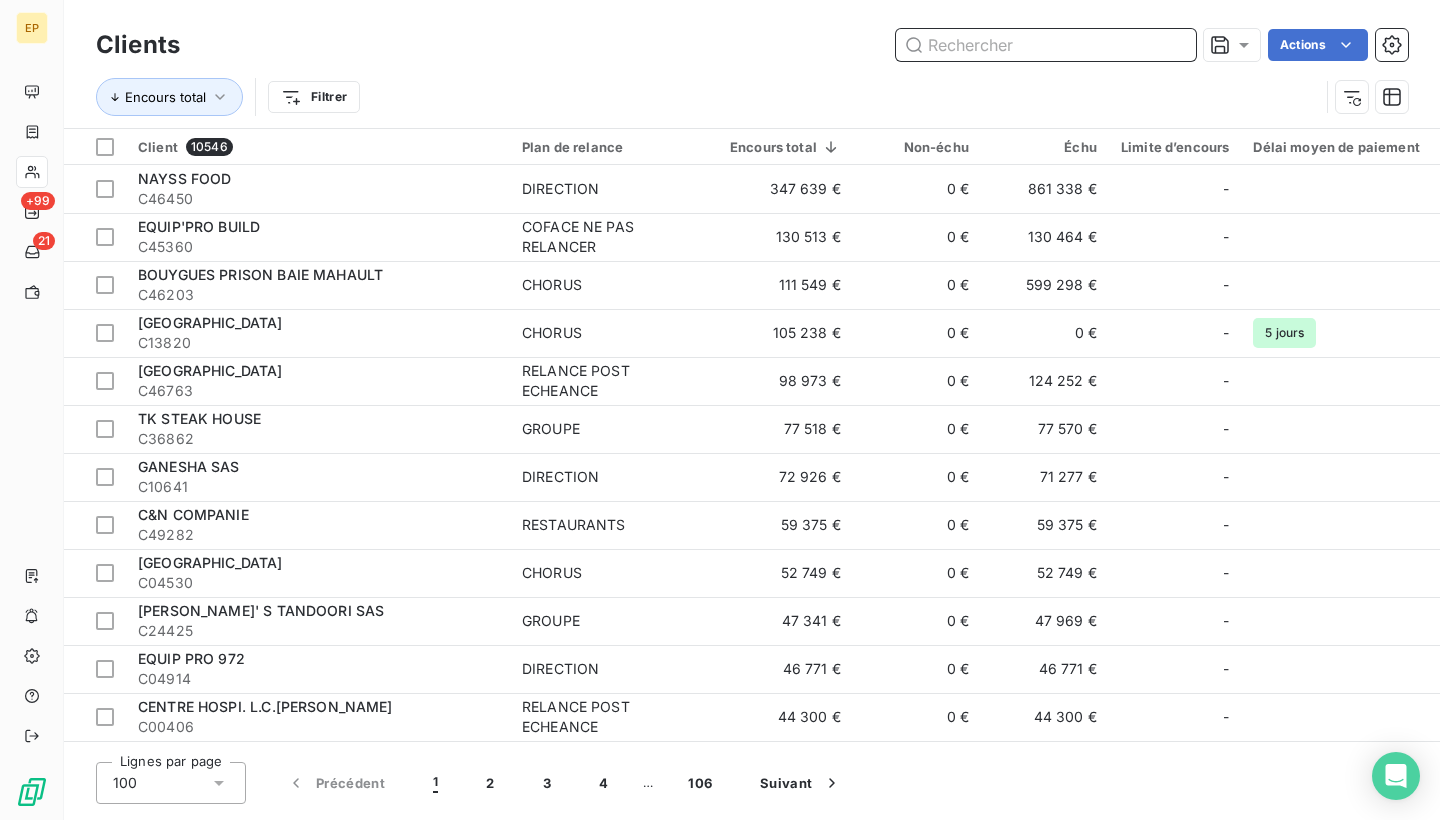 click at bounding box center (1046, 45) 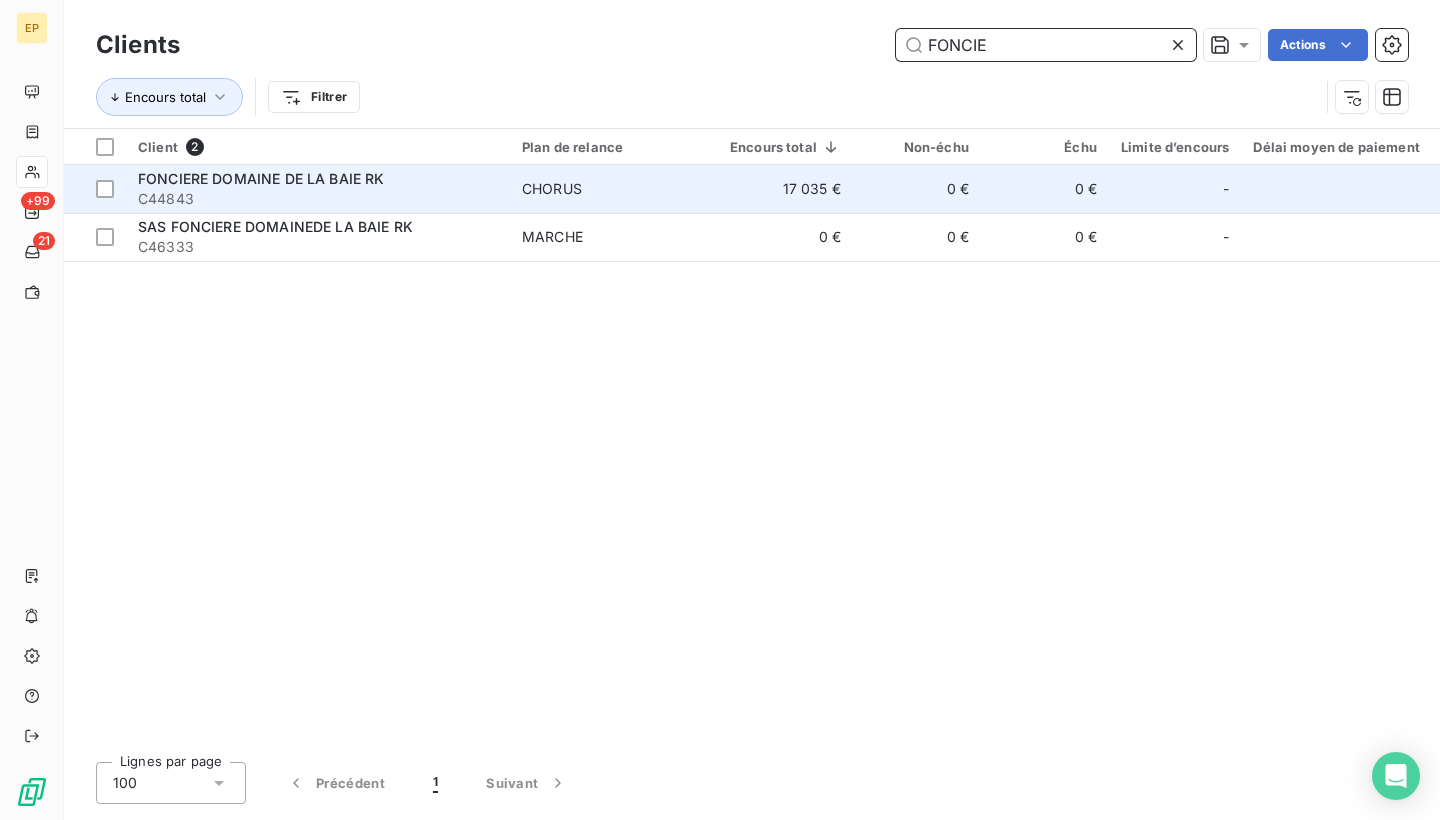 type on "FONCIE" 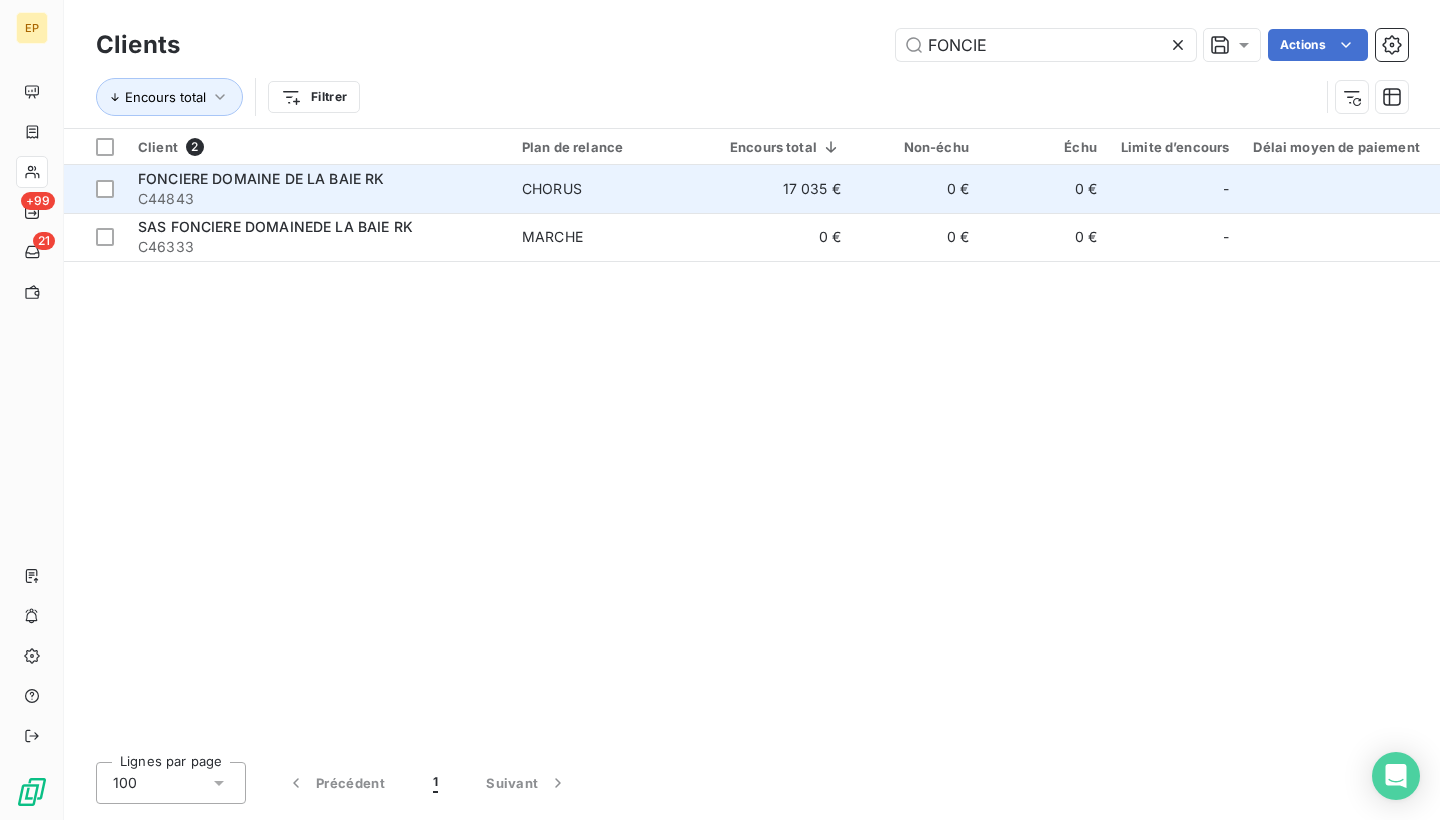 click on "C44843" at bounding box center (318, 199) 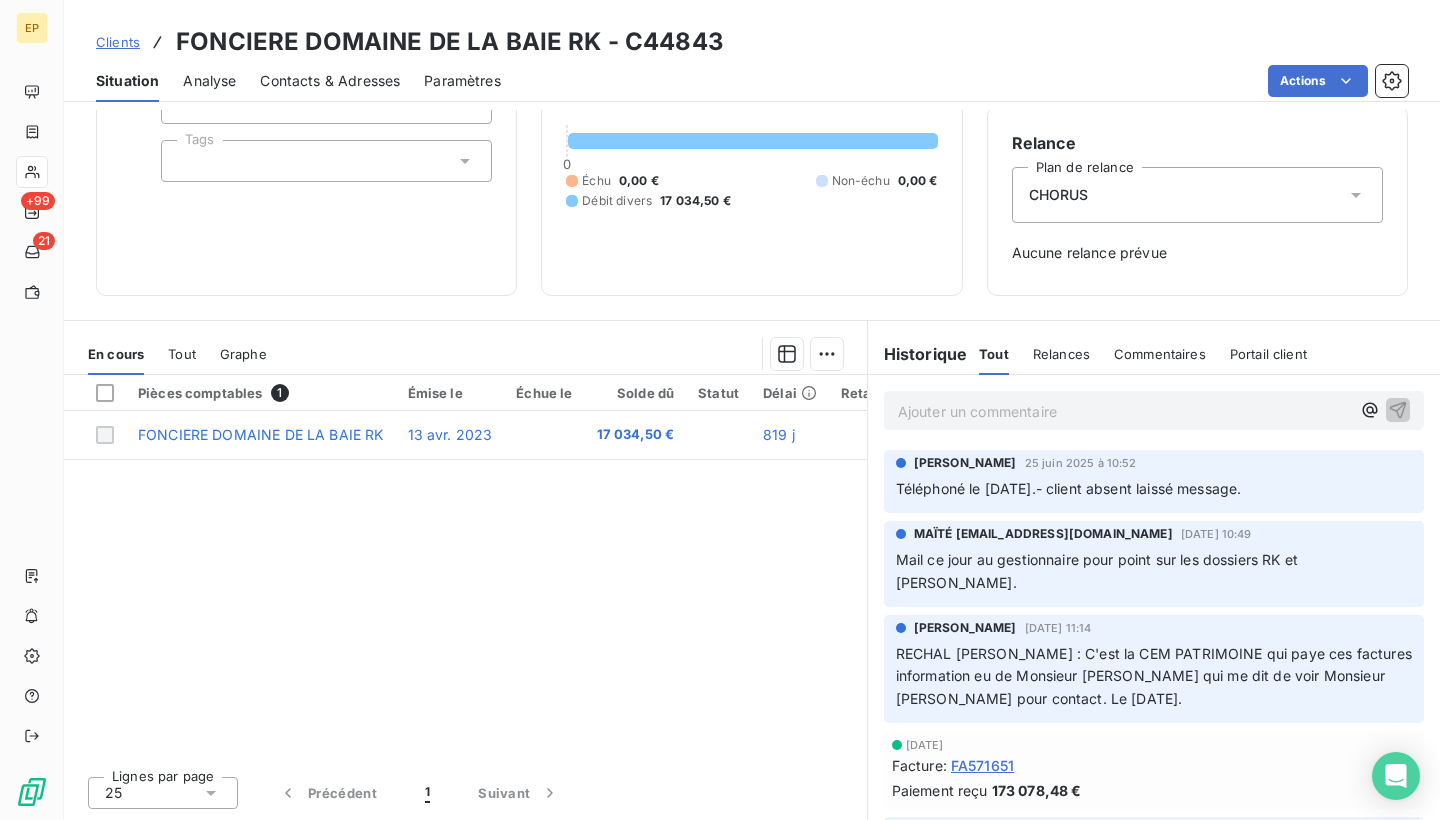 scroll, scrollTop: 166, scrollLeft: 0, axis: vertical 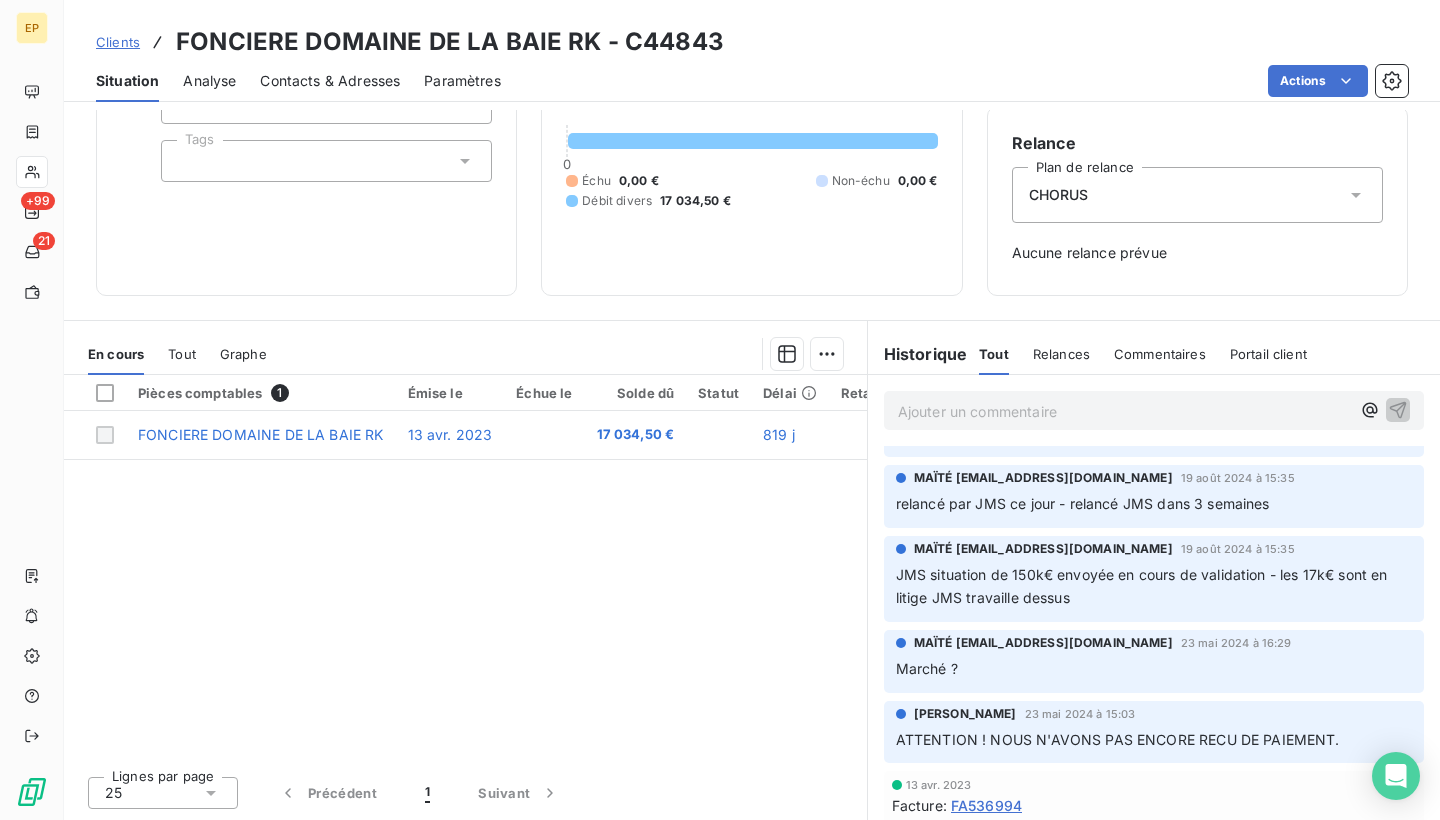 click on "Contacts & Adresses" at bounding box center (330, 81) 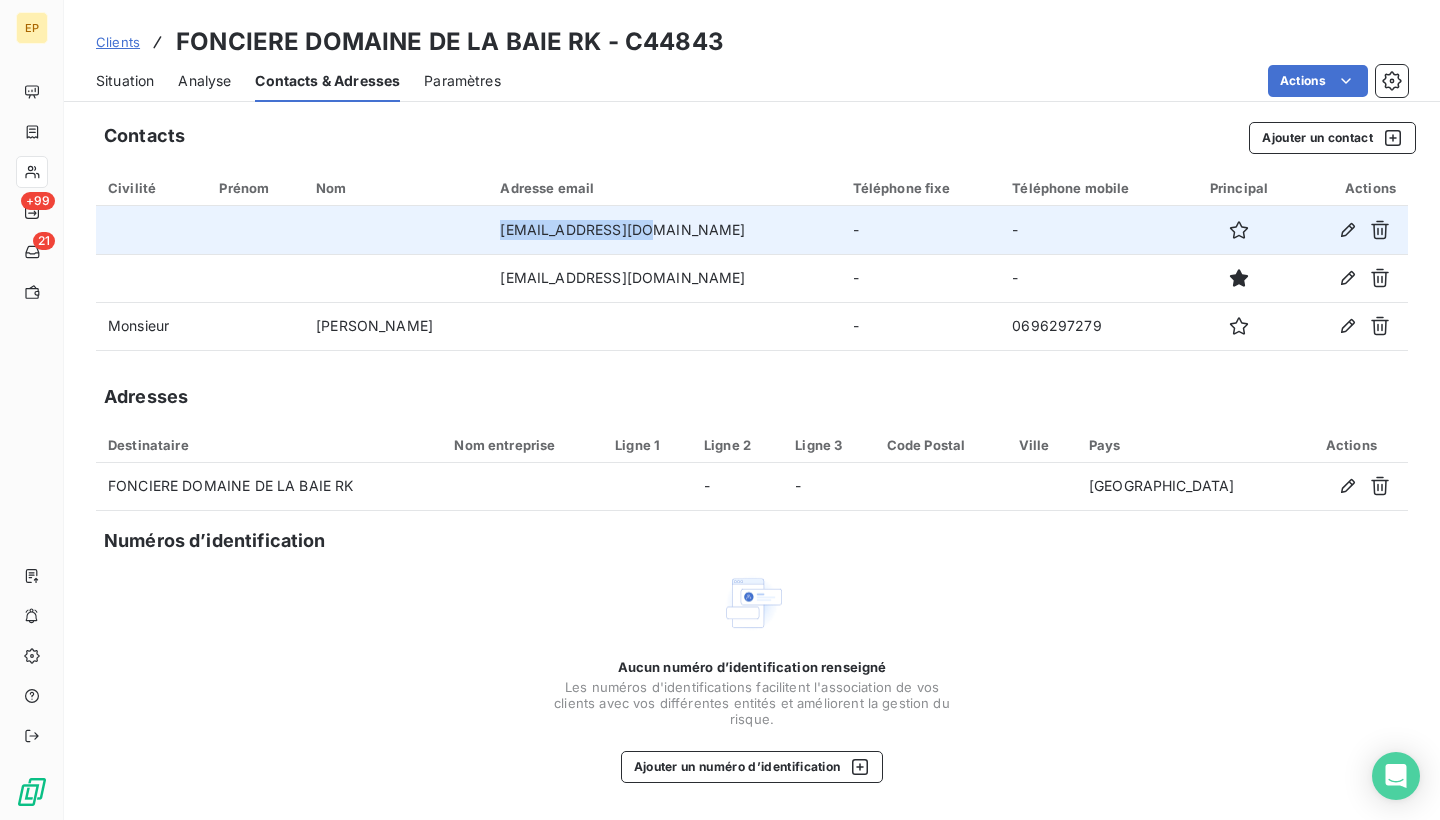 drag, startPoint x: 641, startPoint y: 224, endPoint x: 502, endPoint y: 225, distance: 139.0036 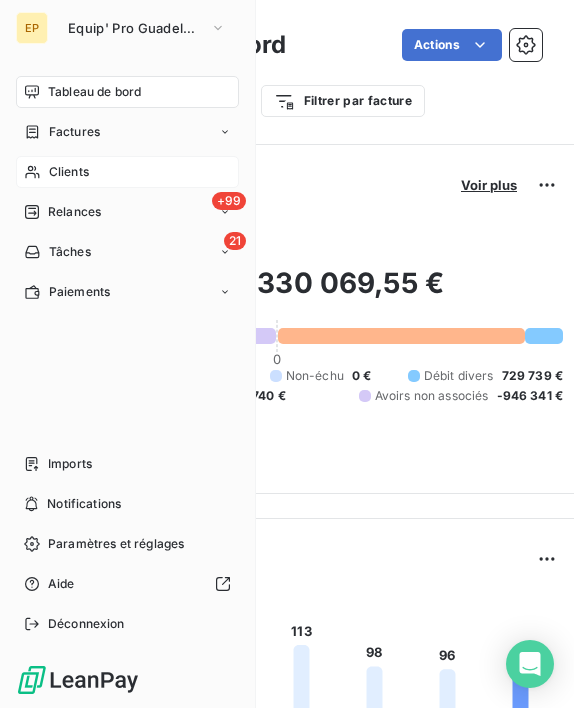 click on "Clients" at bounding box center (127, 172) 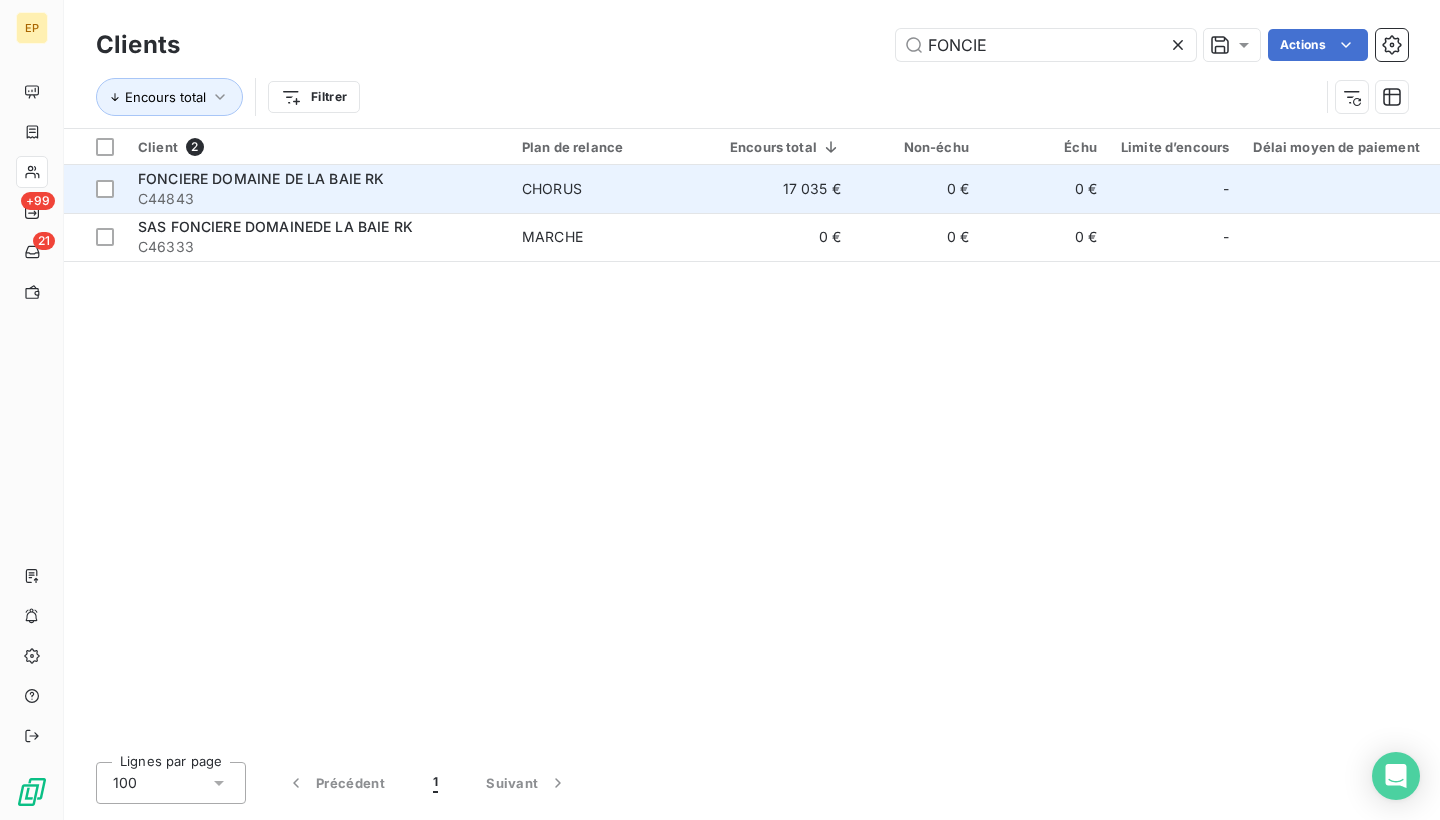 click on "C44843" at bounding box center [318, 199] 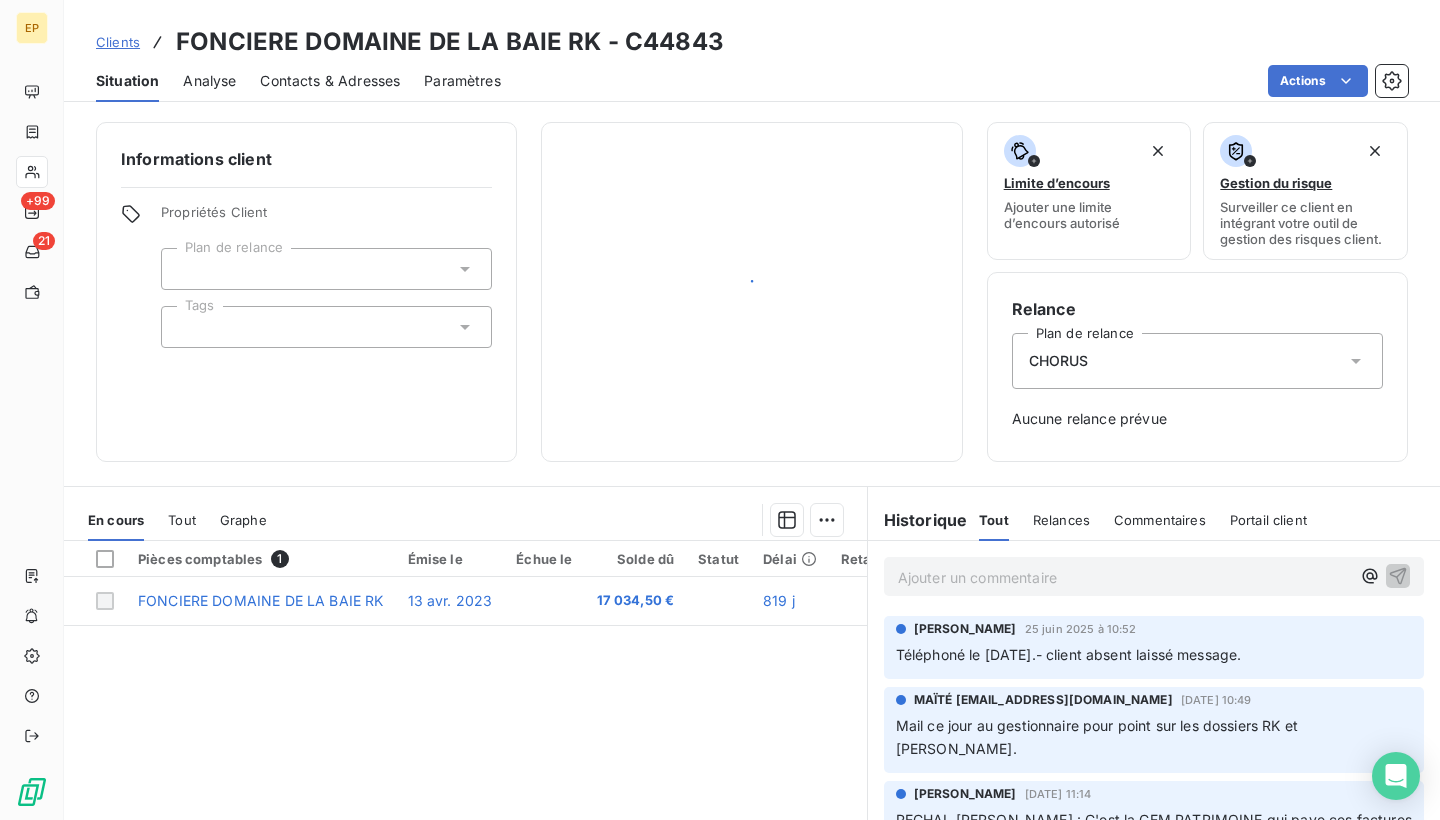 click on "Propriétés Client" at bounding box center [326, 218] 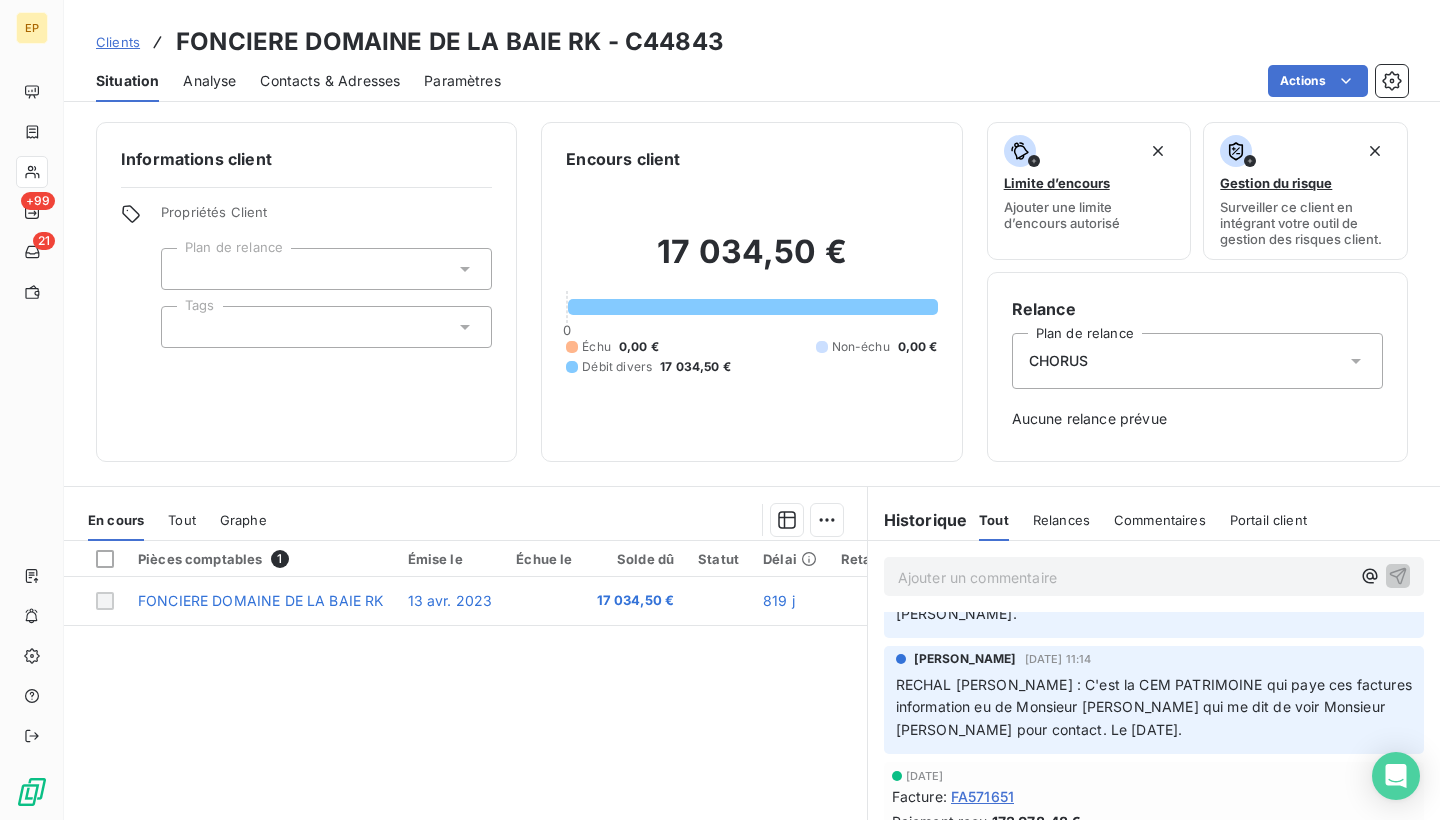 scroll, scrollTop: 0, scrollLeft: 0, axis: both 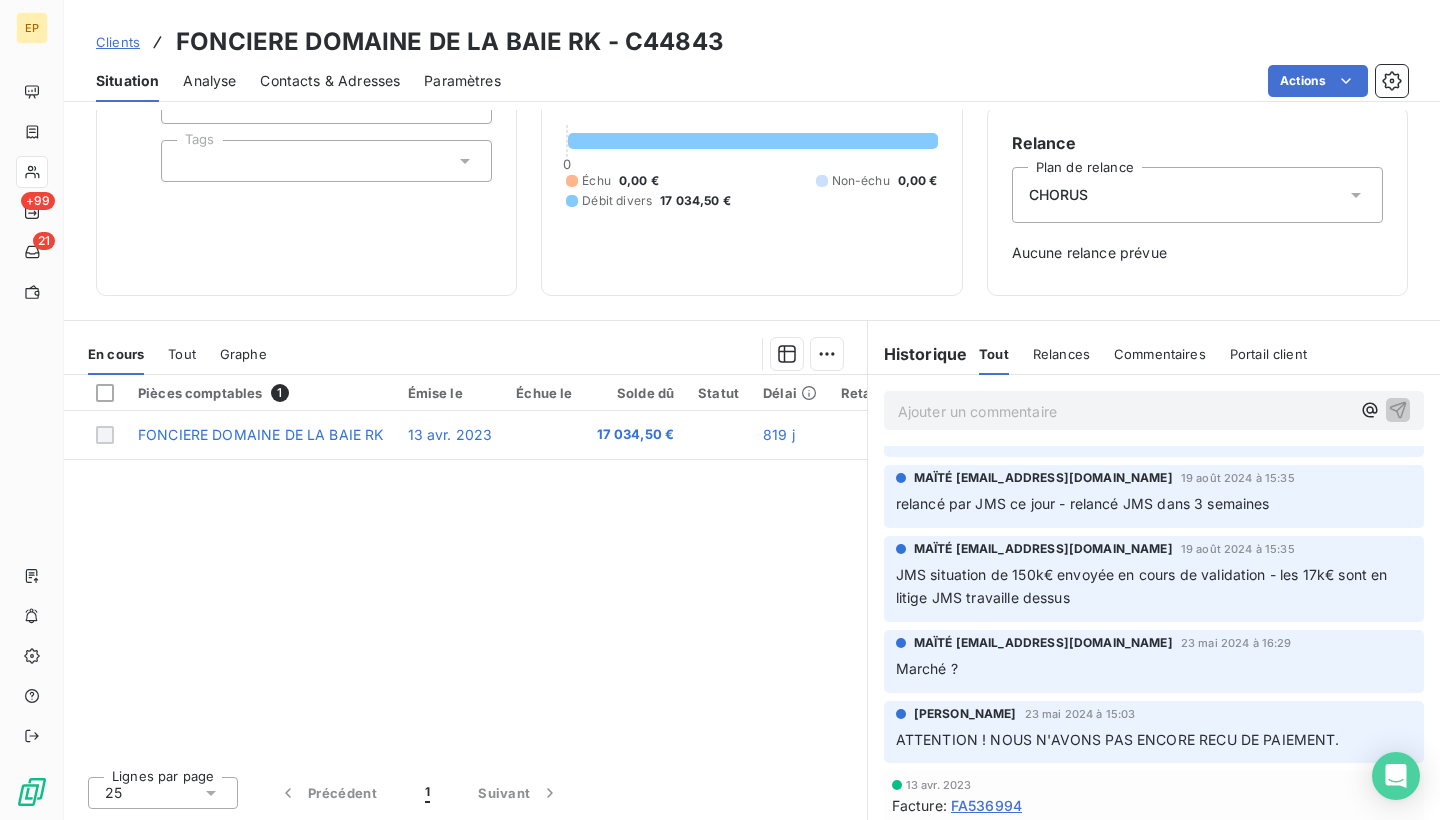 click on "FA536994" at bounding box center (986, 805) 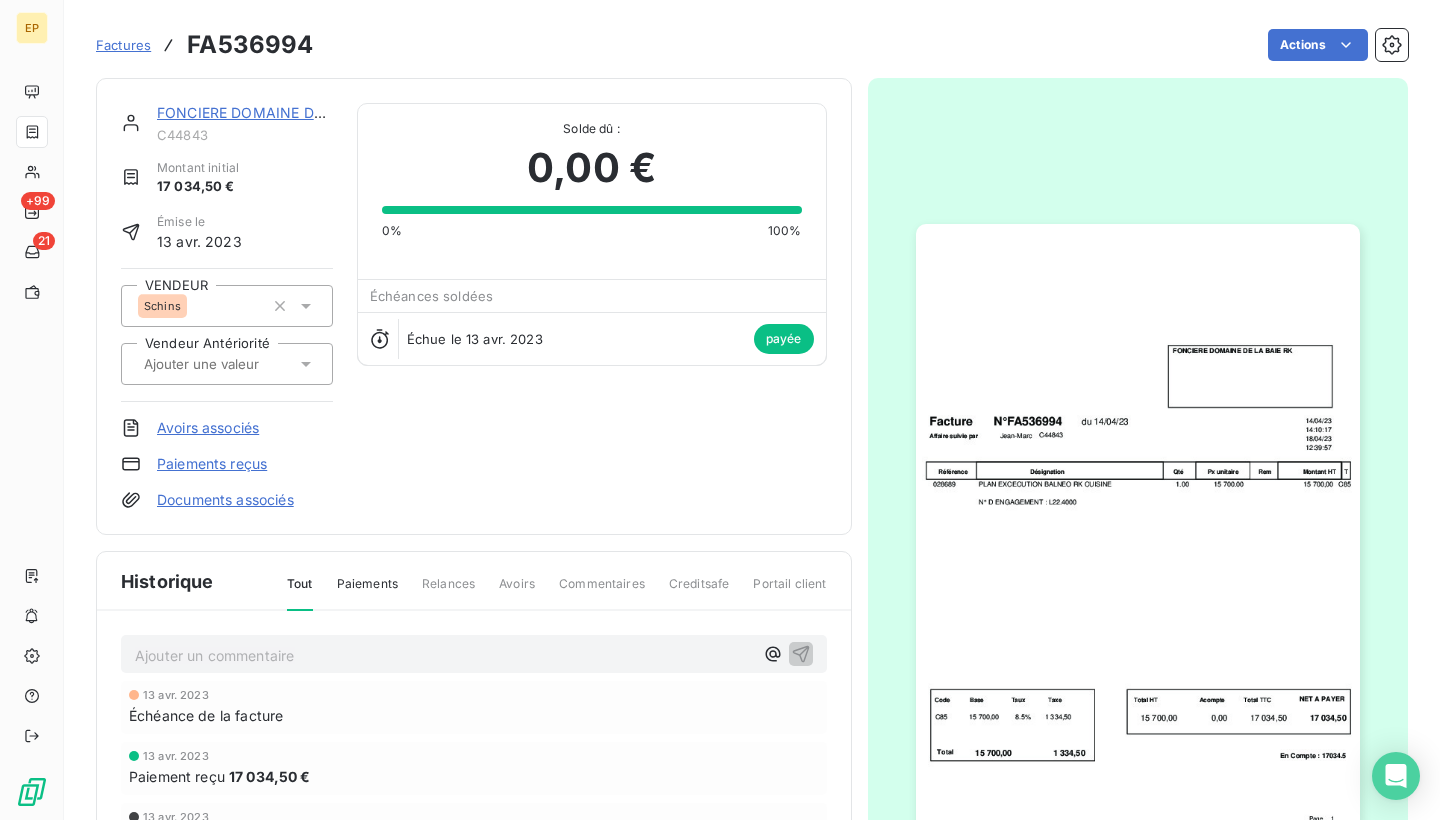 click at bounding box center (1138, 538) 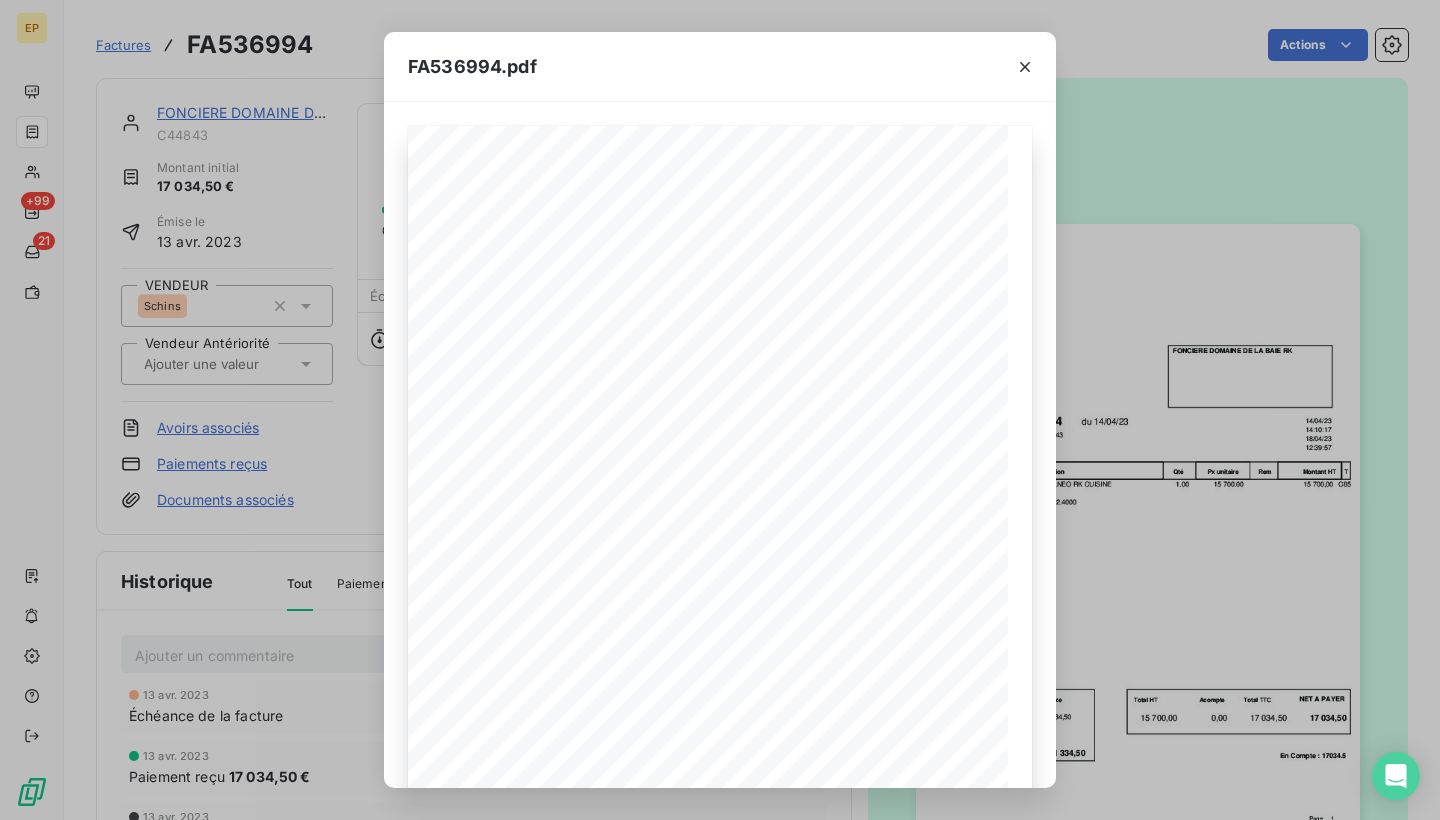 scroll, scrollTop: 0, scrollLeft: 0, axis: both 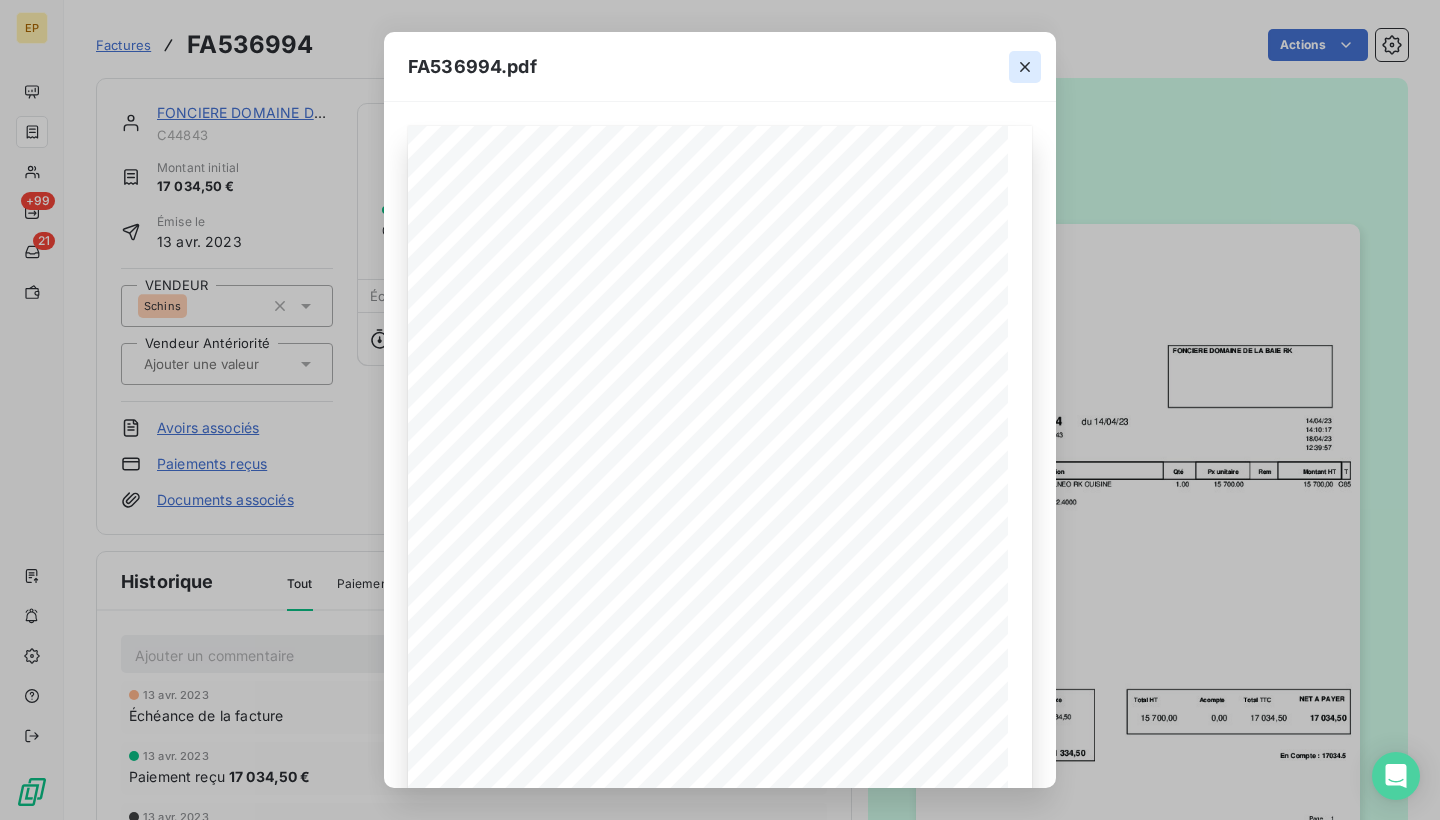 click 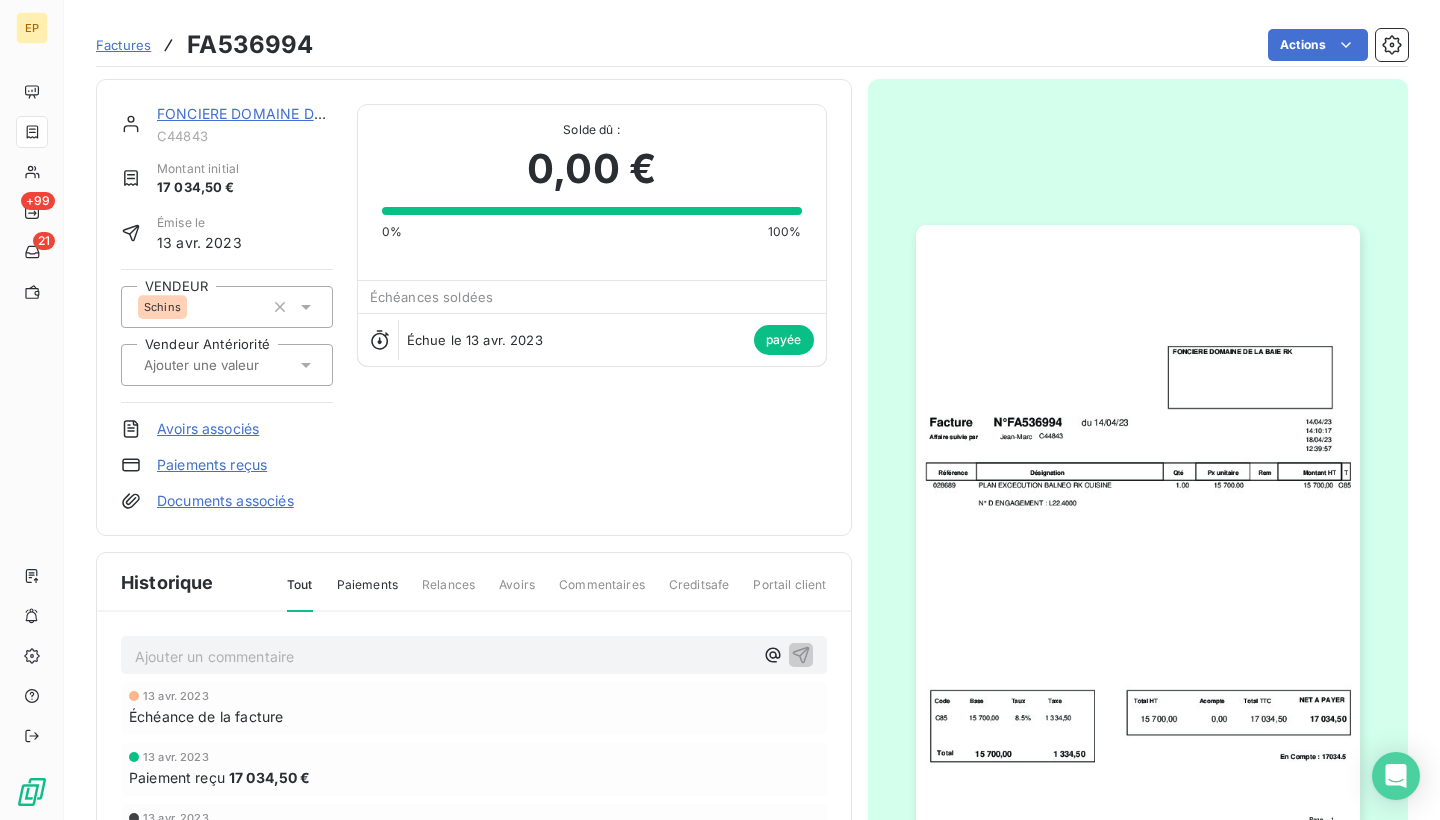 scroll, scrollTop: 0, scrollLeft: 0, axis: both 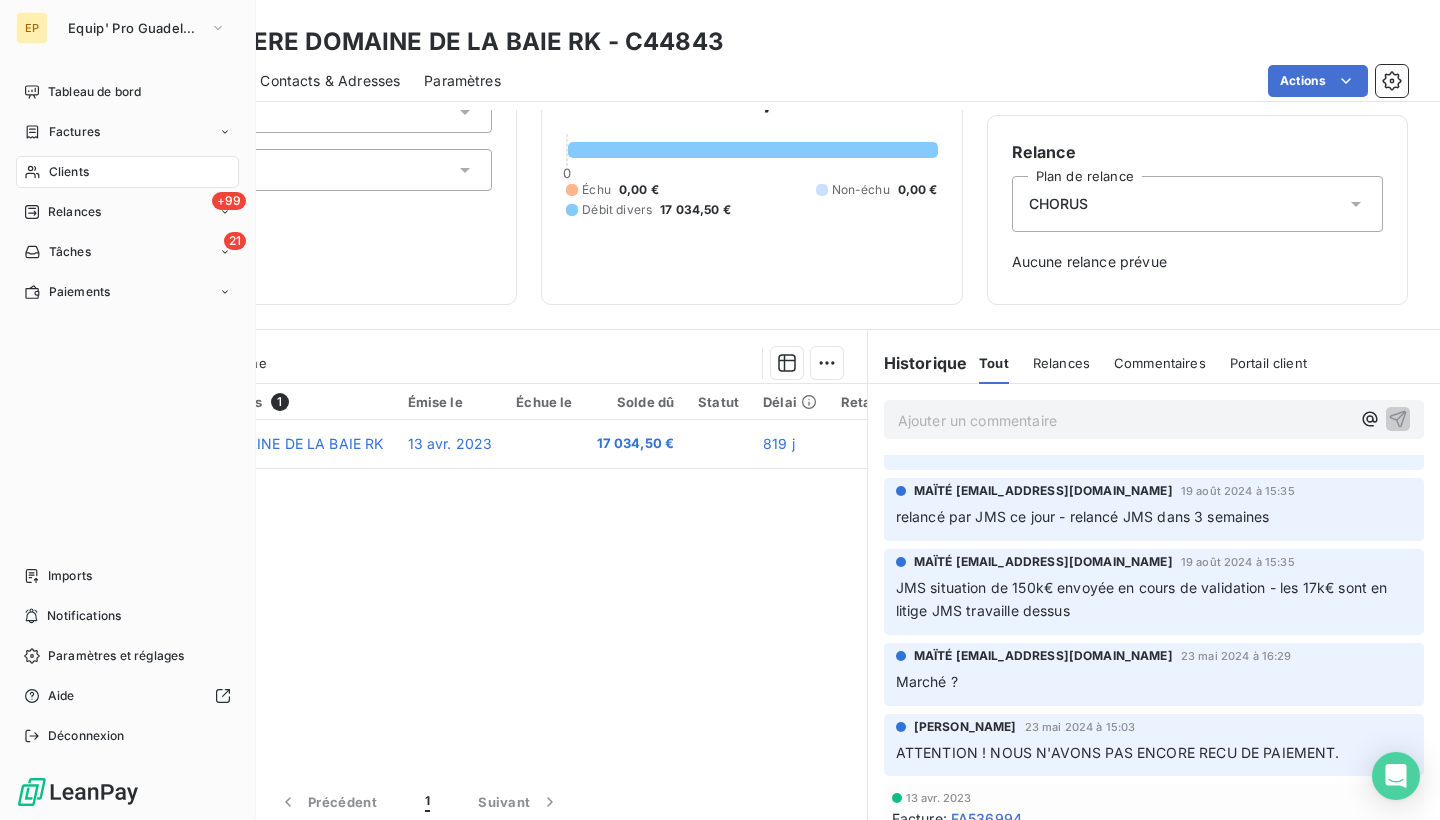 click on "Clients" at bounding box center (69, 172) 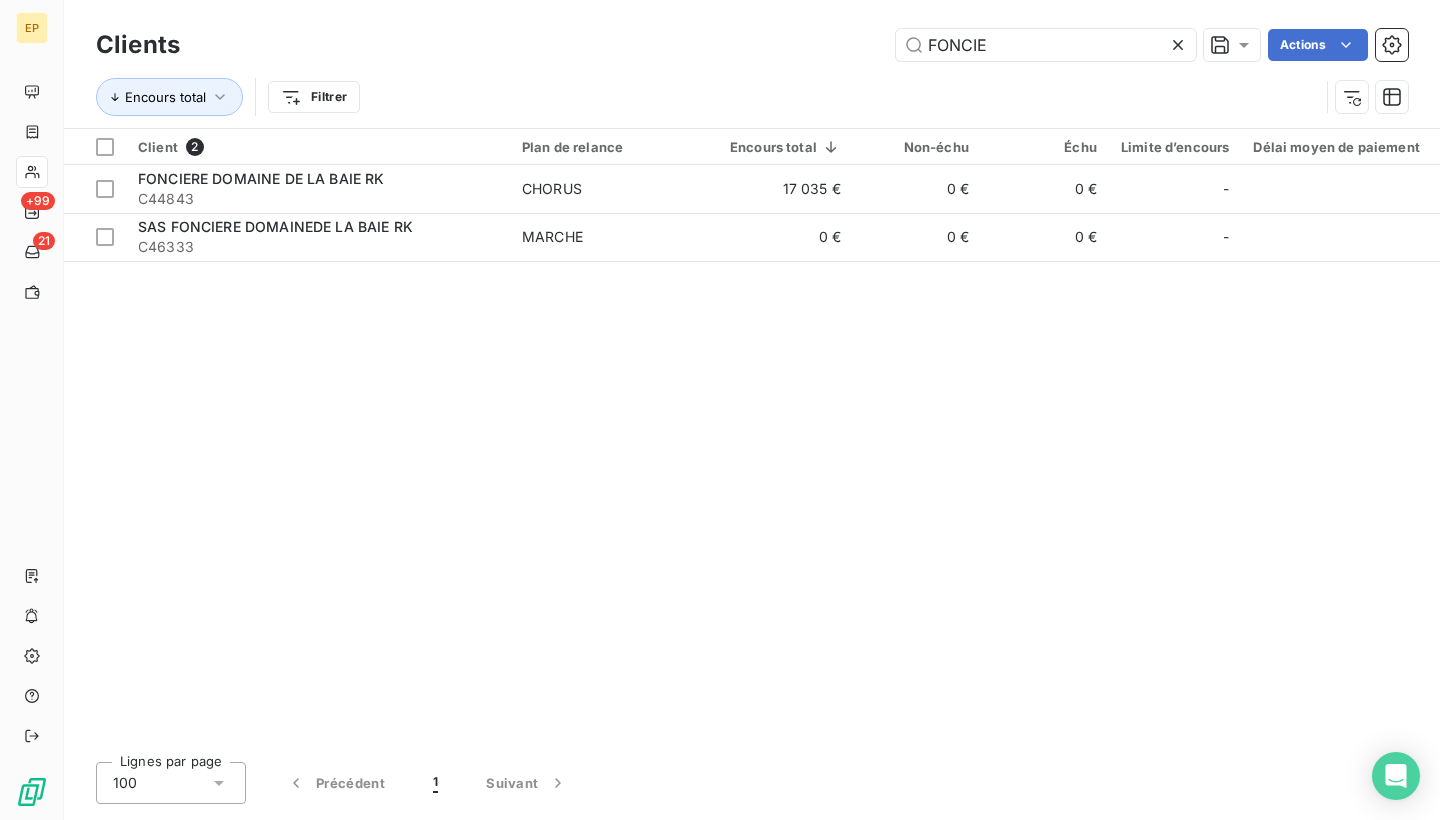 click 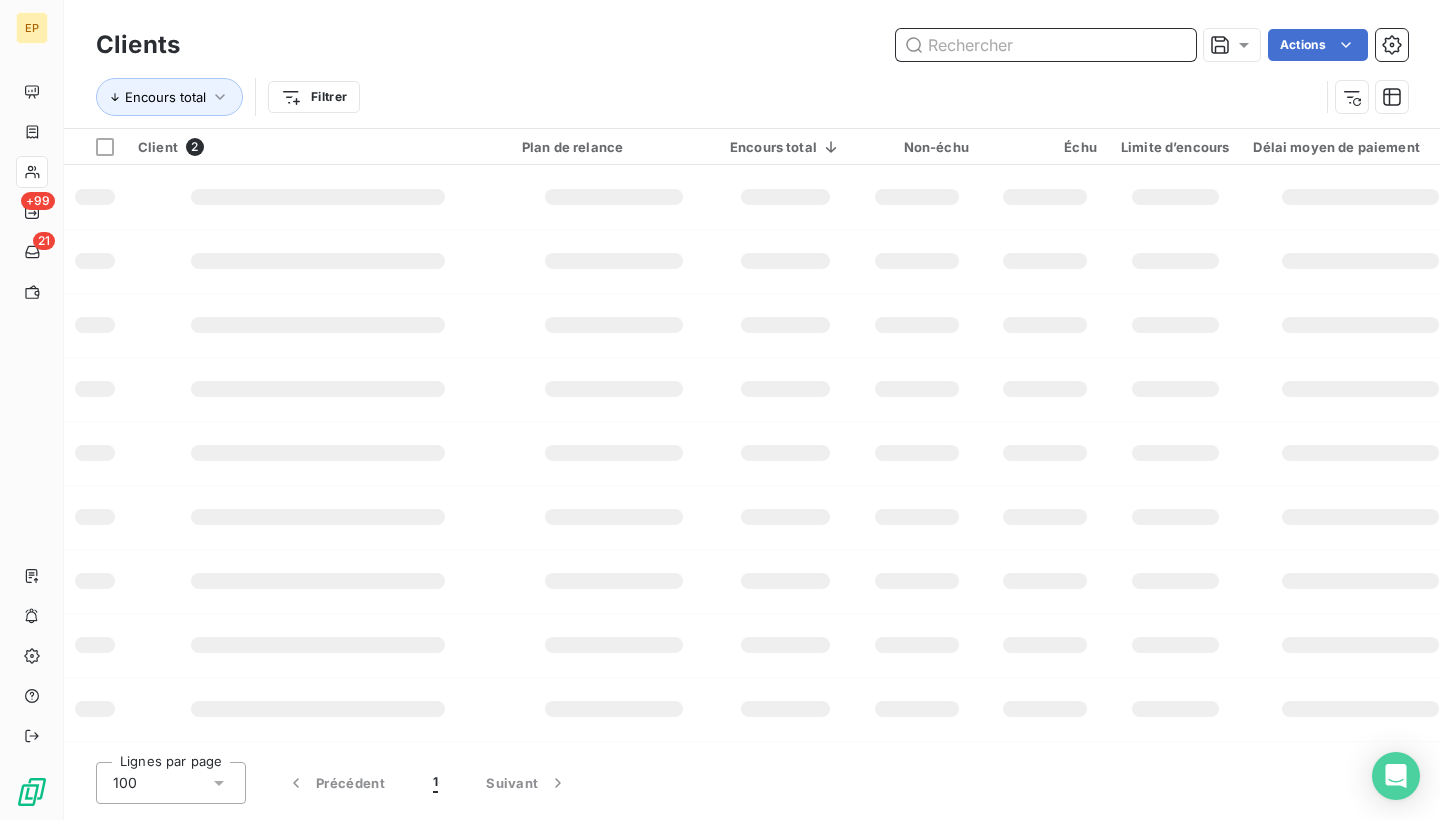 click at bounding box center [1046, 45] 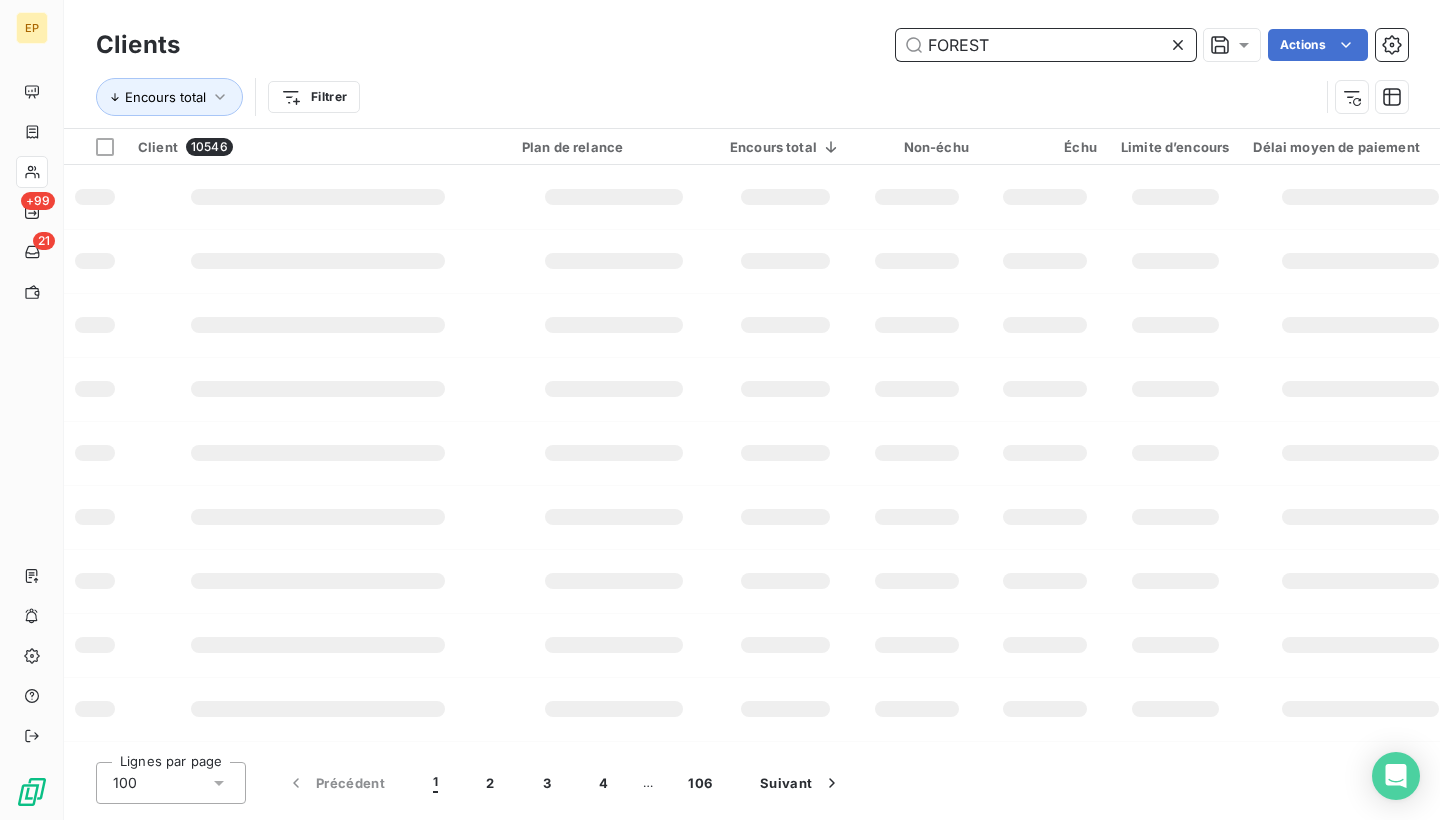 type on "FORES" 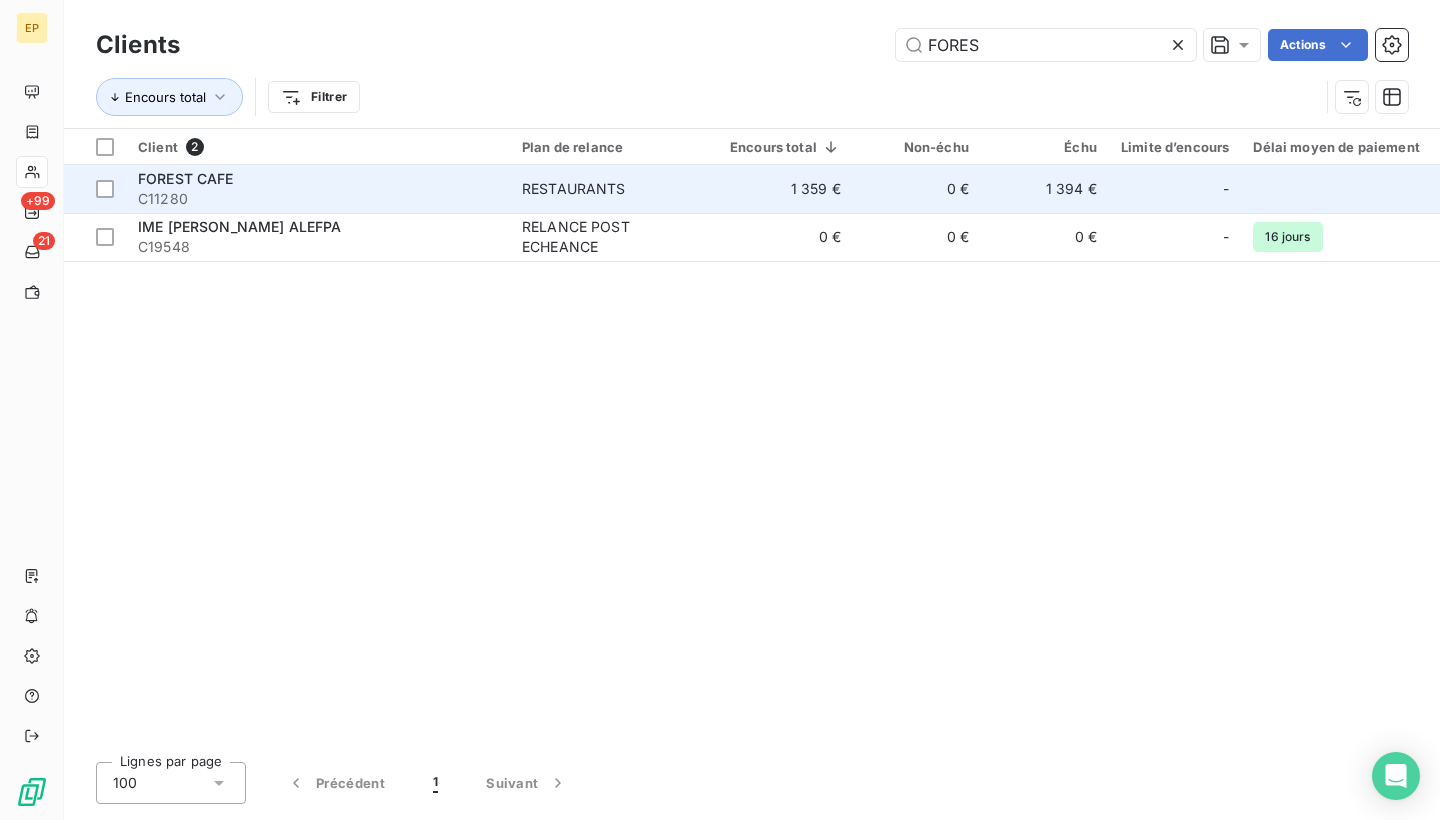 click on "C11280" at bounding box center (318, 199) 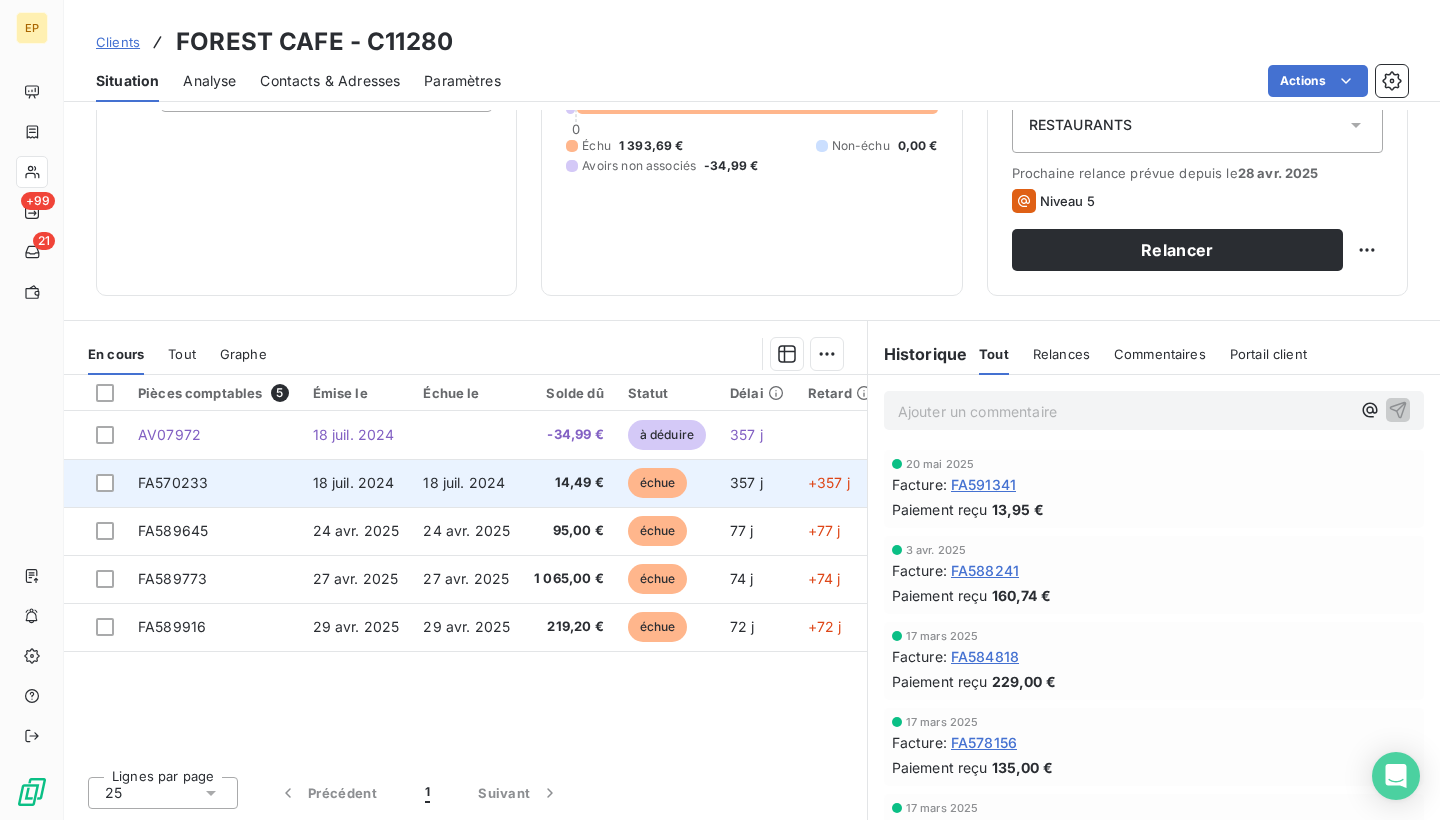 scroll, scrollTop: 236, scrollLeft: 0, axis: vertical 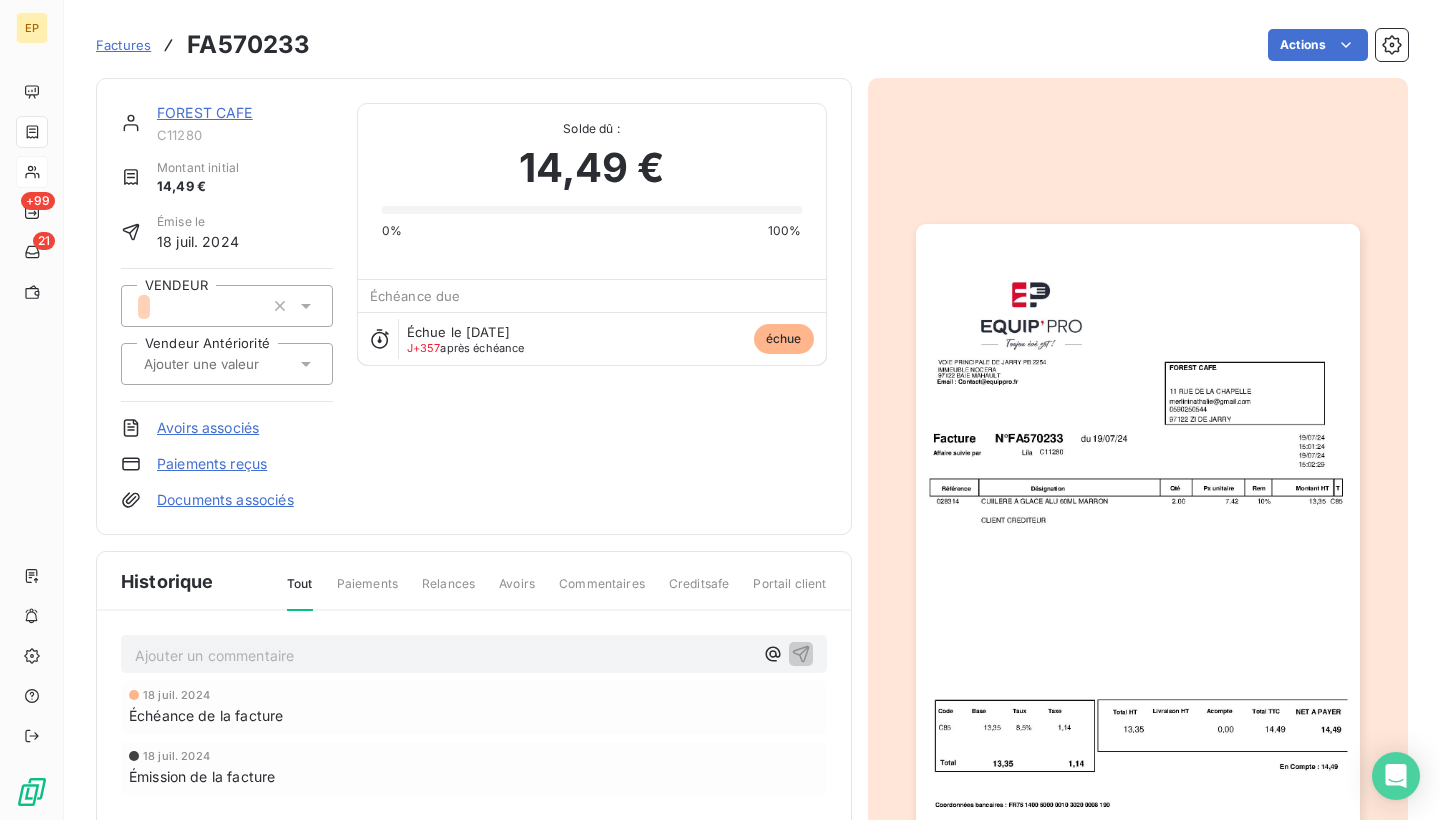 click at bounding box center (1138, 537) 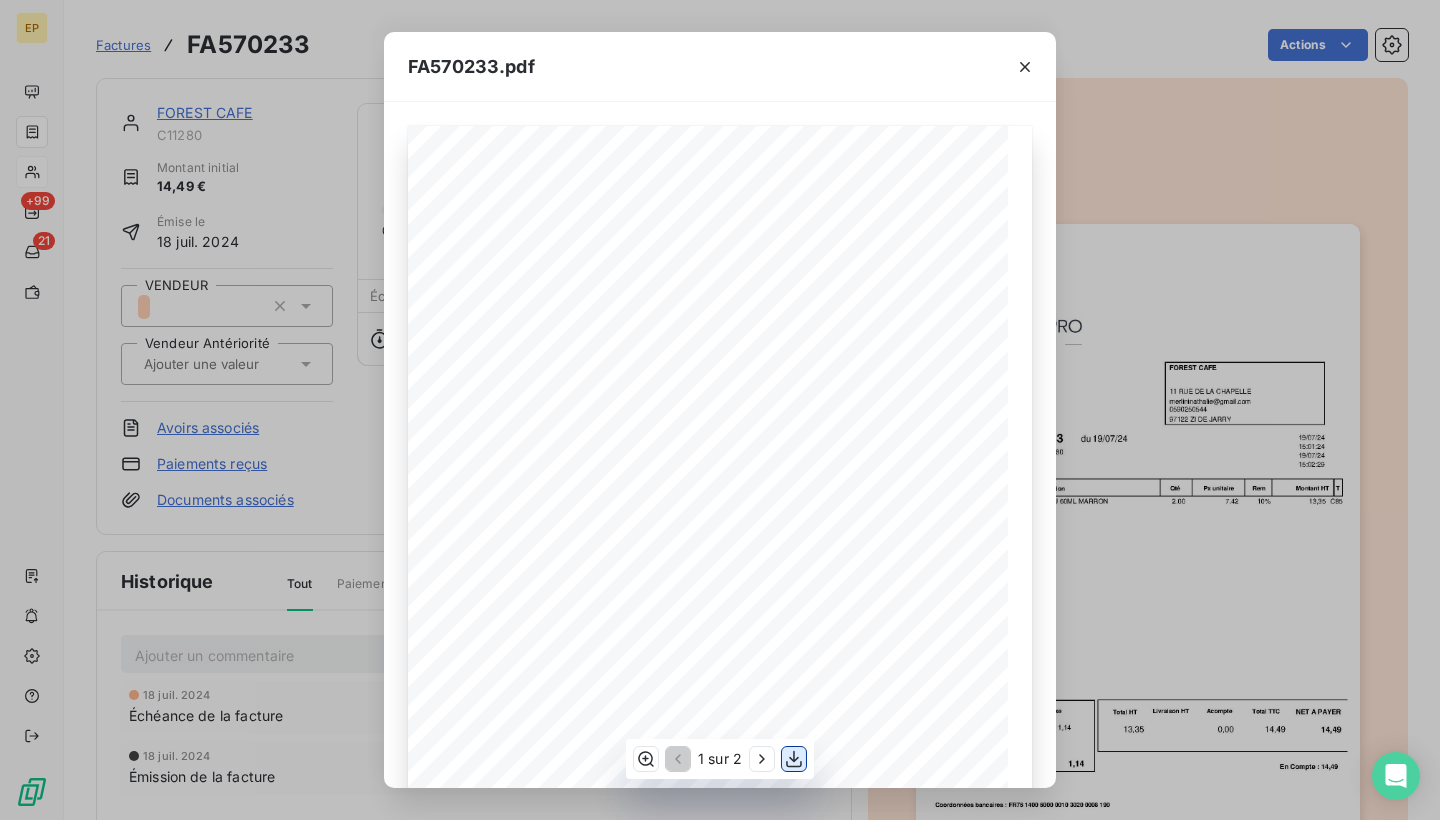 click 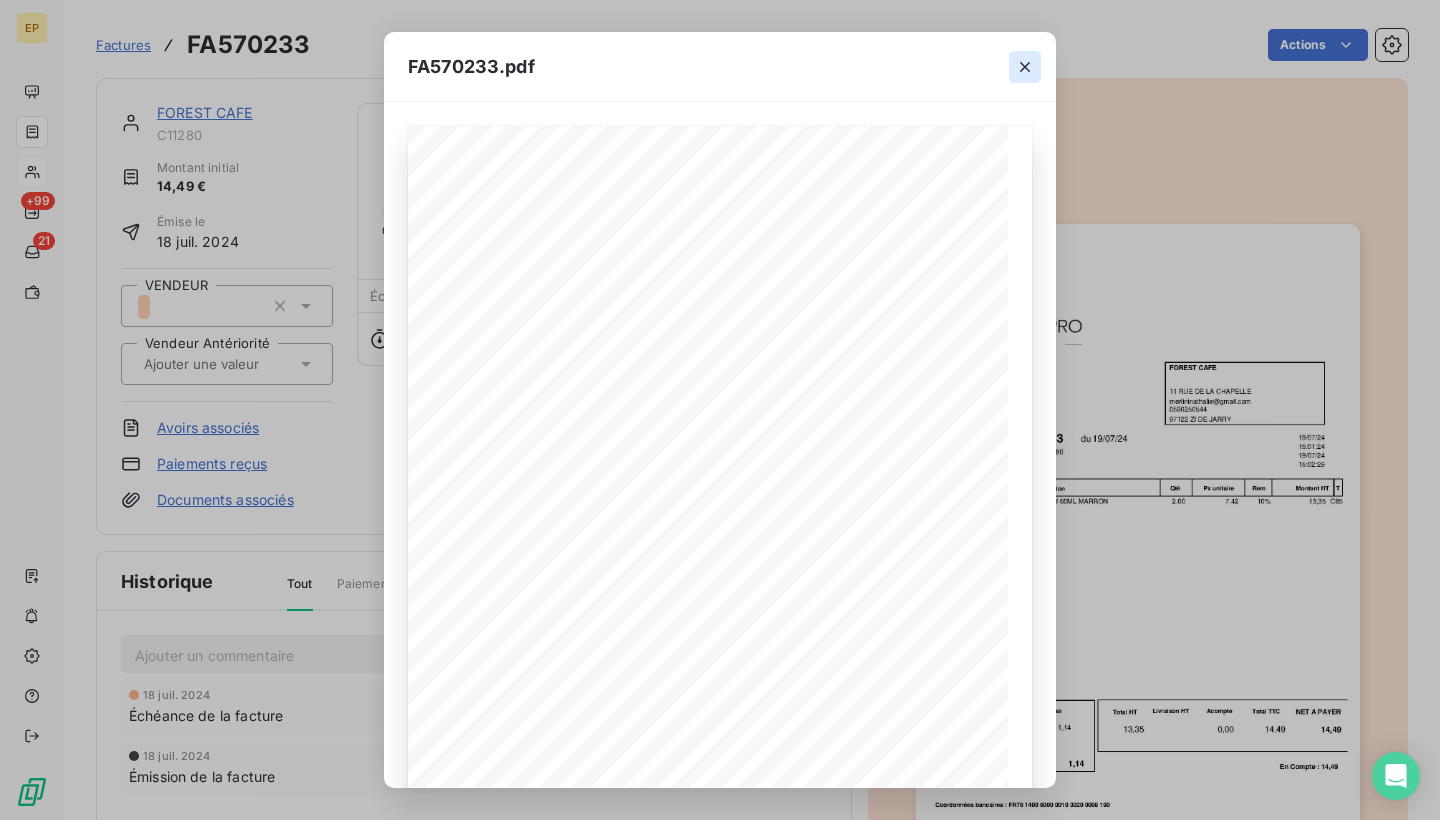 click 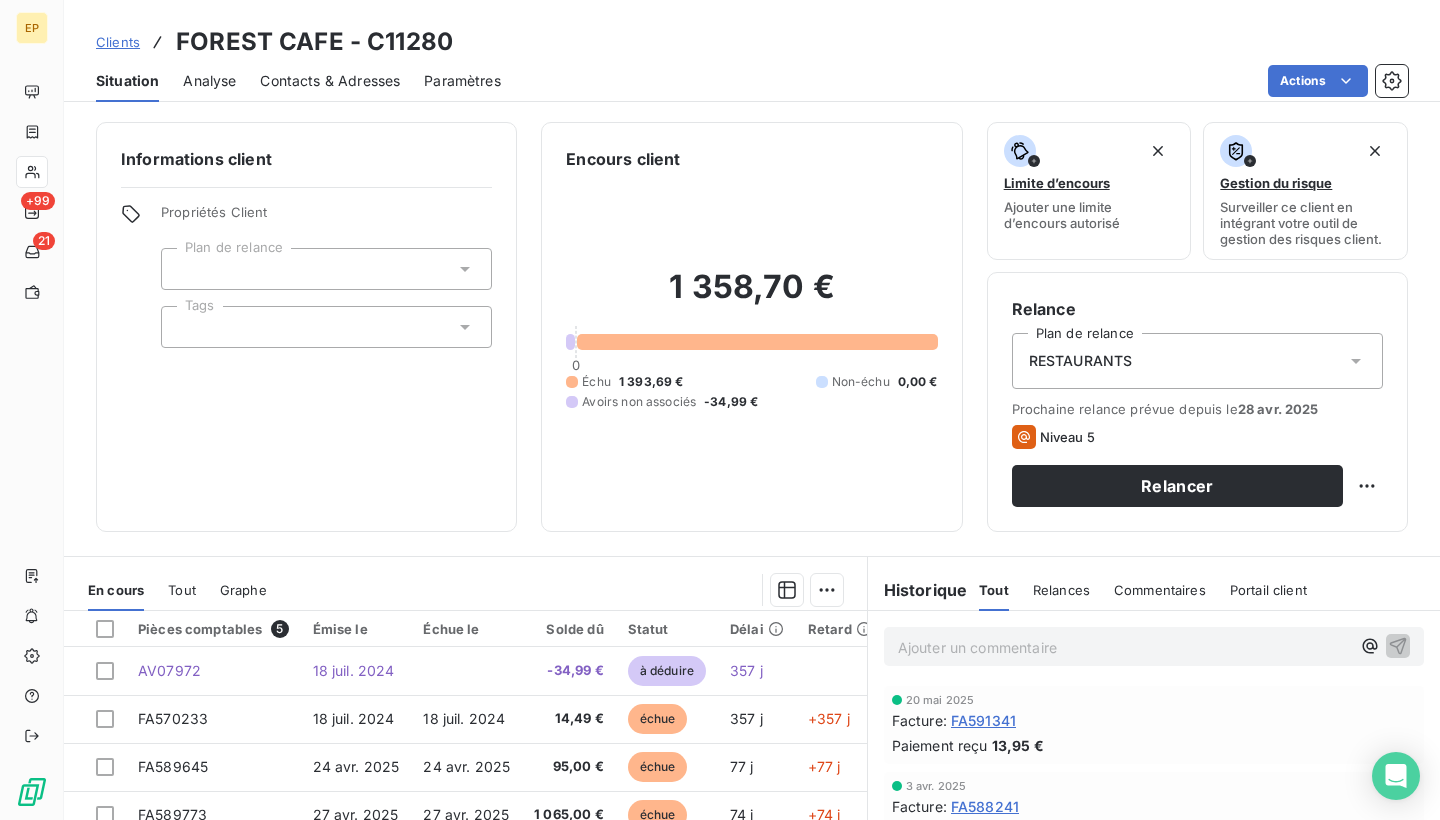 scroll, scrollTop: 223, scrollLeft: 0, axis: vertical 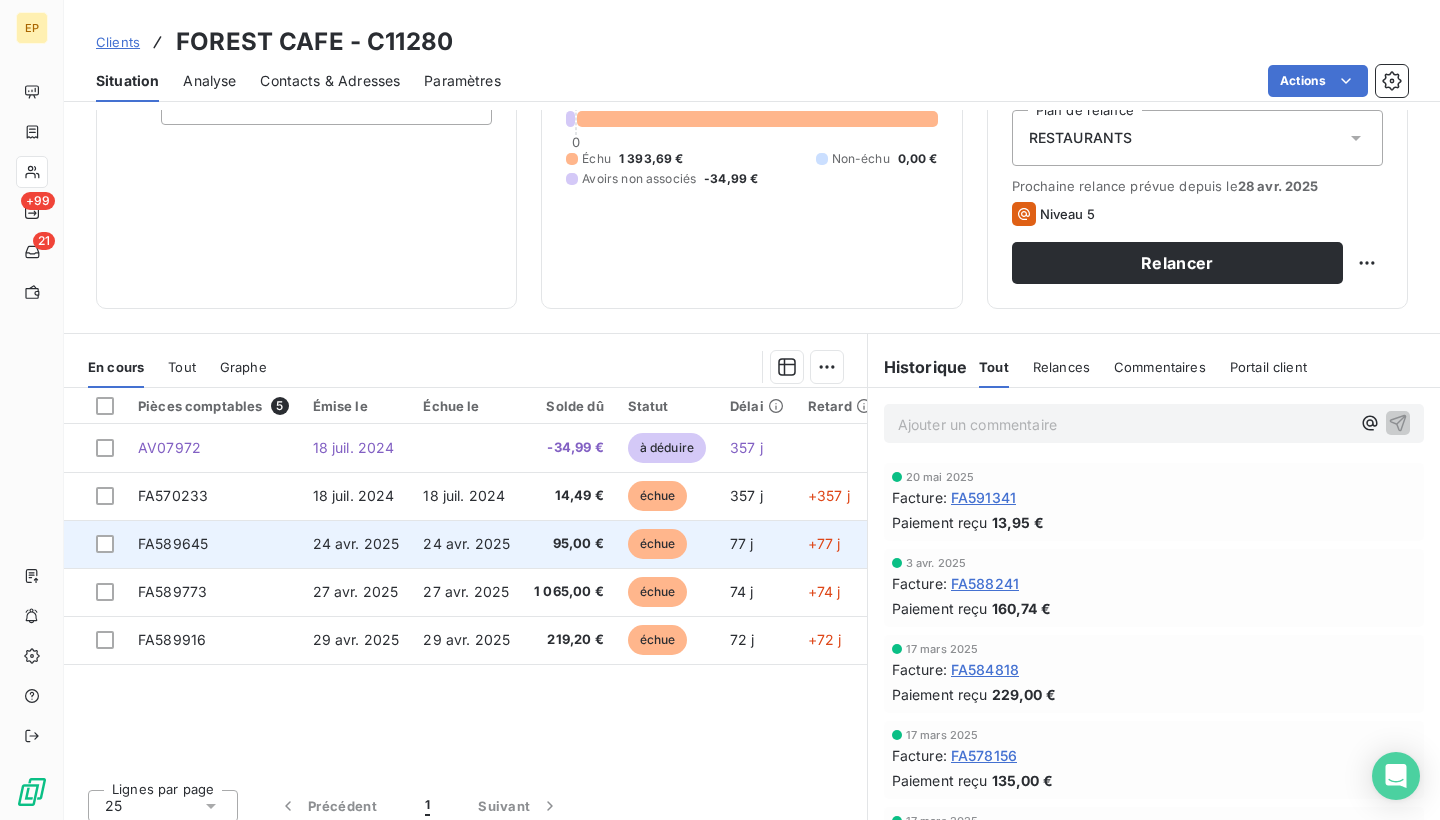 click on "FA589645" at bounding box center (173, 543) 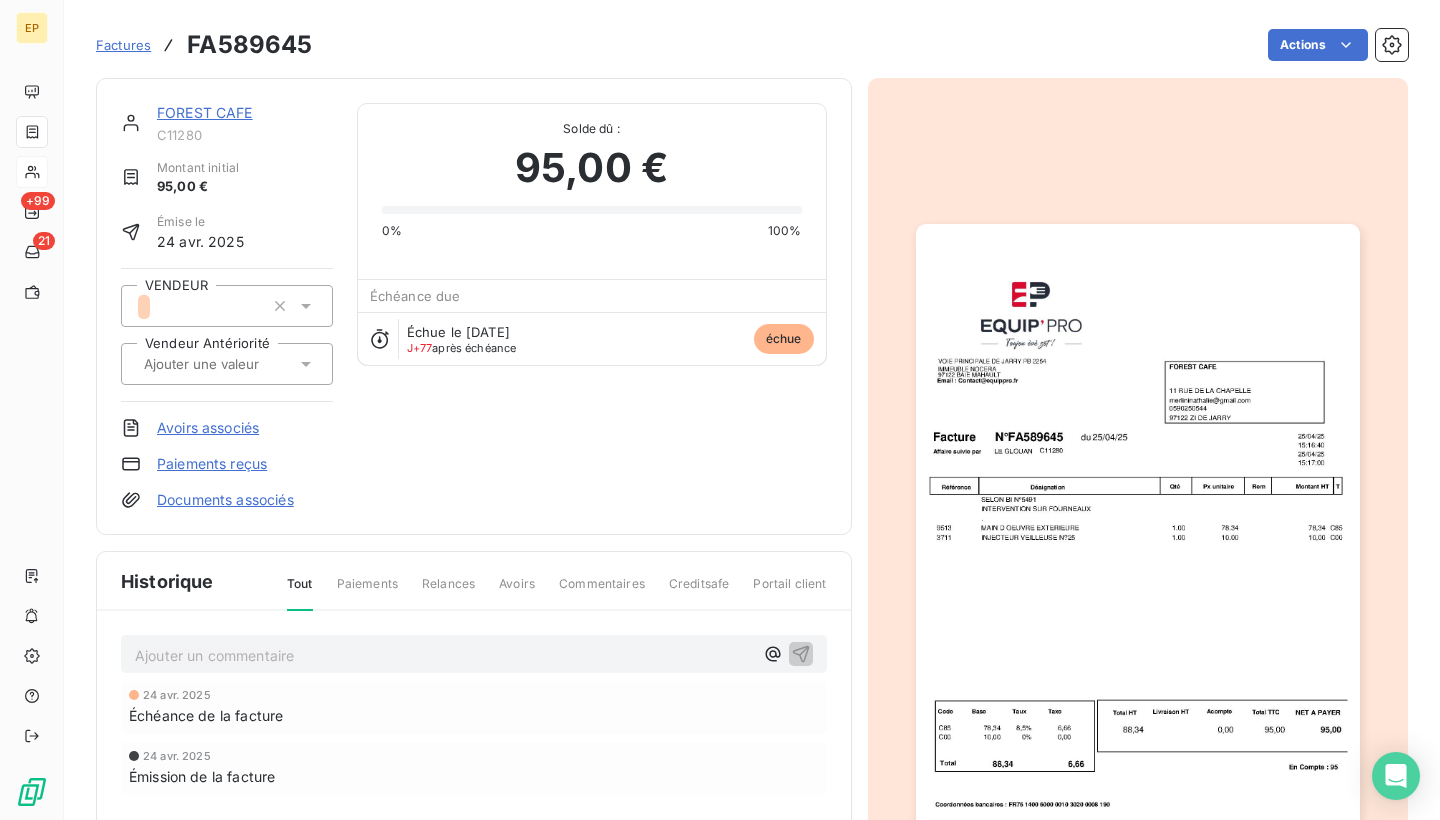 click at bounding box center (1138, 537) 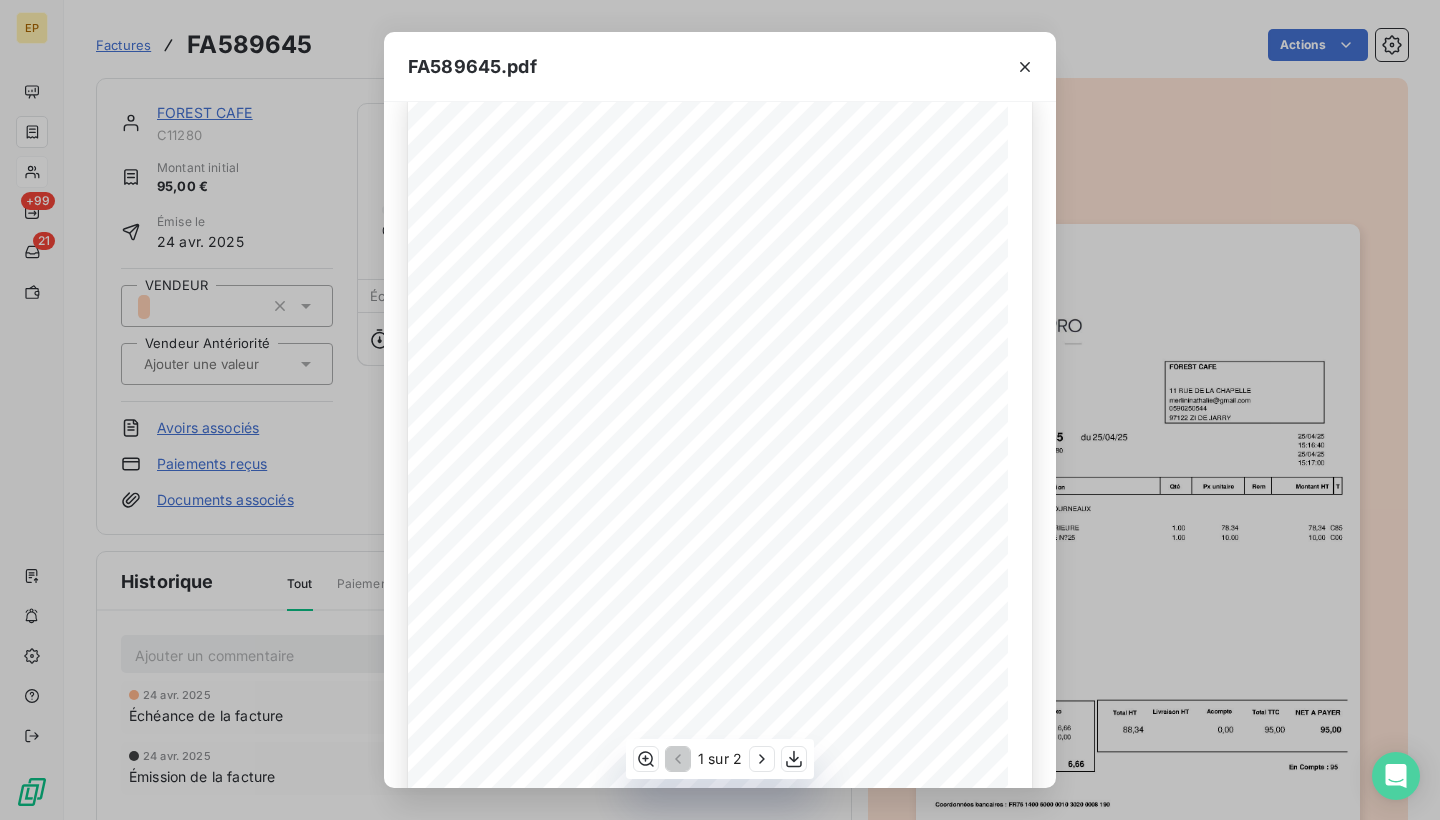 scroll, scrollTop: 48, scrollLeft: 0, axis: vertical 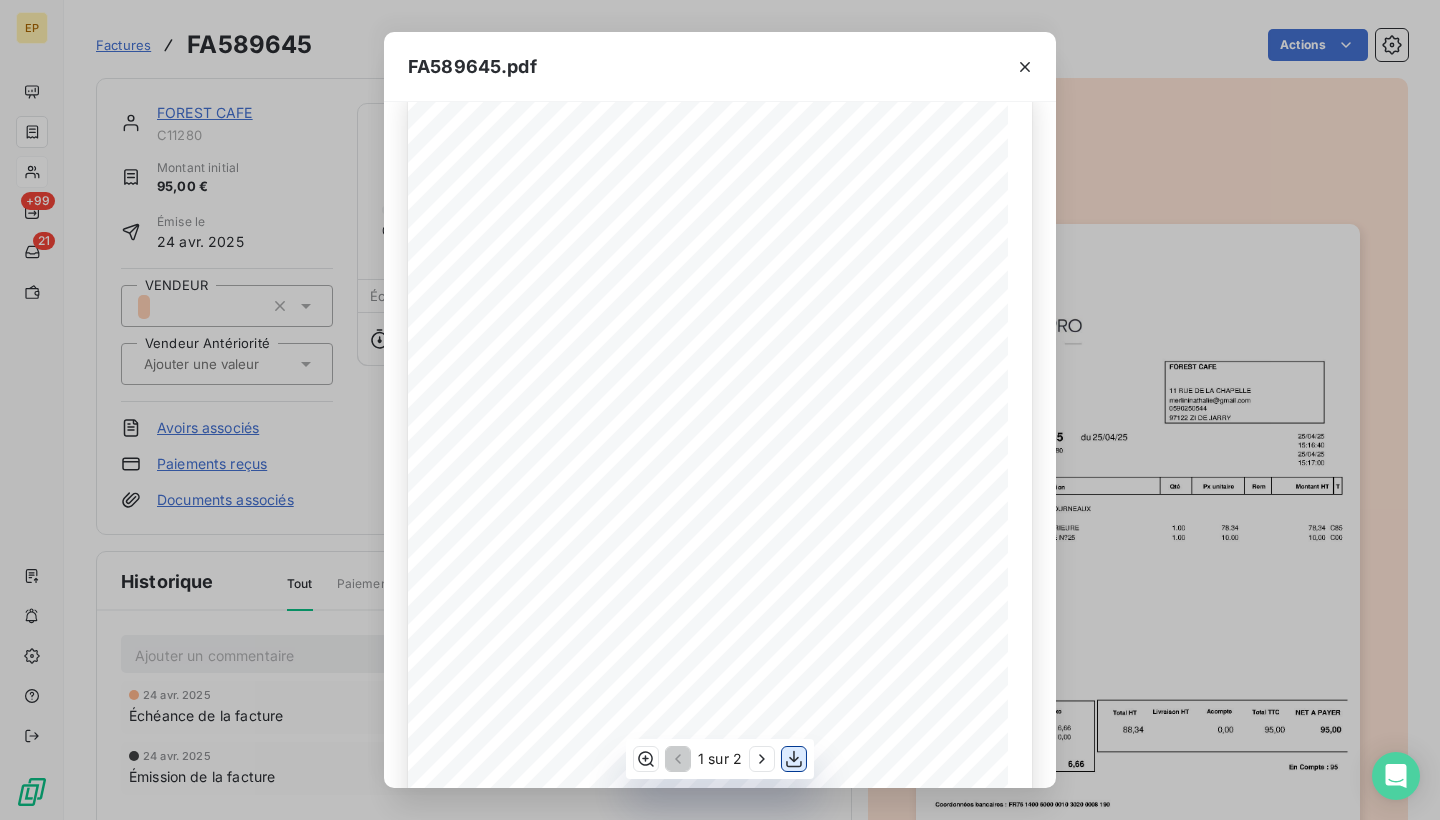 click 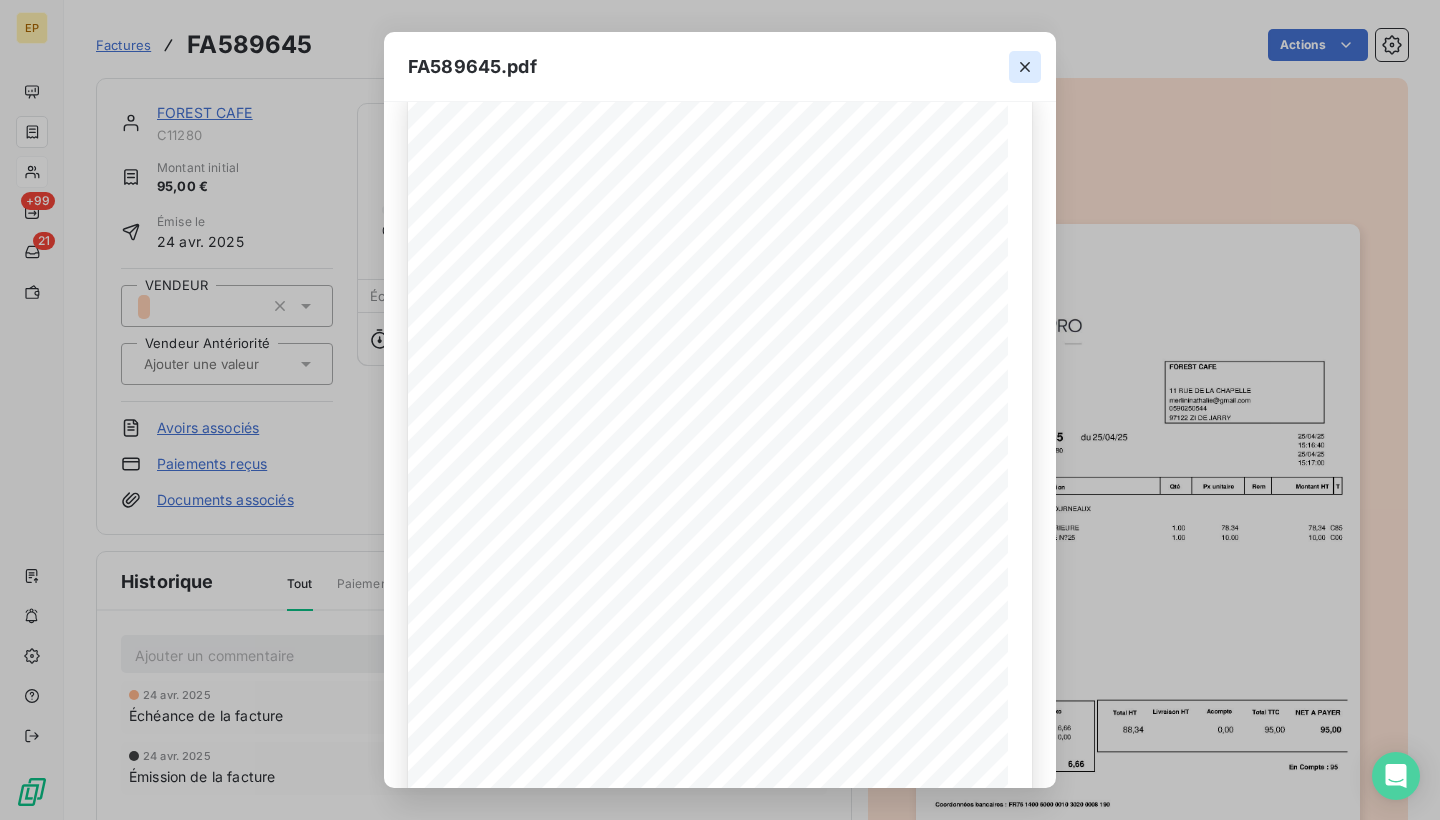 click 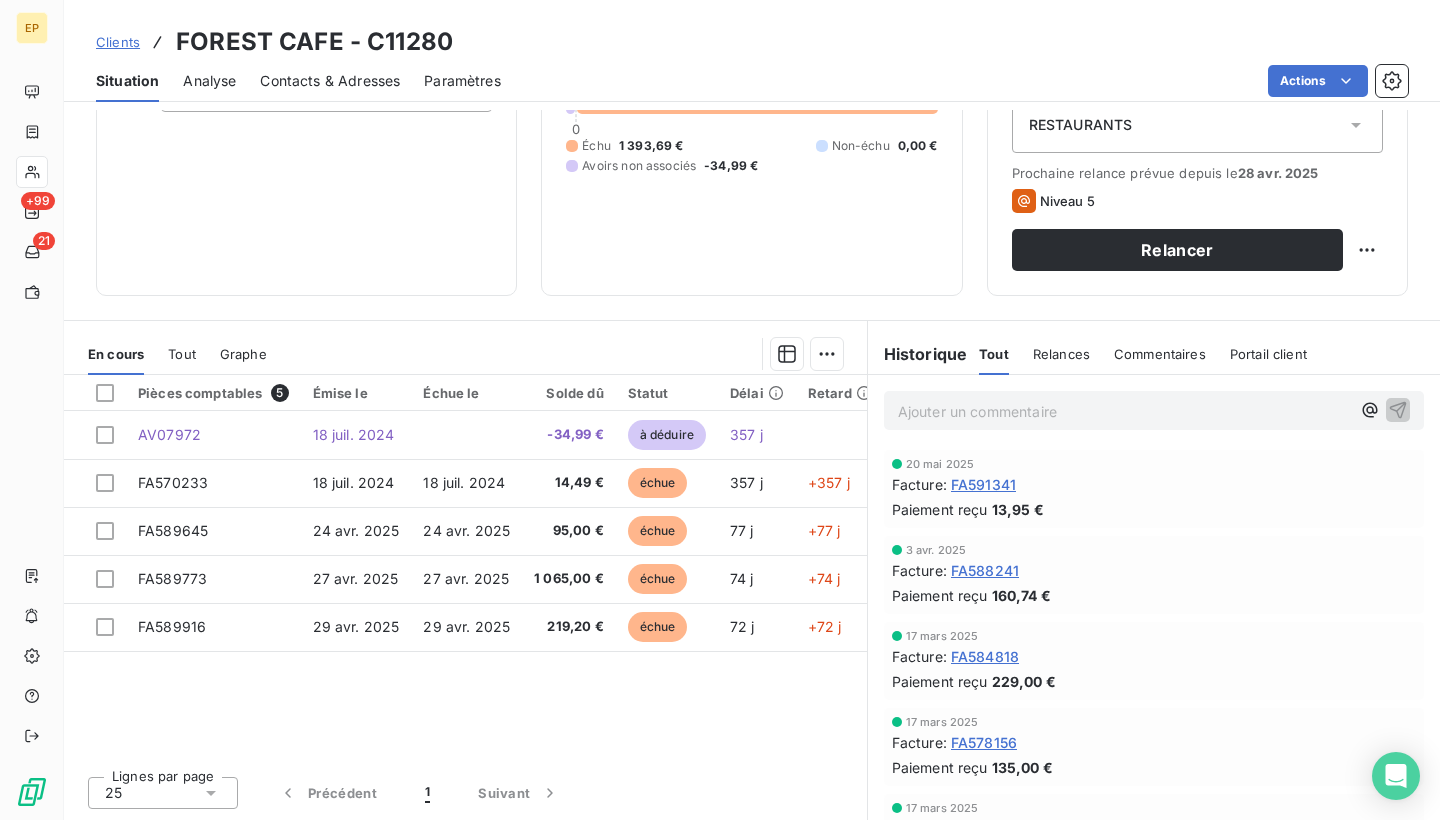 scroll, scrollTop: 236, scrollLeft: 0, axis: vertical 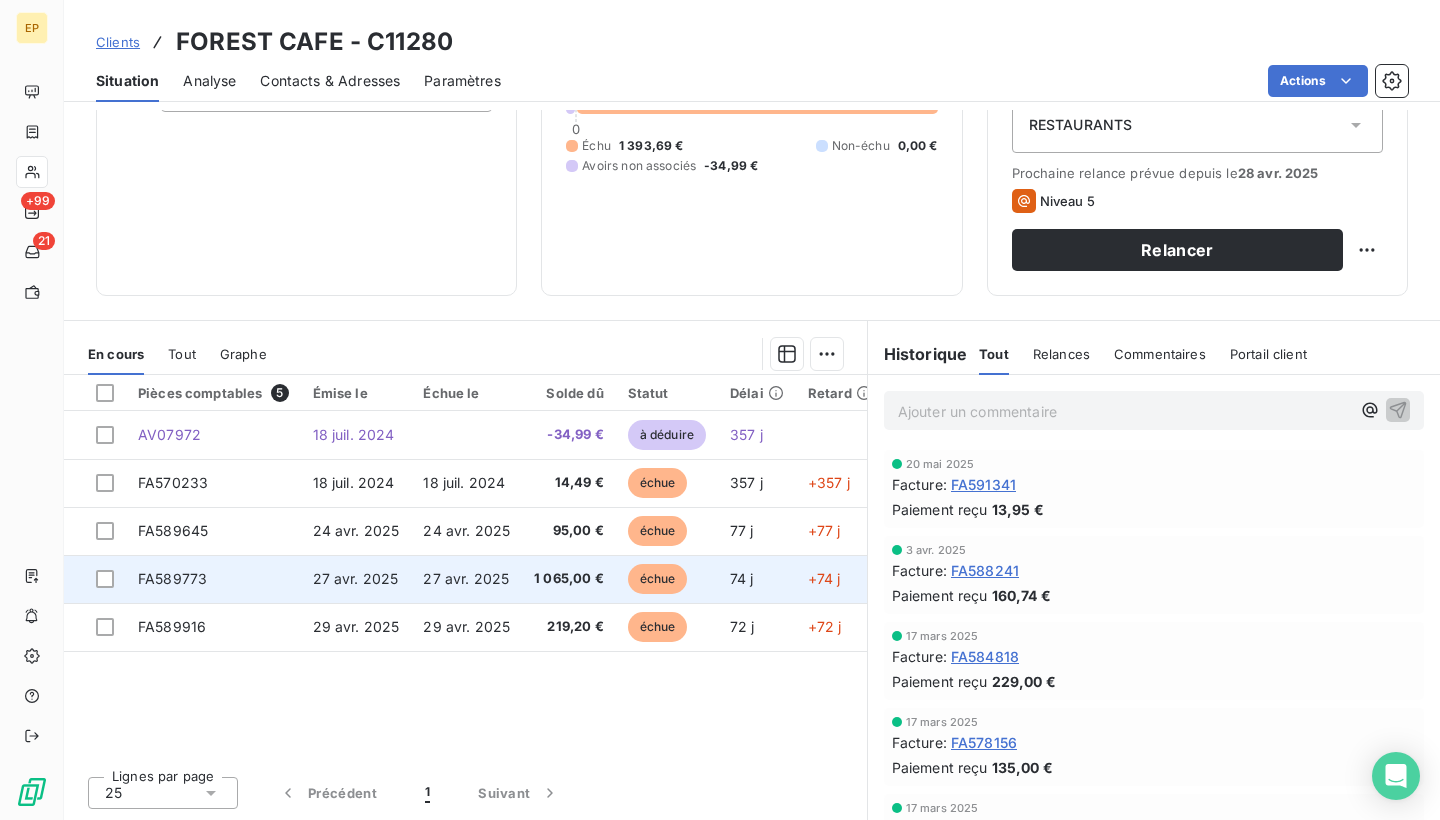 click on "FA589773" at bounding box center [172, 578] 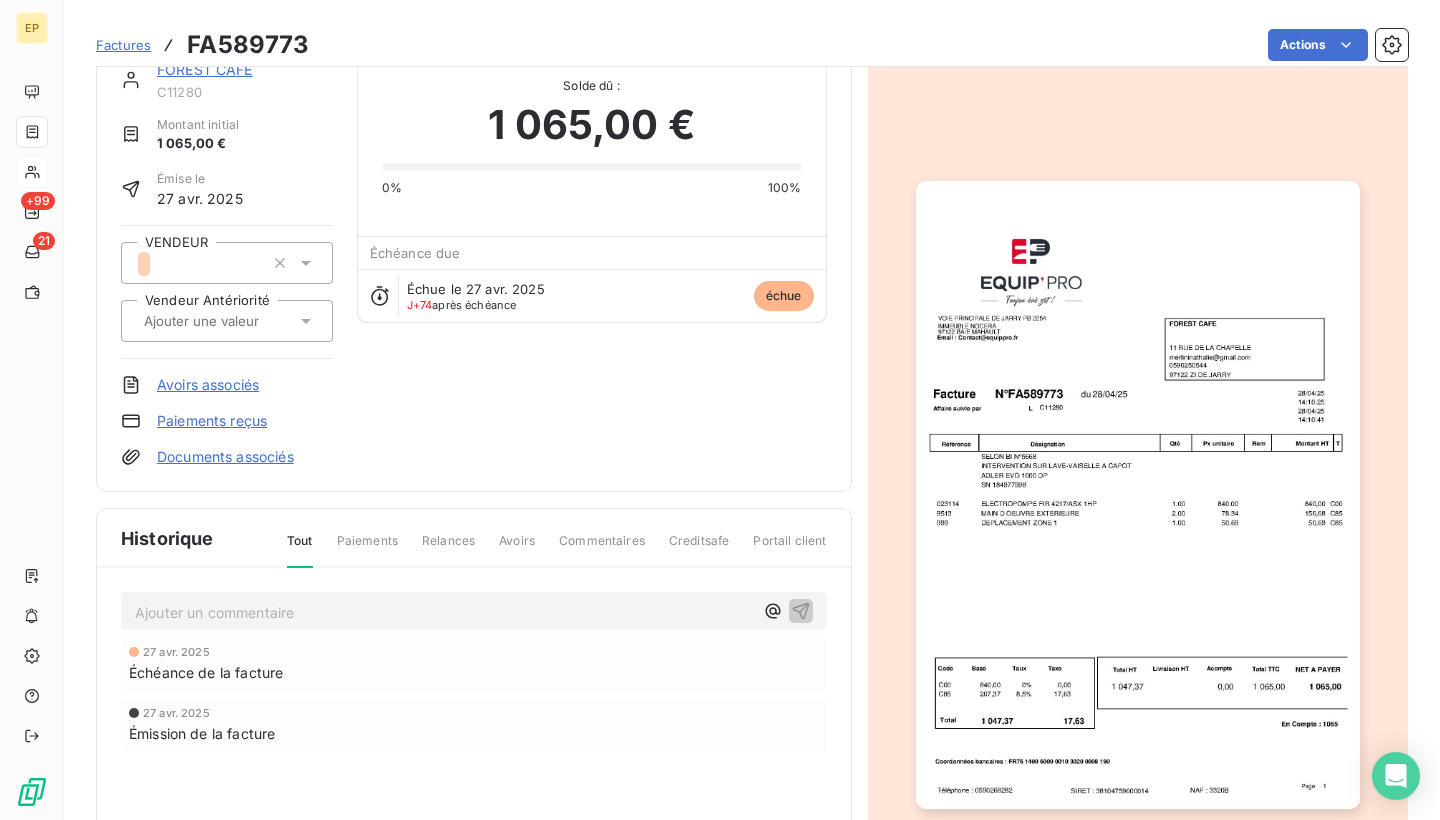 scroll, scrollTop: 32, scrollLeft: 0, axis: vertical 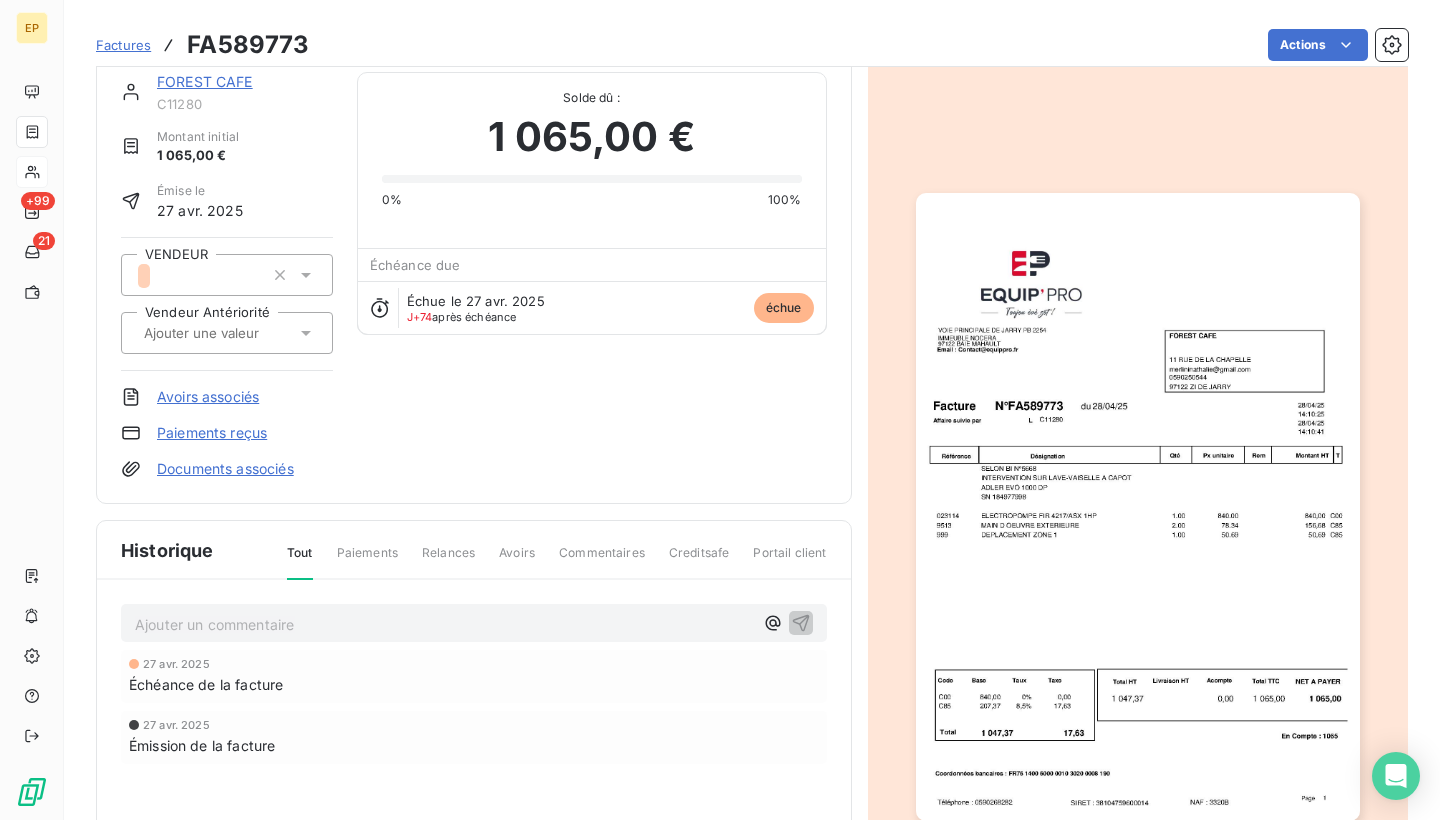click at bounding box center (1138, 506) 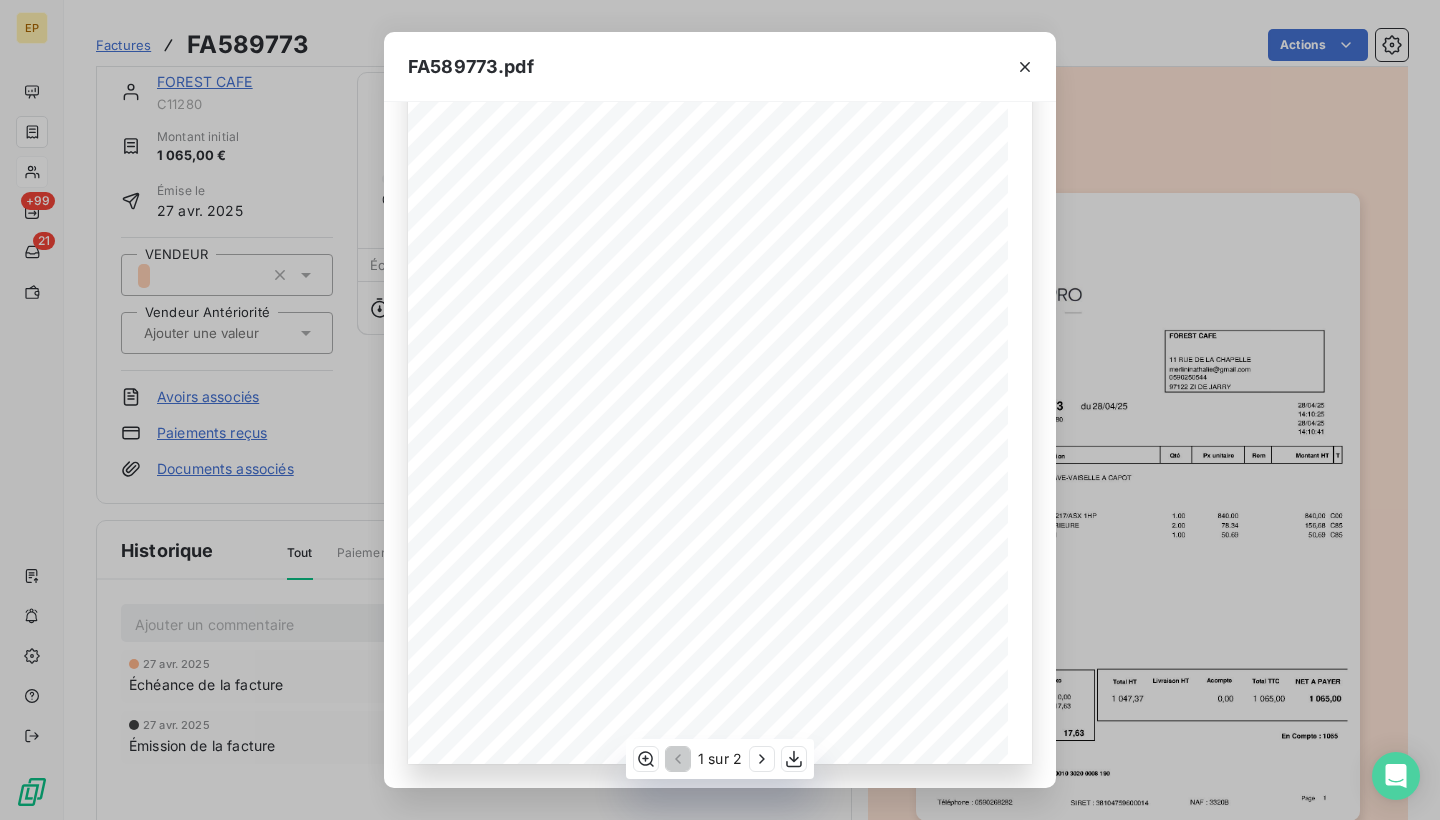 scroll, scrollTop: 210, scrollLeft: 0, axis: vertical 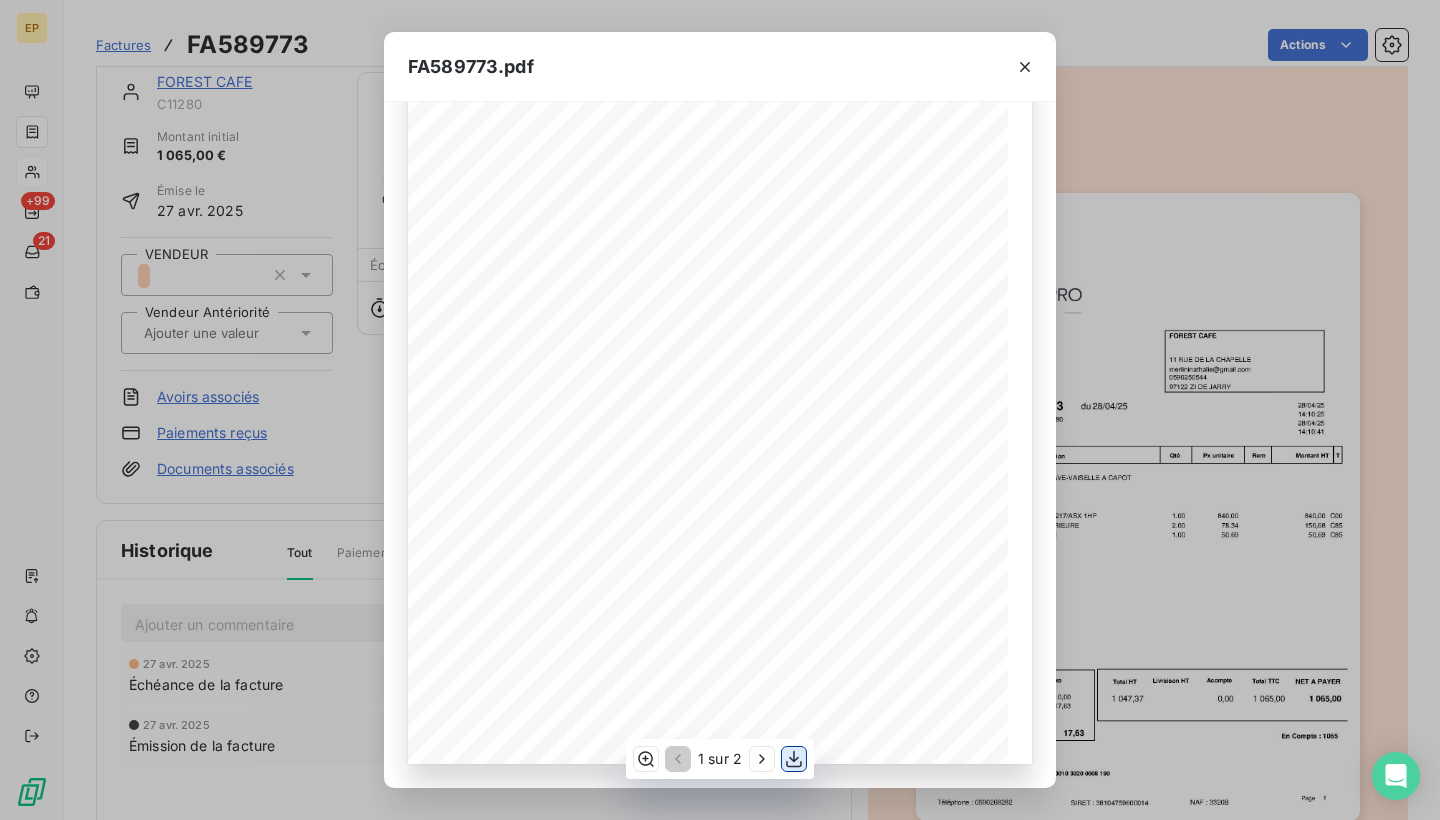 click 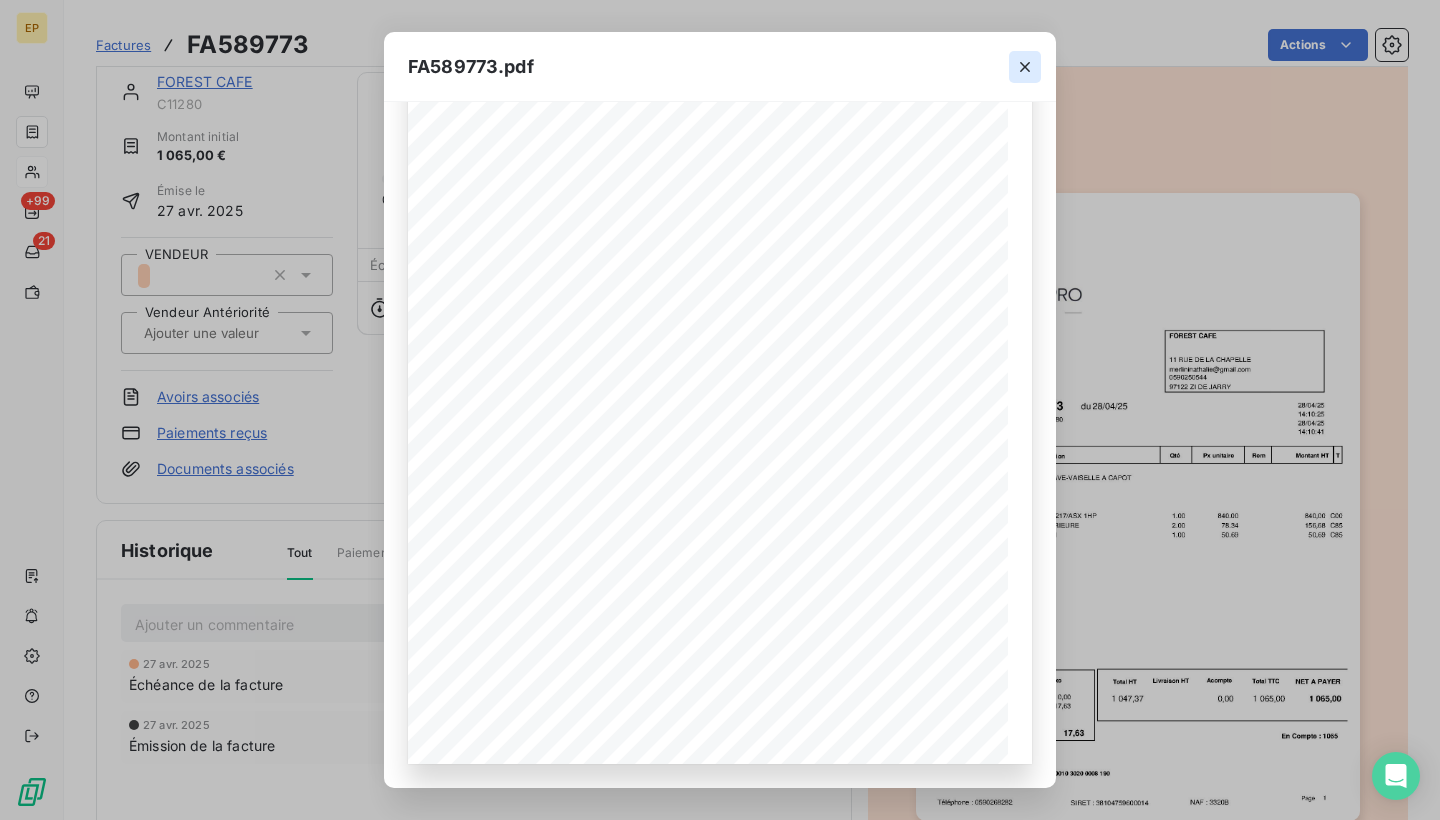 click 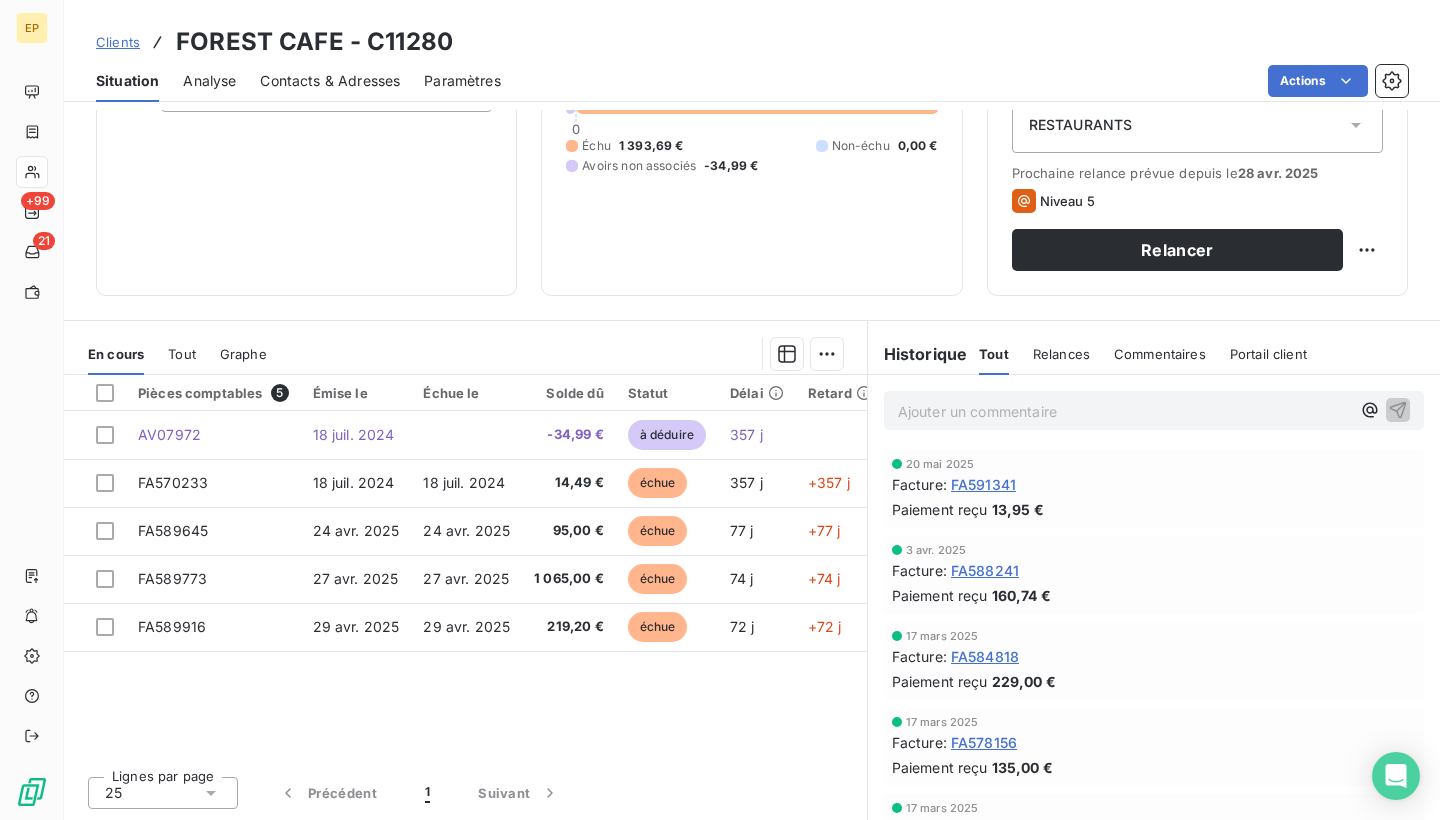 scroll, scrollTop: 236, scrollLeft: 0, axis: vertical 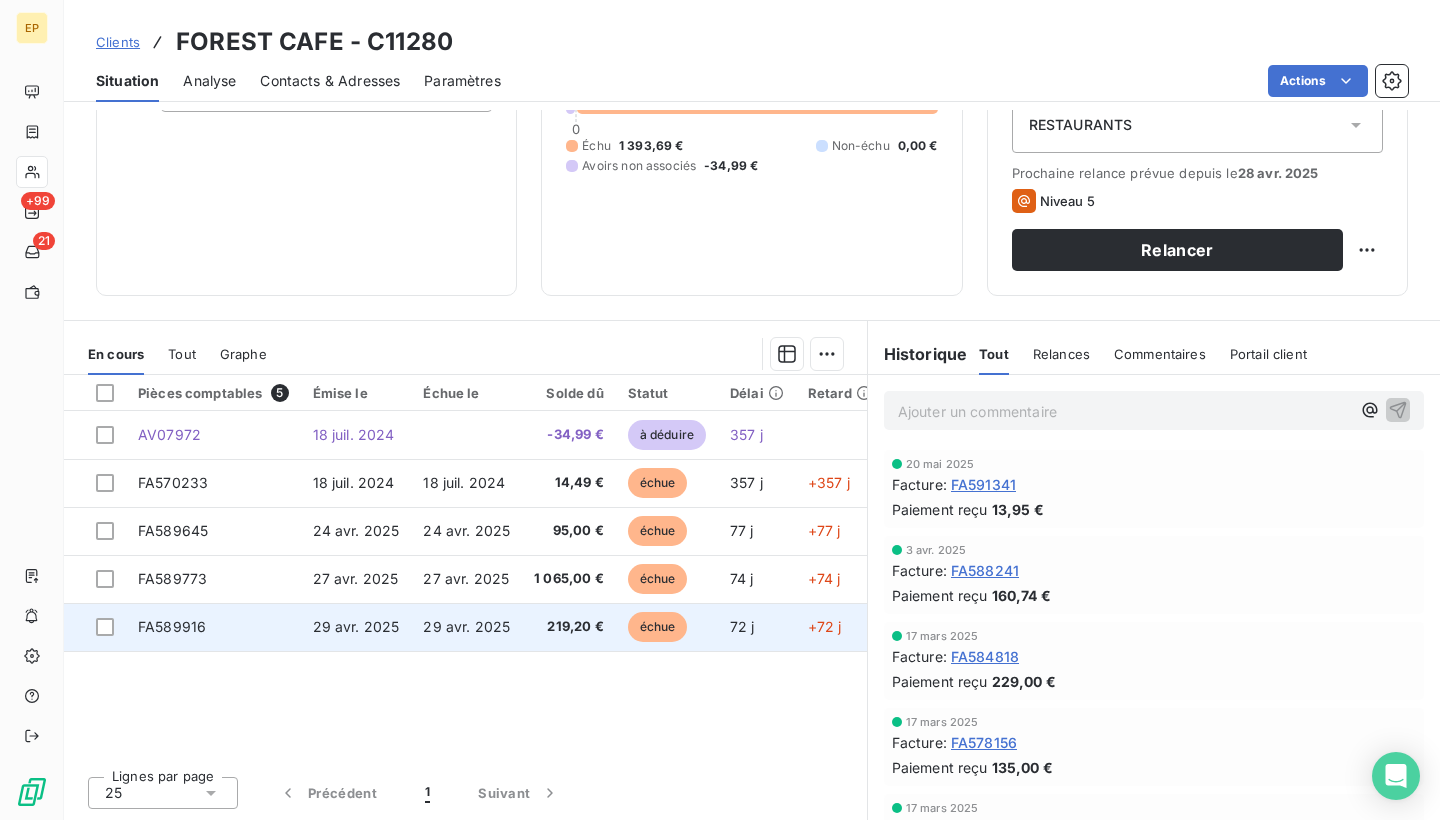 click on "FA589916" at bounding box center (172, 626) 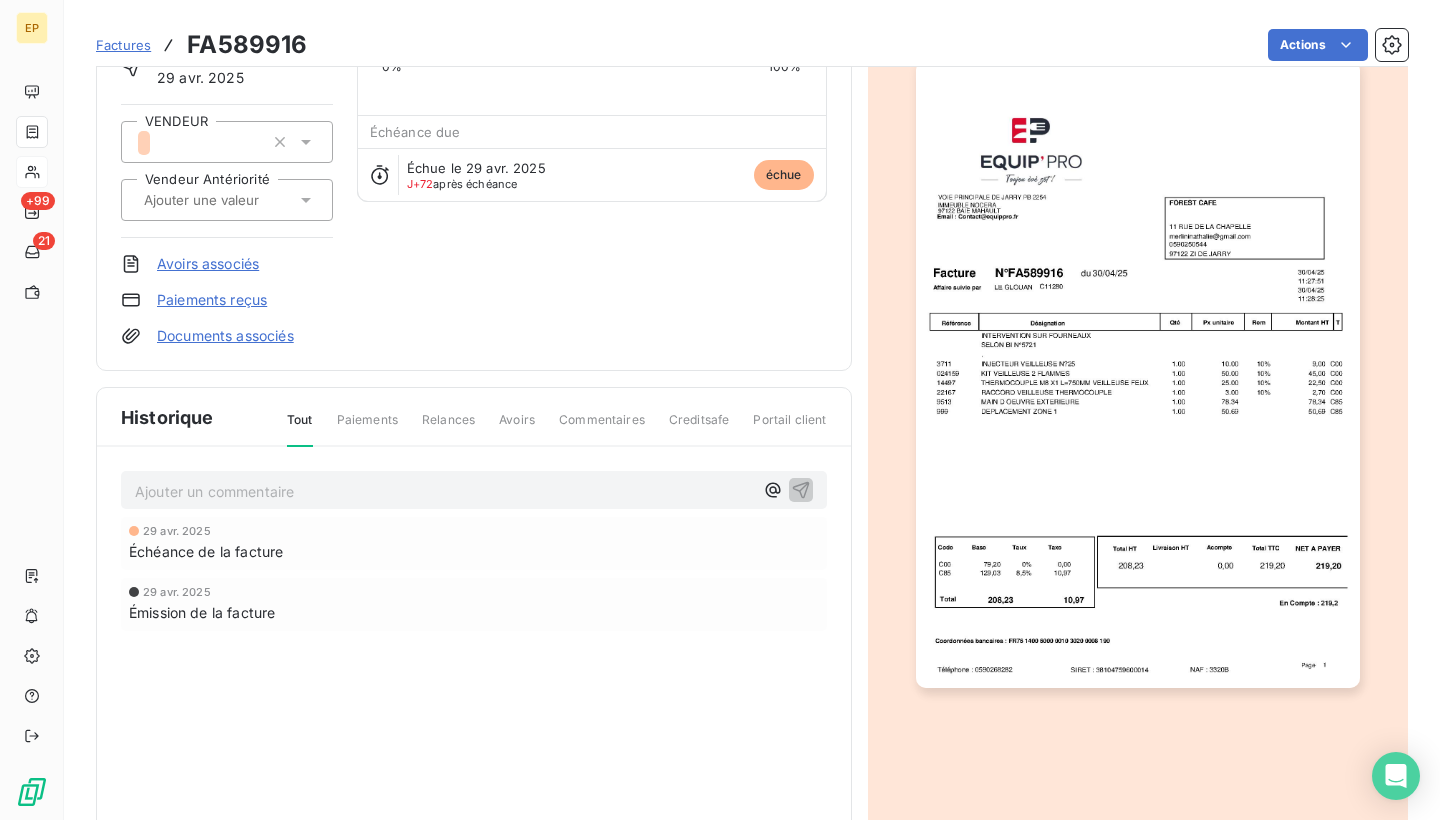 scroll, scrollTop: 177, scrollLeft: 0, axis: vertical 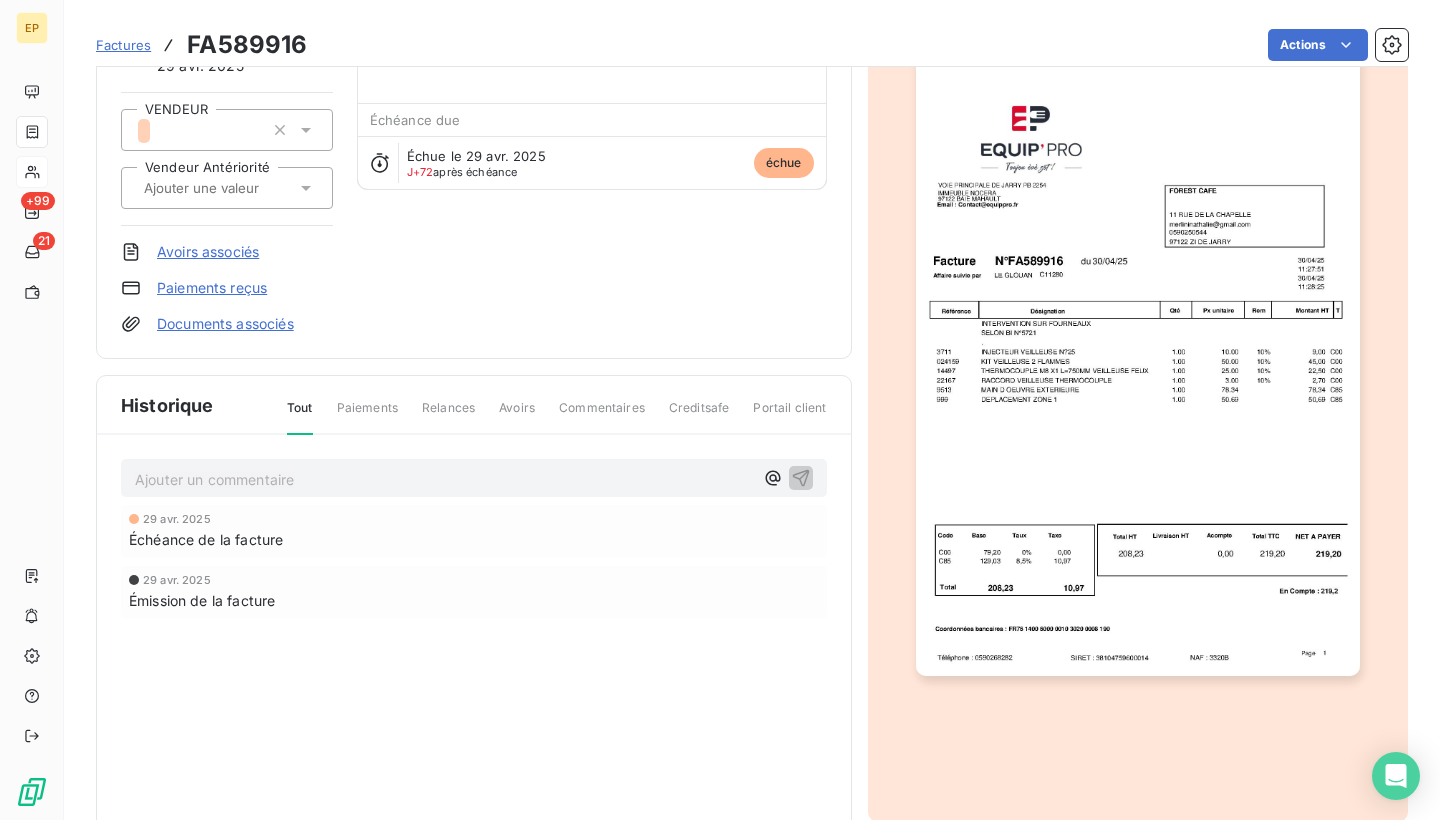 click at bounding box center [1138, 361] 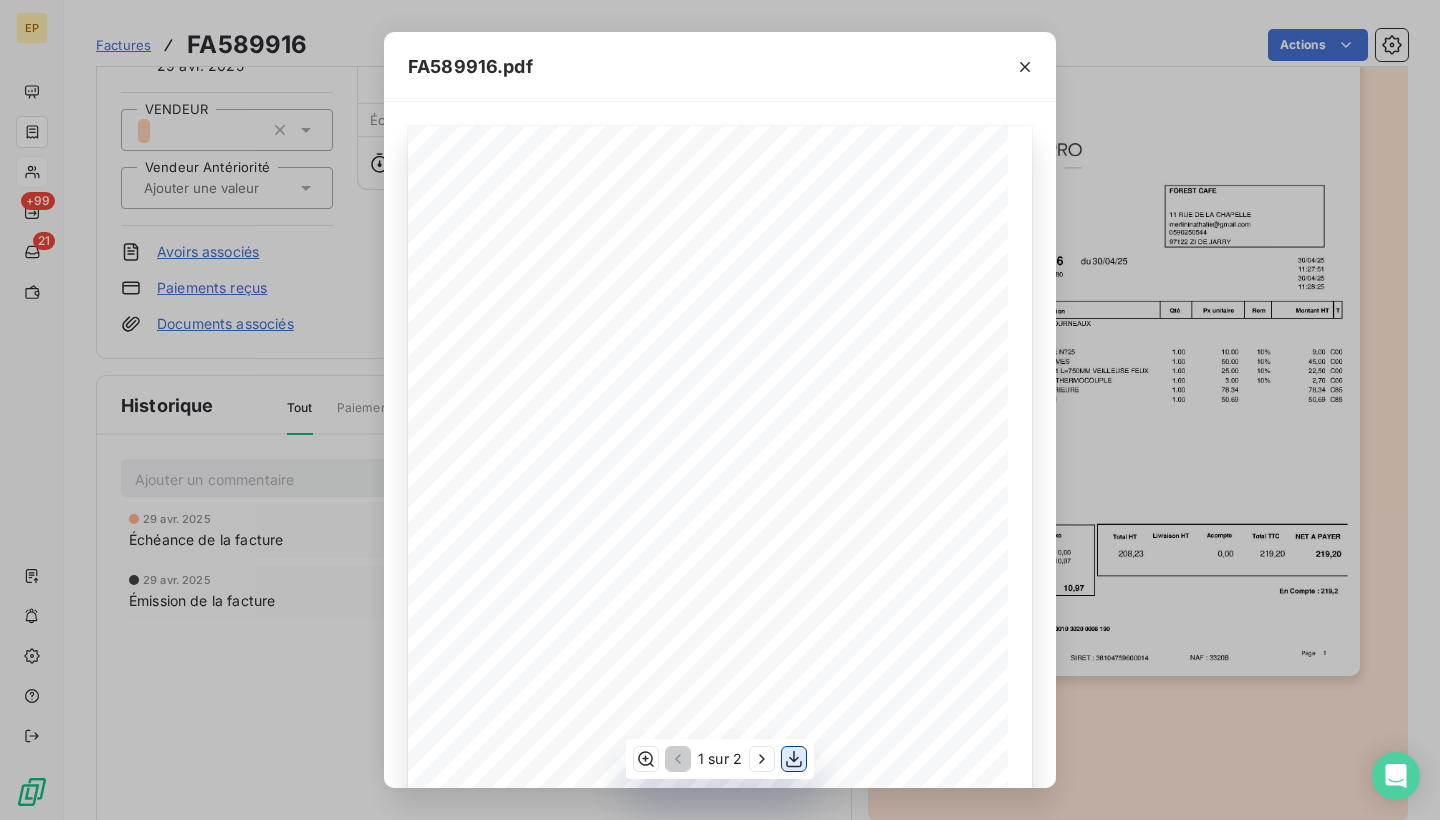 click 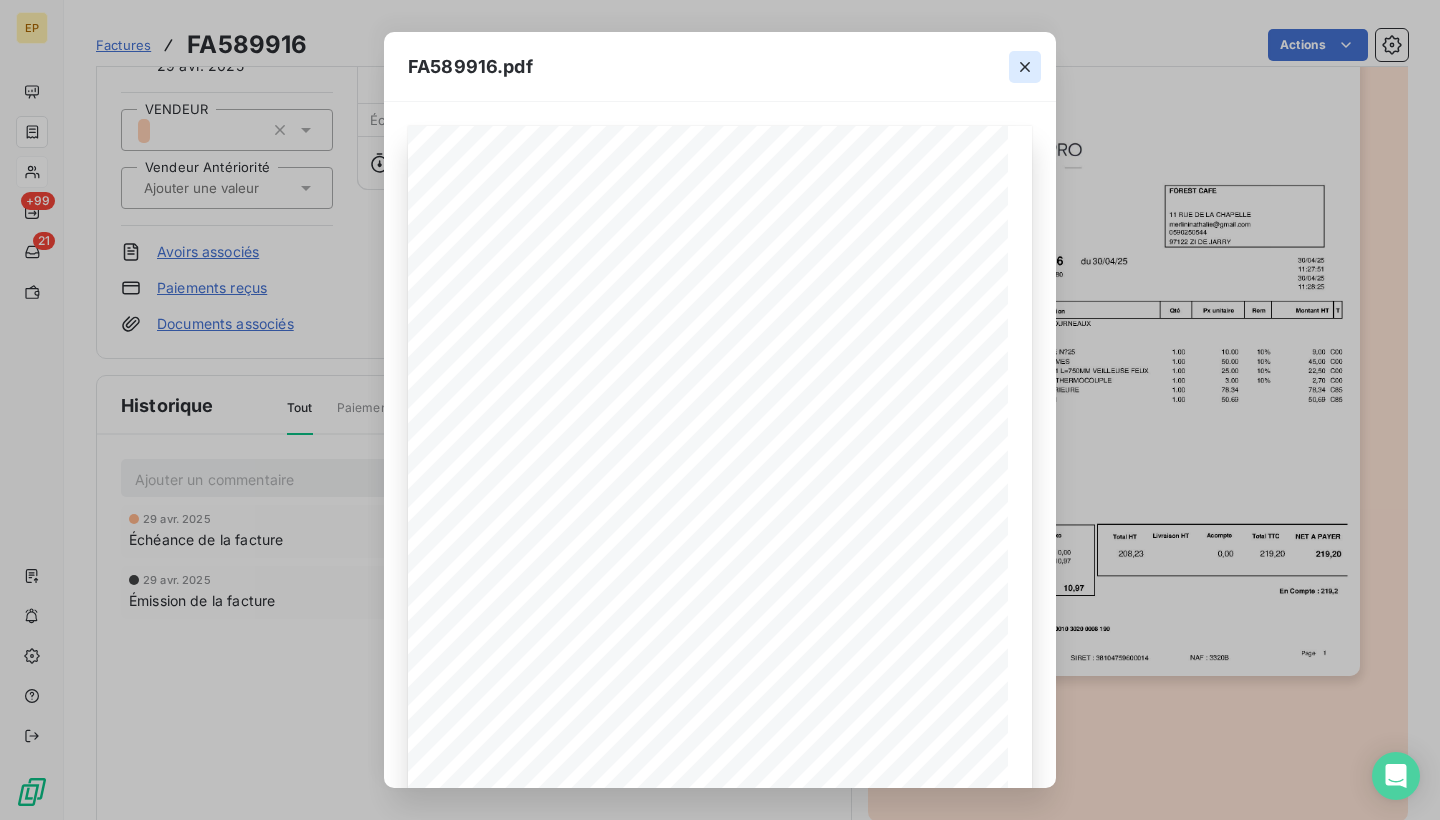 click 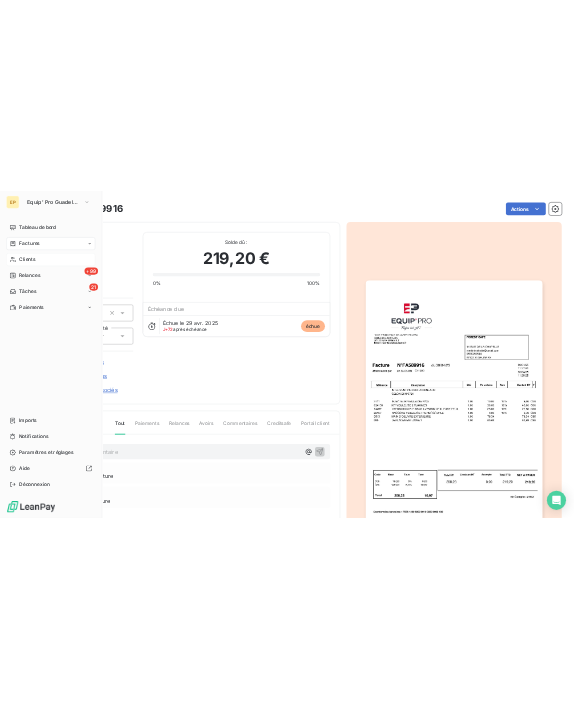 scroll, scrollTop: 0, scrollLeft: 0, axis: both 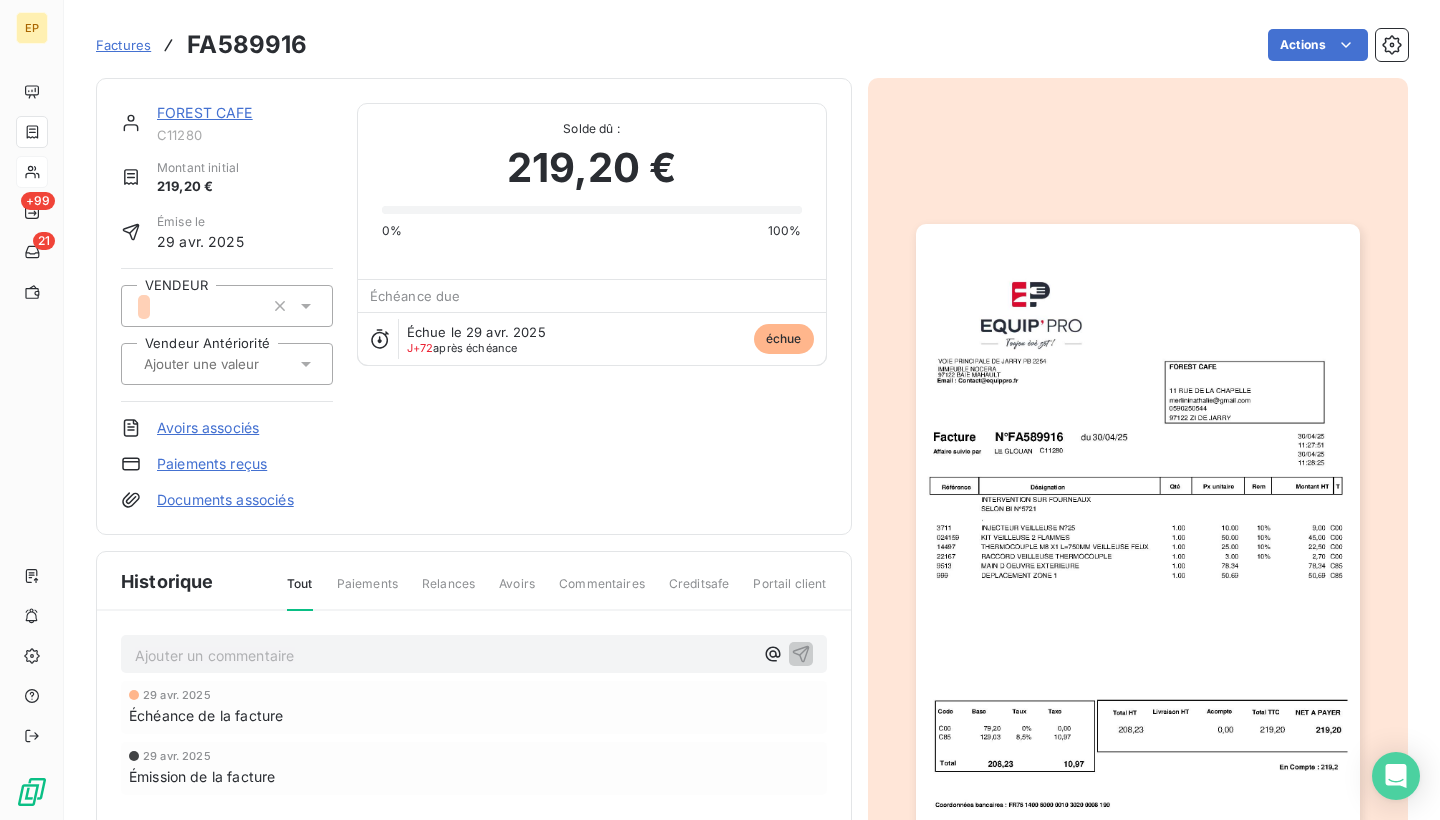 click on "Actions" at bounding box center [869, 45] 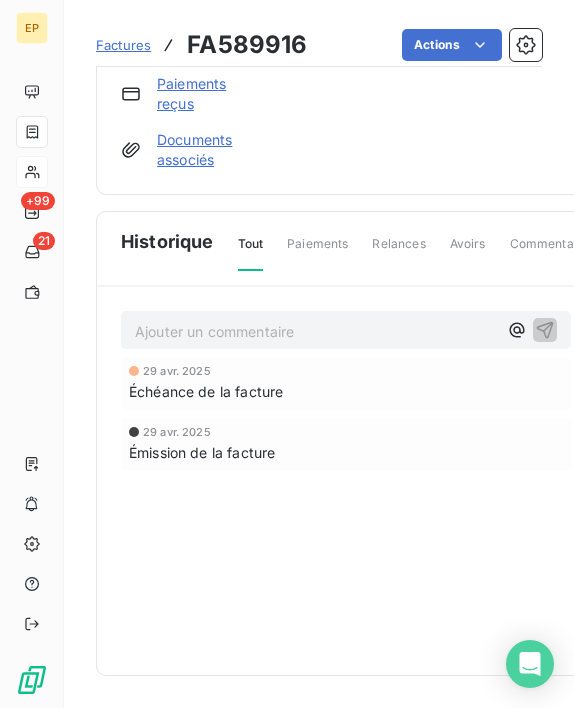 scroll, scrollTop: 400, scrollLeft: 0, axis: vertical 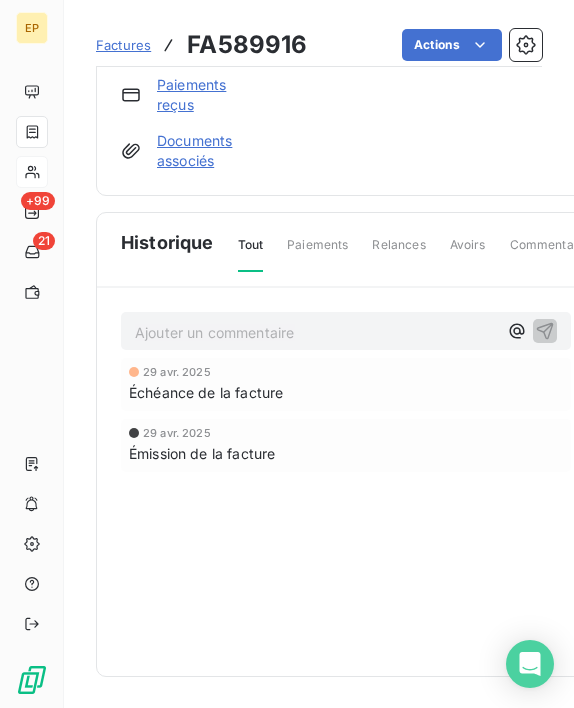 click on "Factures FA589916 Actions" at bounding box center (319, 45) 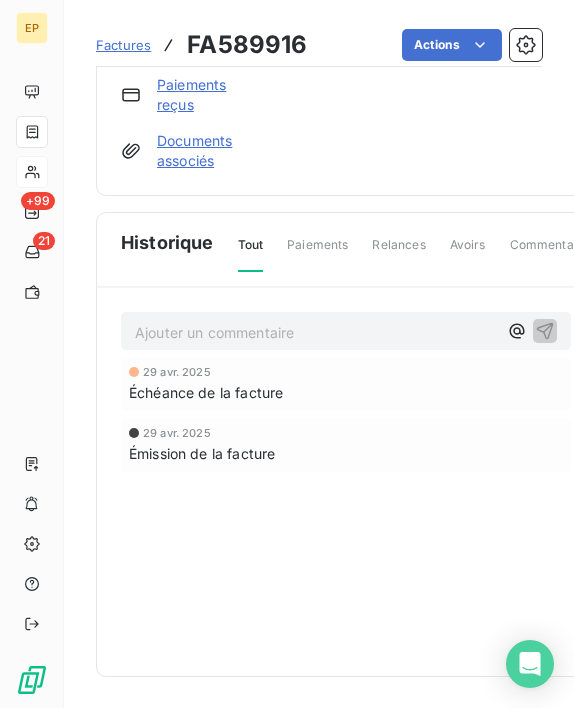 scroll, scrollTop: 0, scrollLeft: 0, axis: both 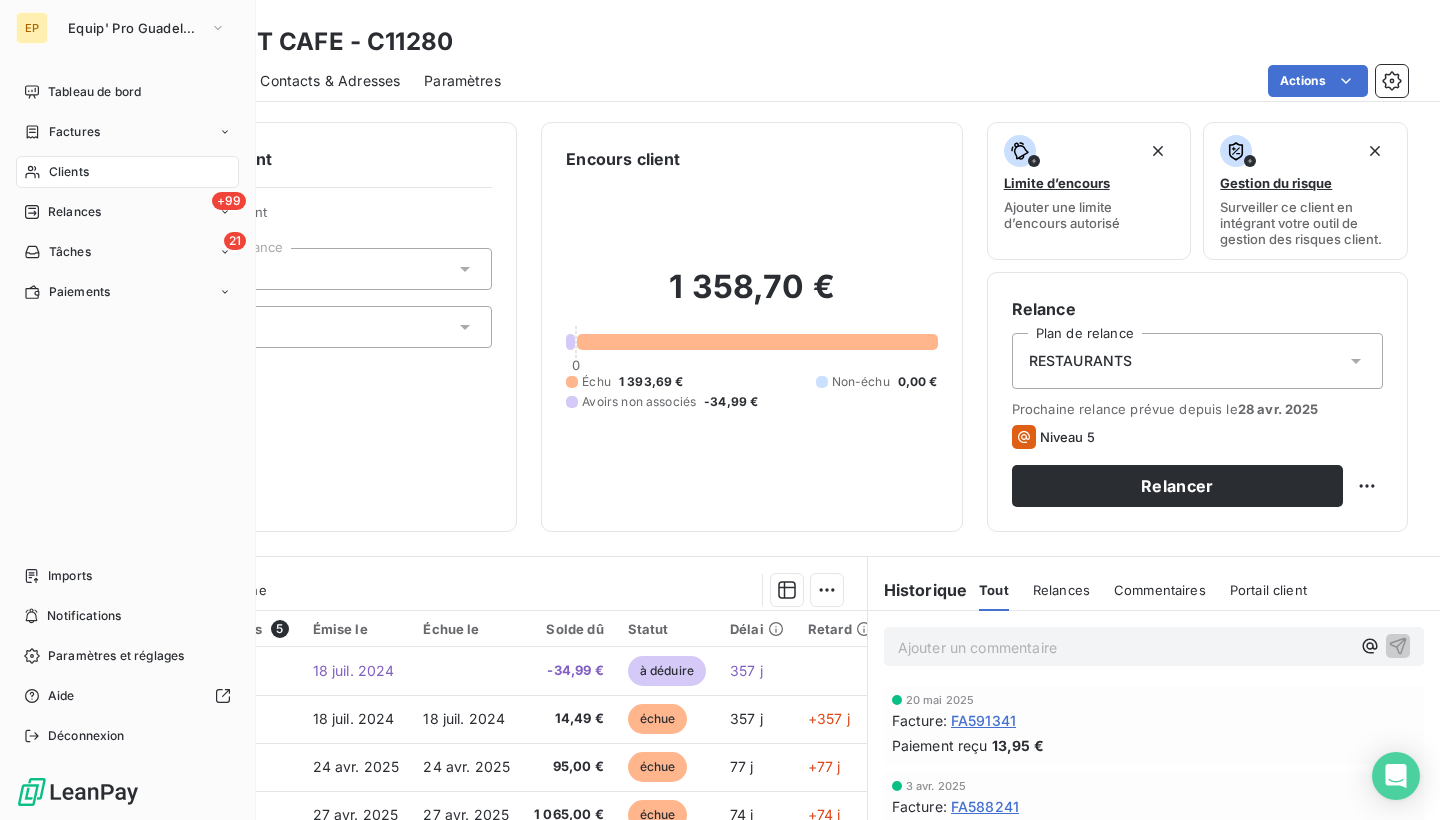 click 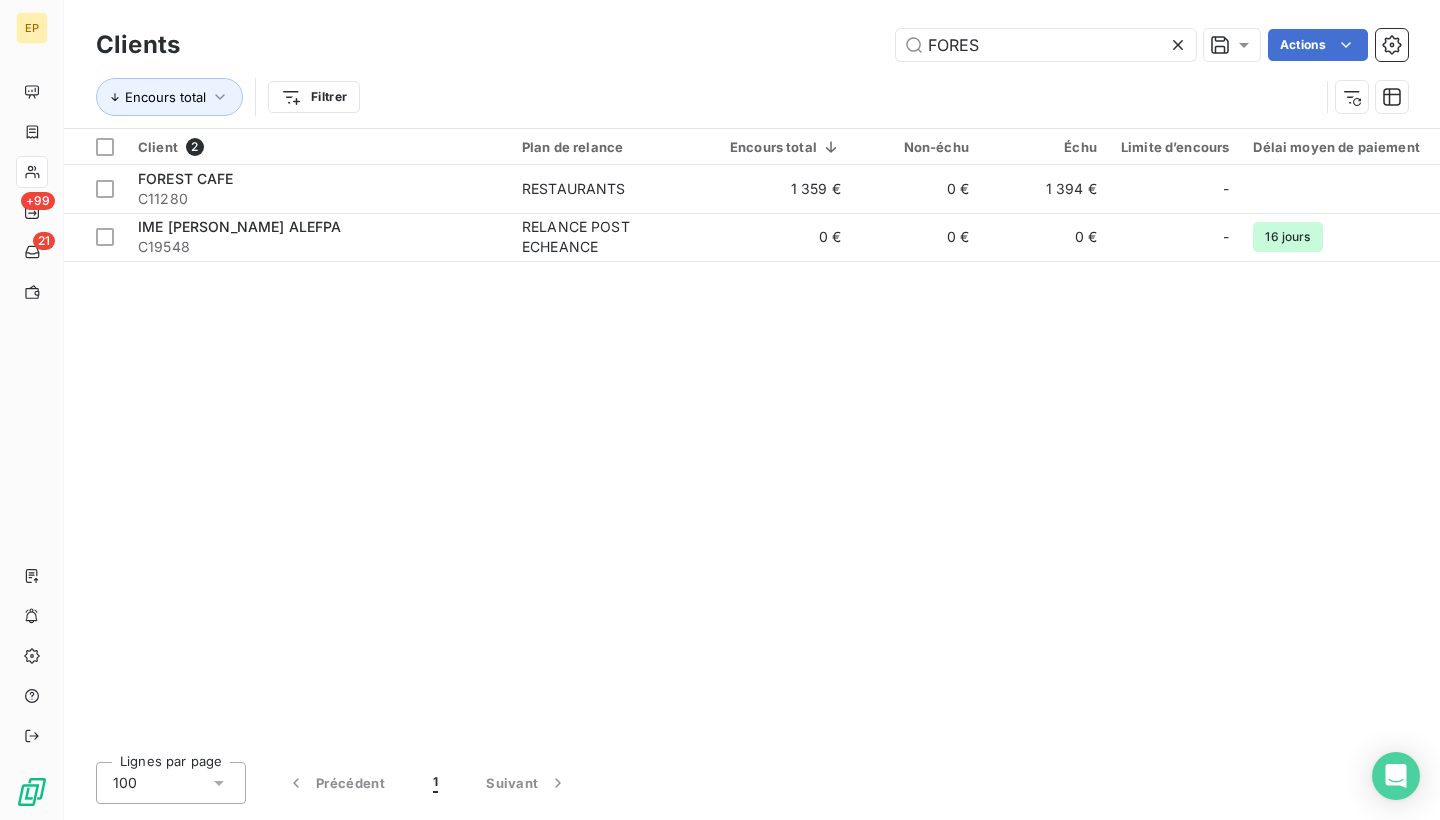 click 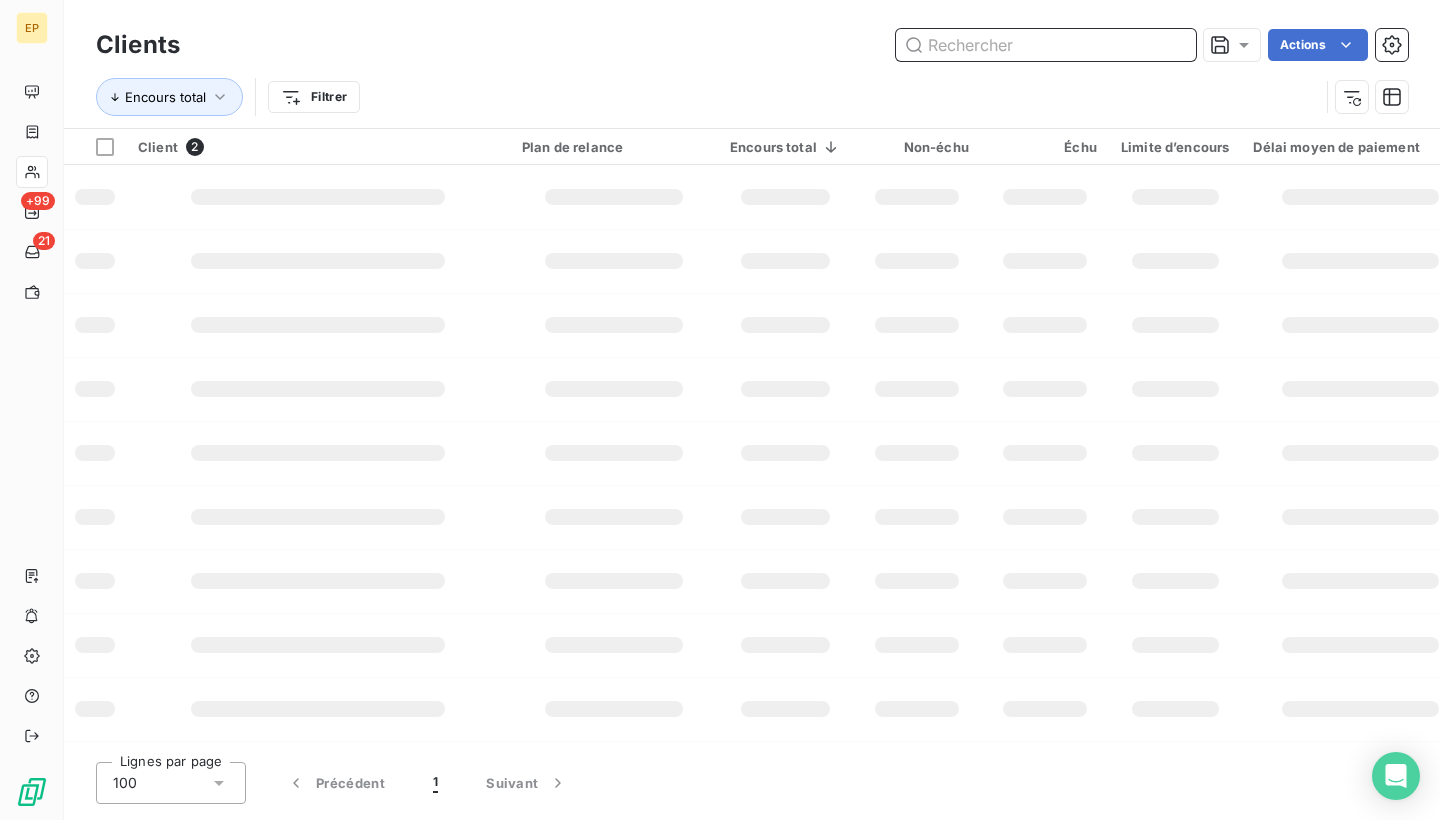 click at bounding box center [1046, 45] 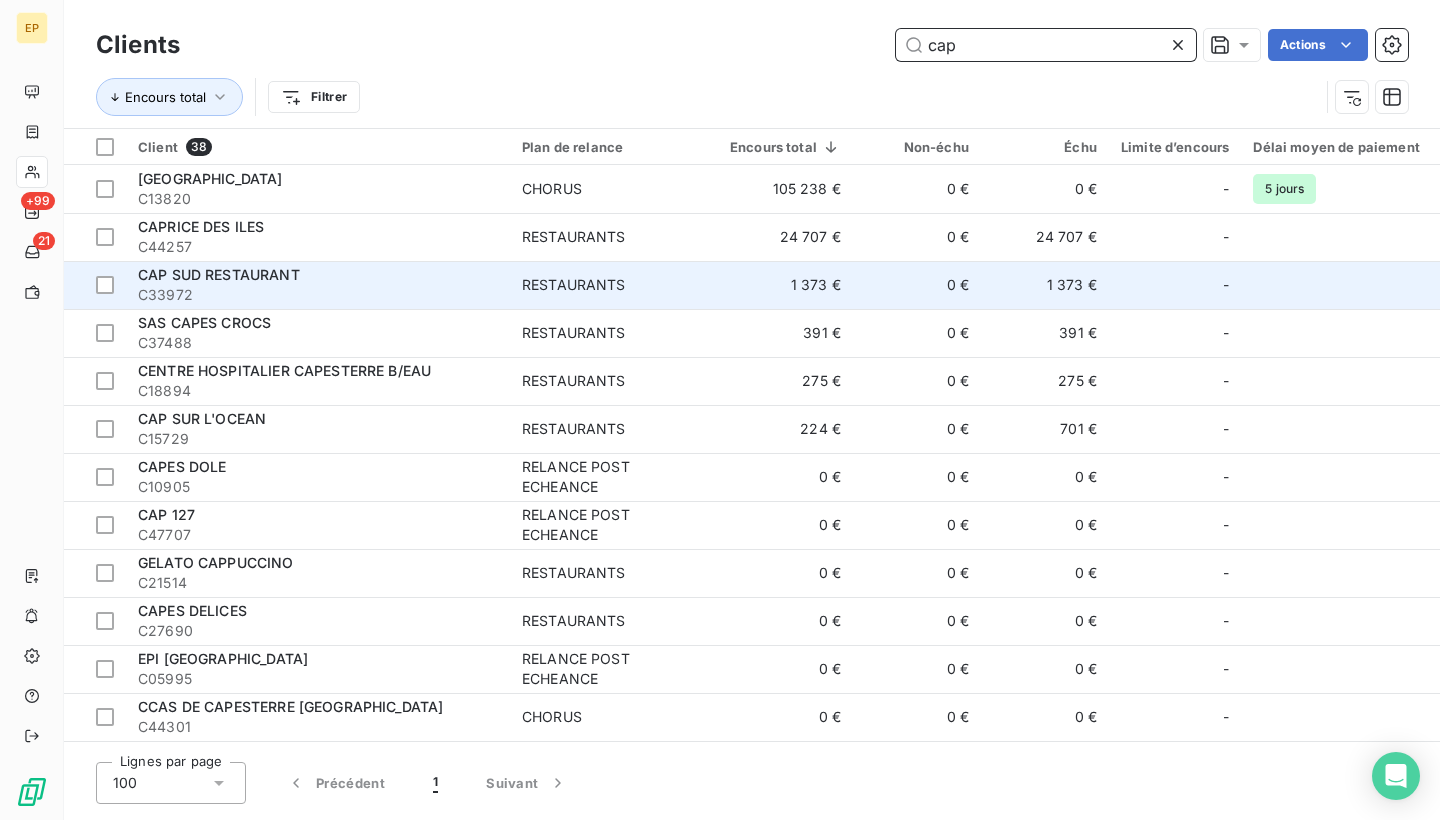 type on "cap" 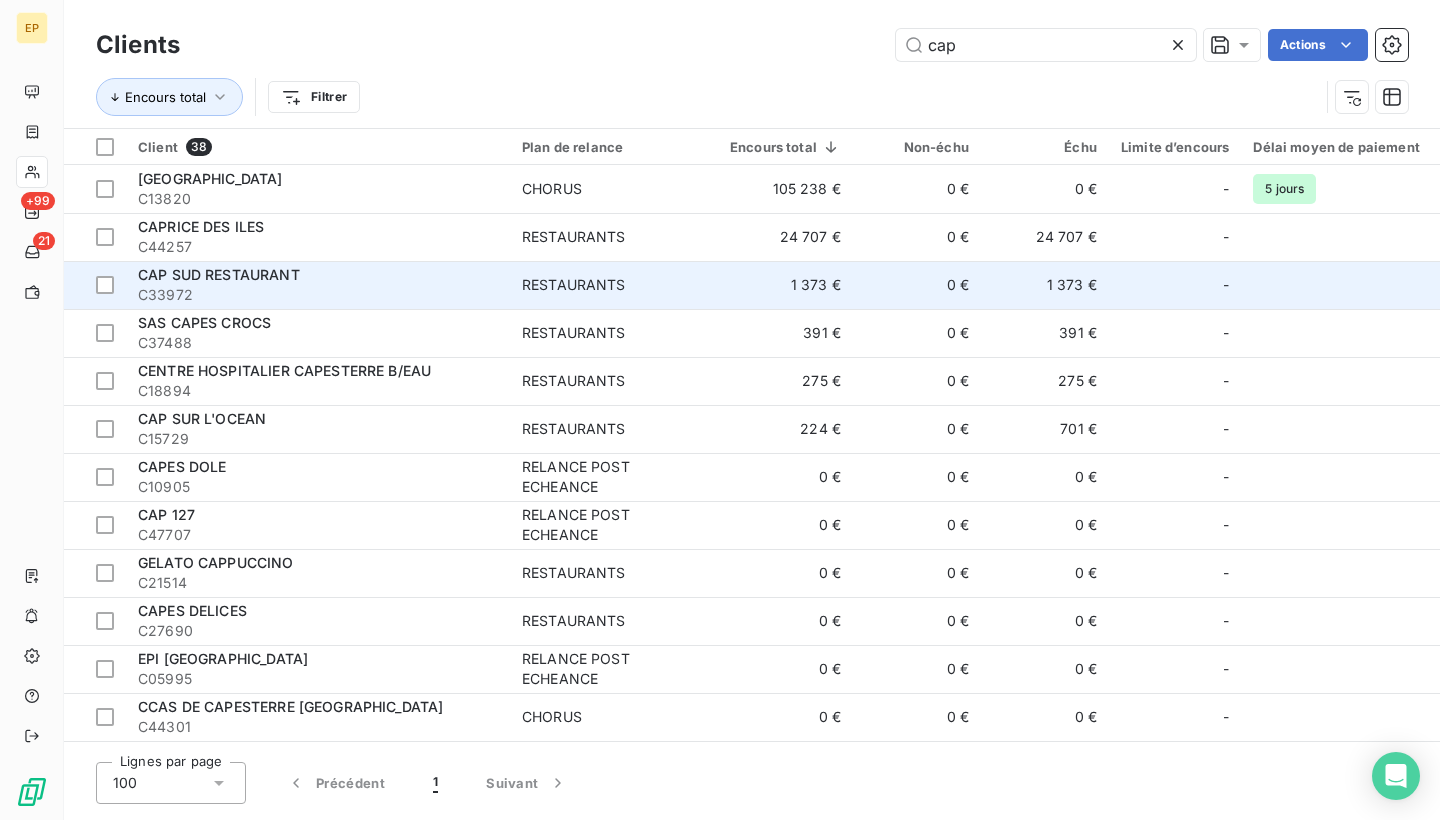 click on "CAP SUD RESTAURANT" at bounding box center [219, 274] 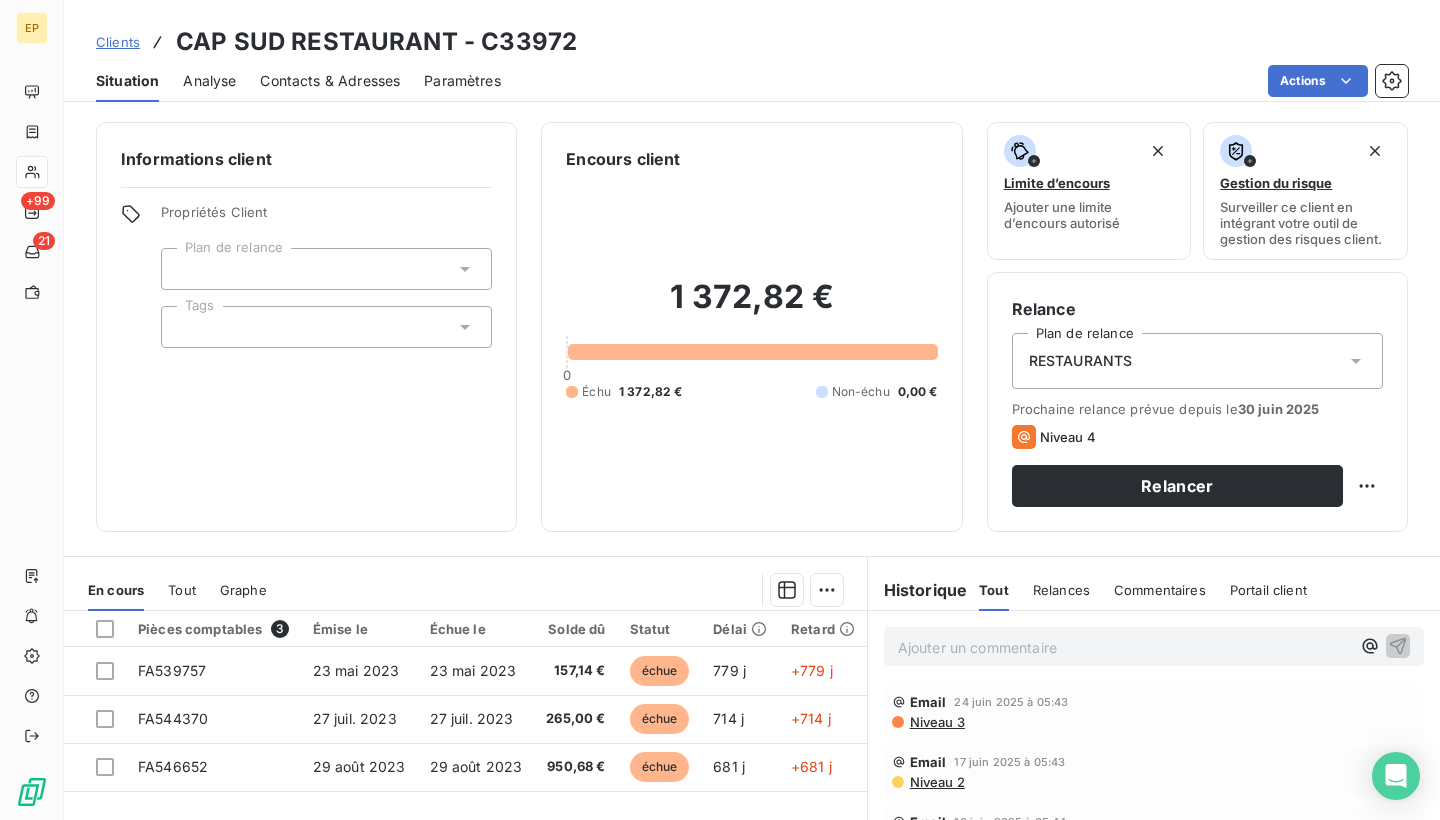 scroll, scrollTop: 0, scrollLeft: 0, axis: both 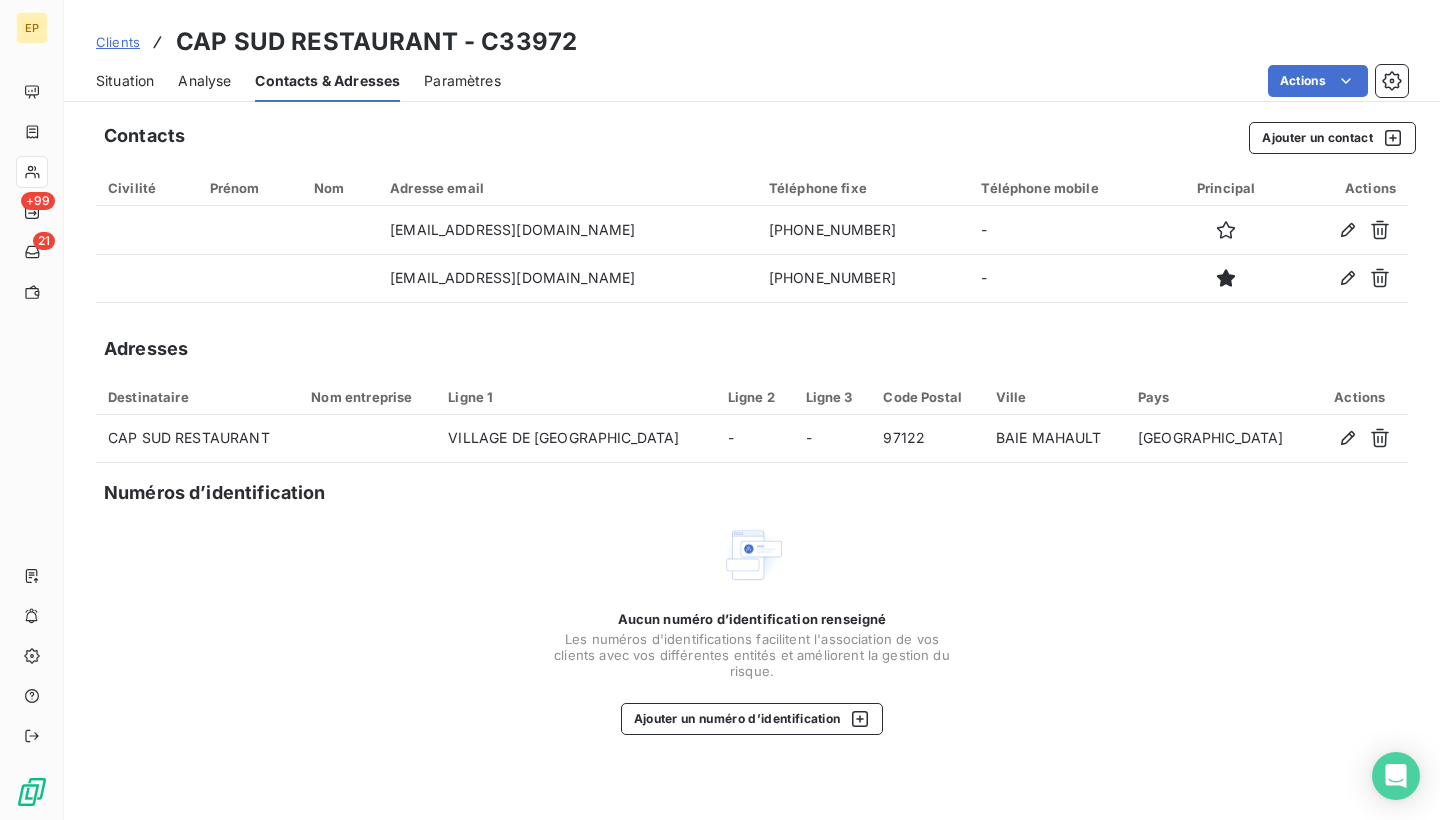 click on "Situation" at bounding box center (125, 81) 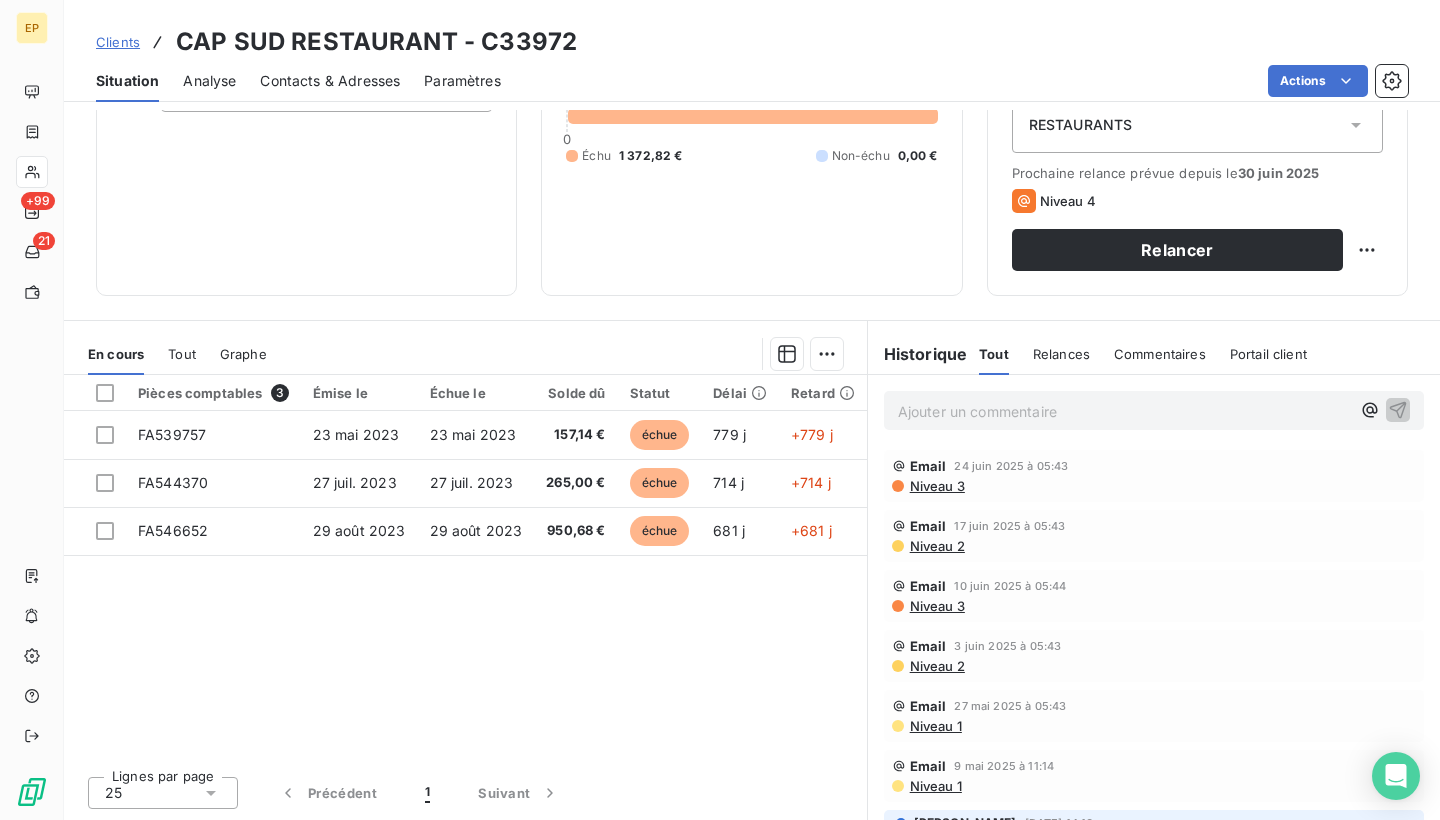 scroll, scrollTop: 236, scrollLeft: 0, axis: vertical 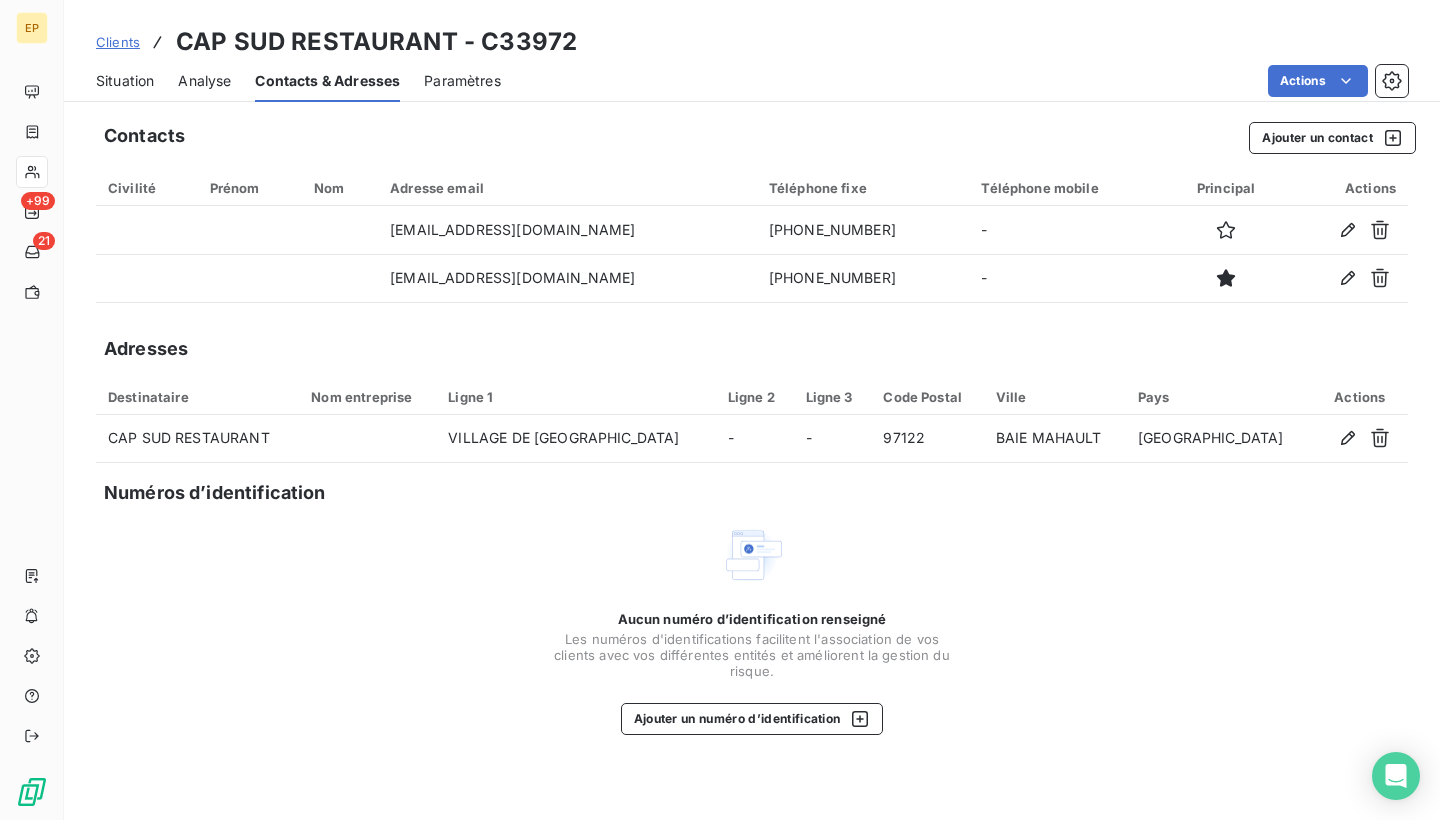 click on "Situation" at bounding box center [125, 81] 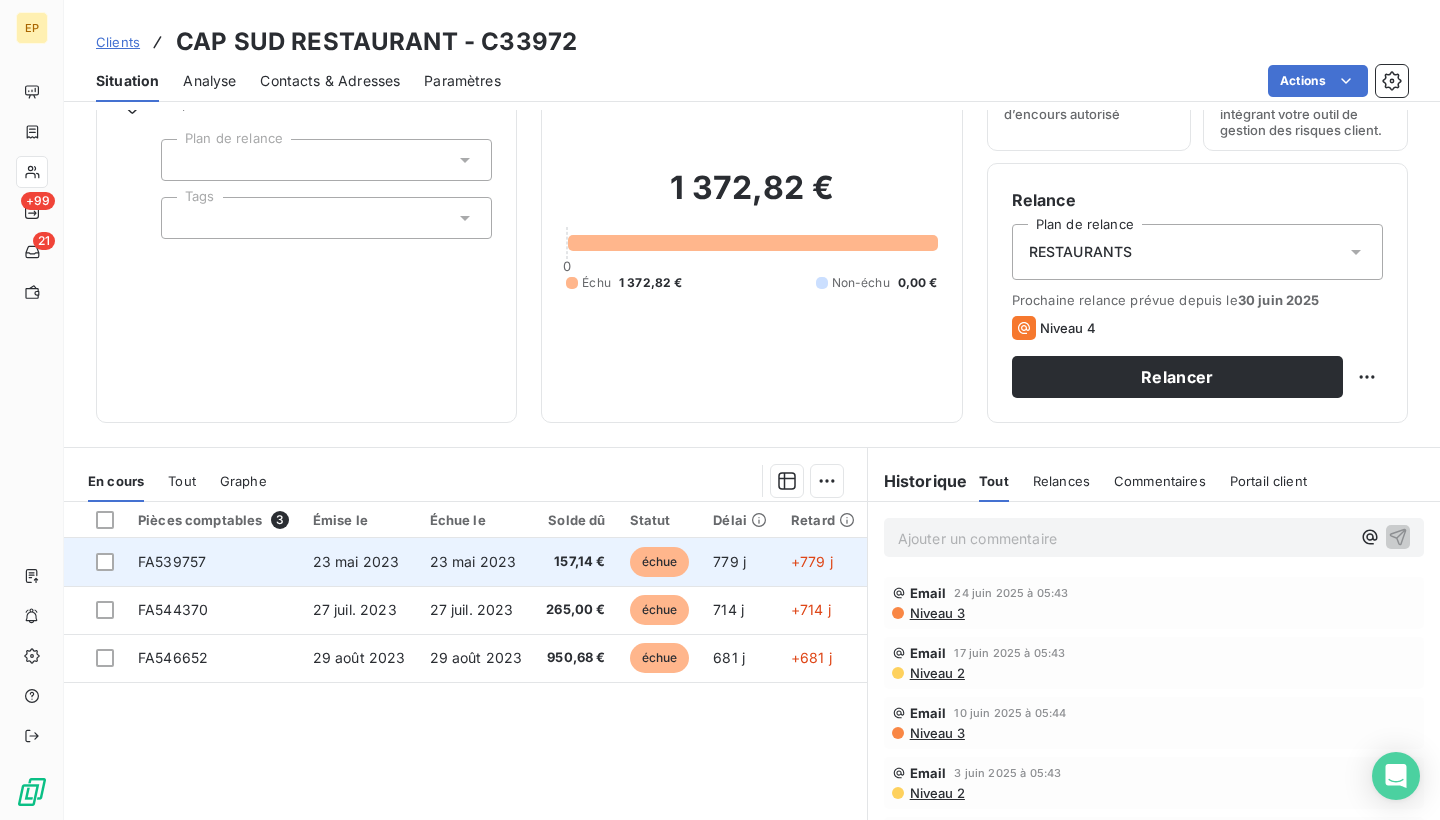 scroll, scrollTop: 157, scrollLeft: 0, axis: vertical 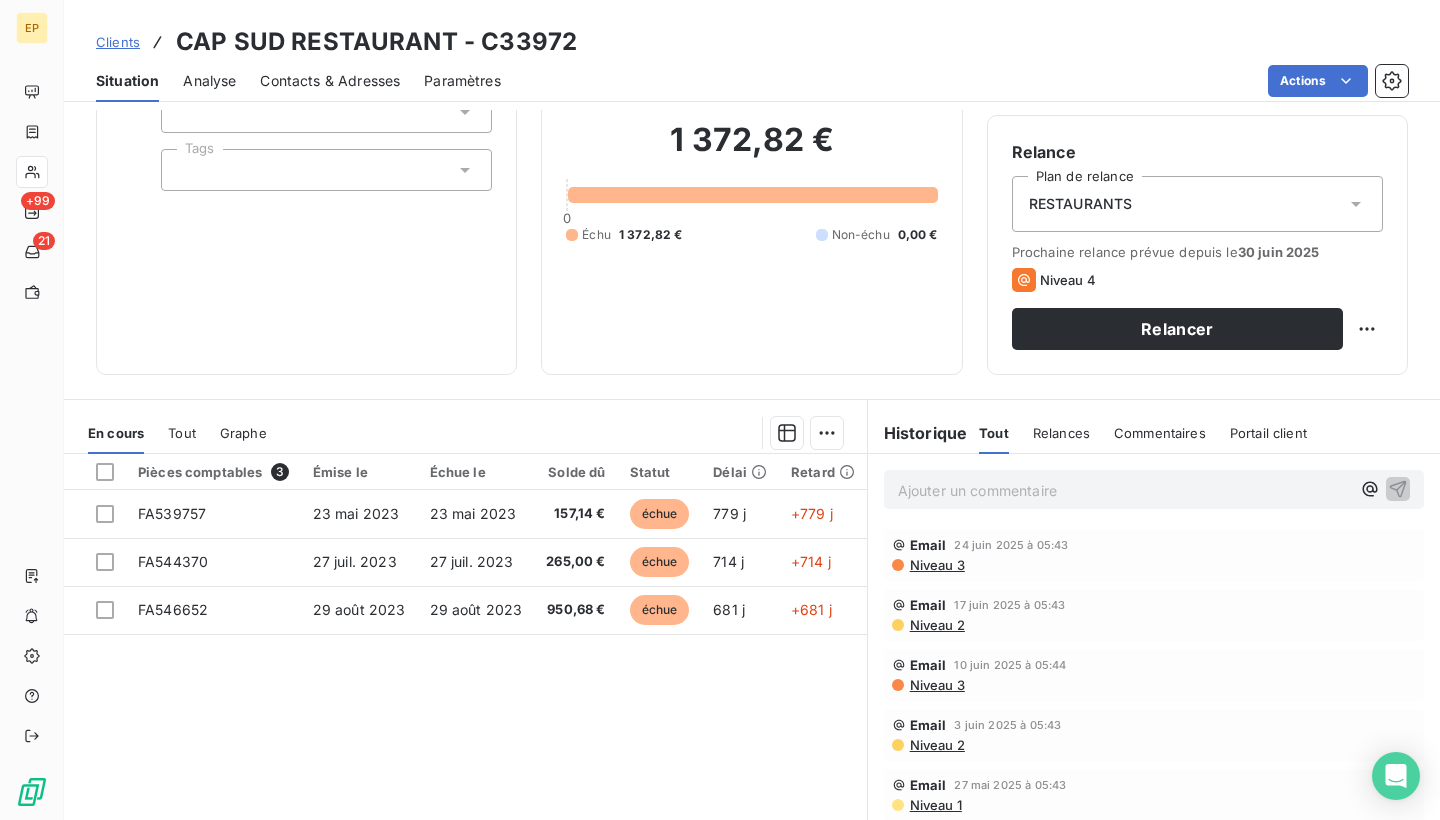 click on "Pièces comptables 3 Émise le Échue le Solde dû Statut Délai   Retard   FA539757 23 mai 2023 23 mai 2023 157,14 € échue 779 j +779 j FA544370 27 juil. 2023 27 juil. 2023 265,00 € échue 714 j +714 j FA546652 29 août 2023 29 août 2023 950,68 € échue 681 j +681 j" at bounding box center (465, 646) 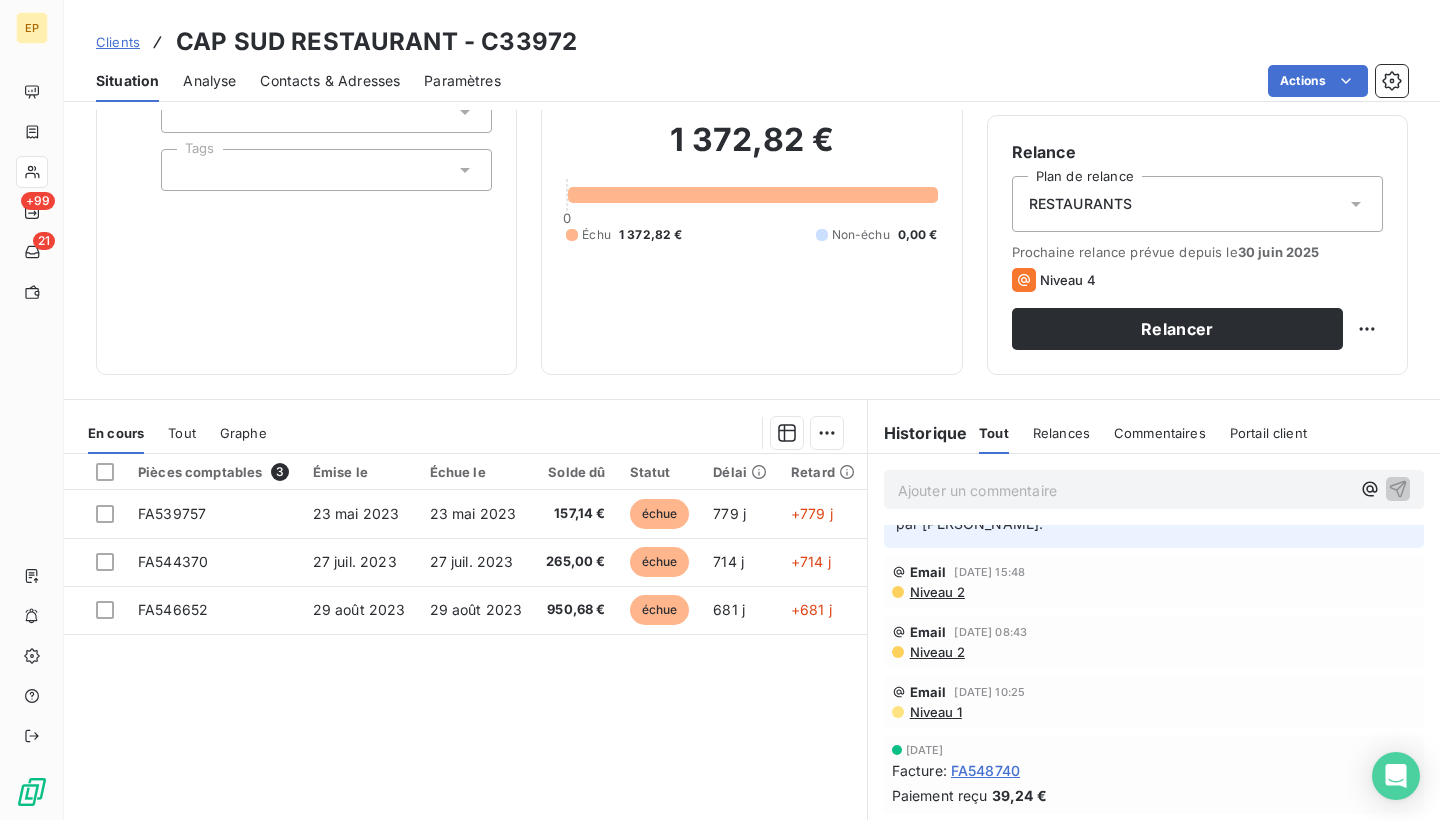 scroll, scrollTop: 803, scrollLeft: 0, axis: vertical 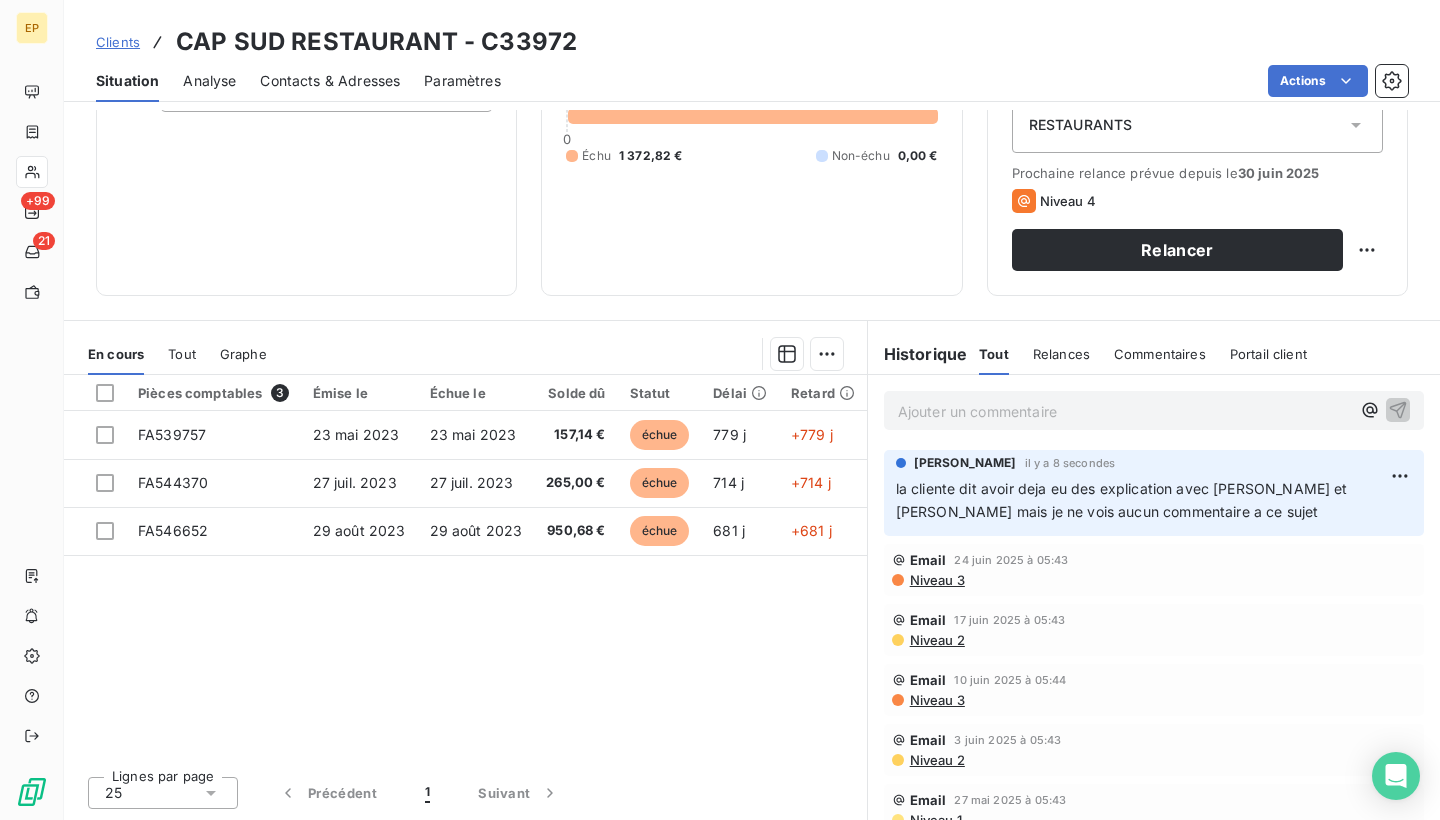 click on "Ajouter un commentaire ﻿" at bounding box center [1124, 411] 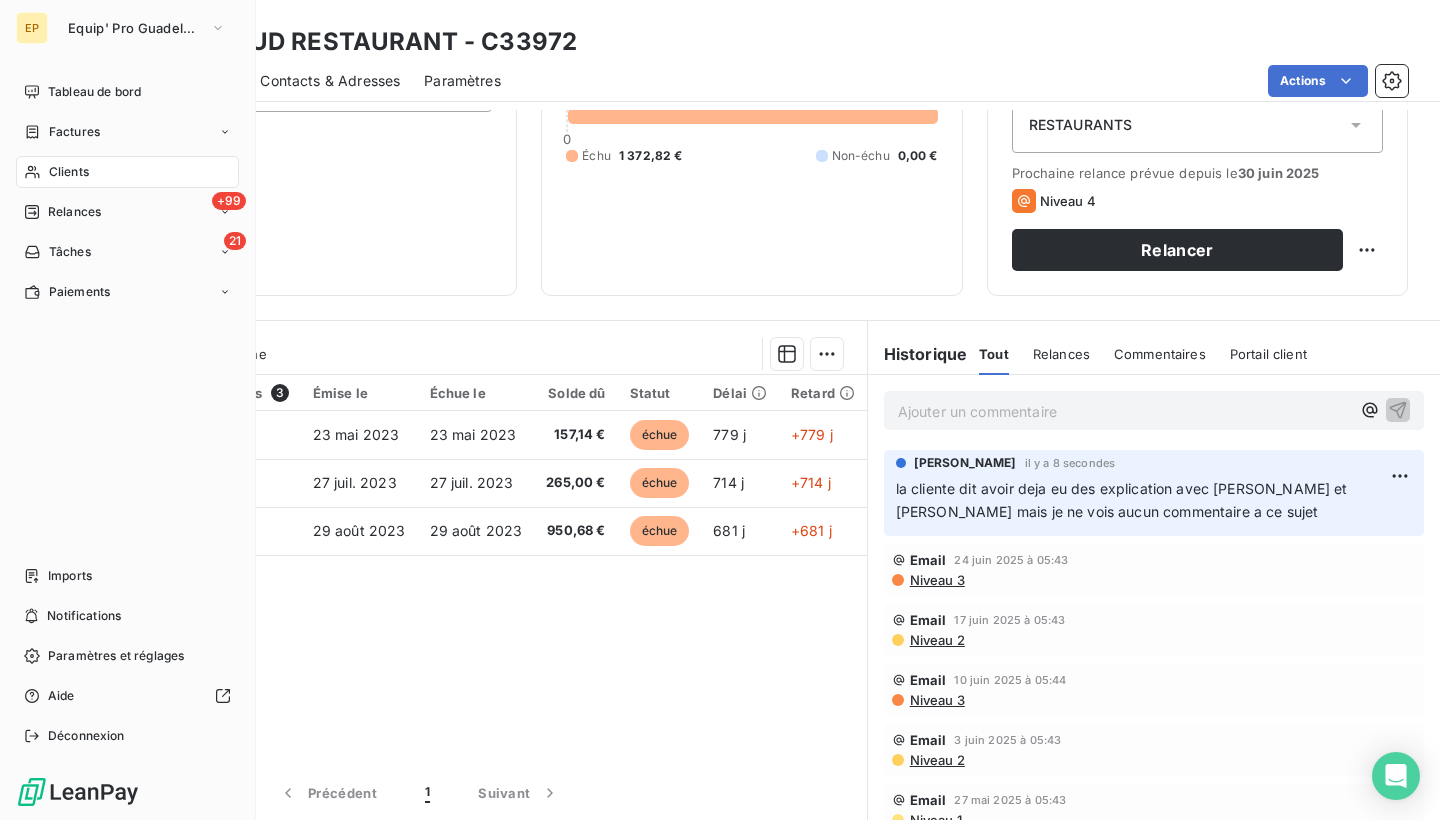 click on "Clients" at bounding box center [69, 172] 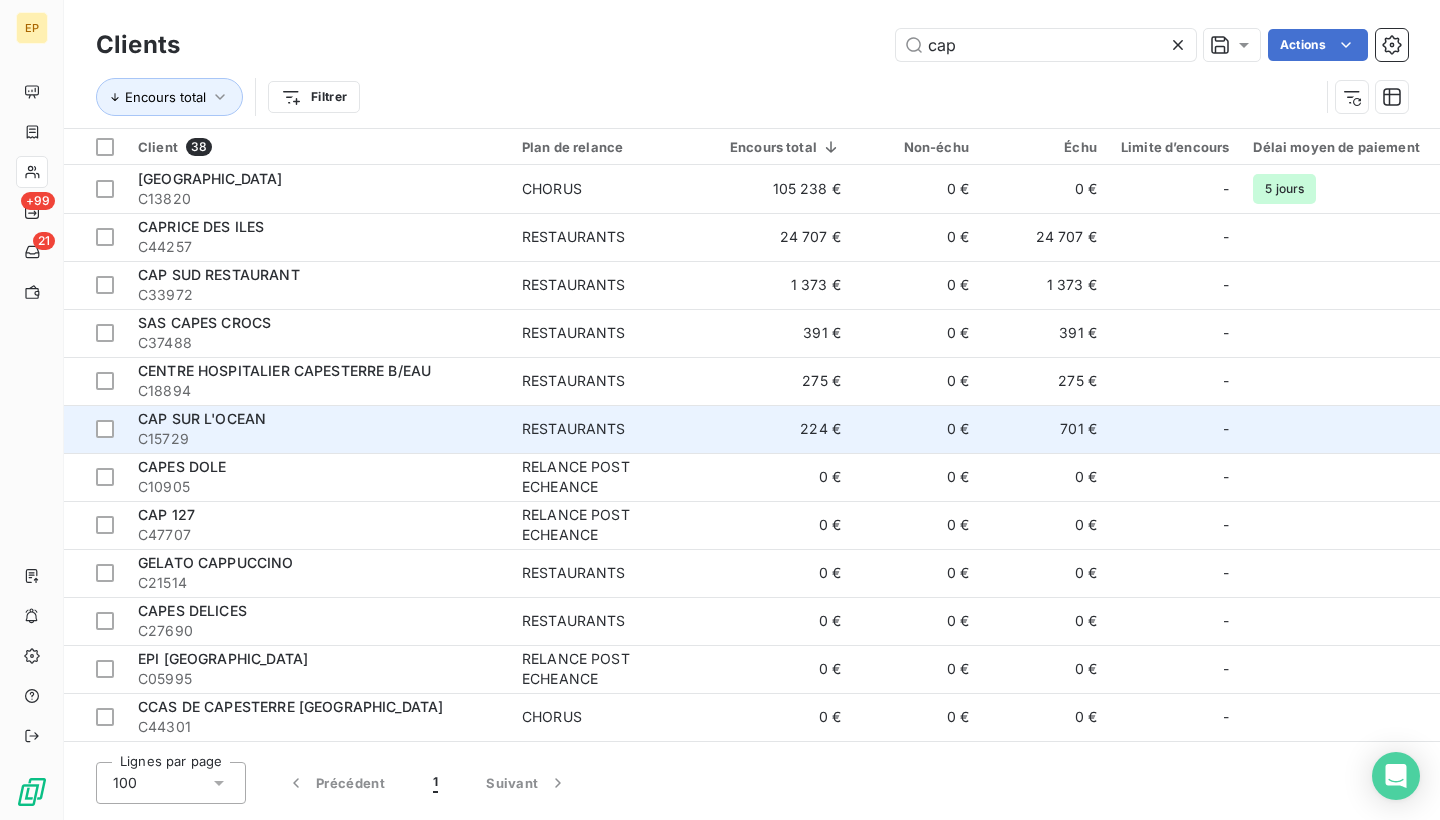 click on "CAP SUR L'OCEAN" at bounding box center [318, 419] 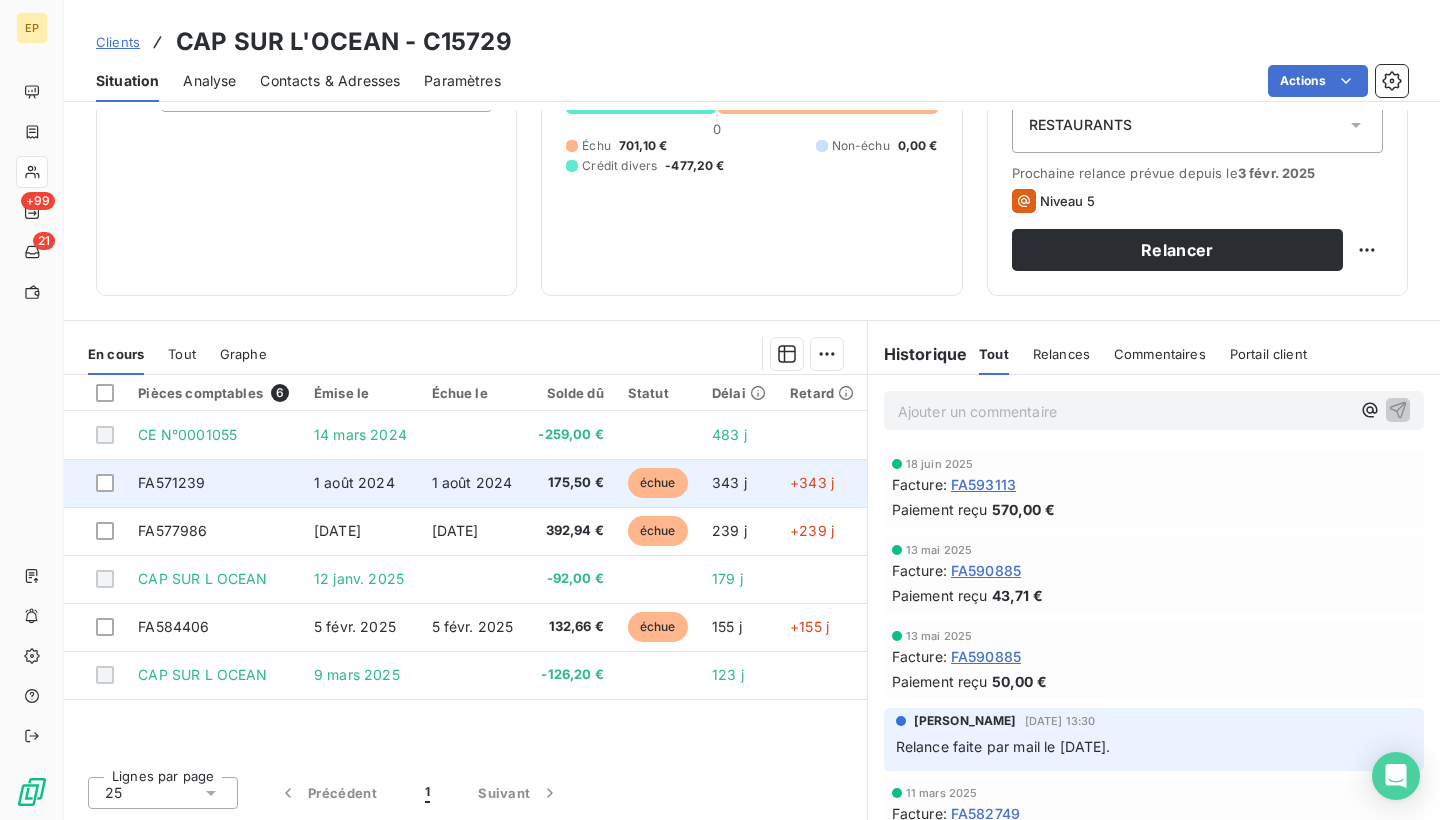 scroll, scrollTop: 236, scrollLeft: 0, axis: vertical 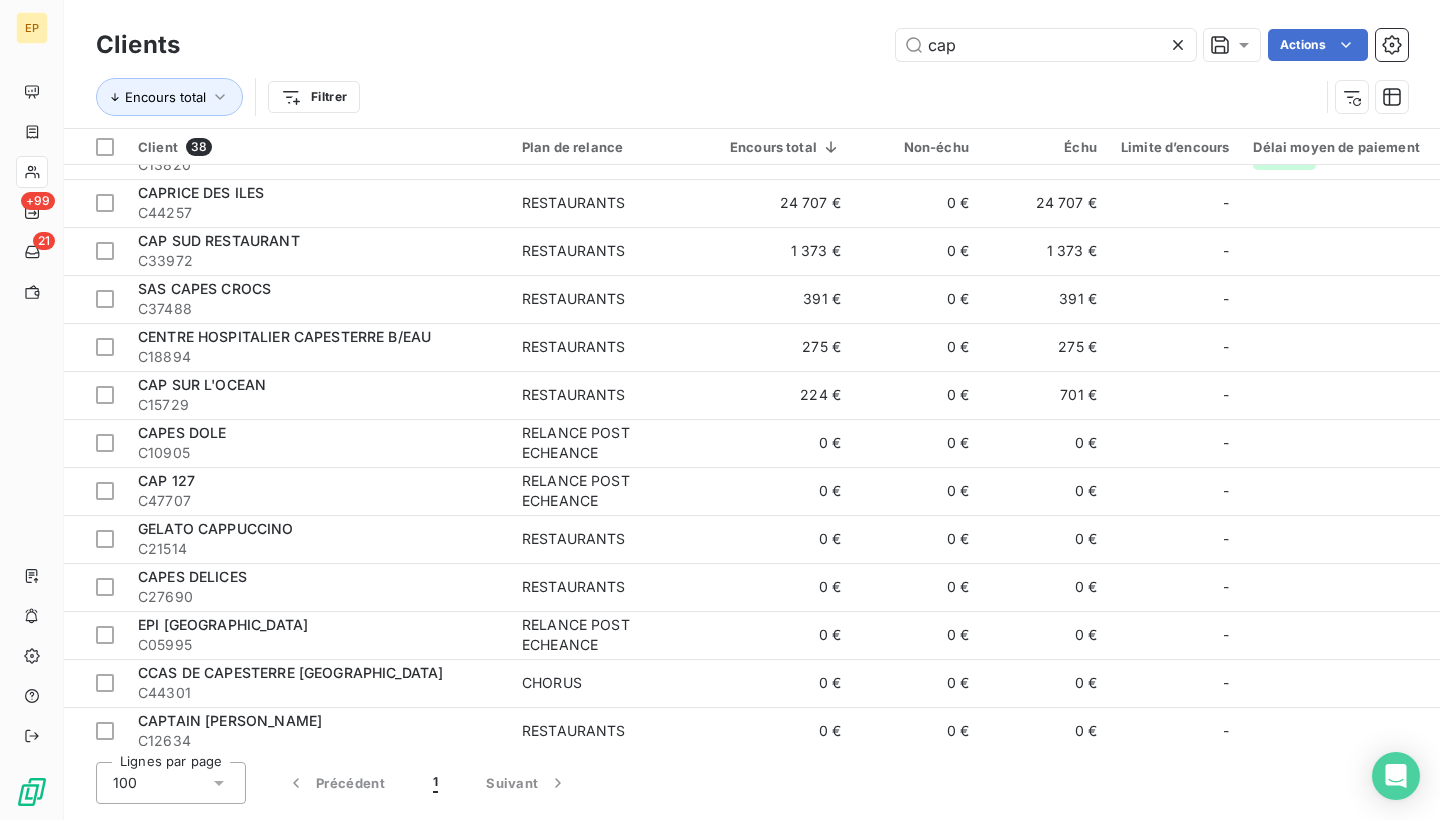 click 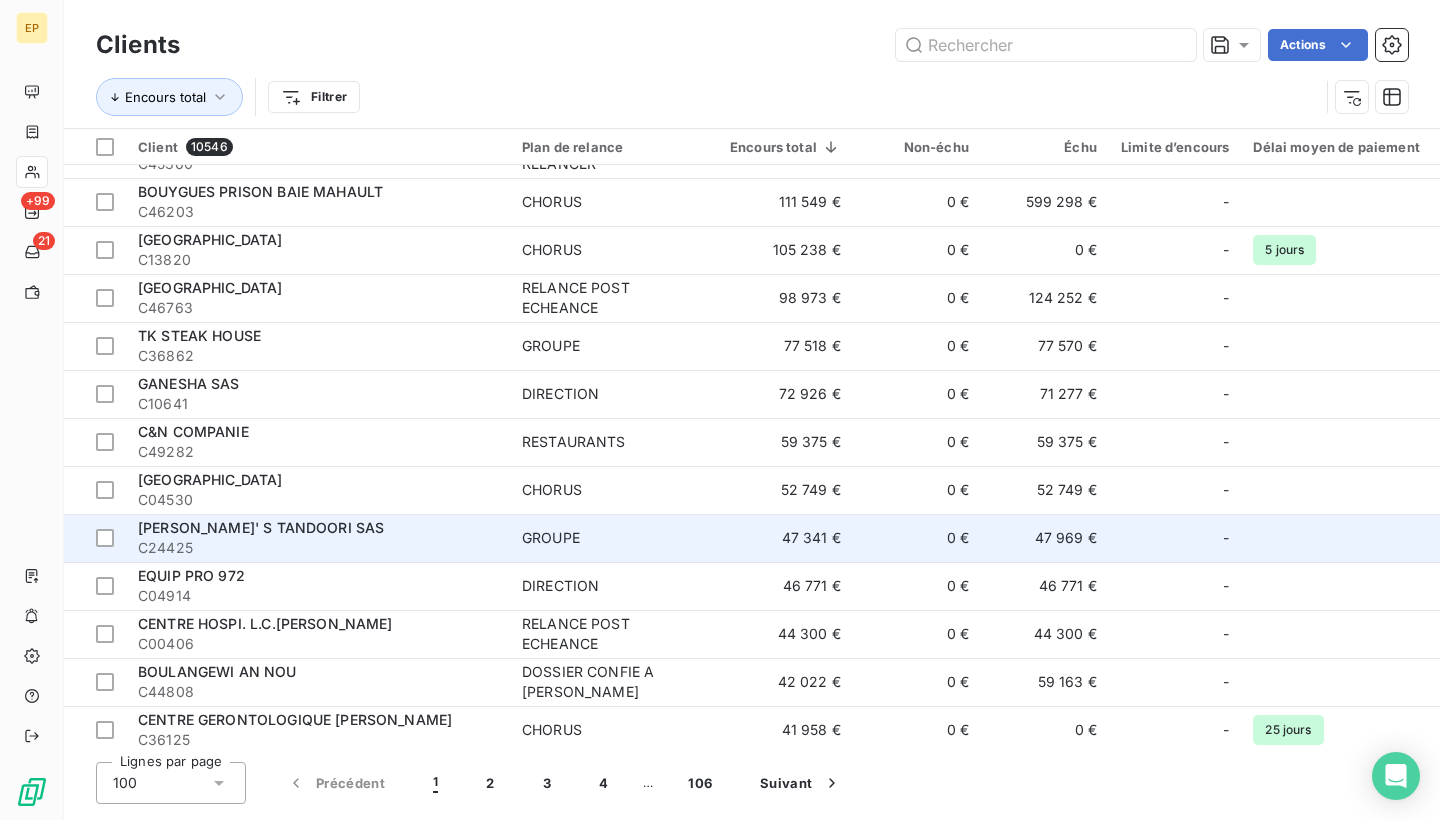 scroll, scrollTop: 84, scrollLeft: 0, axis: vertical 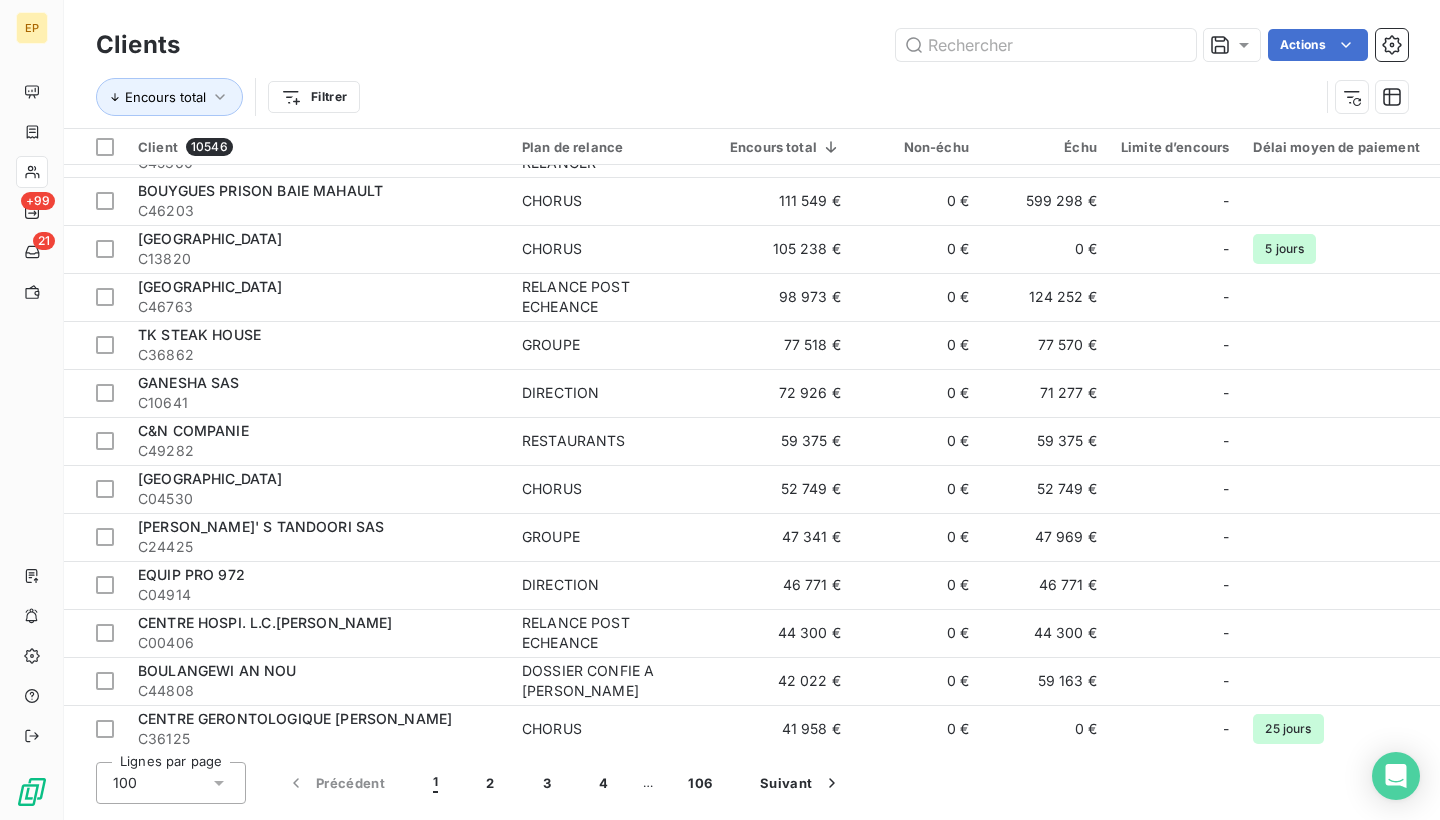 click 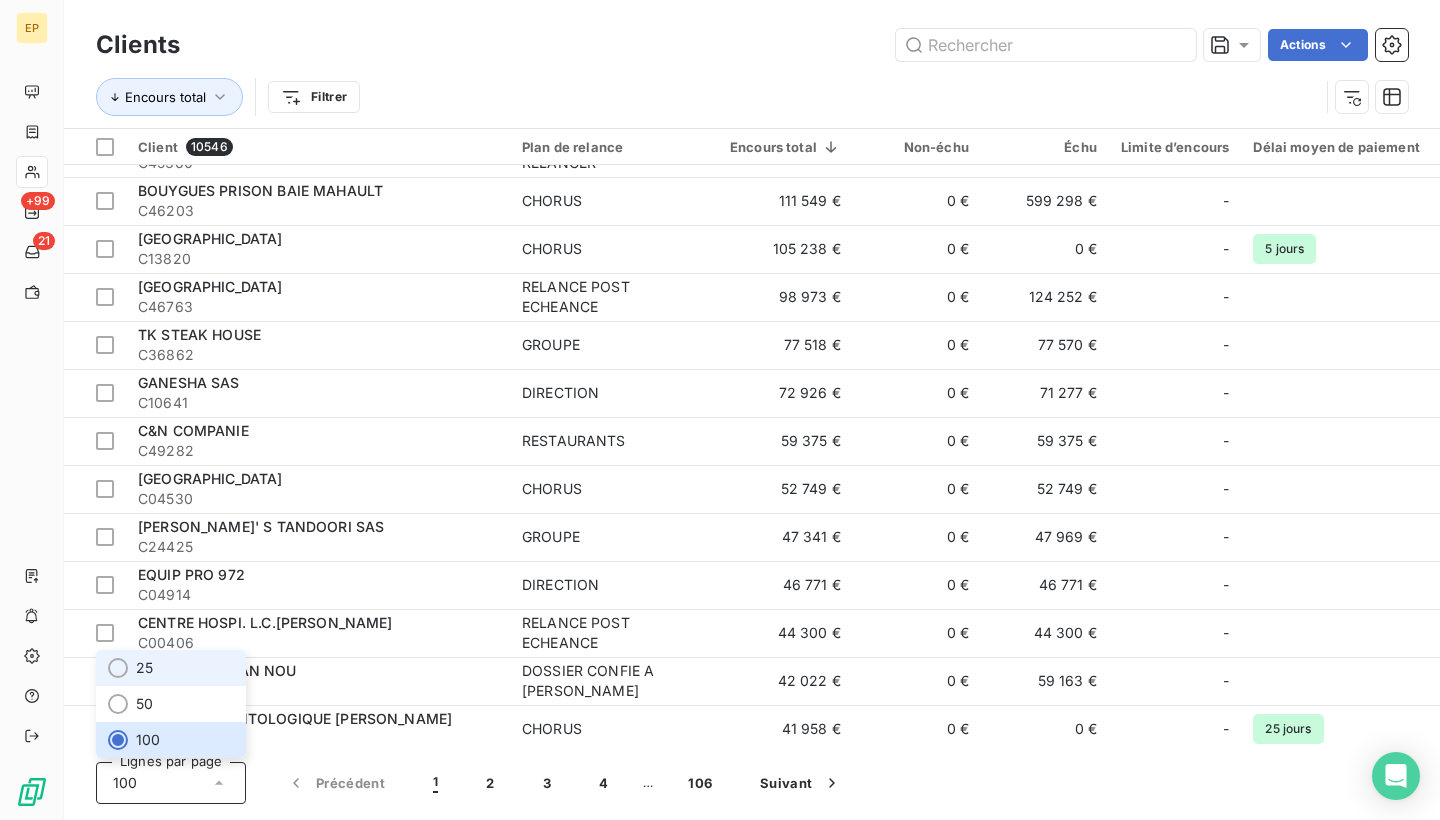 click on "25" at bounding box center (171, 668) 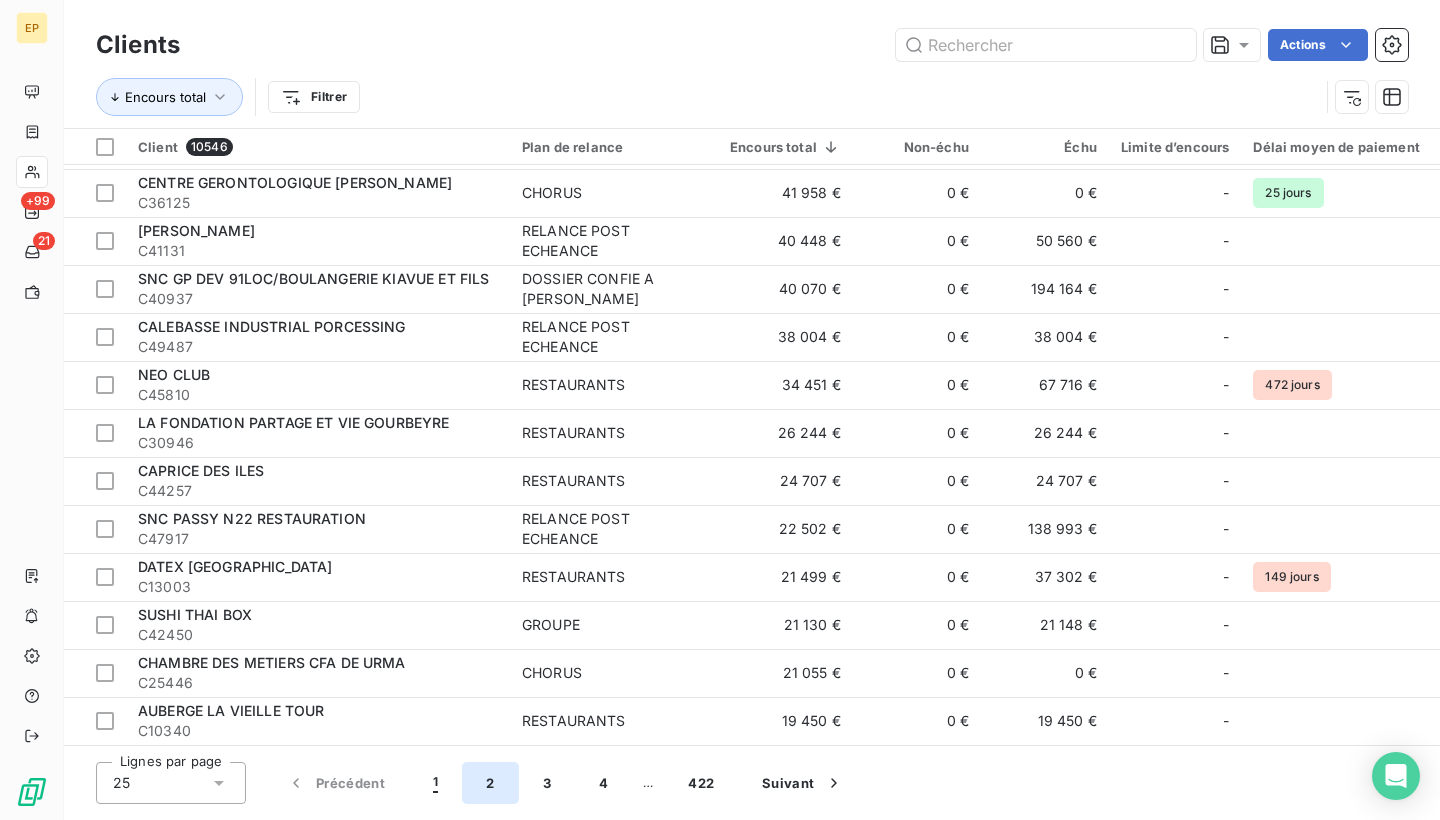 click on "2" at bounding box center [490, 783] 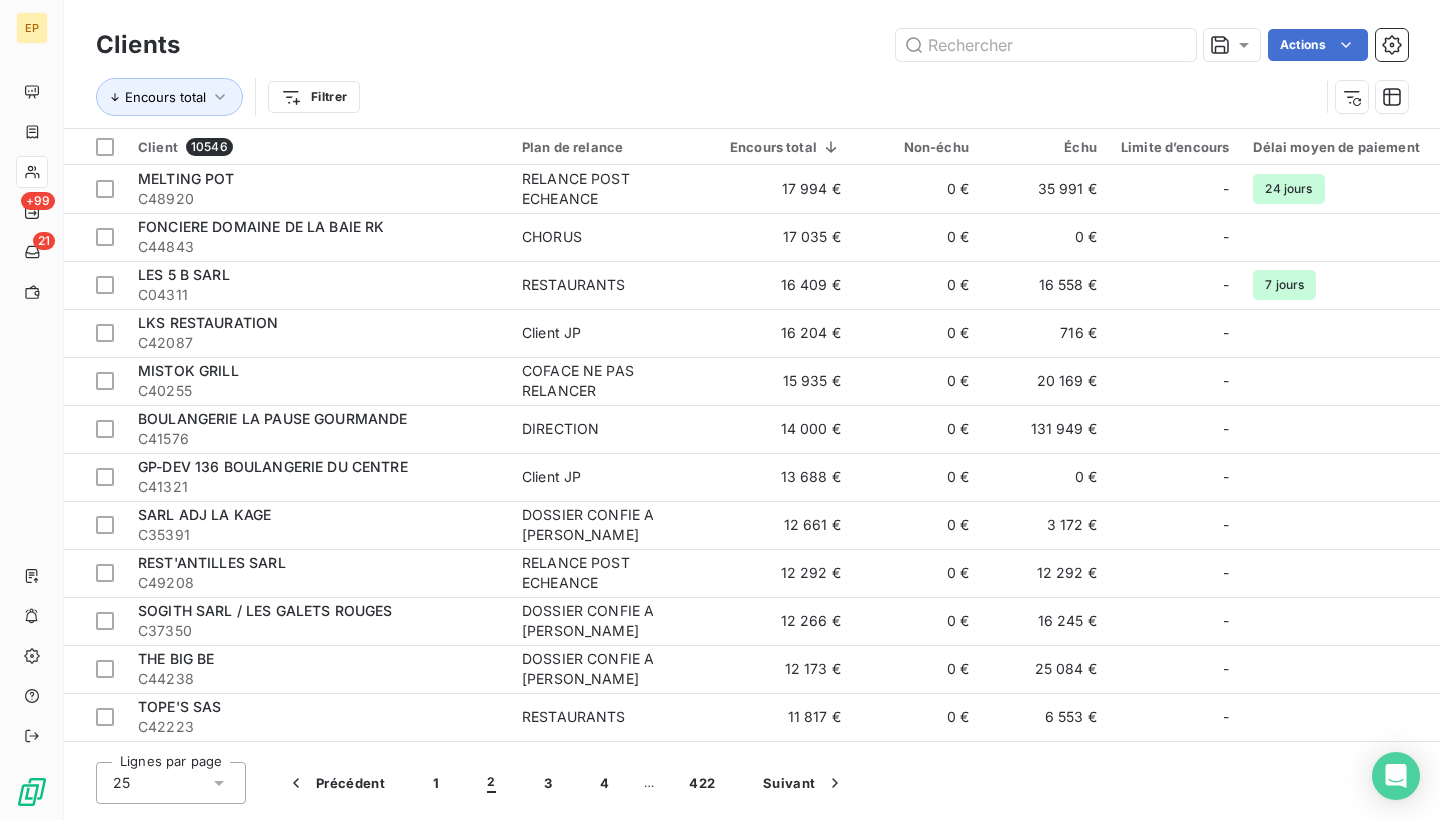 scroll, scrollTop: 0, scrollLeft: 0, axis: both 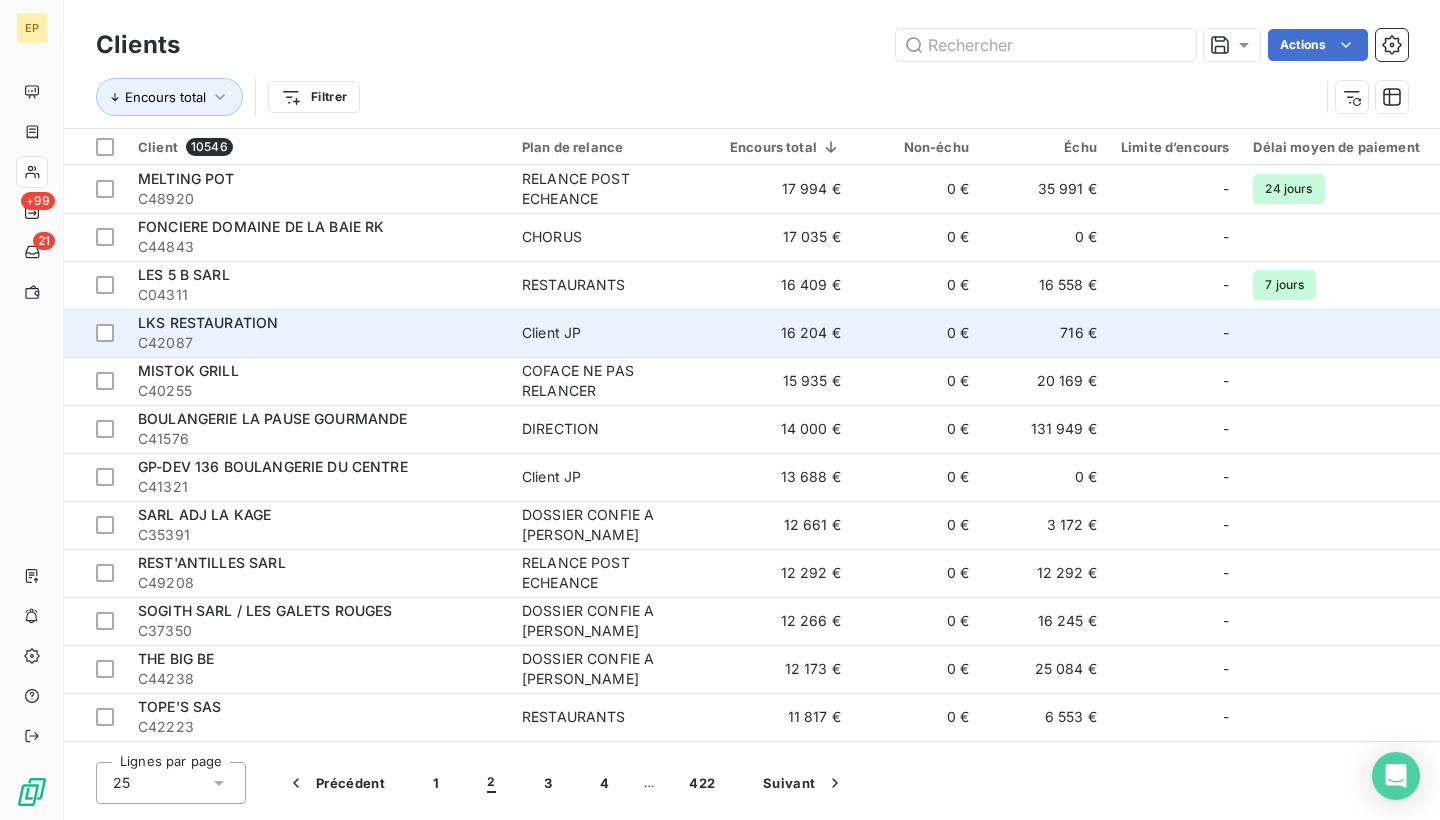 click on "C42087" at bounding box center (318, 343) 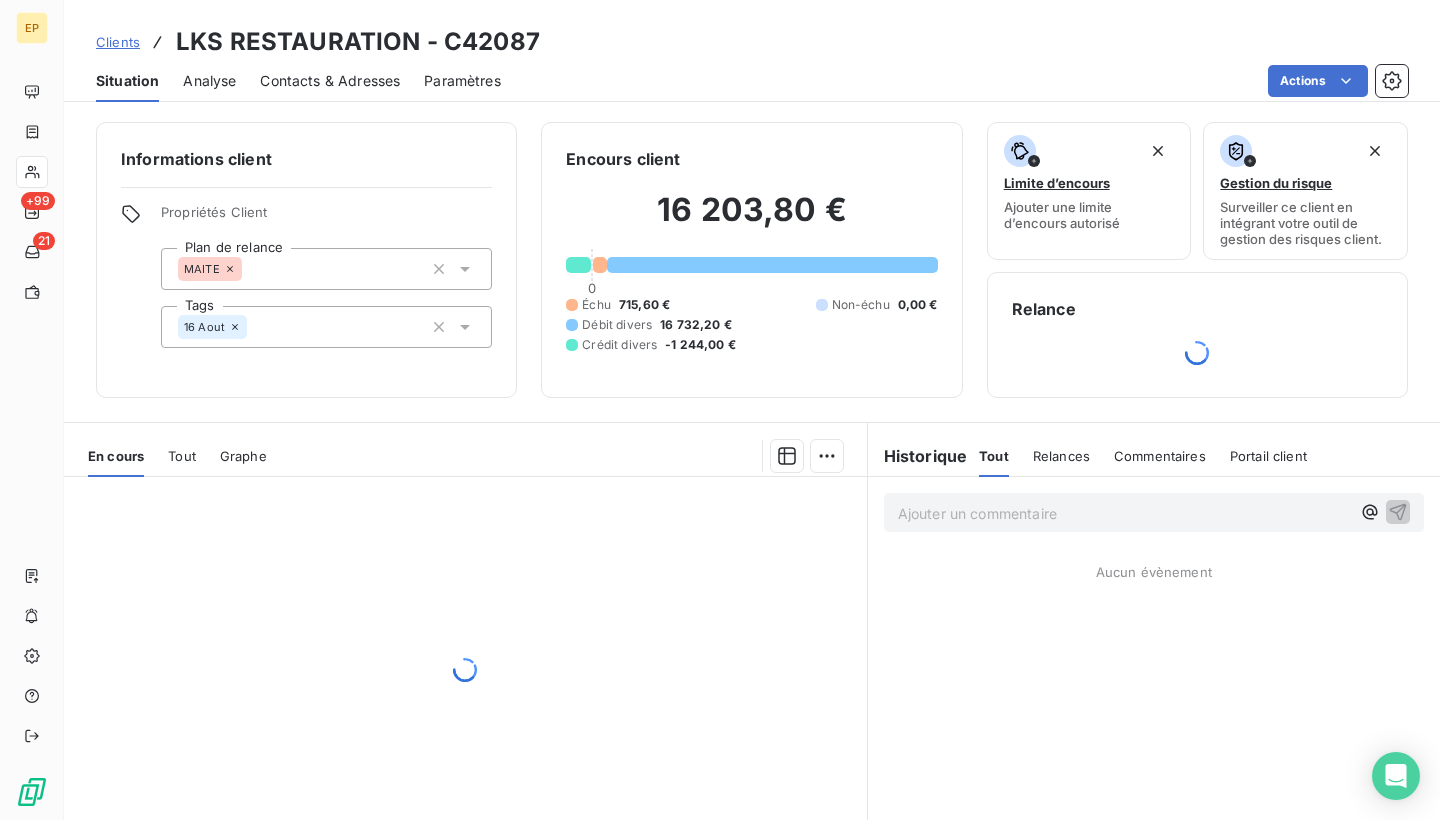 scroll, scrollTop: 122, scrollLeft: 0, axis: vertical 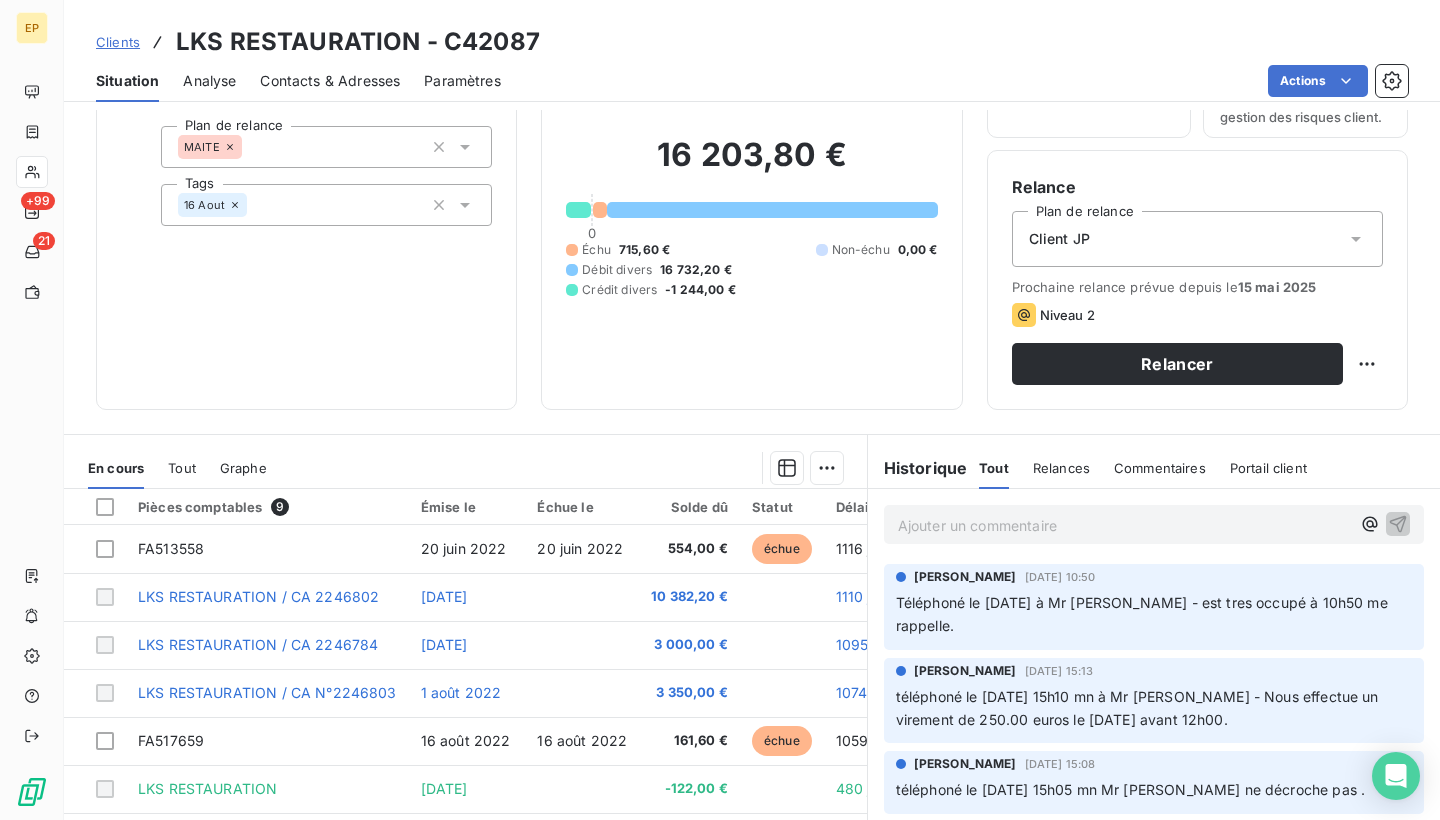 click on "Contacts & Adresses" at bounding box center (330, 81) 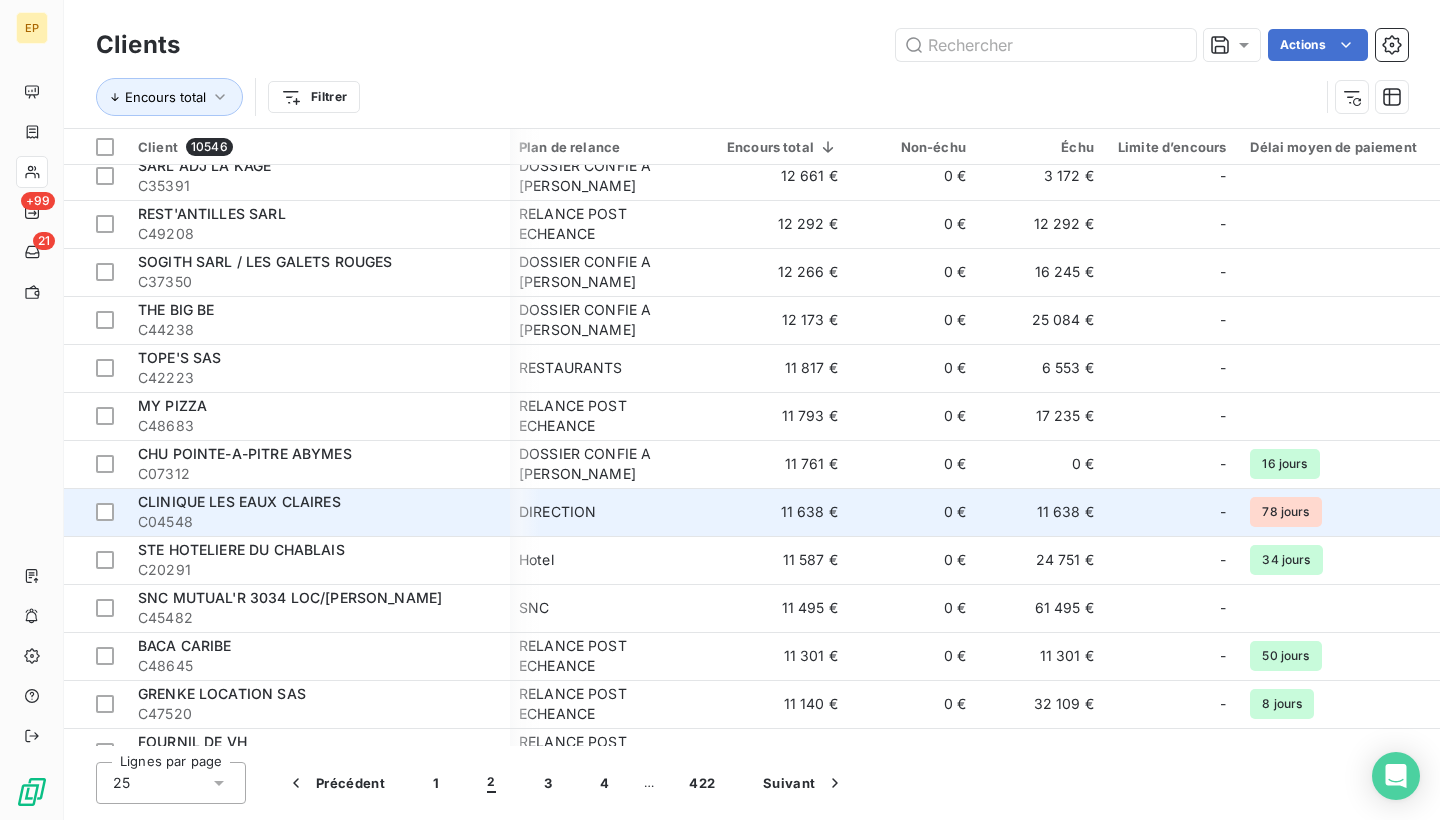 scroll, scrollTop: 354, scrollLeft: 3, axis: both 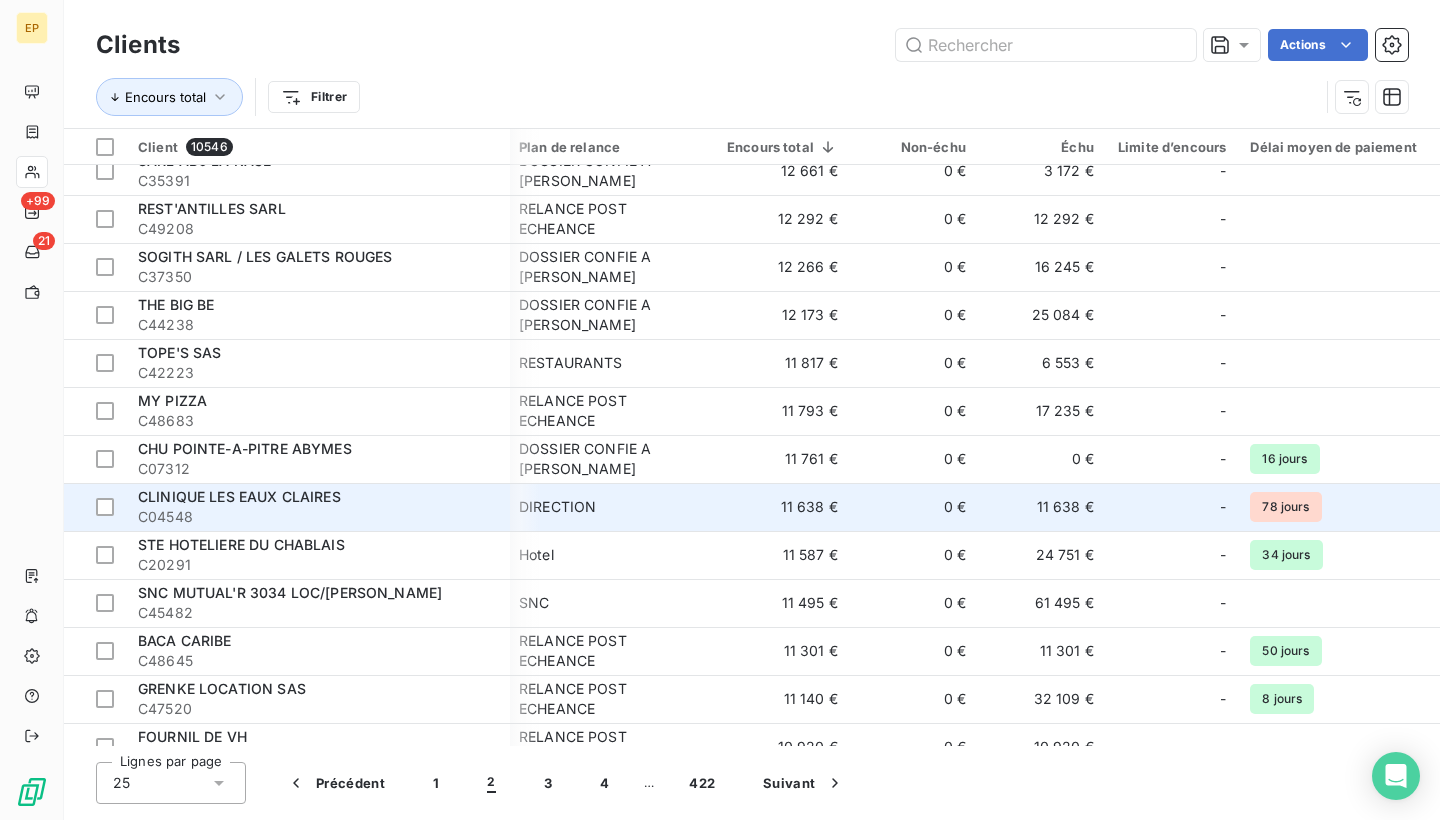 click on "C04548" at bounding box center [318, 517] 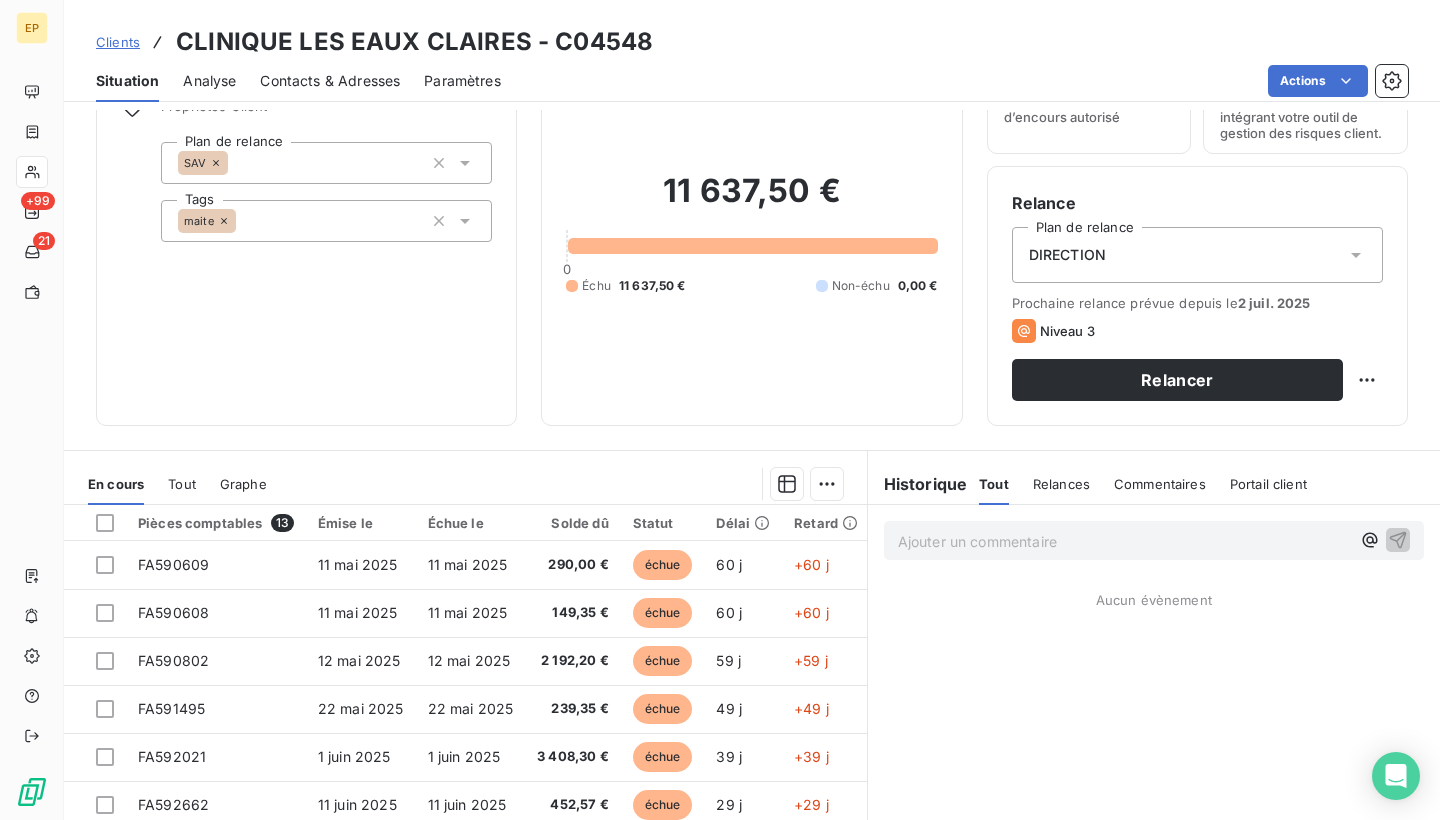 scroll, scrollTop: 122, scrollLeft: 0, axis: vertical 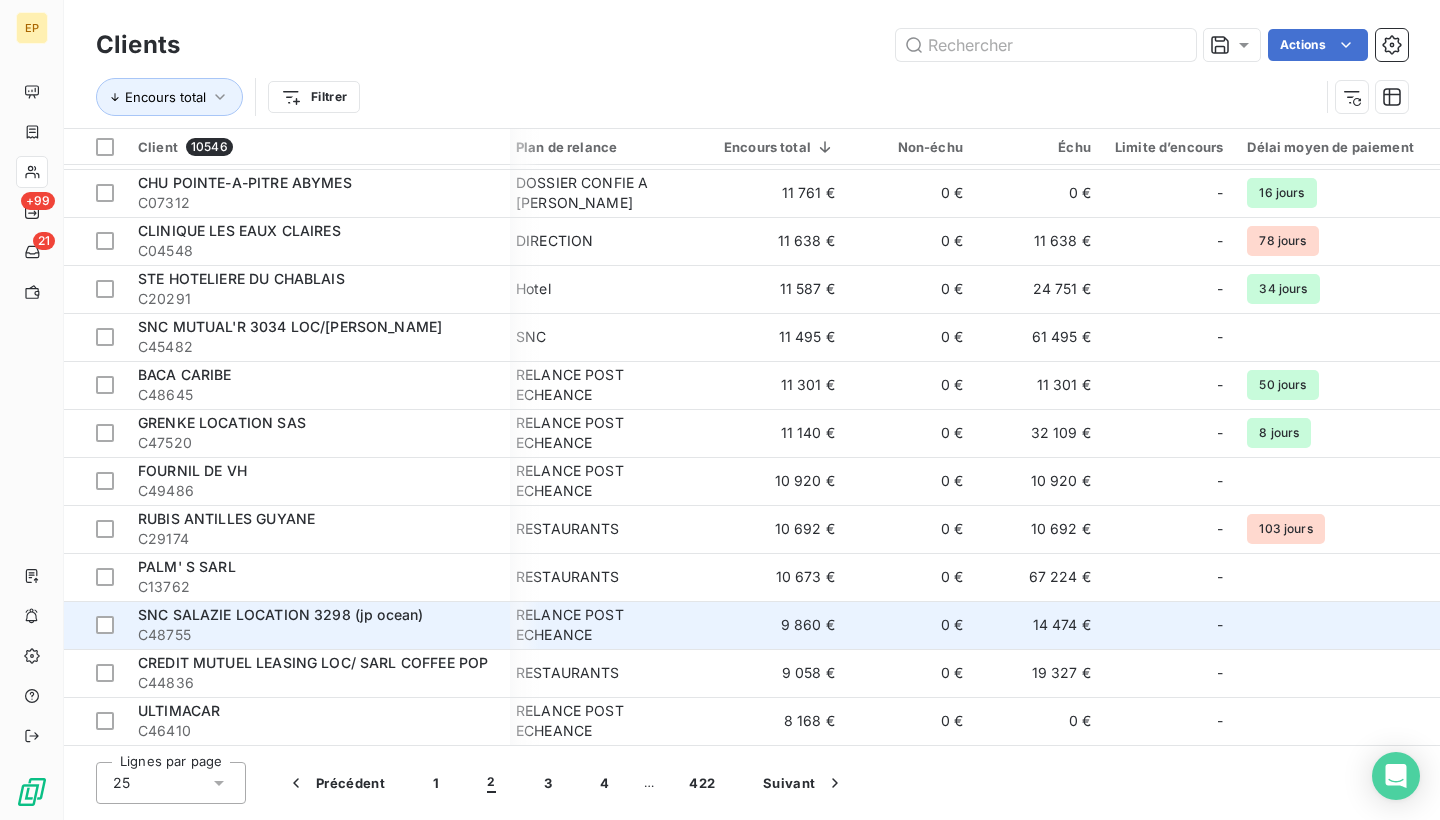 click on "C48755" at bounding box center (318, 635) 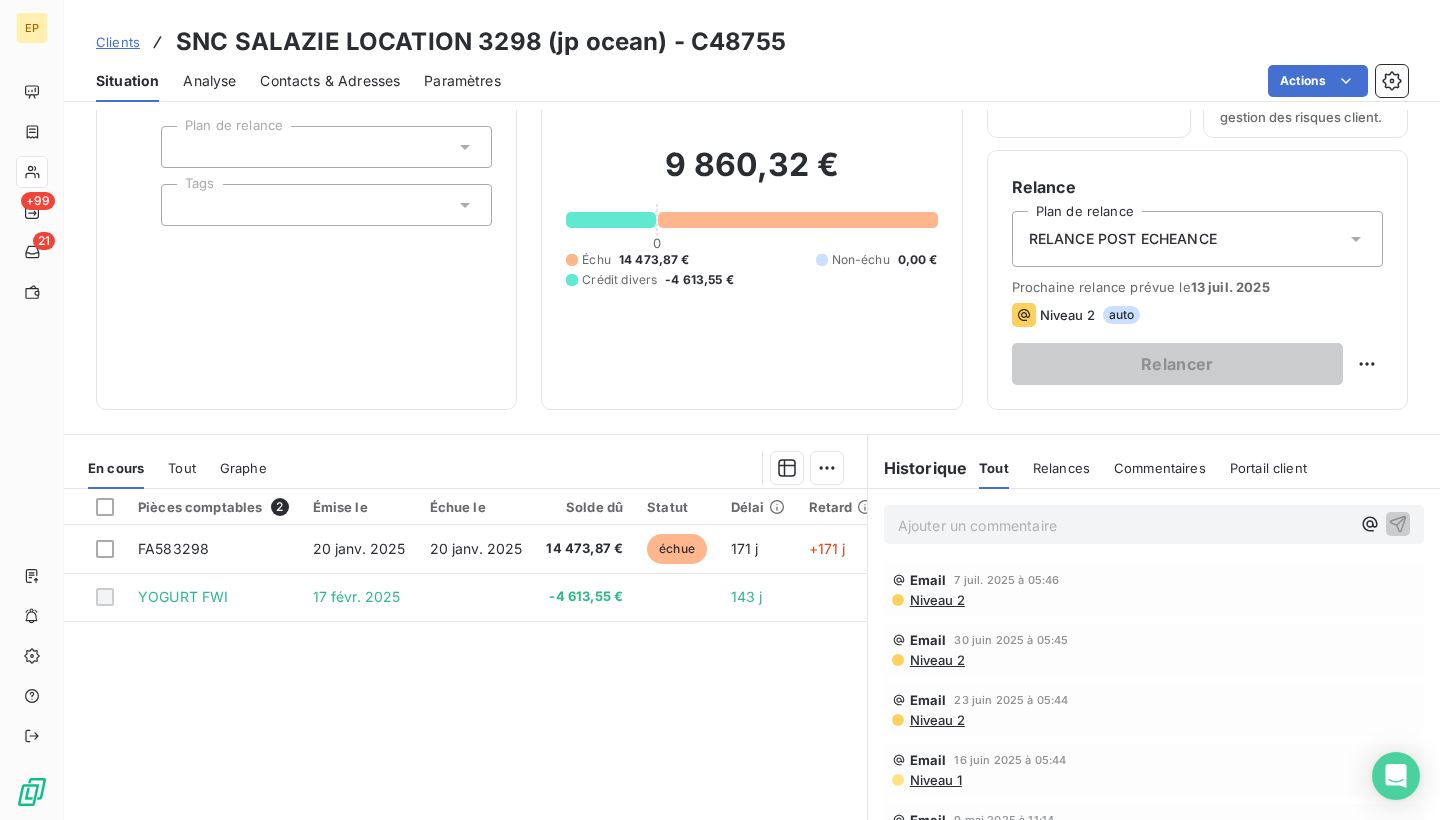scroll, scrollTop: 129, scrollLeft: 0, axis: vertical 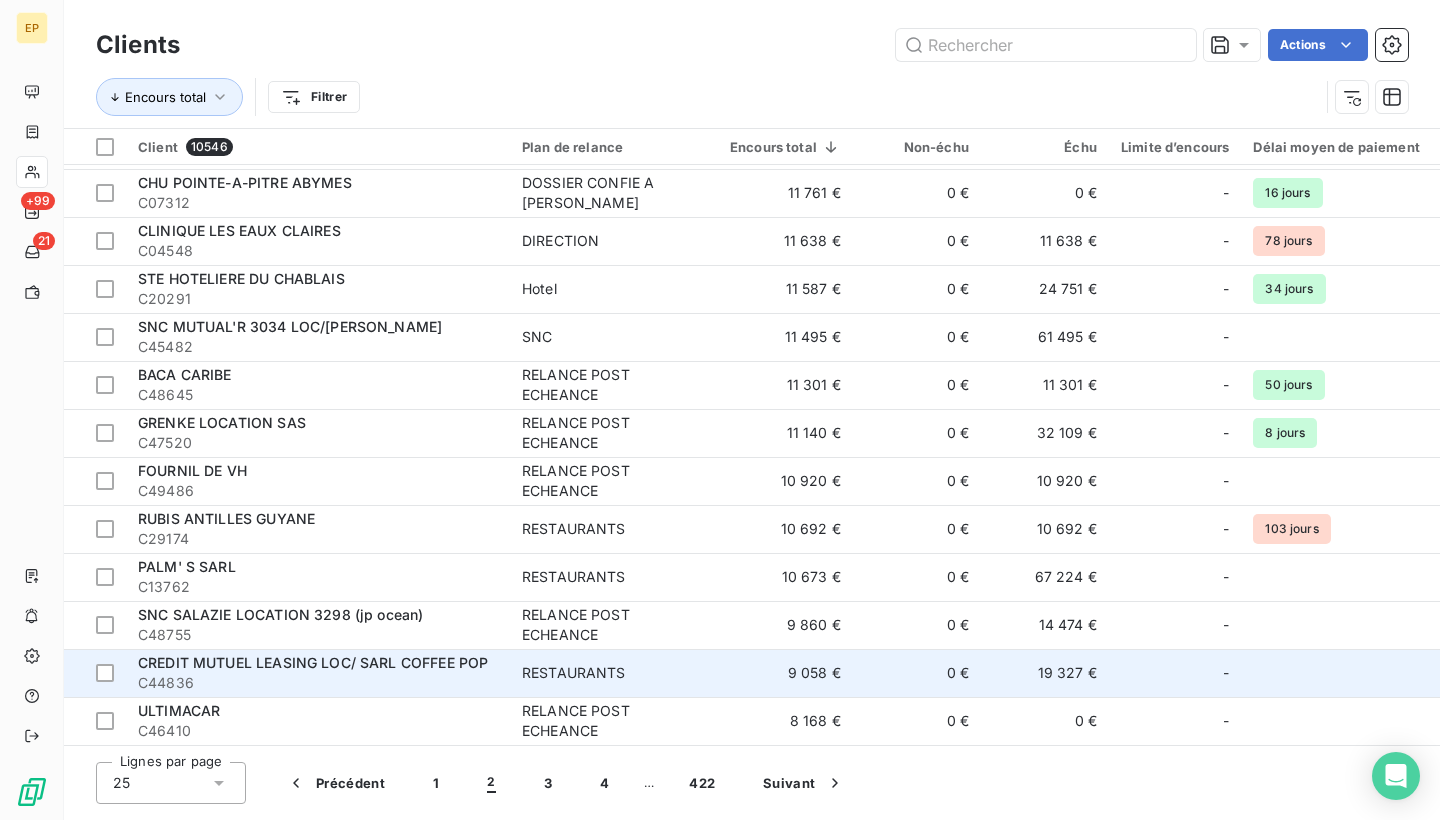 click on "CREDIT MUTUEL LEASING LOC/ SARL COFFEE POP" at bounding box center (313, 662) 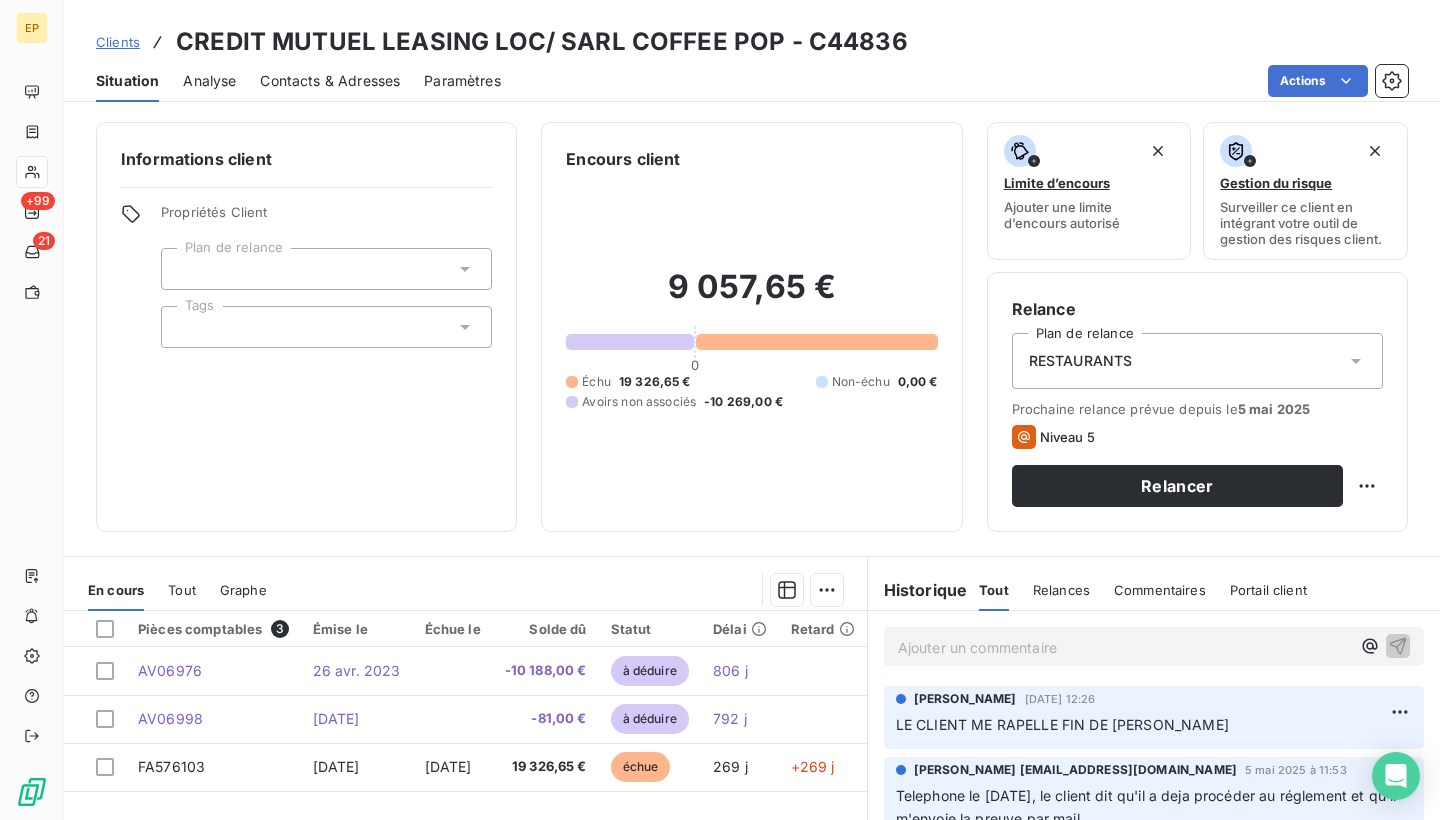 click on "Contacts & Adresses" at bounding box center (330, 81) 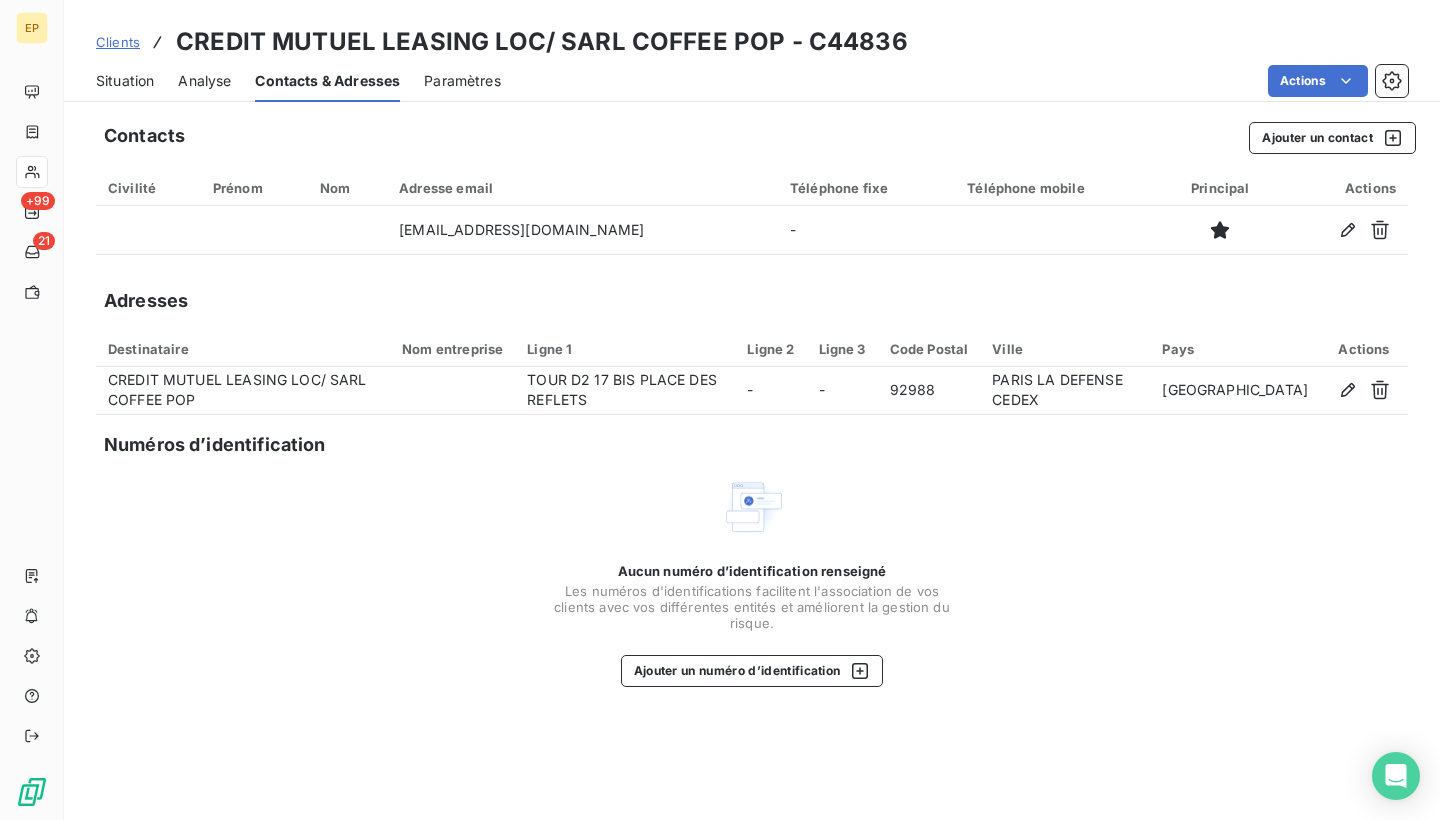 click on "Situation" at bounding box center (125, 81) 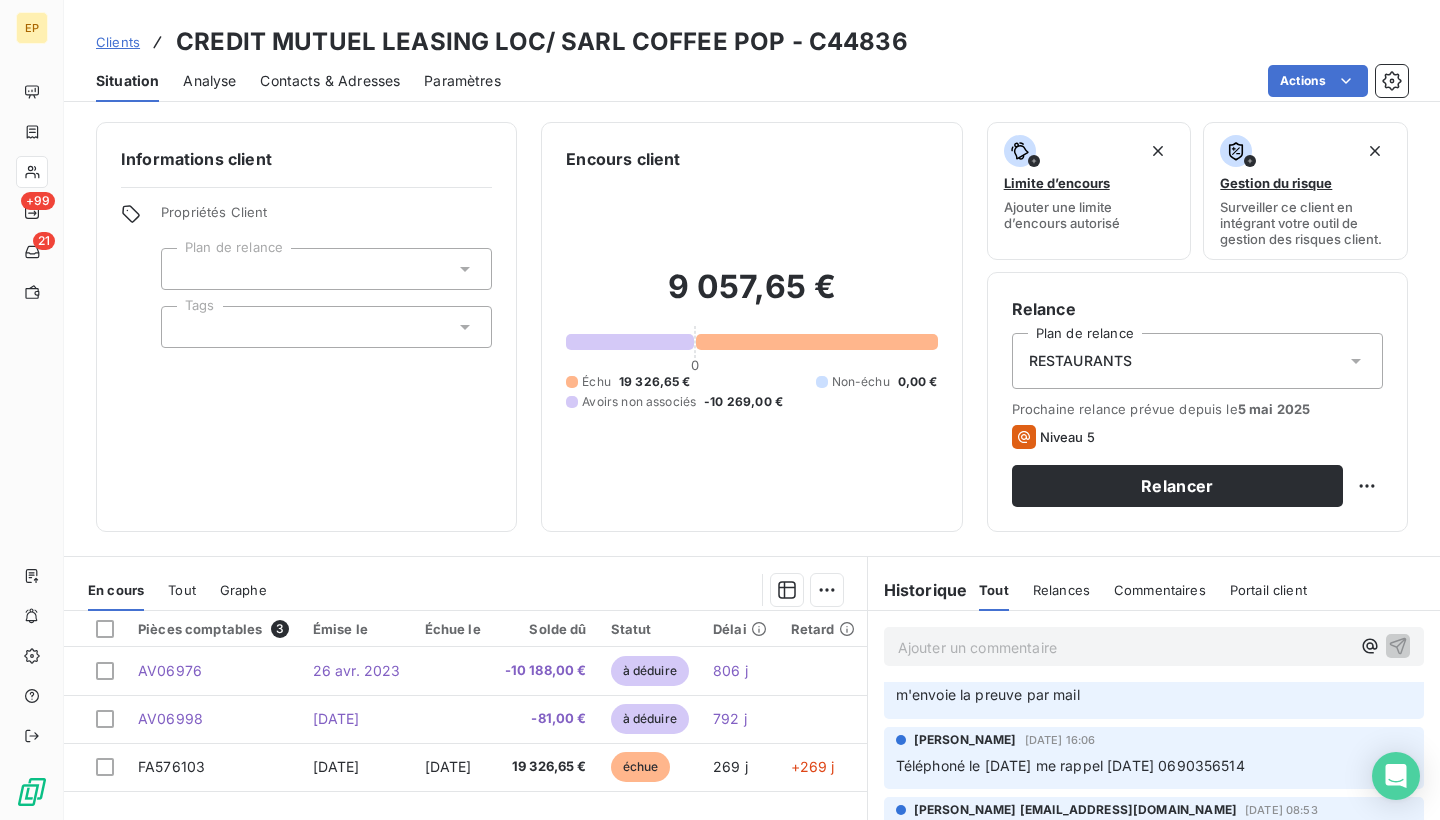 scroll, scrollTop: 123, scrollLeft: 0, axis: vertical 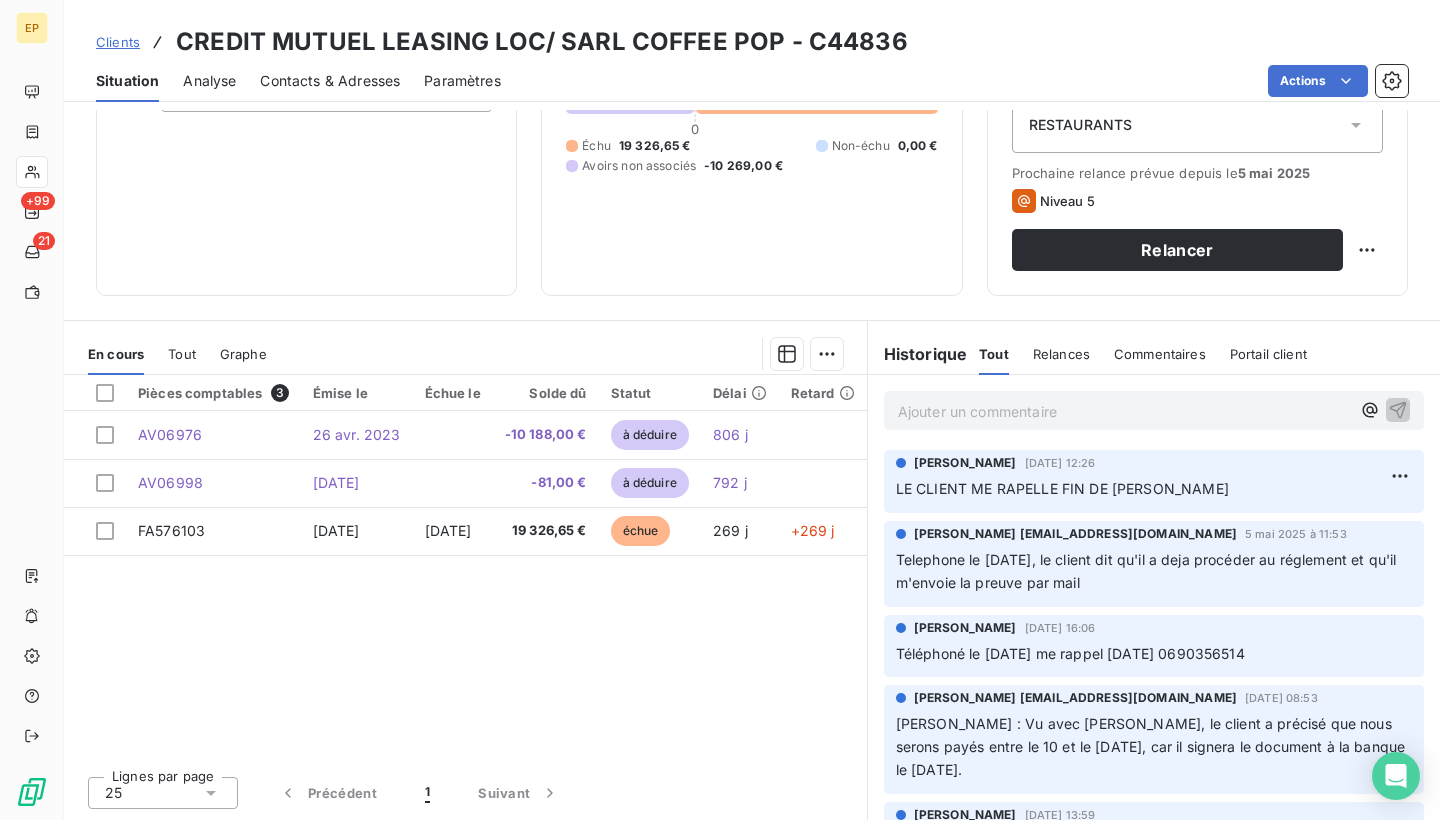 click on "Contacts & Adresses" at bounding box center (330, 81) 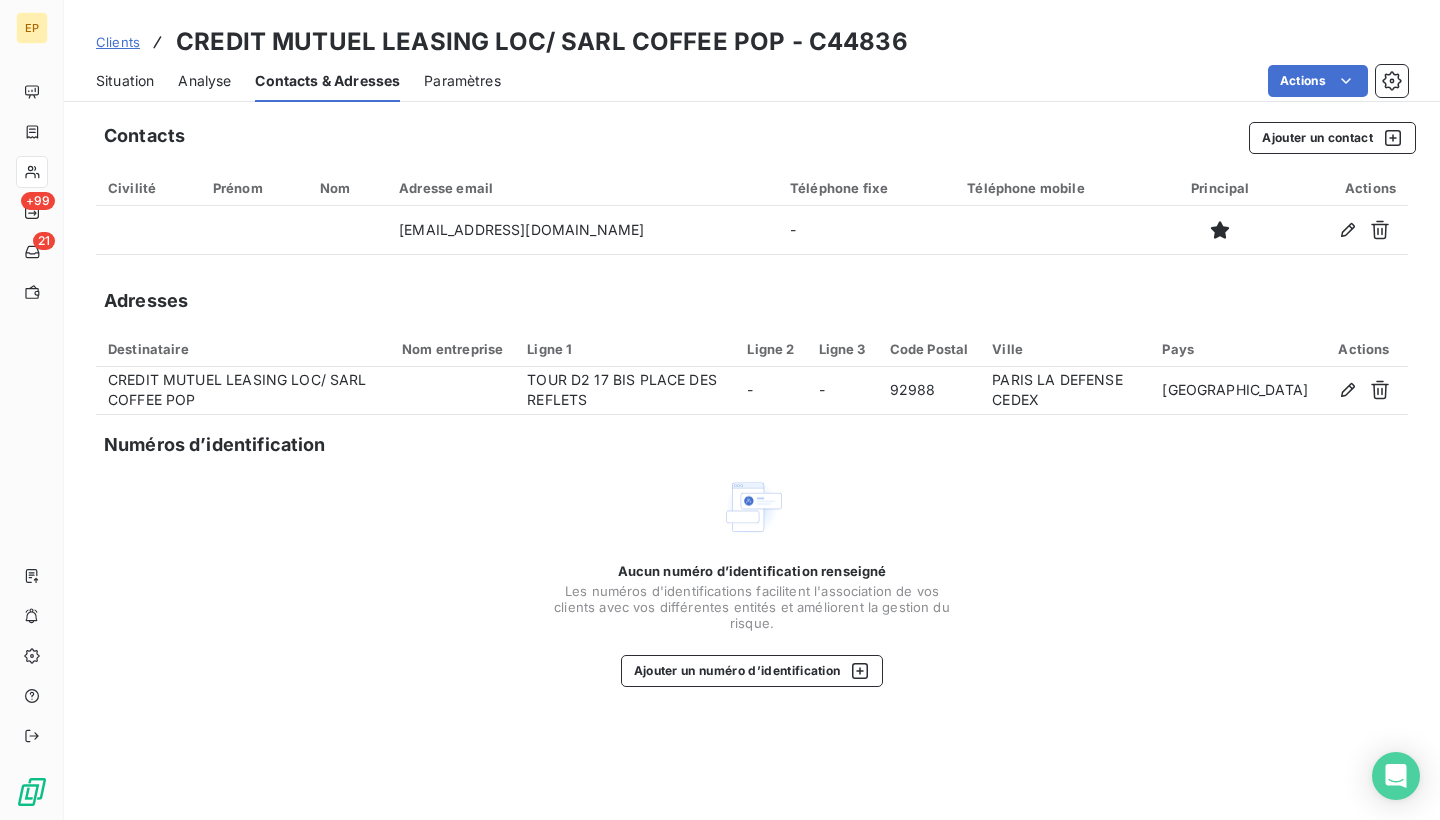 click on "Situation" at bounding box center [125, 81] 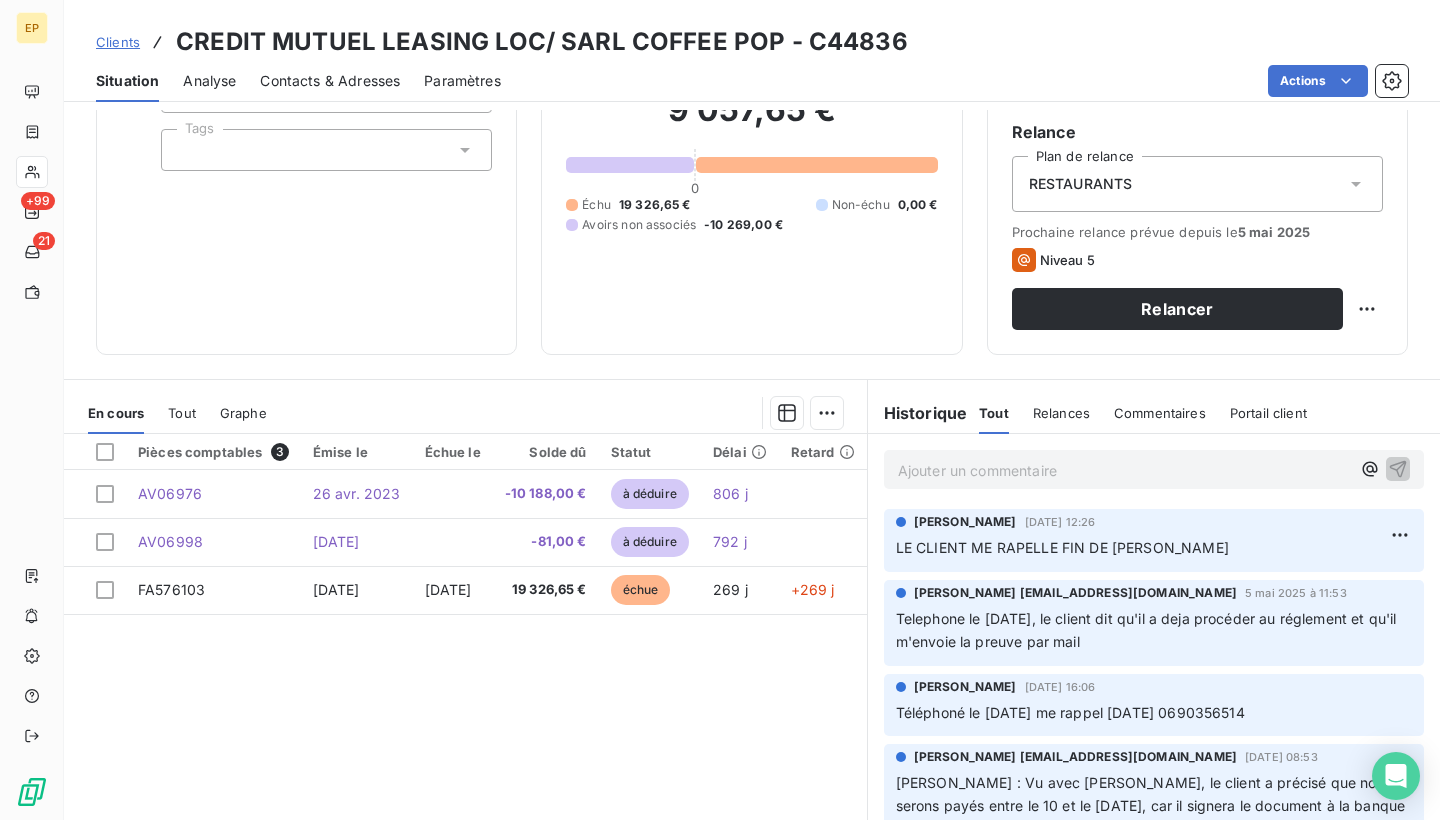 scroll, scrollTop: 180, scrollLeft: 0, axis: vertical 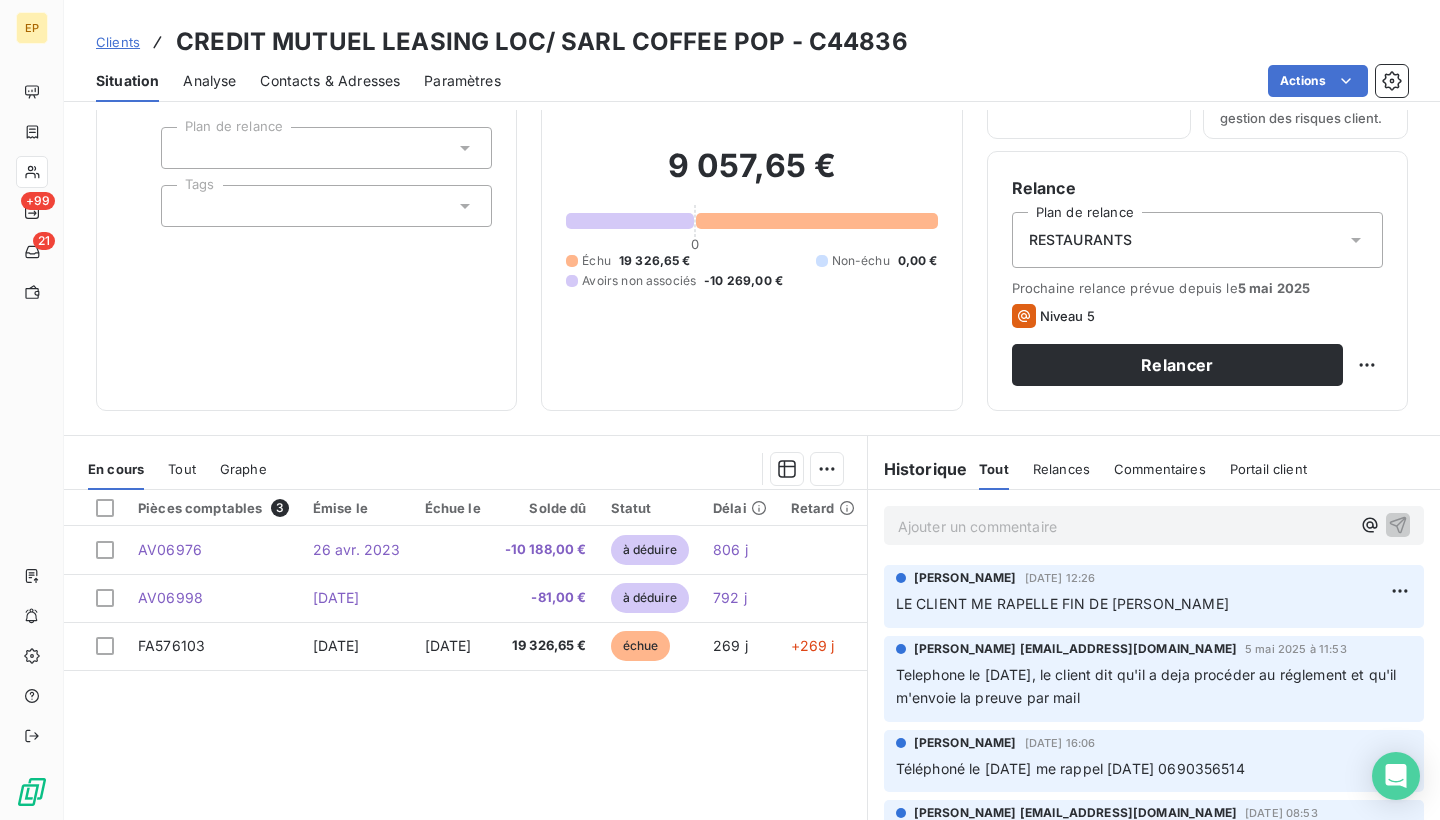 click on "Ajouter un commentaire ﻿" at bounding box center [1154, 525] 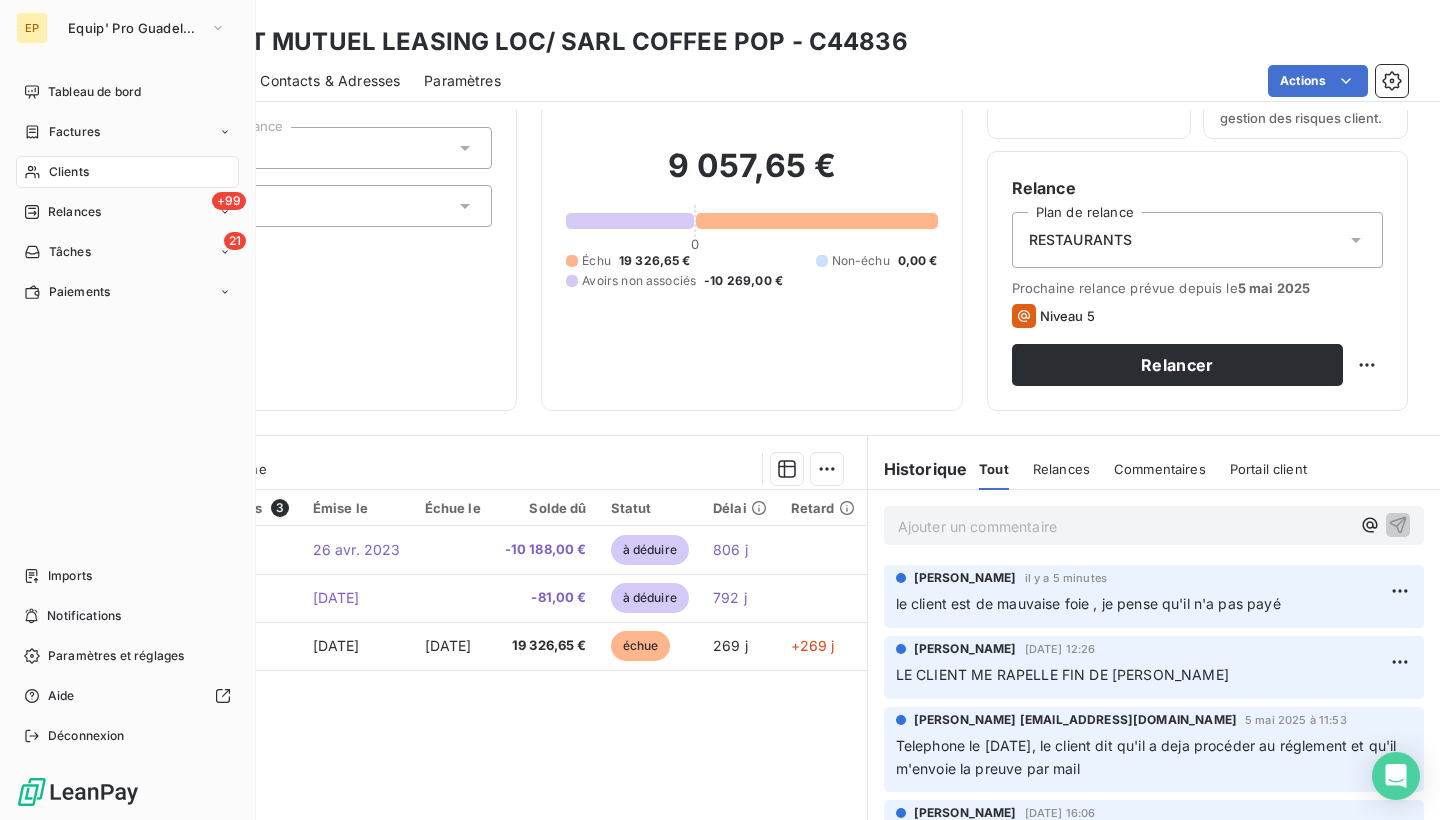 click on "Clients" at bounding box center [127, 172] 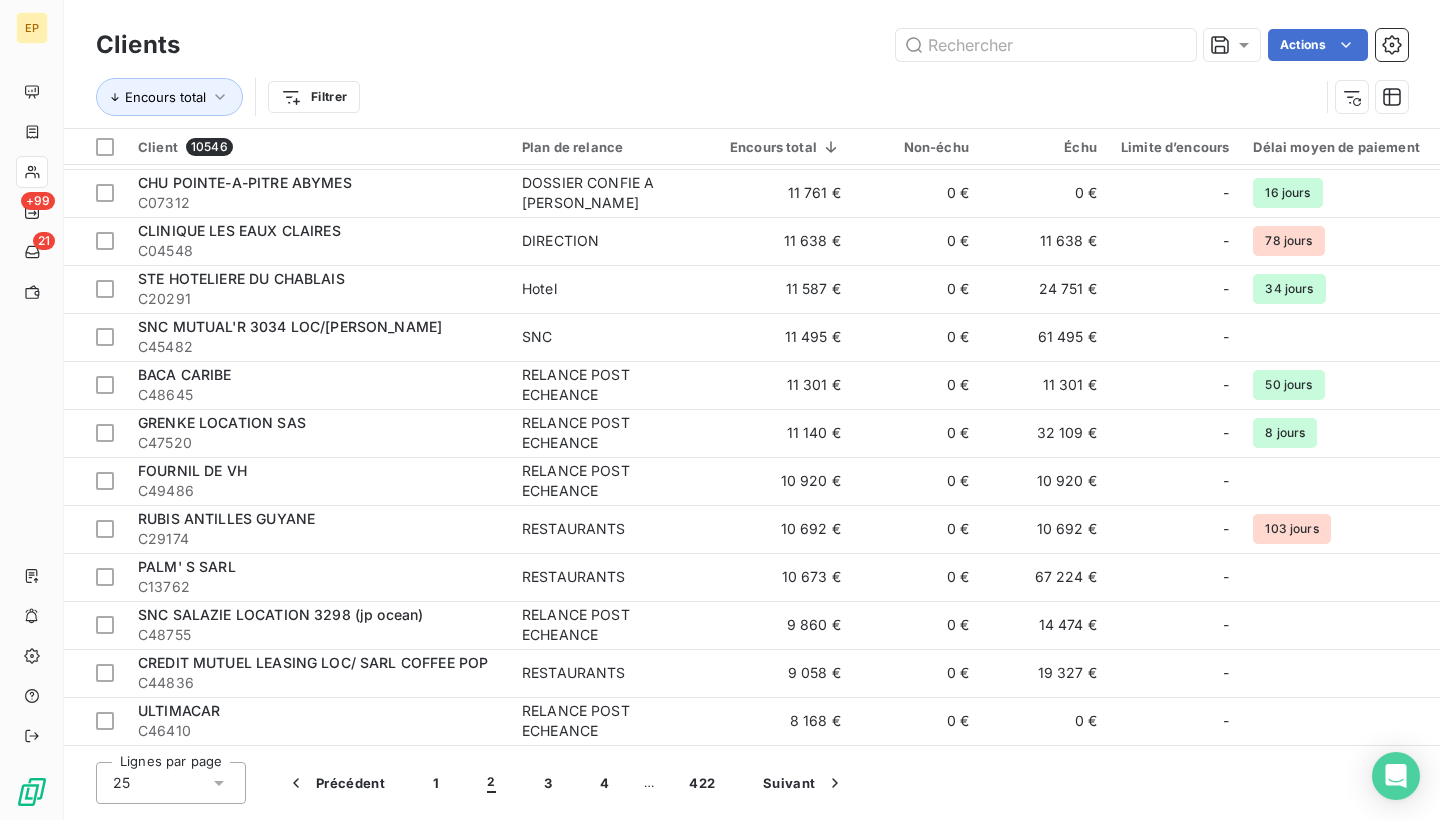 scroll, scrollTop: 626, scrollLeft: 0, axis: vertical 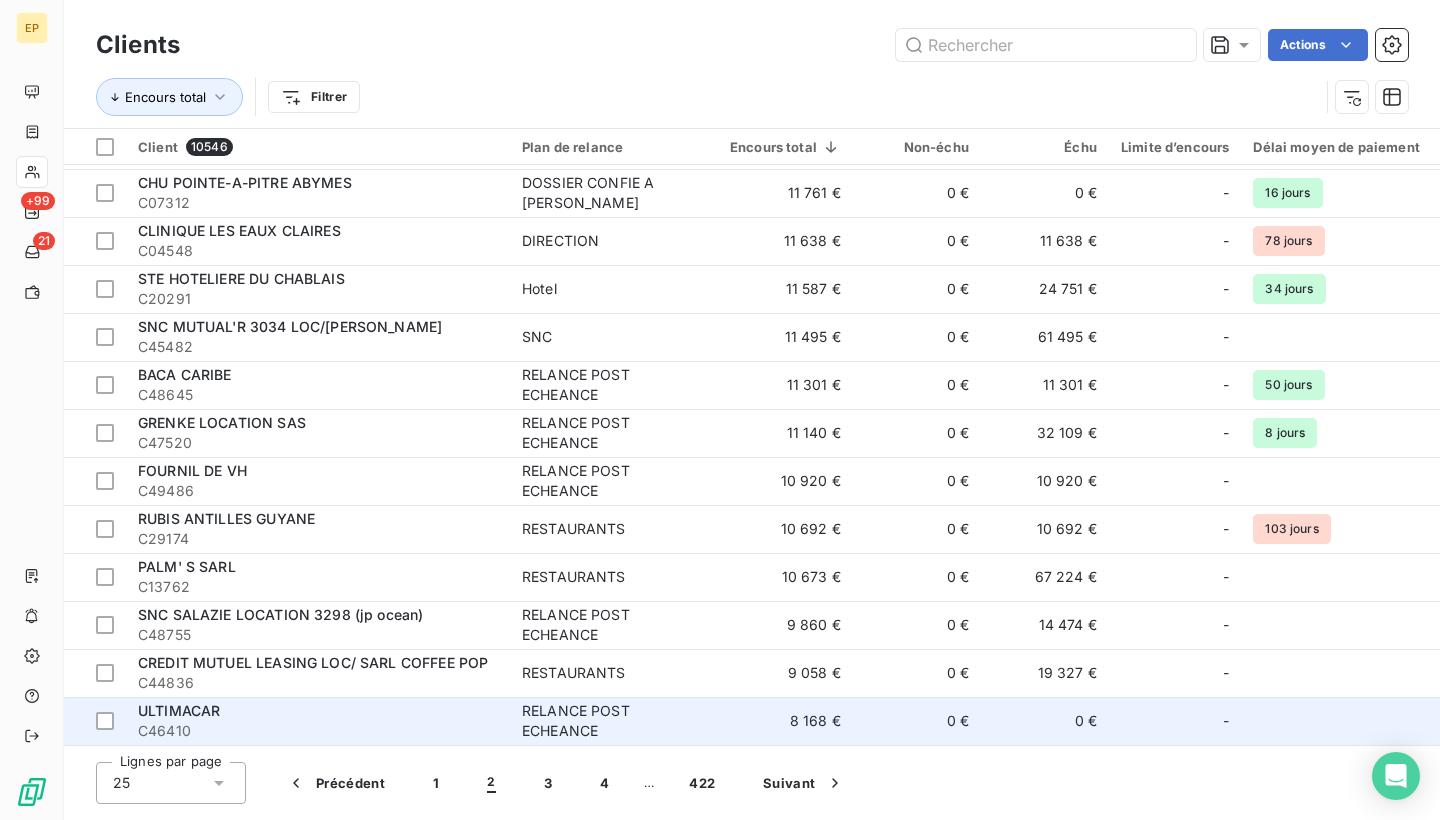 click on "ULTIMACAR" at bounding box center (179, 710) 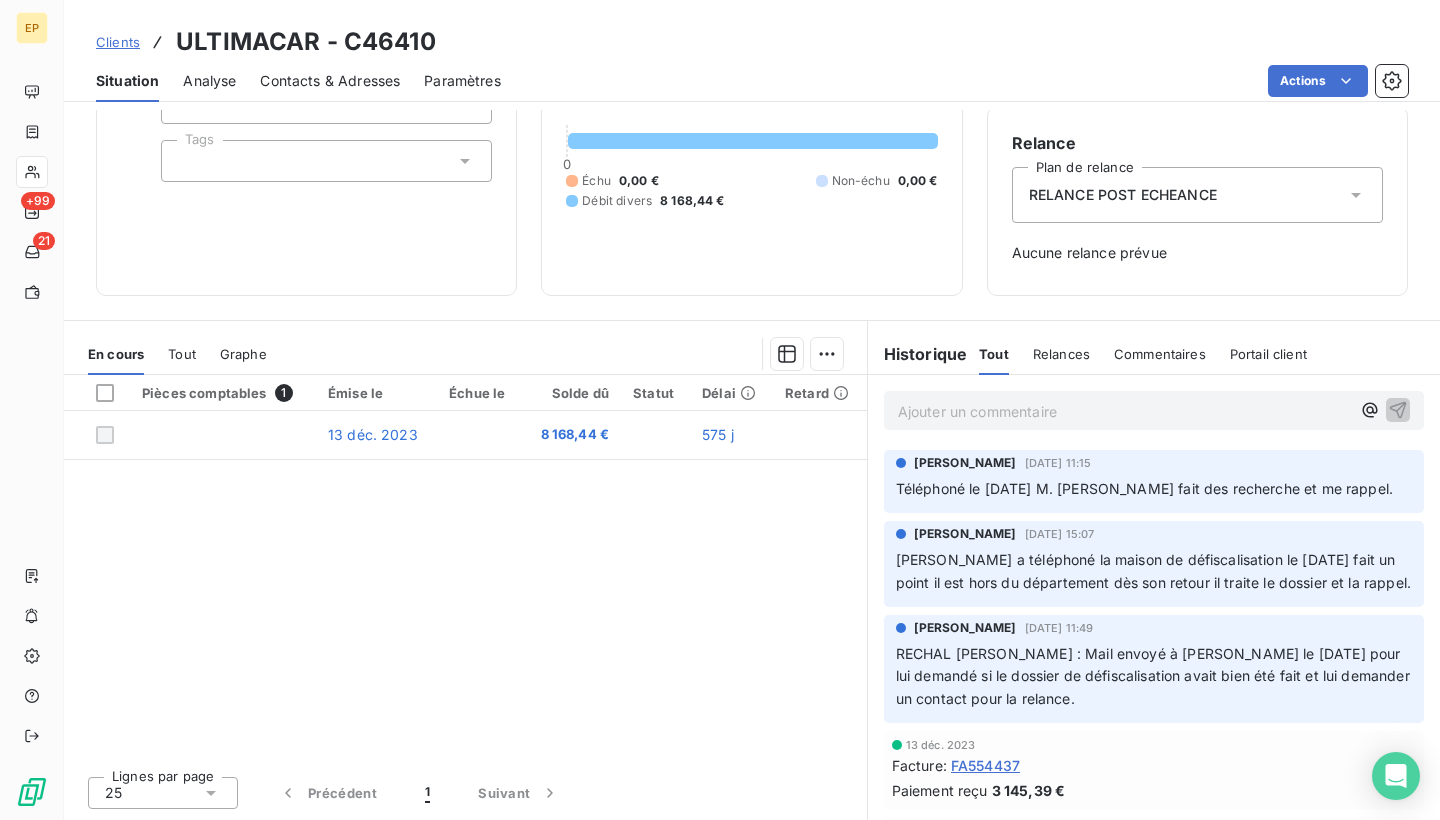 scroll, scrollTop: 166, scrollLeft: 0, axis: vertical 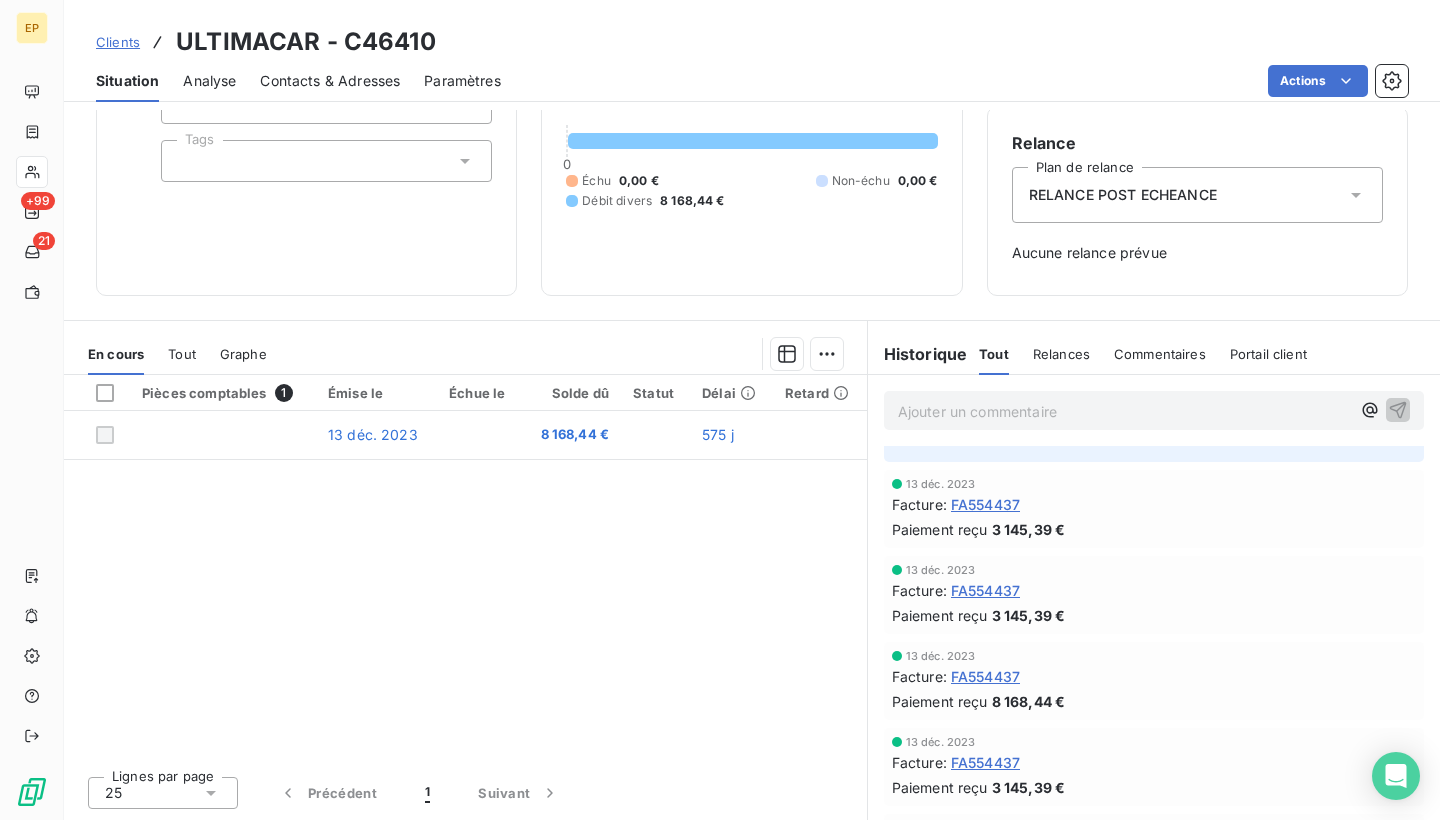 click on "FA554437" at bounding box center (985, 504) 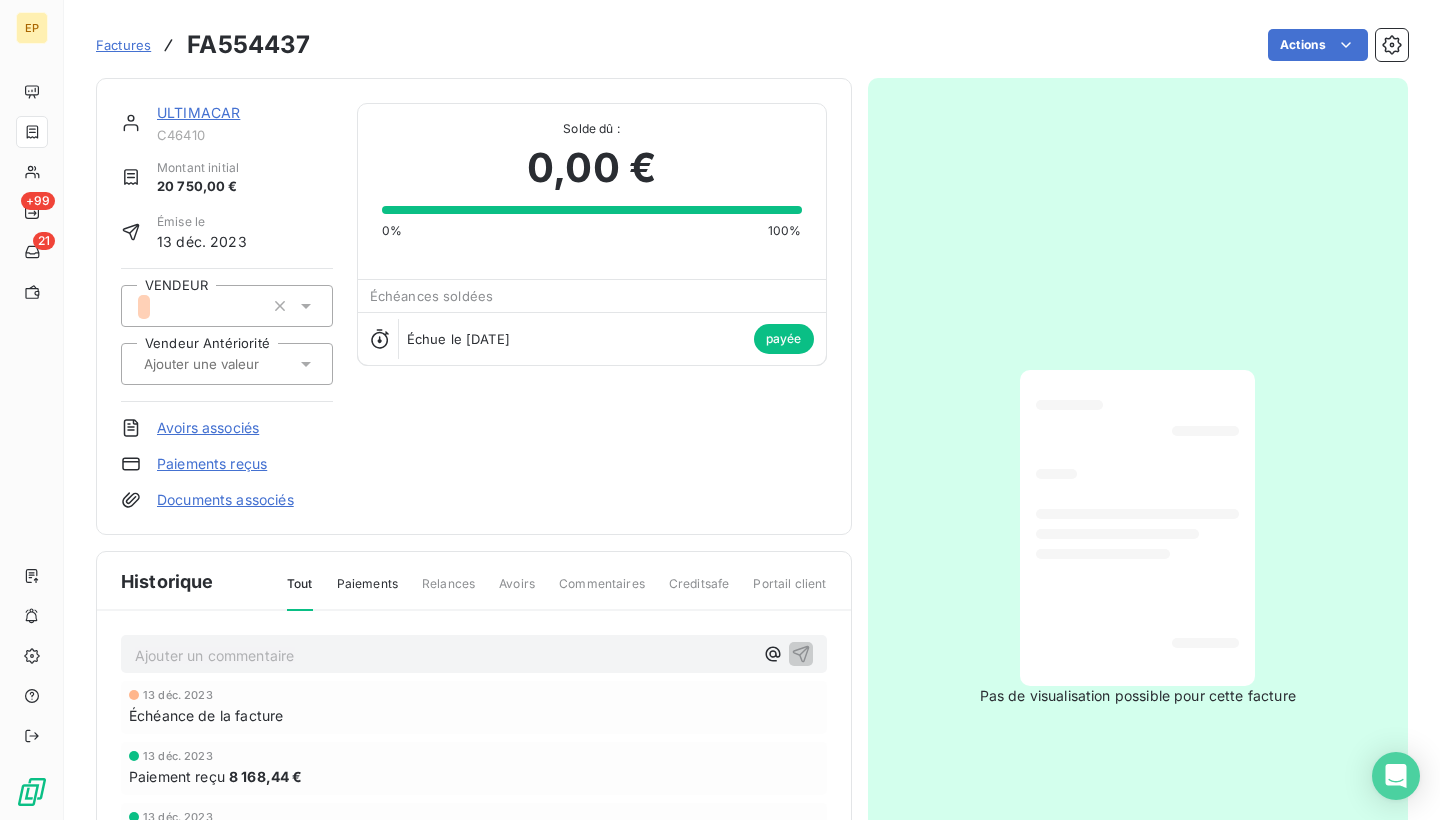 click at bounding box center [1103, 554] 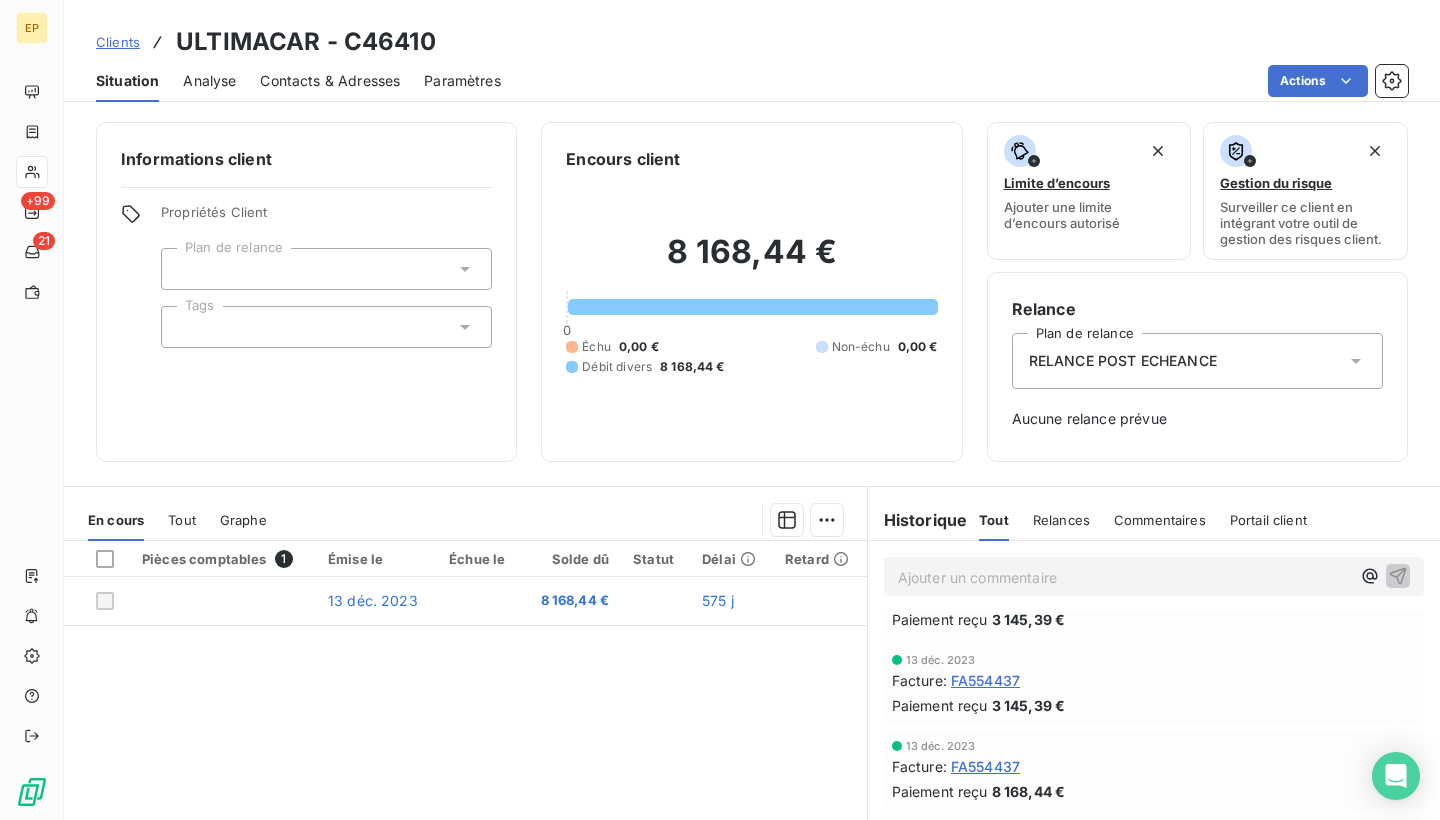 scroll, scrollTop: 353, scrollLeft: 0, axis: vertical 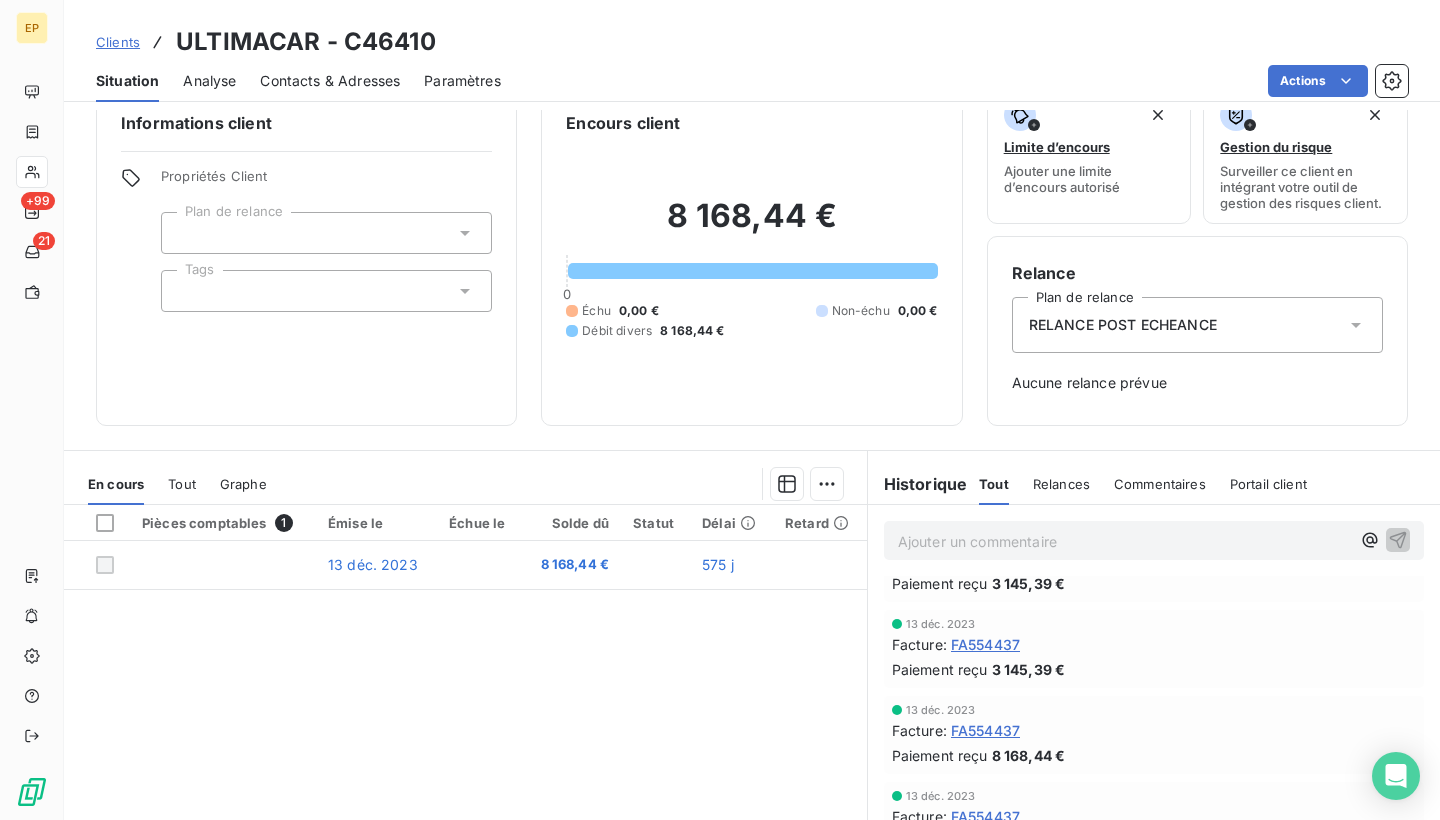 click on "FA554437" at bounding box center [985, 644] 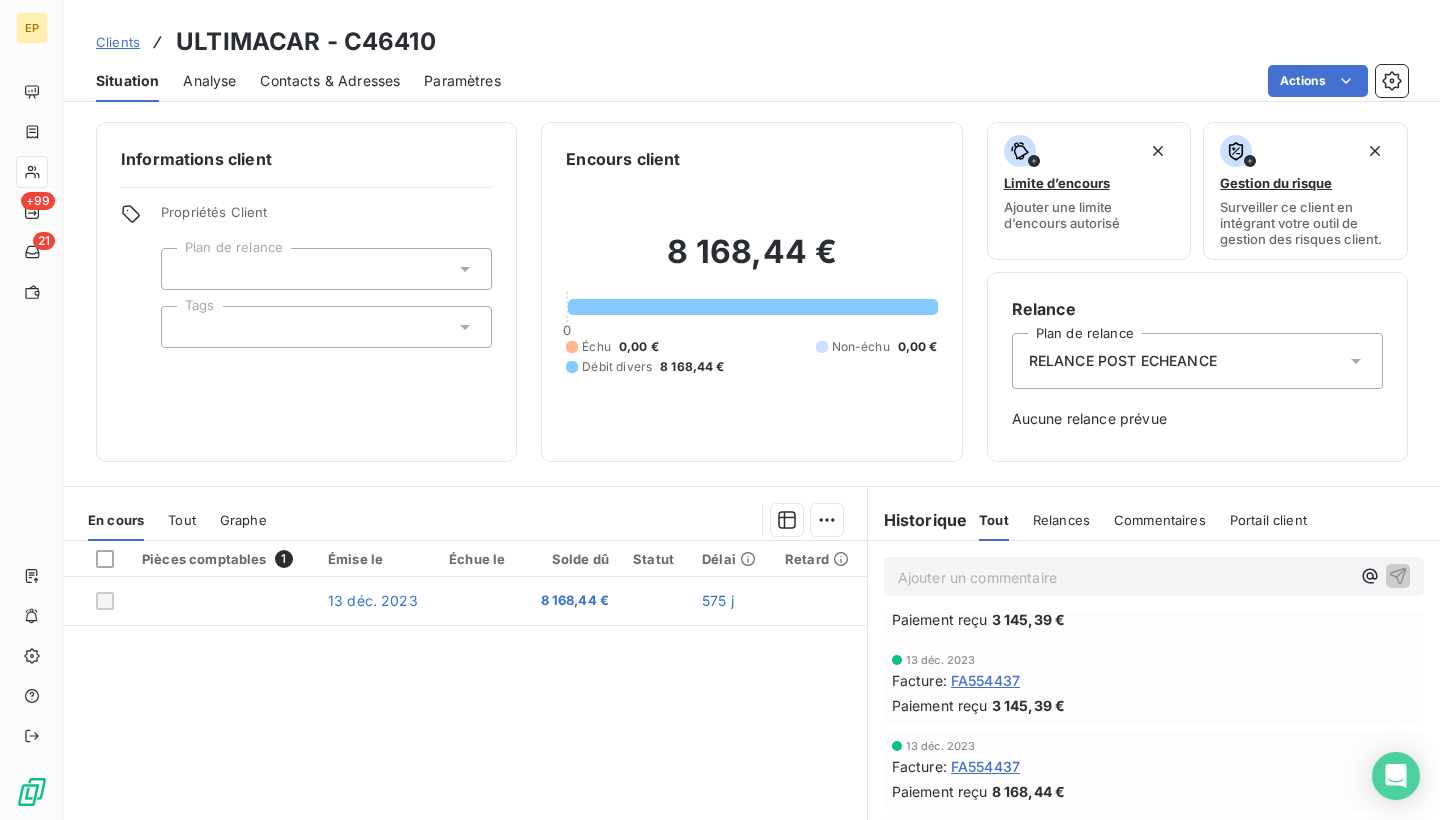 scroll, scrollTop: 353, scrollLeft: 0, axis: vertical 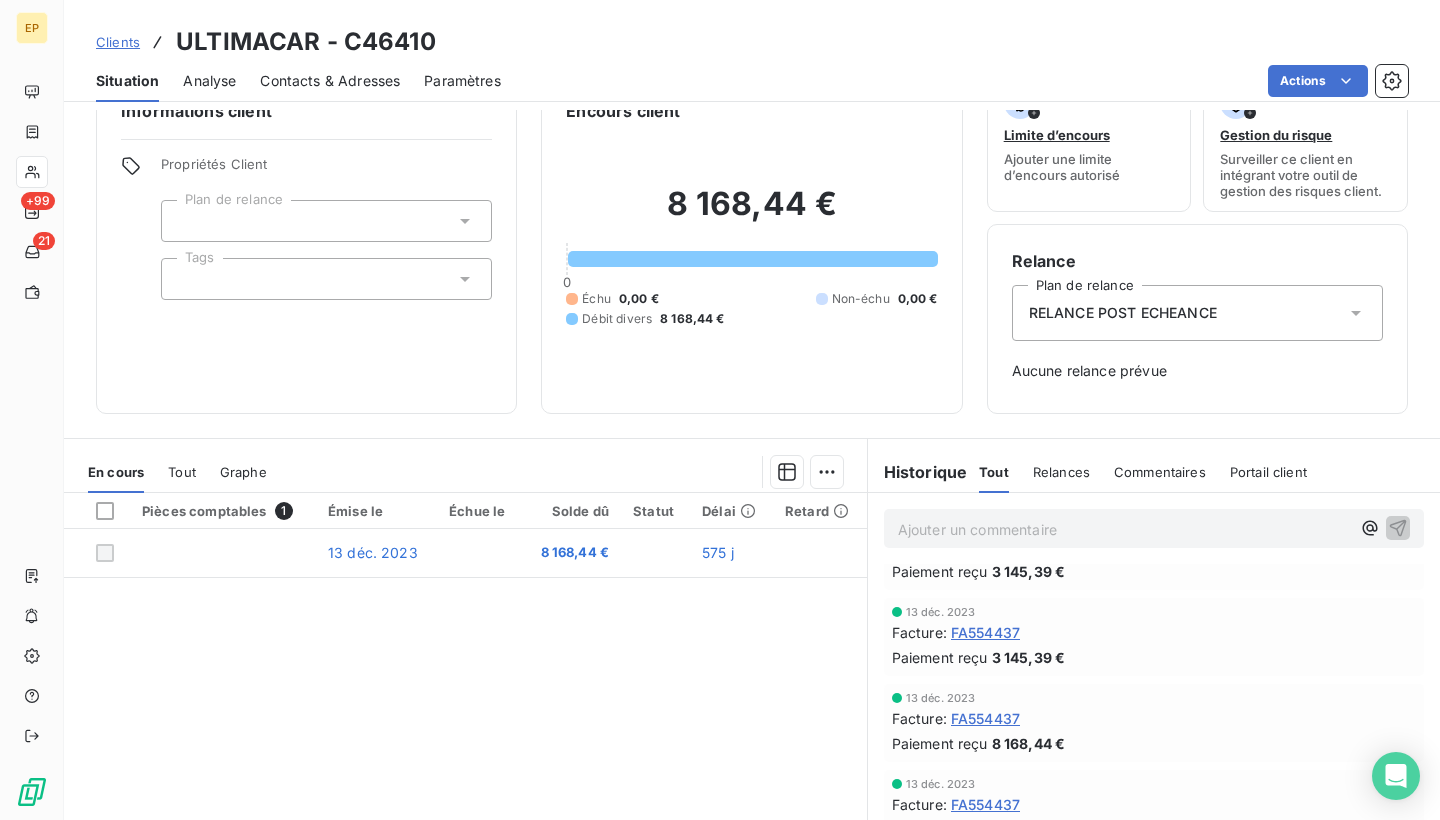 click on "FA554437" at bounding box center [985, 718] 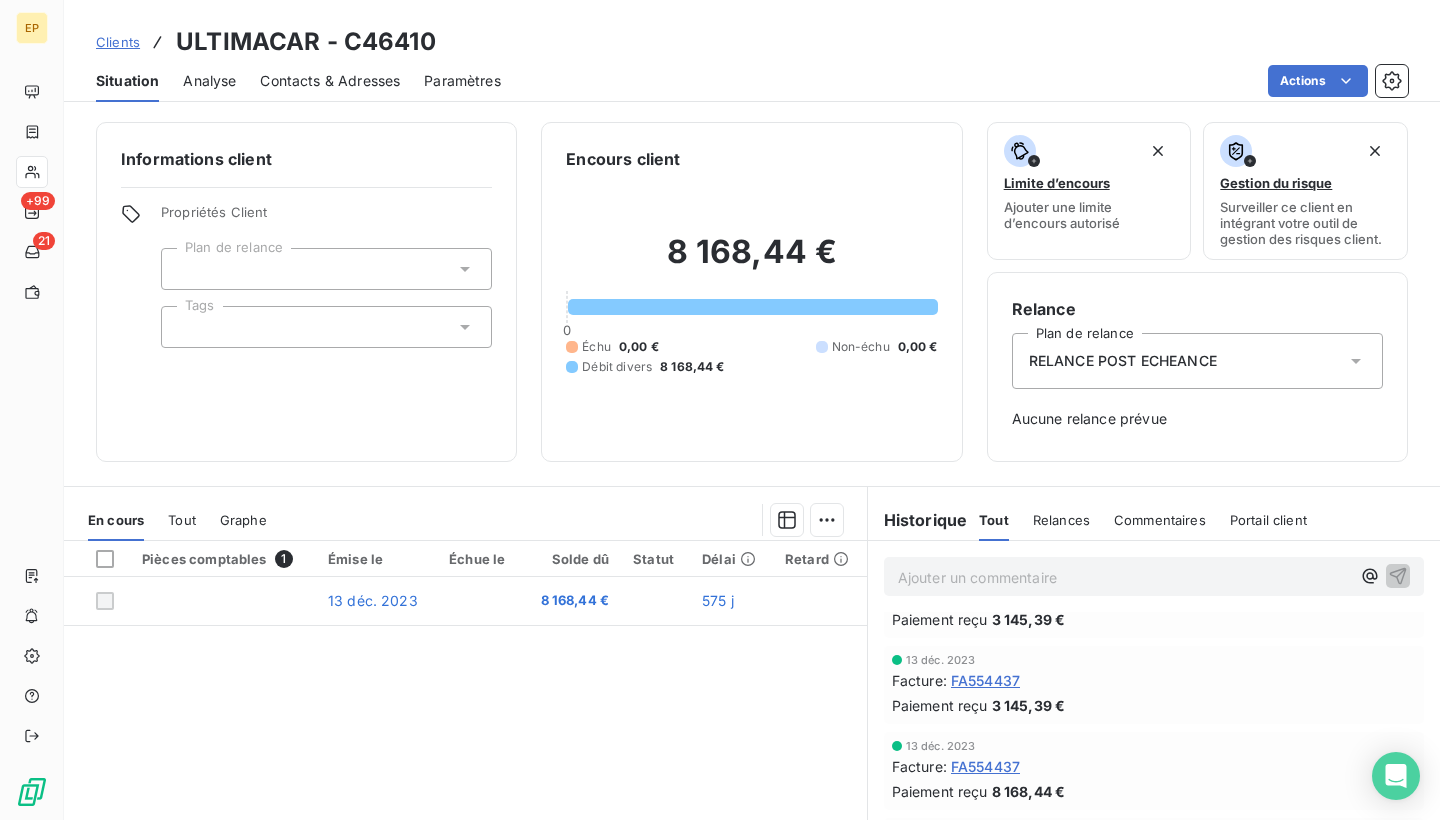 scroll, scrollTop: 353, scrollLeft: 0, axis: vertical 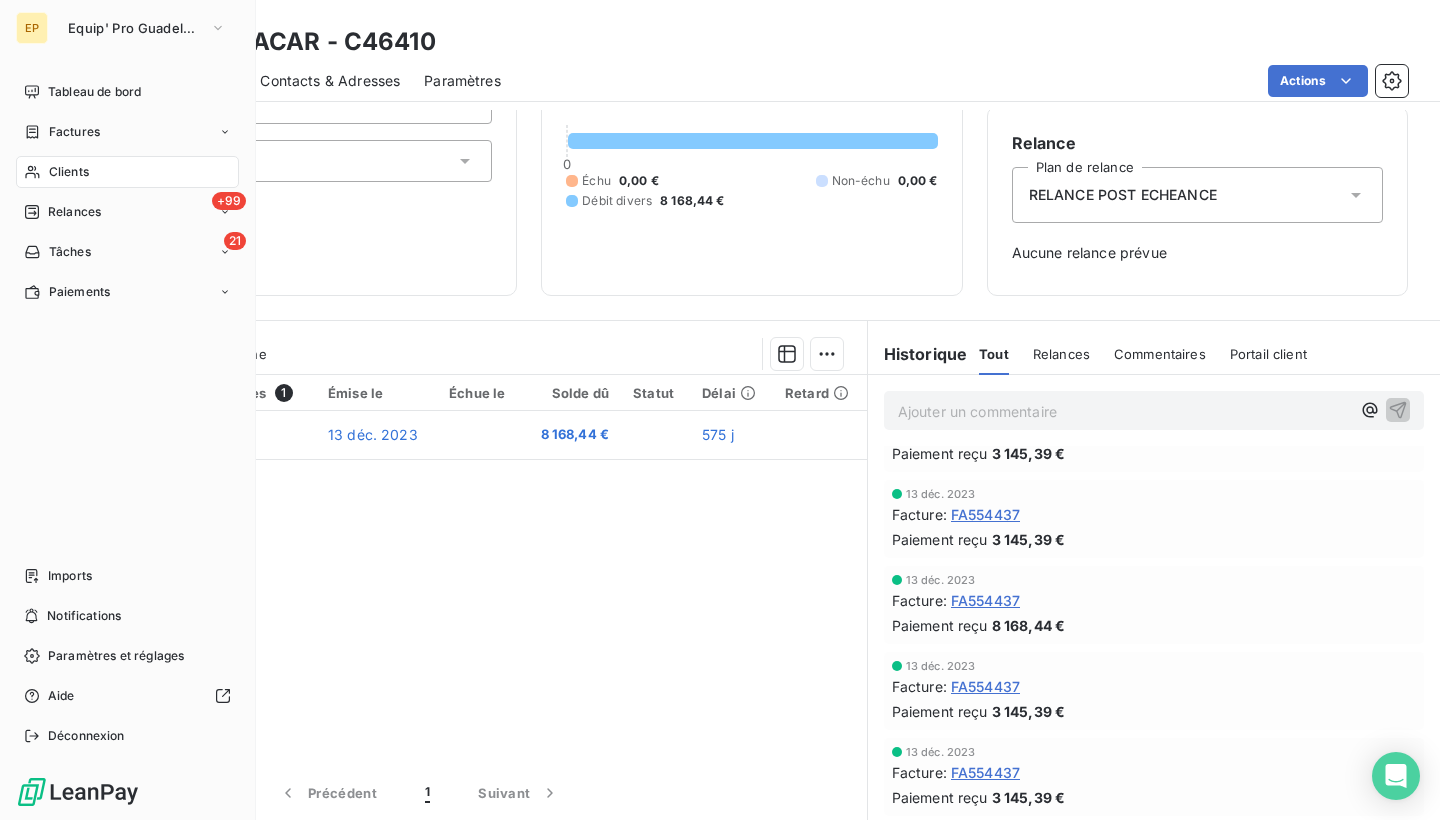 click on "Clients" at bounding box center [127, 172] 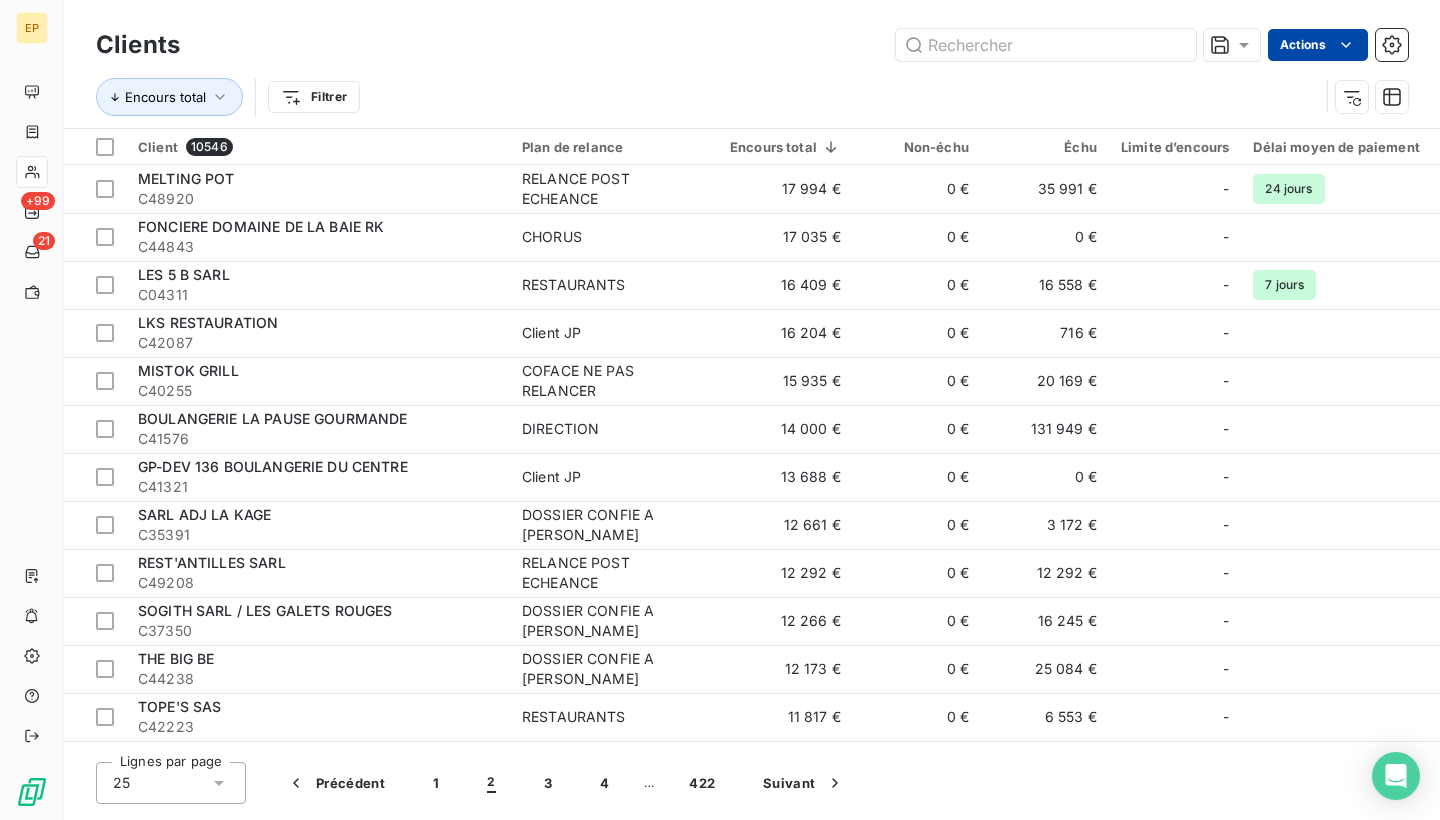 click on "EP +99 21 Clients Actions Encours total Filtrer Client 10546 Plan de relance Encours total Non-échu Échu Limite d’encours Délai moyen de paiement Plan de relance Tags MELTING POT  C48920 RELANCE POST ECHEANCE 17 994 € 0 € 35 991 € - 24 jours - - FONCIERE DOMAINE DE LA BAIE RK C44843 CHORUS 17 035 € 0 € 0 € - - - LES 5 B SARL C04311 RESTAURANTS 16 409 € 0 € 16 558 € - 7 jours - - LKS RESTAURATION C42087 Client JP 16 204 € 0 € 716 € - MAITE 16 Aout MISTOK GRILL C40255 COFACE NE PAS RELANCER 15 935 € 0 € 20 169 € - - - BOULANGERIE LA PAUSE GOURMANDE C41576 DIRECTION 14 000 € 0 € 131 949 € - - Categorie A GP-DEV 136 BOULANGERIE DU CENTRE C41321 Client JP 13 688 € 0 € 0 € - vamp - SARL ADJ LA KAGE C35391 DOSSIER CONFIE A BRIGITTE GBK 12 661 € 0 € 3 172 € - - - REST'ANTILLES SARL C49208 RELANCE POST ECHEANCE 12 292 € 0 € 12 292 € - - - SOGITH SARL / LES GALETS ROUGES C37350 12 266 € 0 € - - -" at bounding box center [720, 410] 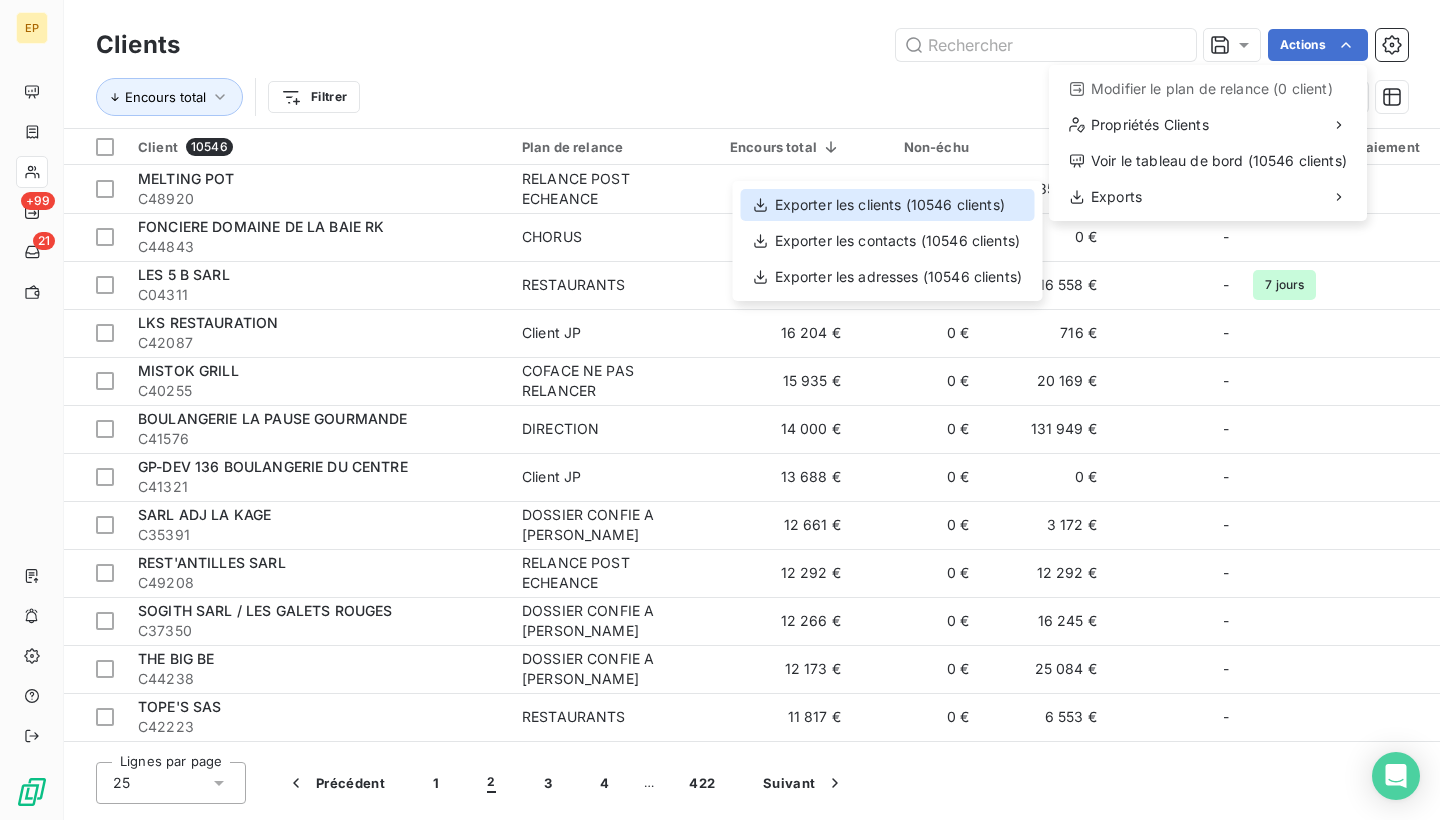 click on "Exporter les clients (10546 clients)" at bounding box center [888, 205] 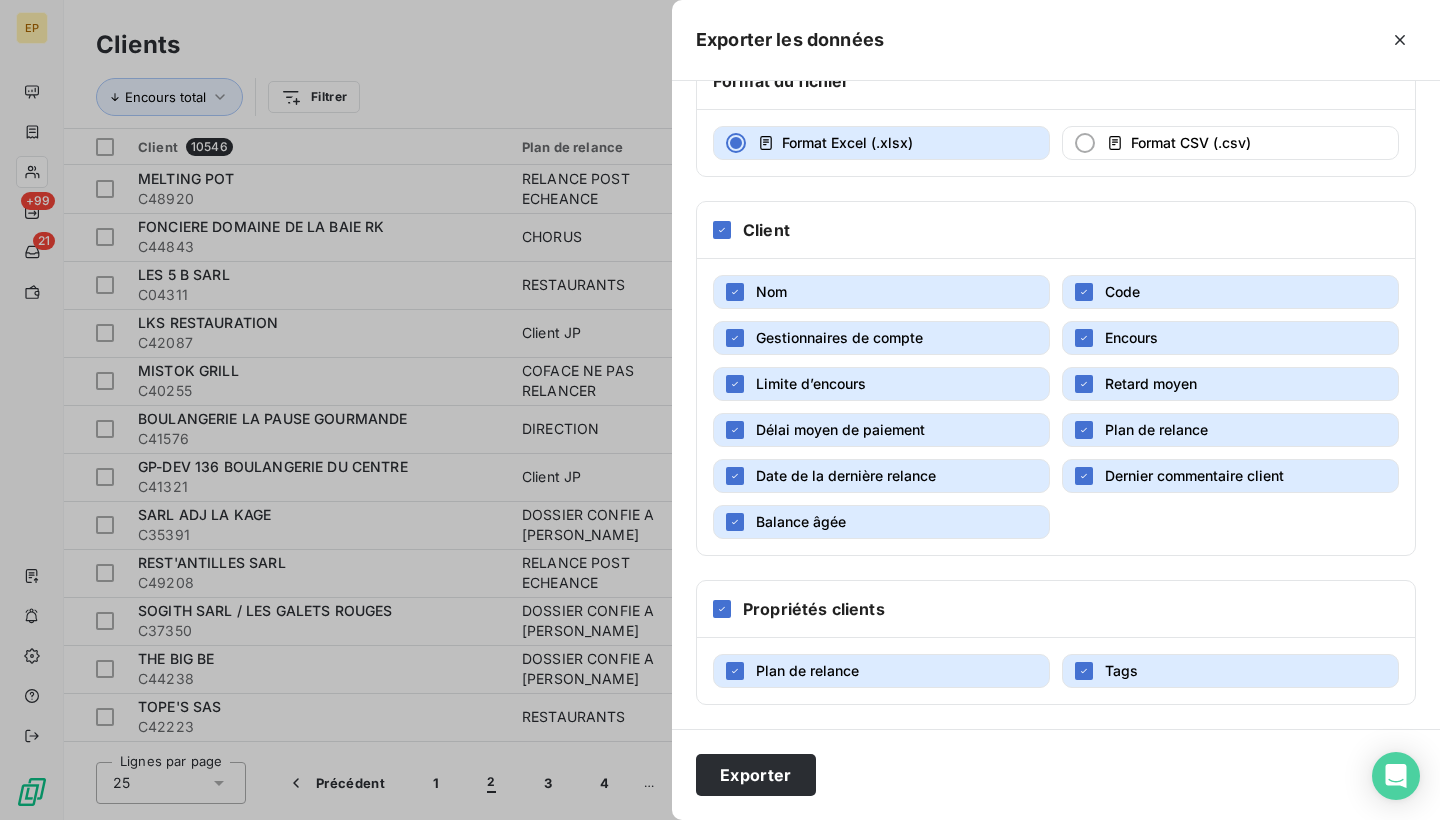 scroll, scrollTop: 129, scrollLeft: 0, axis: vertical 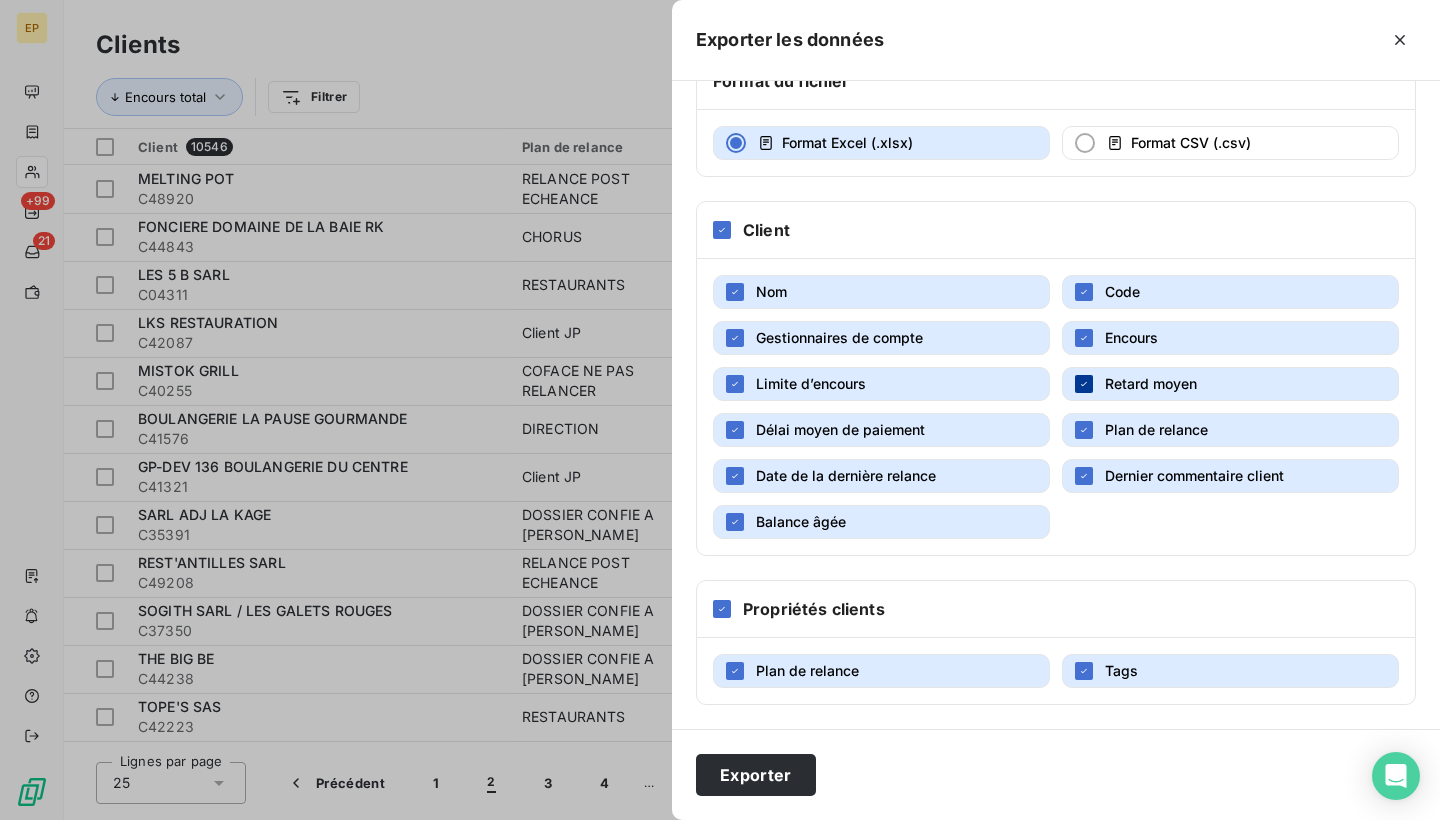 click 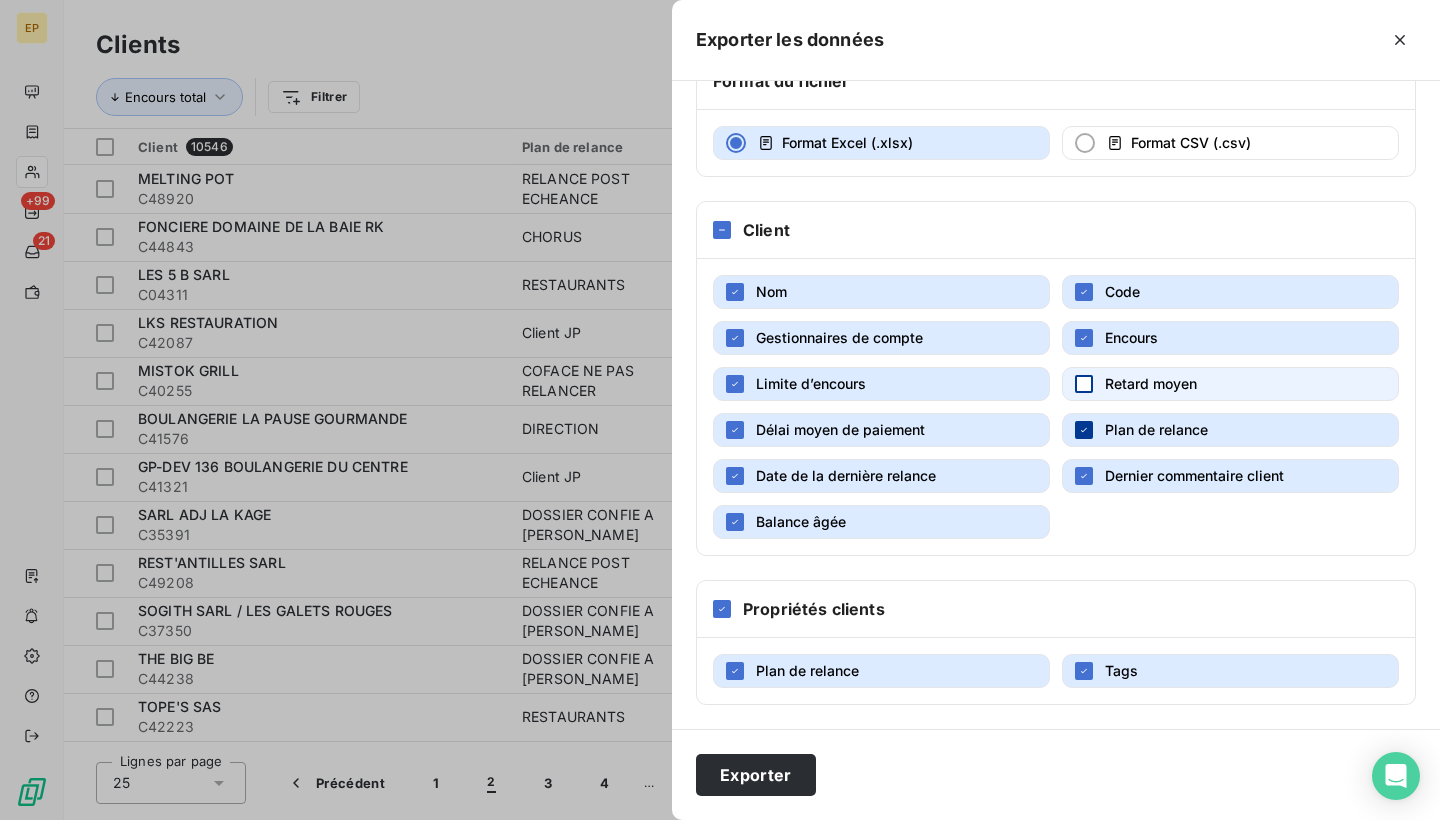 click 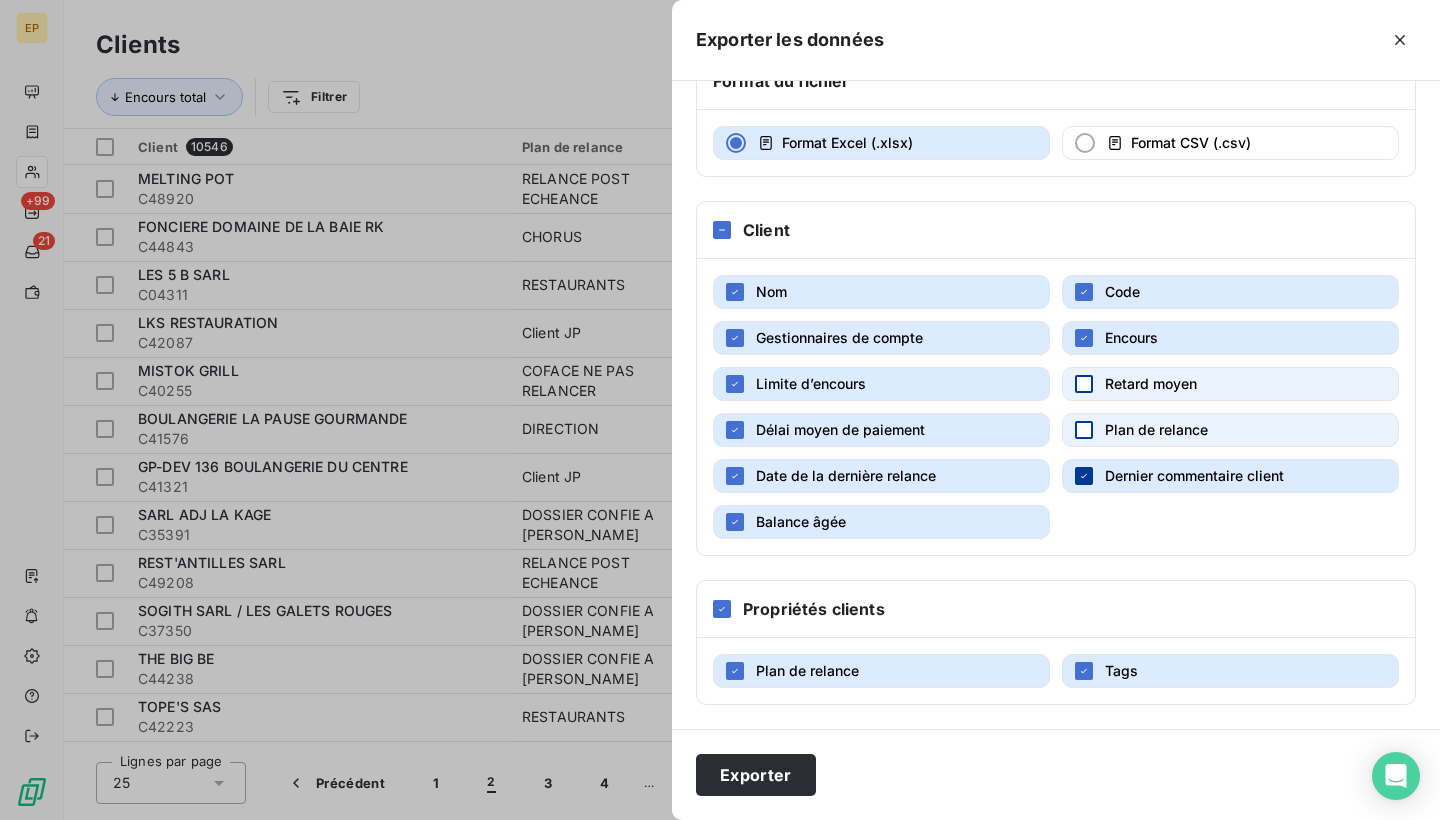 click 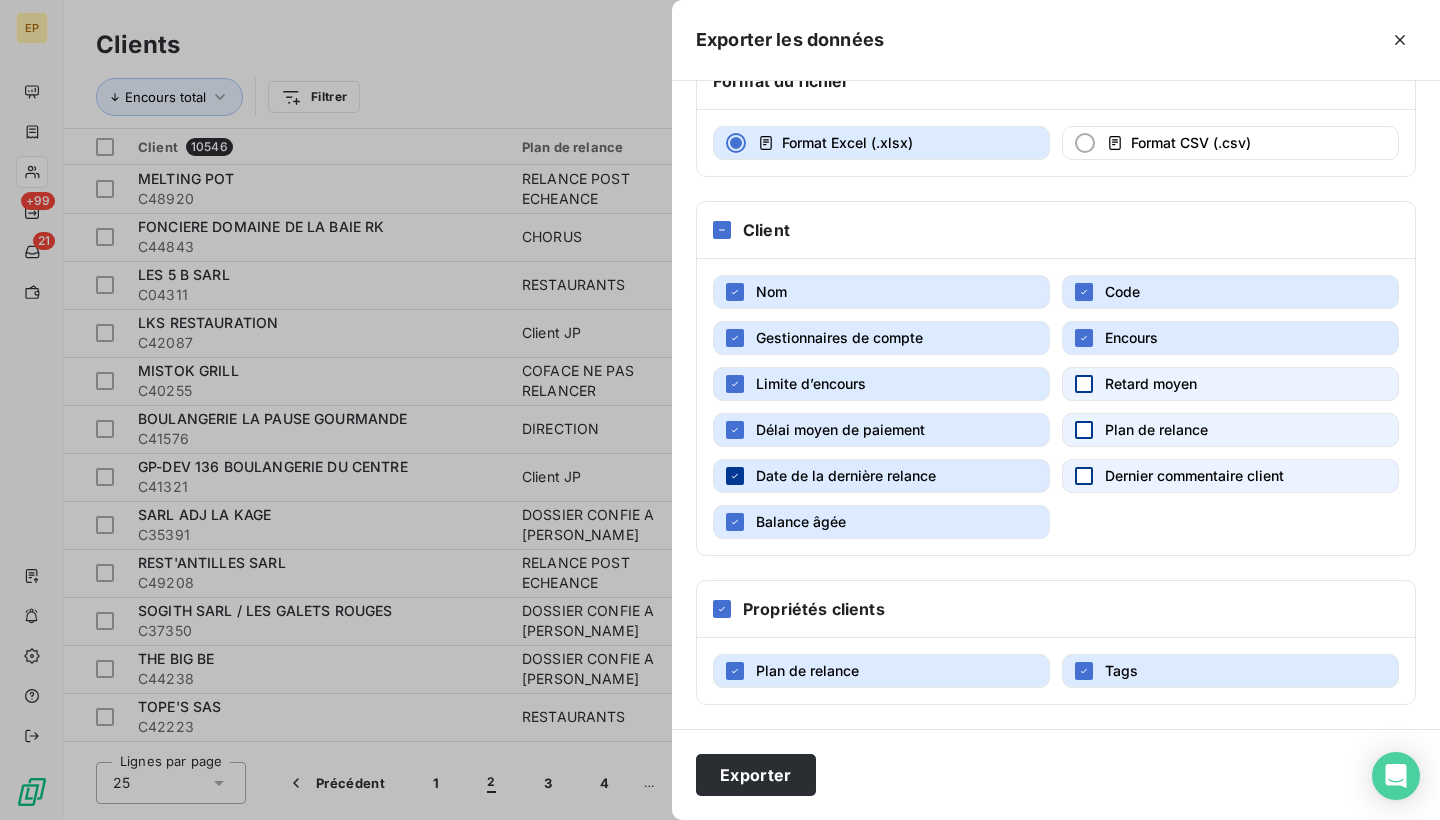click 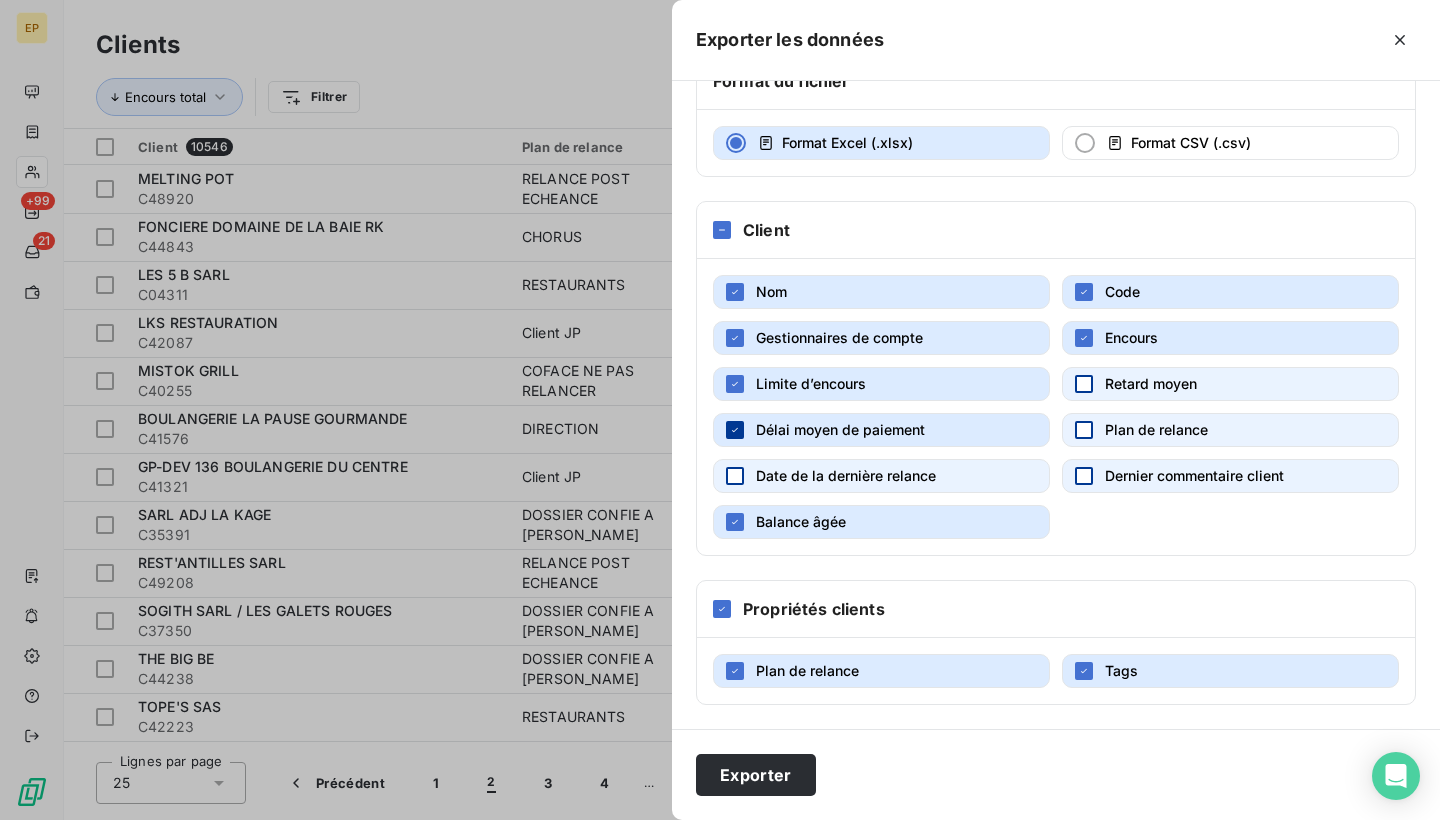click 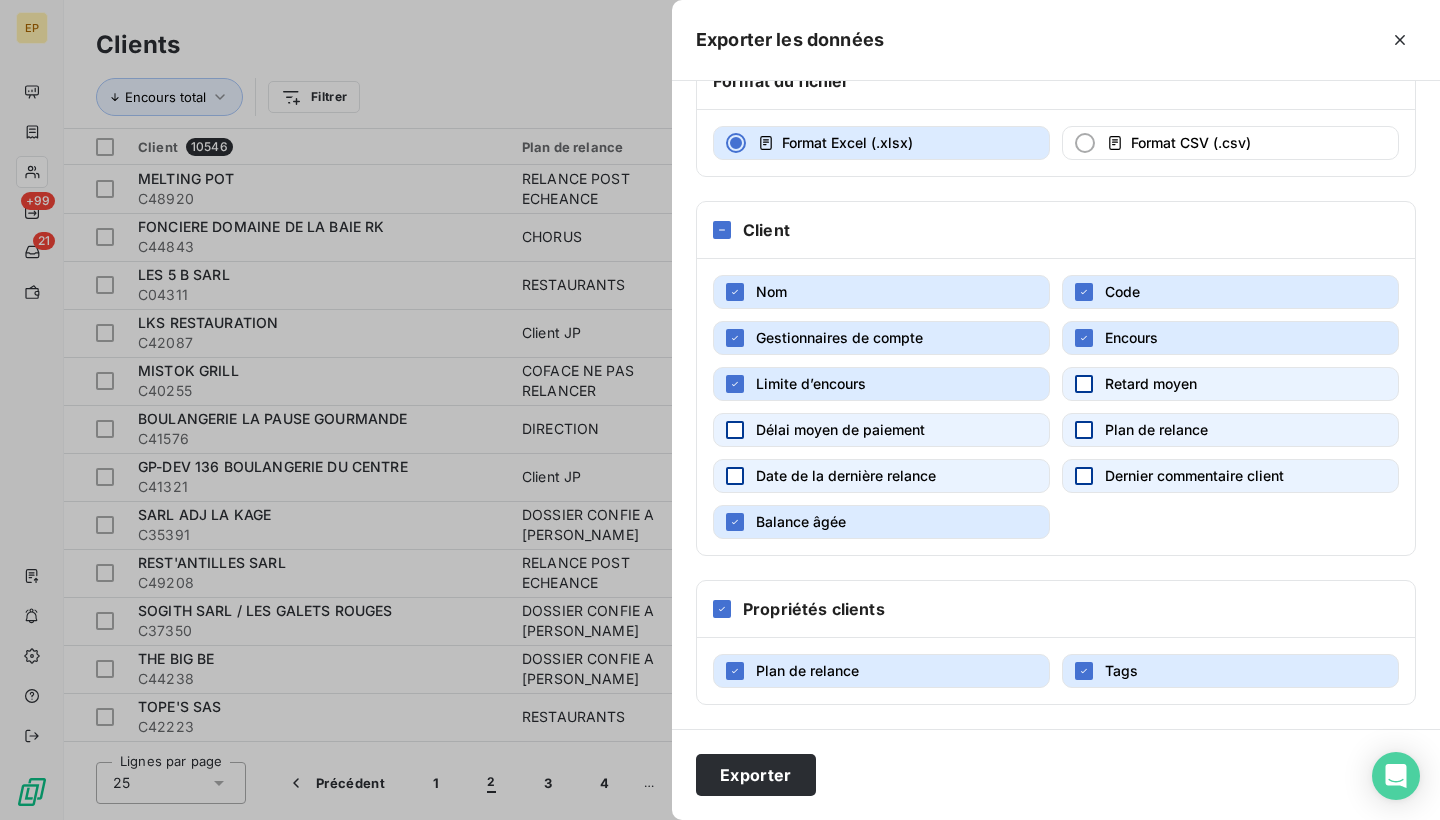 scroll, scrollTop: 129, scrollLeft: 0, axis: vertical 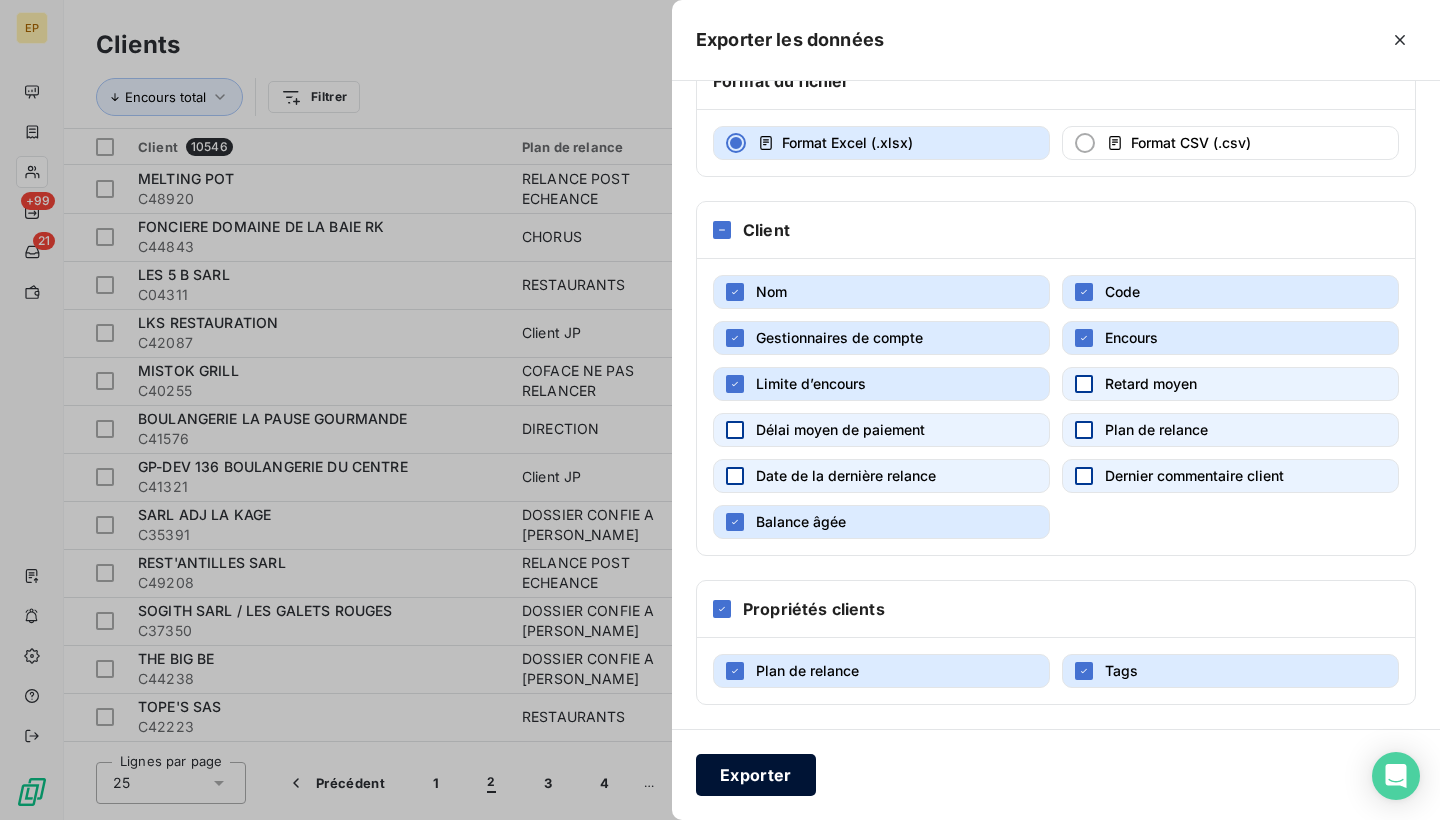 click on "Exporter" at bounding box center (756, 775) 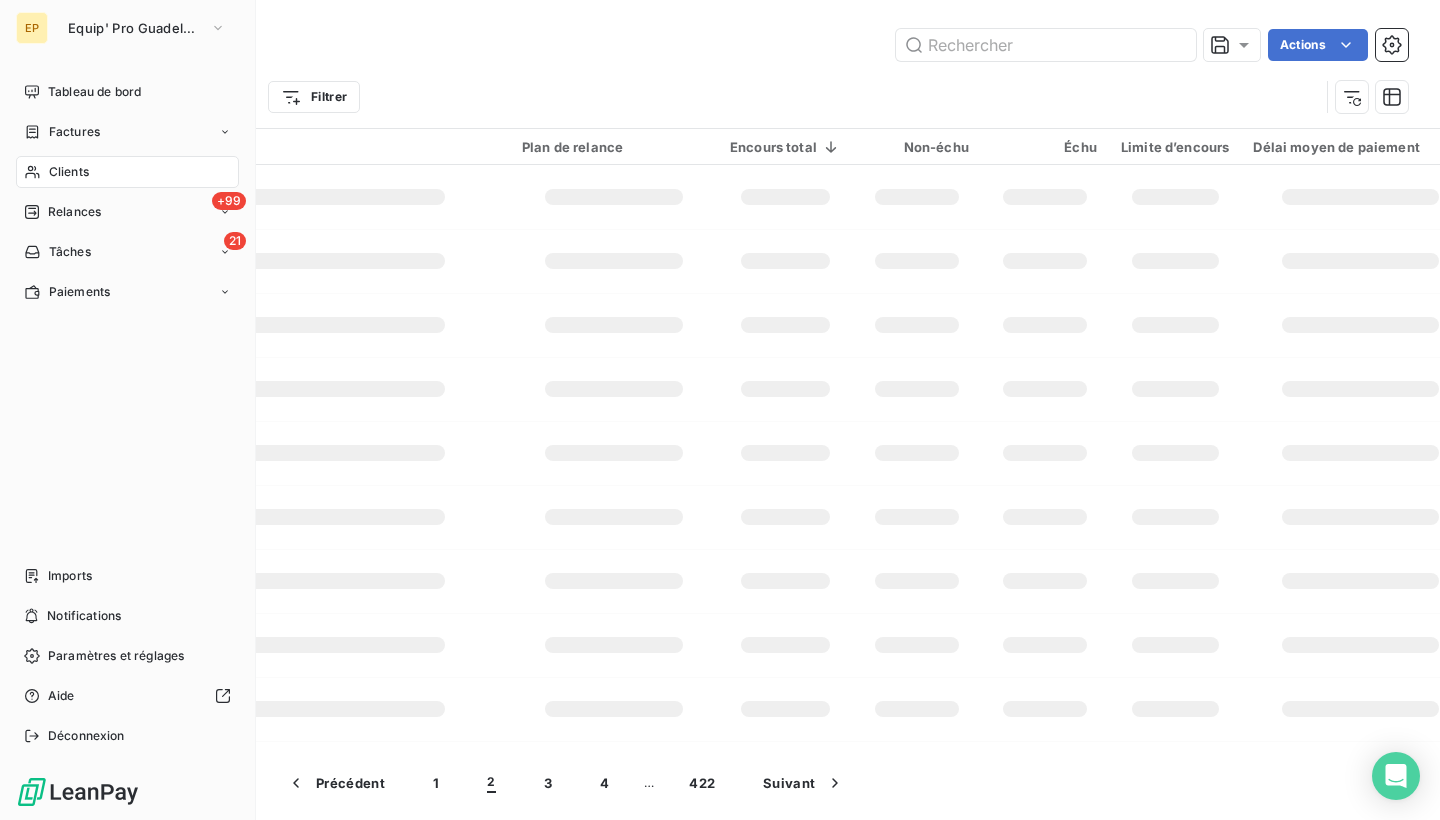 click on "EP" at bounding box center (32, 28) 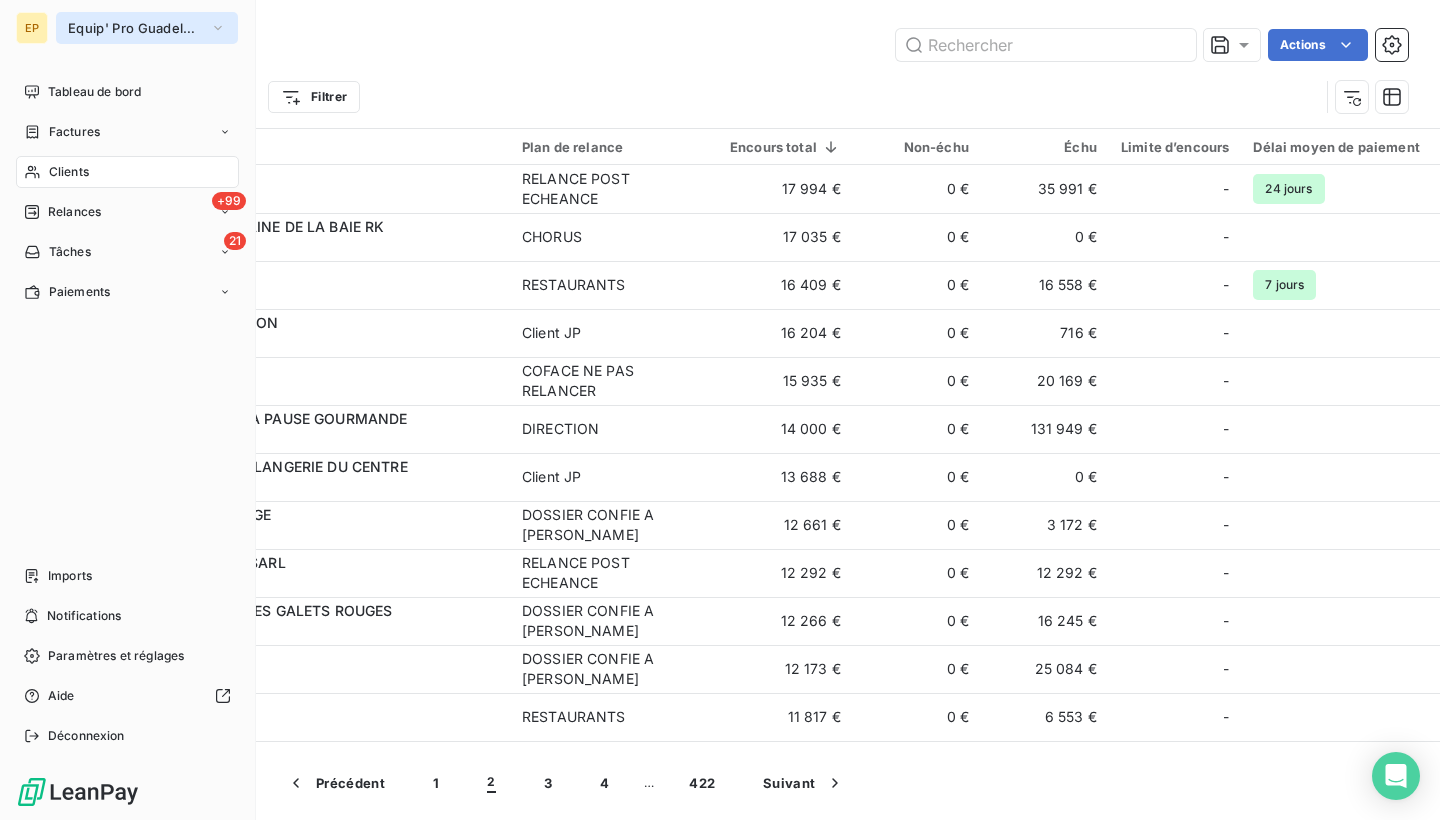 click on "Equip' Pro Guadeloupe" at bounding box center (135, 28) 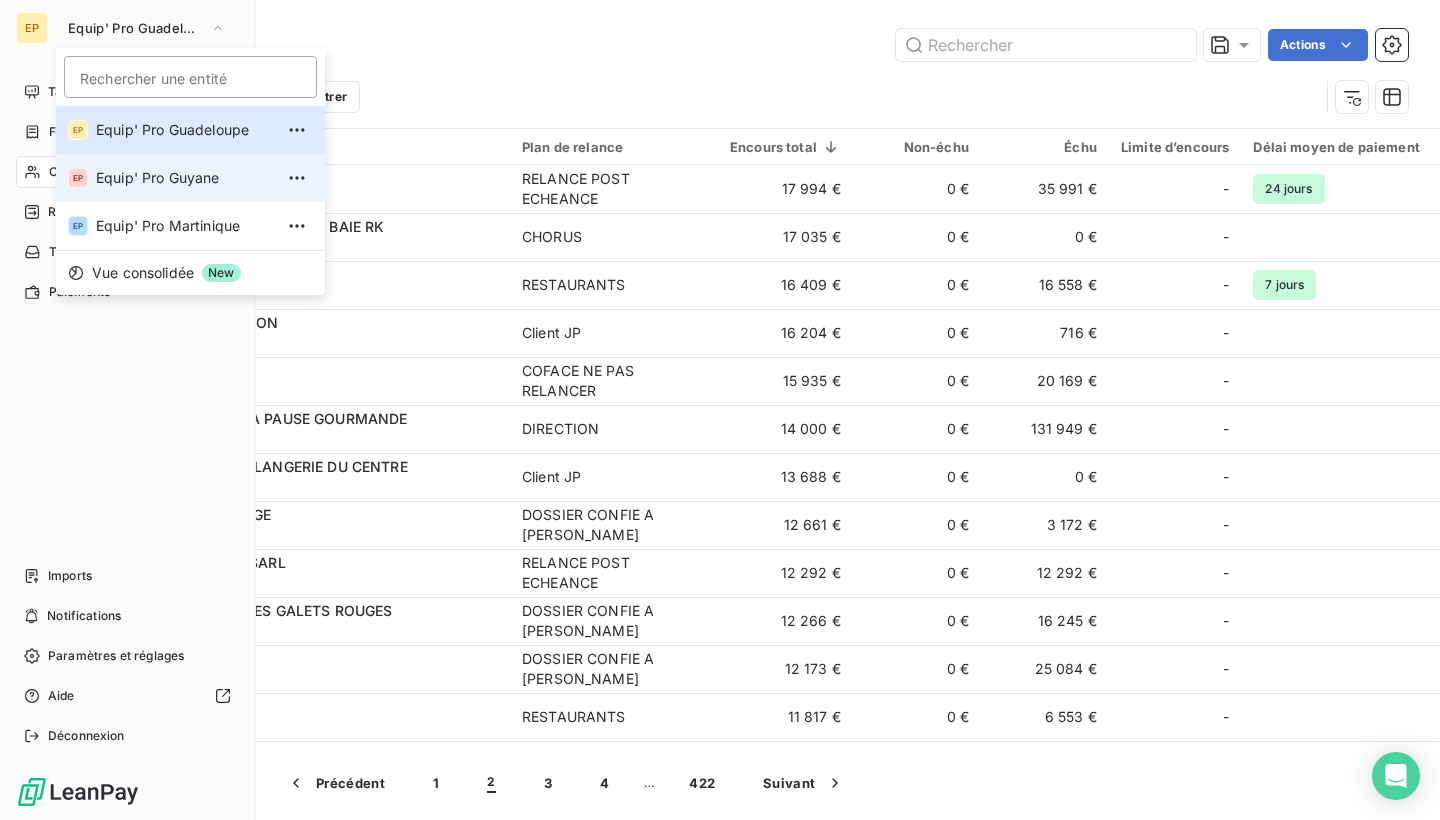 click on "Equip' Pro Guyane" at bounding box center (184, 178) 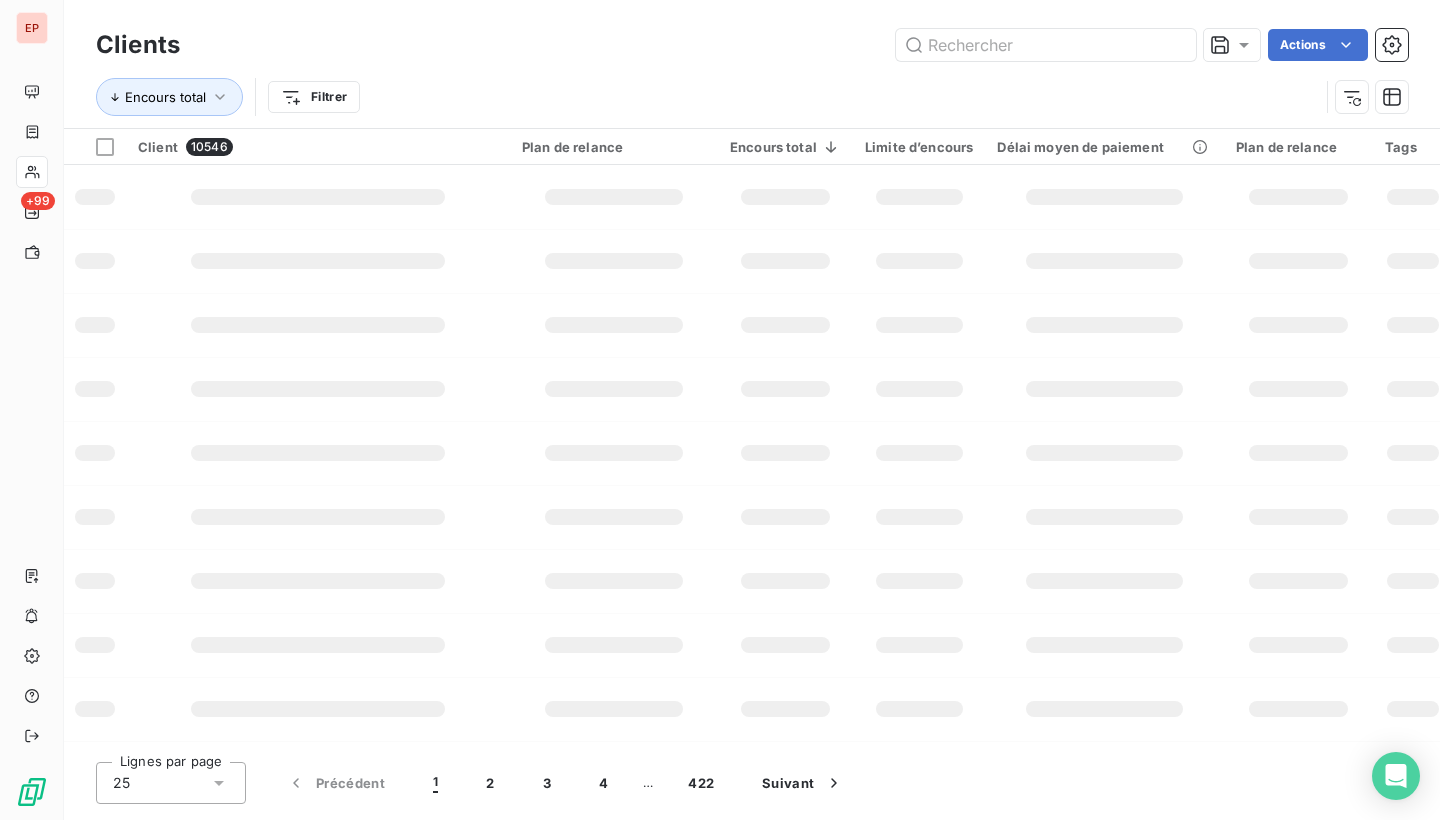 type on "cale" 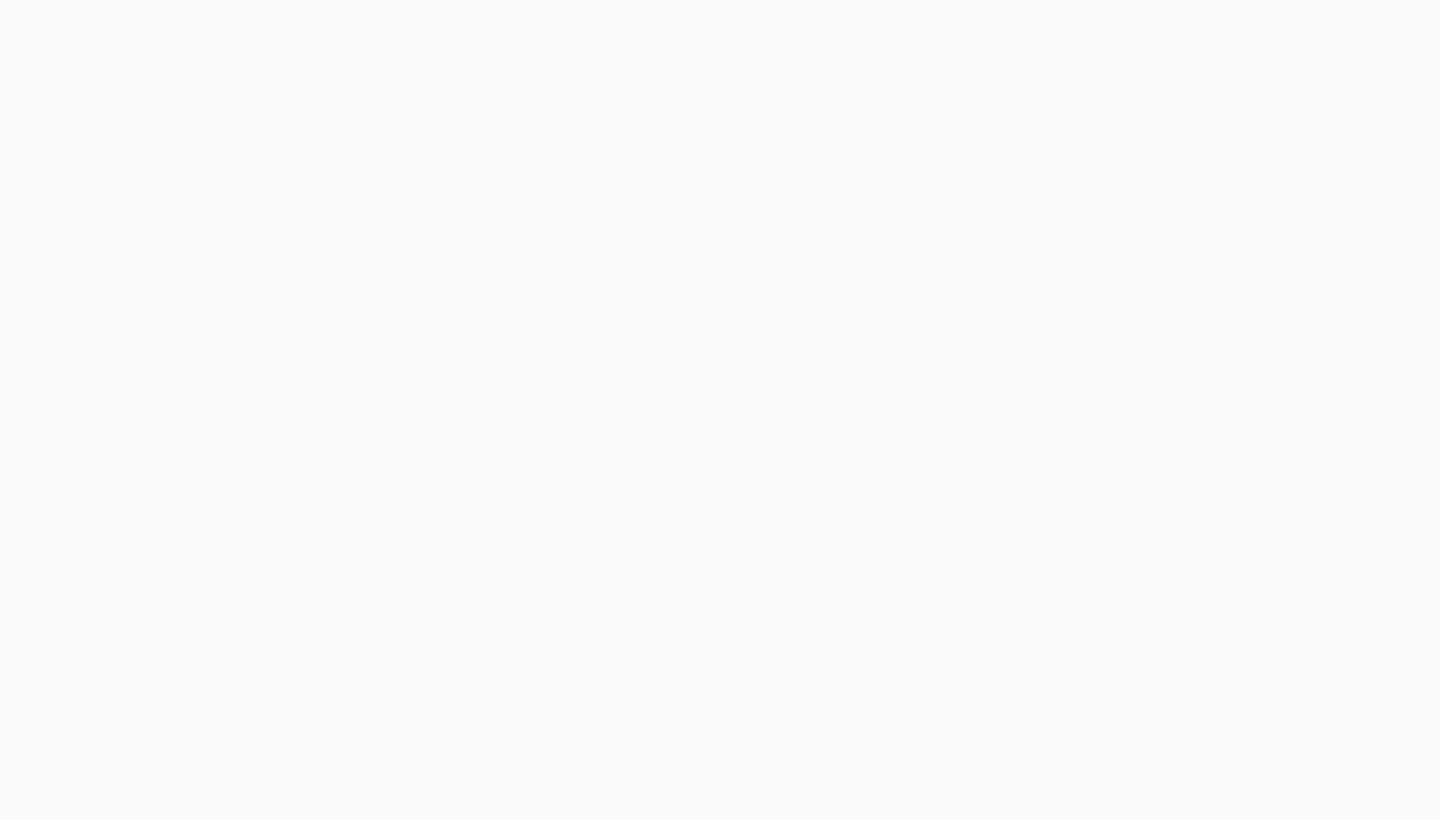 scroll, scrollTop: 0, scrollLeft: 0, axis: both 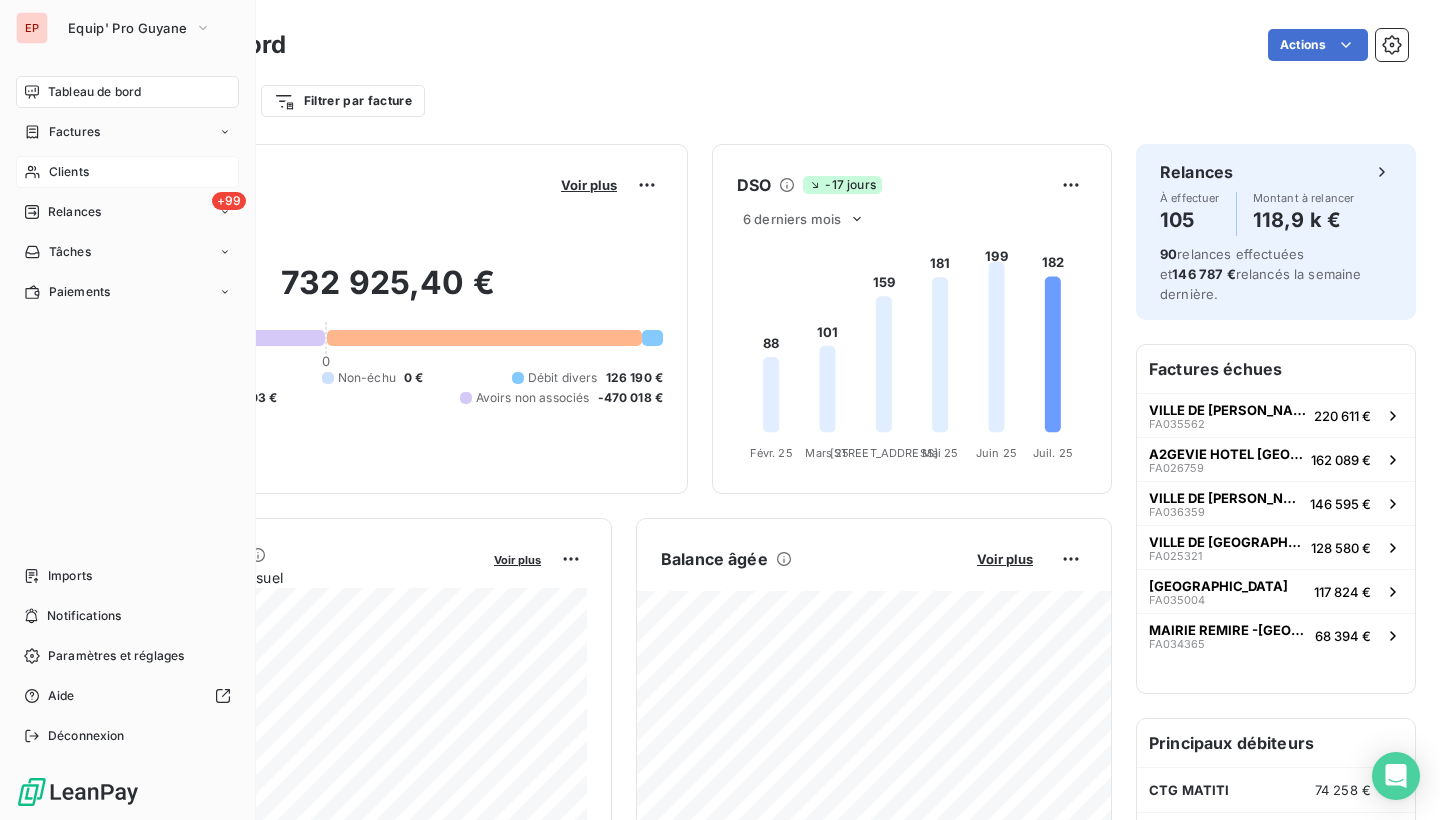 click on "Clients" at bounding box center (127, 172) 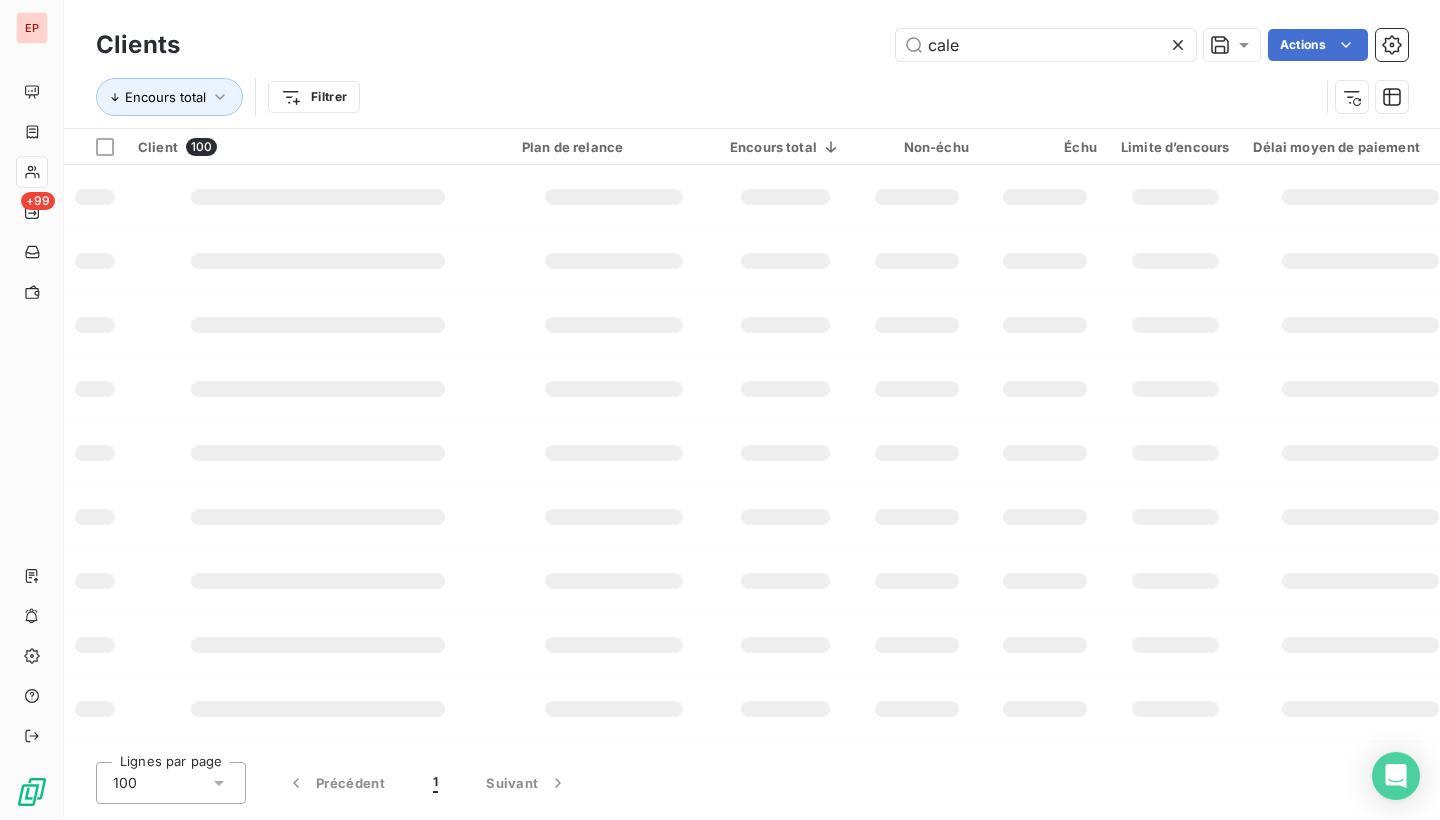 type 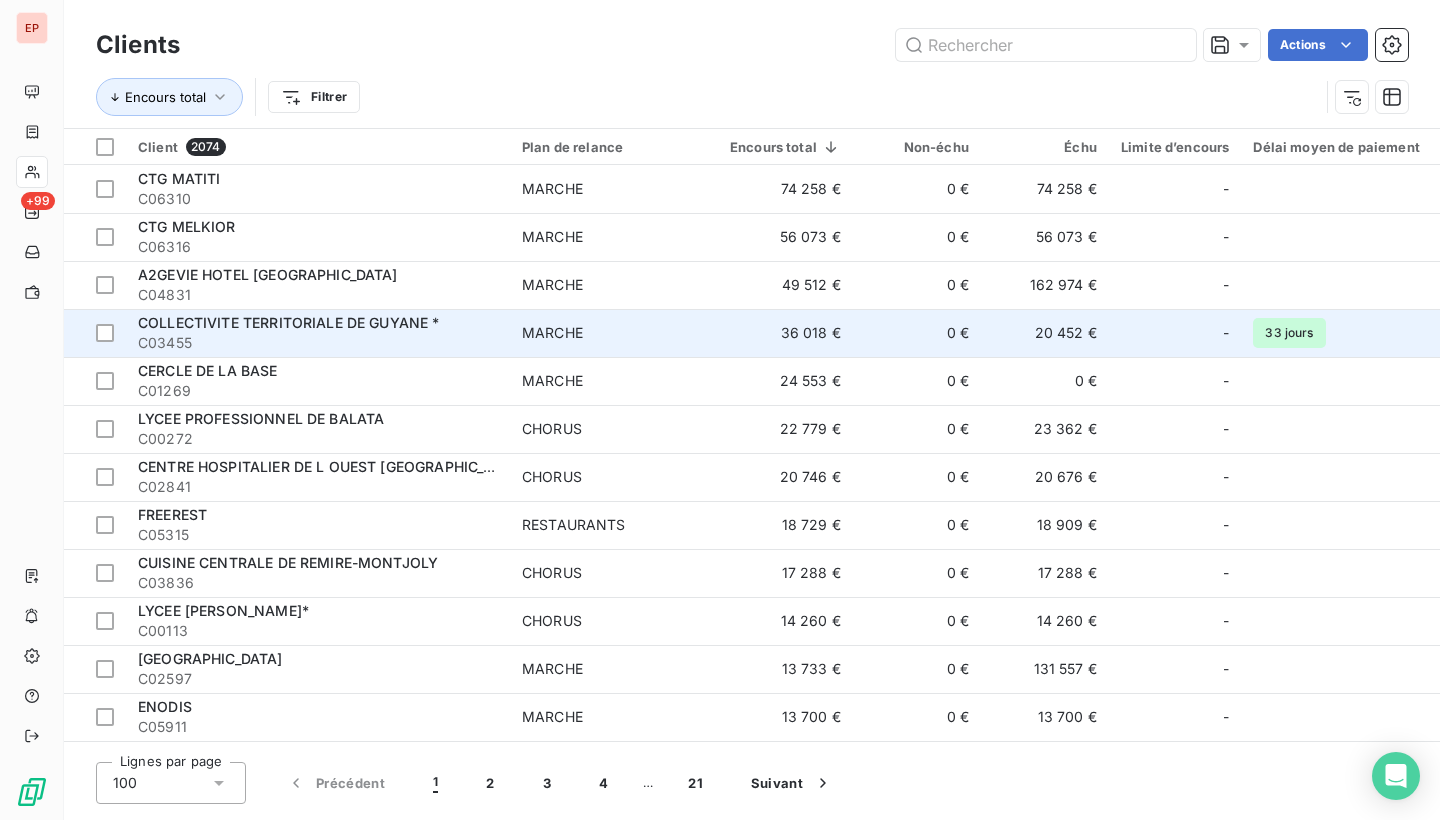 scroll, scrollTop: 0, scrollLeft: 0, axis: both 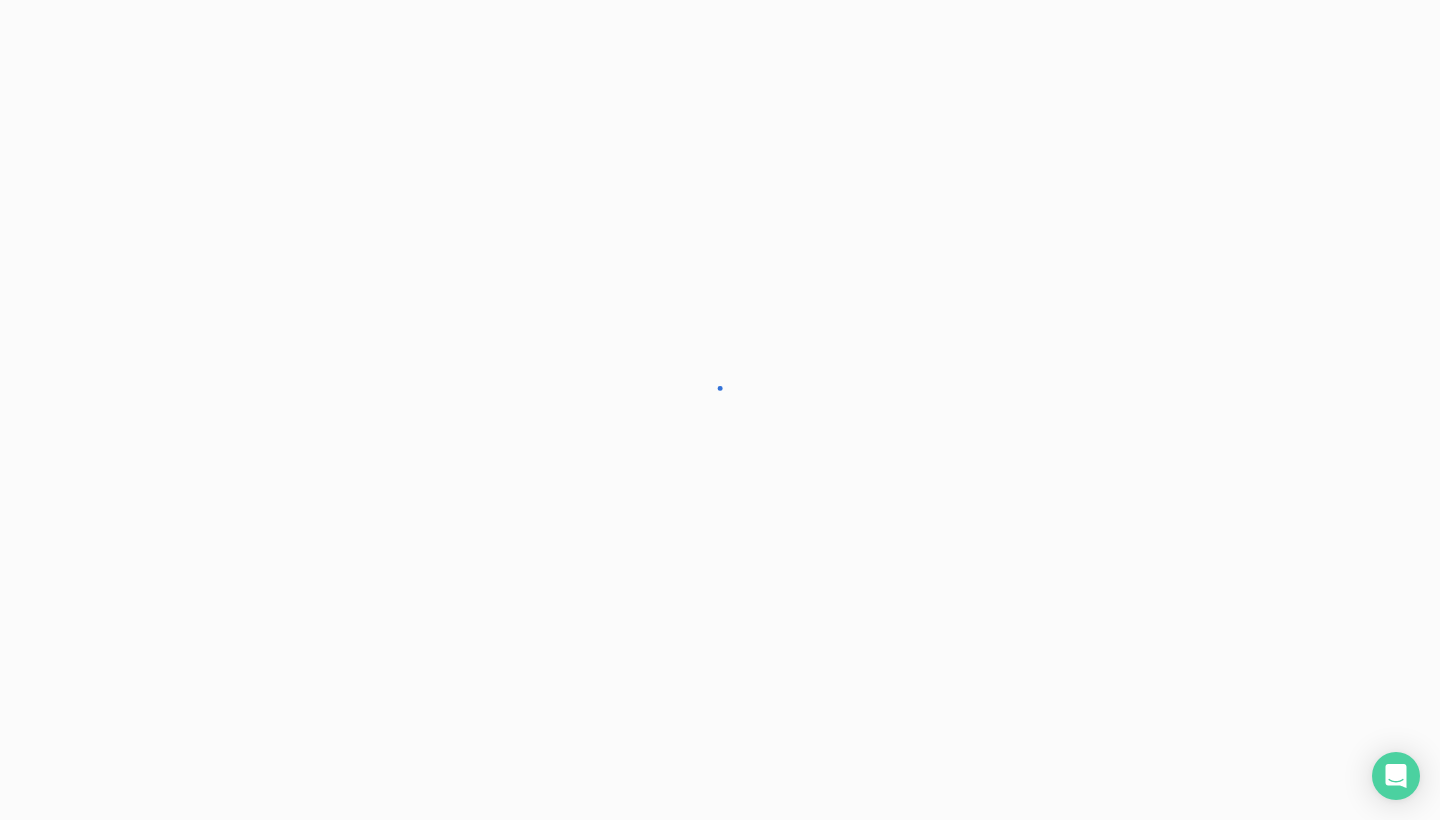 click at bounding box center [720, 410] 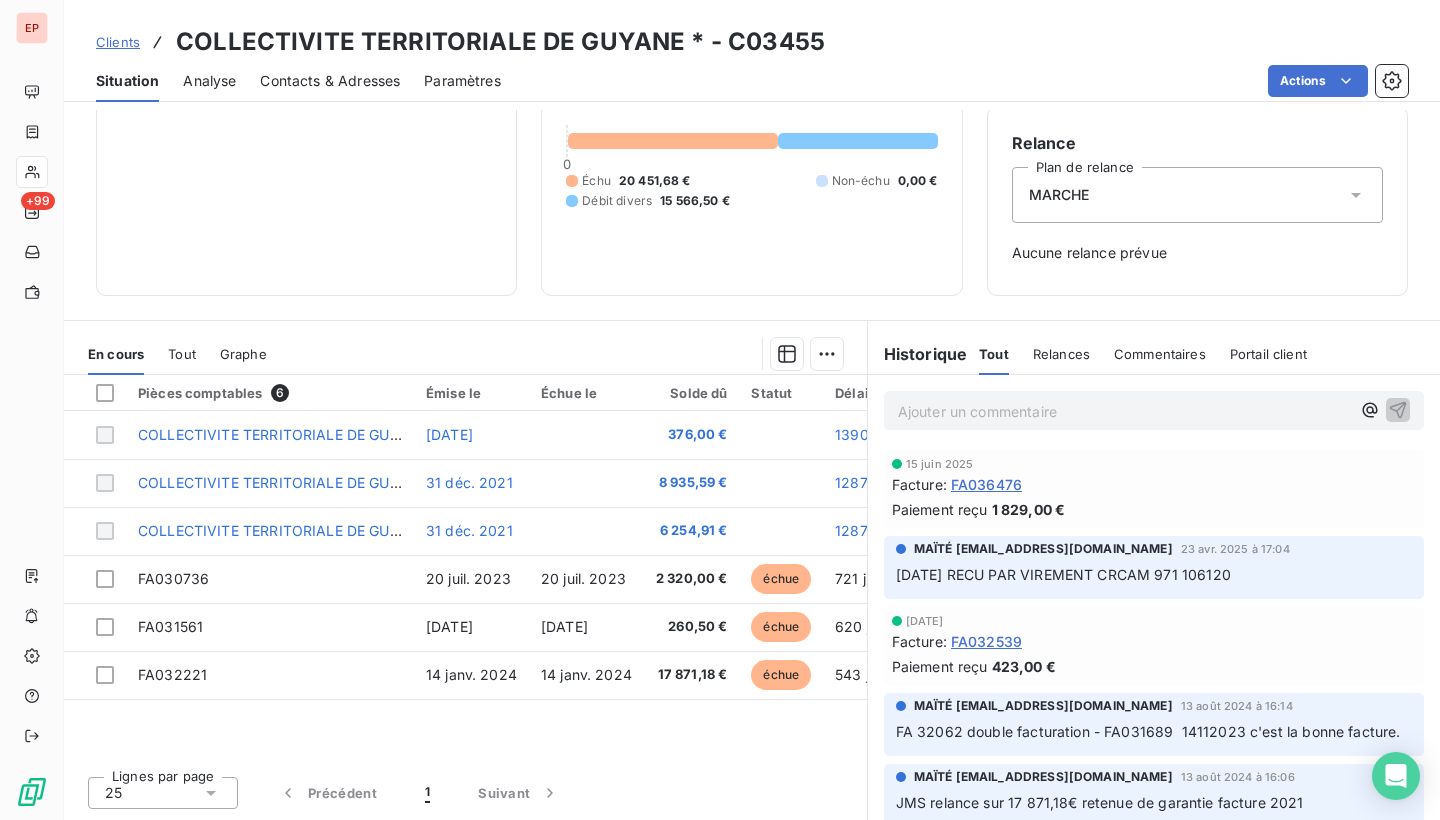 scroll, scrollTop: 166, scrollLeft: 0, axis: vertical 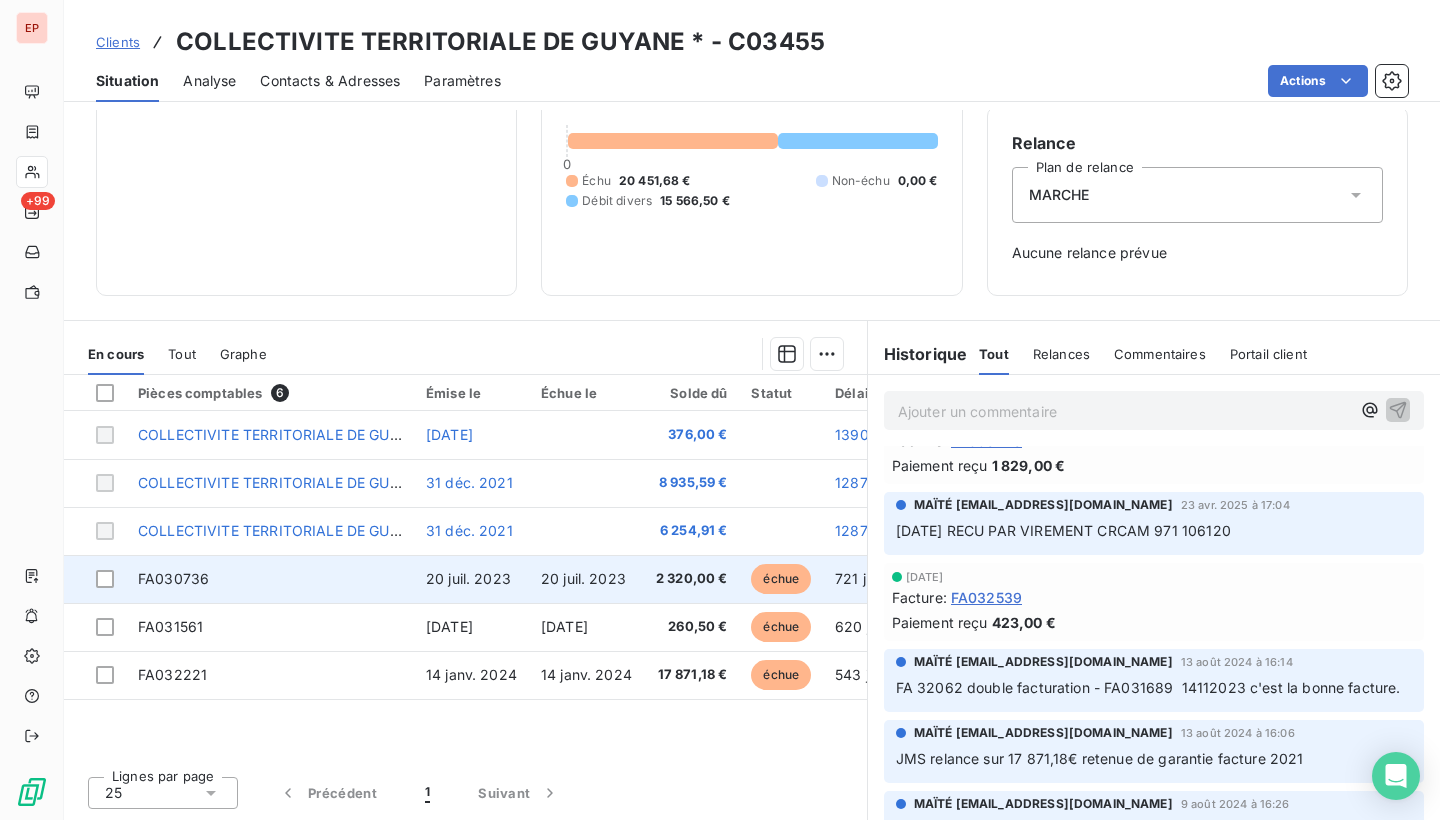 click on "FA030736" at bounding box center (173, 578) 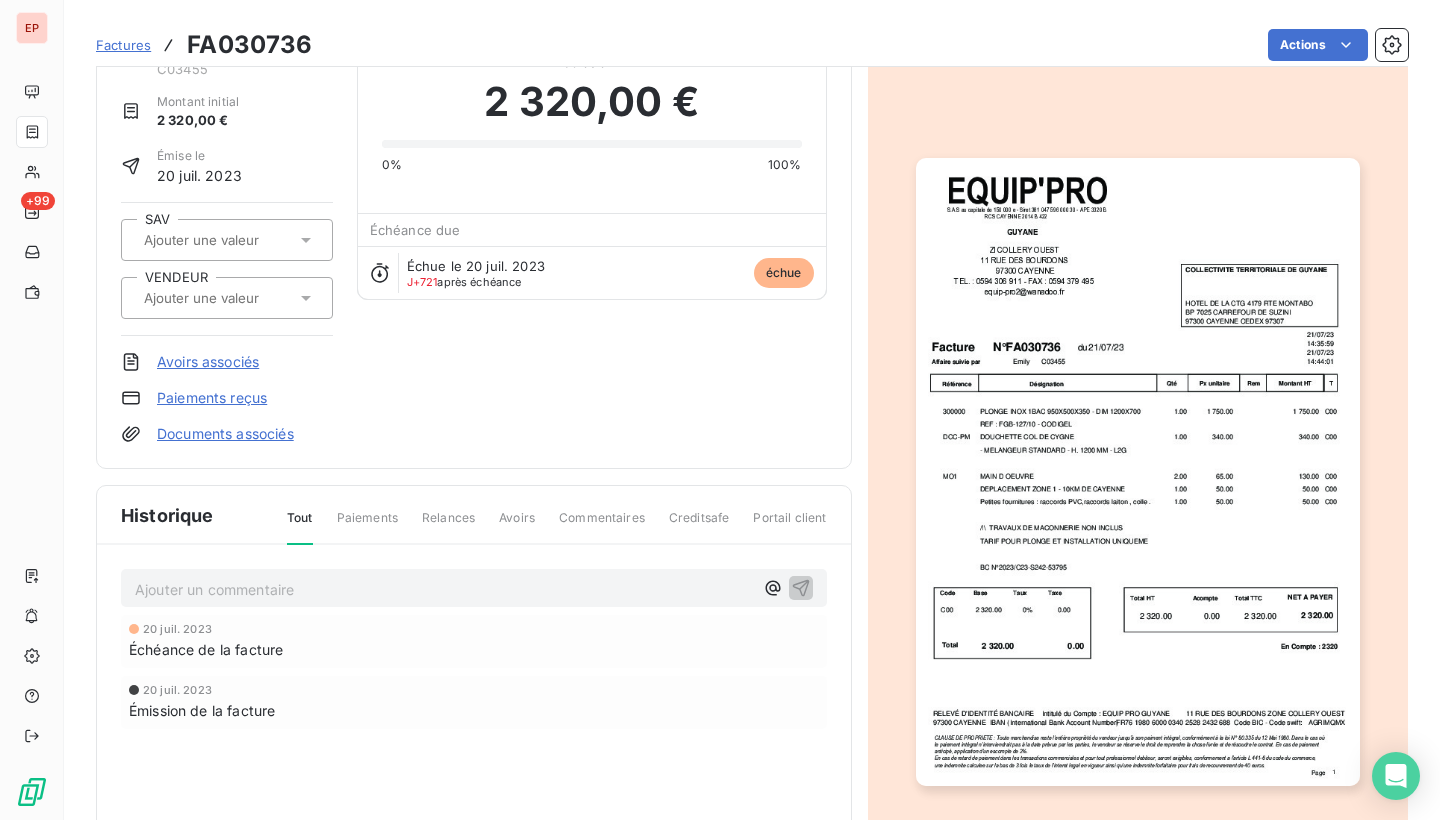 scroll, scrollTop: 68, scrollLeft: 0, axis: vertical 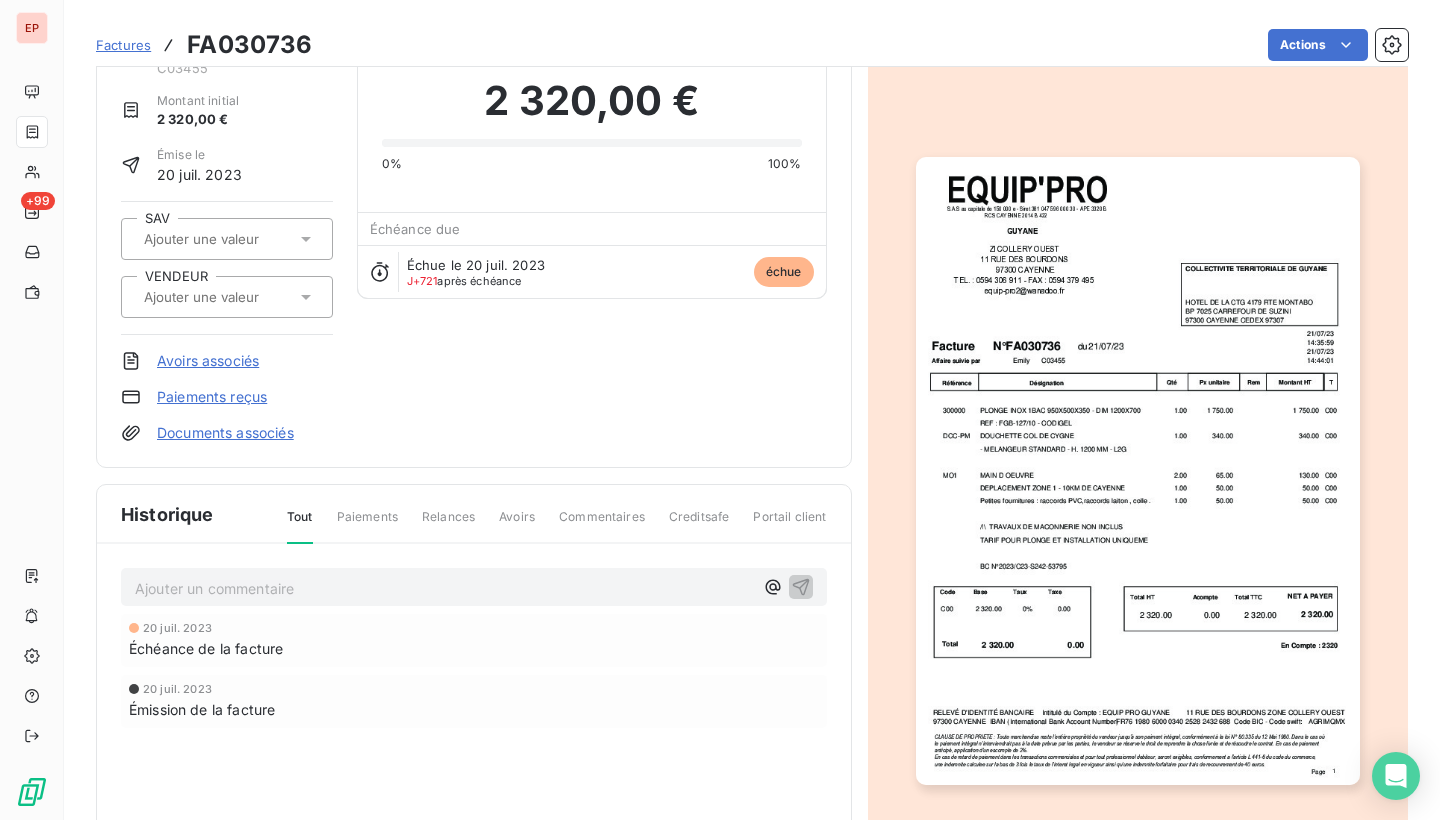 click at bounding box center [1138, 471] 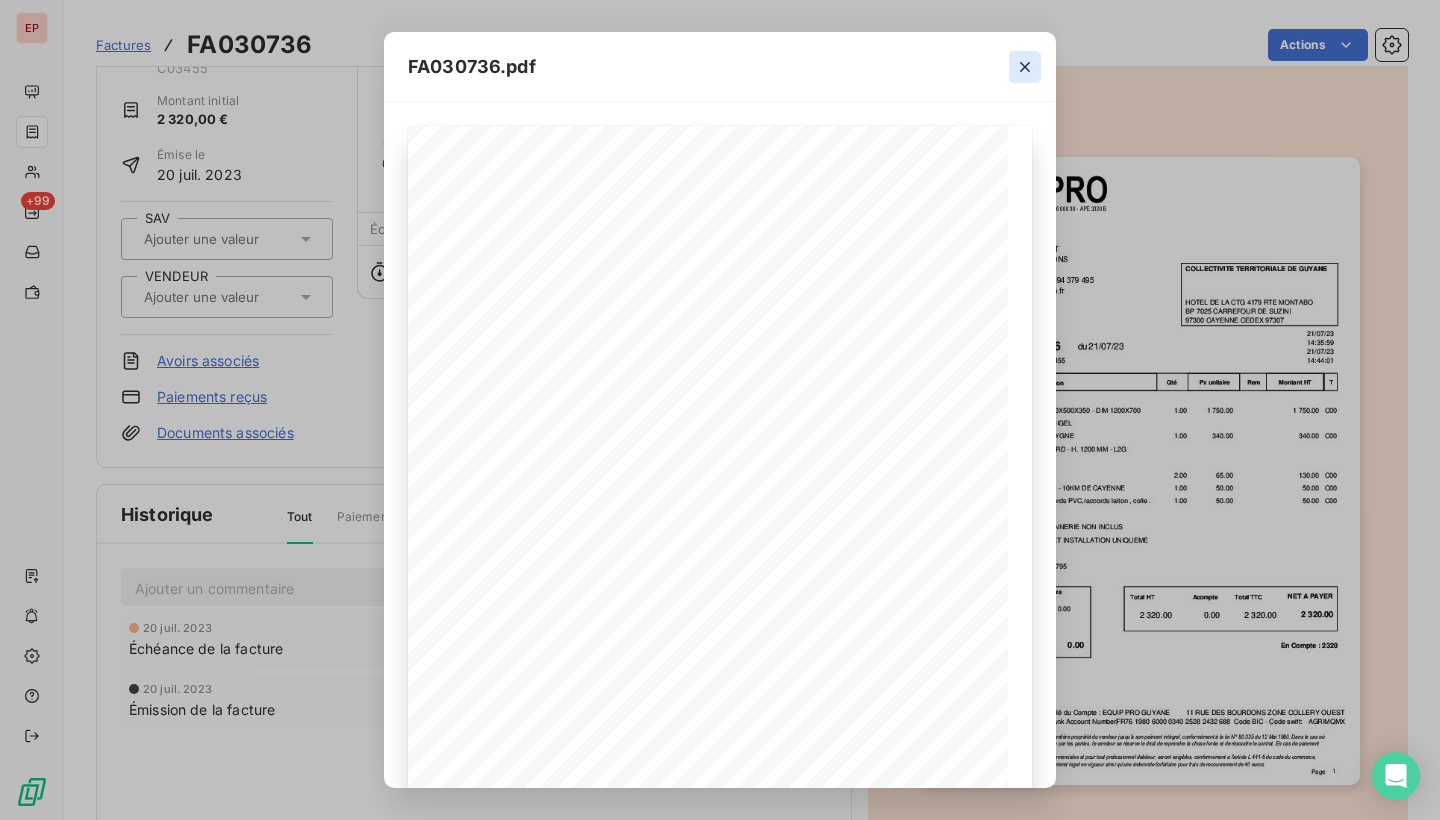 click 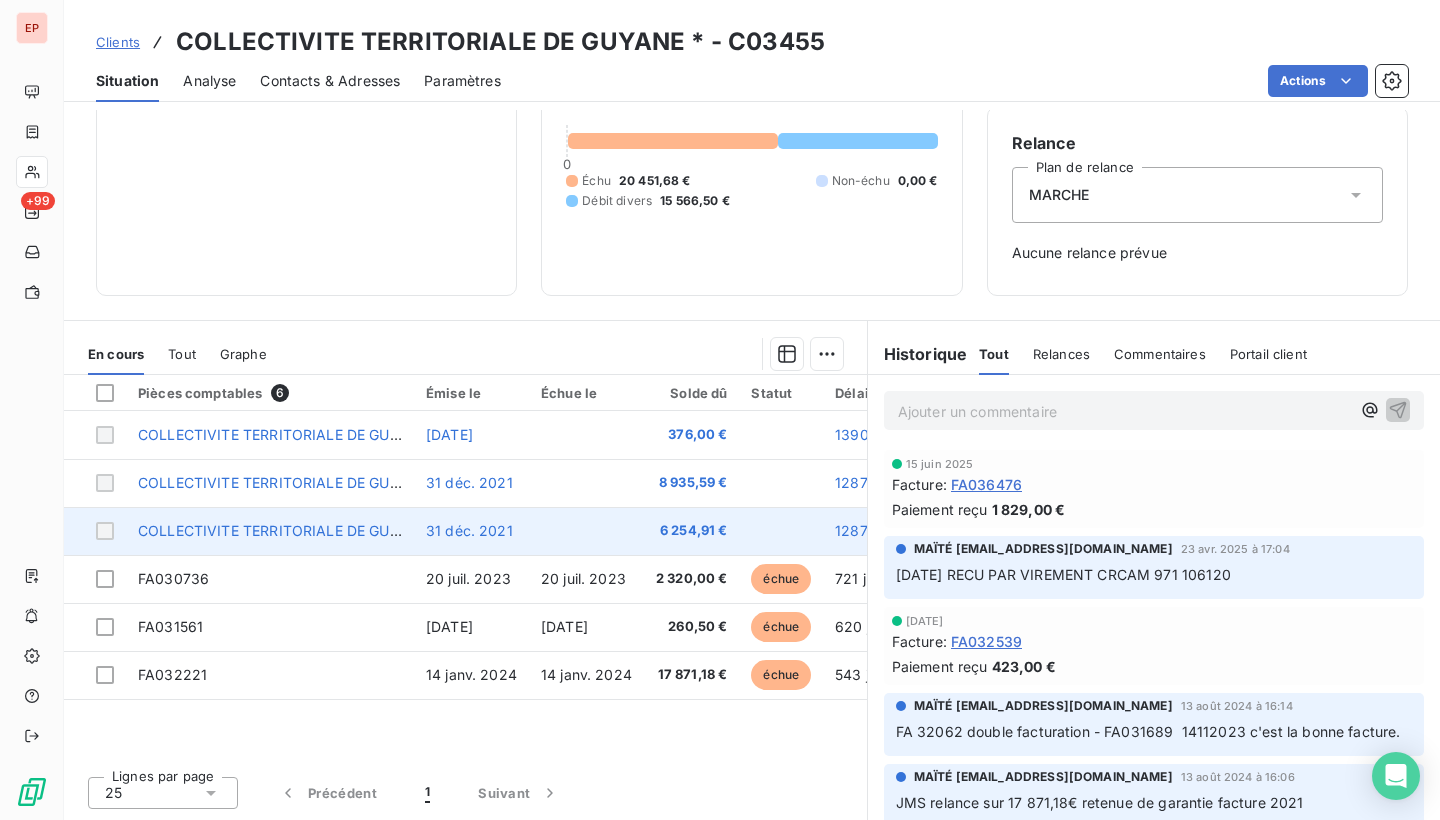 scroll, scrollTop: 166, scrollLeft: 0, axis: vertical 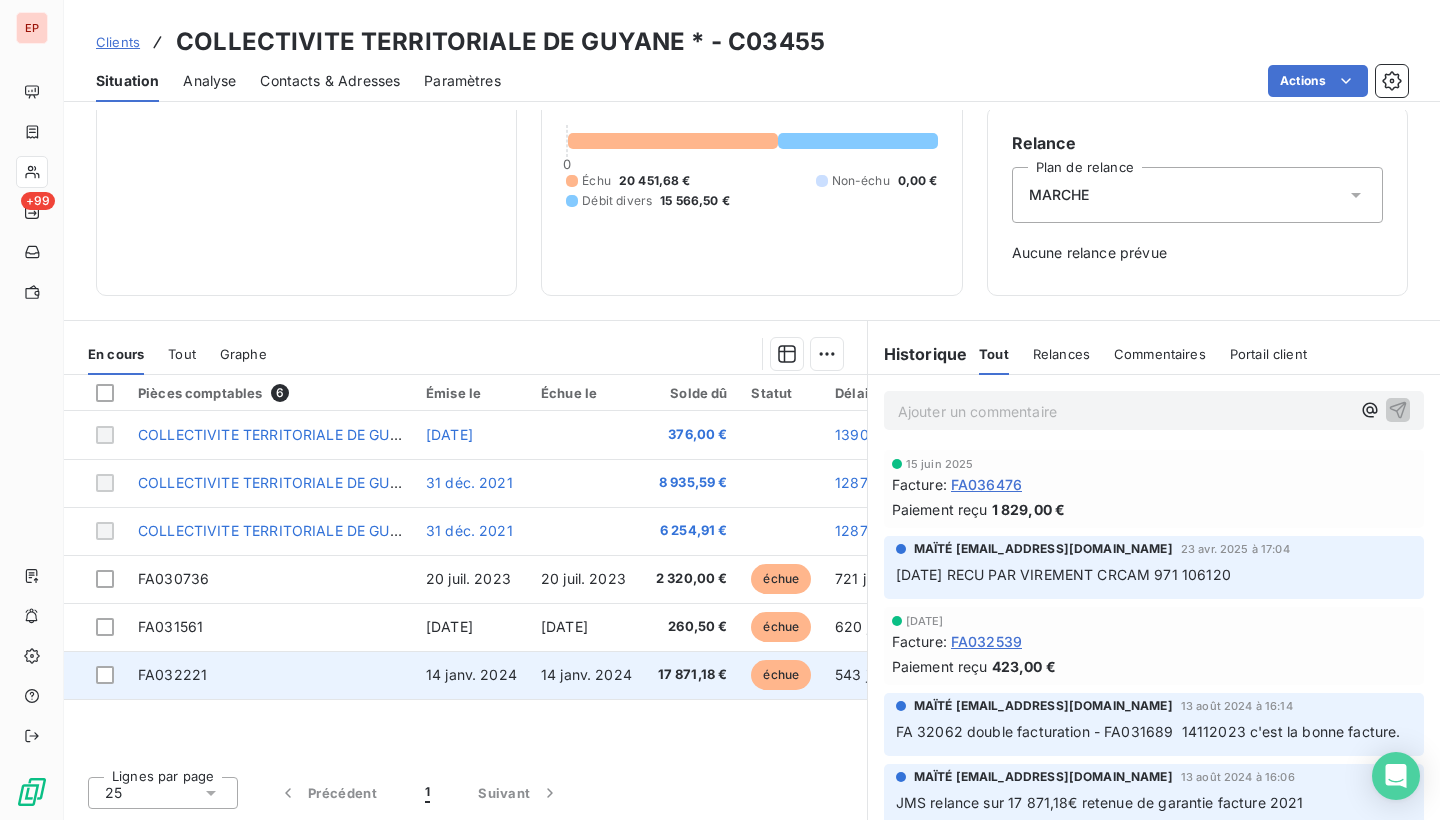 click on "FA032221" at bounding box center [172, 674] 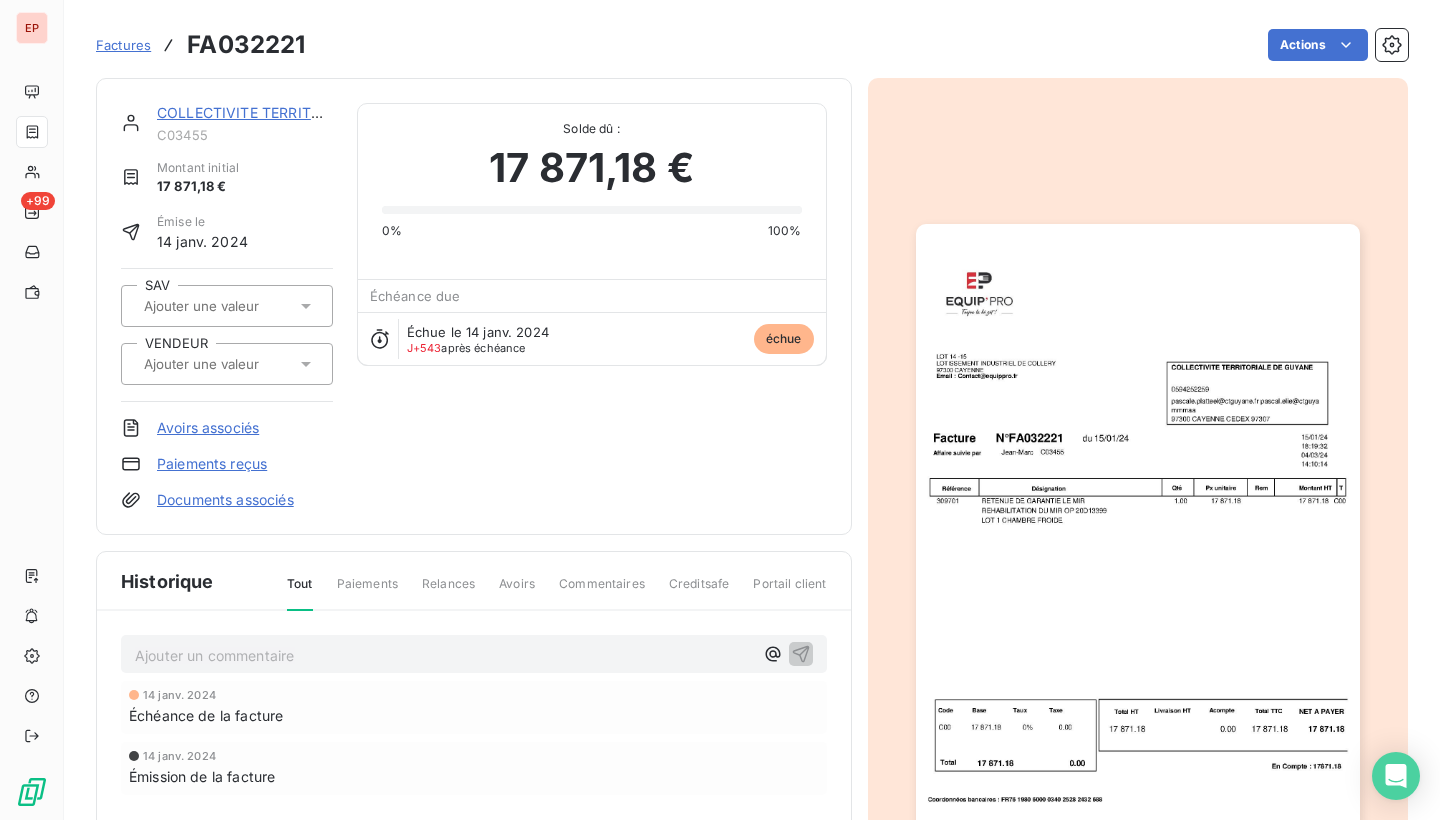 click at bounding box center [1138, 537] 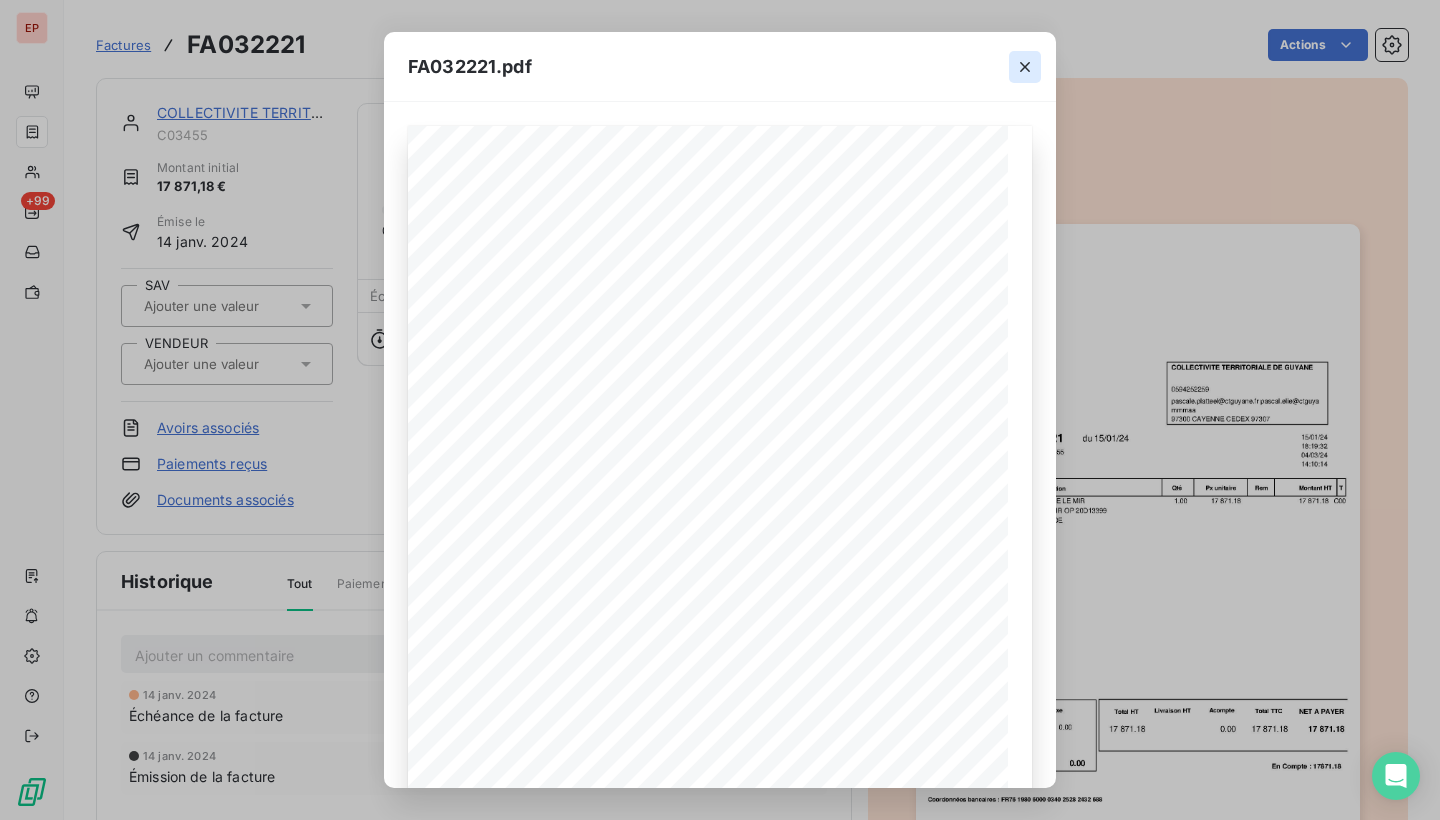 click 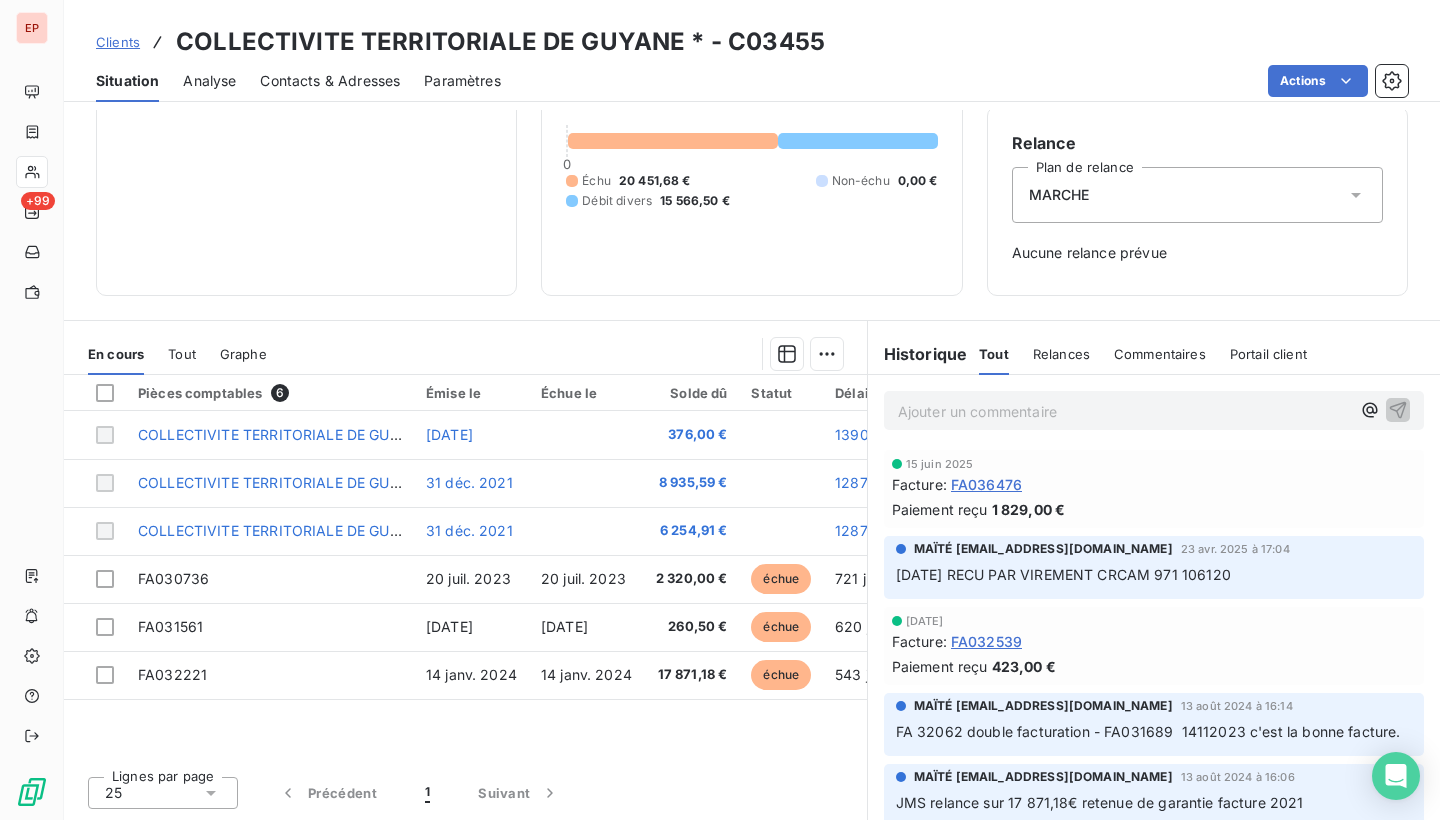 scroll, scrollTop: 166, scrollLeft: 0, axis: vertical 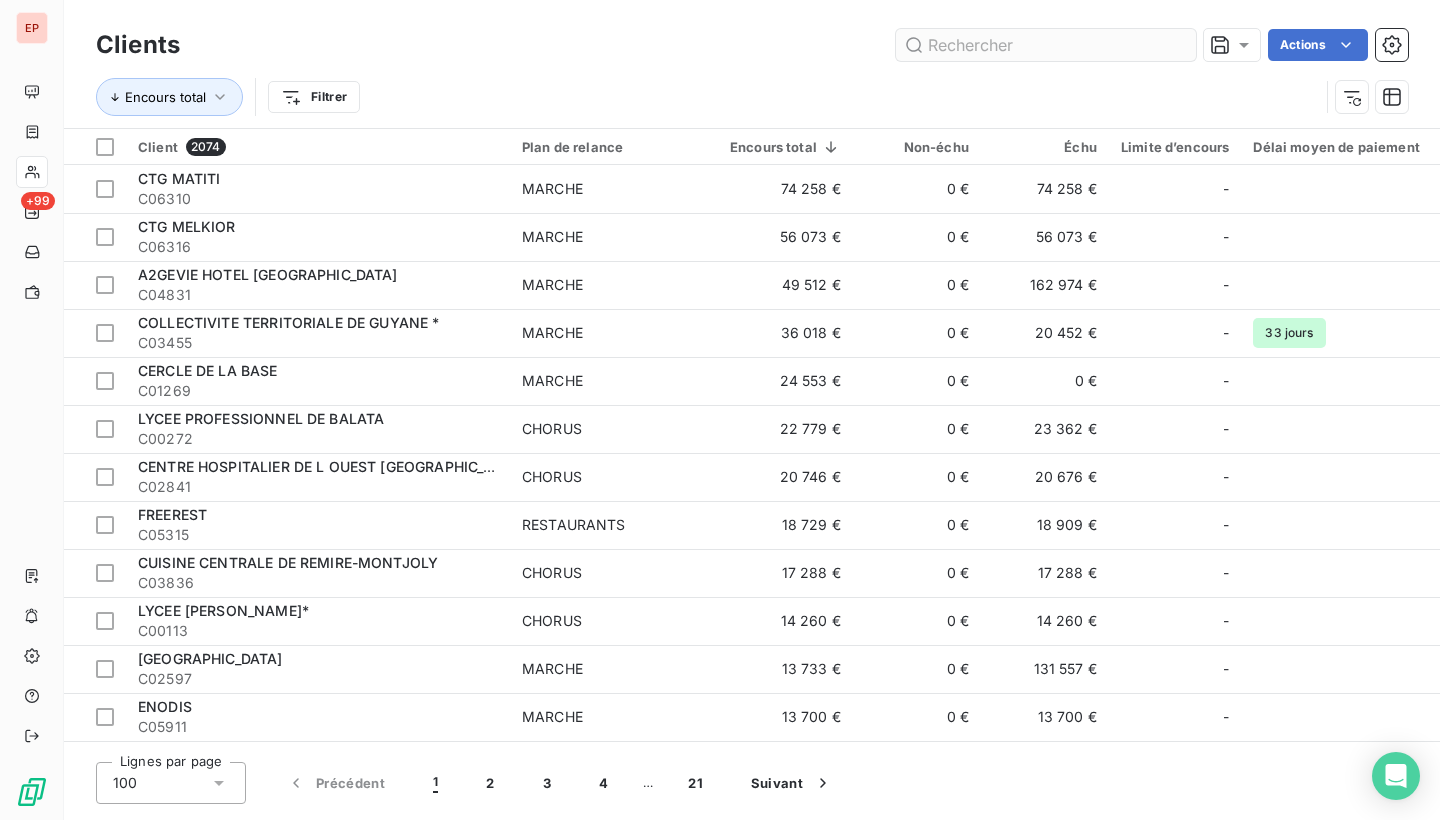 click at bounding box center [1046, 45] 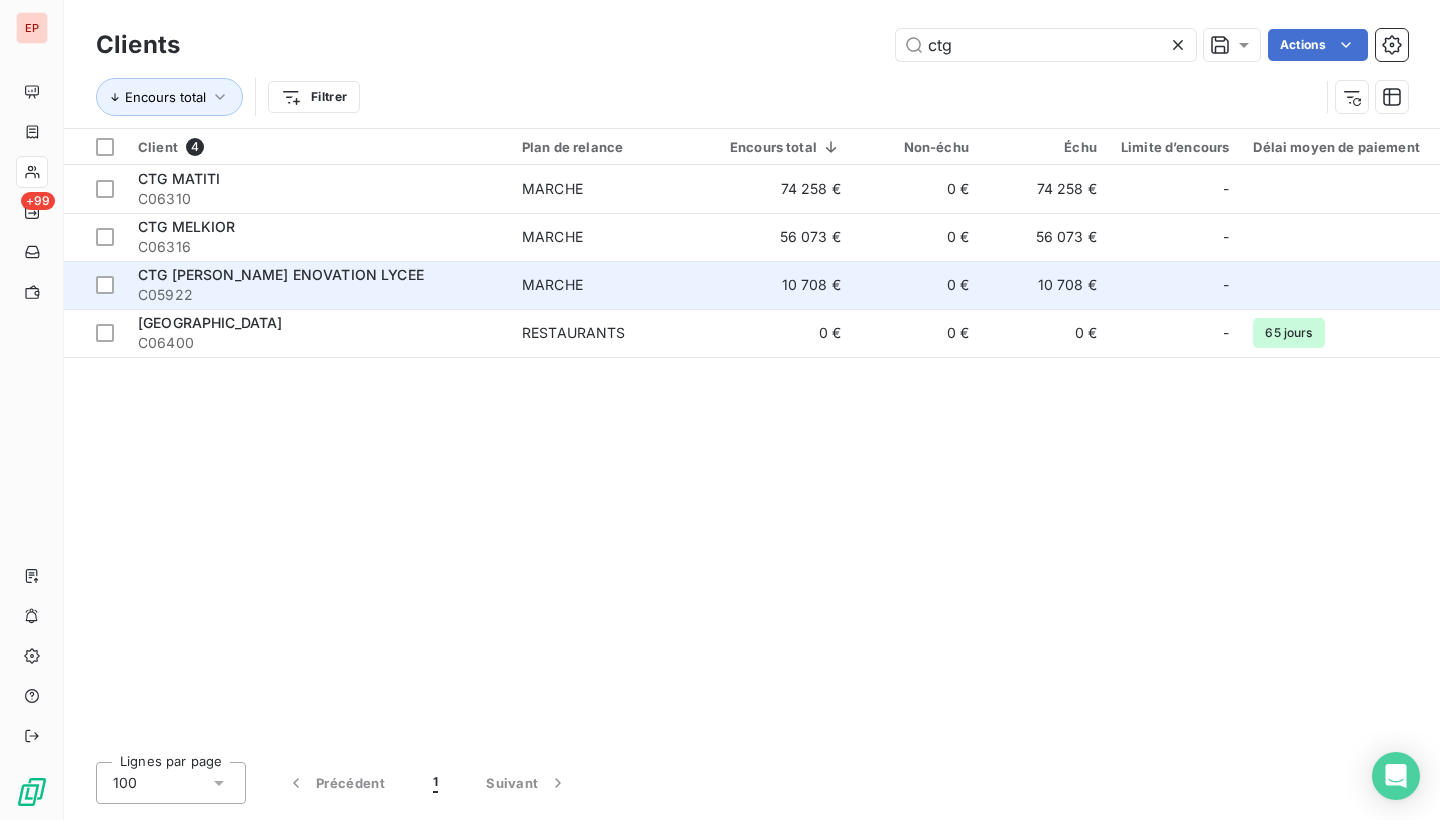 type on "ctg" 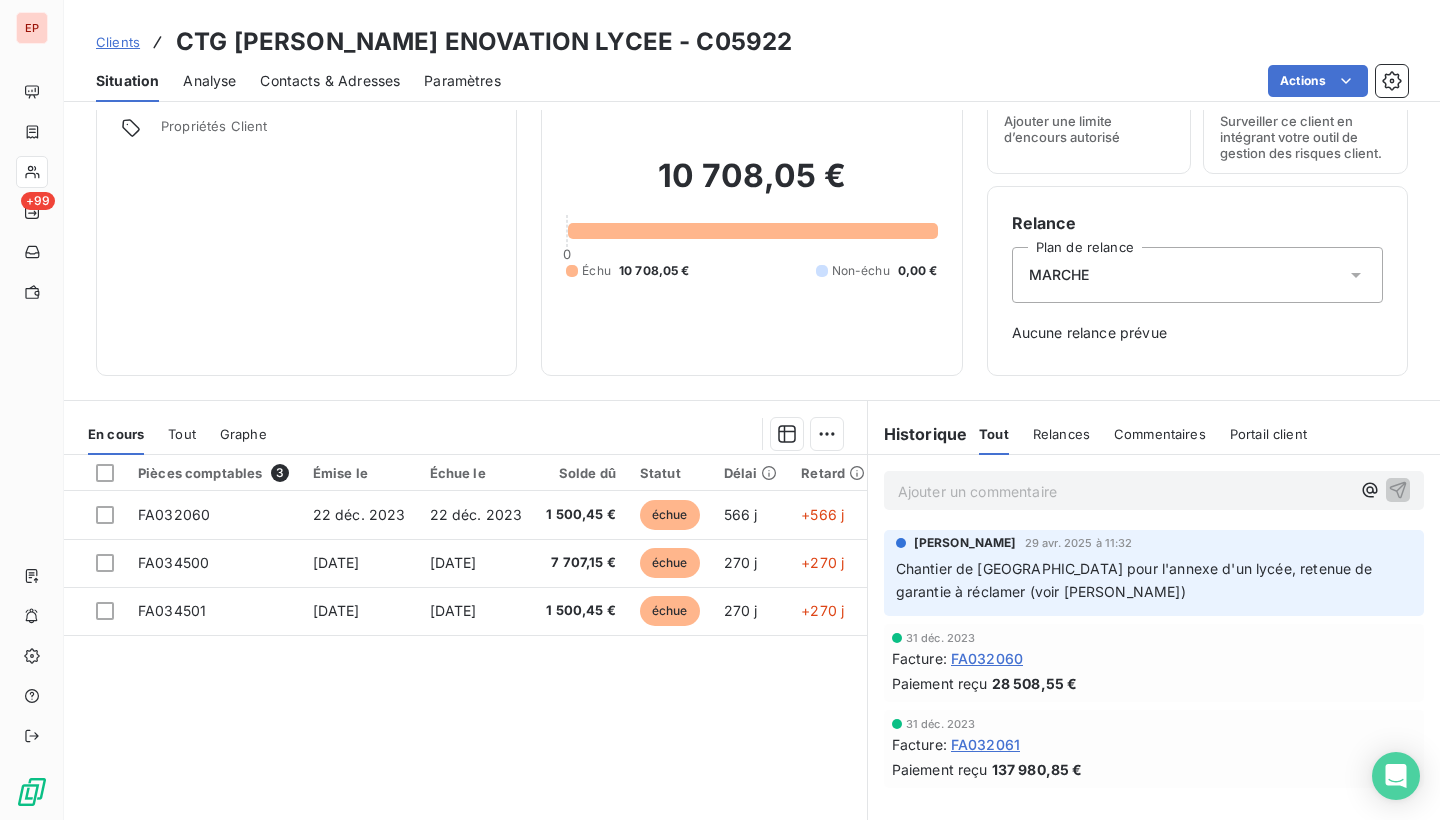 scroll, scrollTop: 42, scrollLeft: 0, axis: vertical 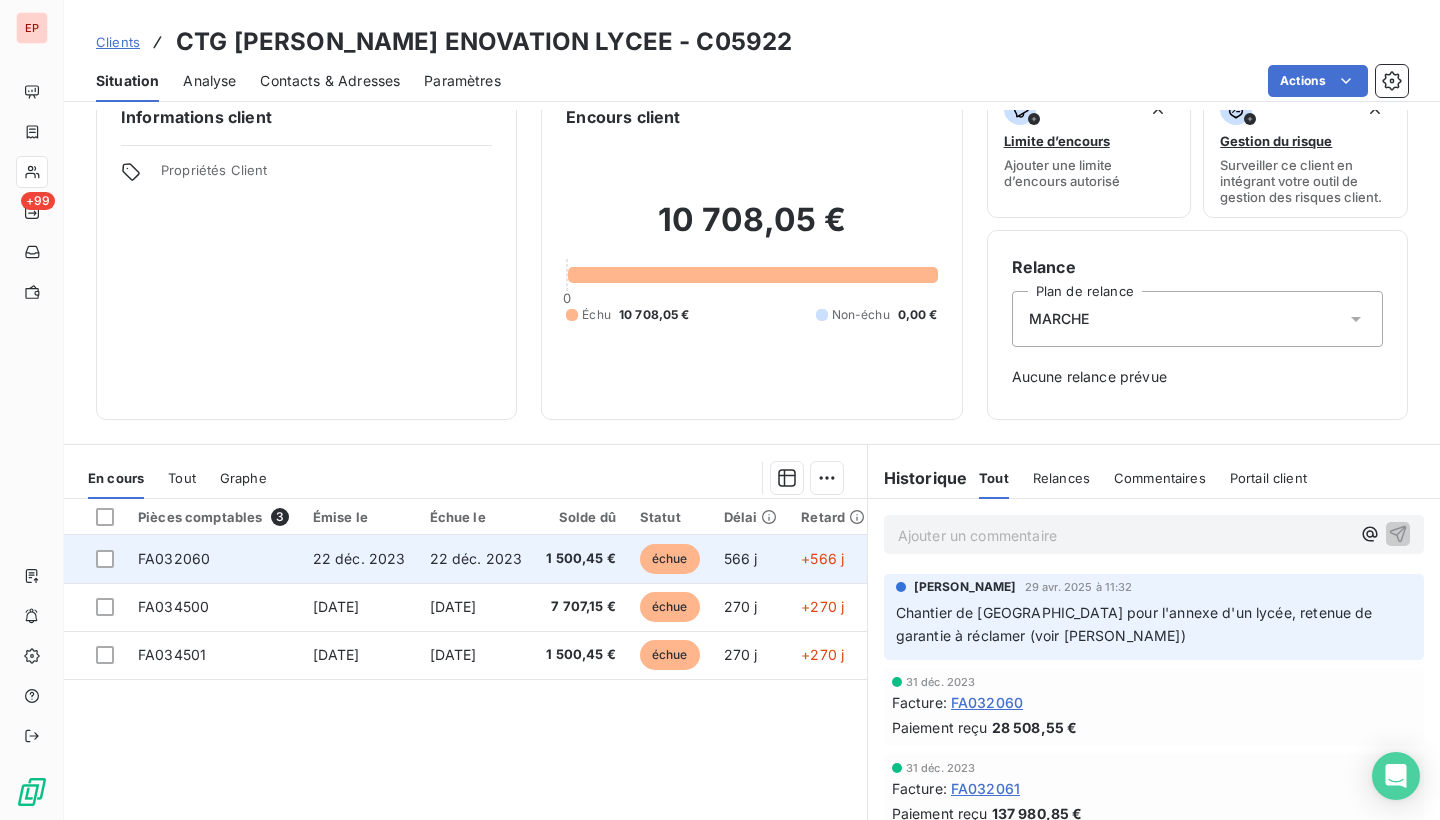 click on "FA032060" at bounding box center (213, 559) 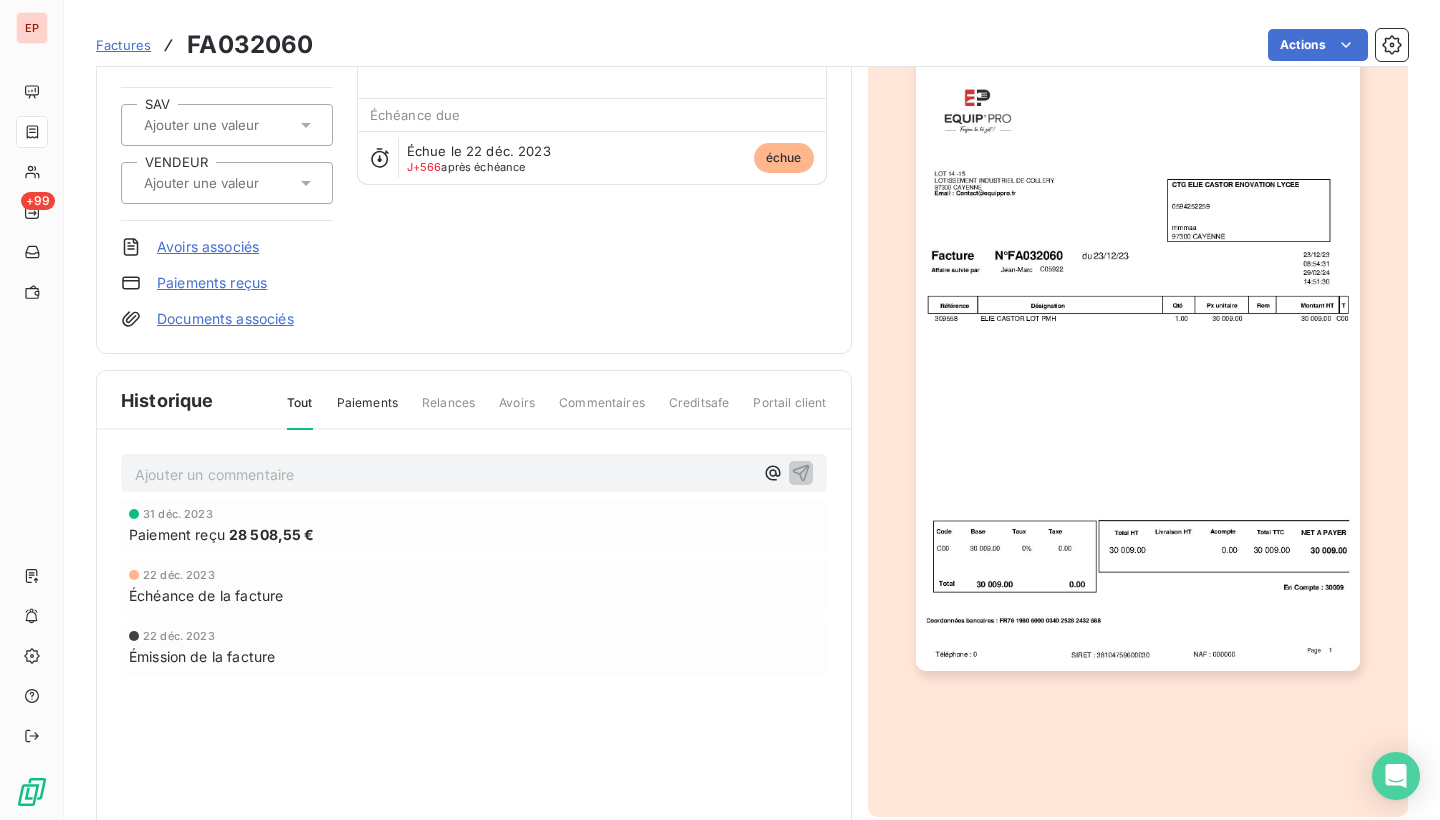scroll, scrollTop: 213, scrollLeft: 0, axis: vertical 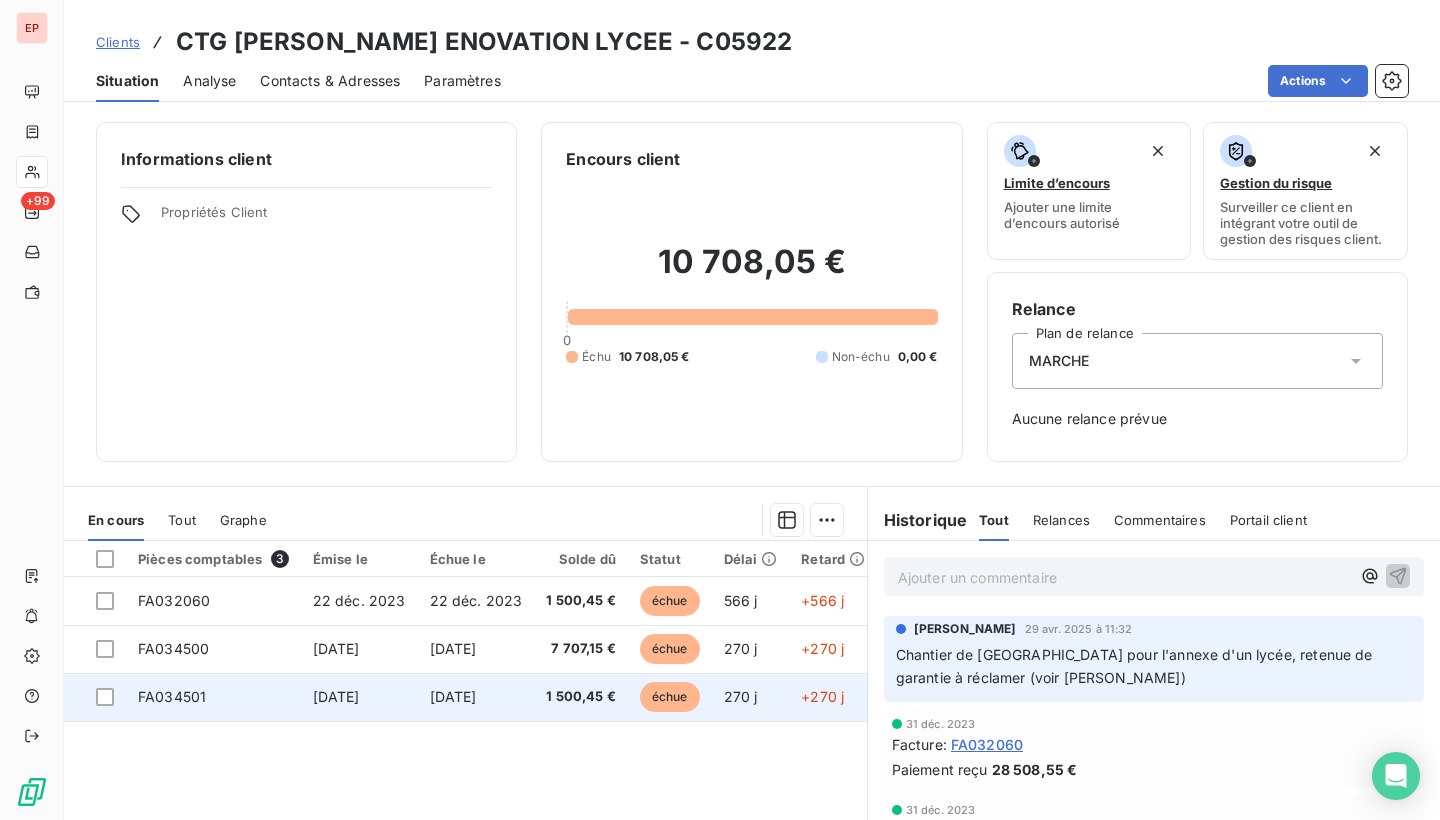 click on "FA034501" at bounding box center [172, 696] 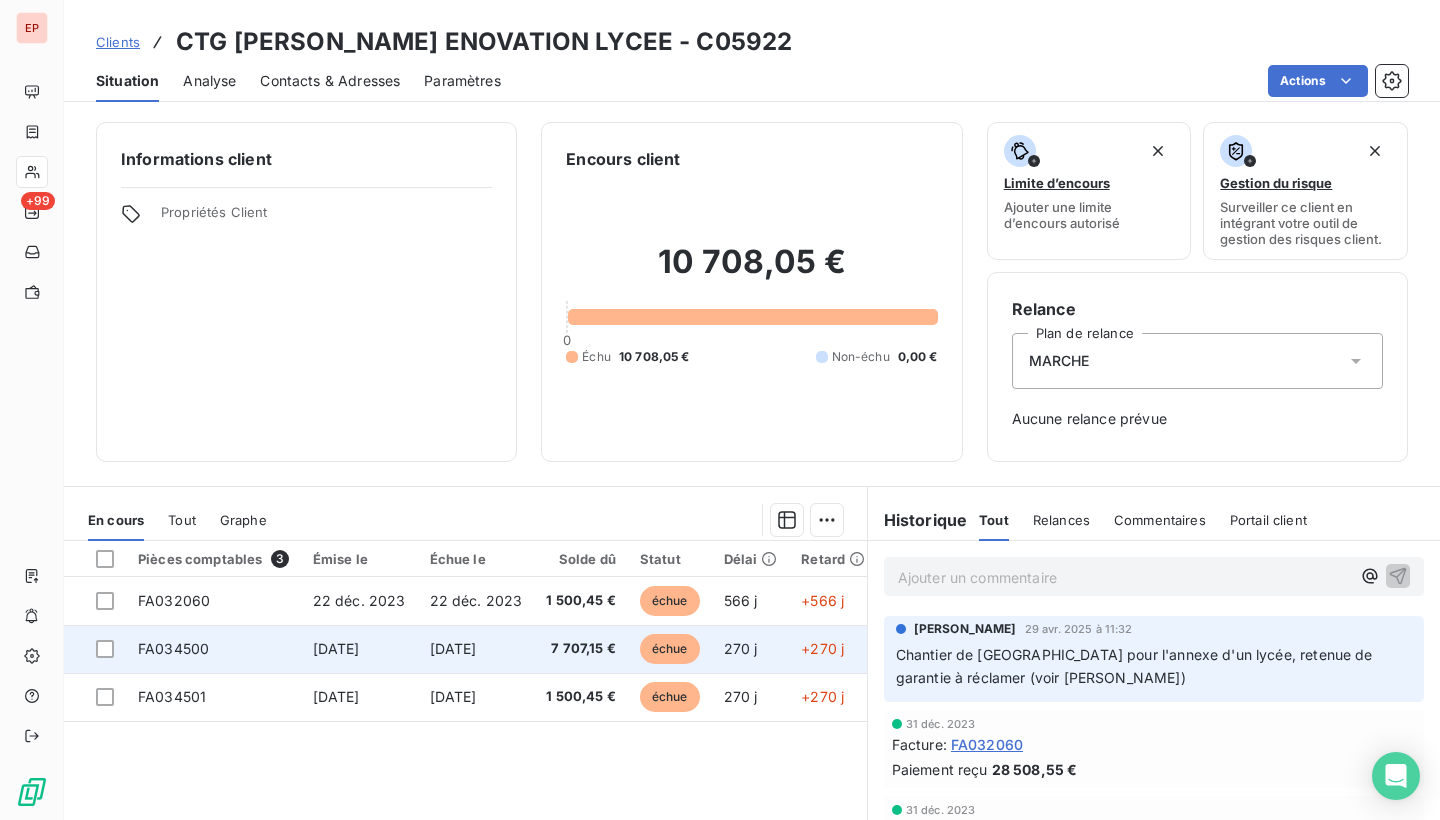 click on "FA034500" at bounding box center (173, 648) 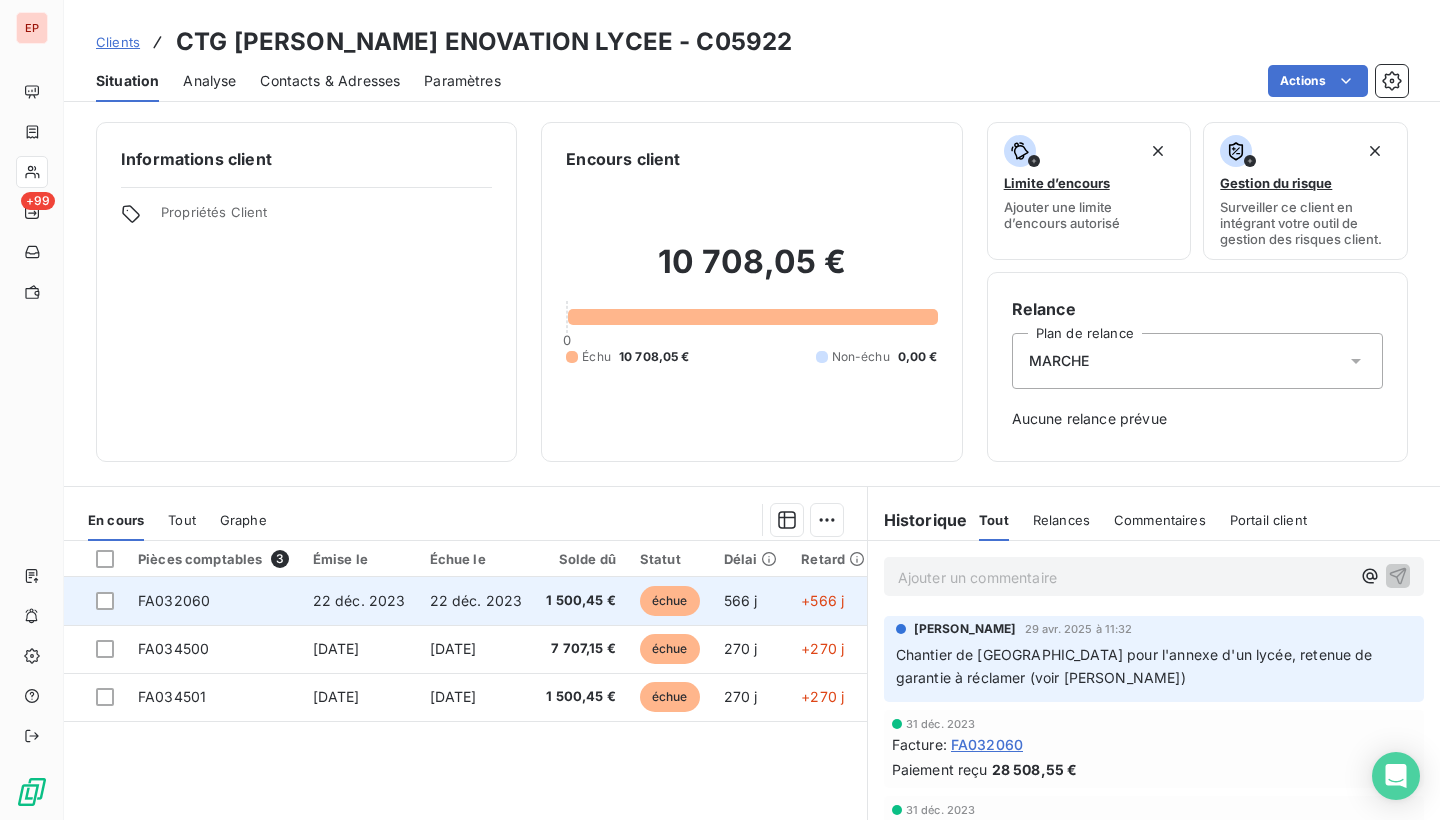 click on "FA032060" at bounding box center (174, 600) 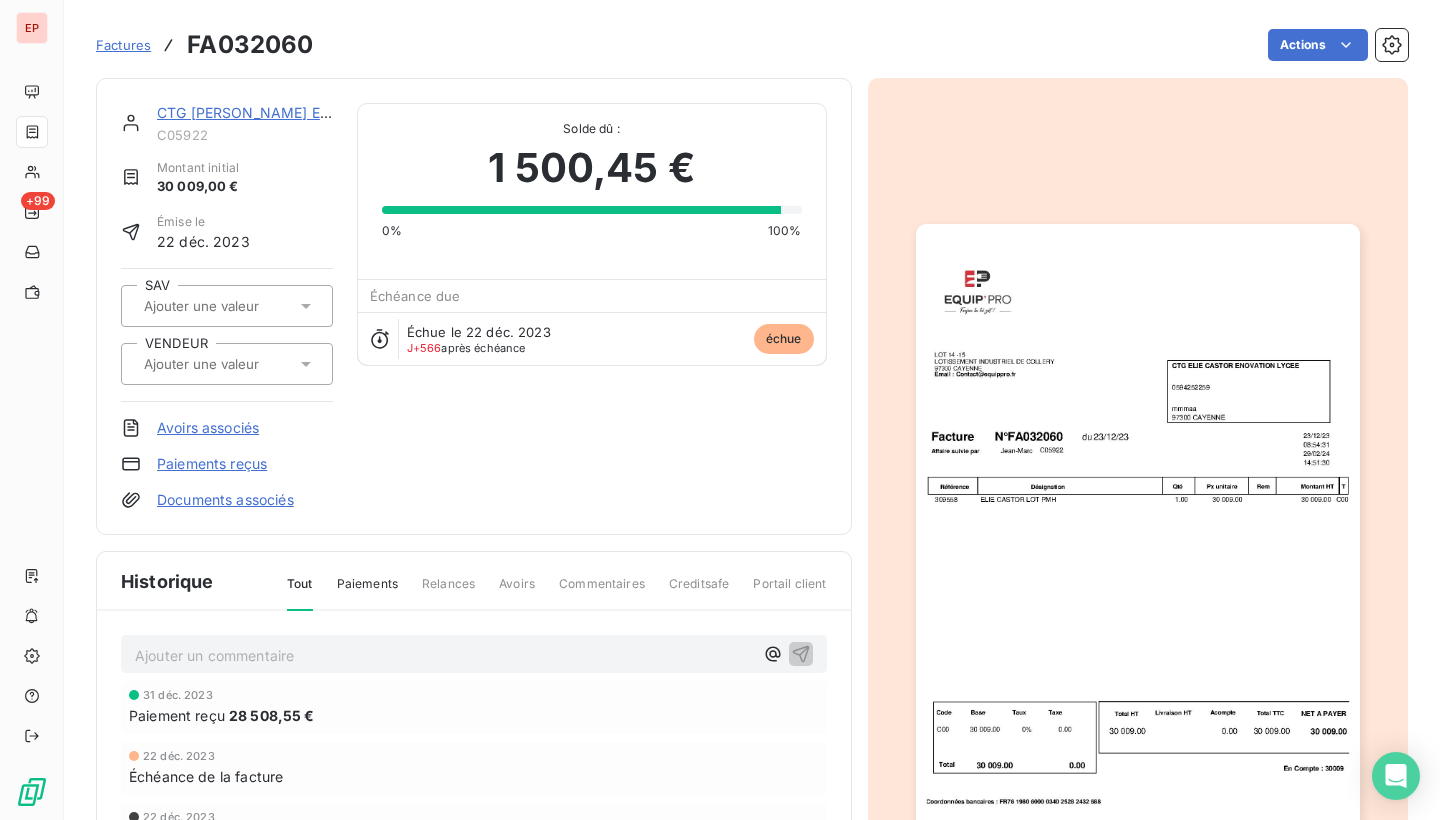 scroll, scrollTop: 0, scrollLeft: 0, axis: both 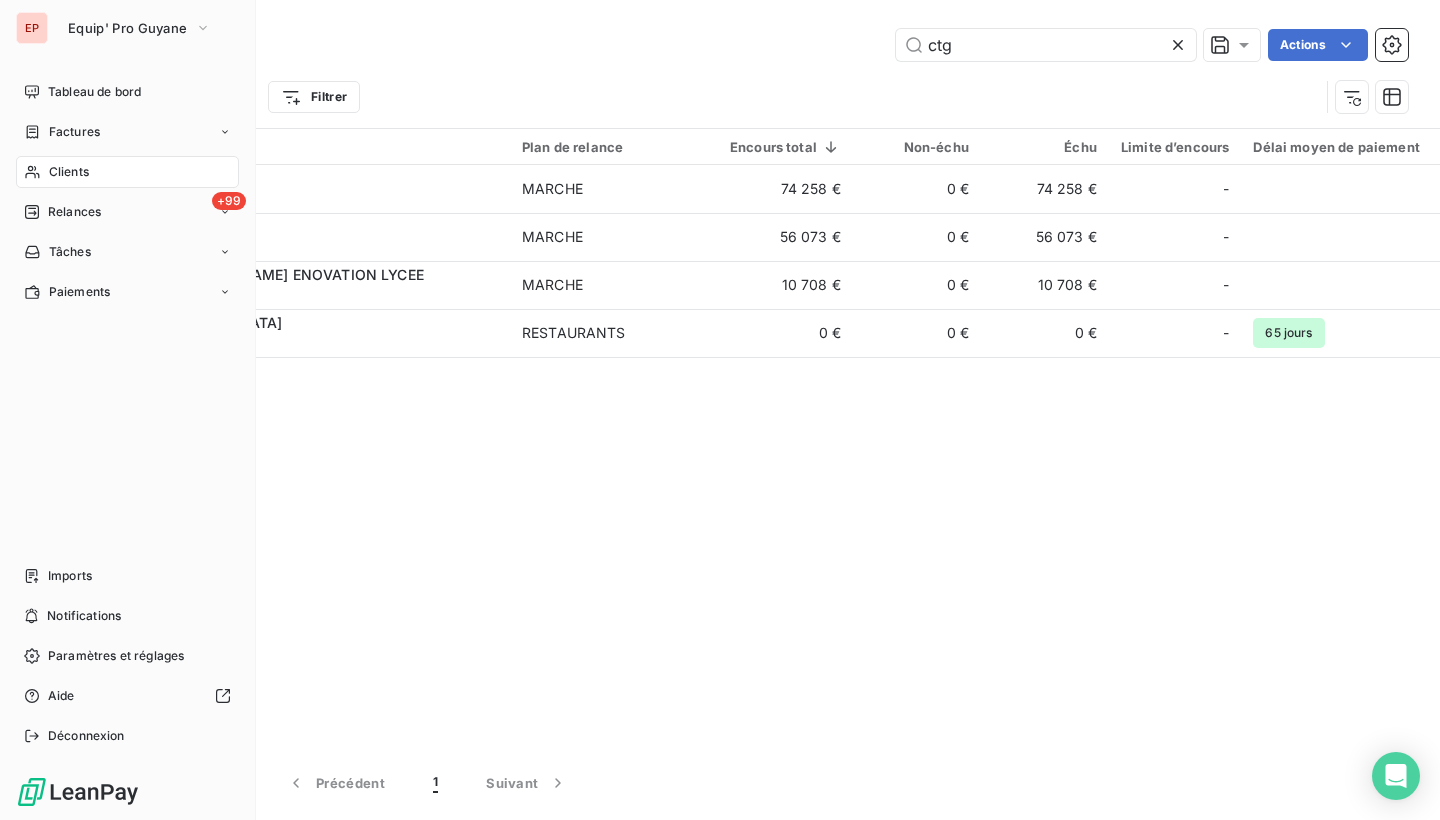click on "Clients" at bounding box center [127, 172] 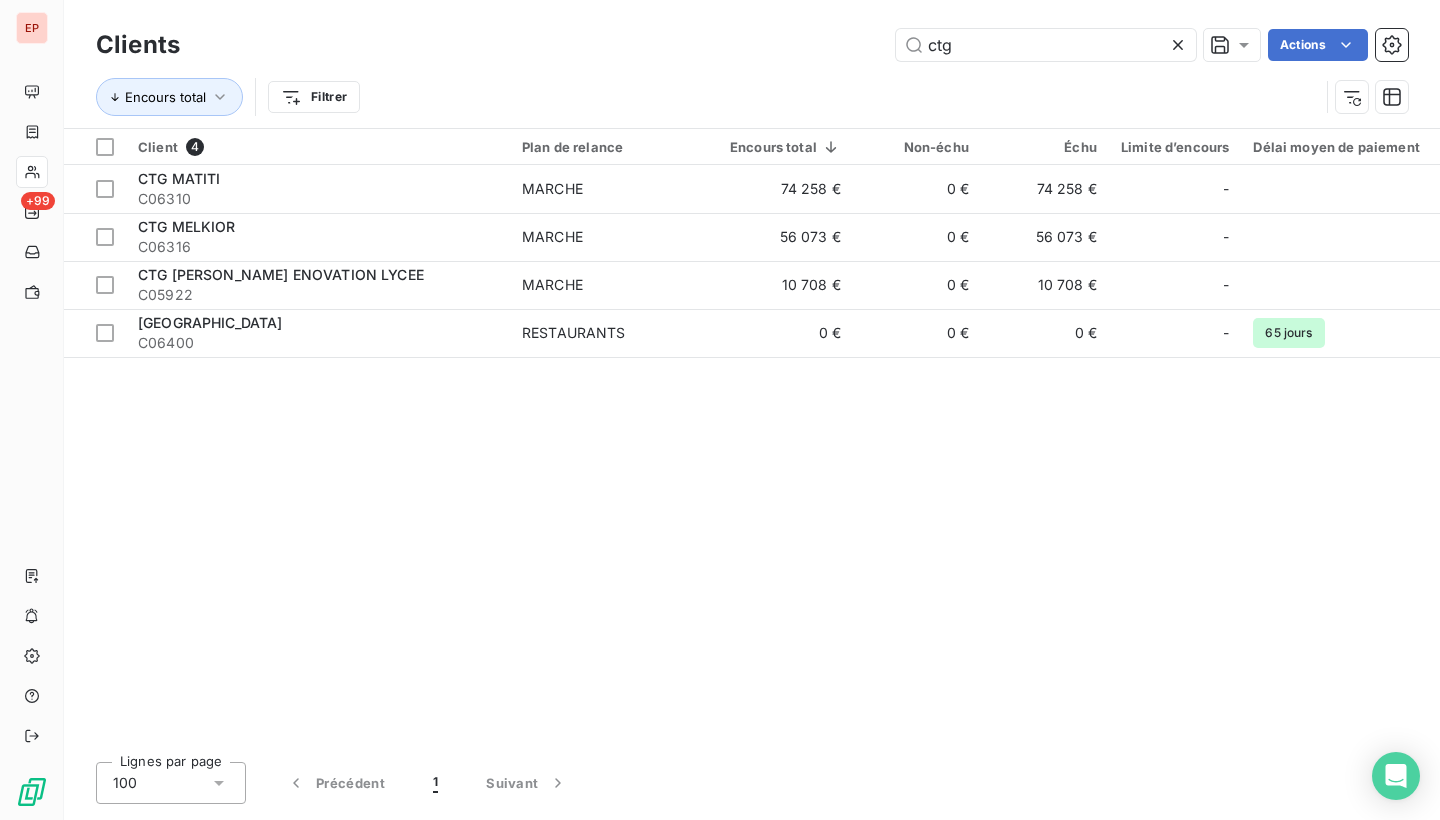click 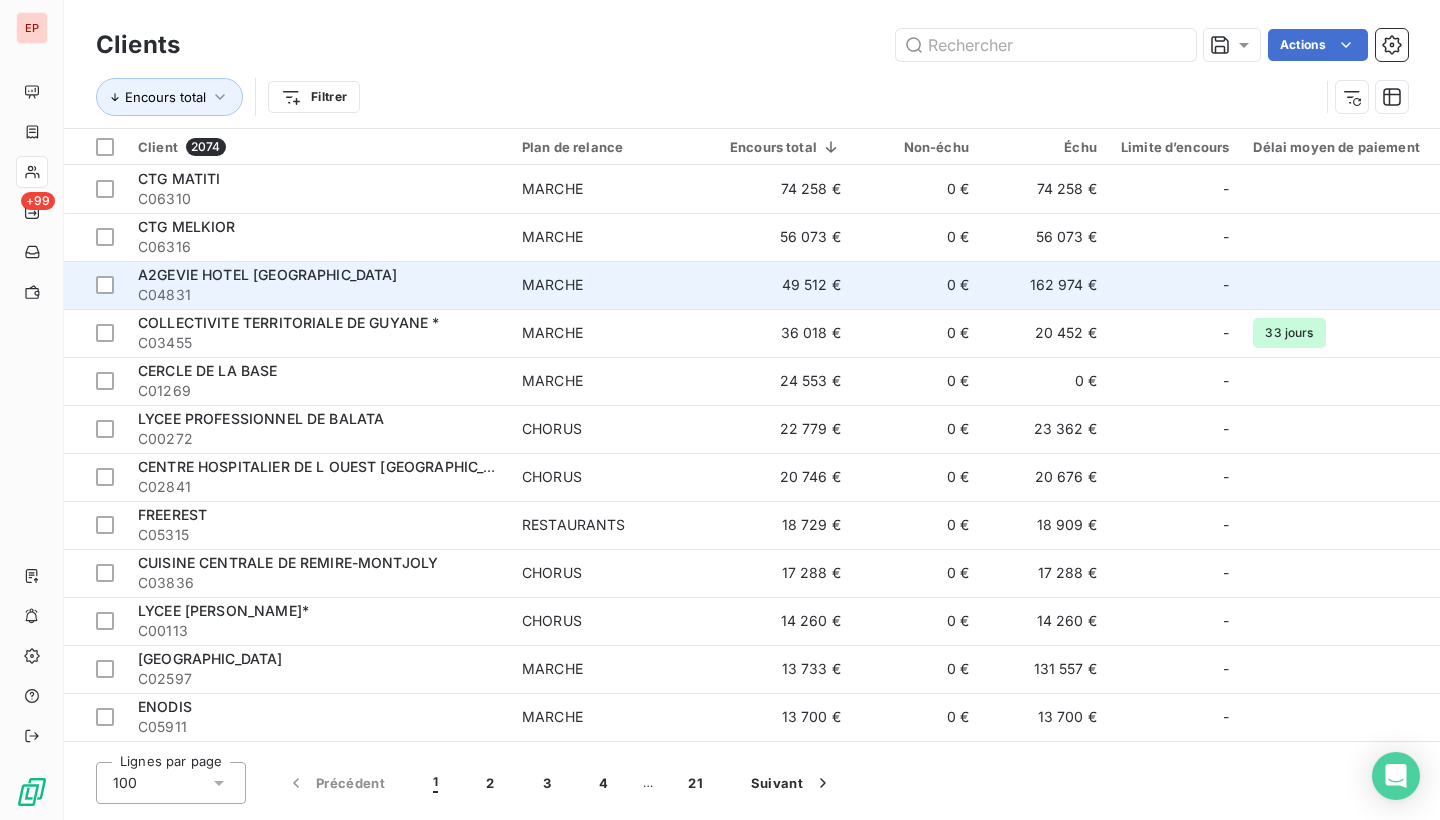 scroll, scrollTop: 0, scrollLeft: 0, axis: both 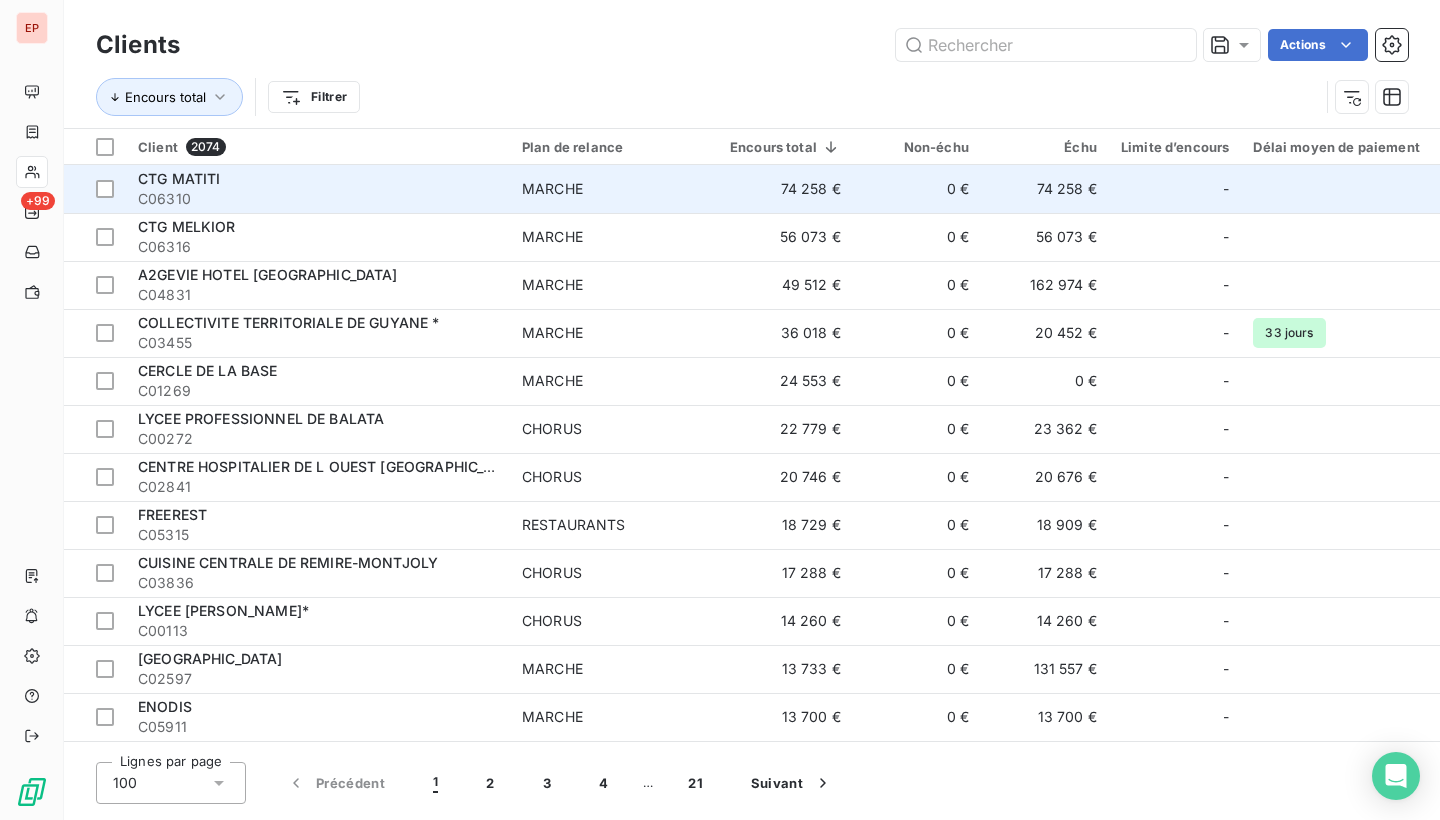 click on "C06310" at bounding box center [318, 199] 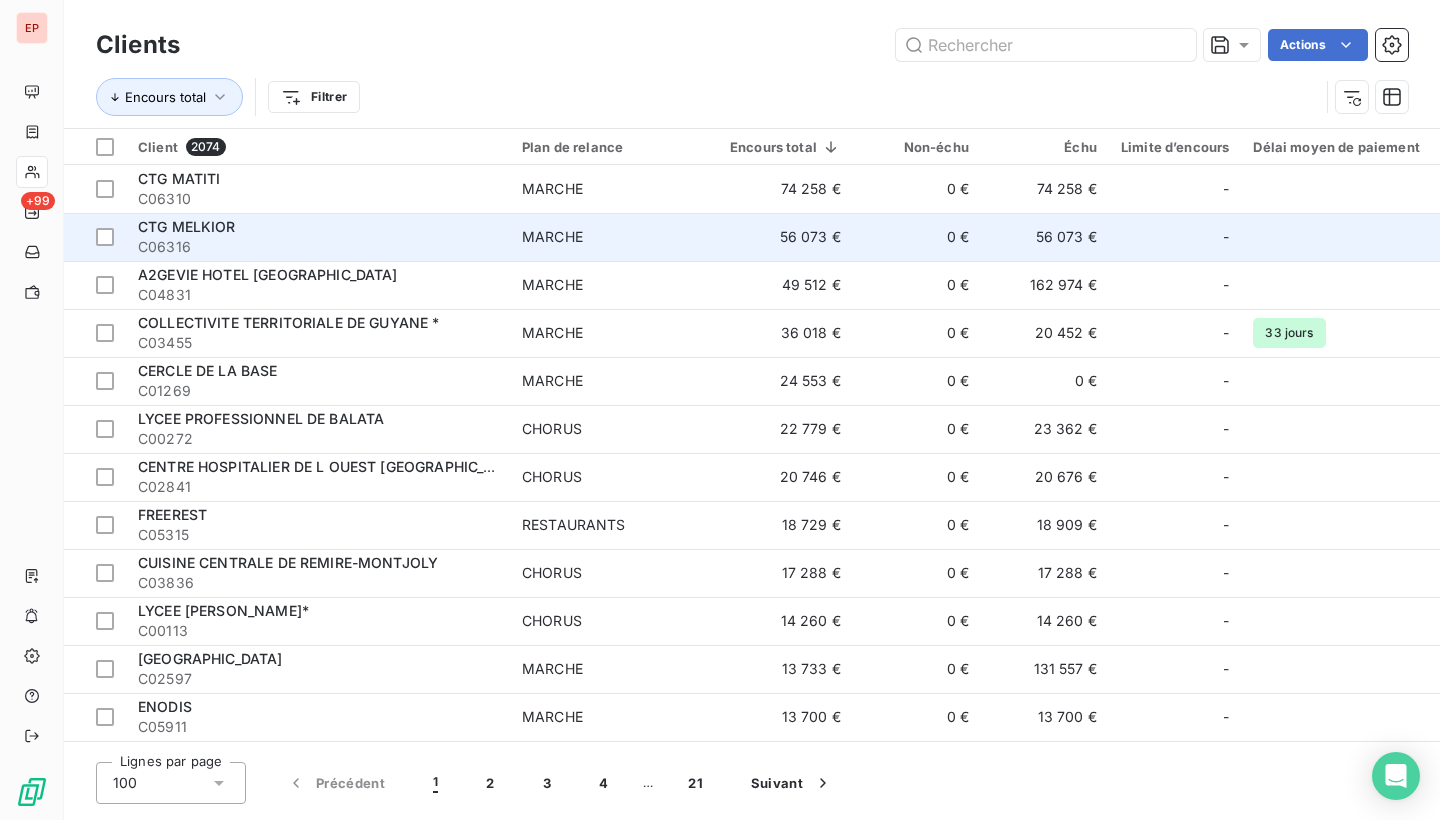 click on "C06316" at bounding box center (318, 247) 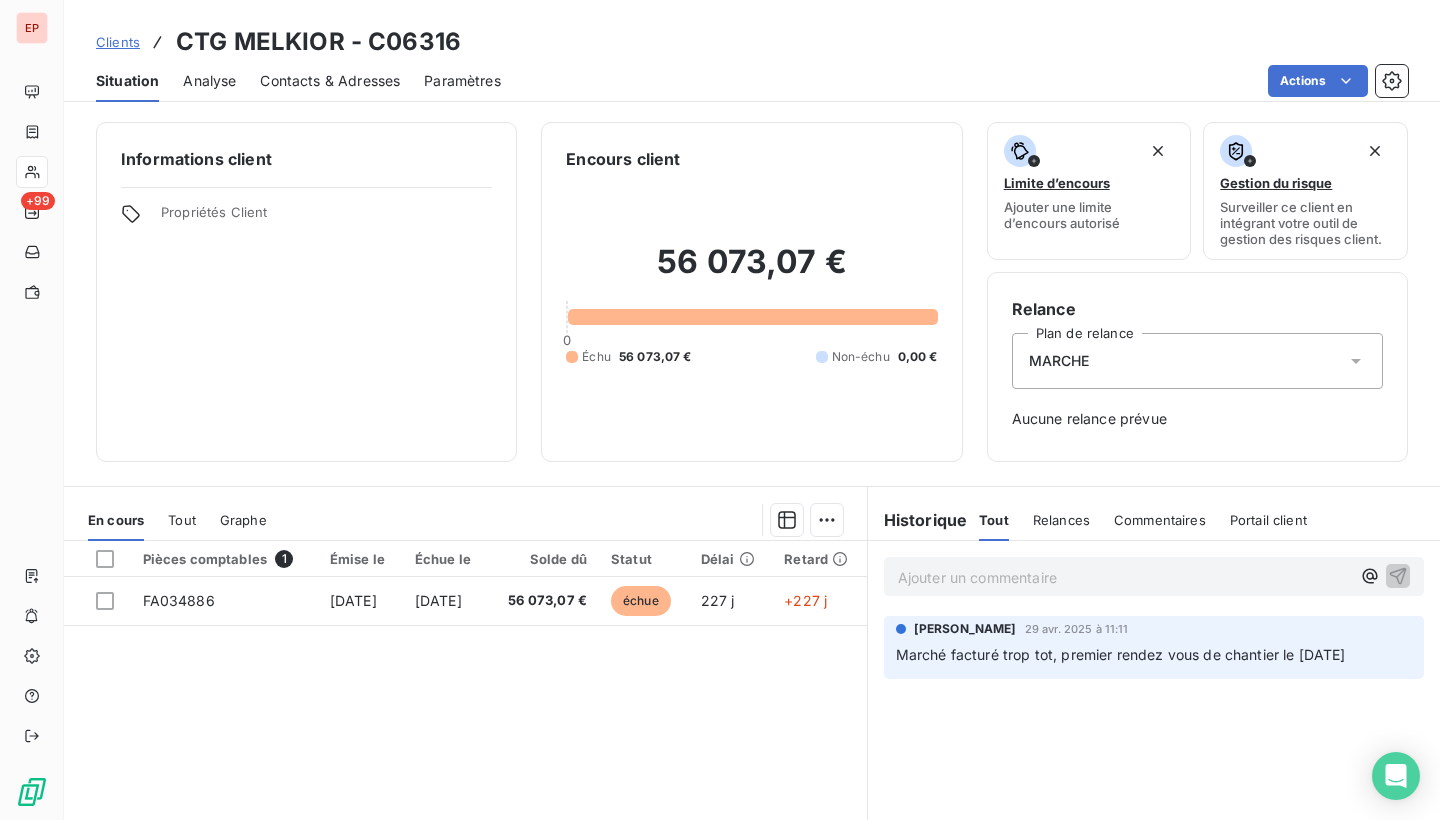 scroll, scrollTop: 0, scrollLeft: 0, axis: both 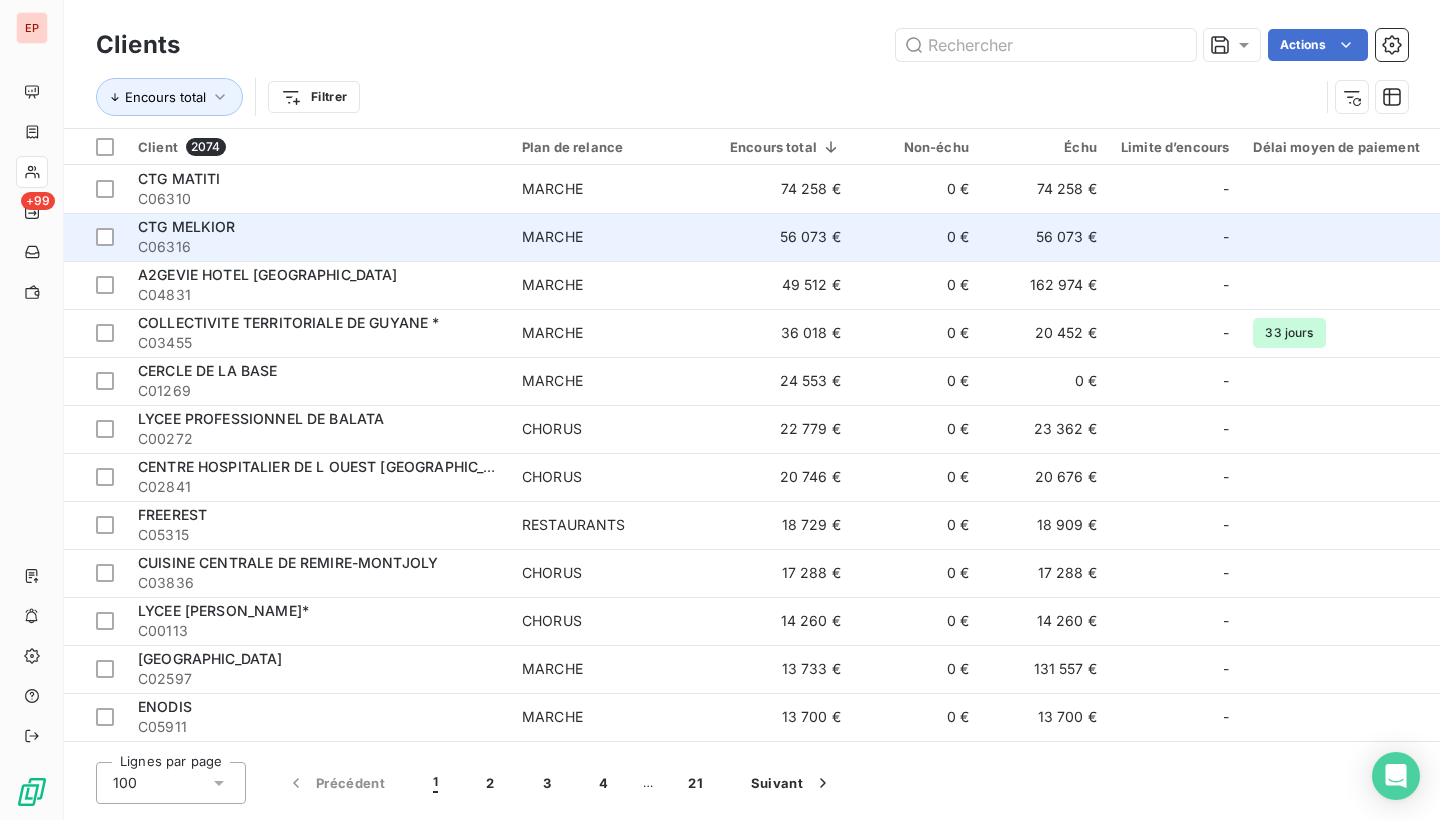 click on "CTG MELKIOR" at bounding box center (318, 227) 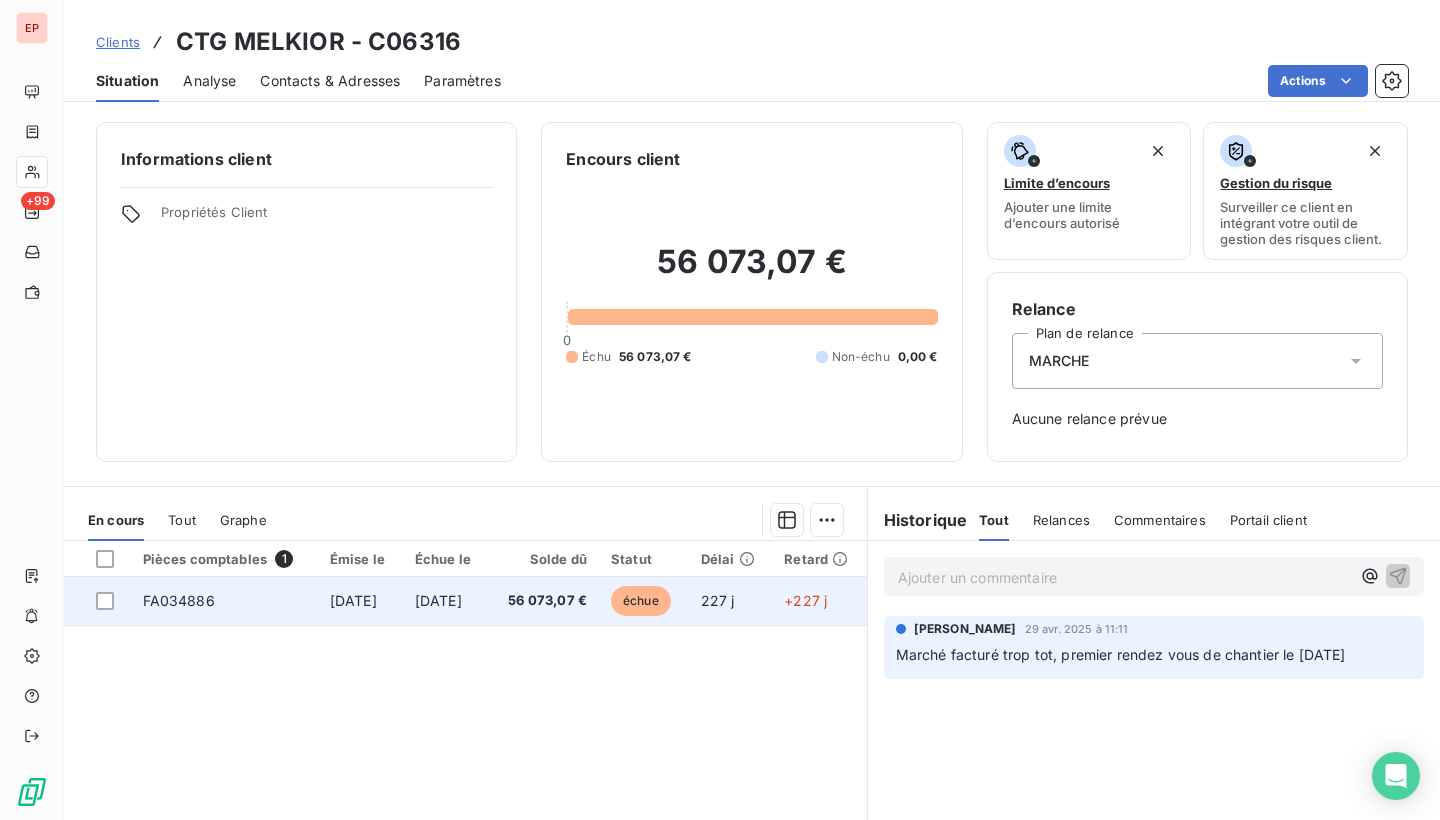 click on "FA034886" at bounding box center (179, 600) 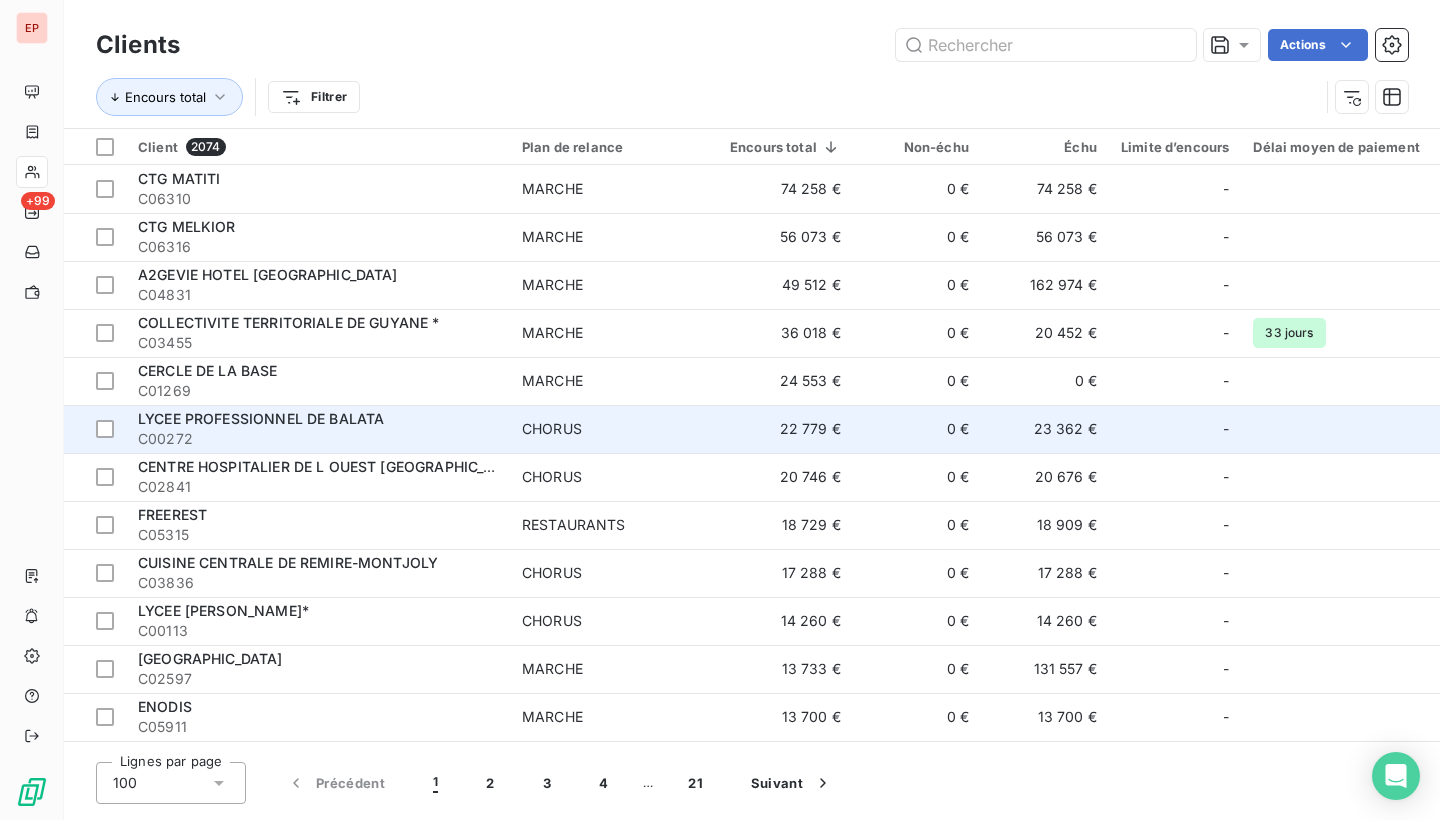click on "C00272" at bounding box center [318, 439] 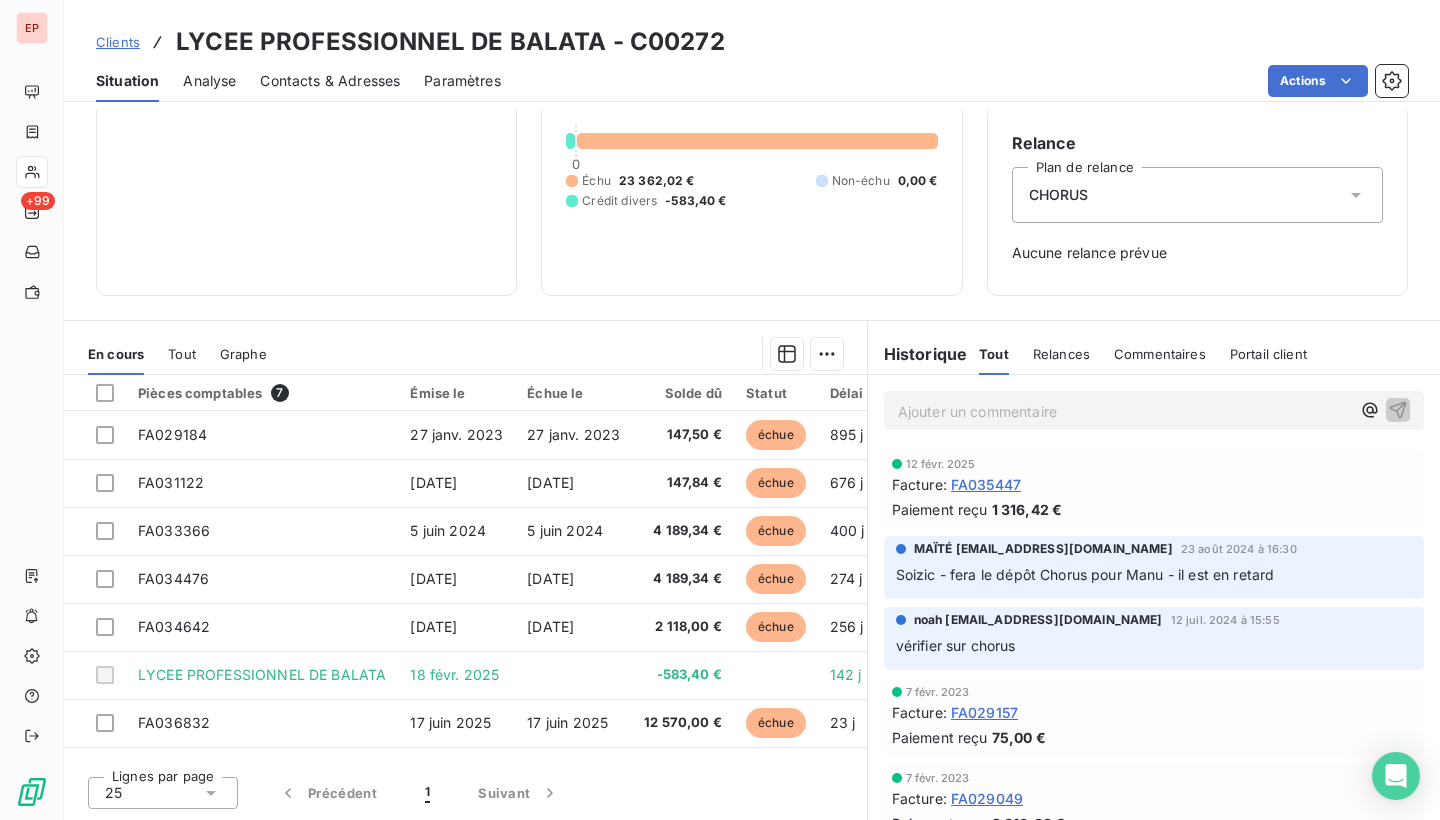 scroll, scrollTop: 166, scrollLeft: 0, axis: vertical 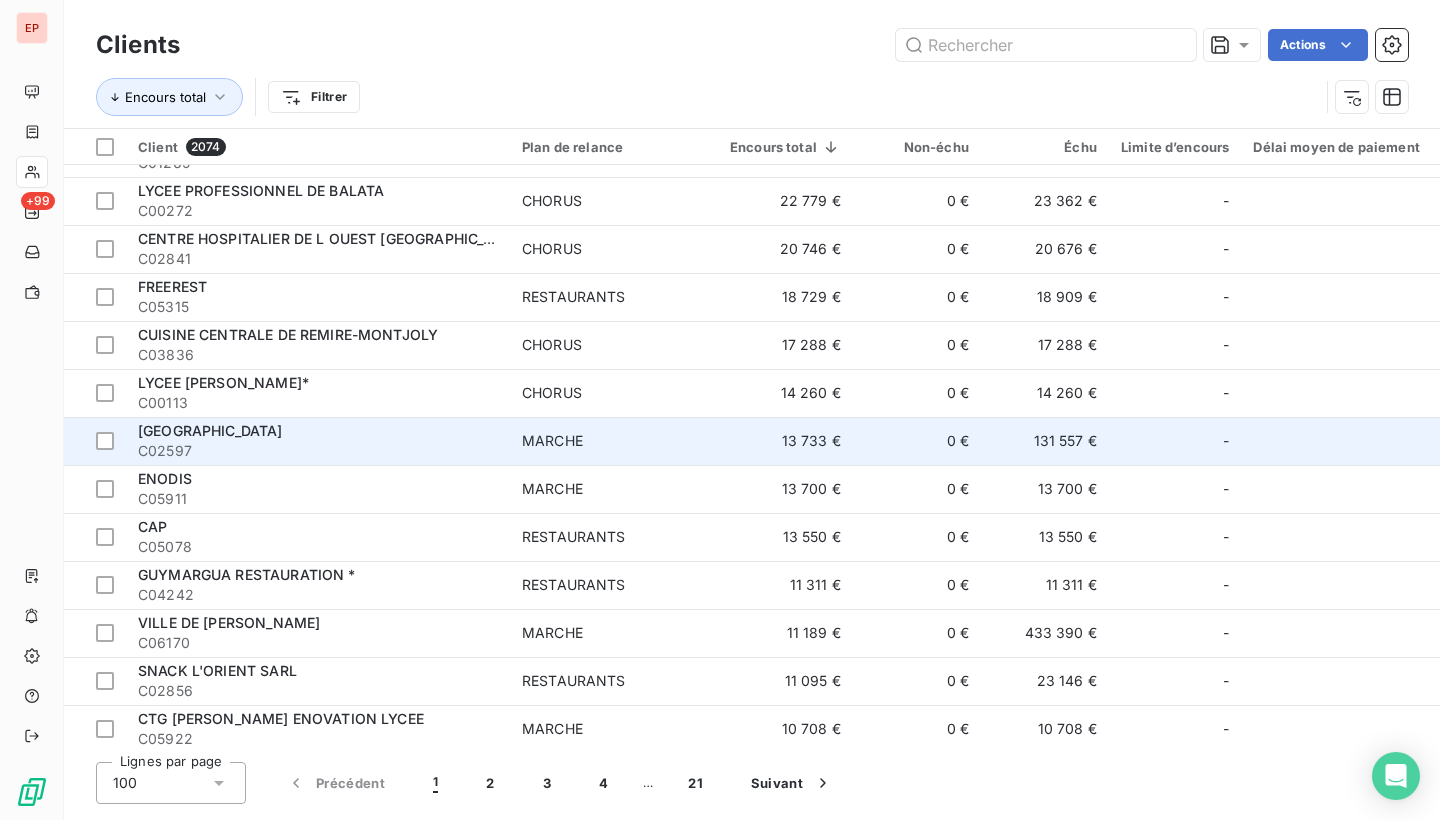 click on "C02597" at bounding box center [318, 451] 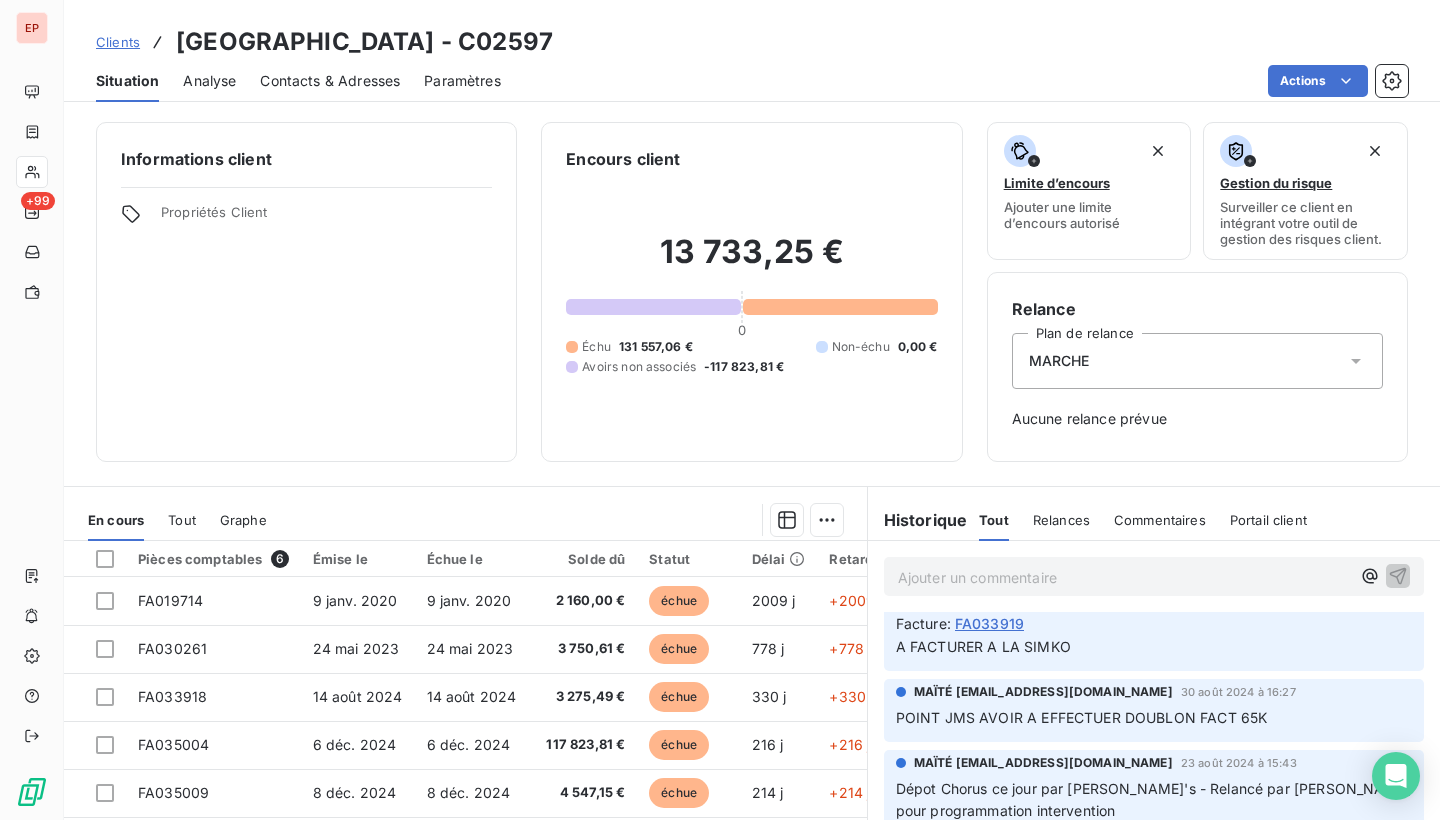 scroll, scrollTop: 78, scrollLeft: 0, axis: vertical 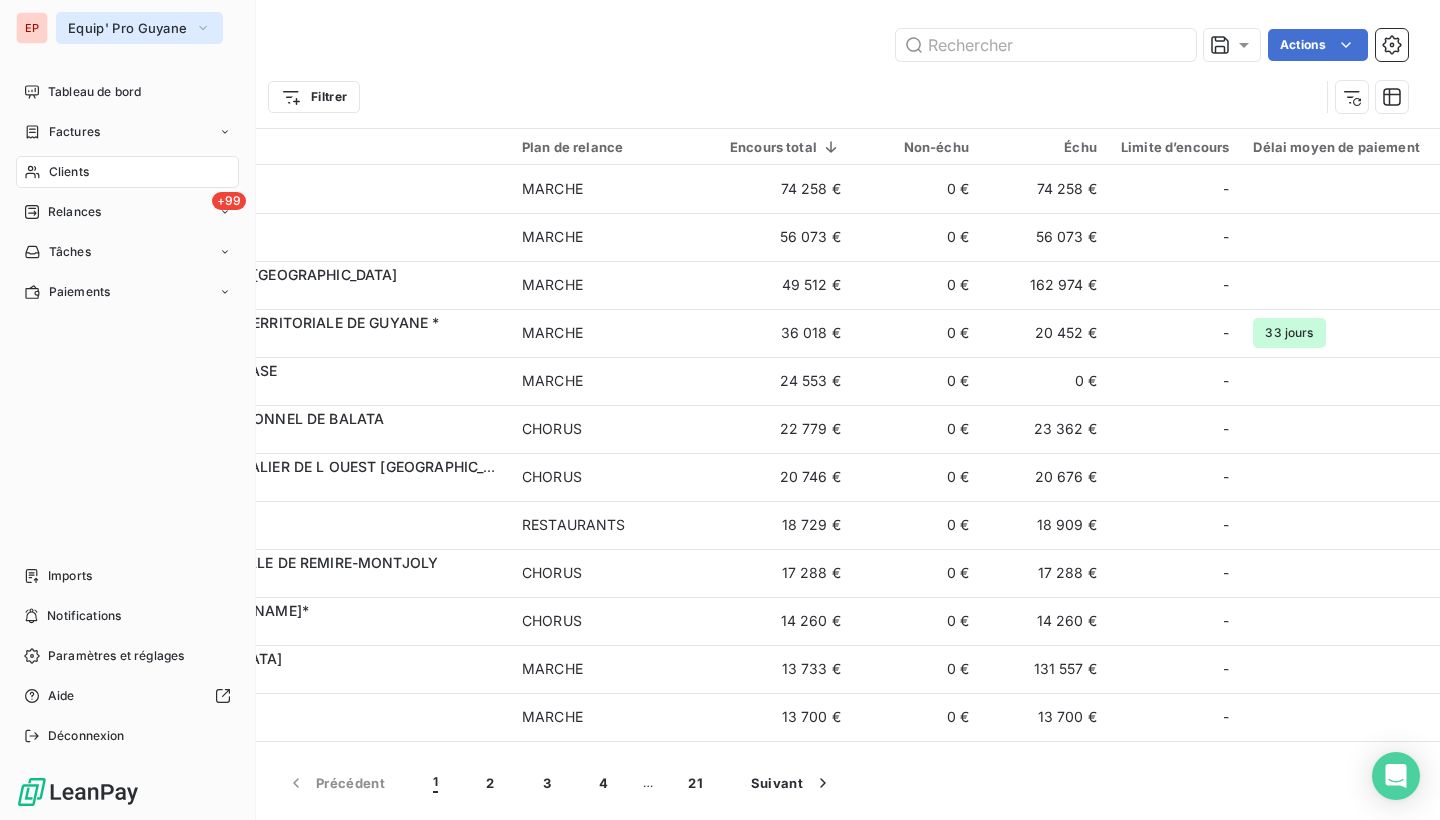 click on "Equip' Pro Guyane" at bounding box center [127, 28] 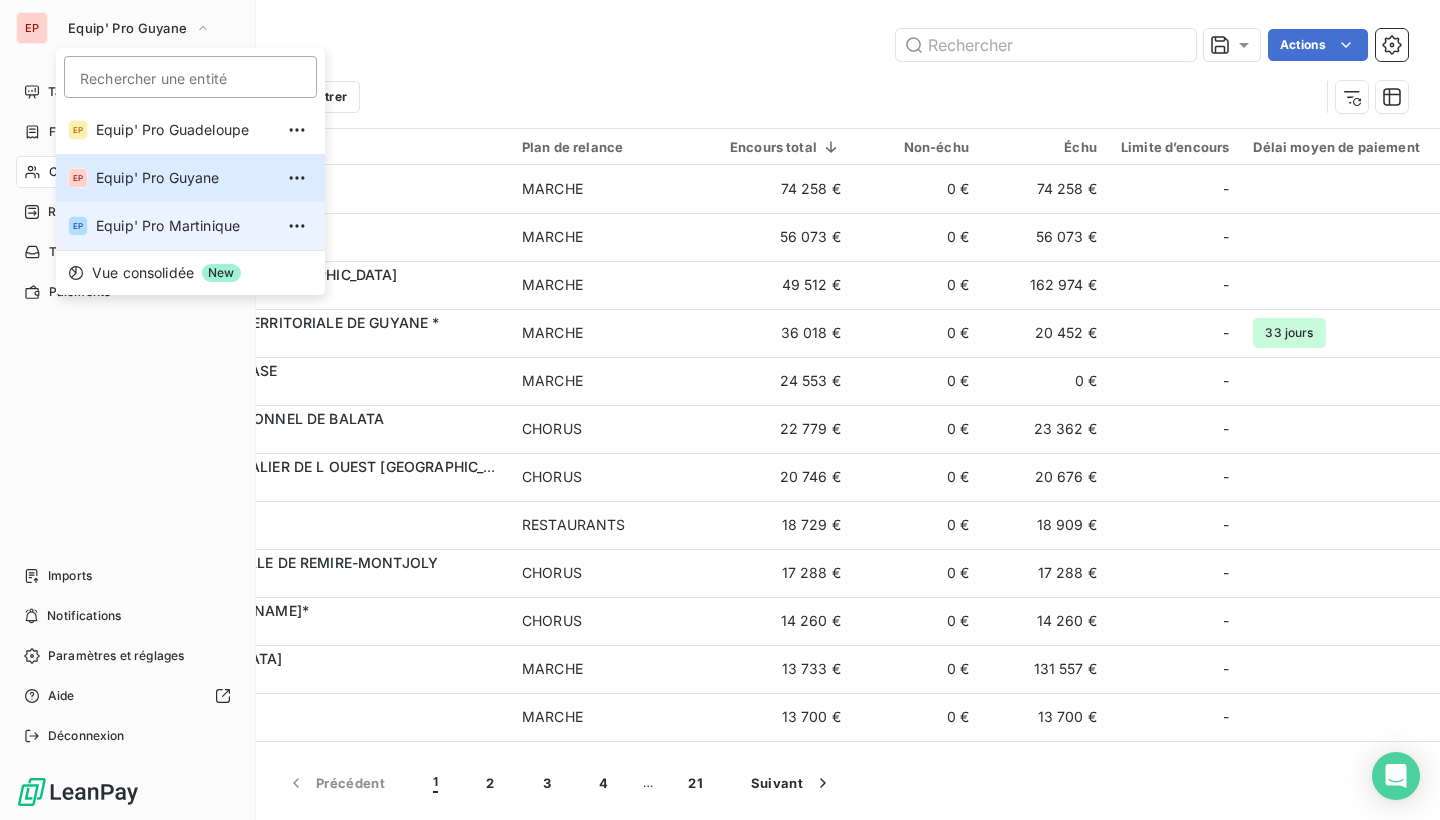 click on "Equip' Pro Martinique" at bounding box center [184, 226] 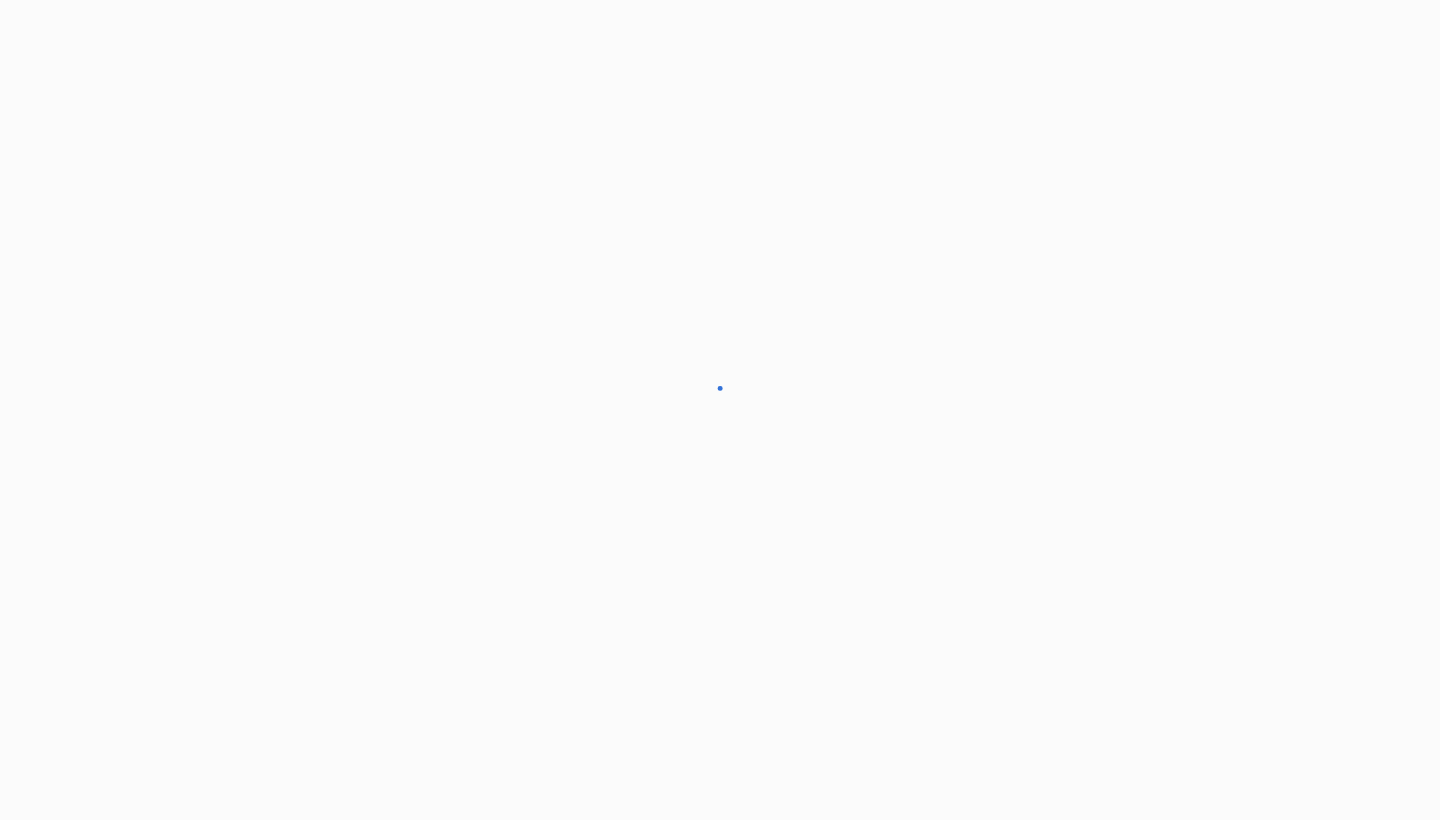 scroll, scrollTop: 0, scrollLeft: 0, axis: both 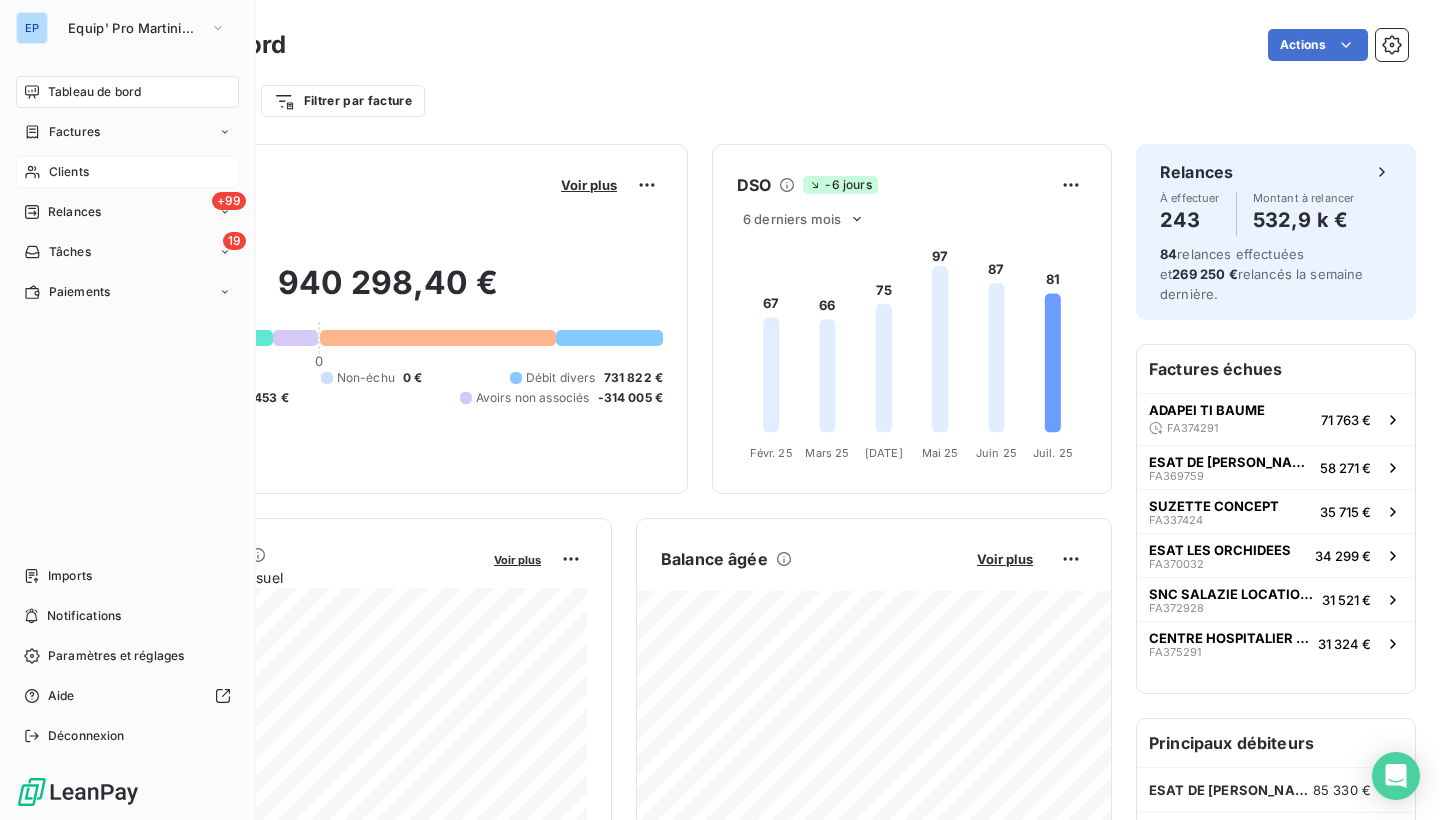 click on "Clients" at bounding box center [69, 172] 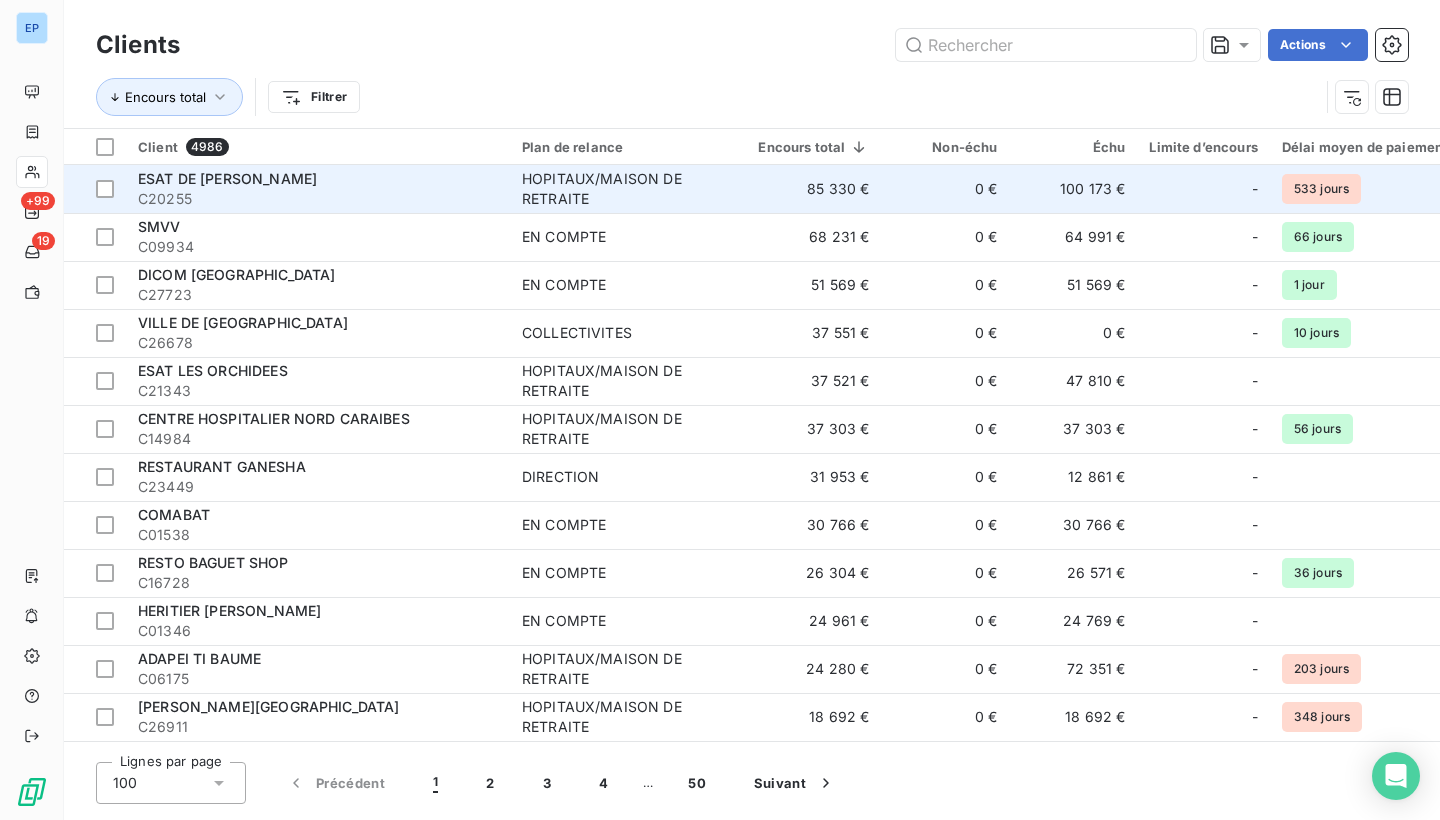 click on "C20255" at bounding box center [318, 199] 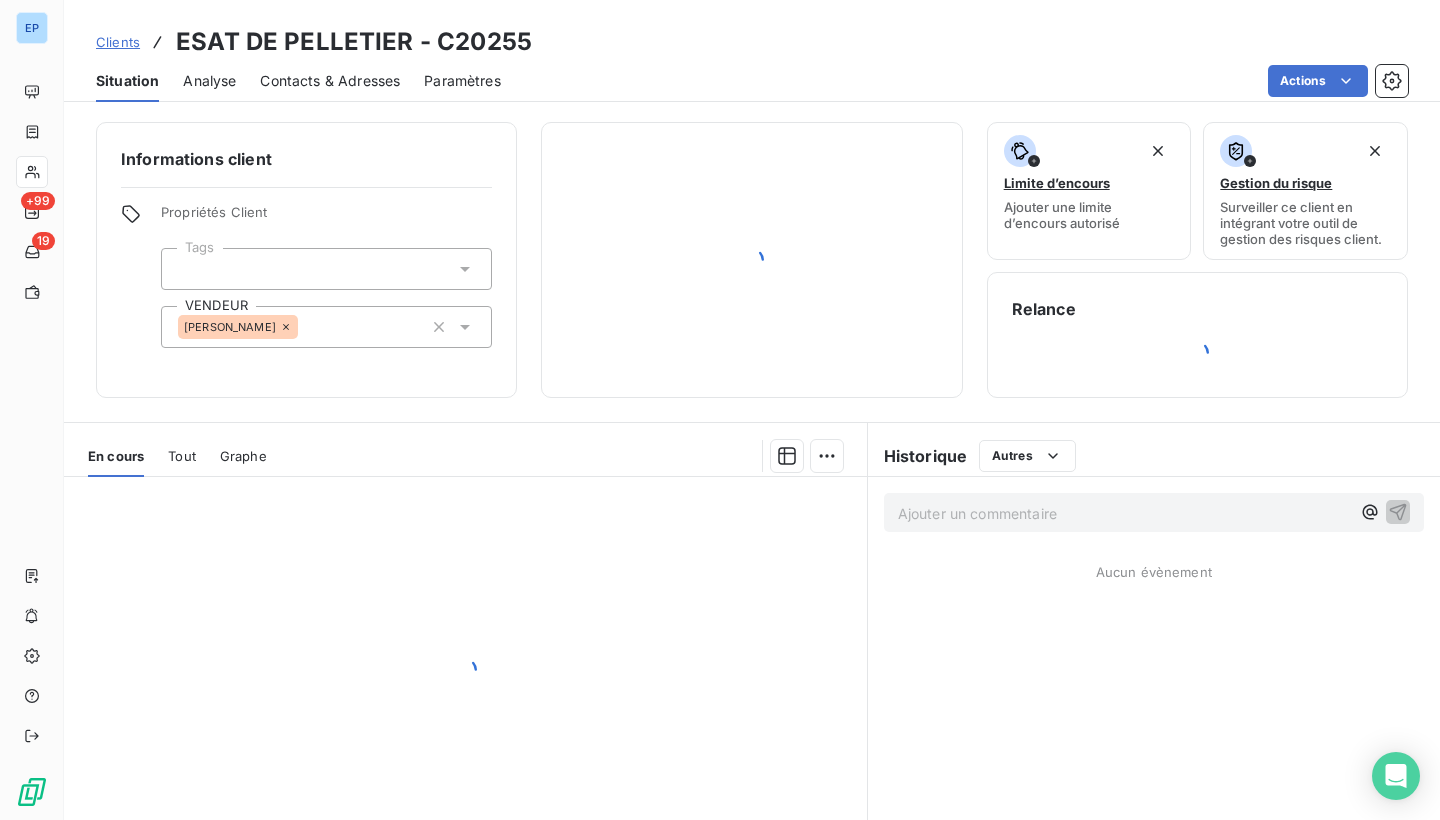 scroll, scrollTop: 0, scrollLeft: 0, axis: both 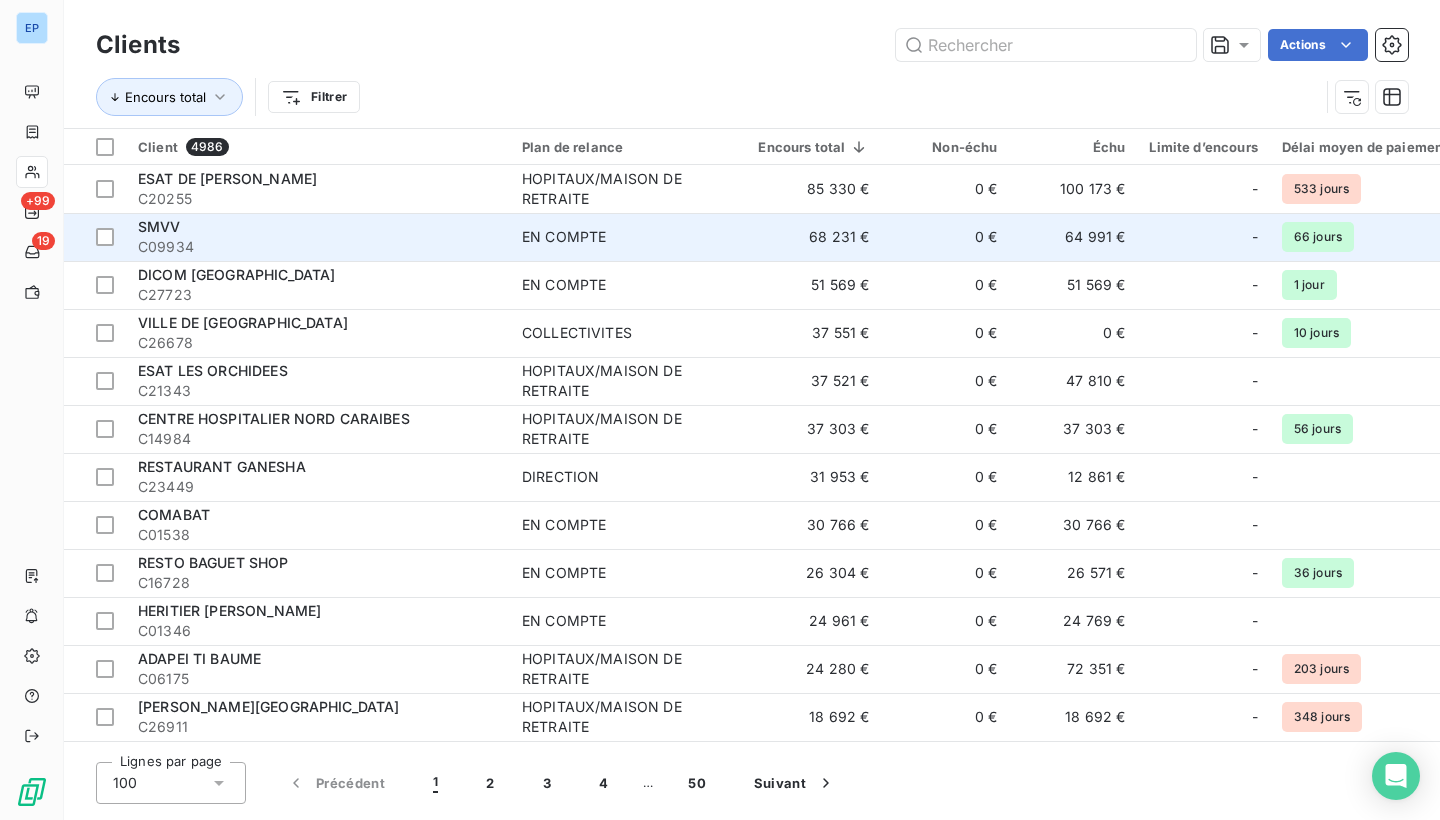 click on "C09934" at bounding box center [318, 247] 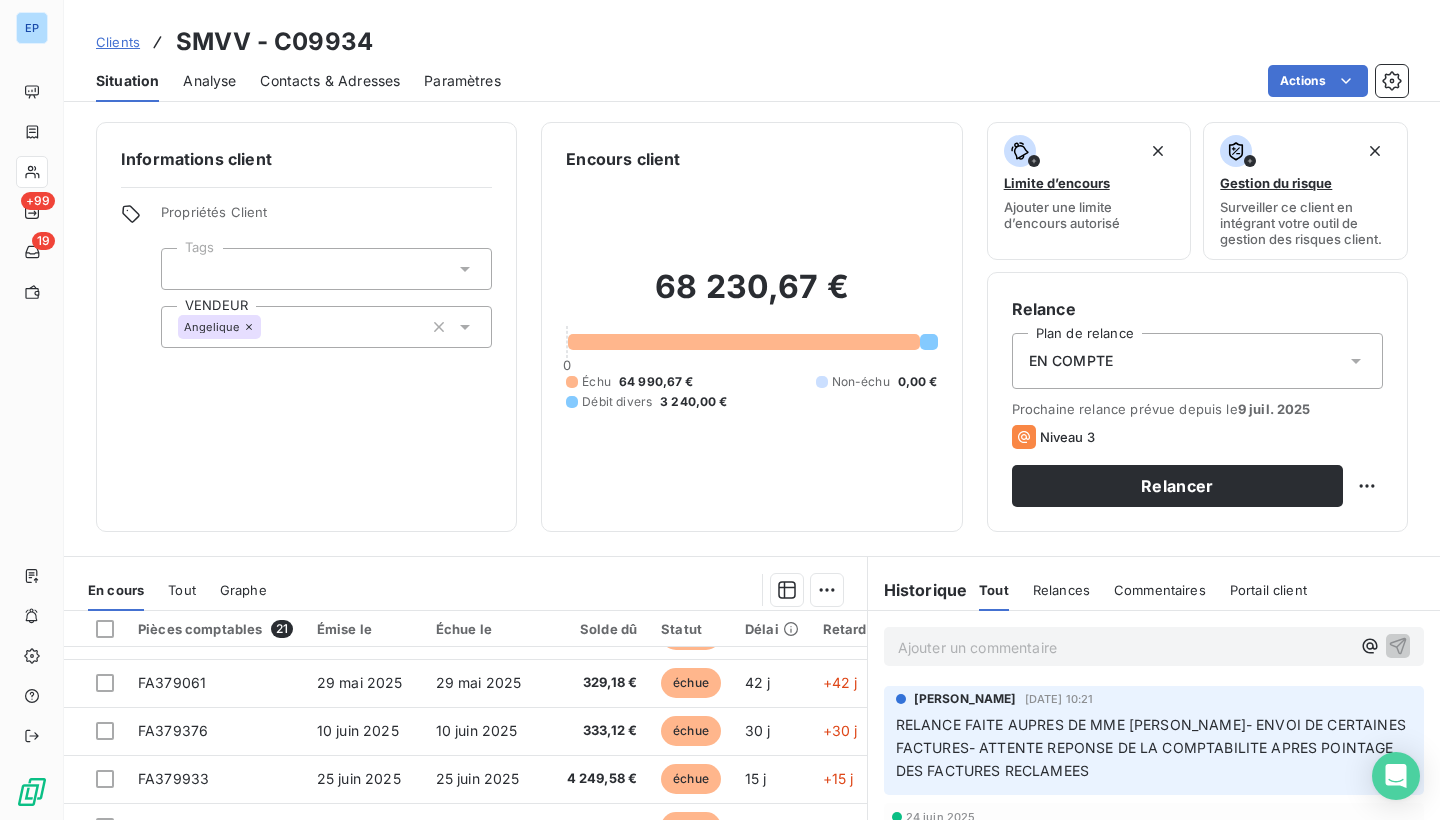 scroll, scrollTop: 666, scrollLeft: 0, axis: vertical 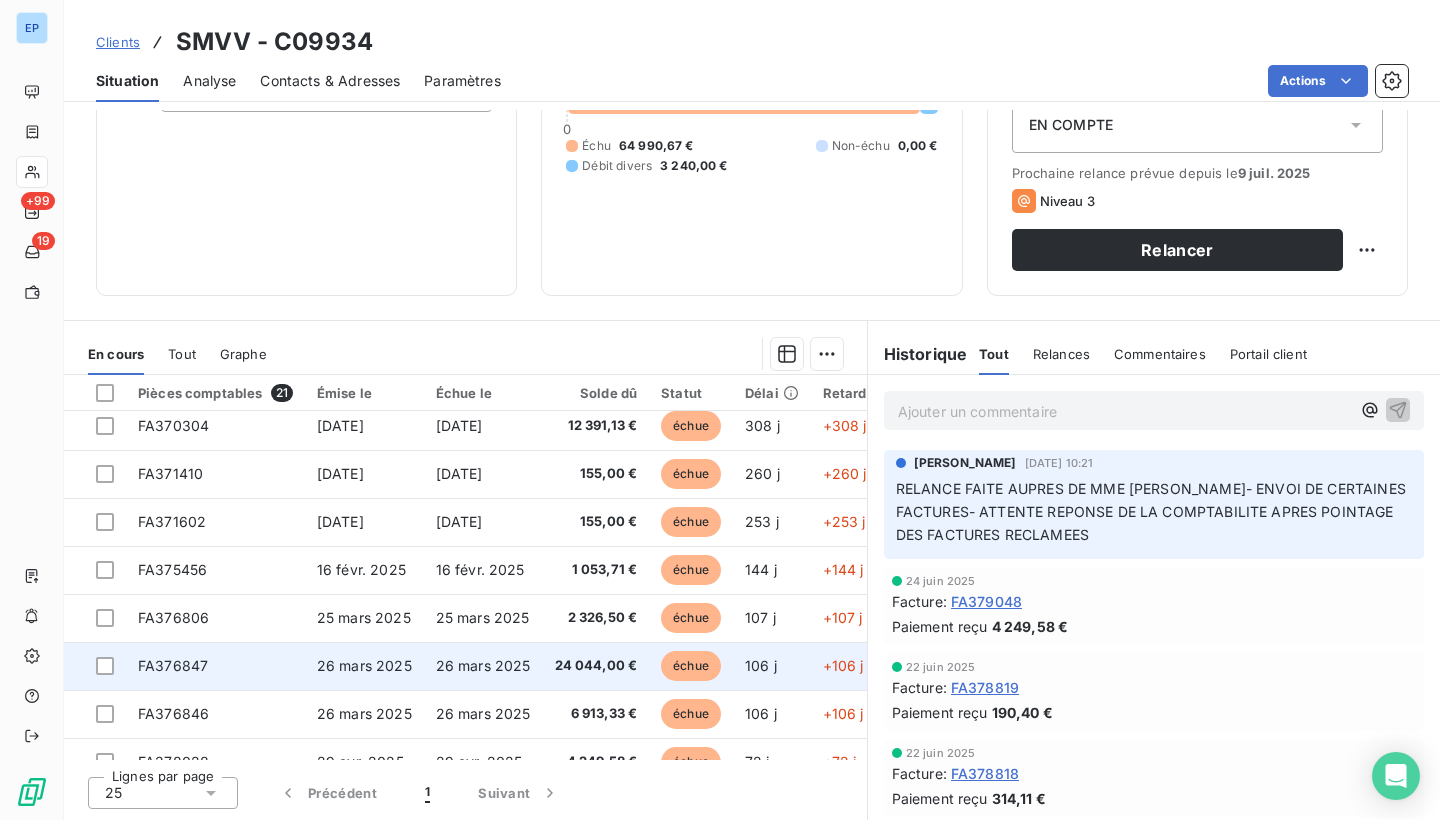 click on "FA376847" at bounding box center [173, 665] 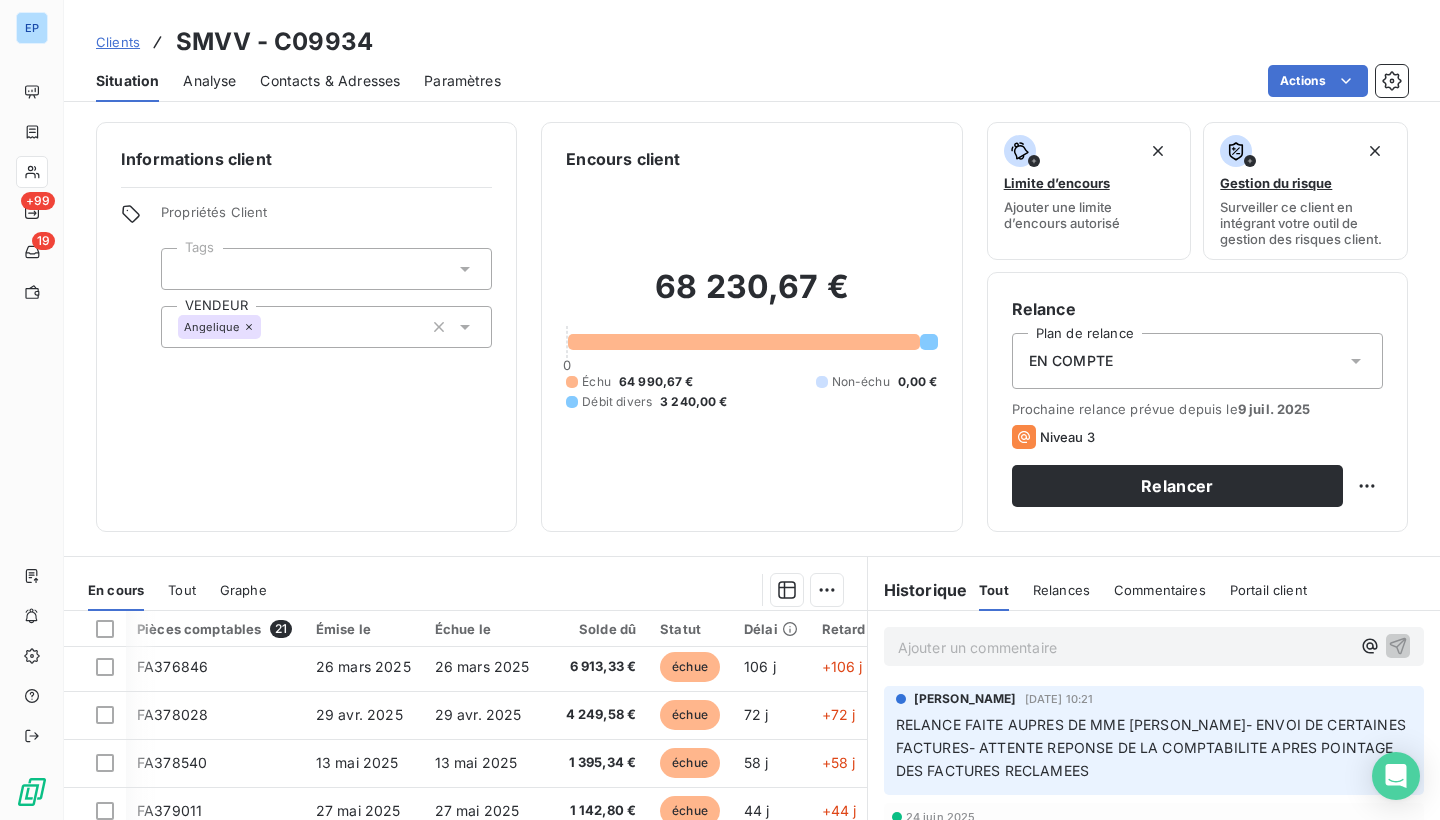 scroll, scrollTop: 451, scrollLeft: 1, axis: both 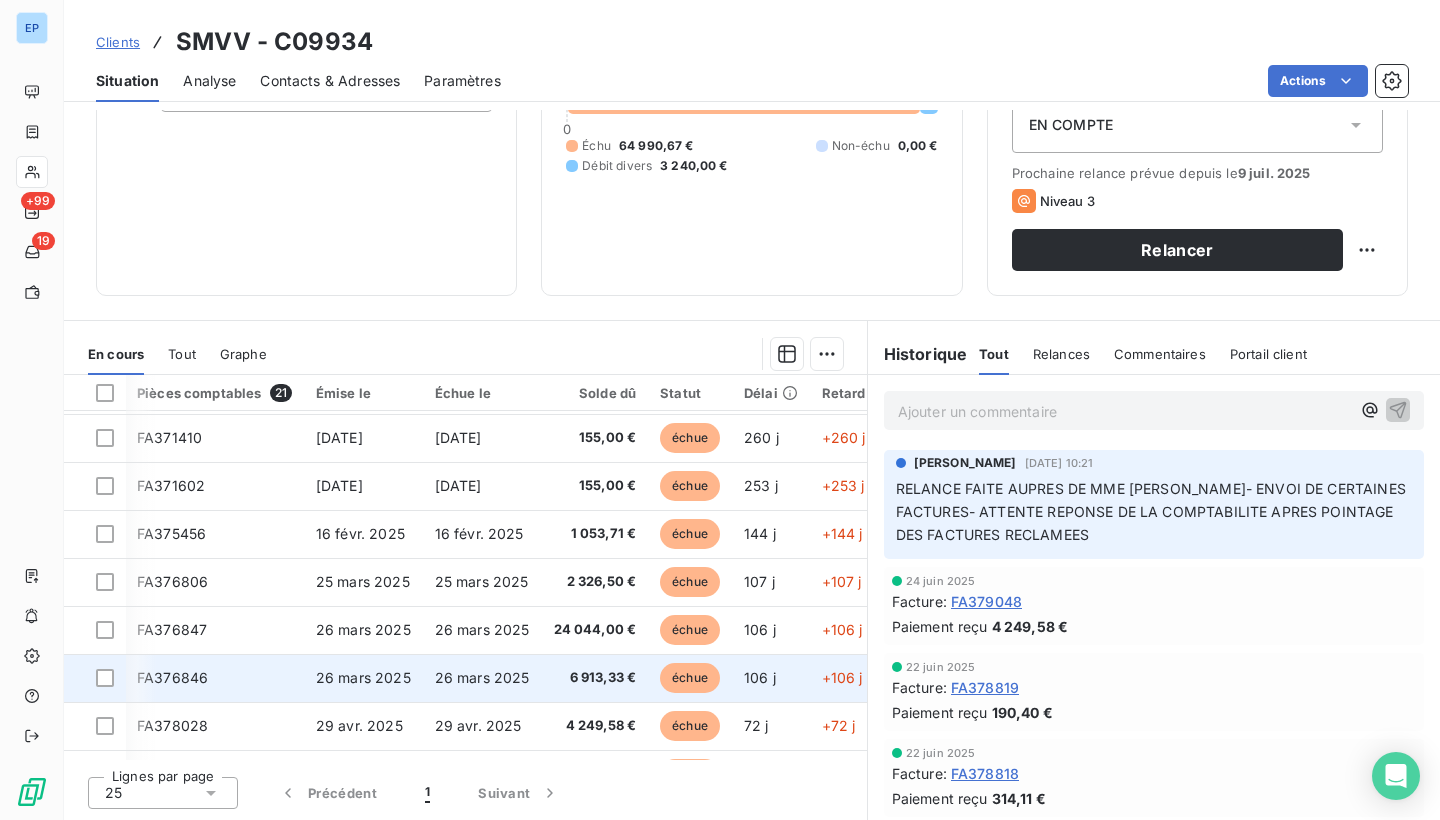 click on "FA376846" at bounding box center (172, 677) 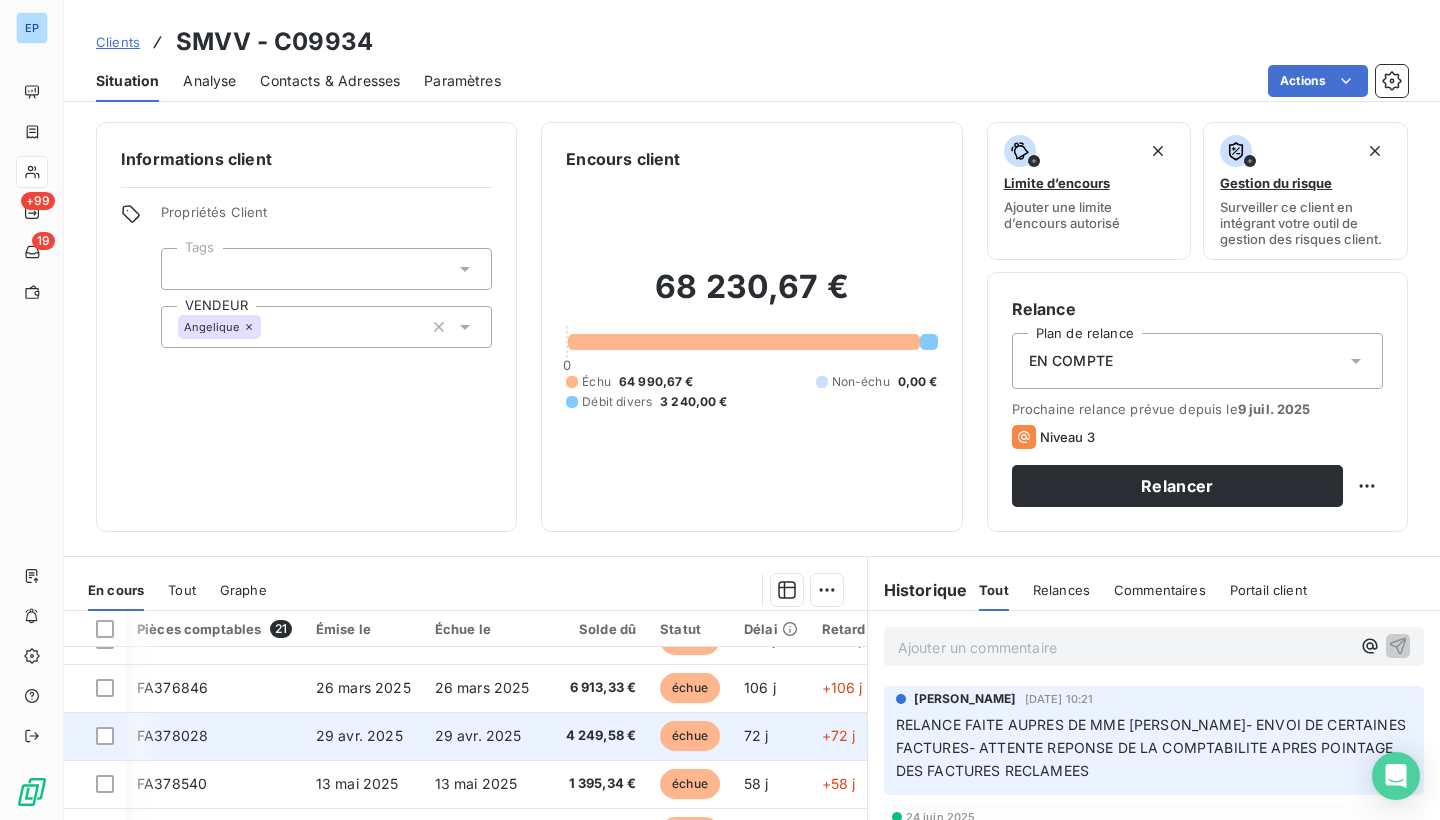 scroll, scrollTop: 504, scrollLeft: 1, axis: both 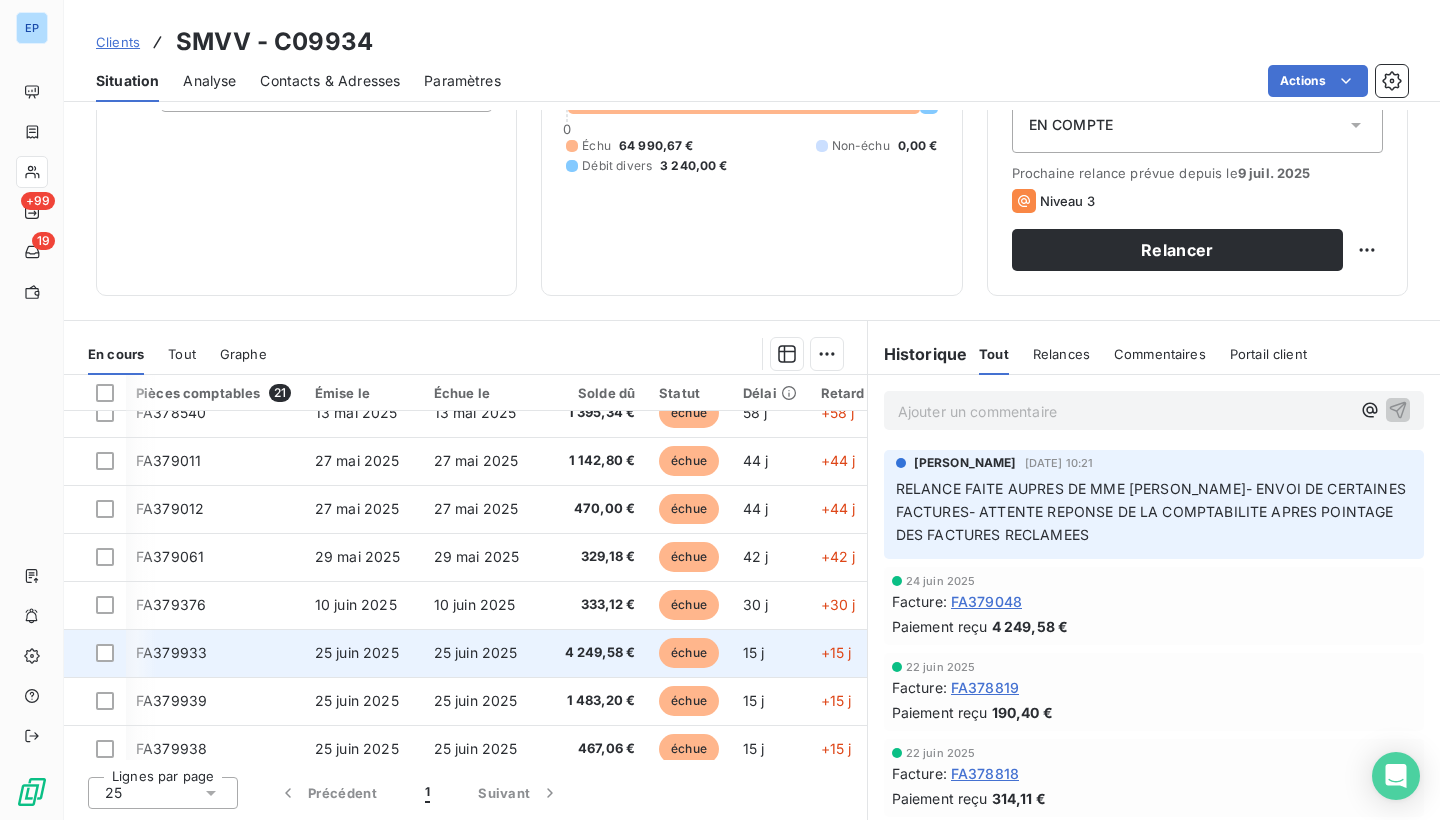 click on "FA379933" at bounding box center [171, 652] 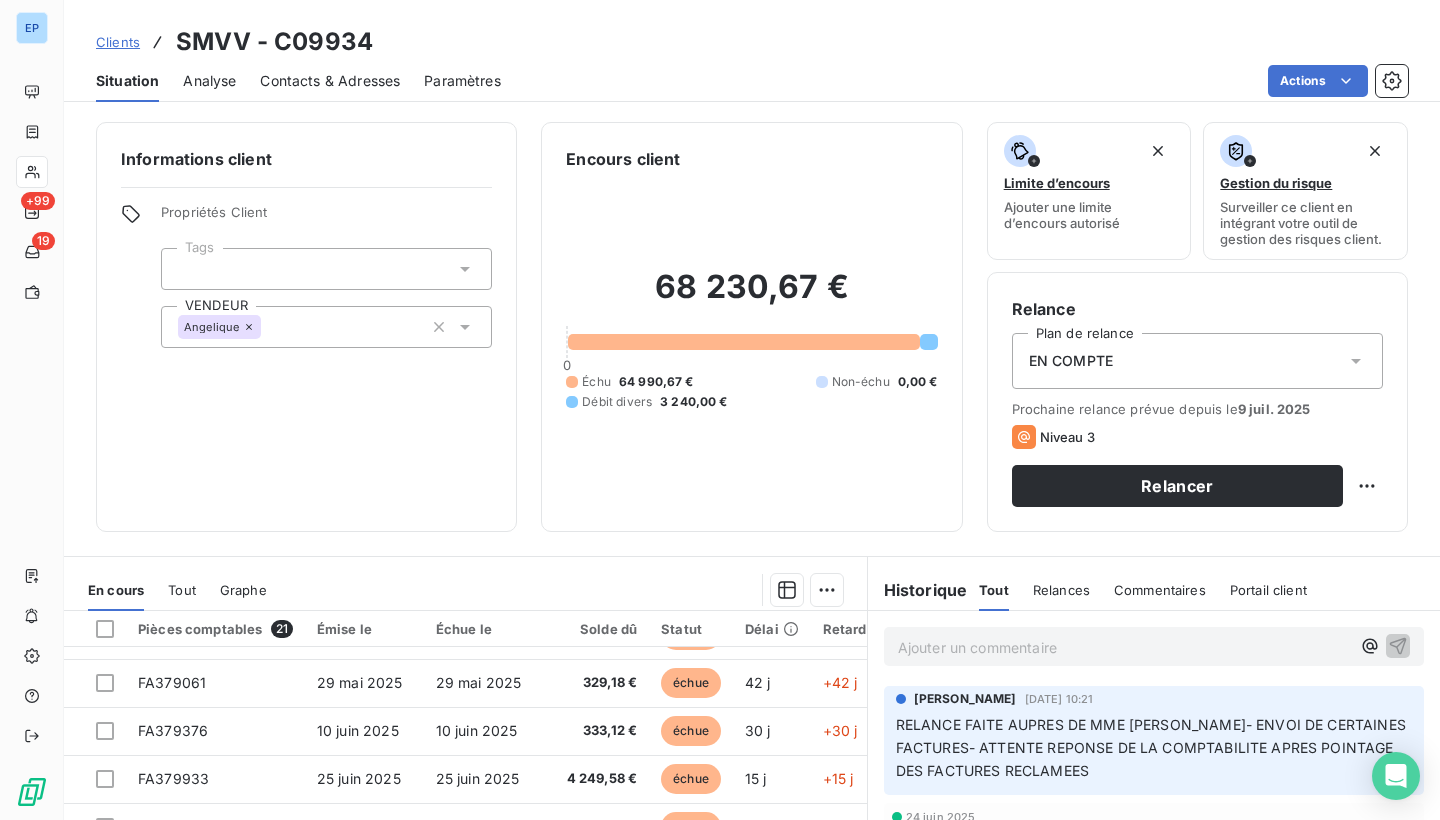 scroll, scrollTop: 666, scrollLeft: 0, axis: vertical 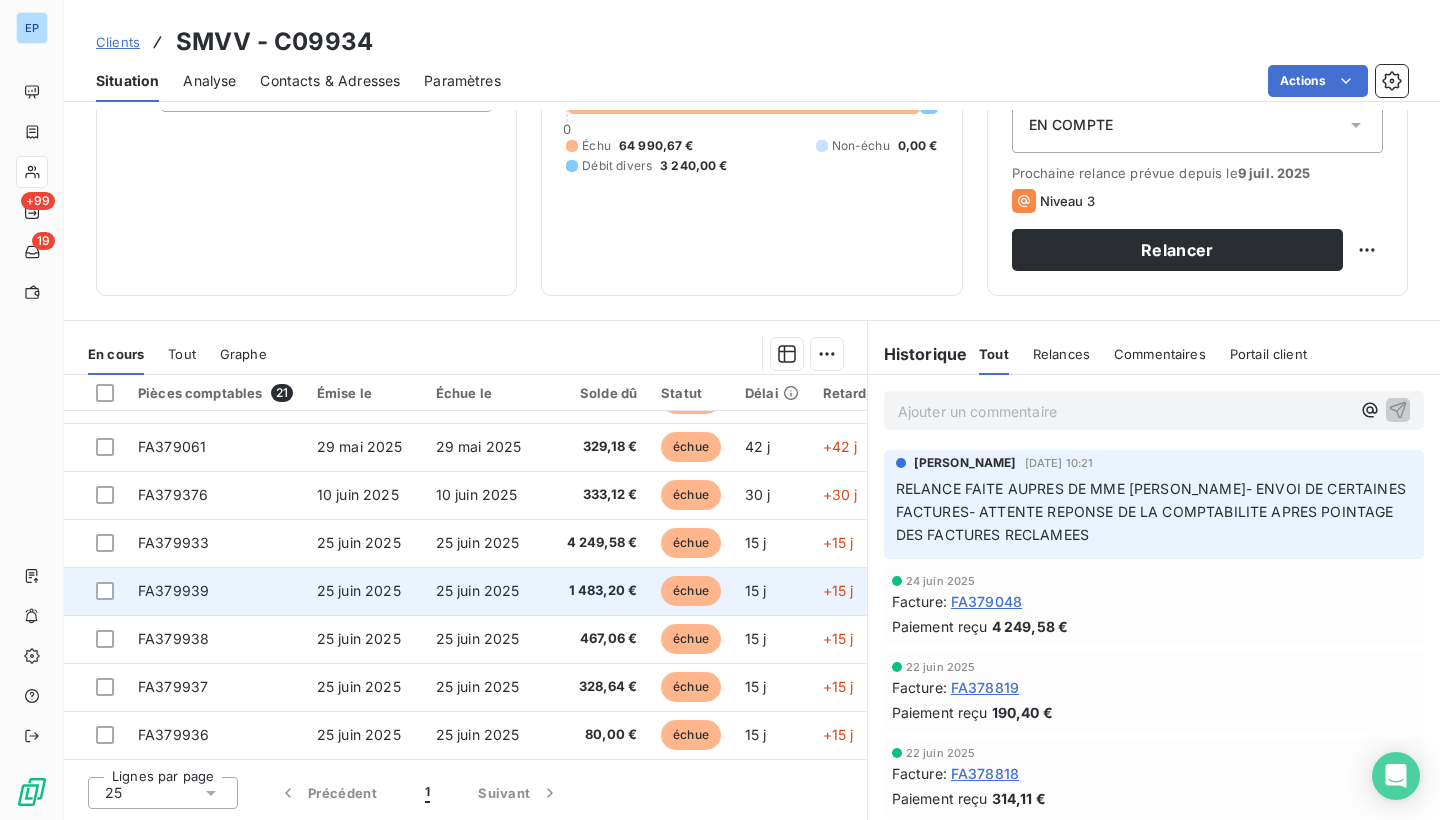 click on "FA379939" at bounding box center [173, 590] 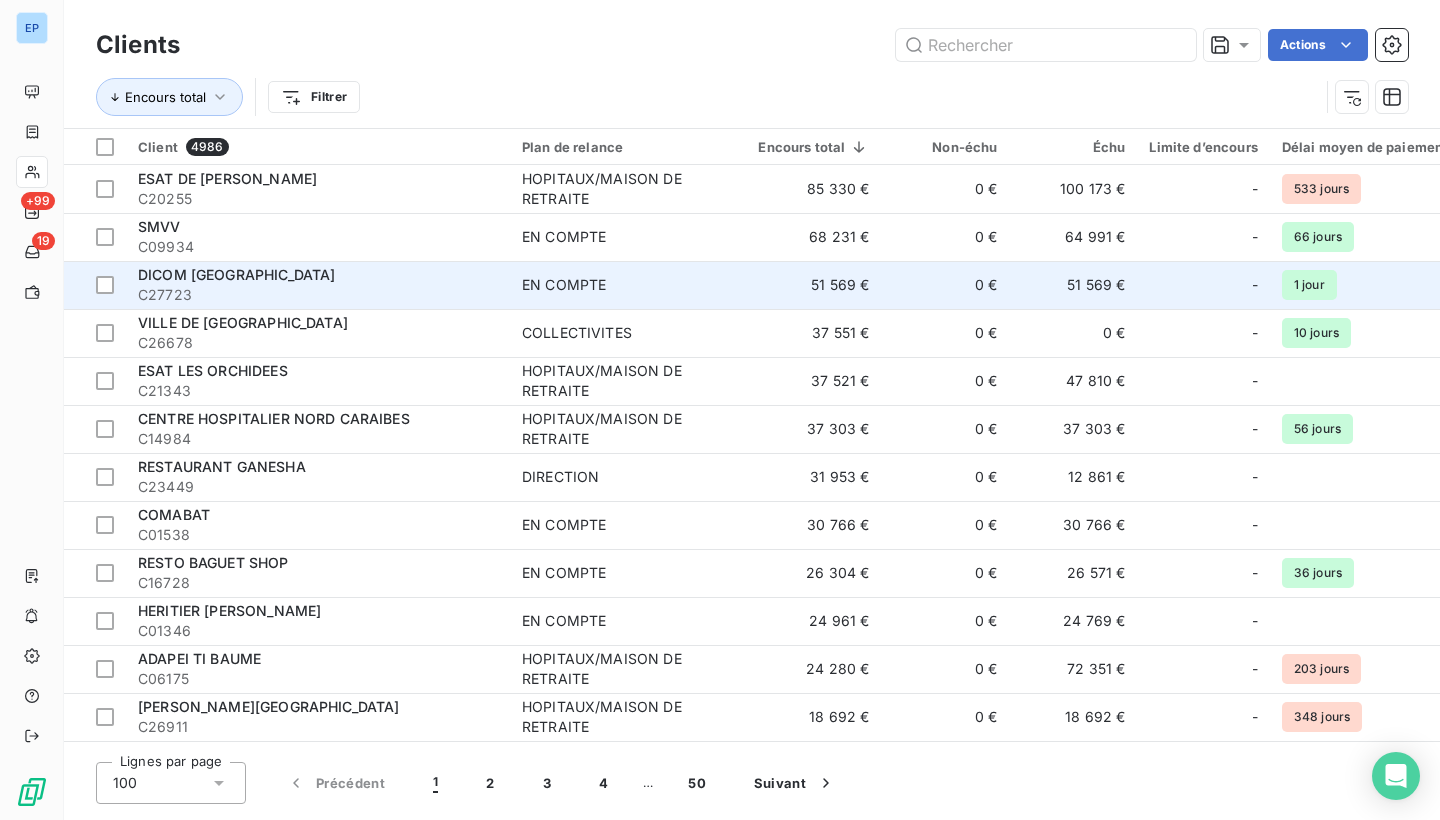 click on "C27723" at bounding box center (318, 295) 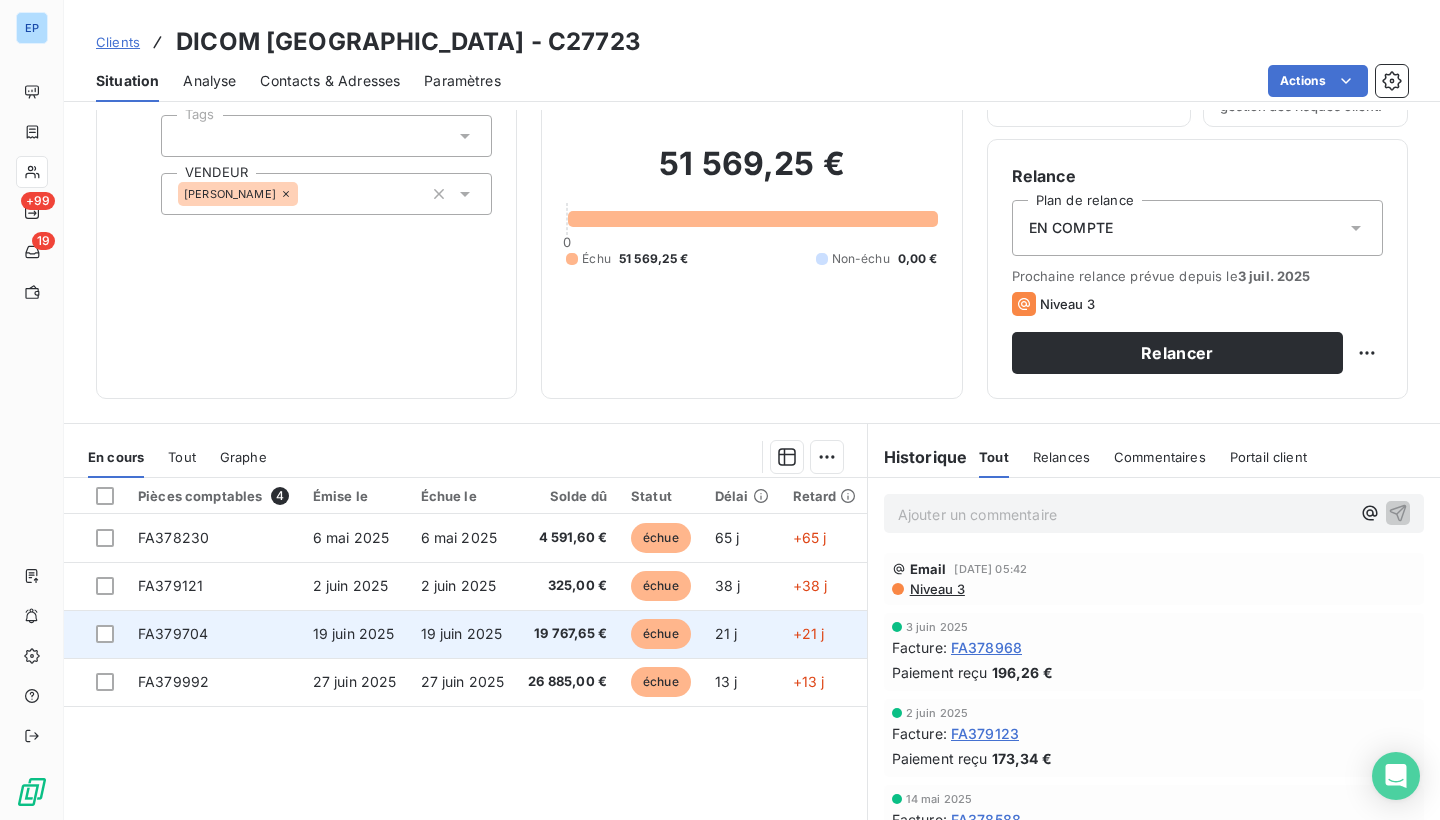 scroll, scrollTop: 136, scrollLeft: 0, axis: vertical 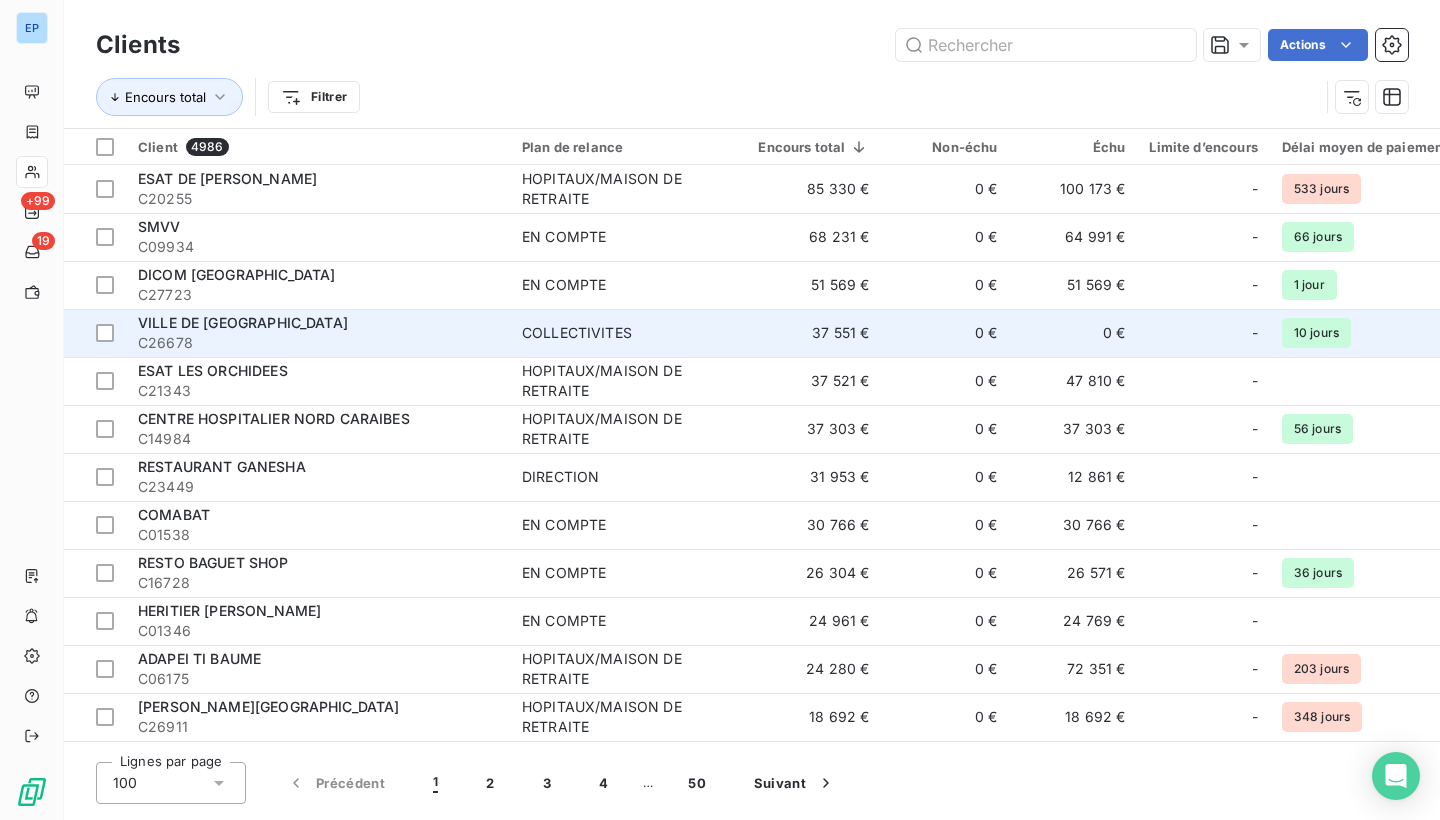 click on "C26678" at bounding box center (318, 343) 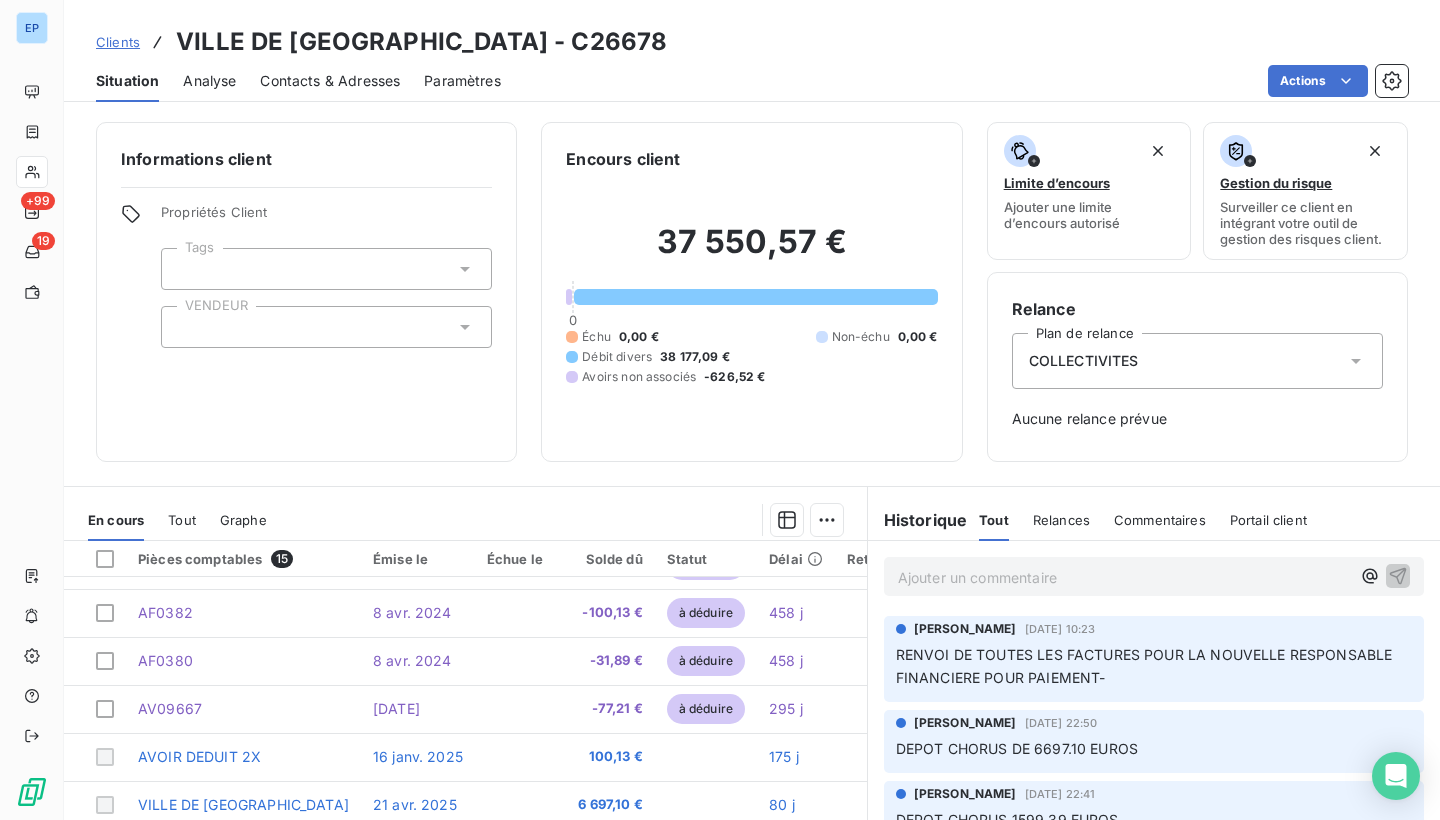 scroll, scrollTop: 378, scrollLeft: 0, axis: vertical 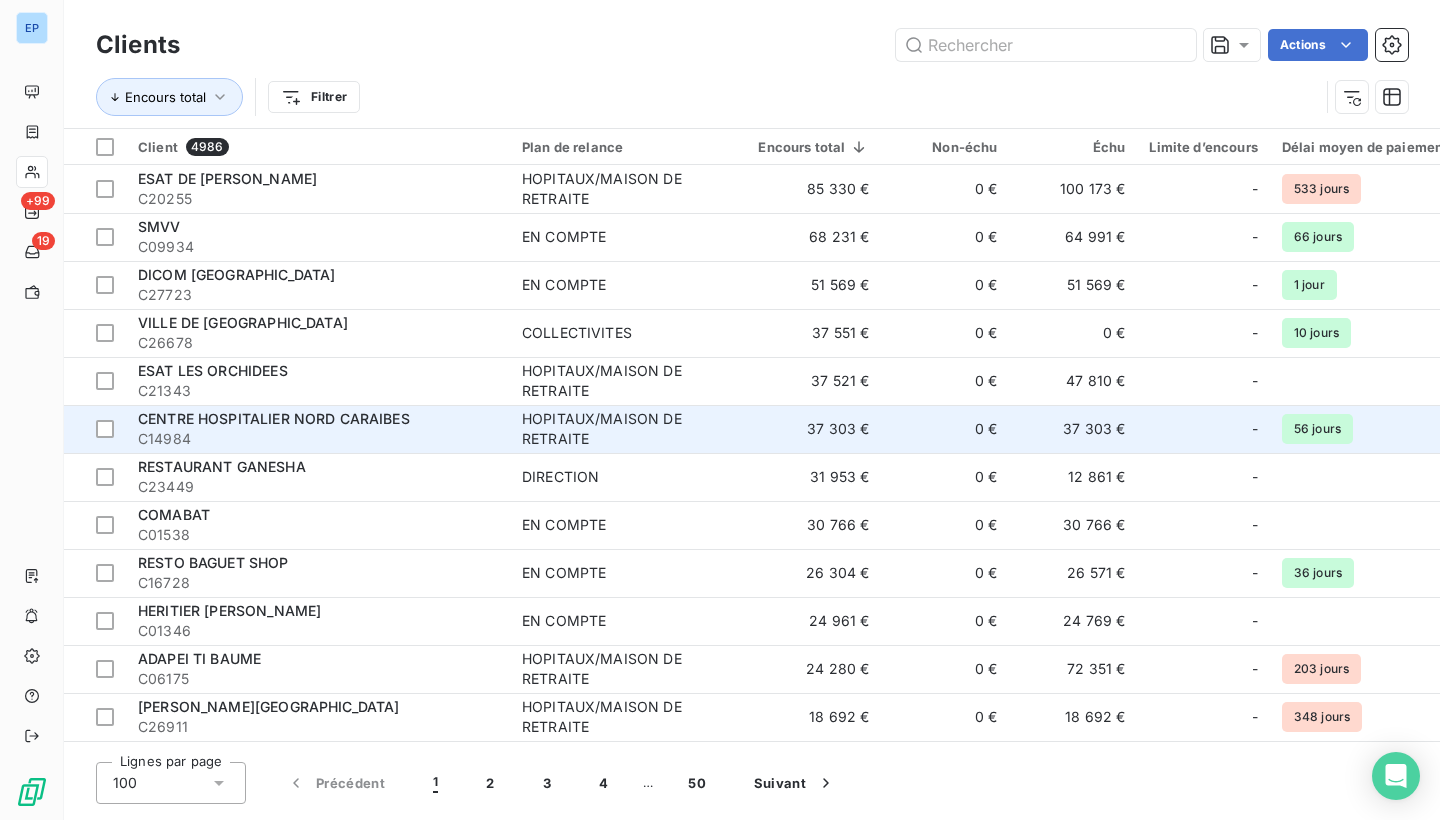 click on "CENTRE HOSPITALIER NORD CARAIBES" at bounding box center [274, 418] 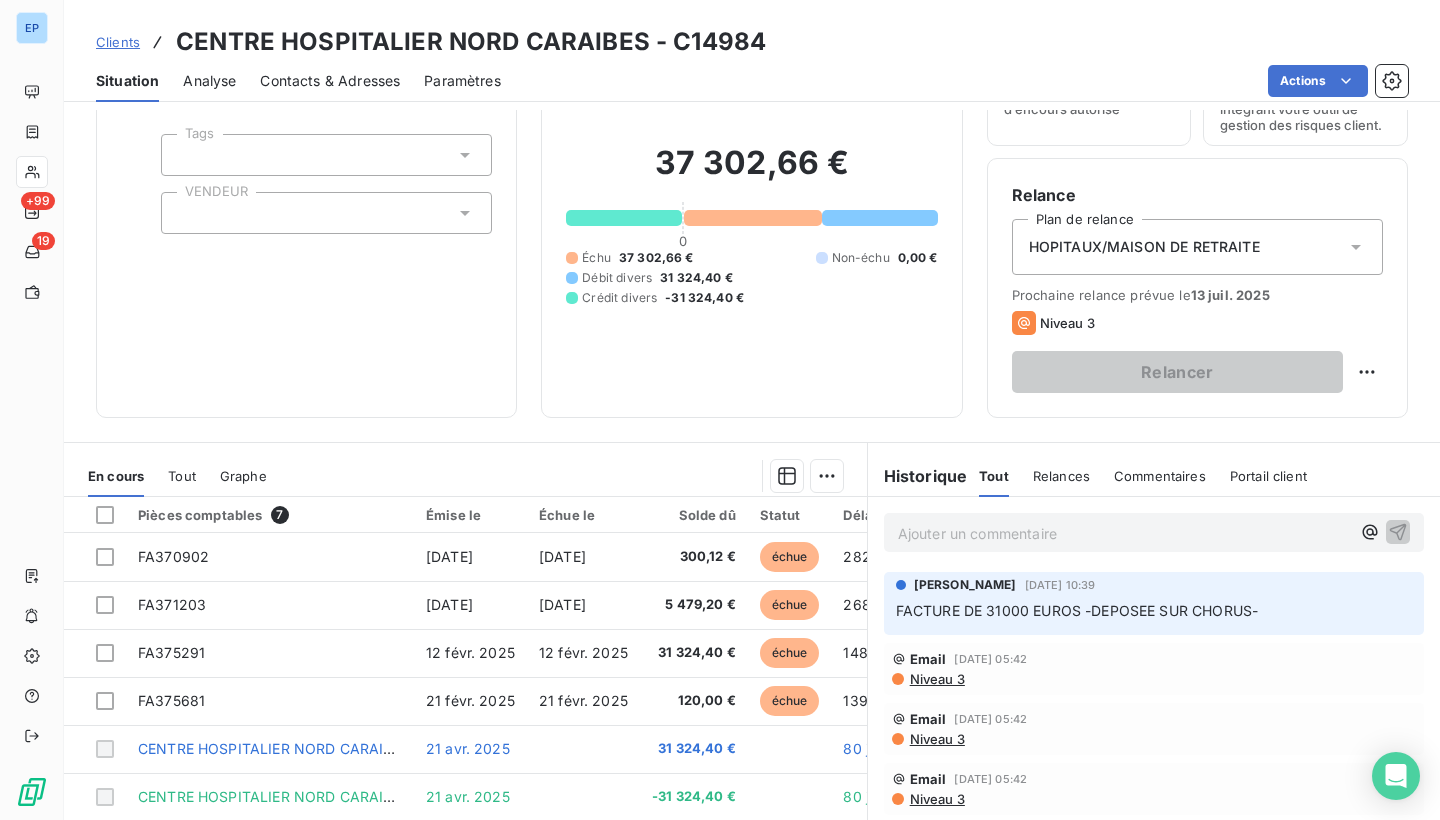 scroll, scrollTop: 126, scrollLeft: 0, axis: vertical 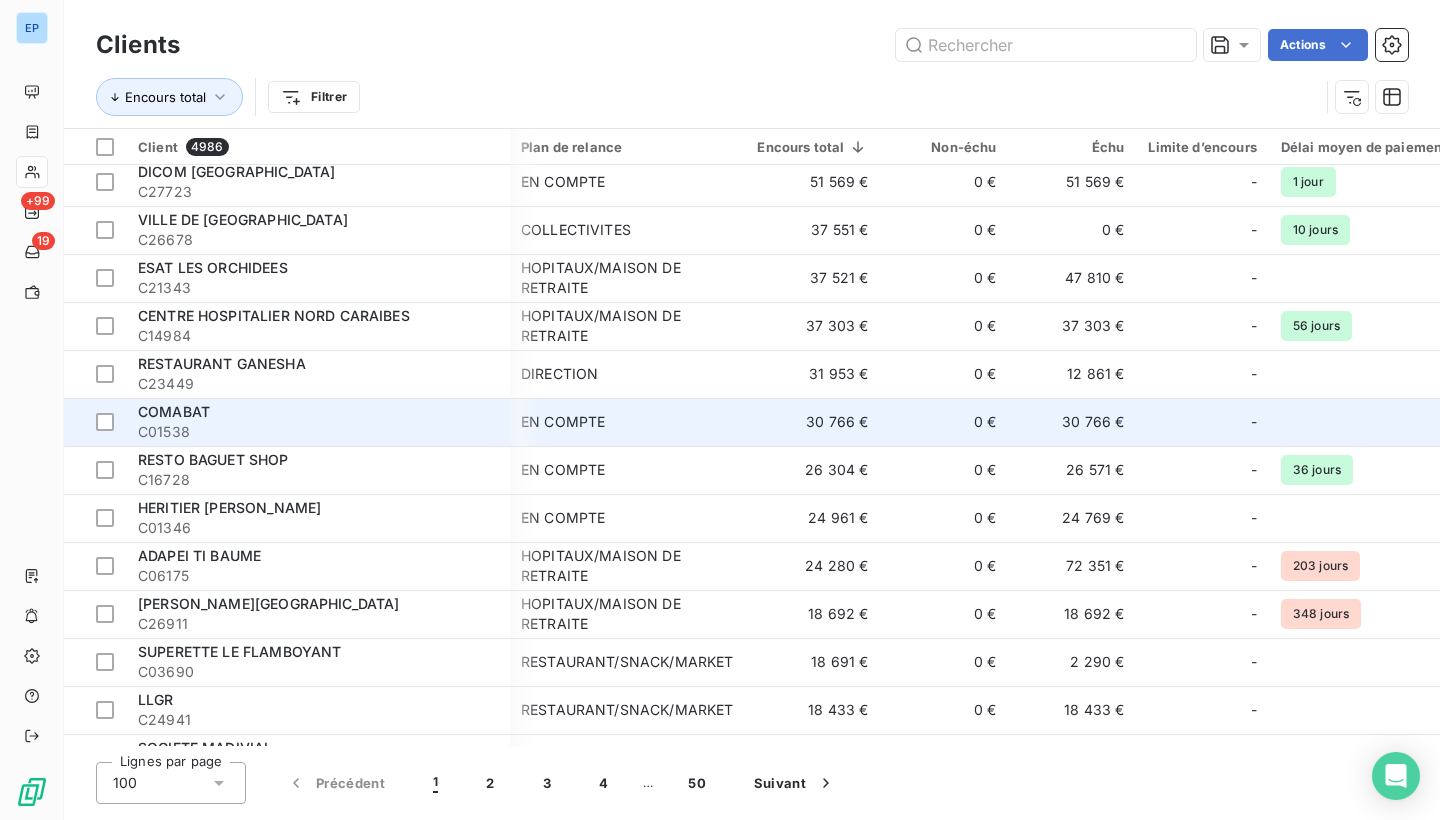 click on "C01538" at bounding box center [318, 432] 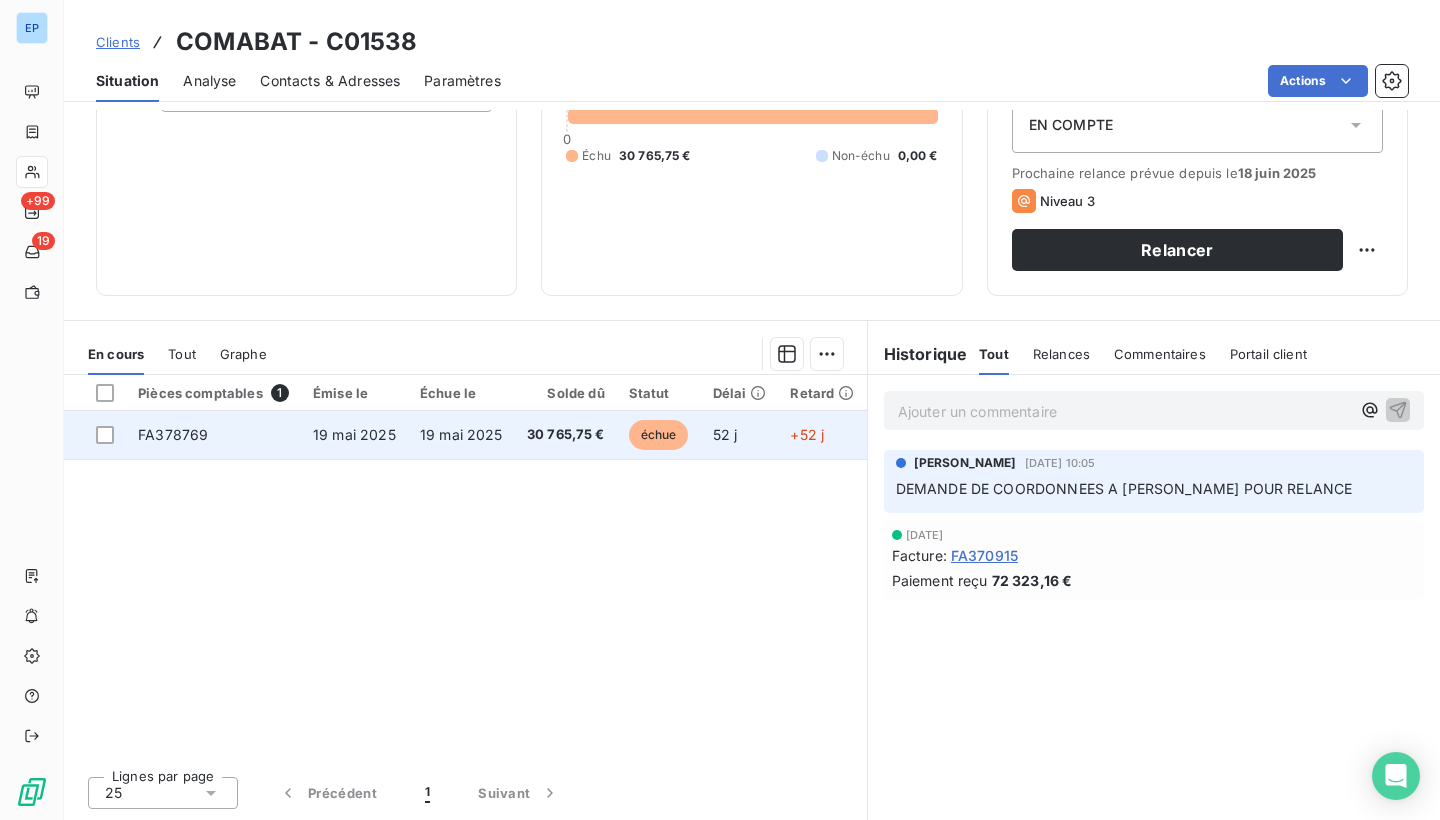 scroll, scrollTop: 236, scrollLeft: 0, axis: vertical 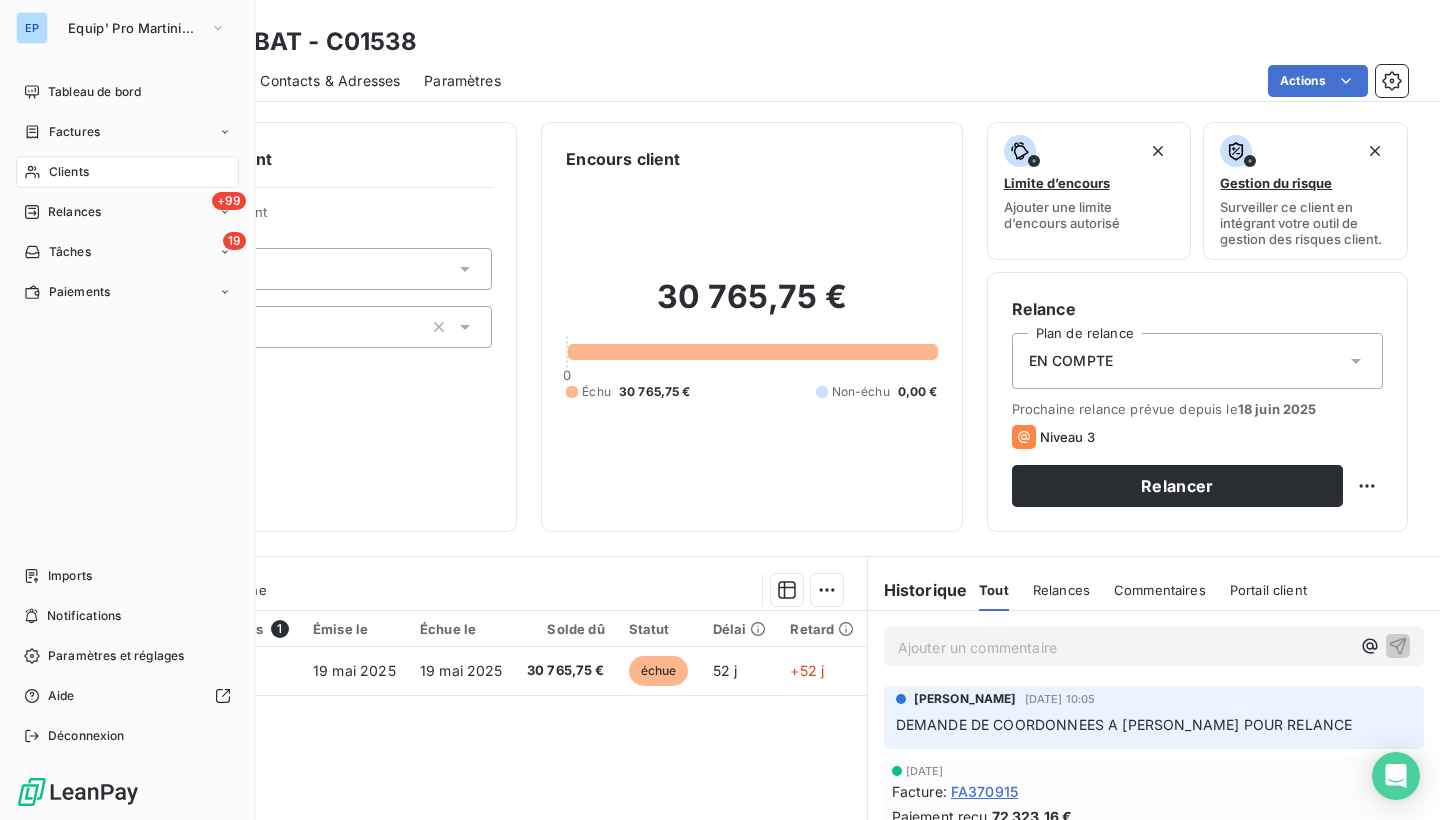 click on "Clients" at bounding box center [127, 172] 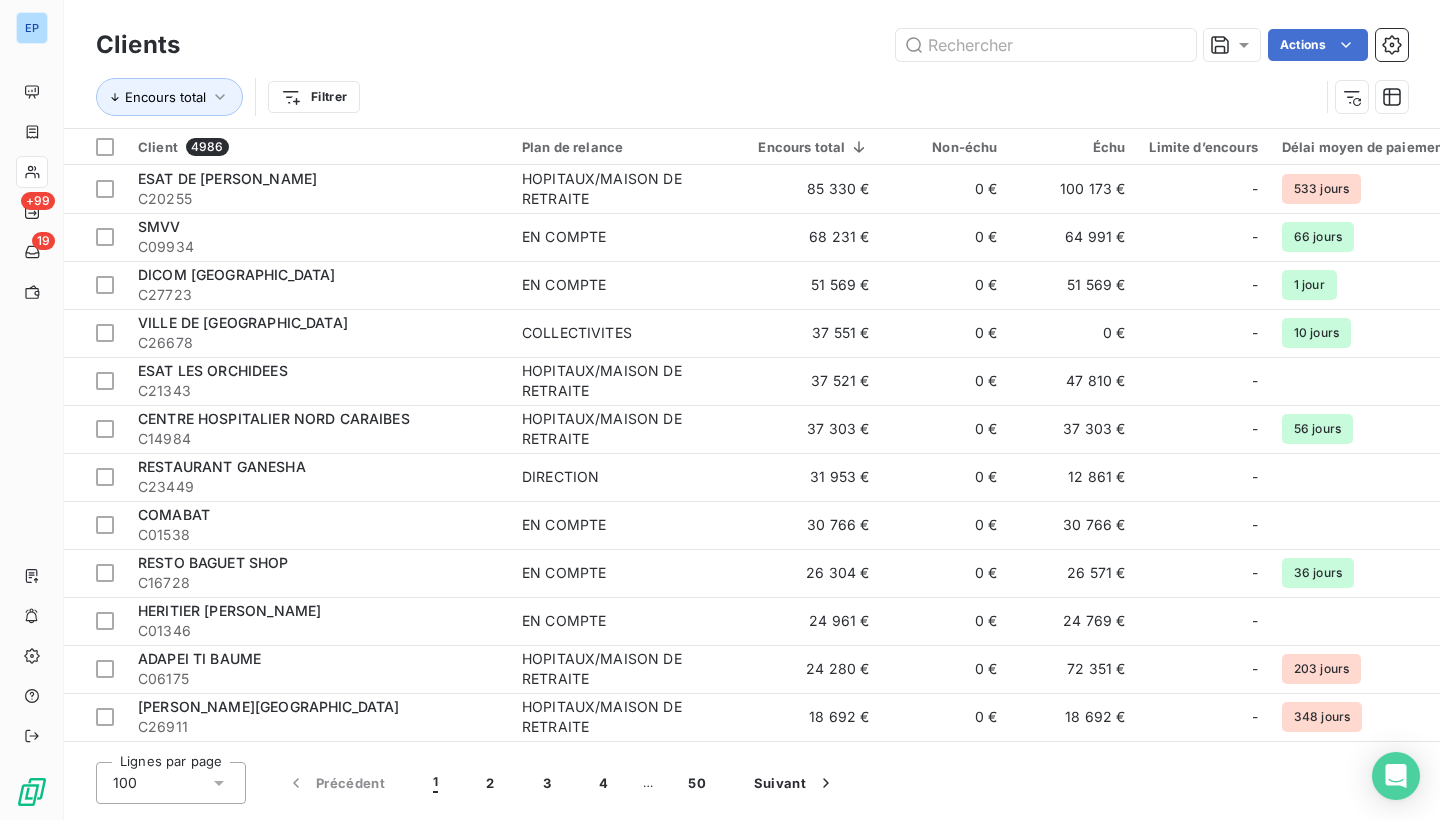 click on "Encours total Filtrer" at bounding box center [707, 97] 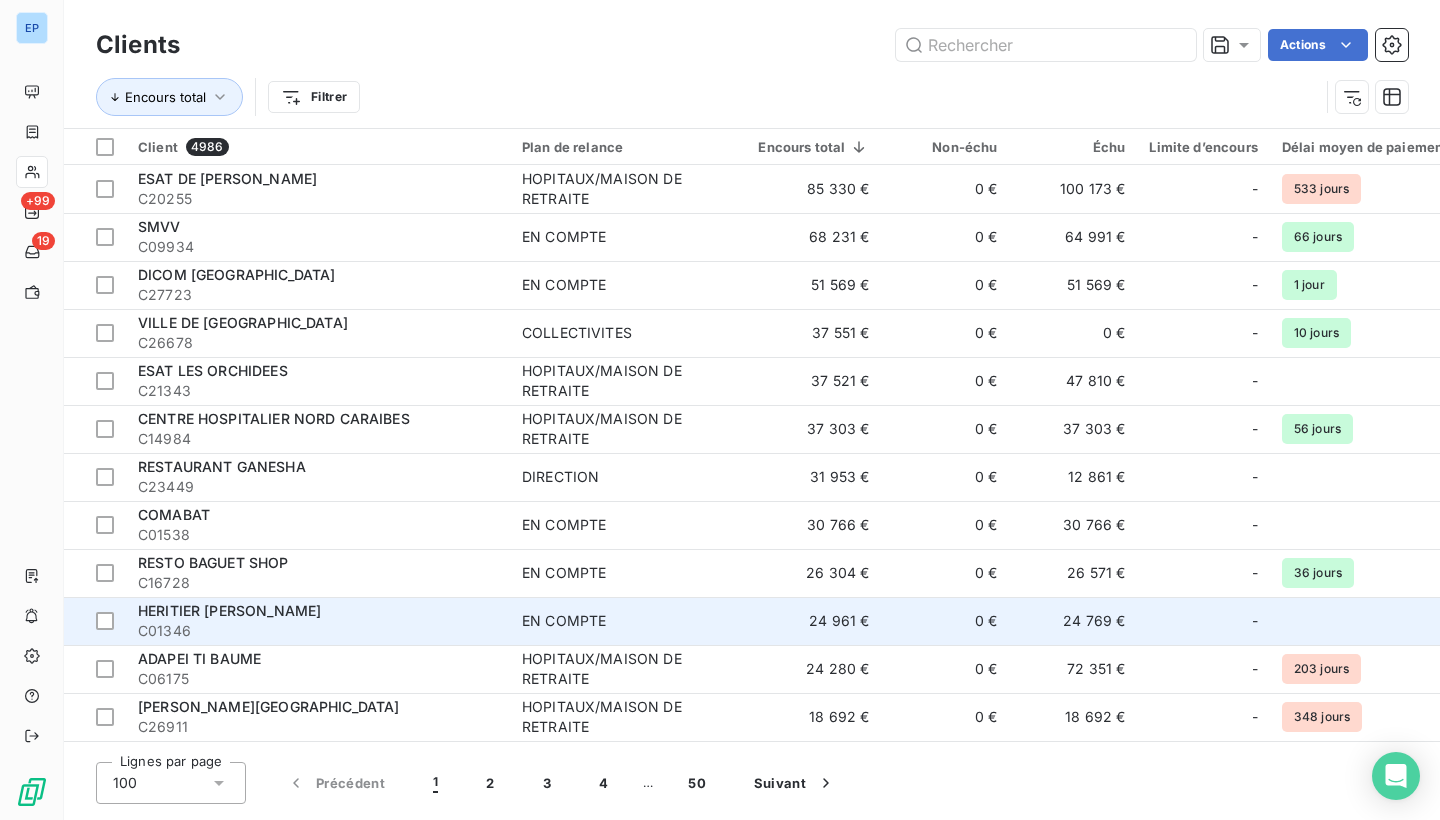 scroll, scrollTop: 0, scrollLeft: 0, axis: both 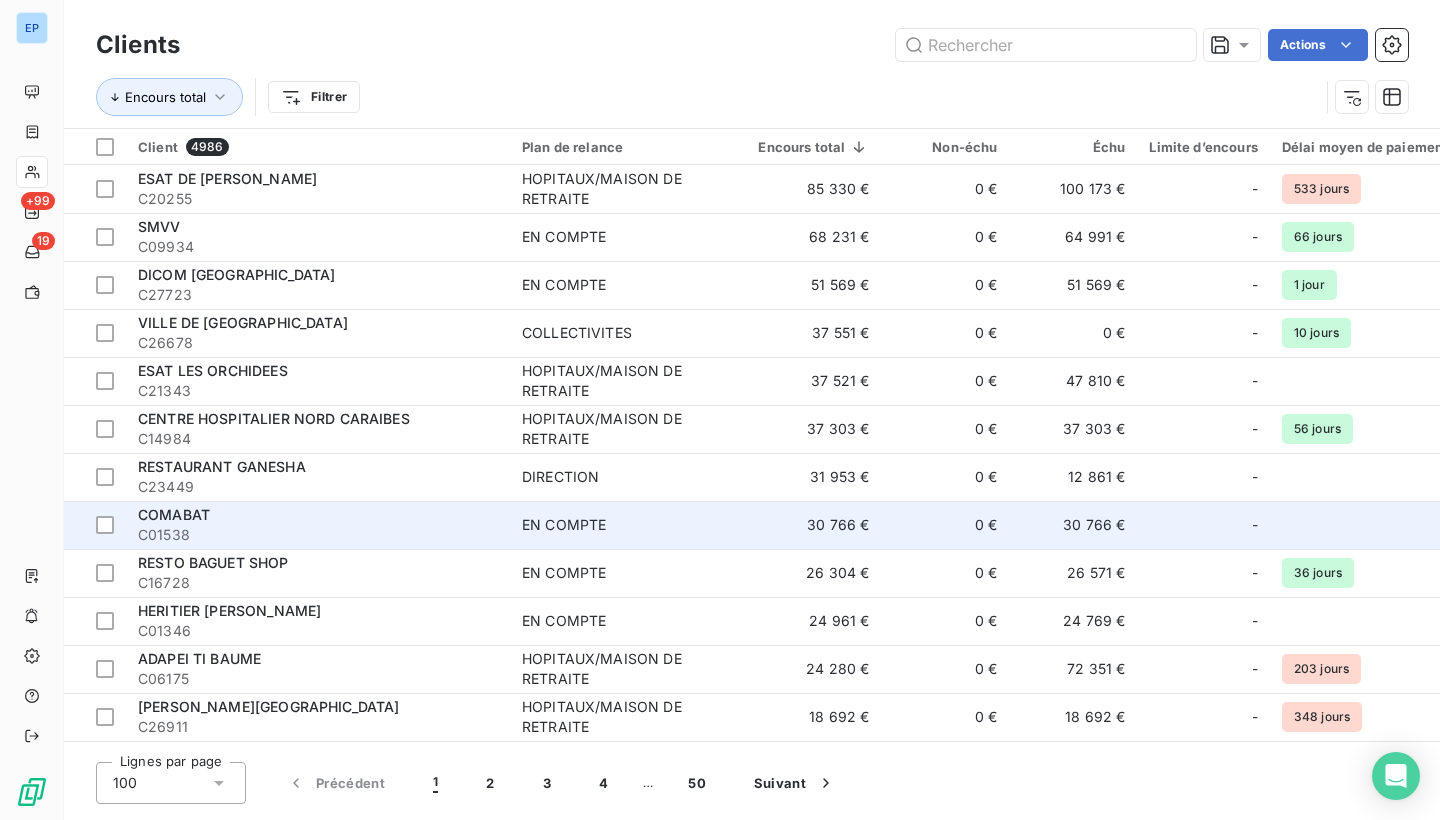 click on "C01538" at bounding box center (318, 535) 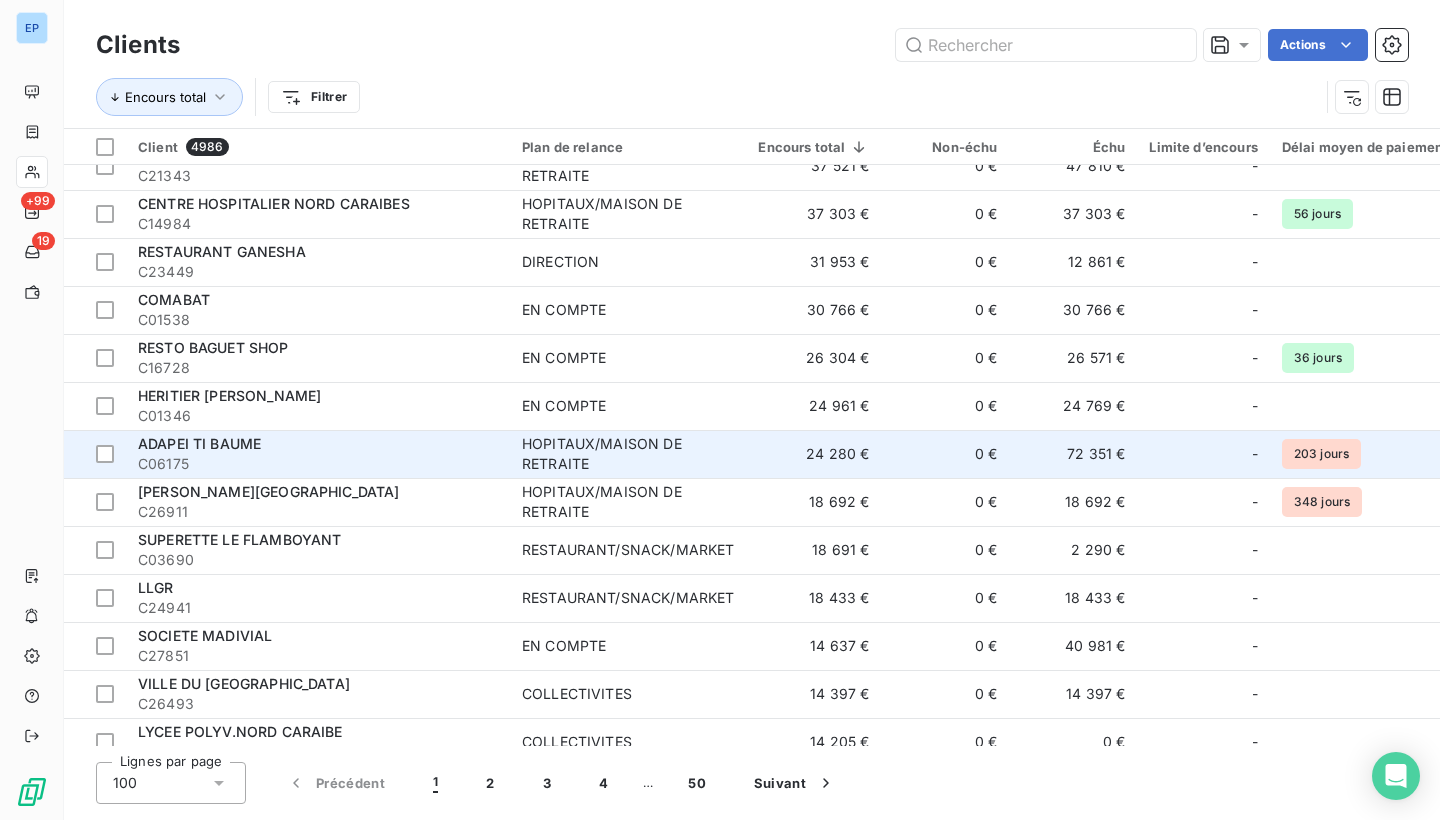 scroll, scrollTop: 214, scrollLeft: 0, axis: vertical 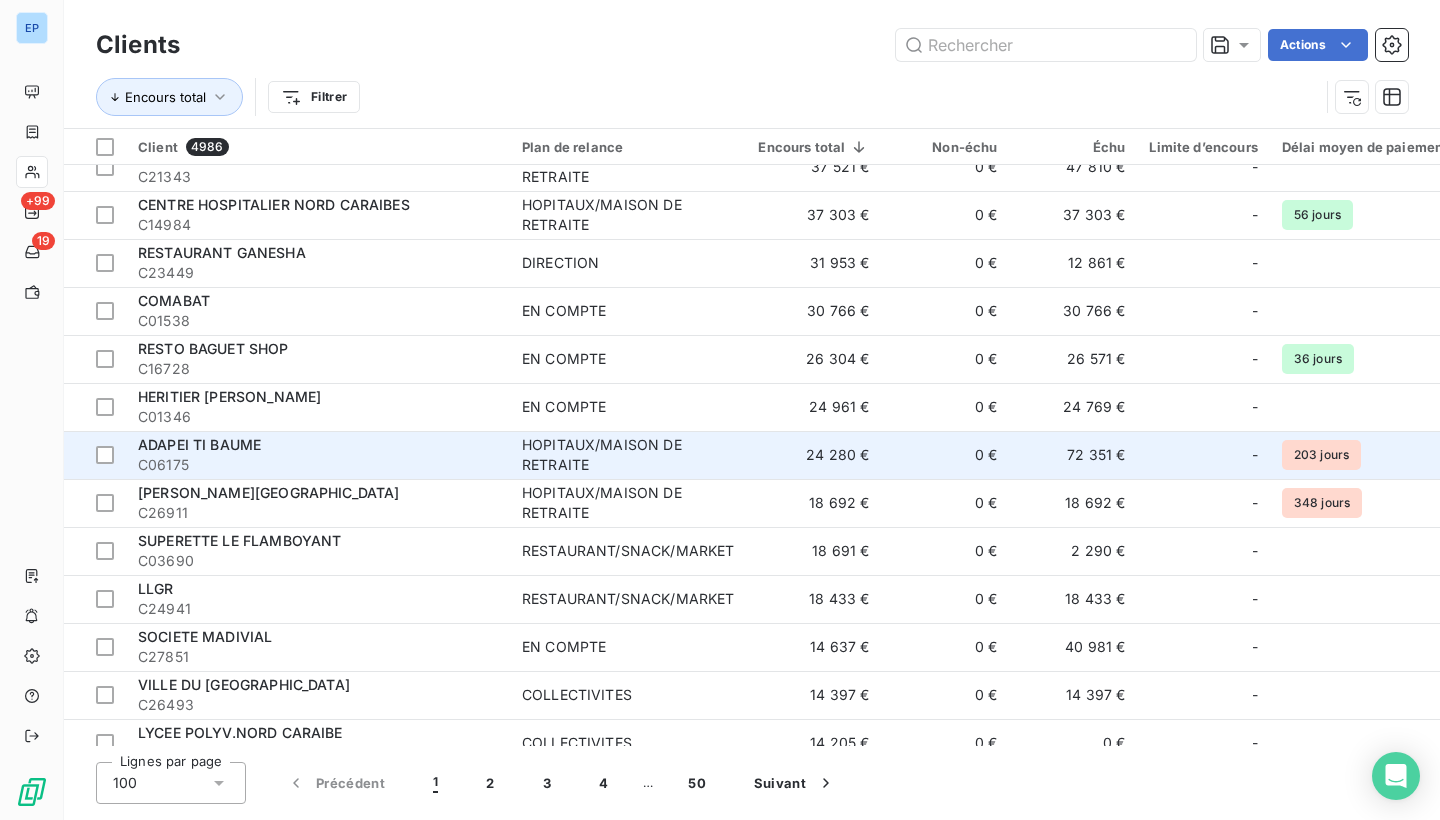 click on "ADAPEI TI BAUME" at bounding box center [318, 445] 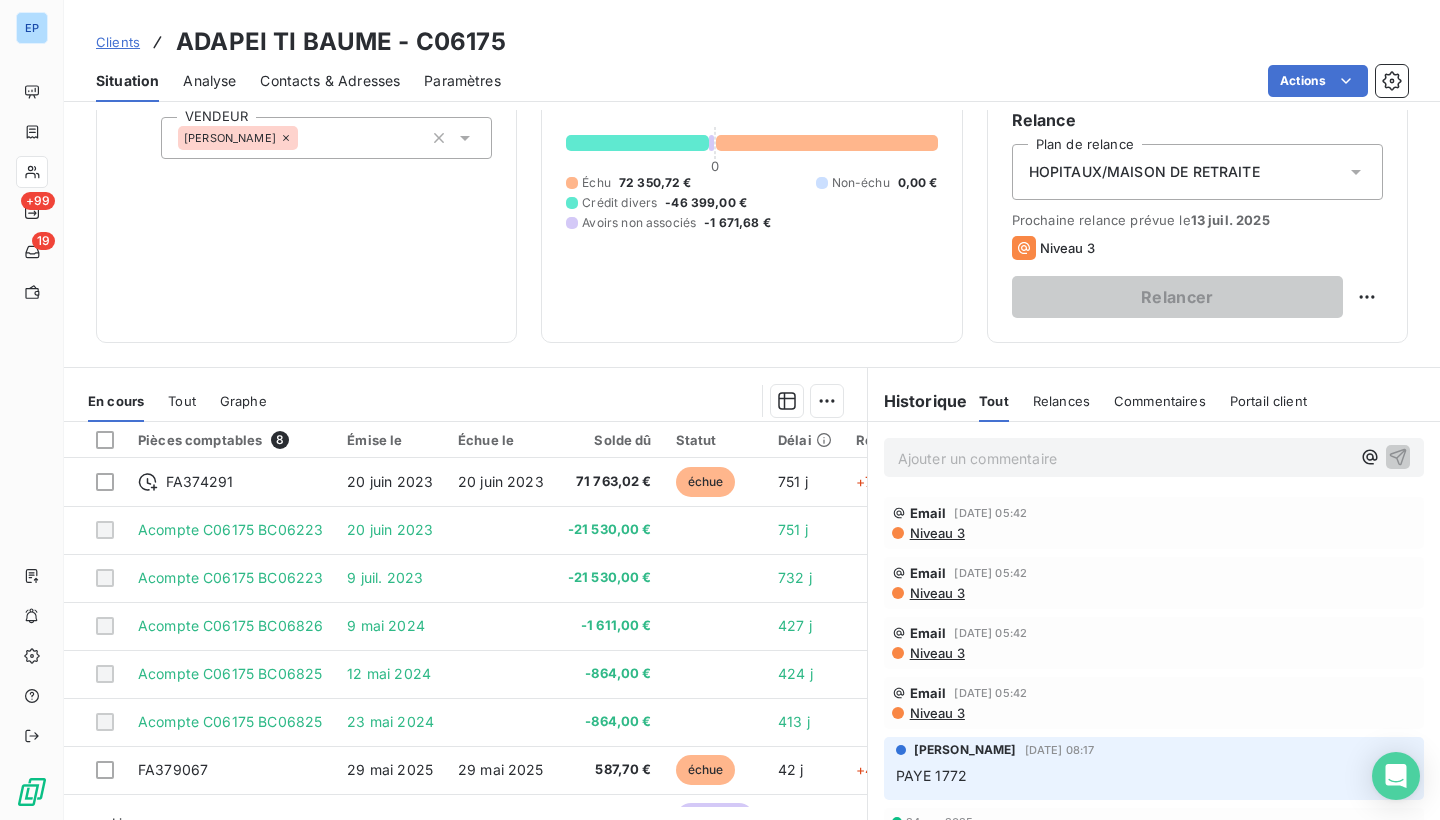 scroll, scrollTop: 190, scrollLeft: 0, axis: vertical 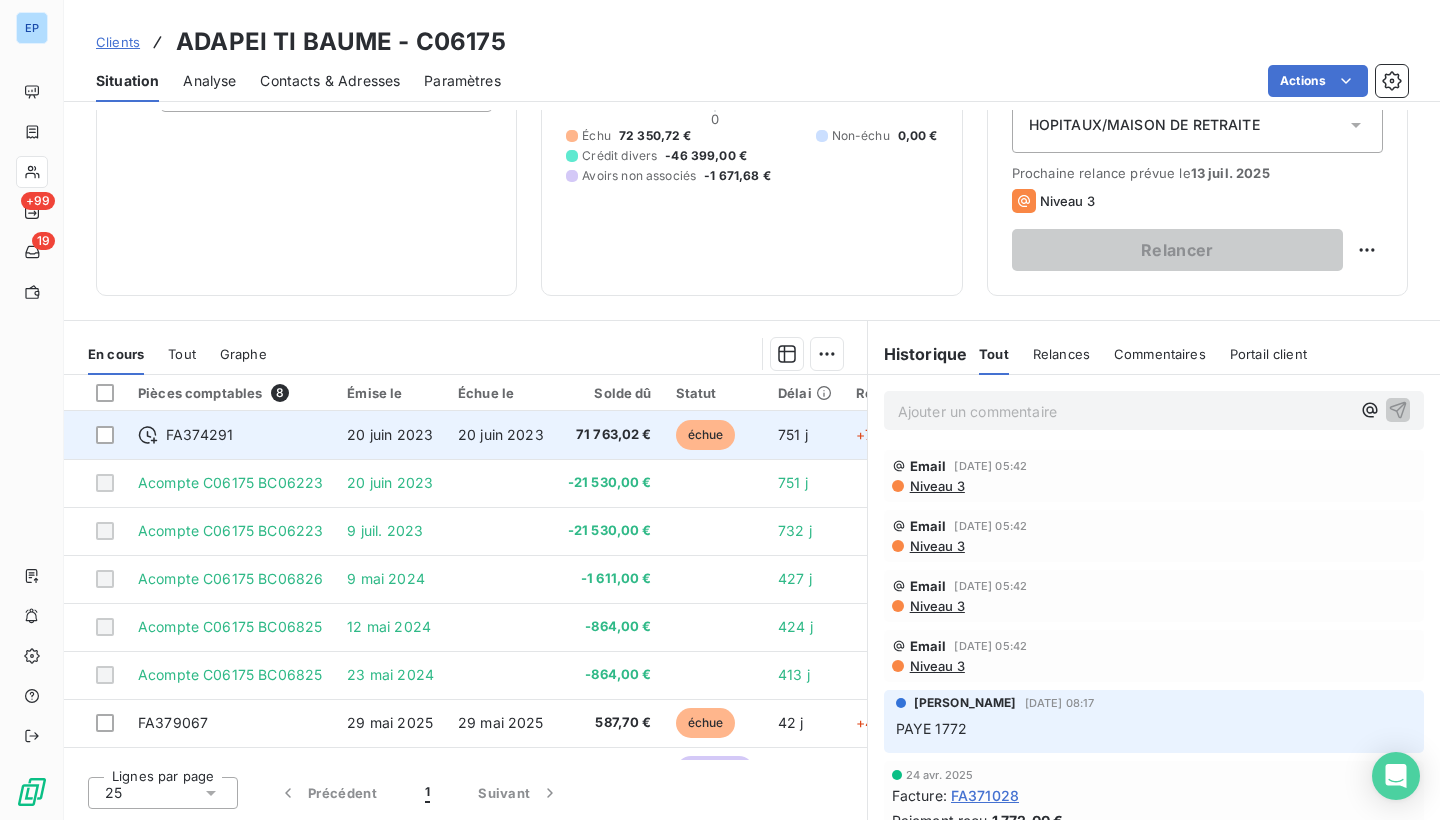 click on "FA374291" at bounding box center [199, 435] 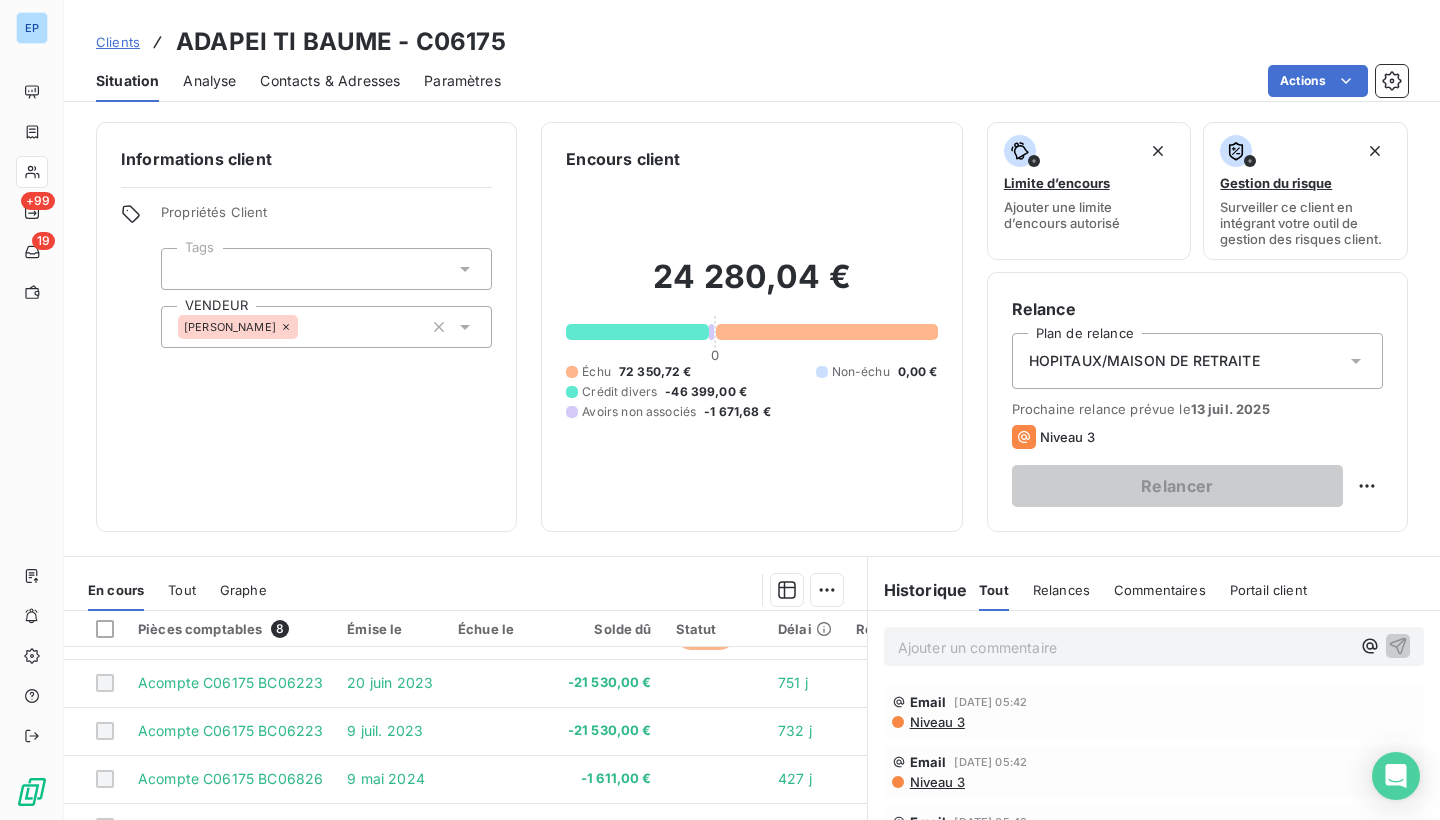 scroll, scrollTop: 42, scrollLeft: 0, axis: vertical 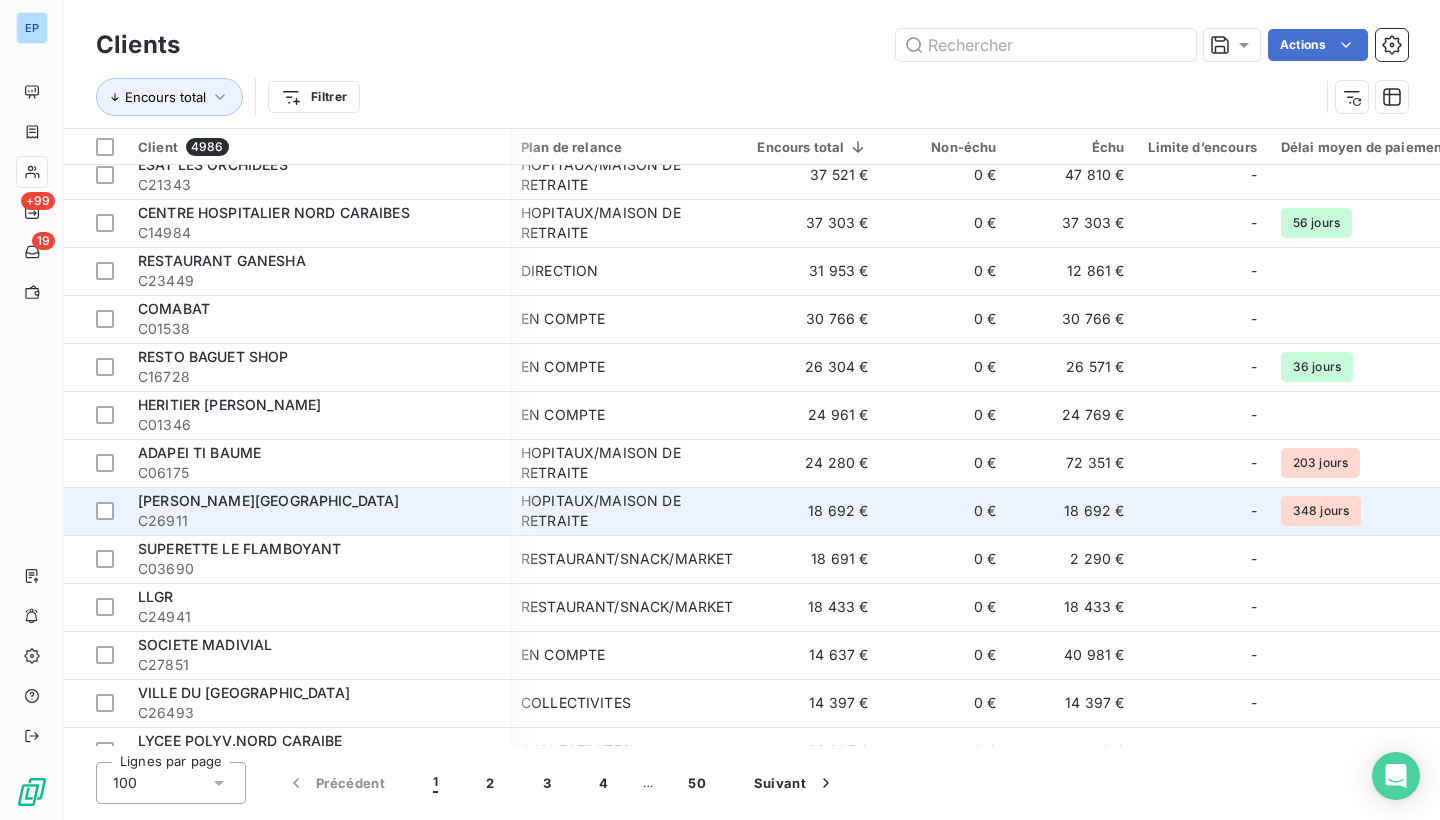 click on "CHI LORRAIN BASSE POINTE" at bounding box center [318, 501] 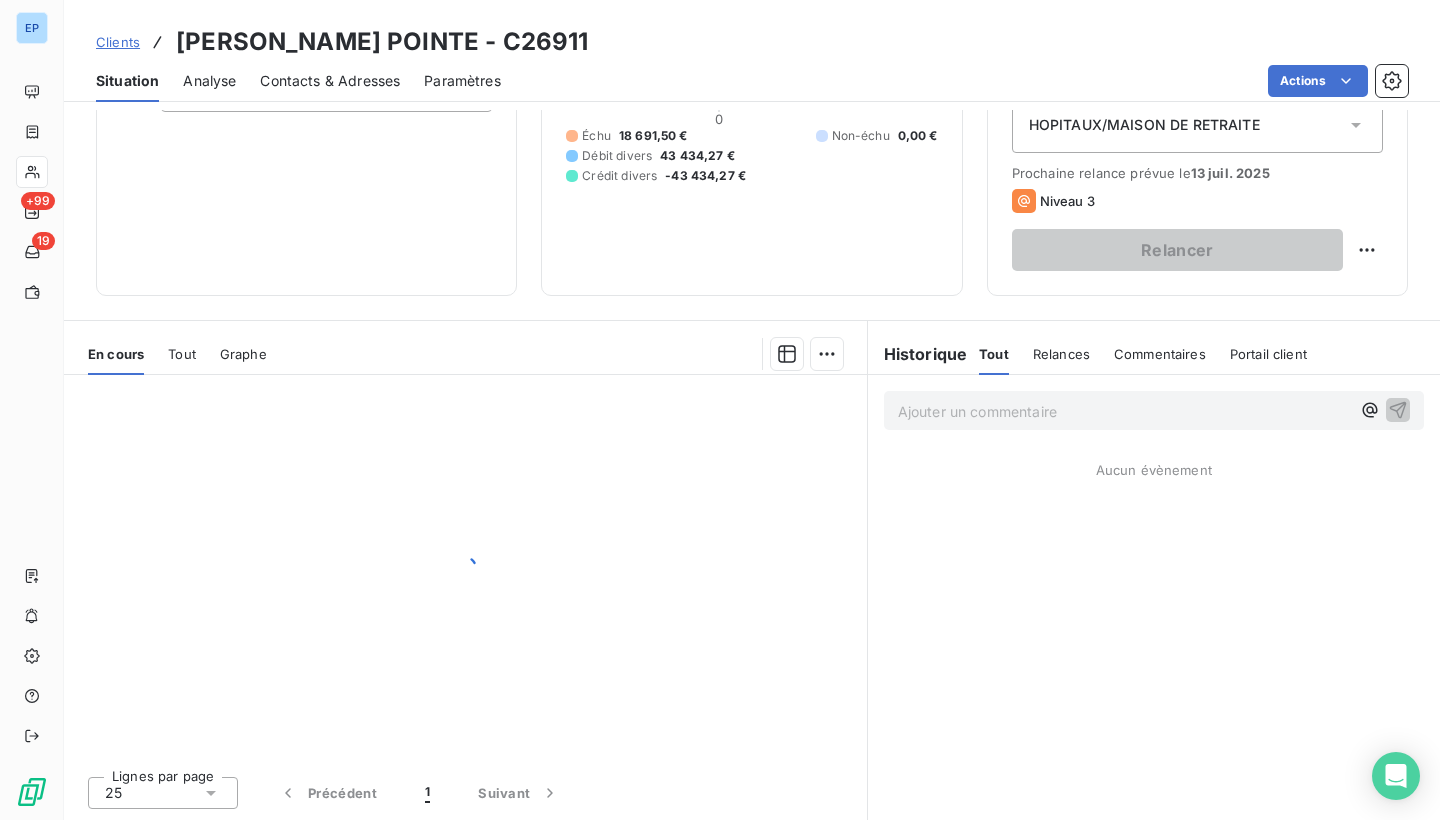scroll, scrollTop: 236, scrollLeft: 0, axis: vertical 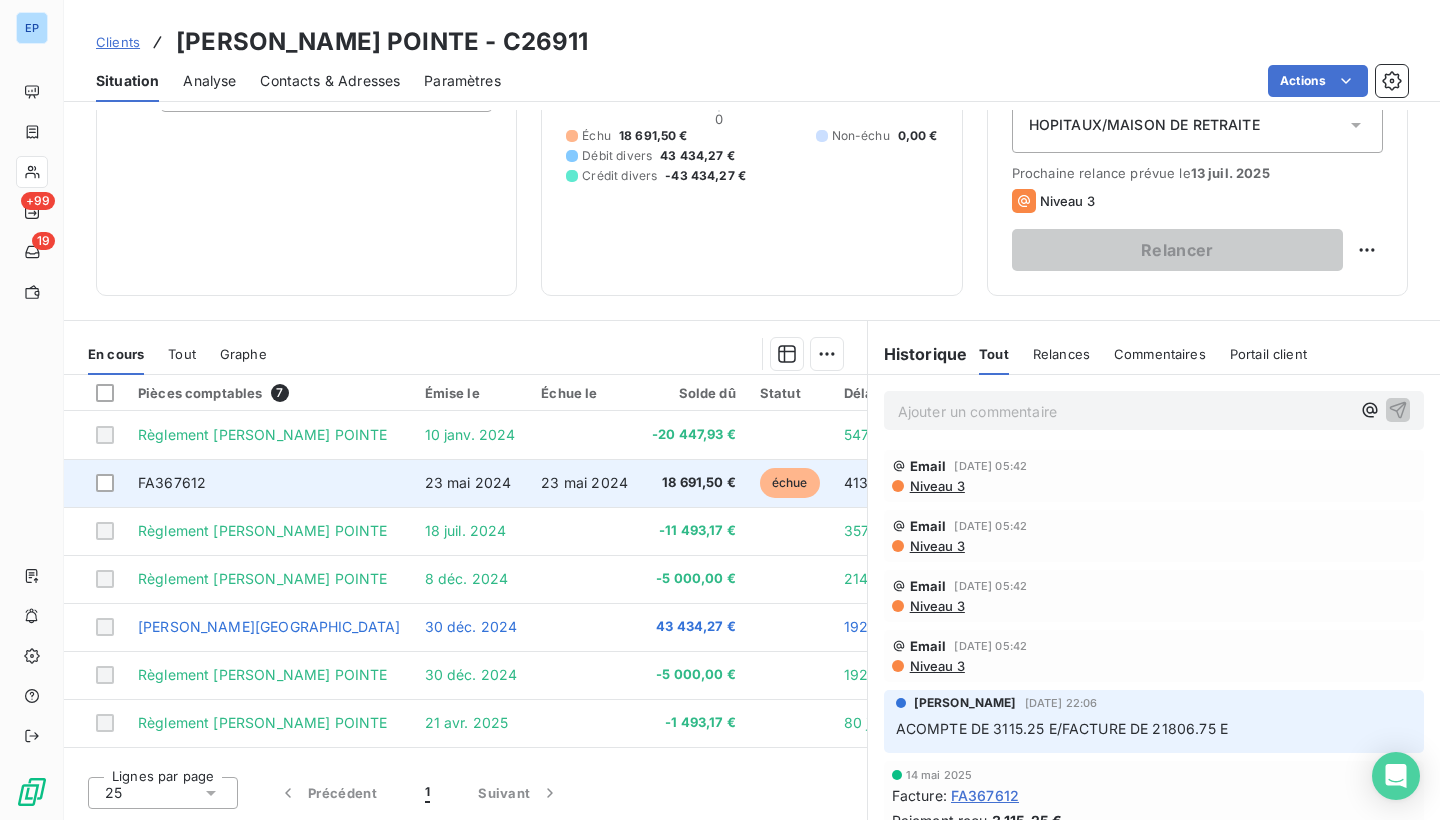 click on "FA367612" at bounding box center [172, 482] 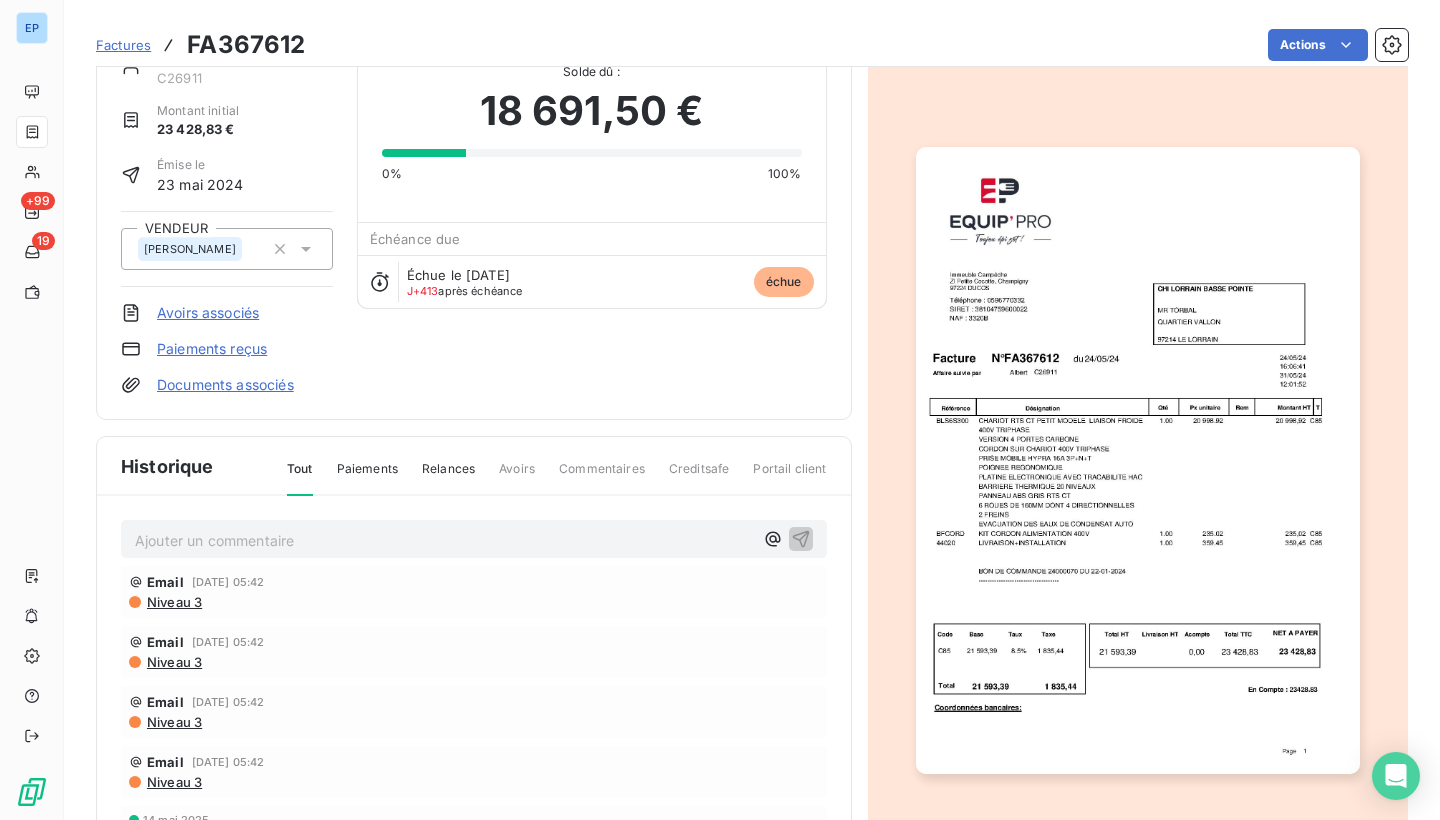 scroll, scrollTop: 73, scrollLeft: 0, axis: vertical 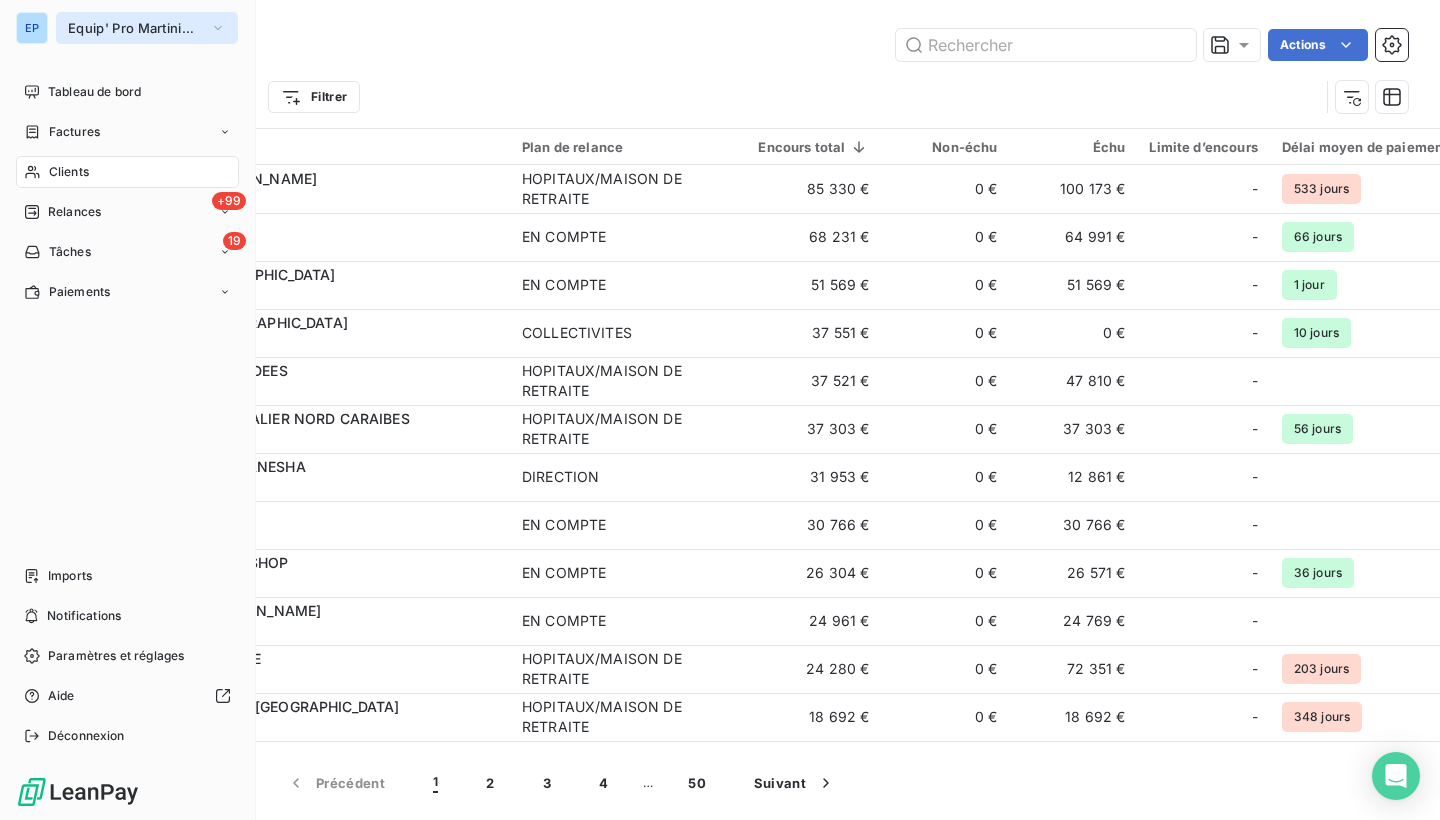click on "Equip' Pro Martinique" at bounding box center [147, 28] 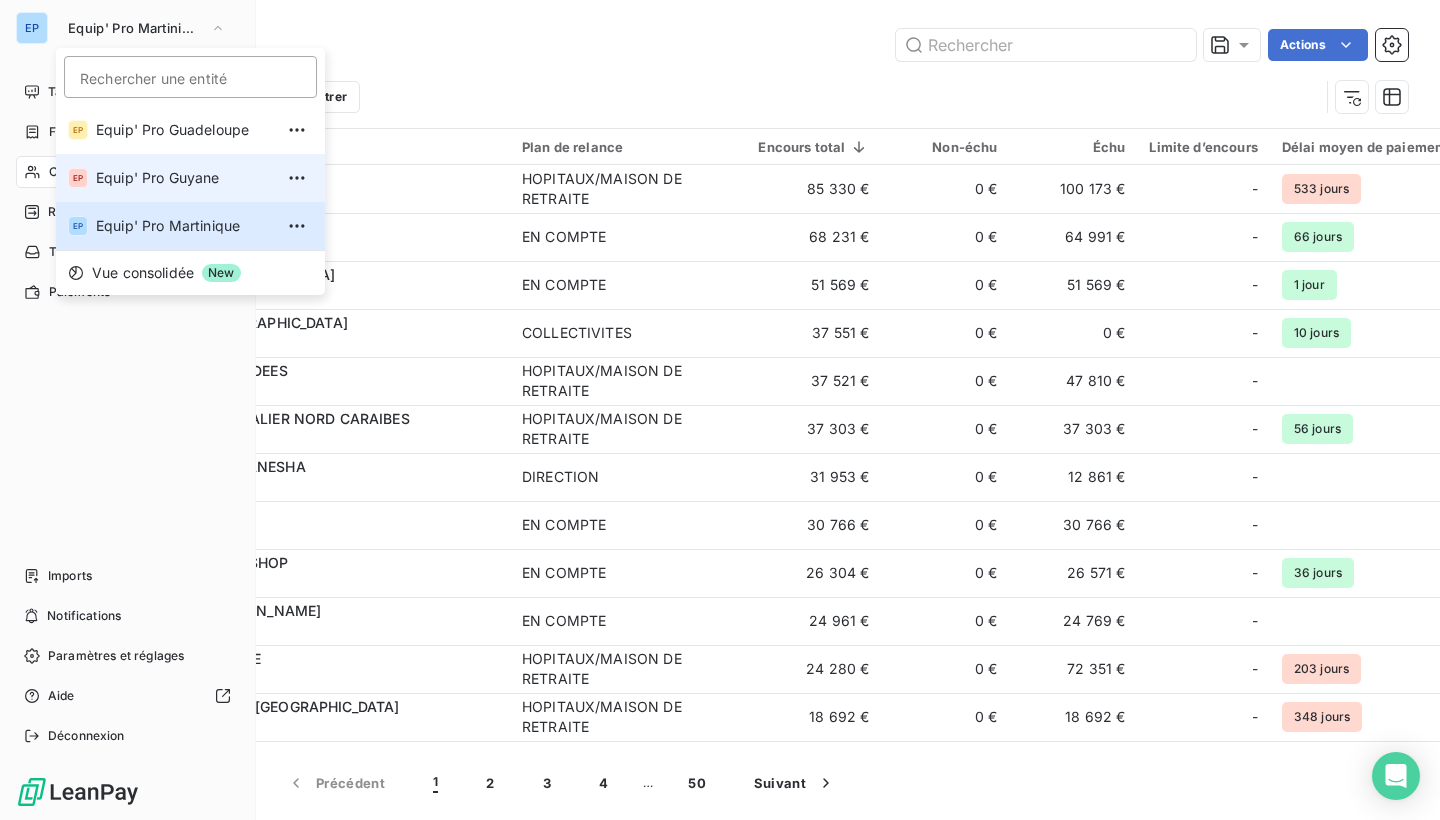 click on "Equip' Pro Guyane" at bounding box center (184, 178) 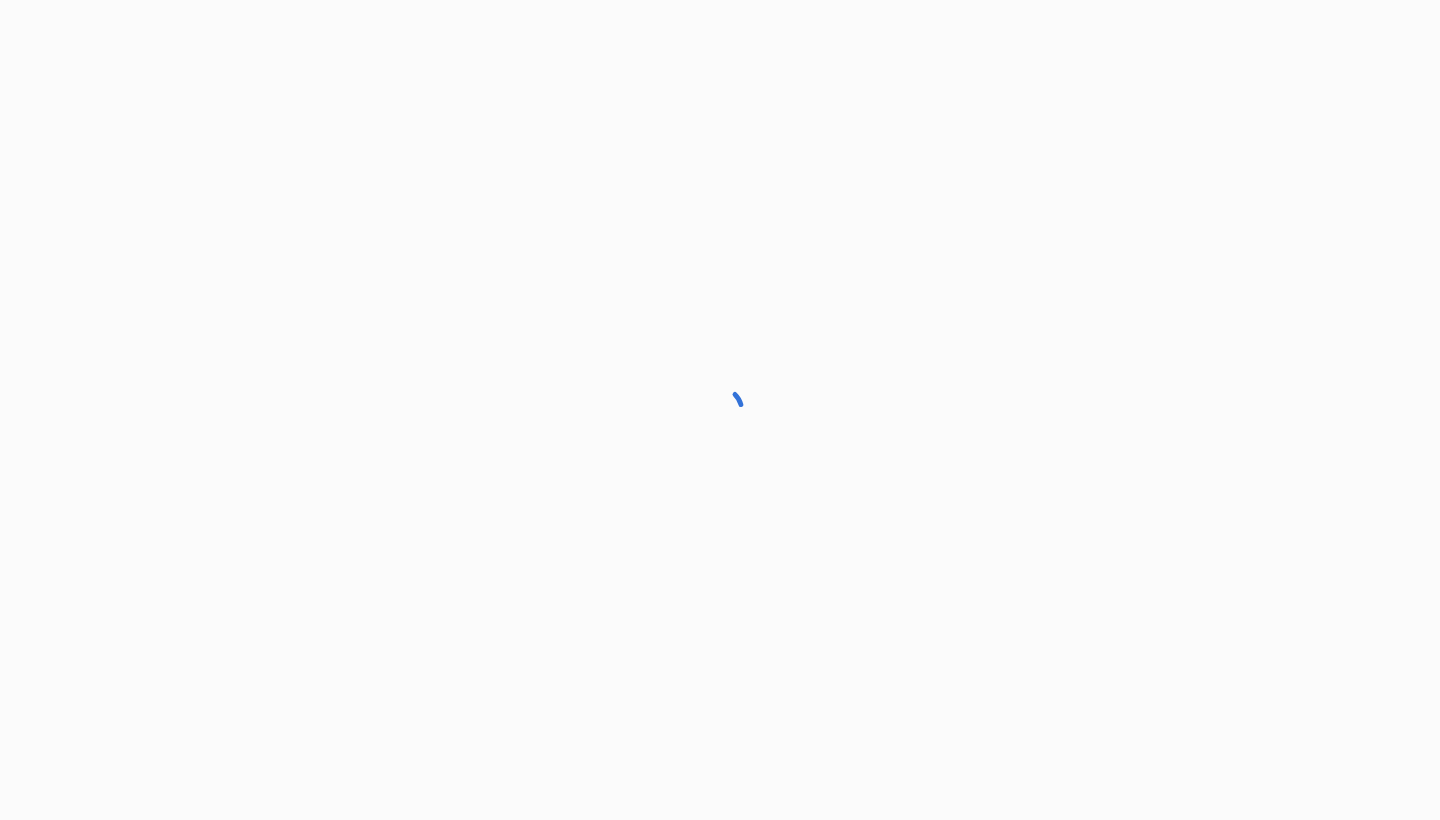 scroll, scrollTop: 0, scrollLeft: 0, axis: both 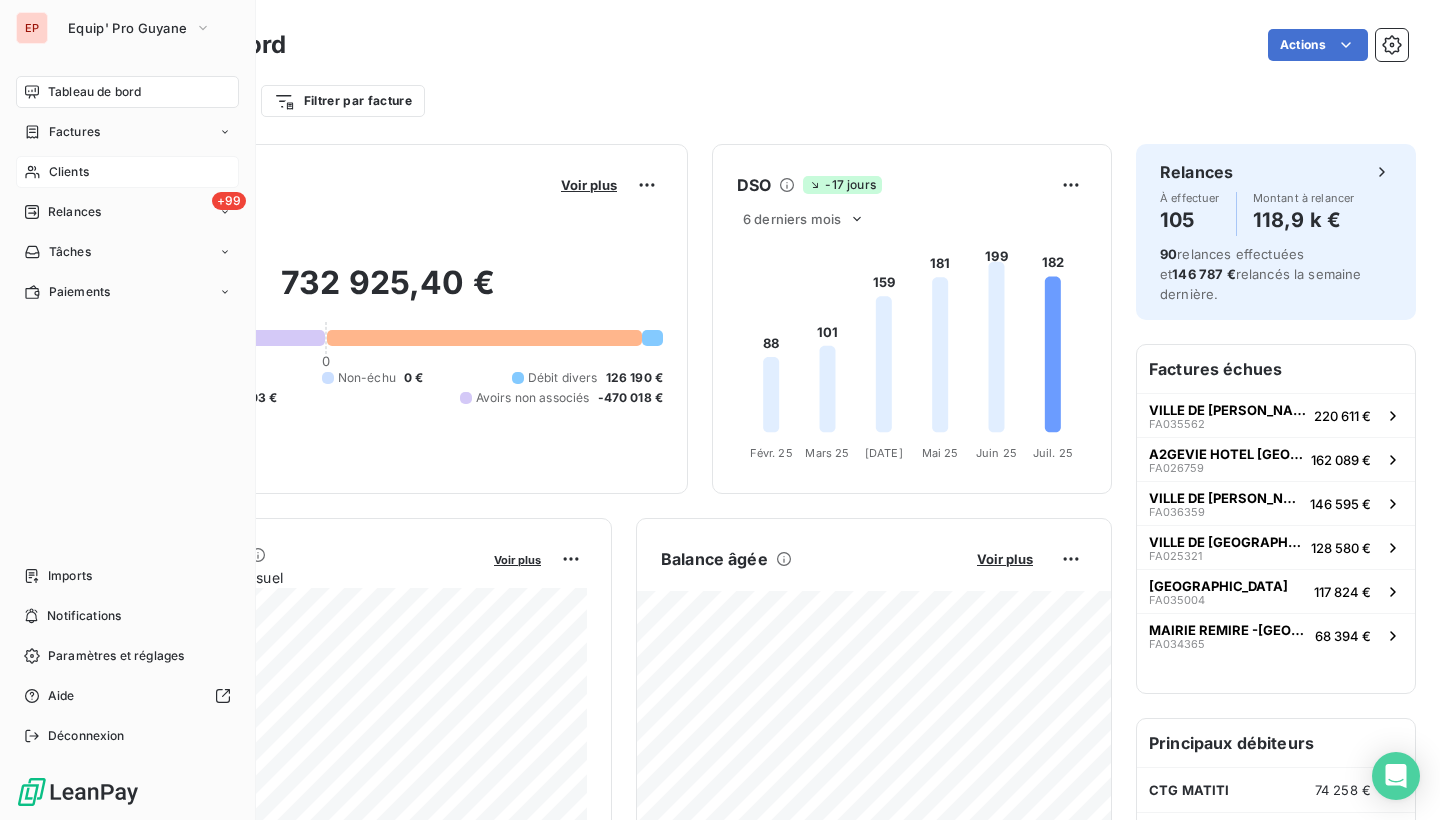 click on "Clients" at bounding box center (127, 172) 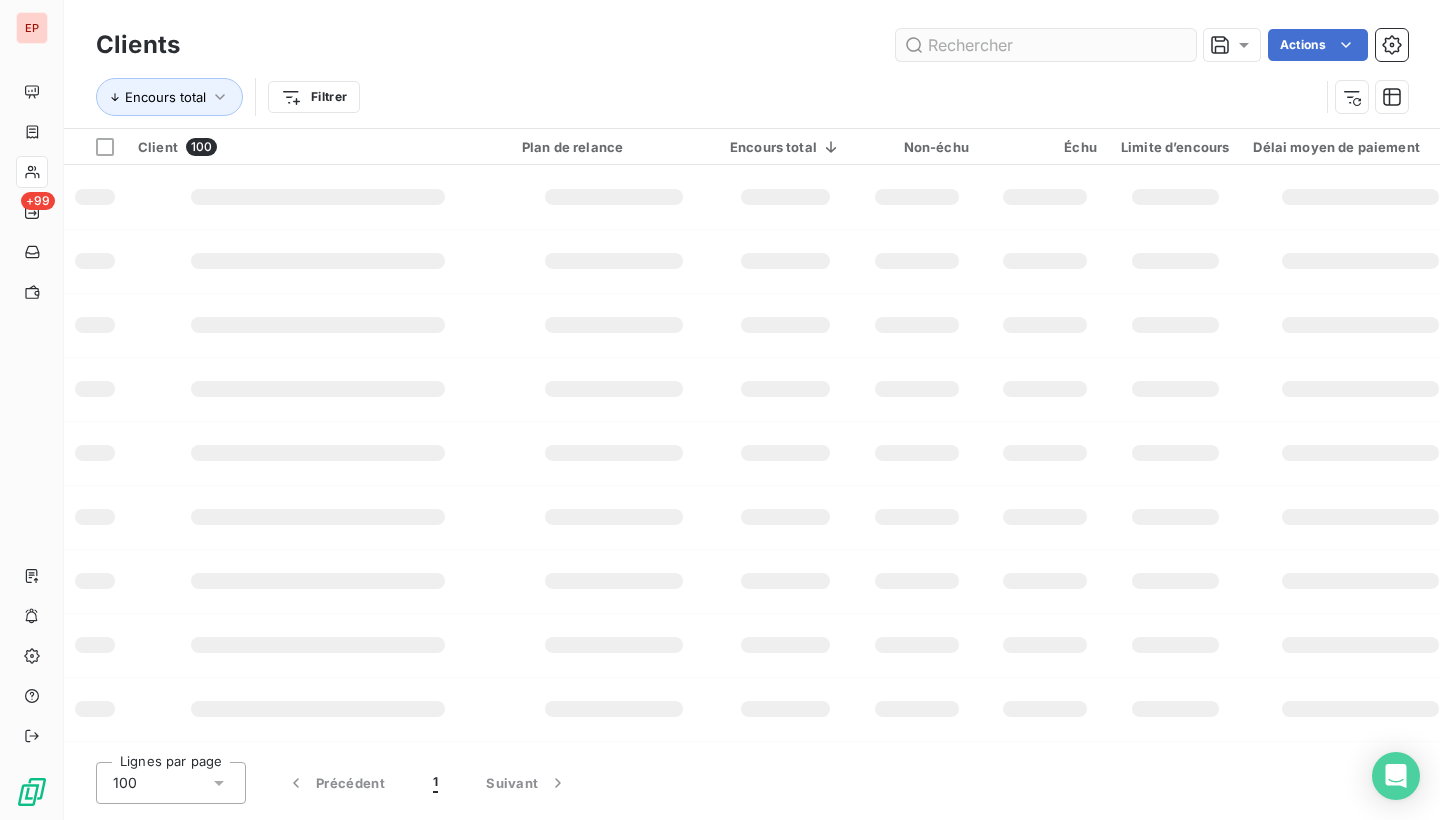 click at bounding box center [1046, 45] 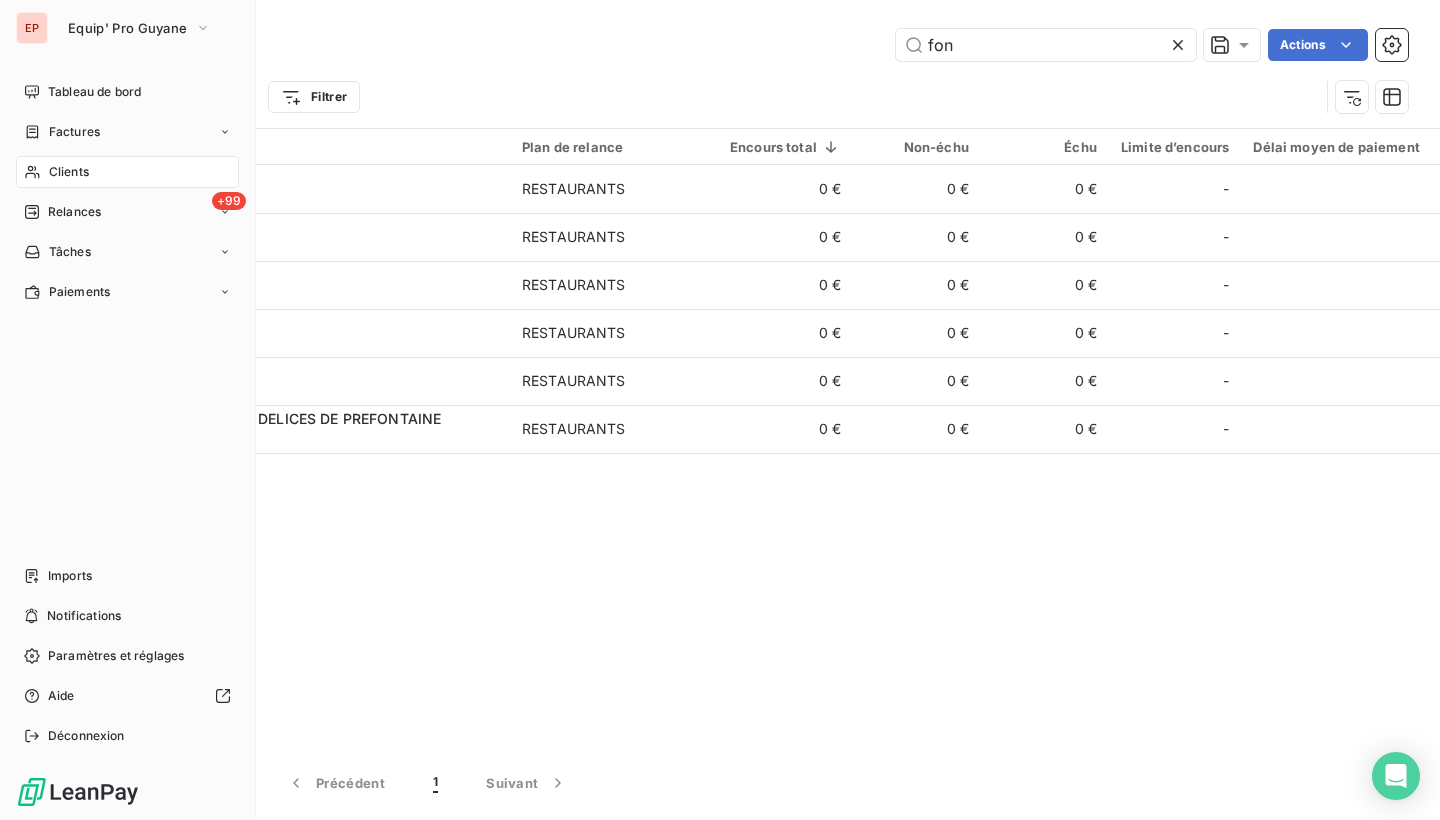 type on "fon" 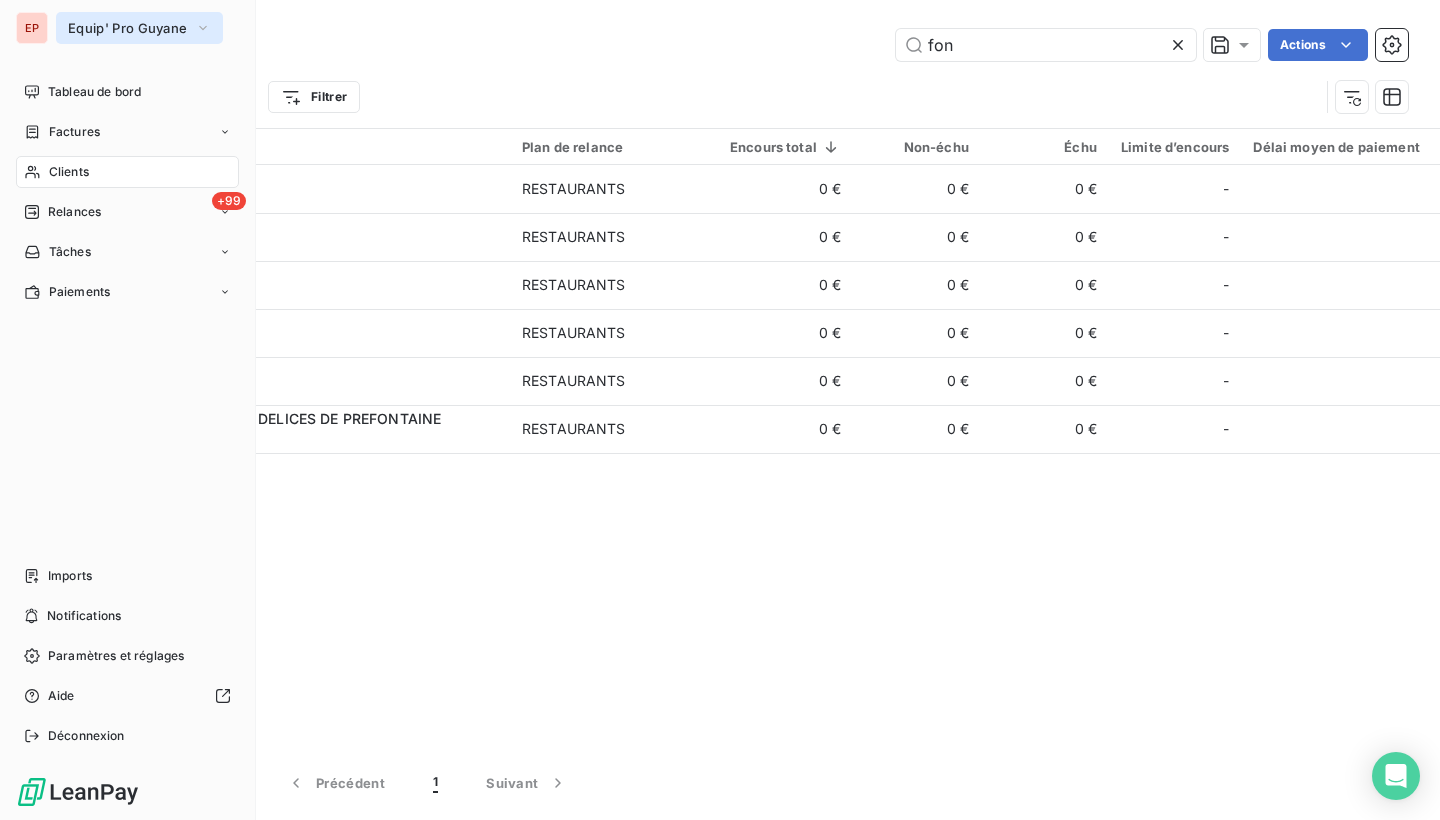 click on "Equip' Pro Guyane" at bounding box center [127, 28] 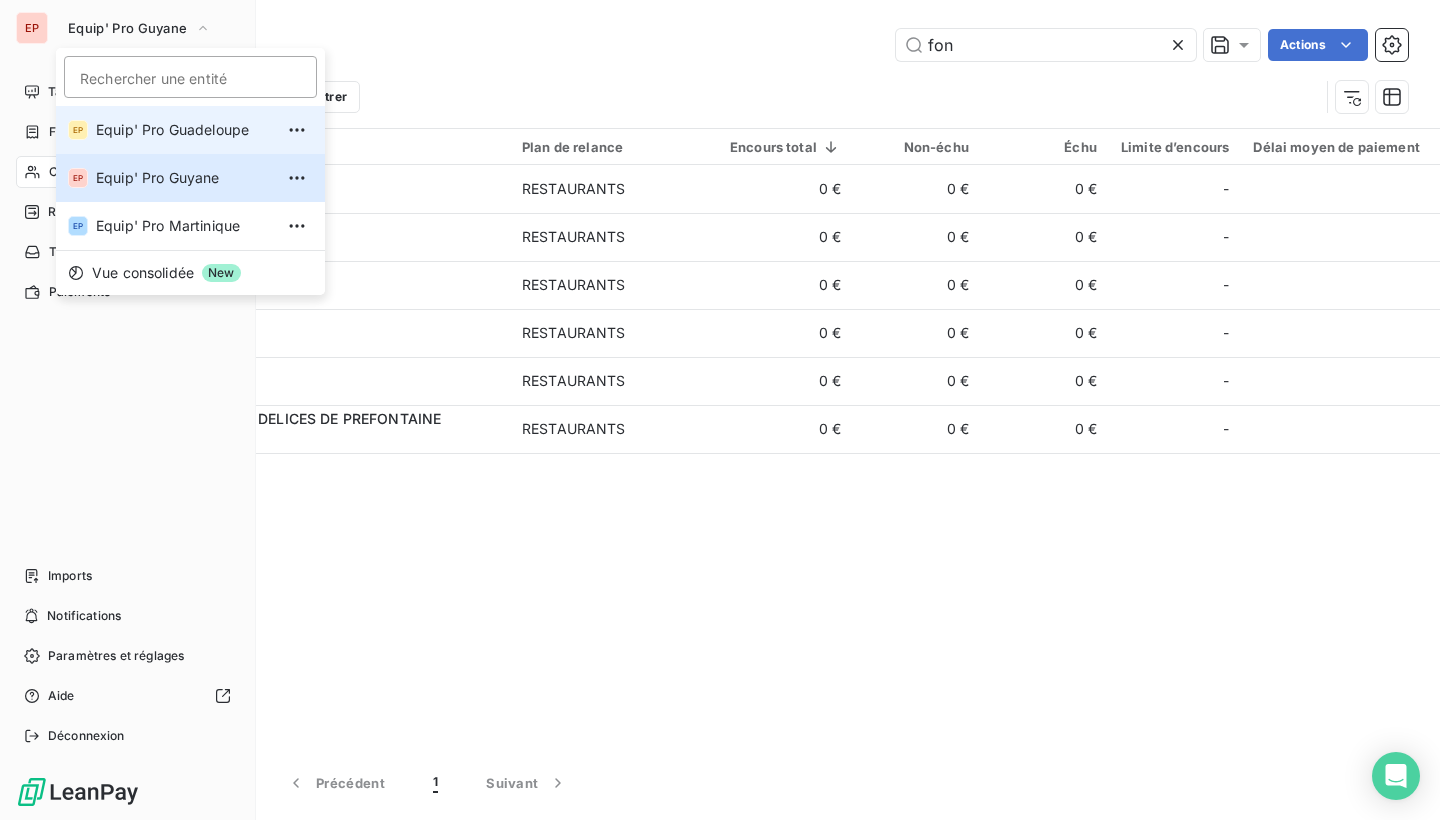 click on "Equip' Pro Guadeloupe" at bounding box center [184, 130] 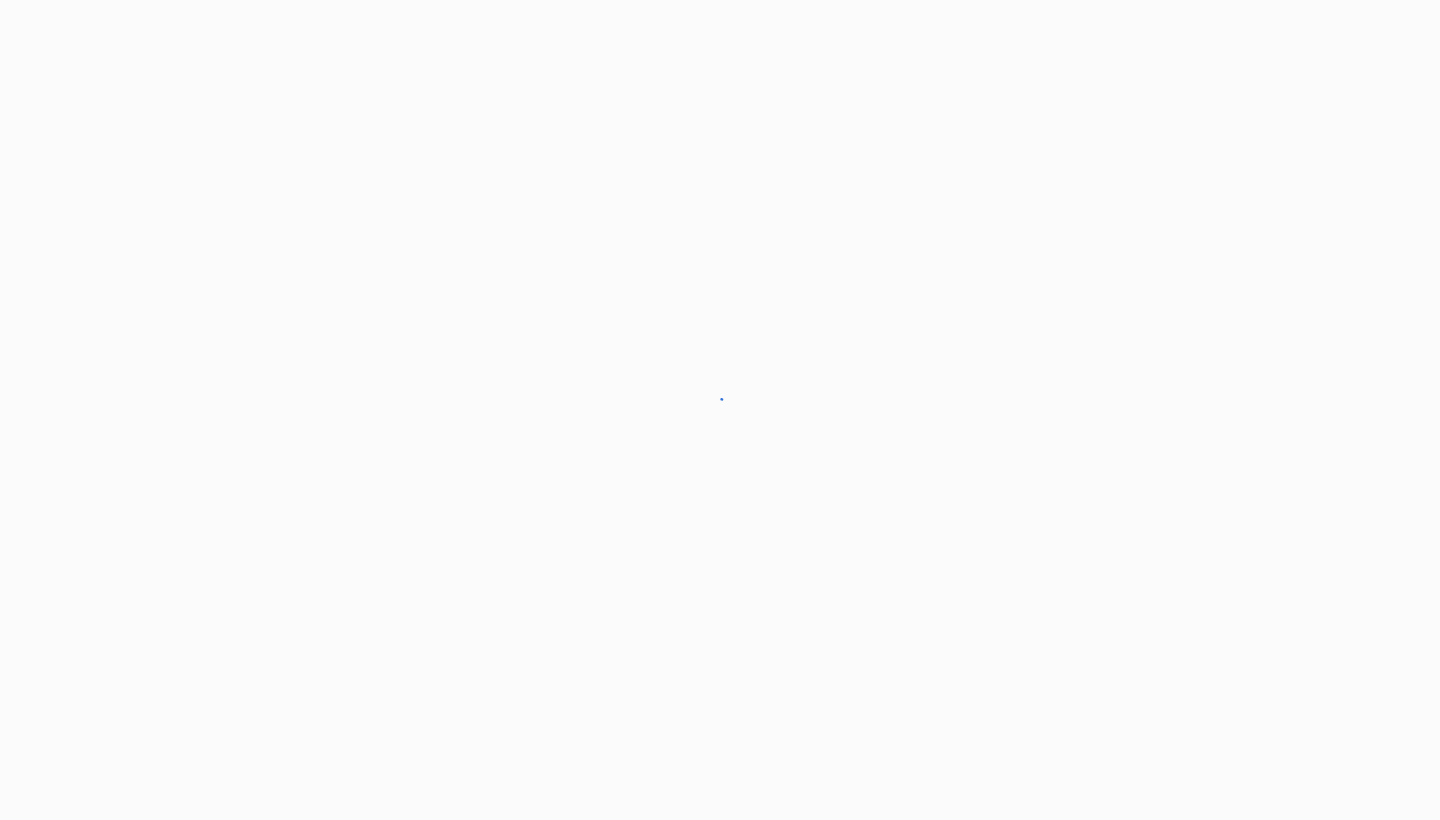 scroll, scrollTop: 0, scrollLeft: 0, axis: both 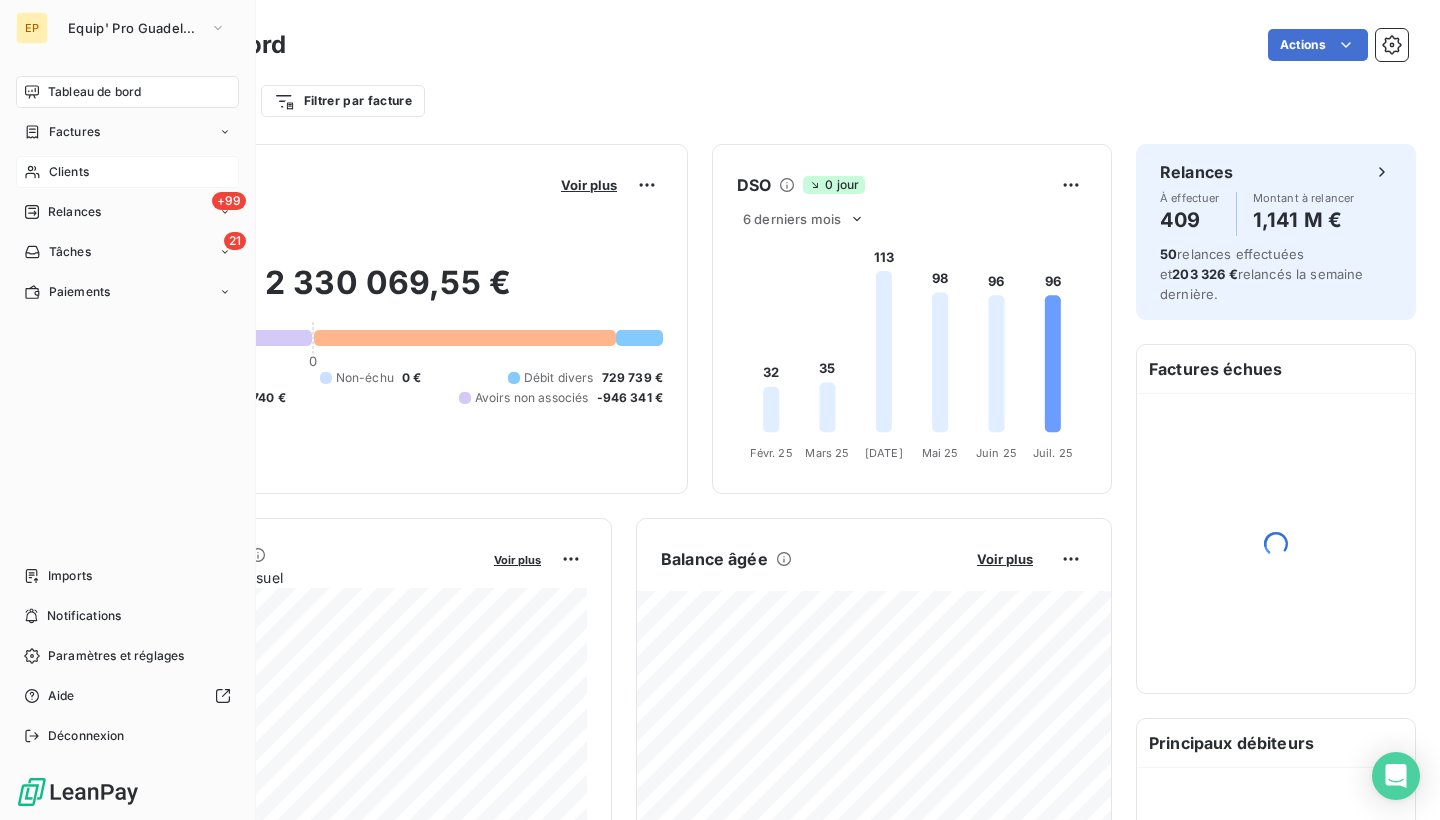 click on "Clients" at bounding box center (127, 172) 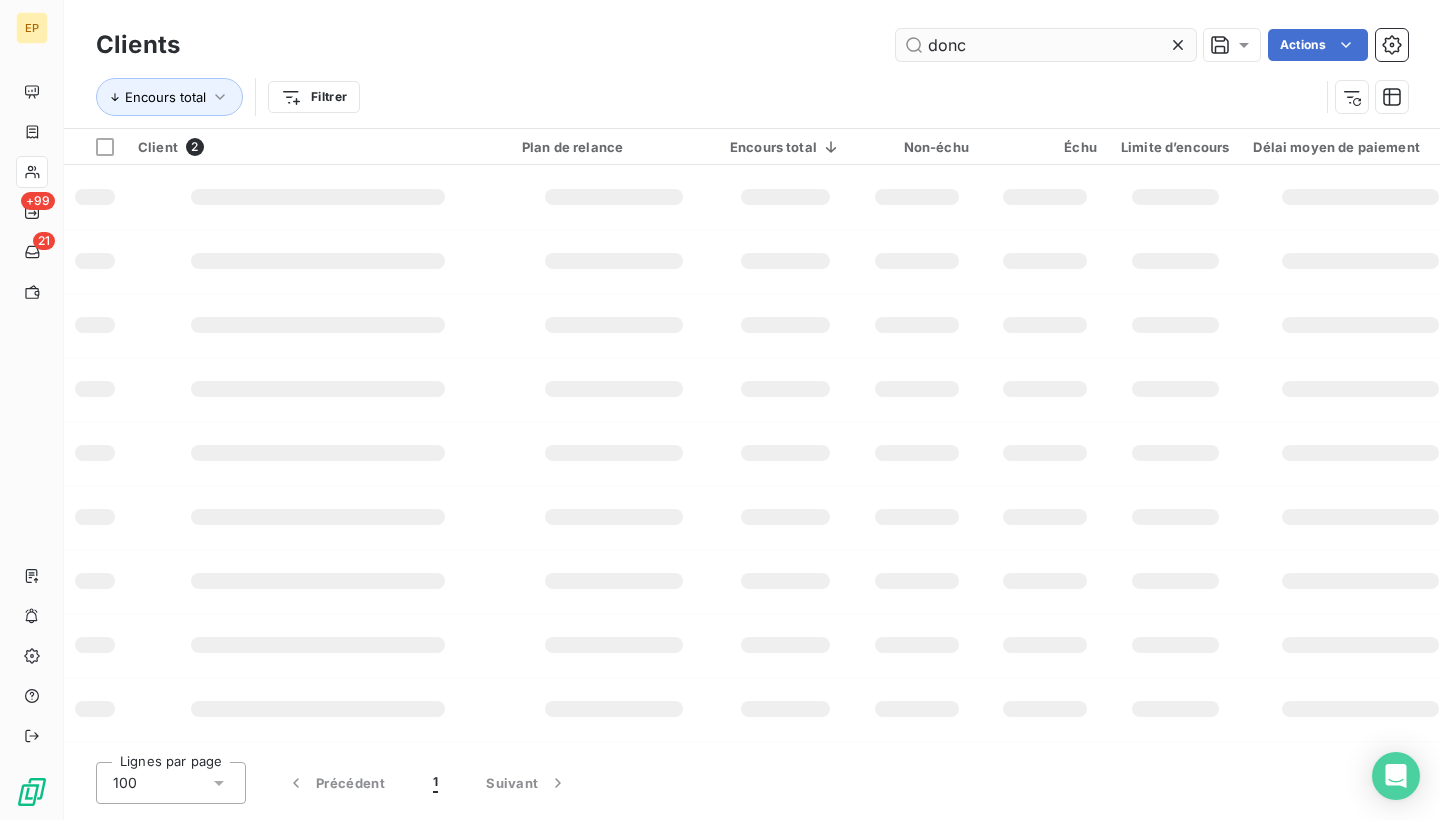 click at bounding box center (318, 197) 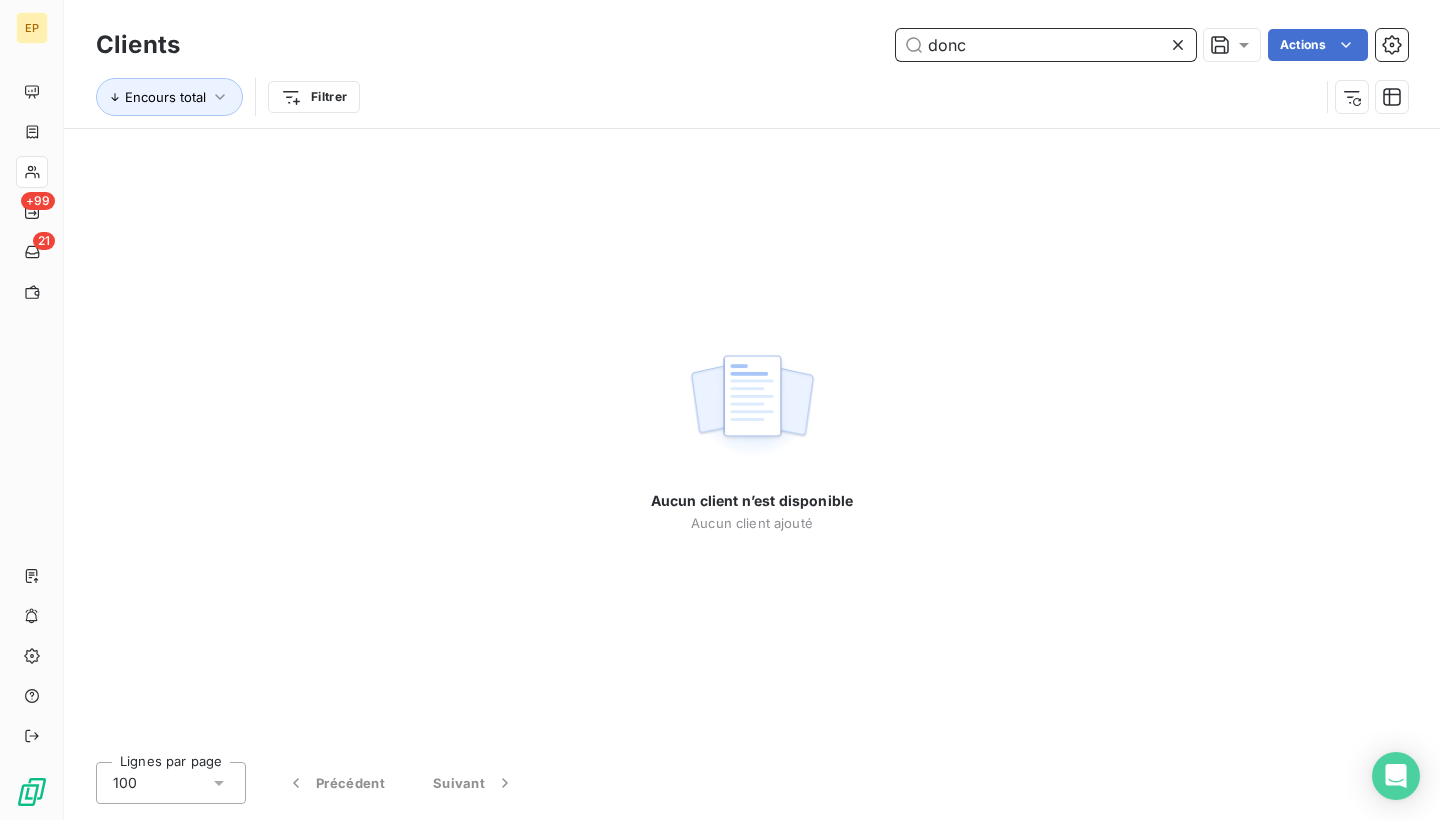 click on "donc" at bounding box center [1046, 45] 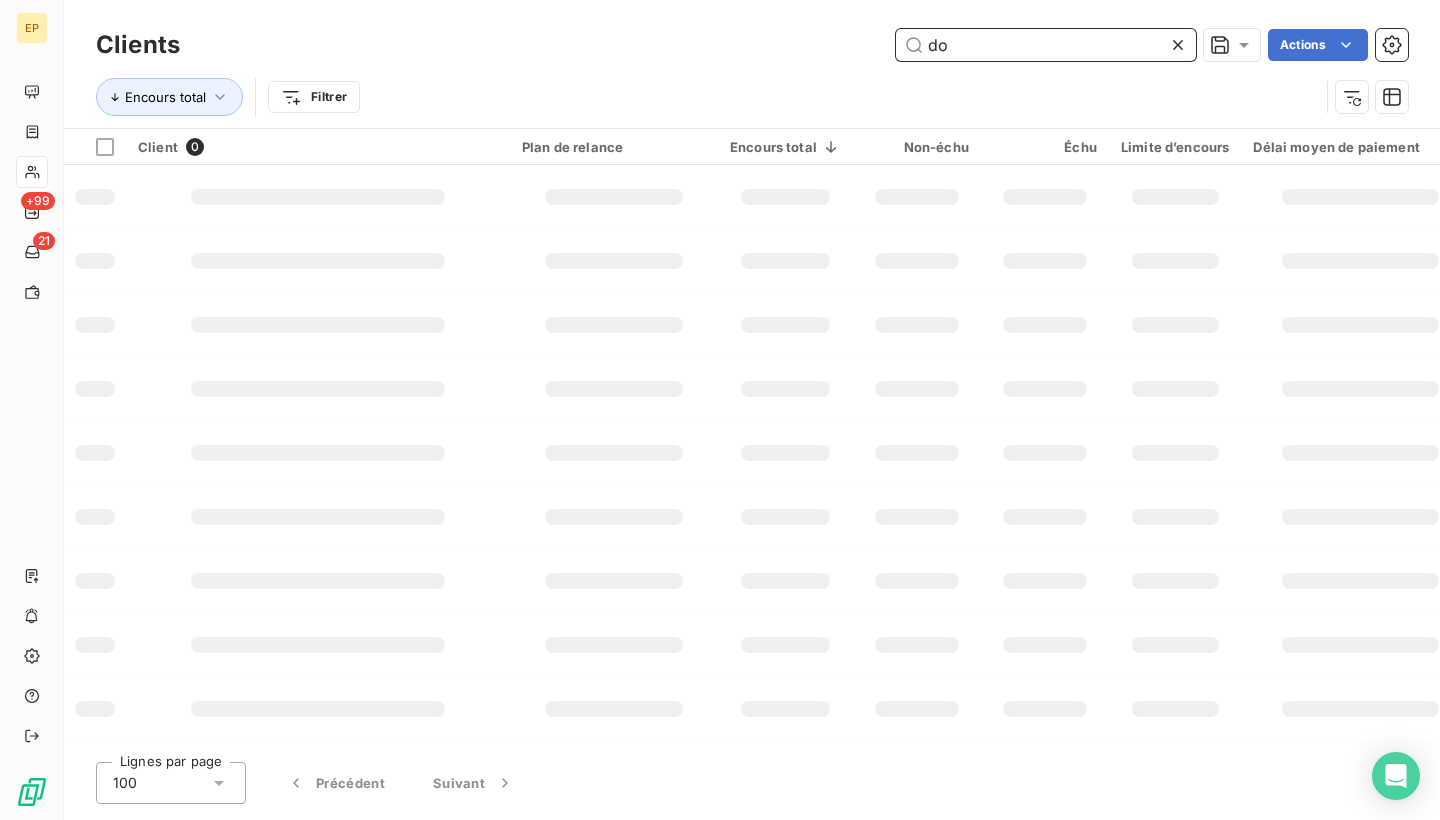 type on "d" 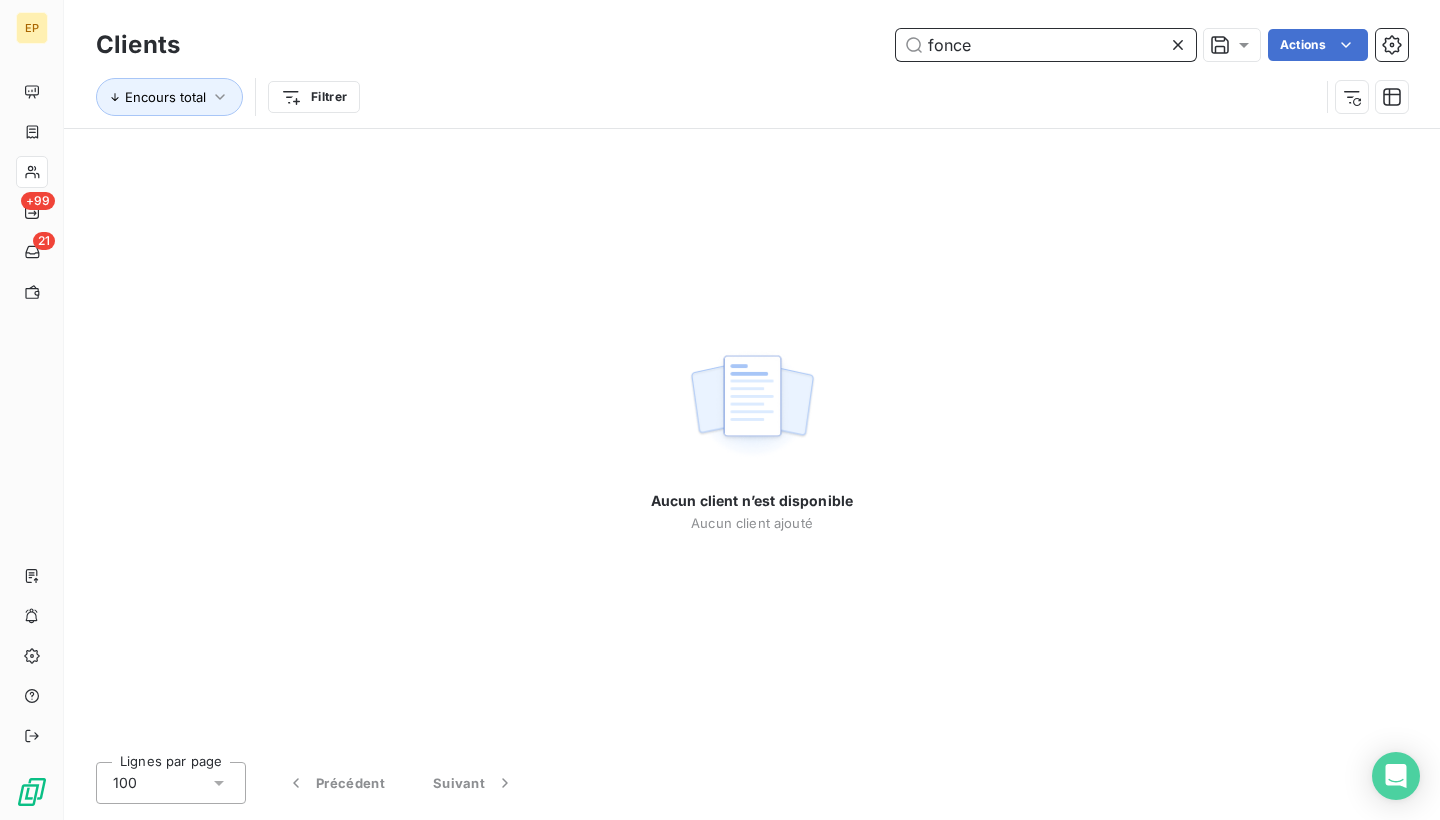 click on "fonce" at bounding box center [1046, 45] 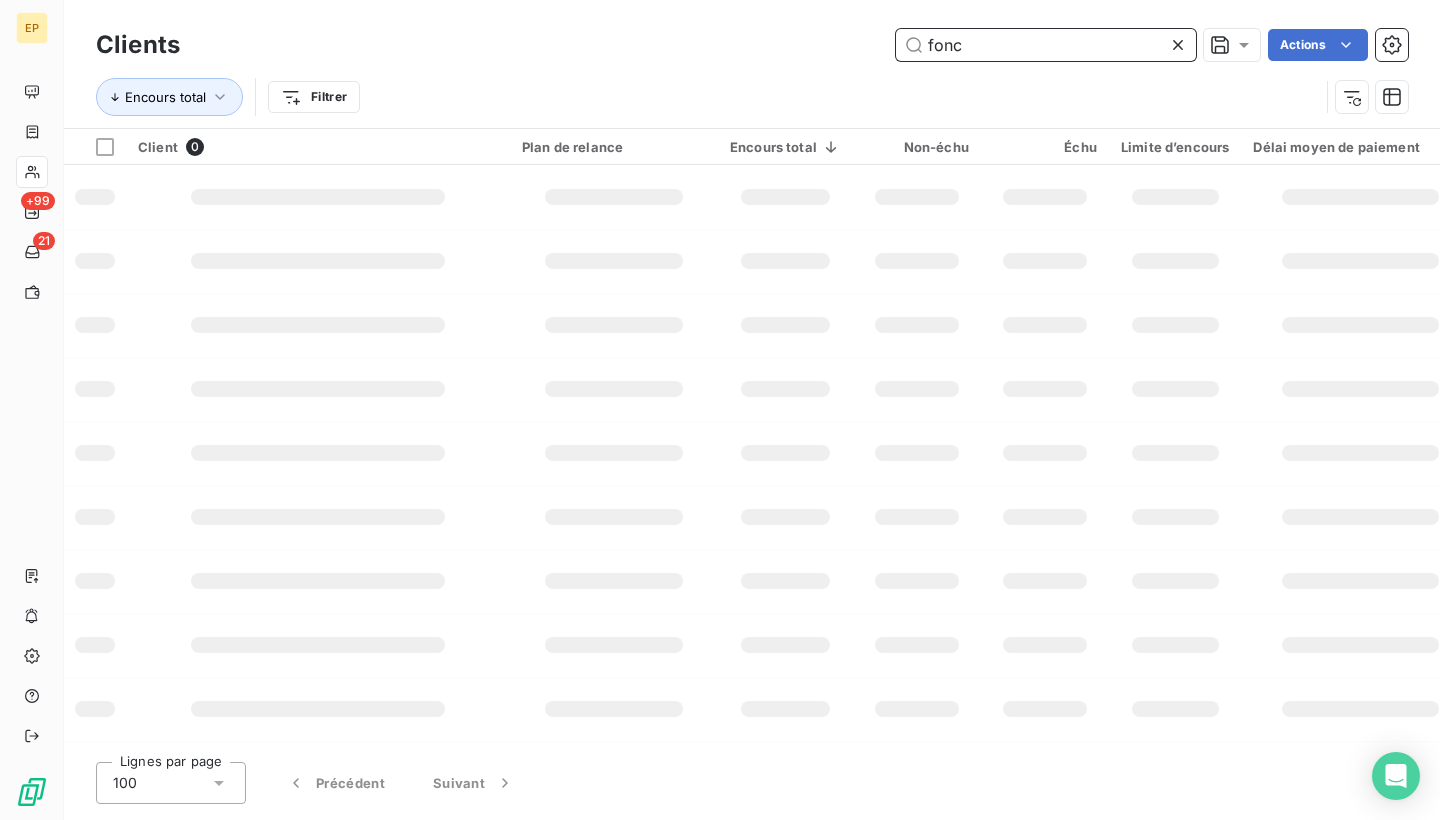 type on "fonci" 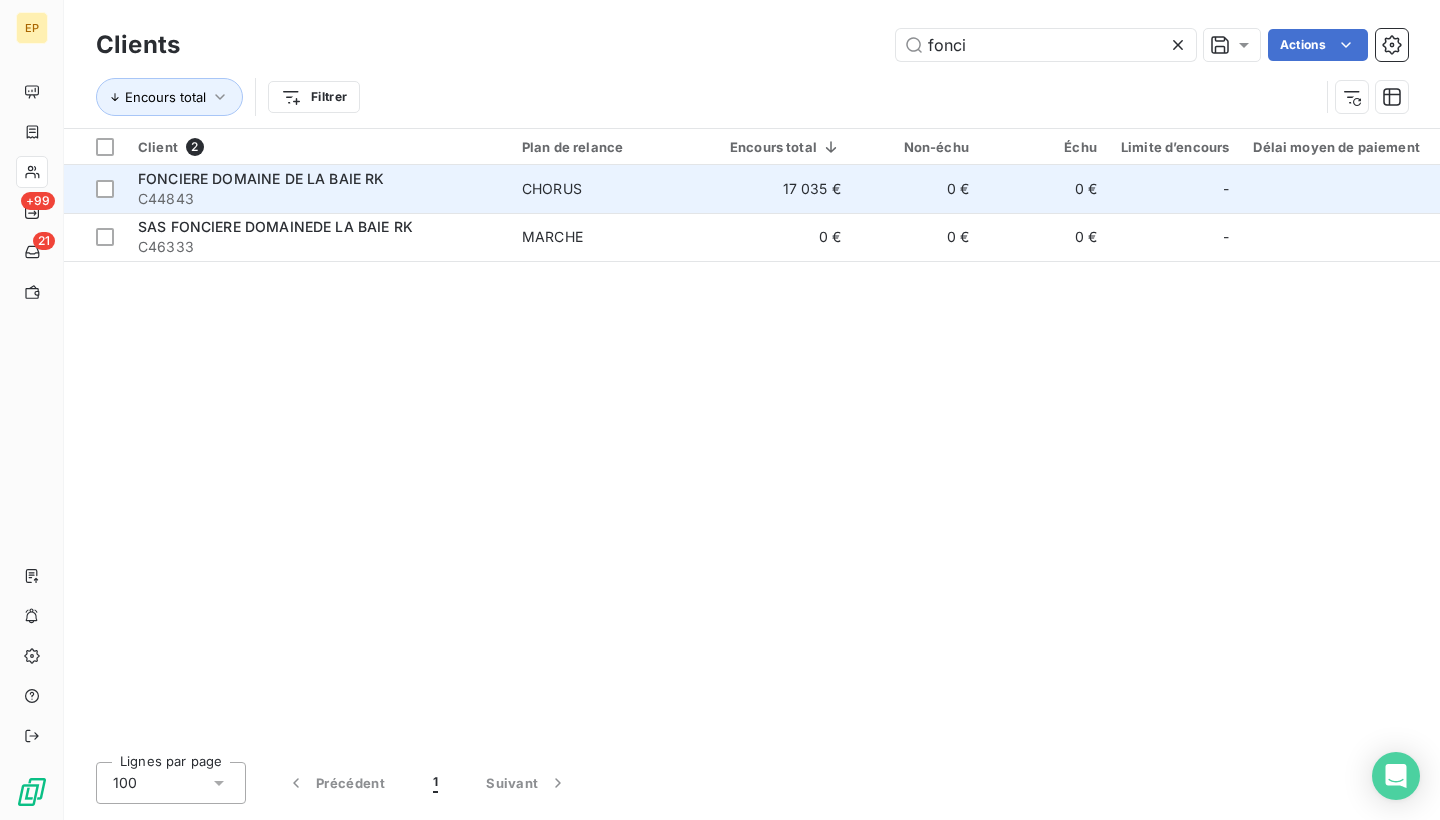 click on "FONCIERE DOMAINE DE LA BAIE RK" at bounding box center [261, 178] 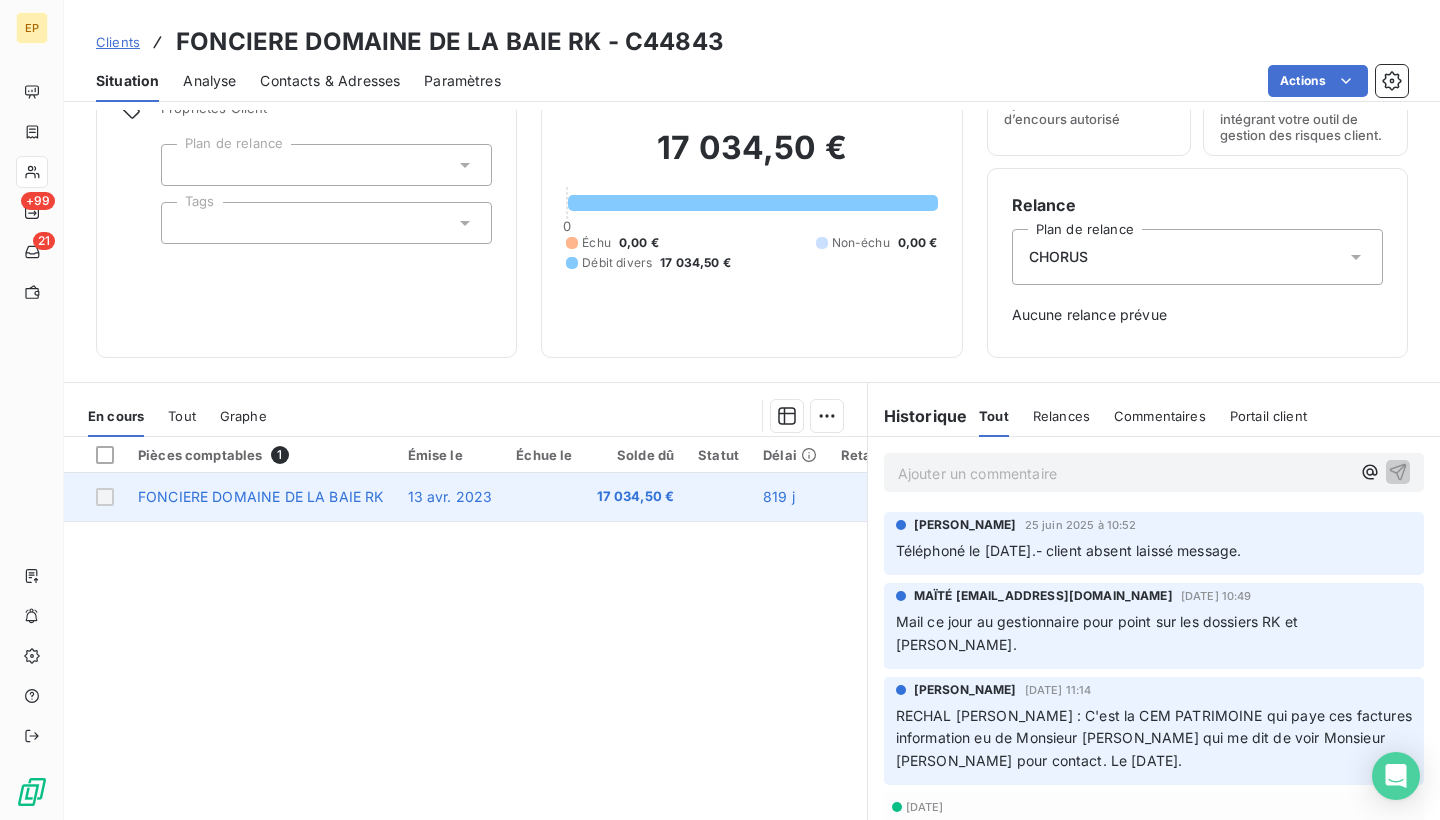 scroll, scrollTop: 102, scrollLeft: 0, axis: vertical 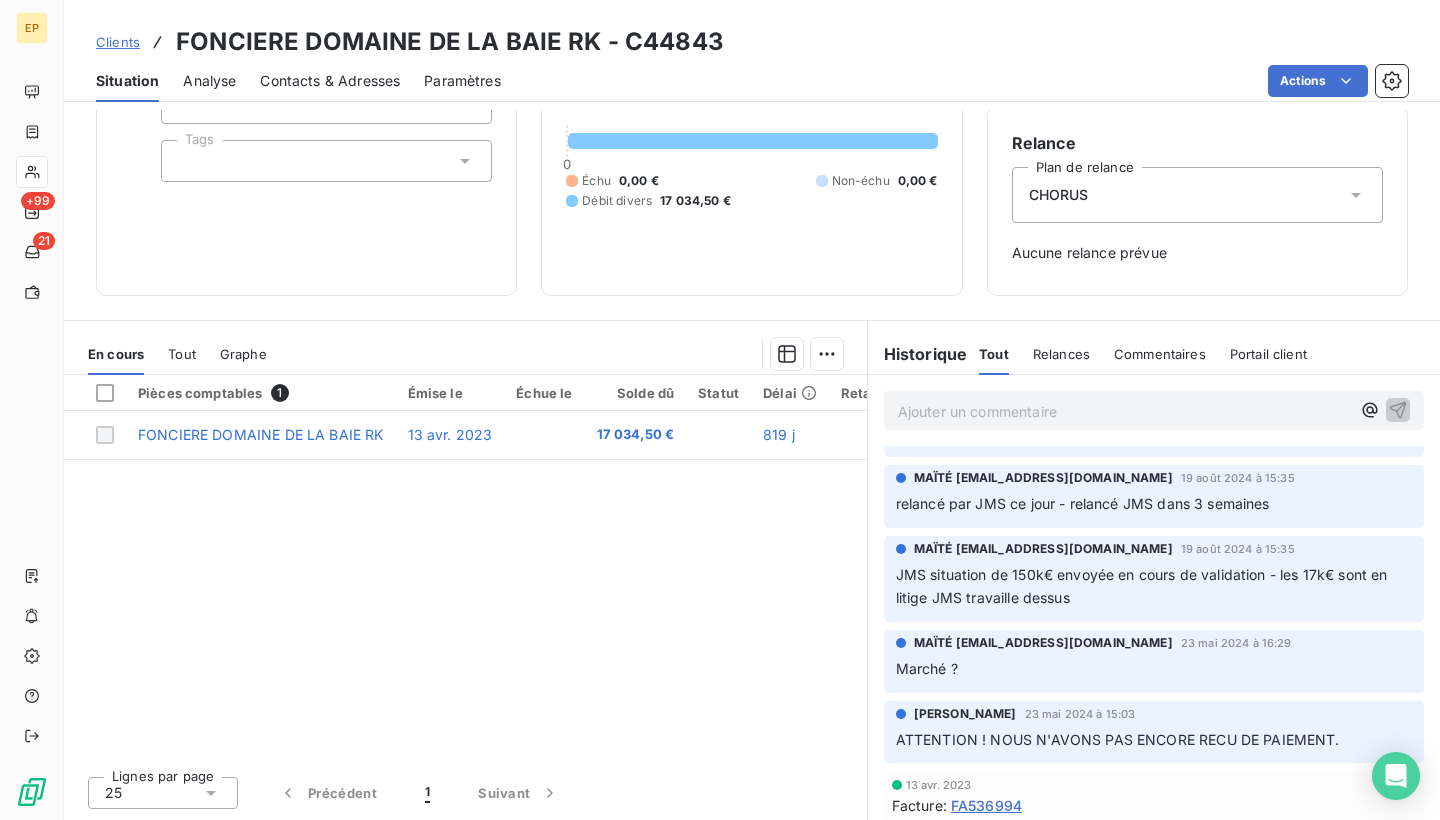 click on "FA536994" at bounding box center (986, 805) 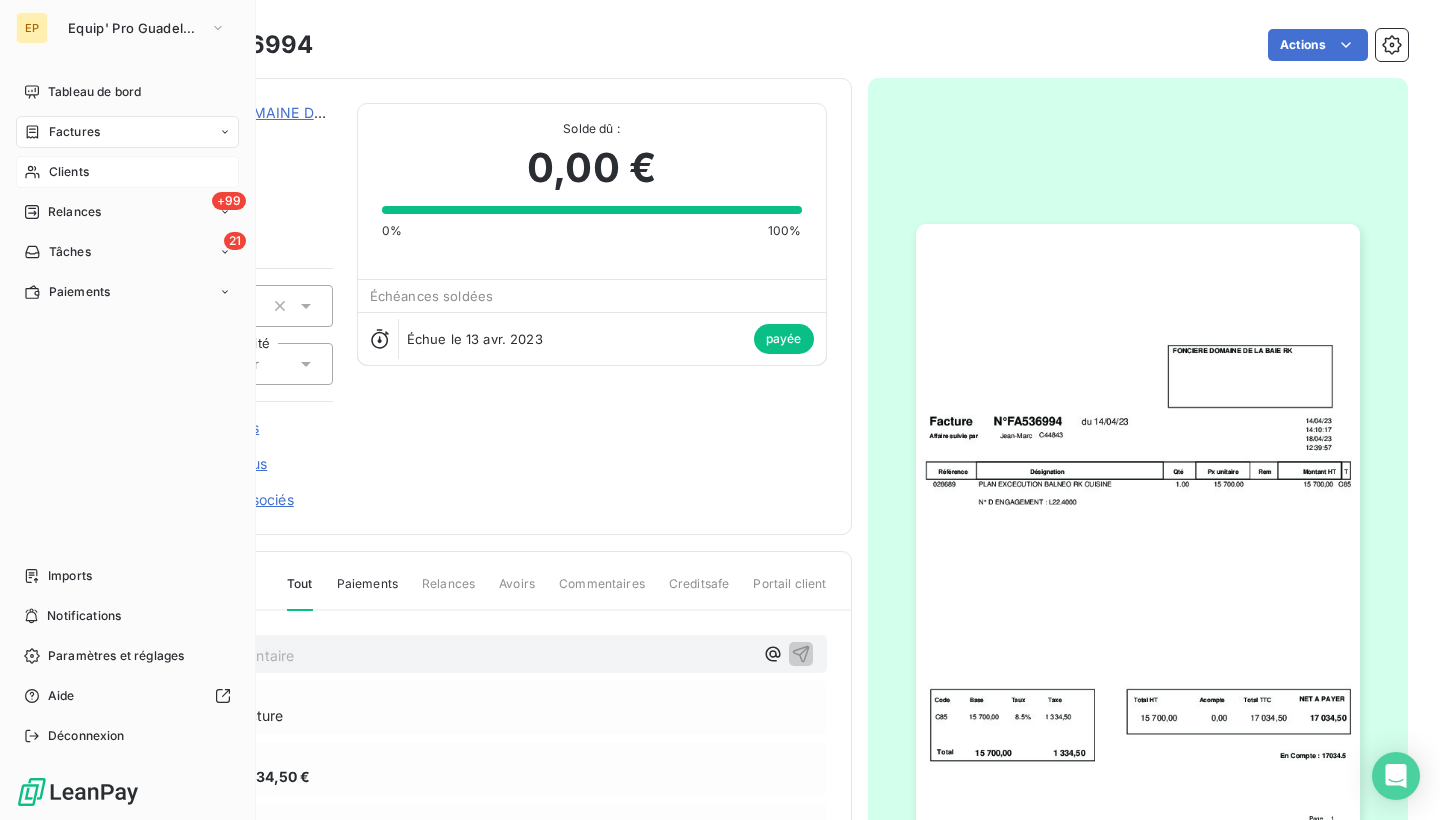 click 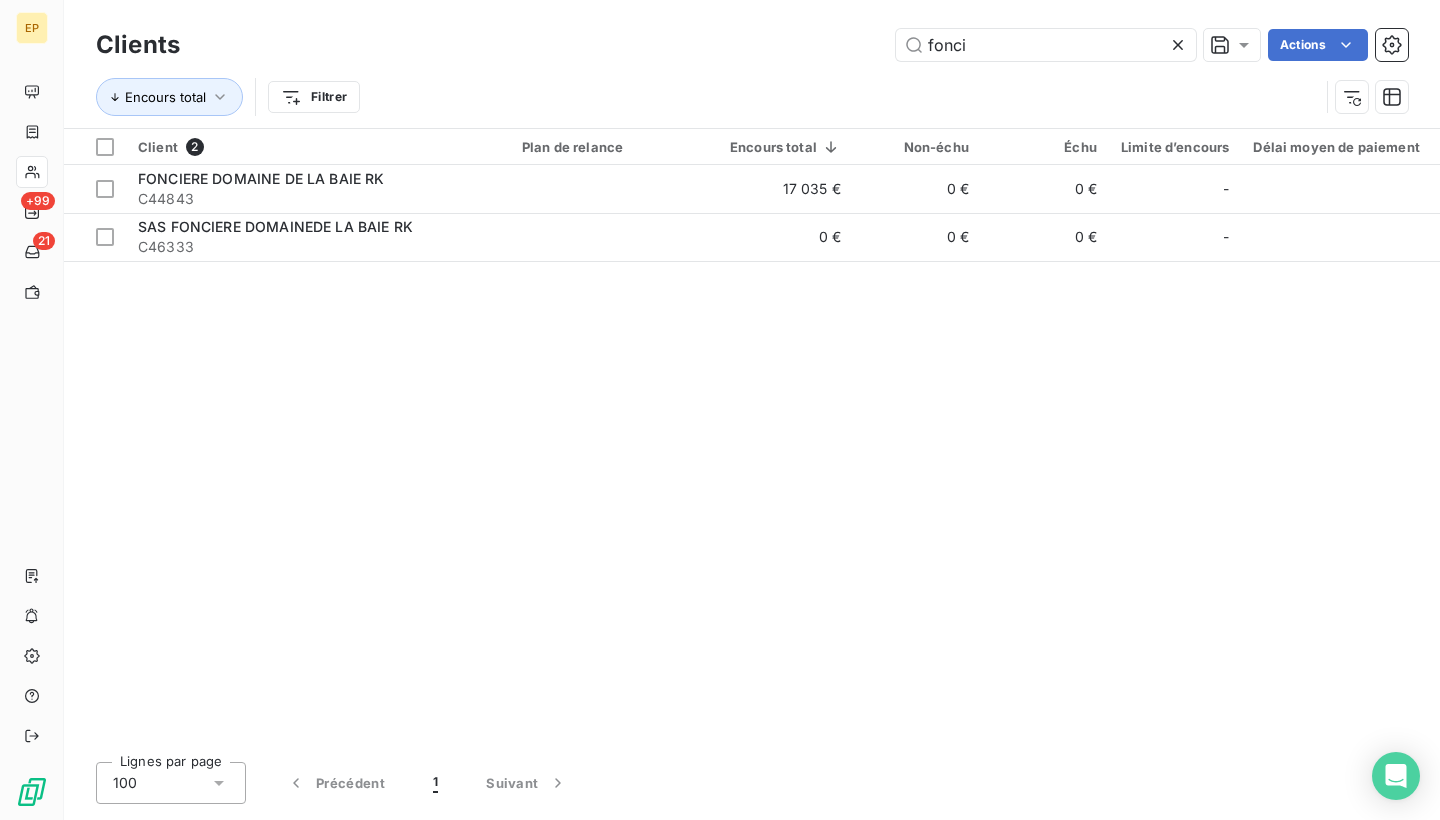 click 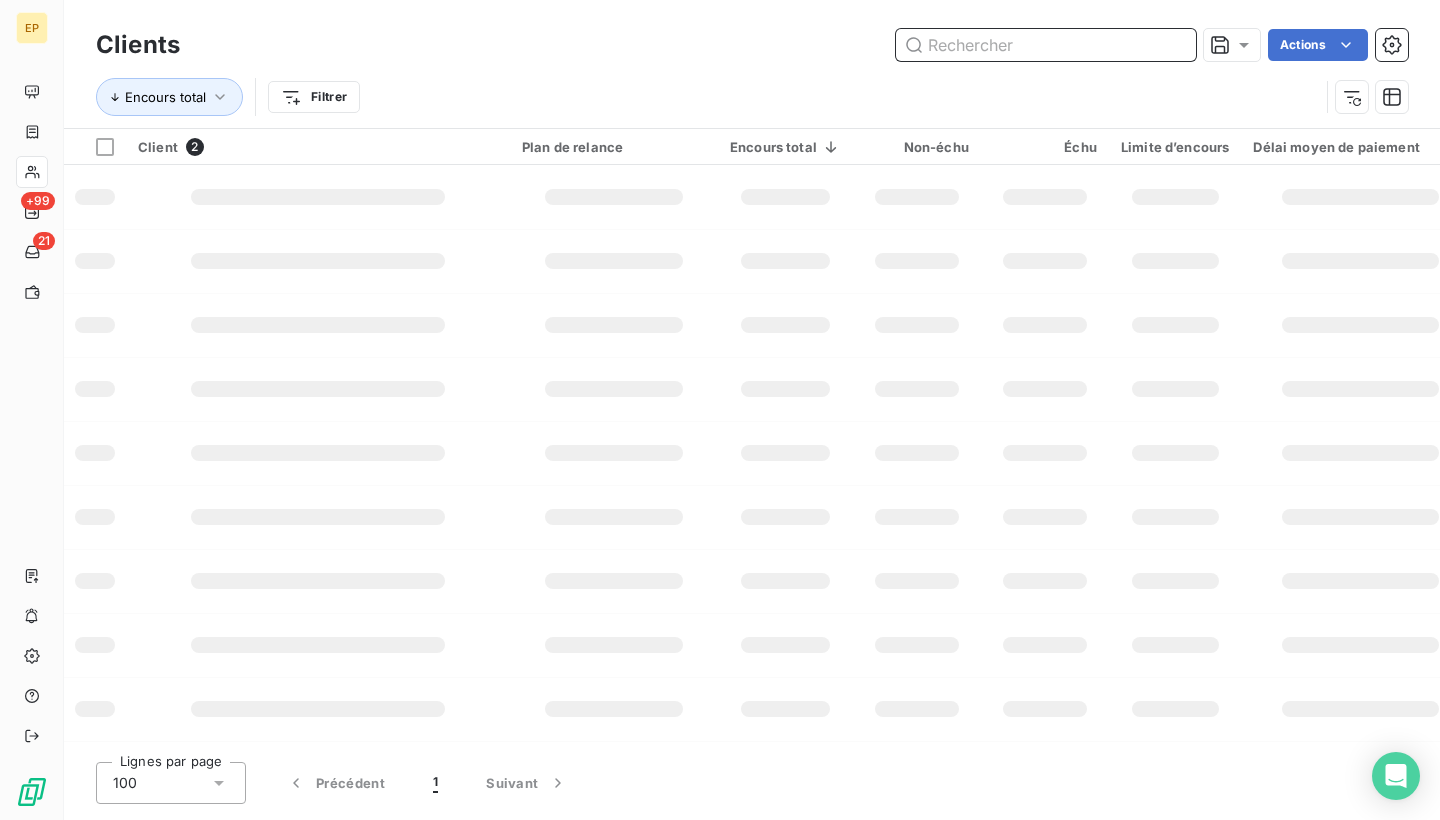 click at bounding box center [1046, 45] 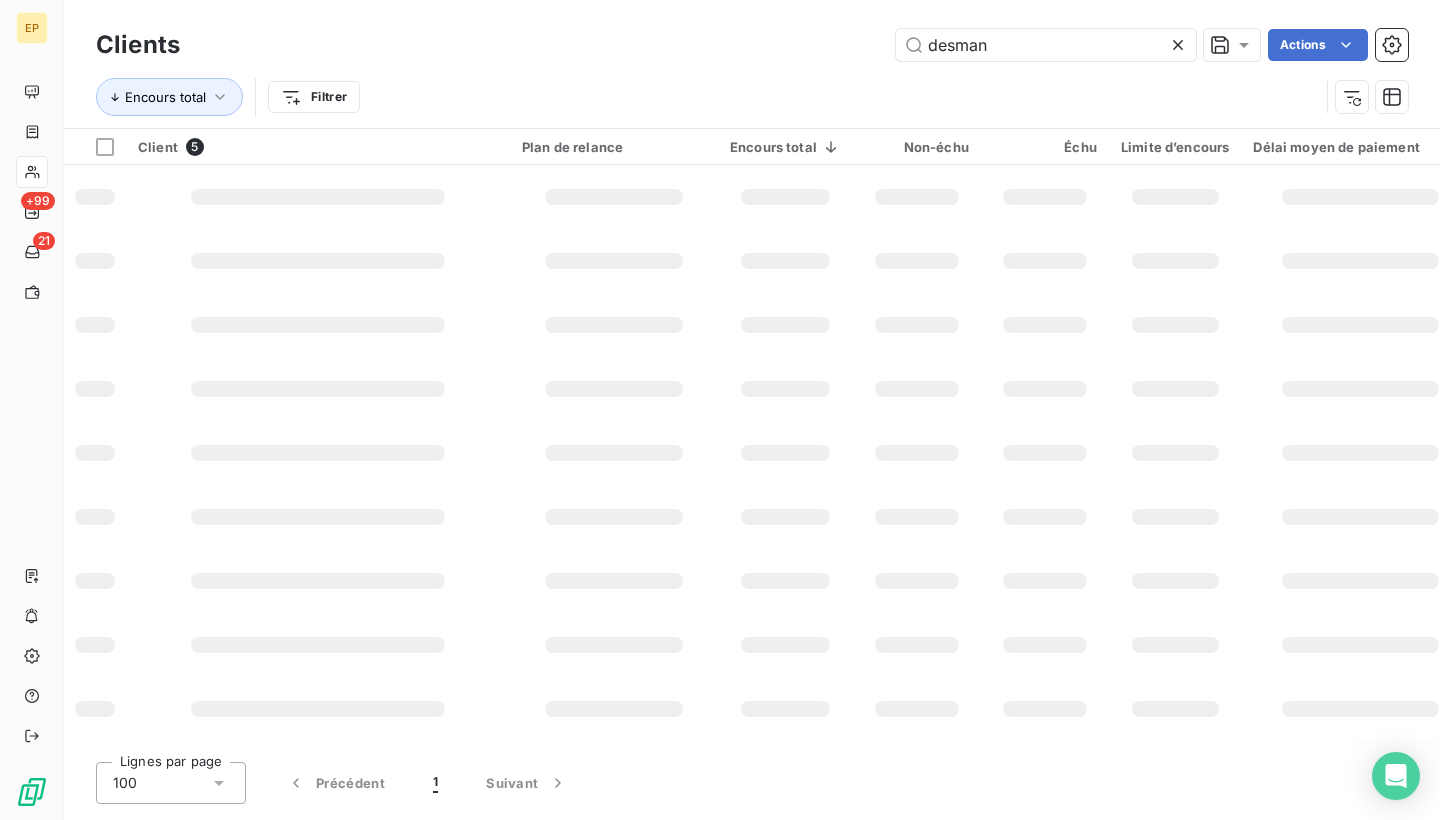click at bounding box center [318, 261] 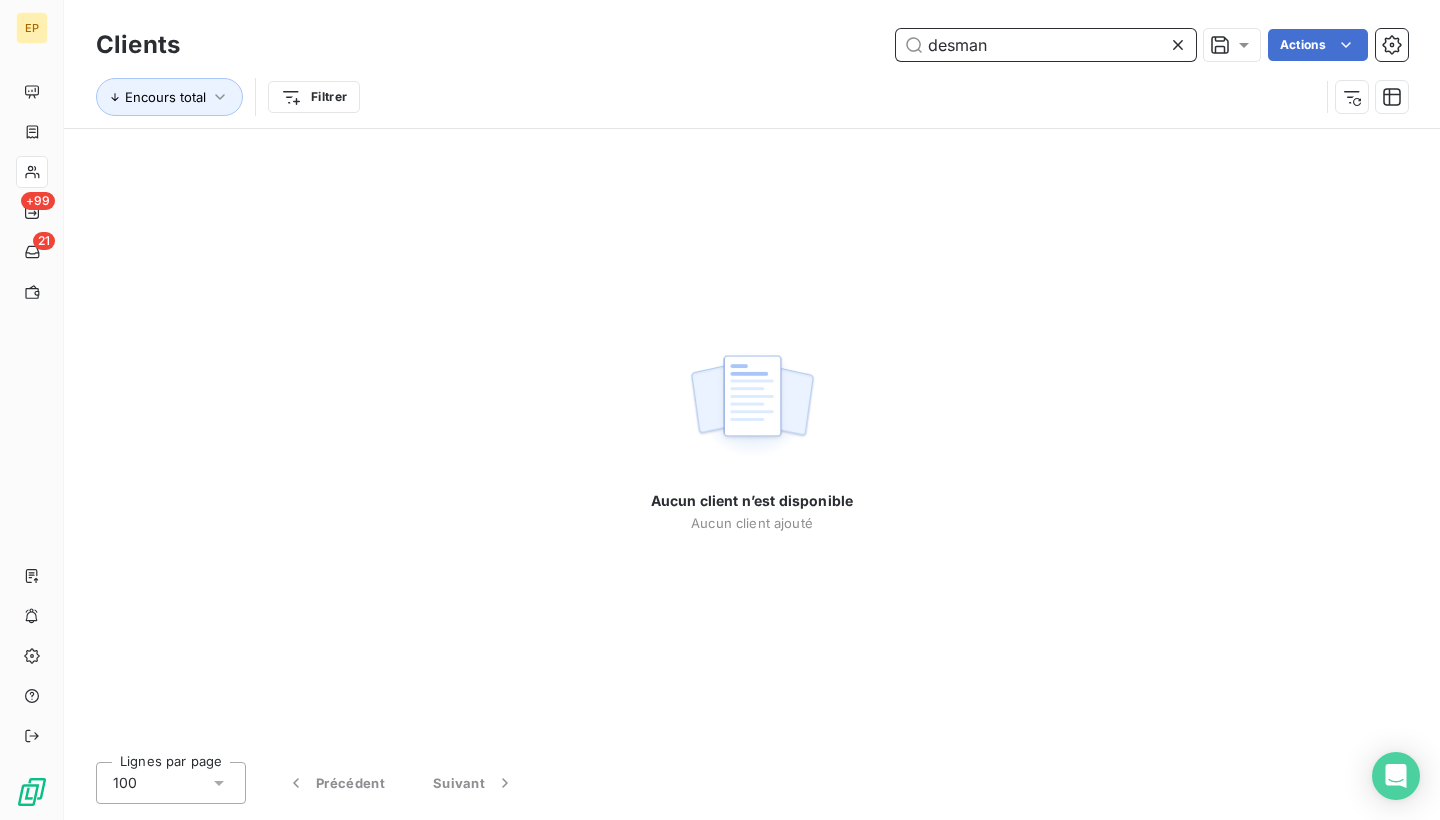 click on "desman" at bounding box center [1046, 45] 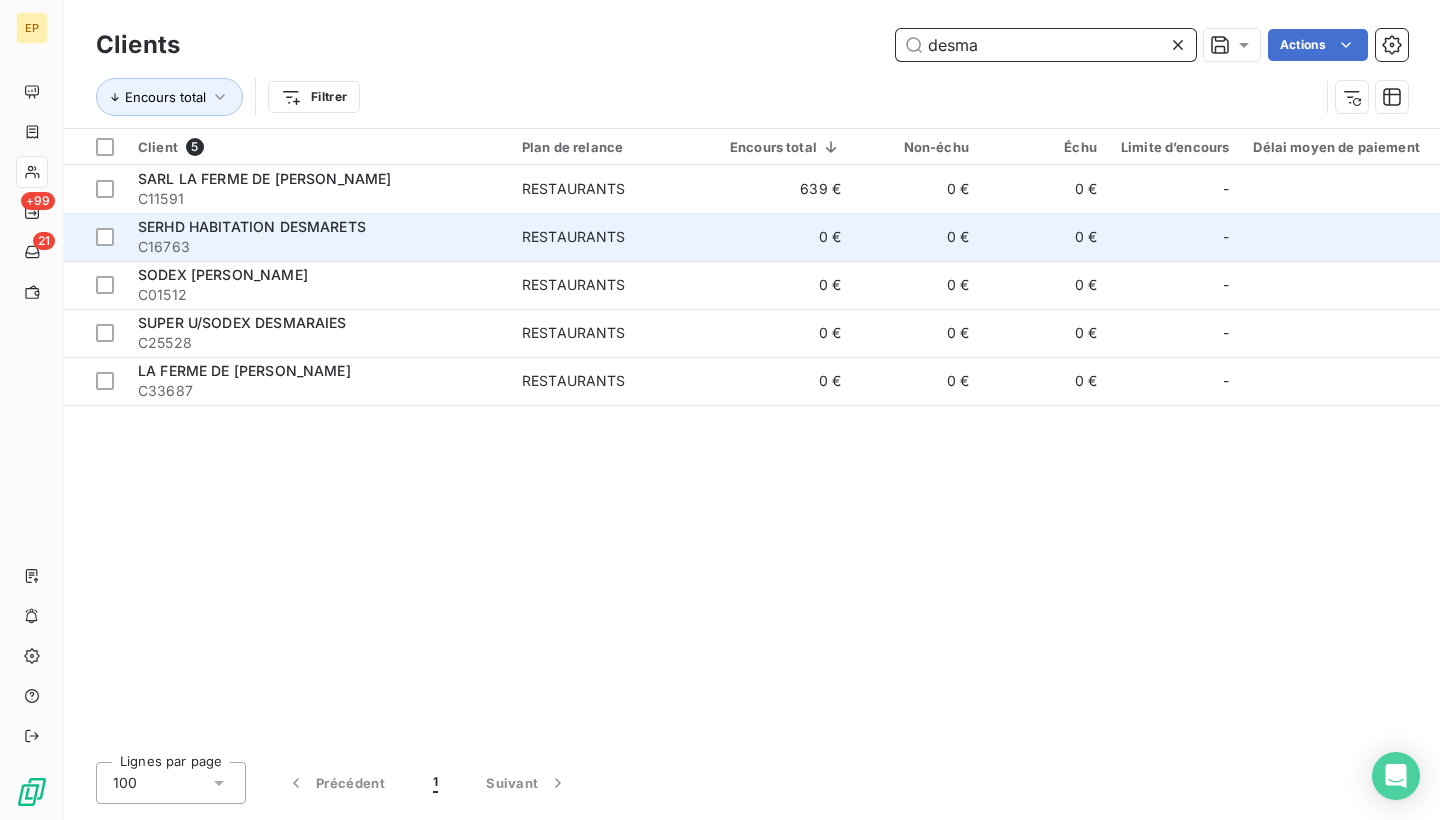 type on "desma" 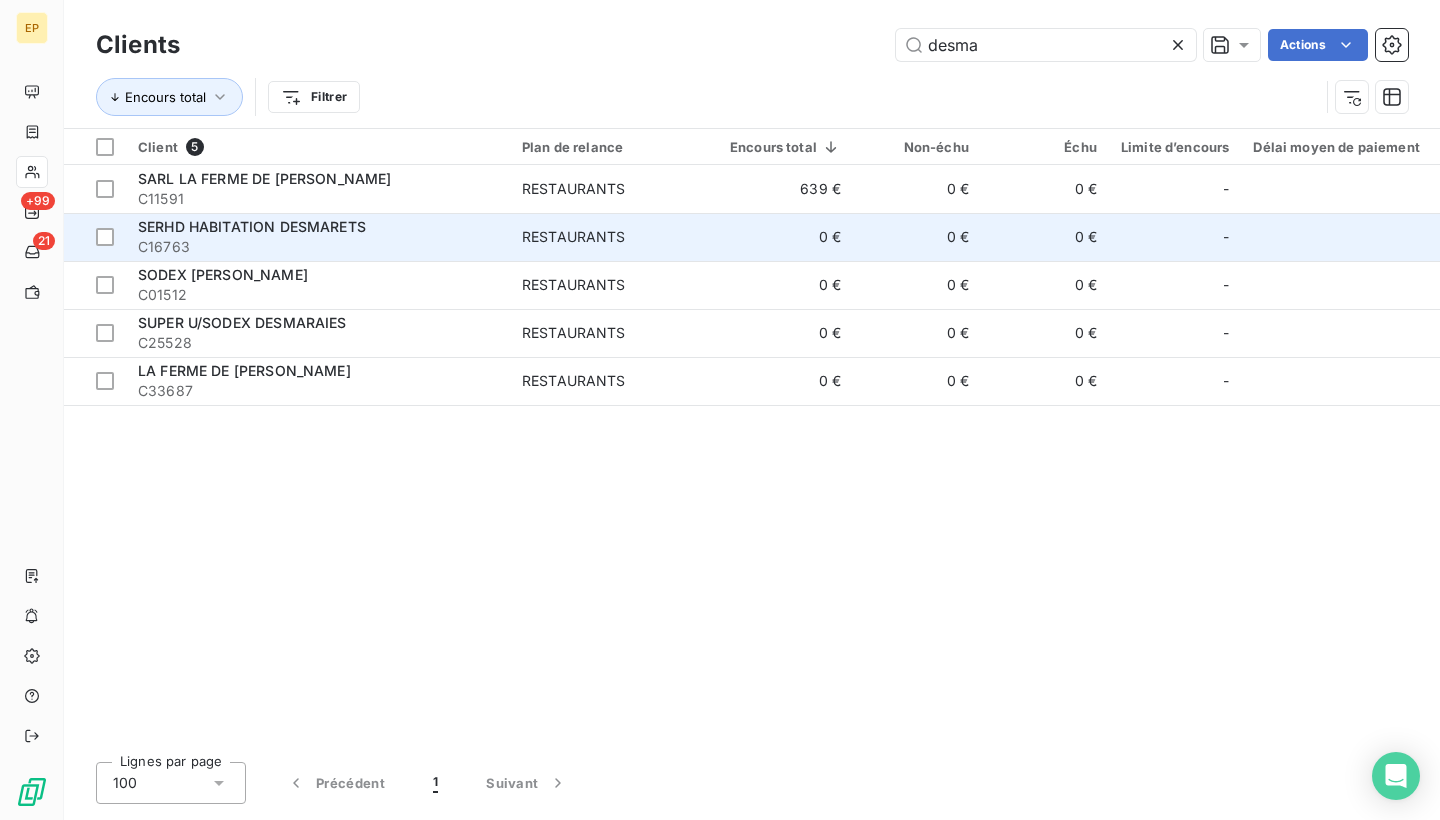 click on "SERHD HABITATION DESMARETS" at bounding box center (318, 227) 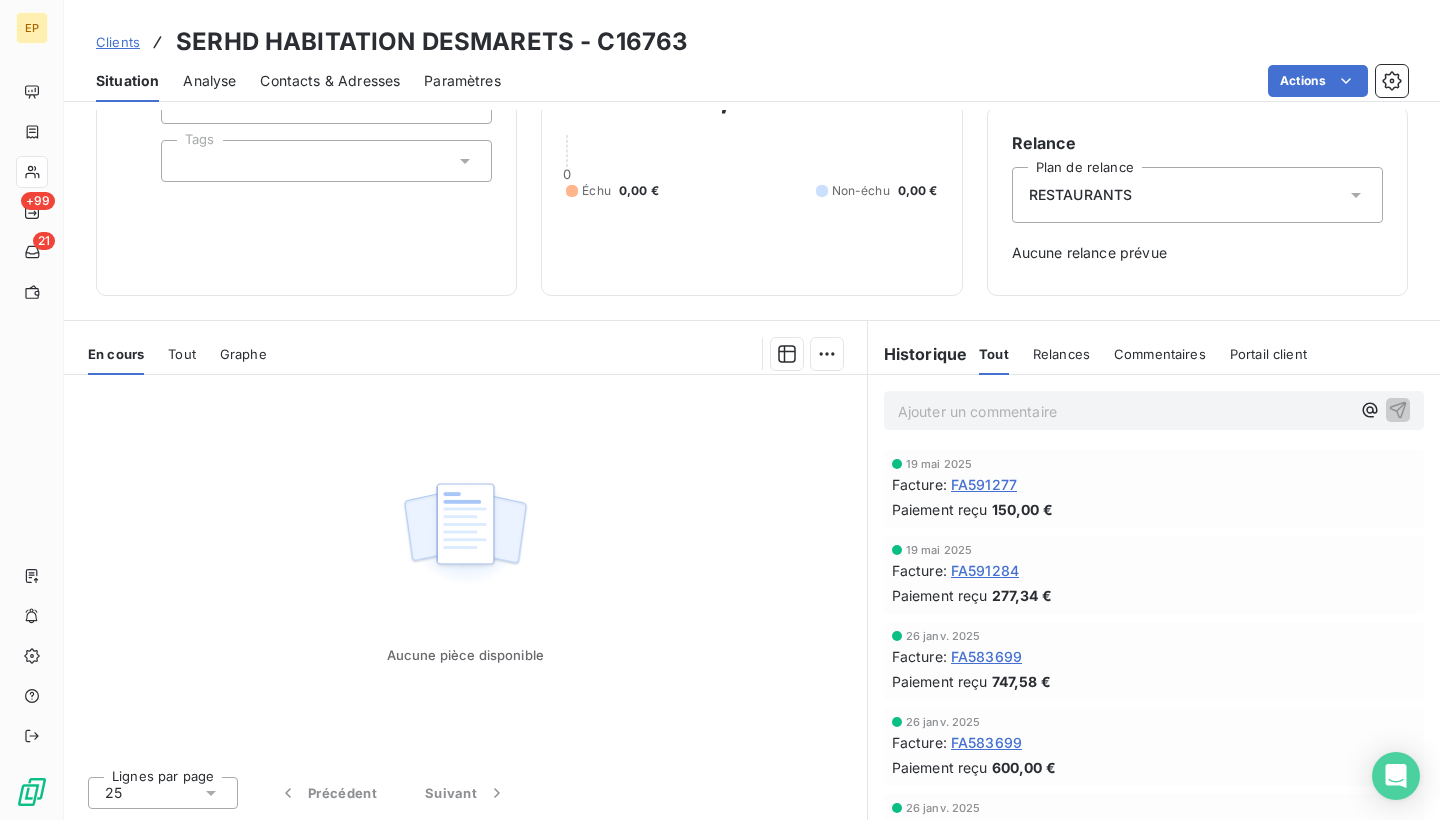 scroll, scrollTop: 166, scrollLeft: 0, axis: vertical 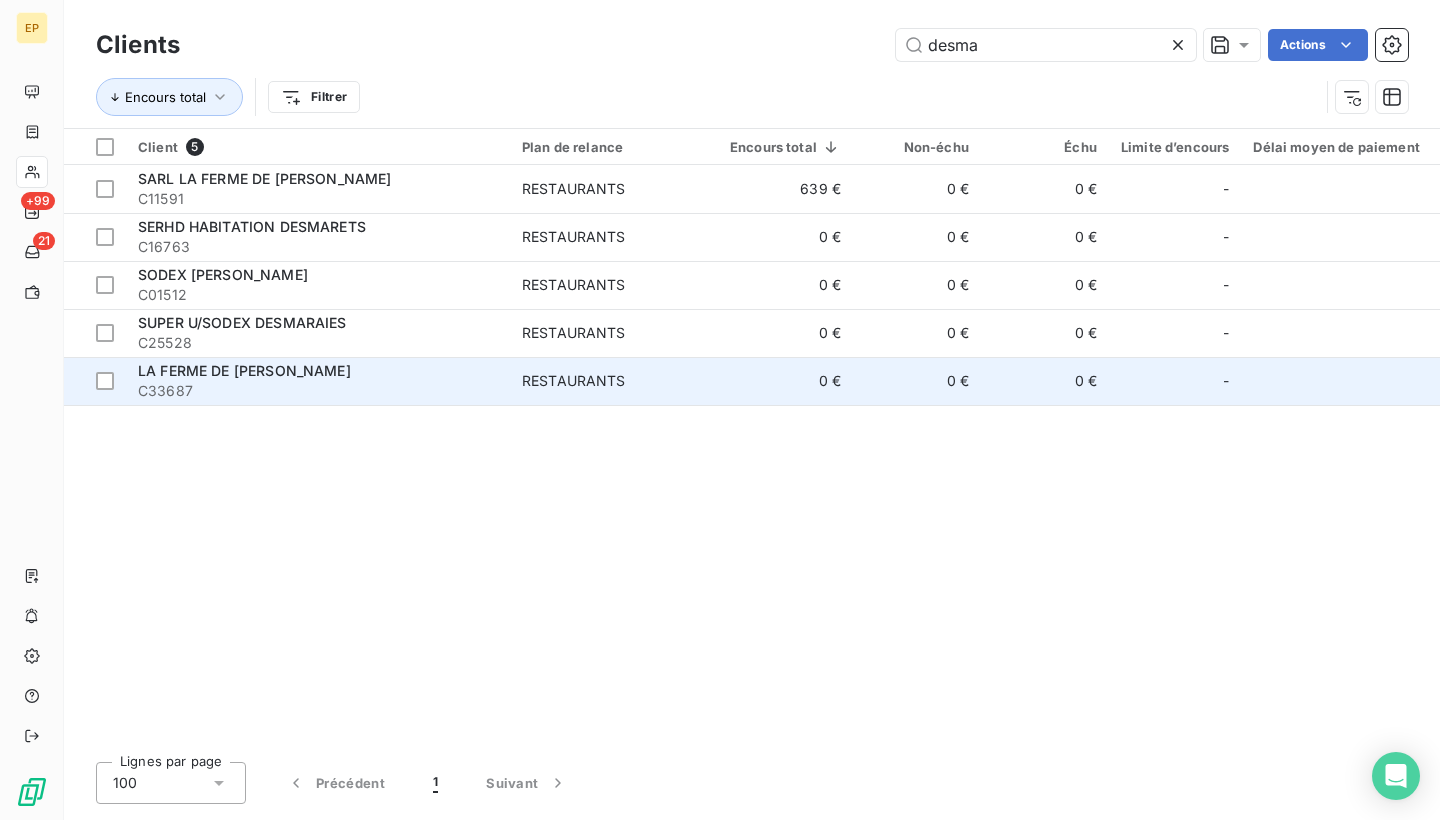 click on "C33687" at bounding box center [318, 391] 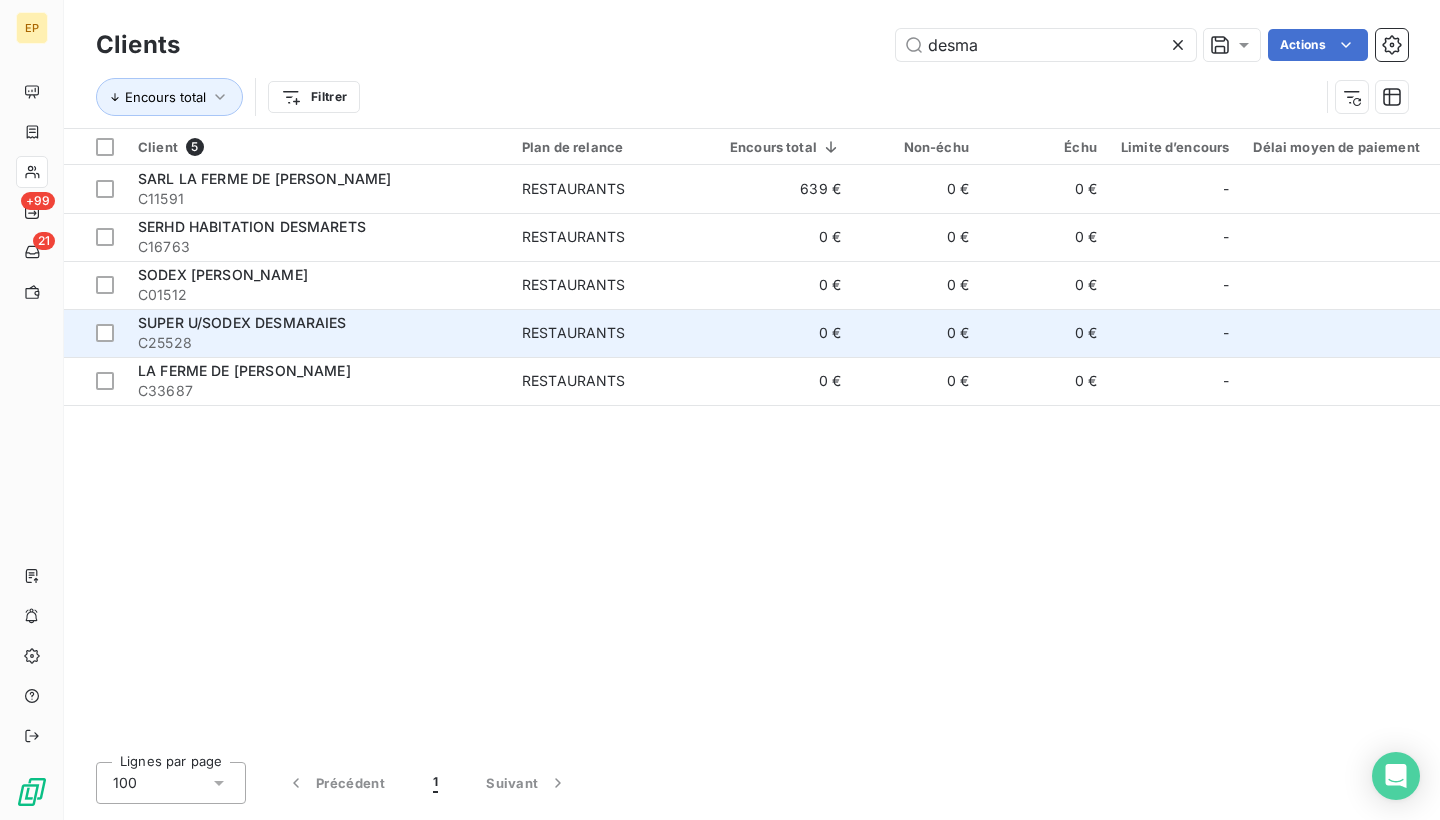 click on "SUPER U/SODEX DESMARAIES" at bounding box center (242, 322) 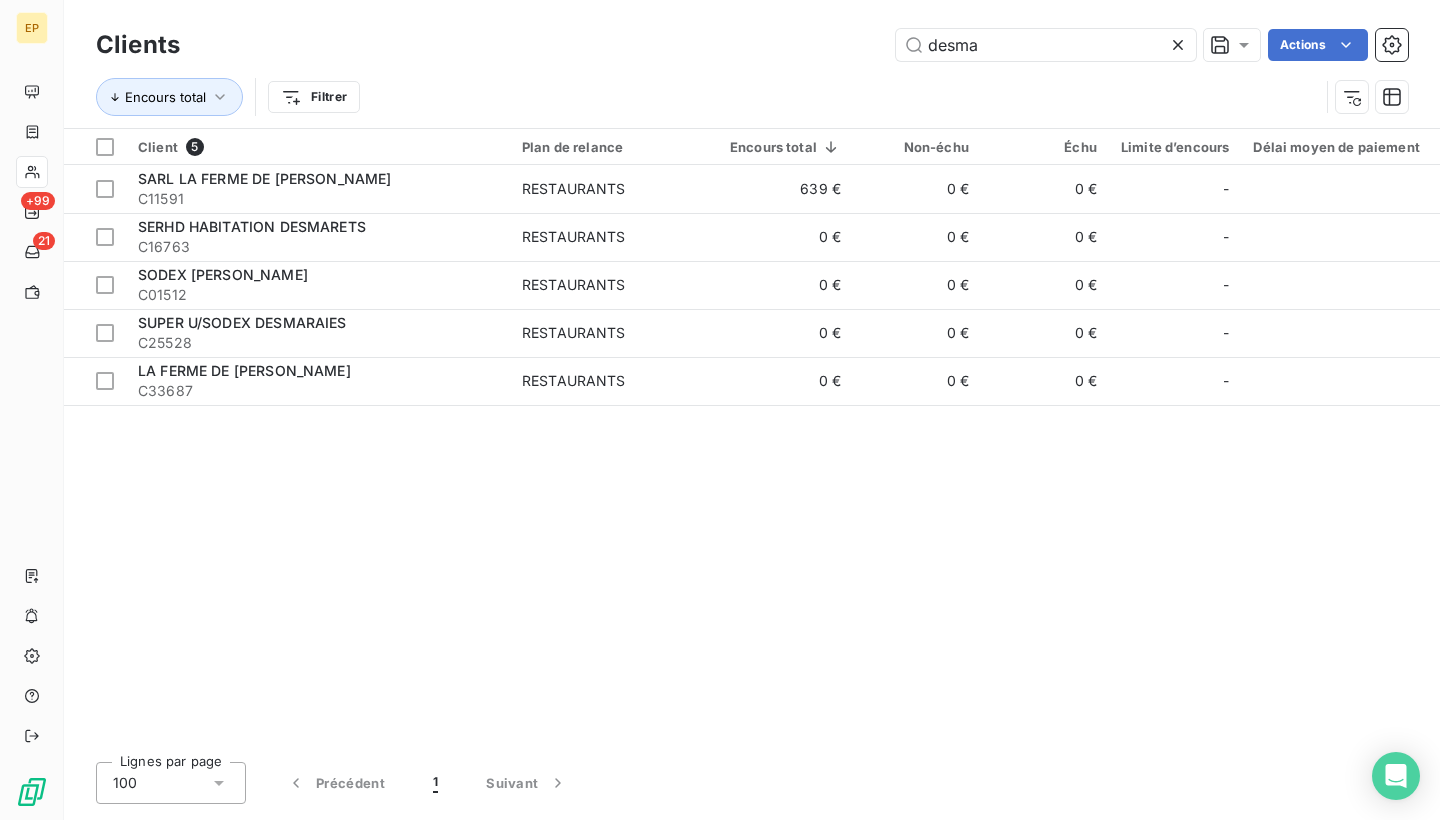 click 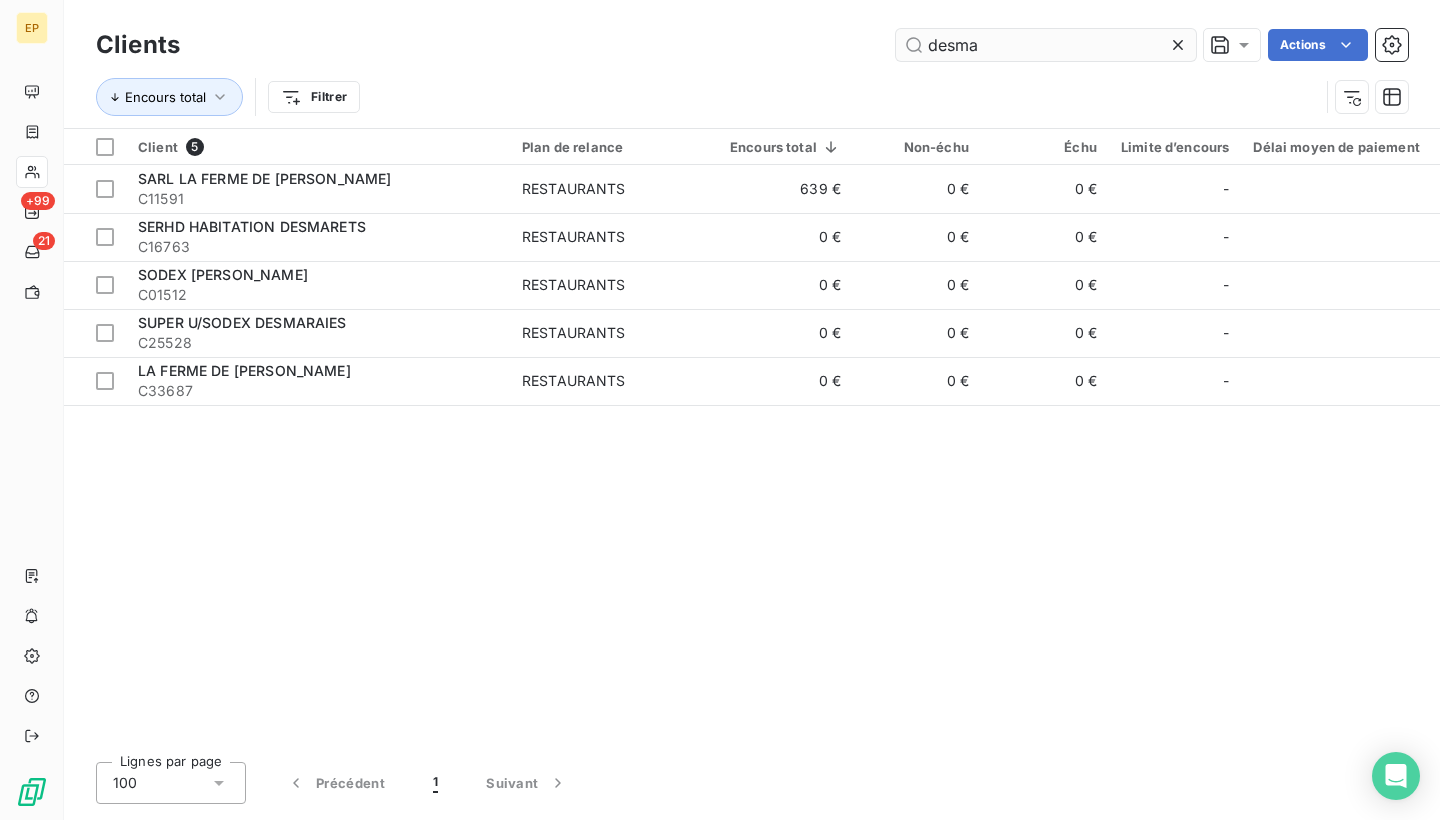 type 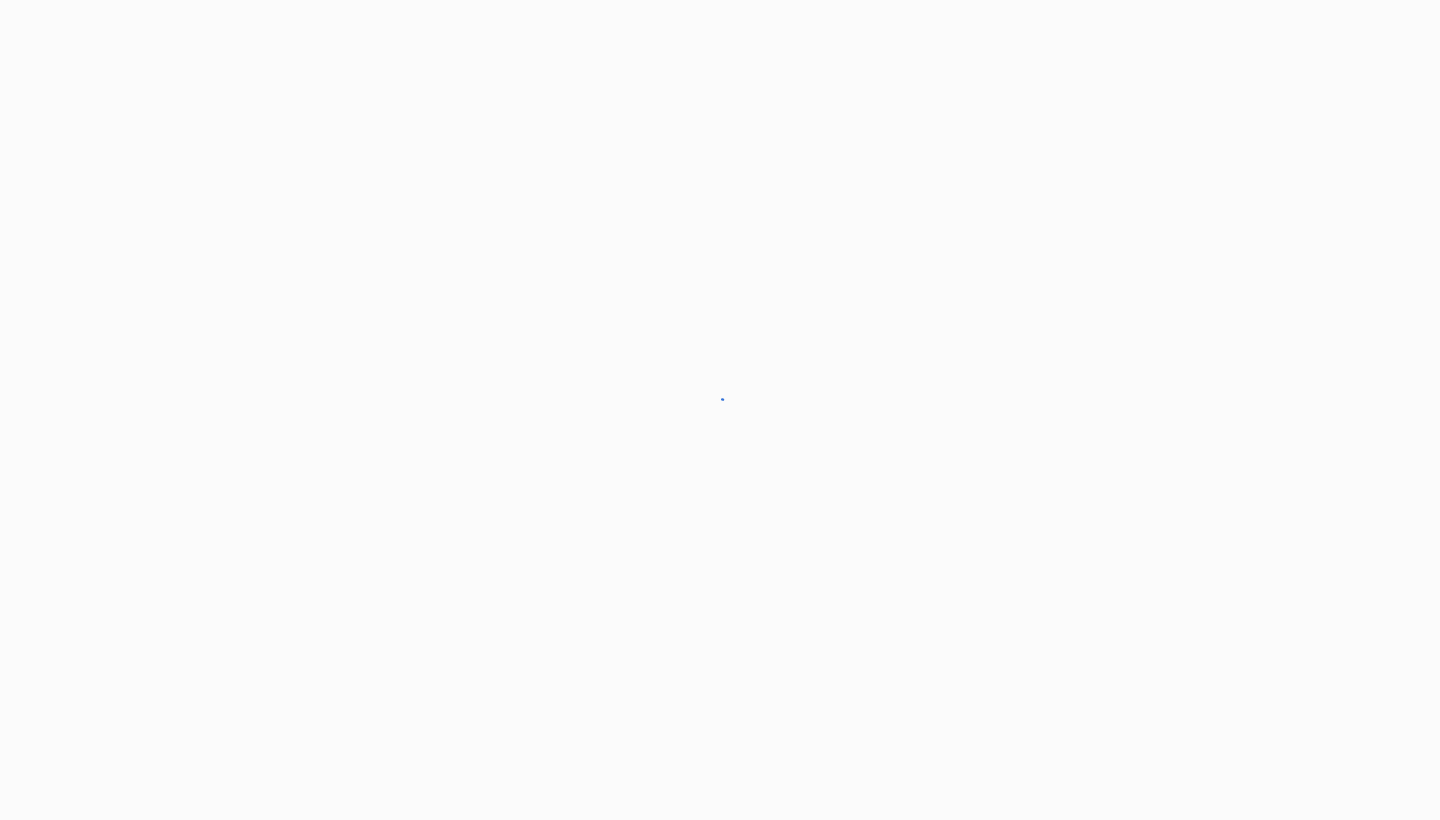 scroll, scrollTop: 0, scrollLeft: 0, axis: both 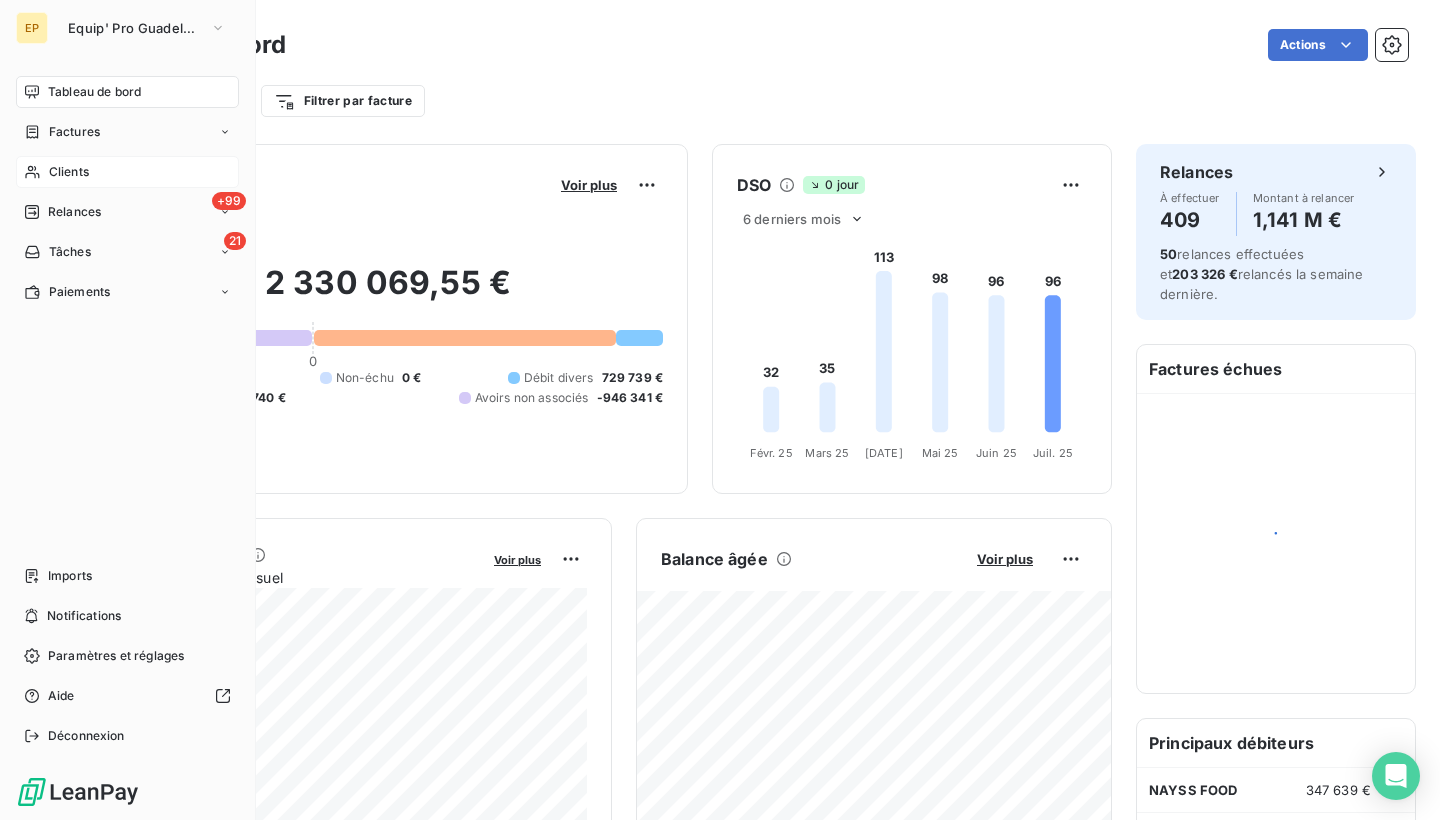 click on "Clients" at bounding box center [127, 172] 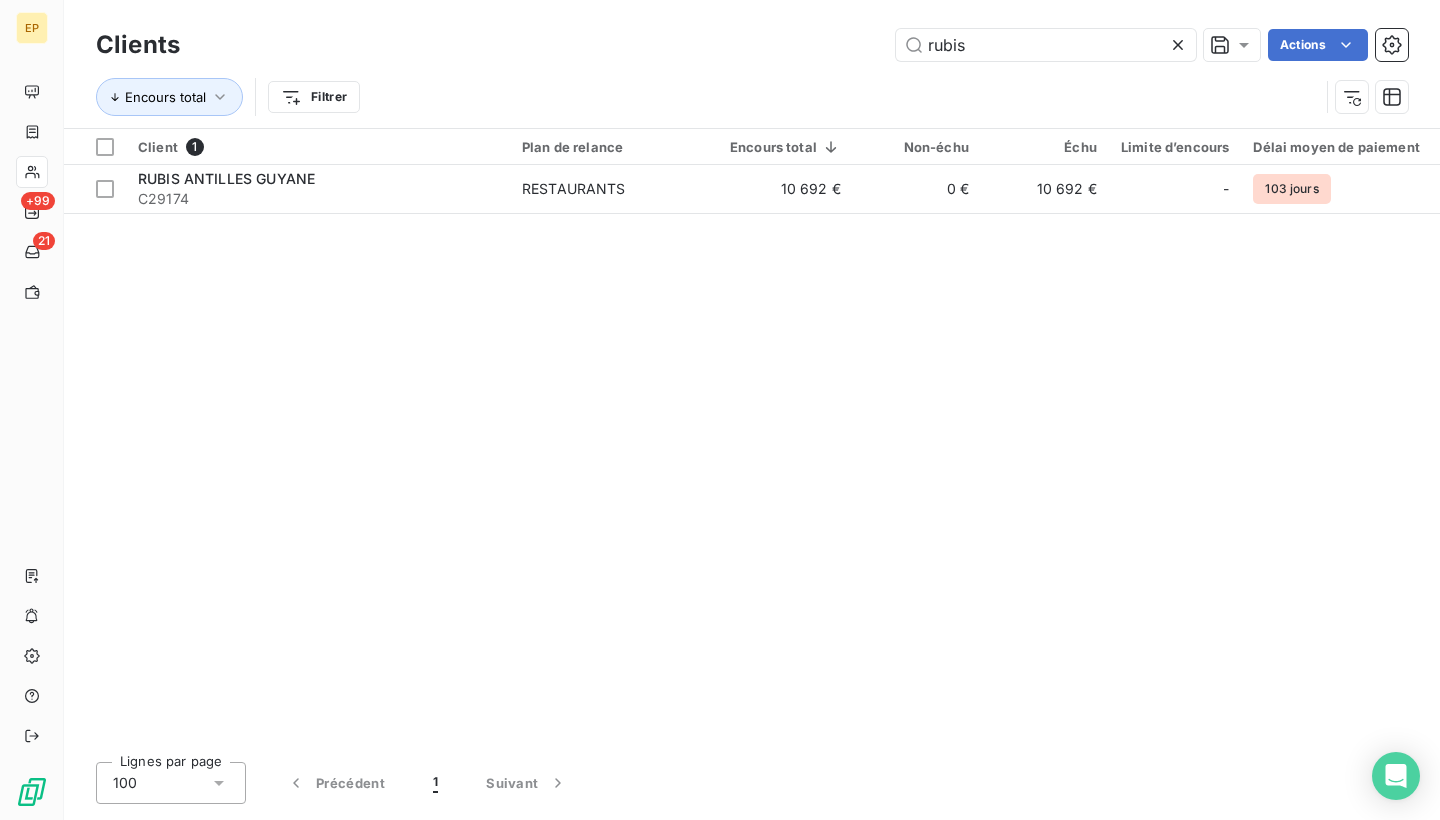 type on "rubis" 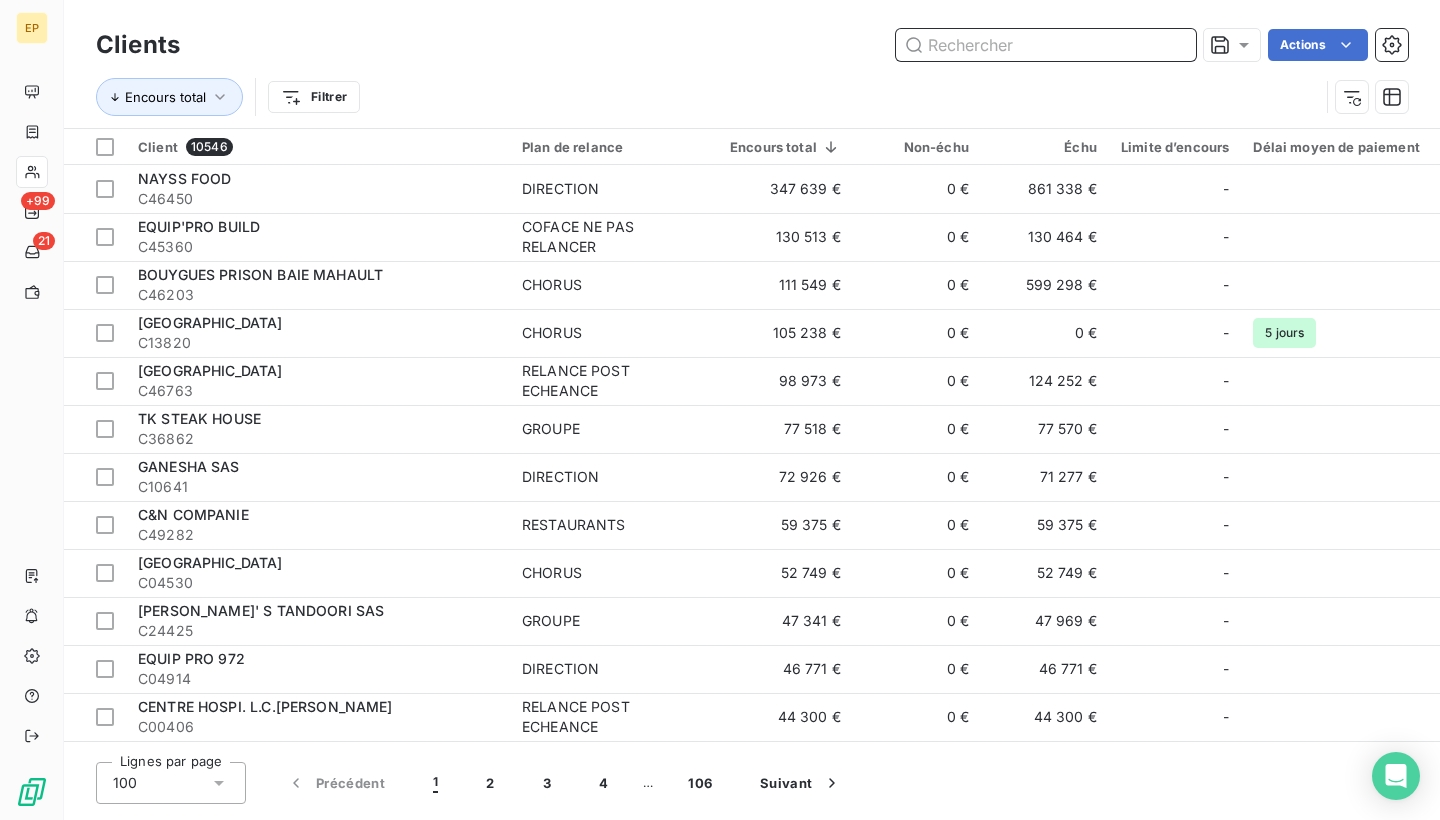 click at bounding box center [1046, 45] 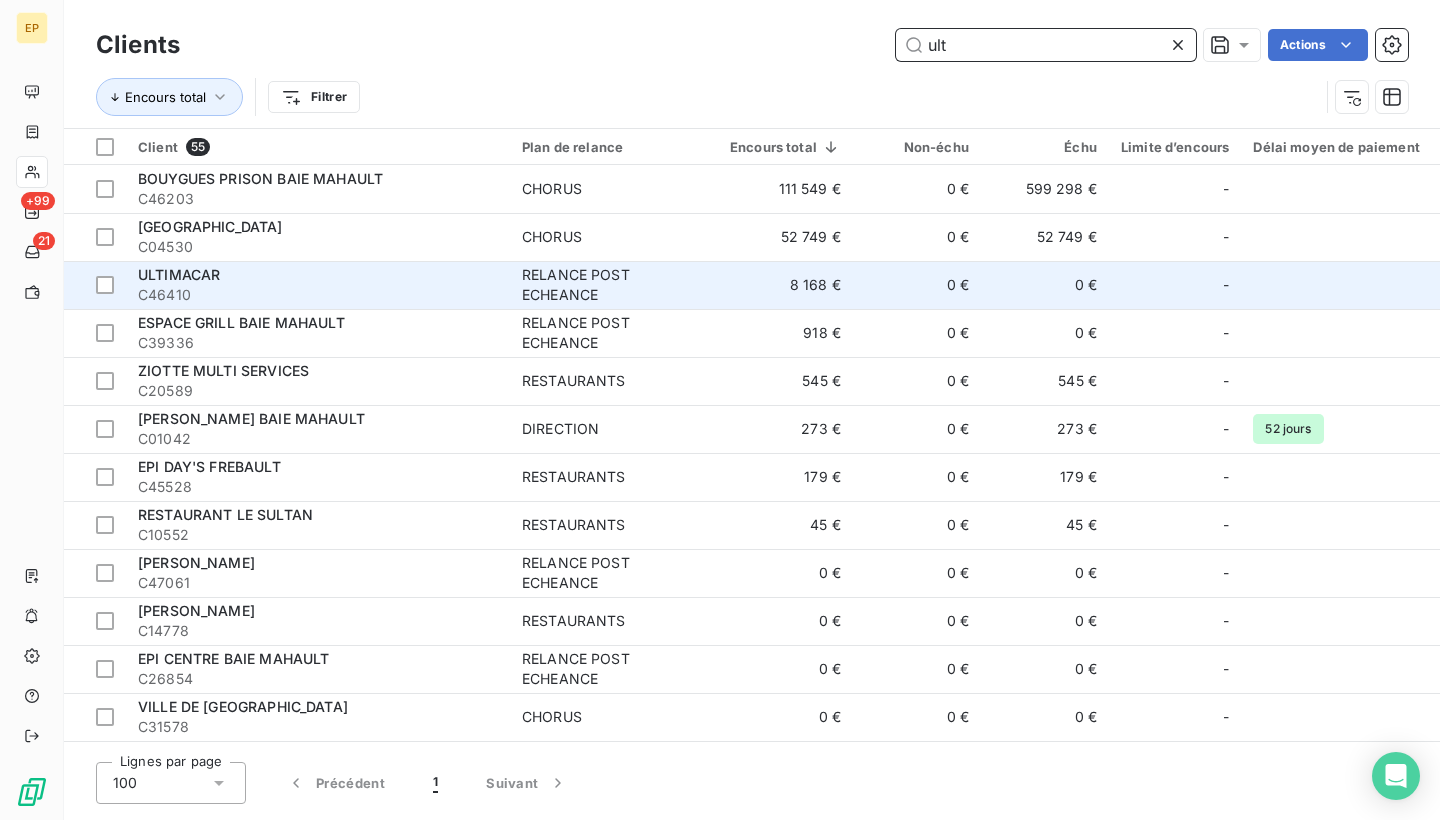 type on "ult" 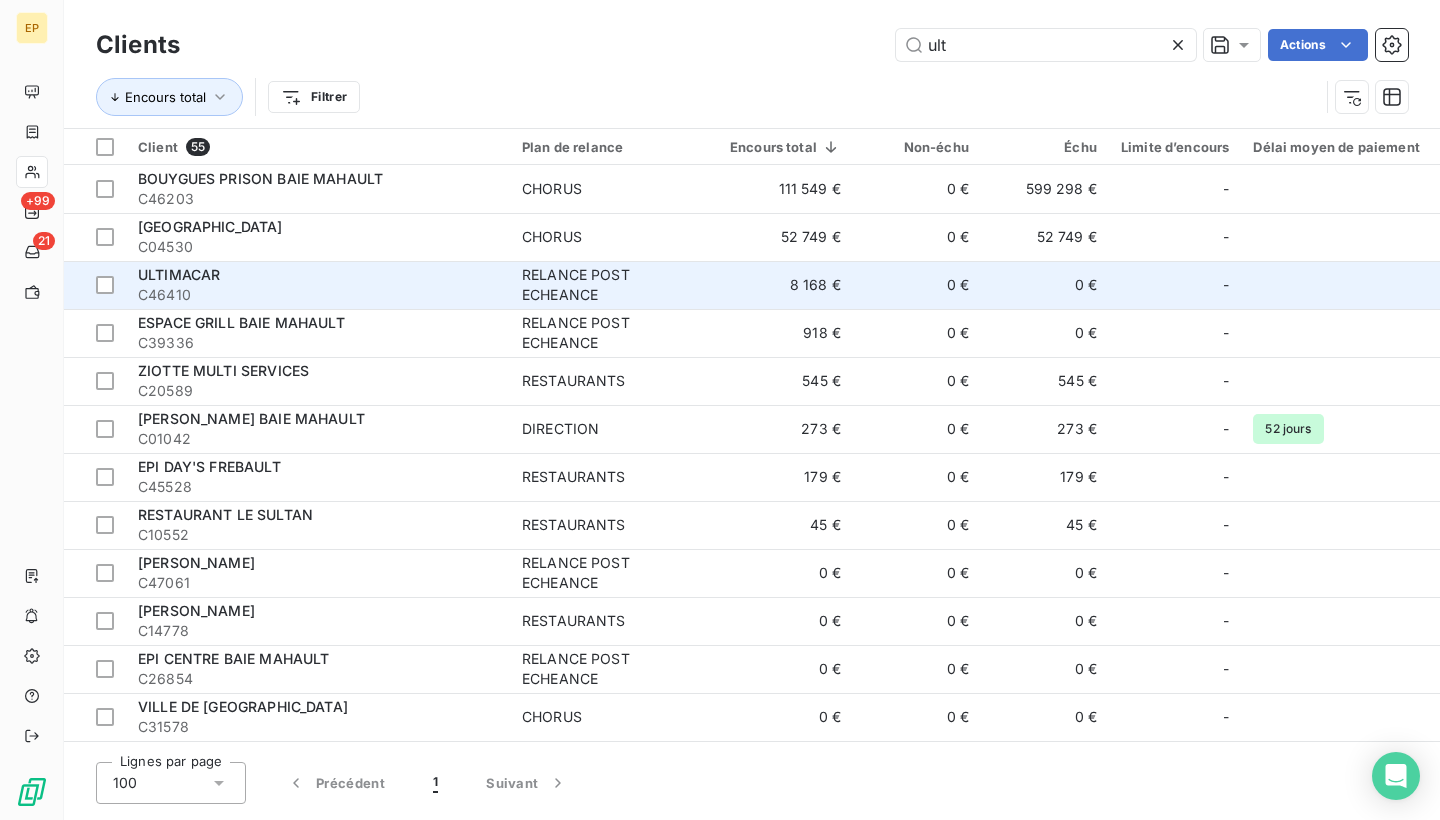 click on "C46410" at bounding box center (318, 295) 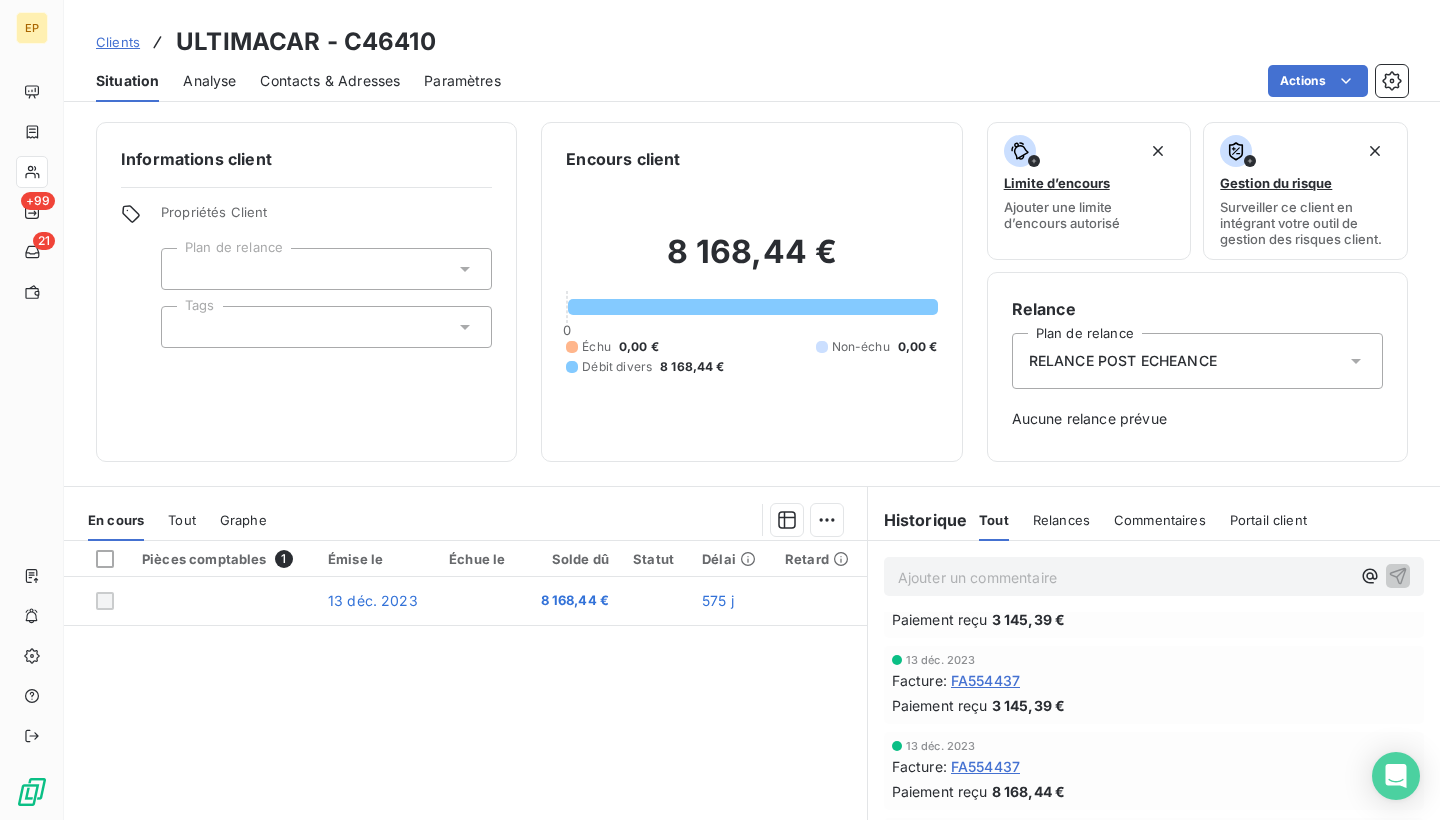 scroll, scrollTop: 353, scrollLeft: 0, axis: vertical 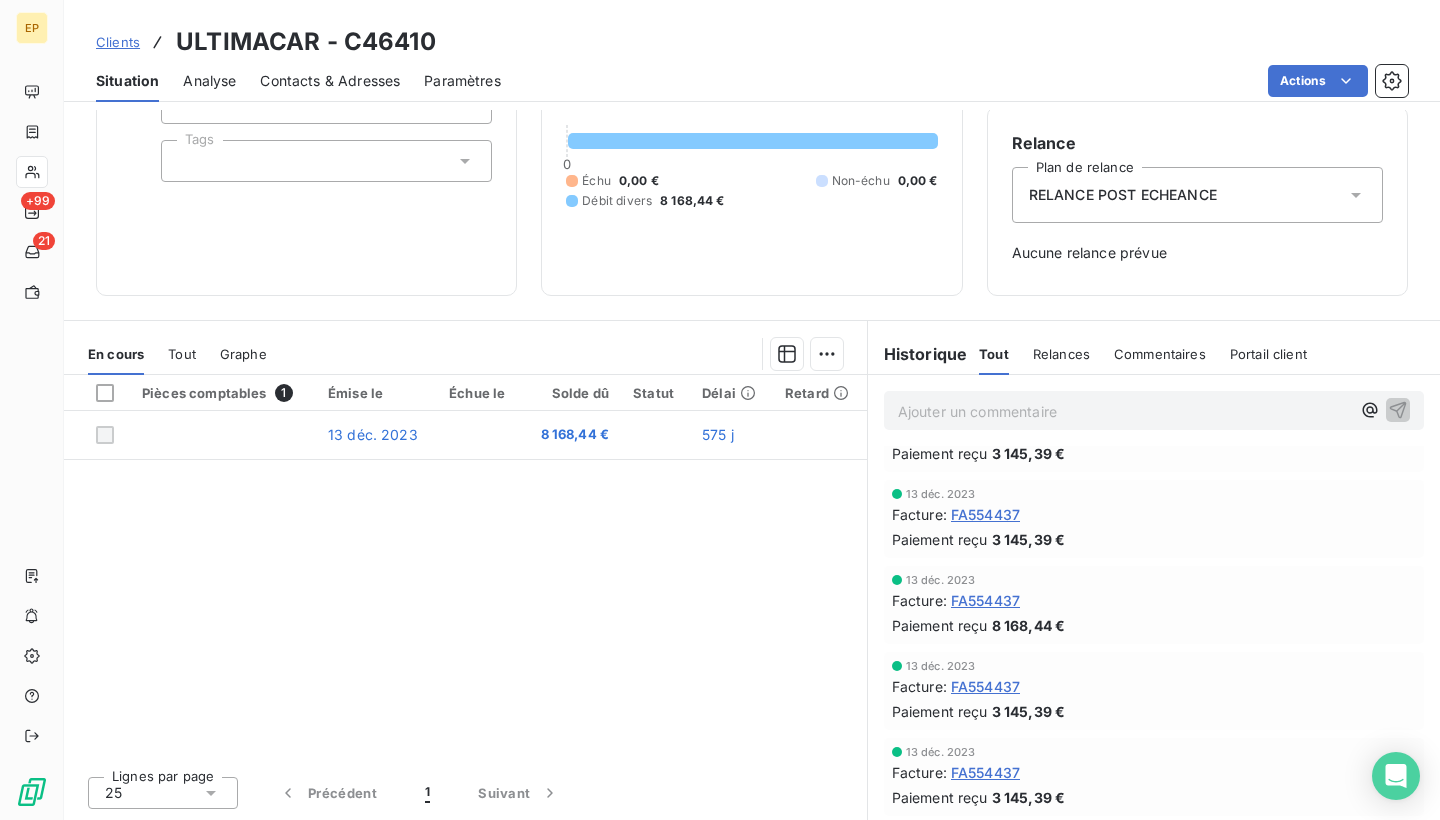 click on "FA554437" at bounding box center [985, 600] 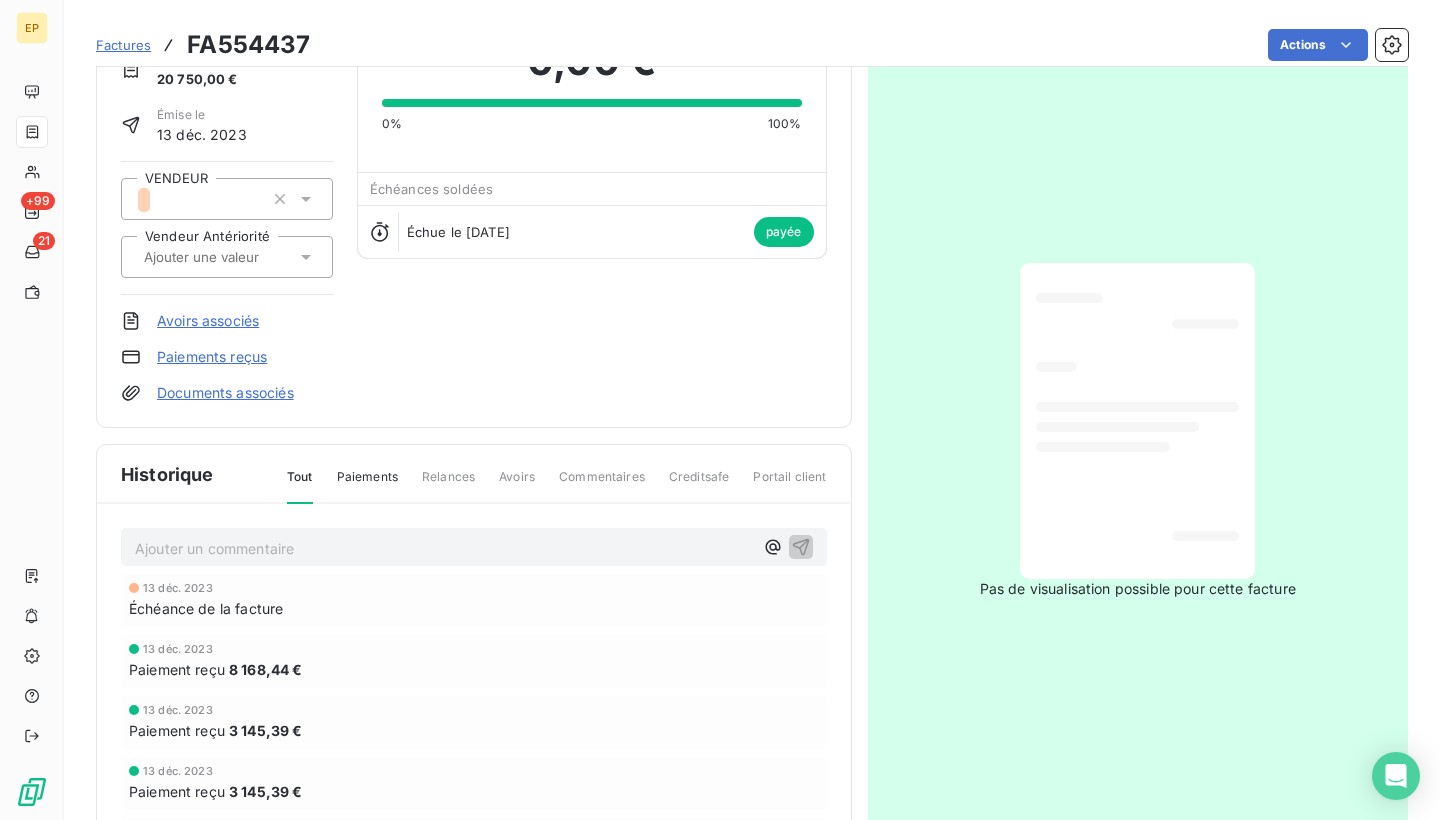 scroll, scrollTop: 141, scrollLeft: 0, axis: vertical 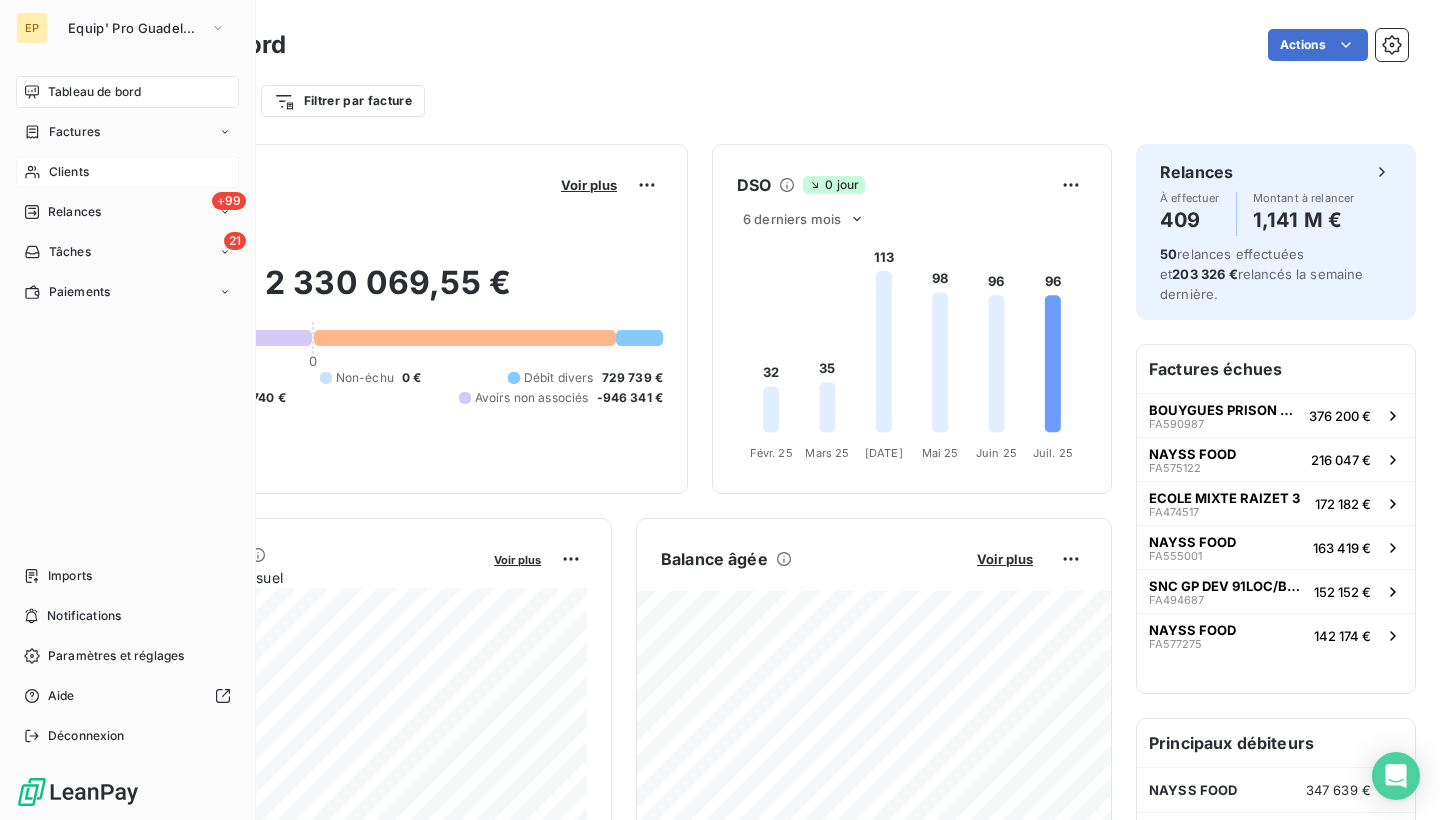 click on "Clients" at bounding box center (127, 172) 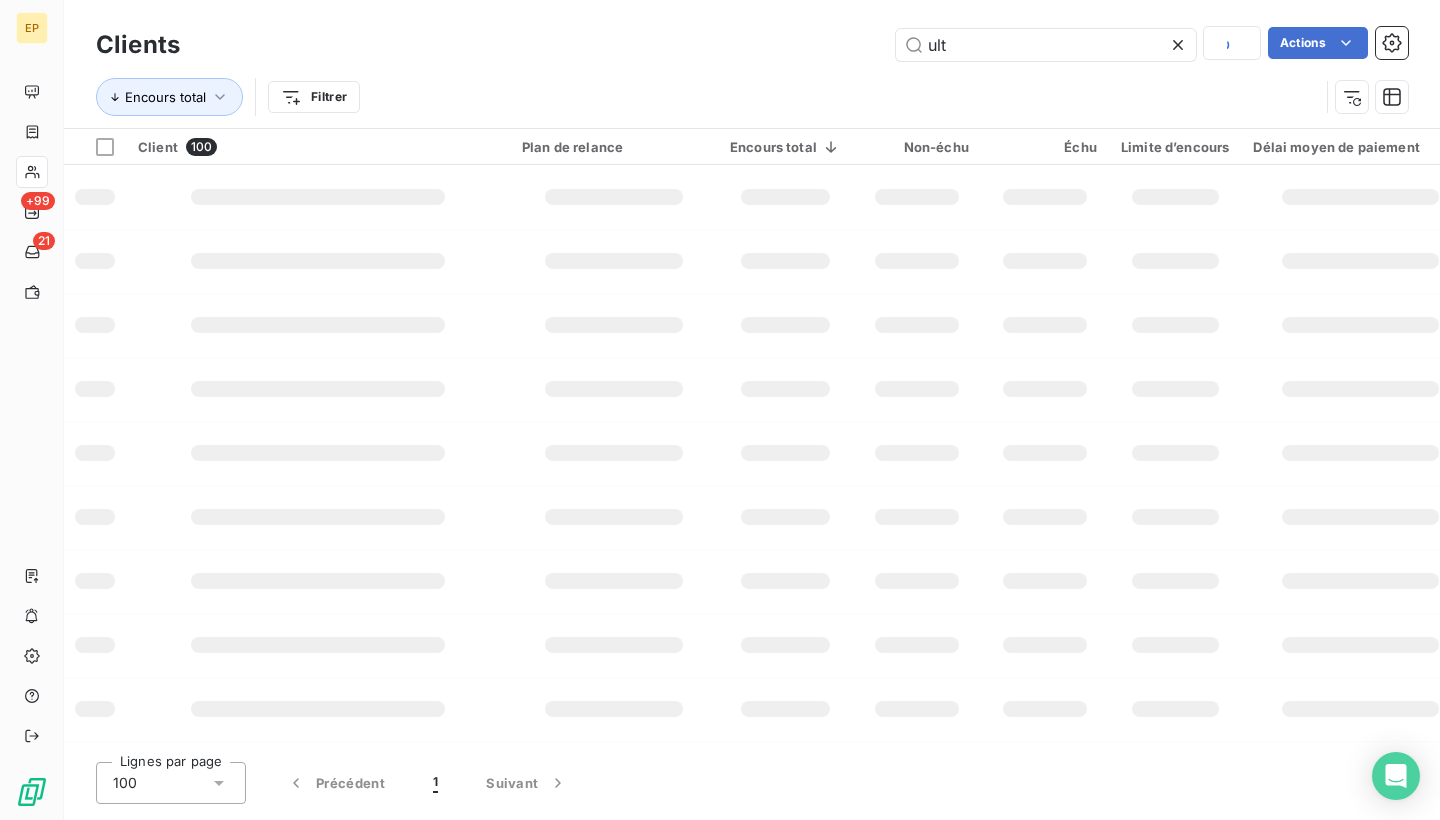 type 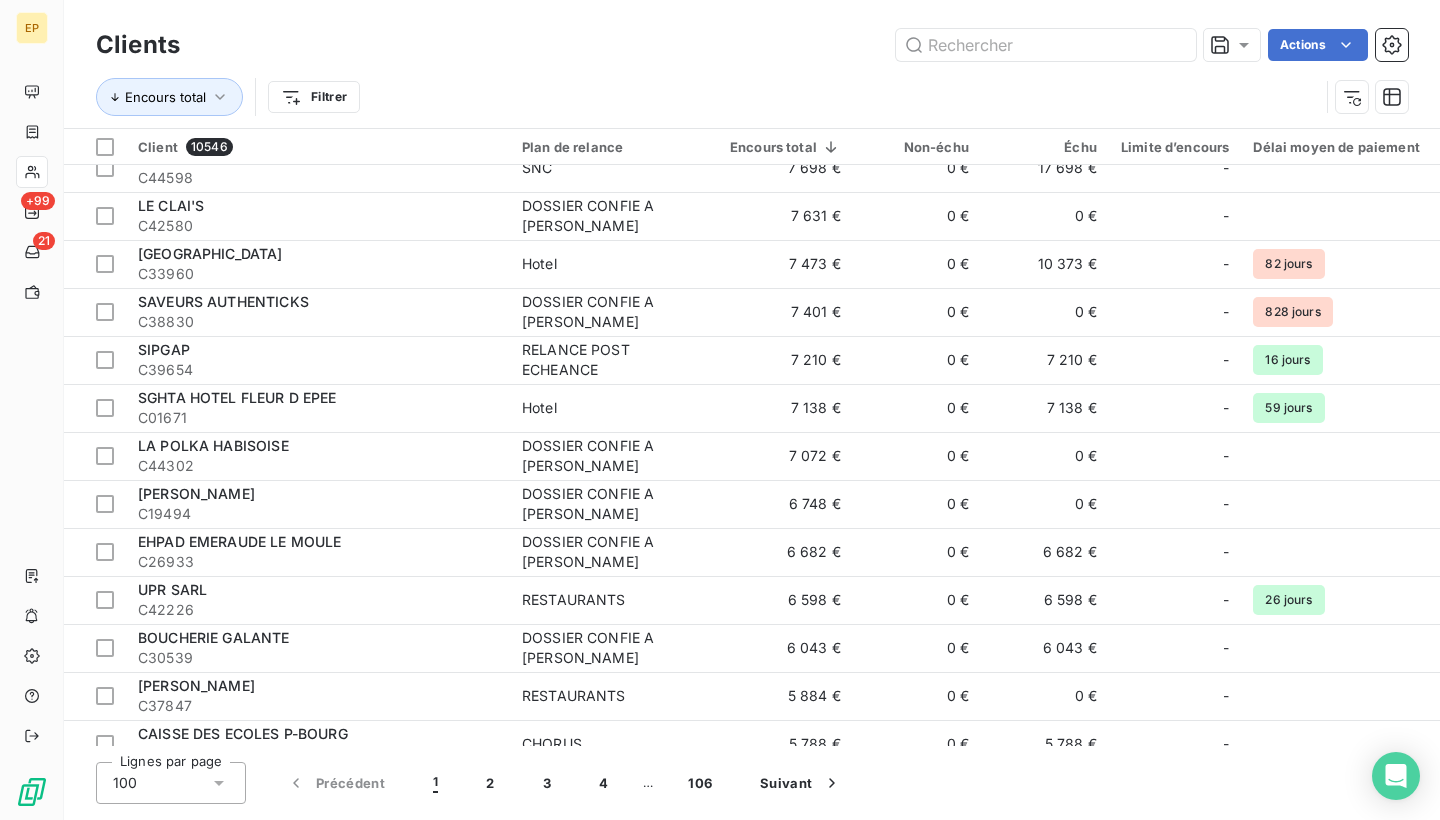 scroll, scrollTop: 2533, scrollLeft: 0, axis: vertical 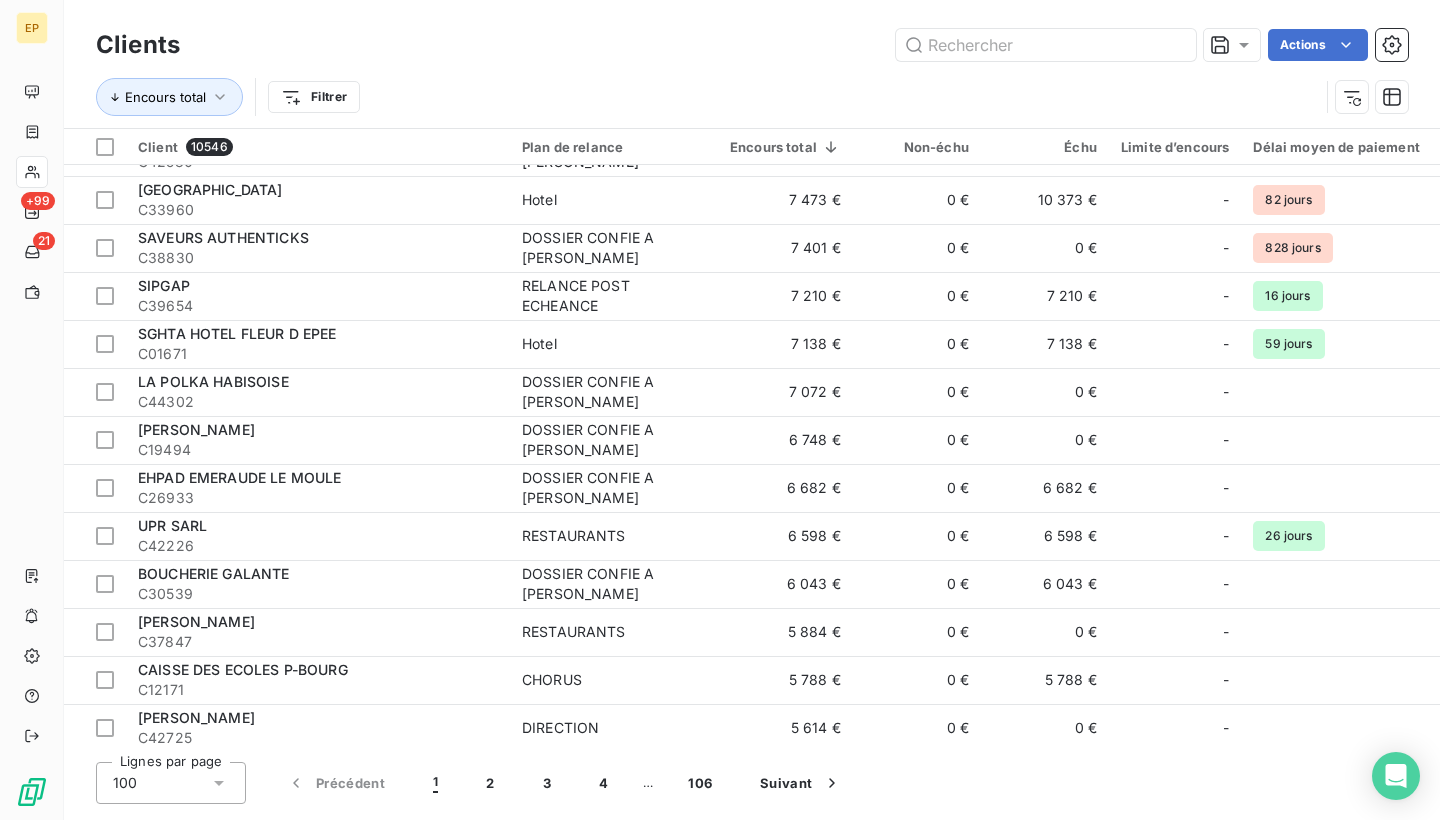 click on "100" at bounding box center [171, 783] 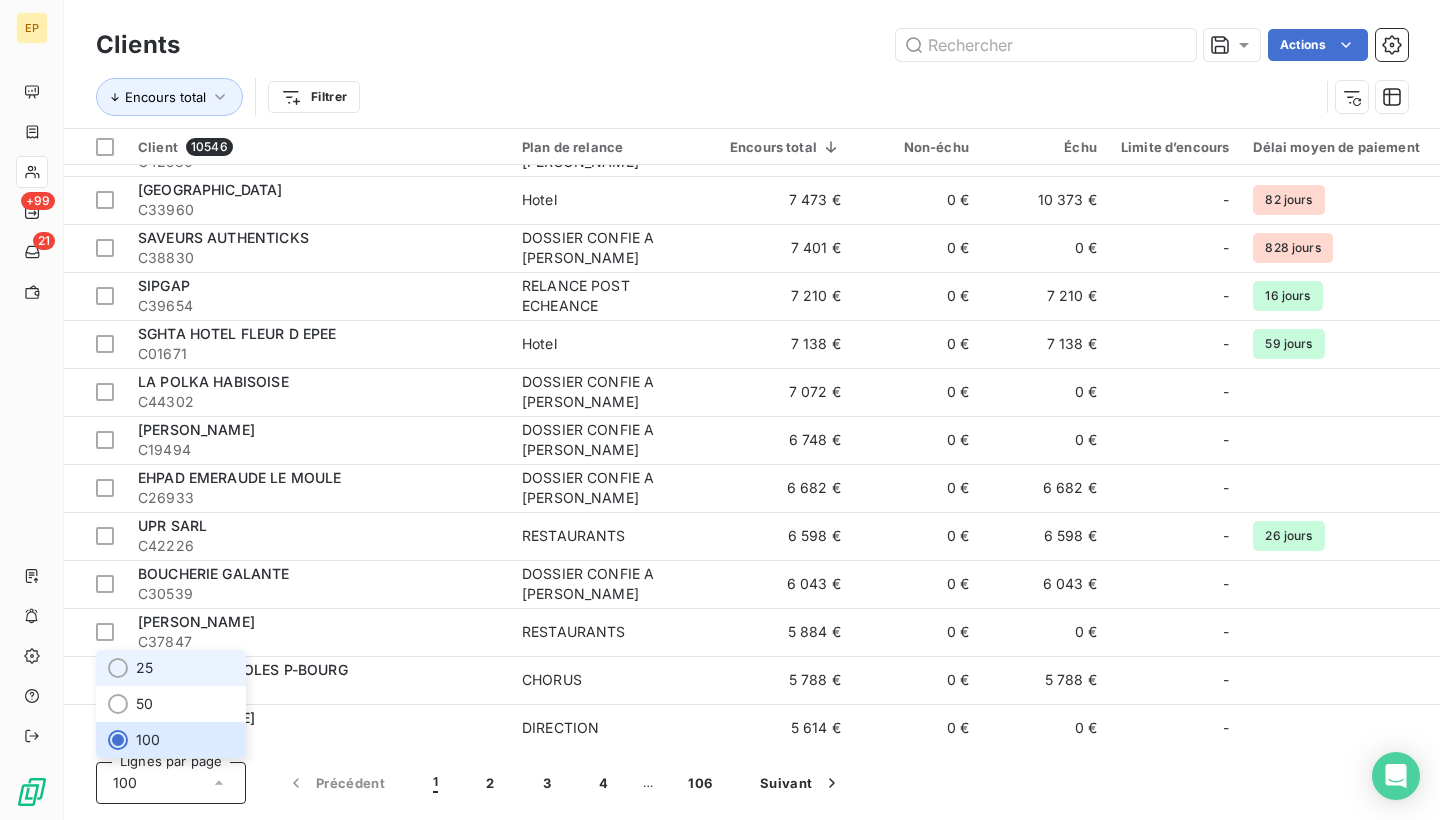click on "25" at bounding box center [171, 668] 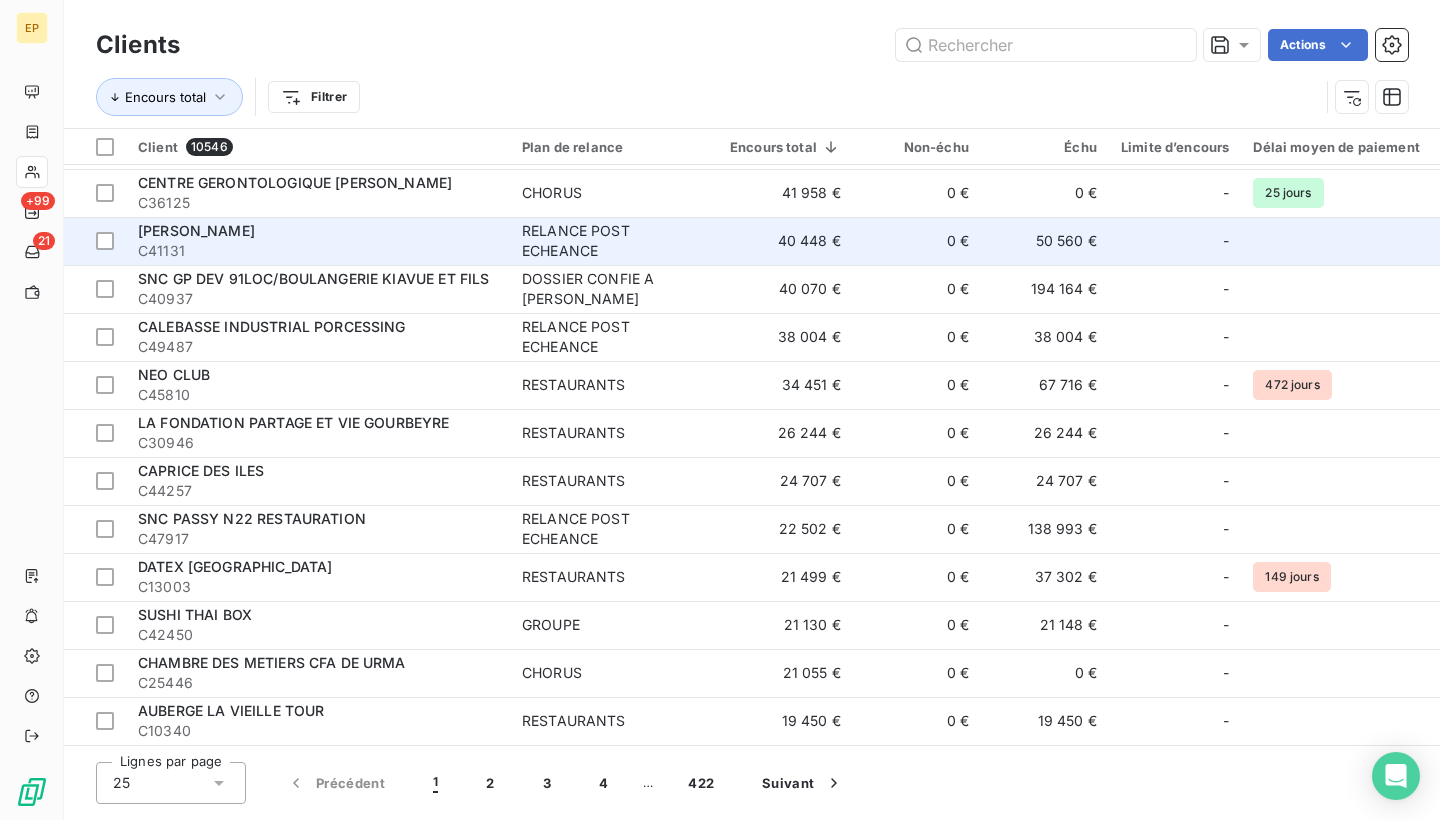 scroll, scrollTop: 626, scrollLeft: 0, axis: vertical 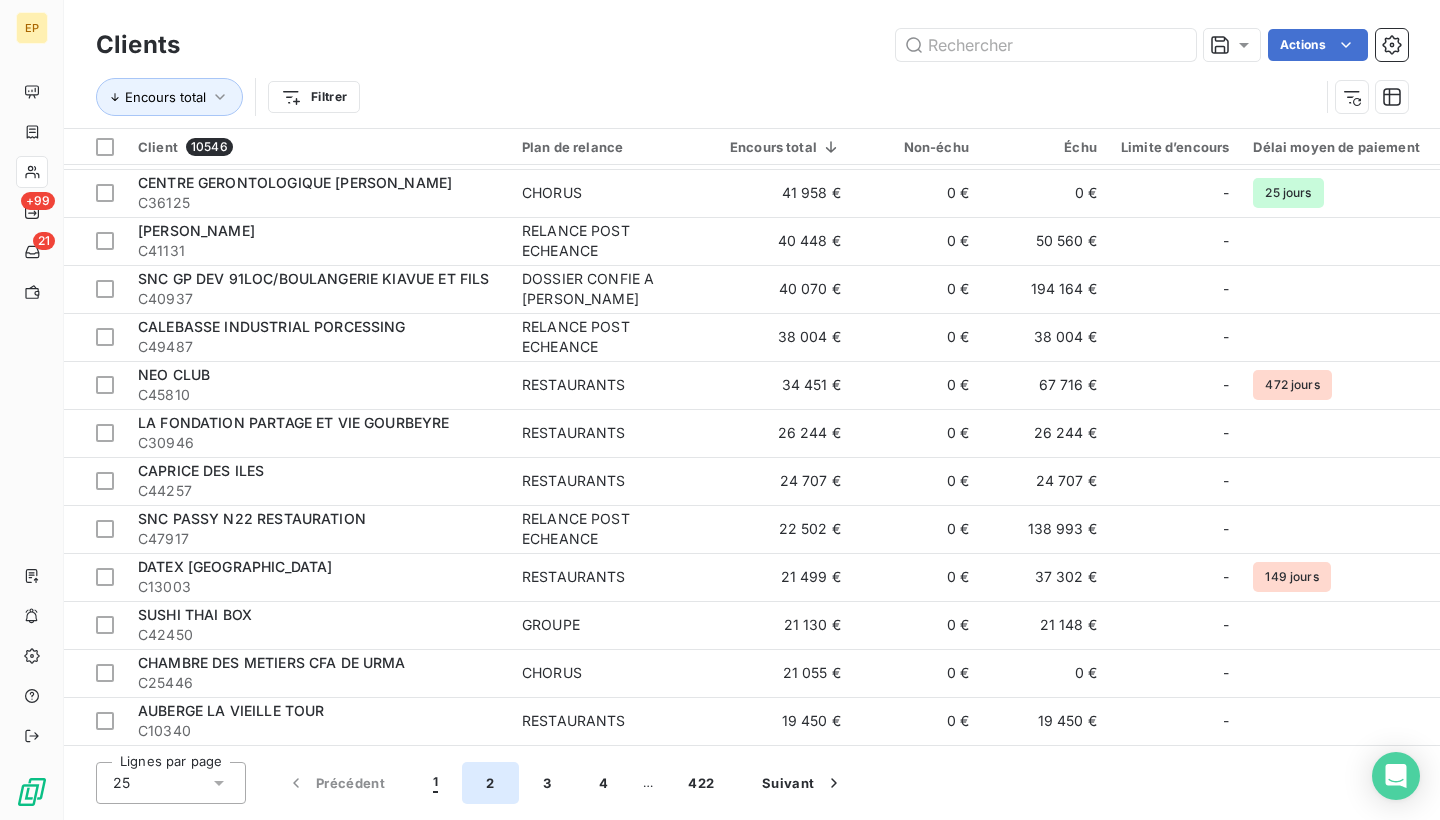 click on "2" at bounding box center [490, 783] 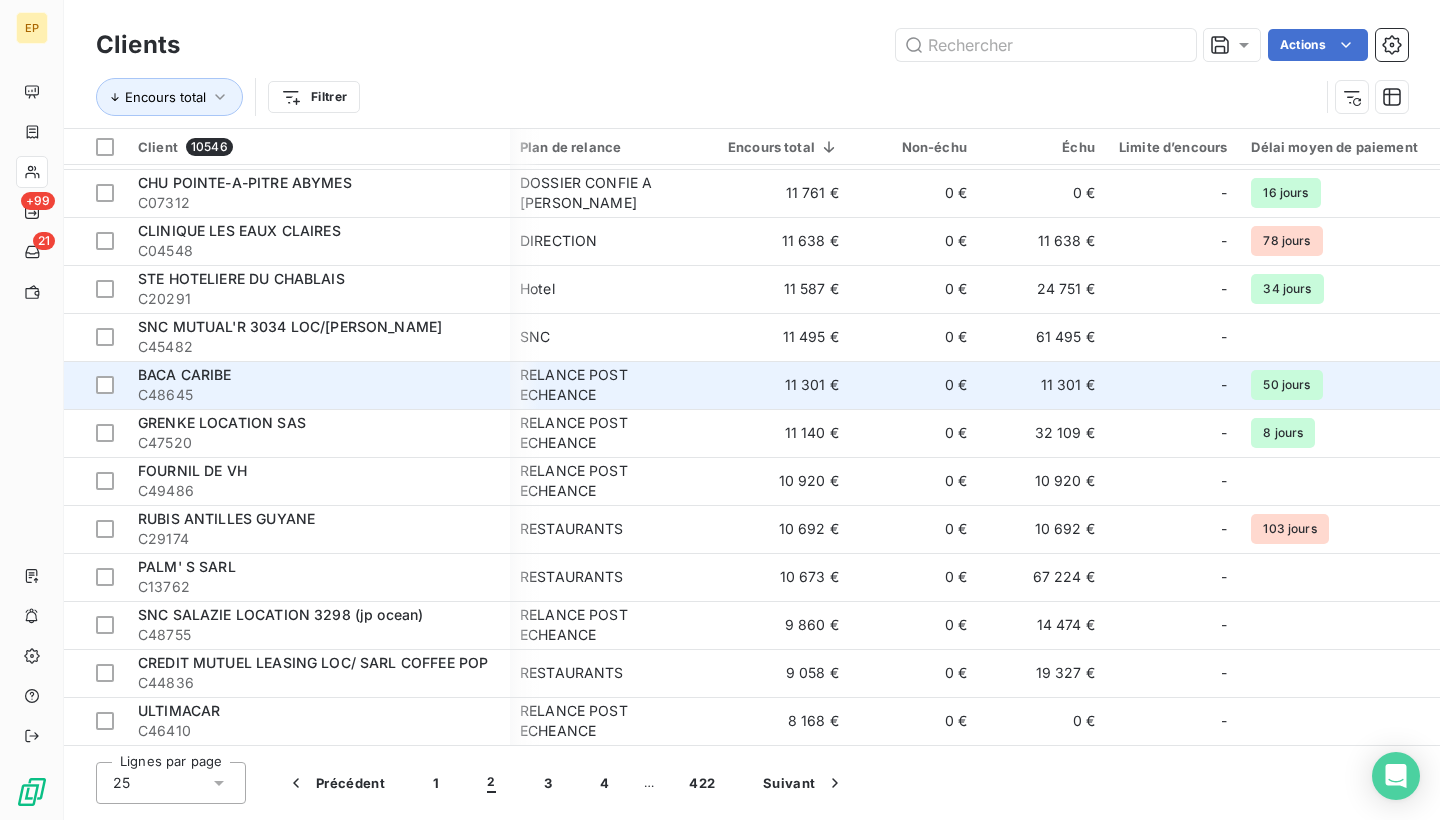 scroll, scrollTop: 626, scrollLeft: 2, axis: both 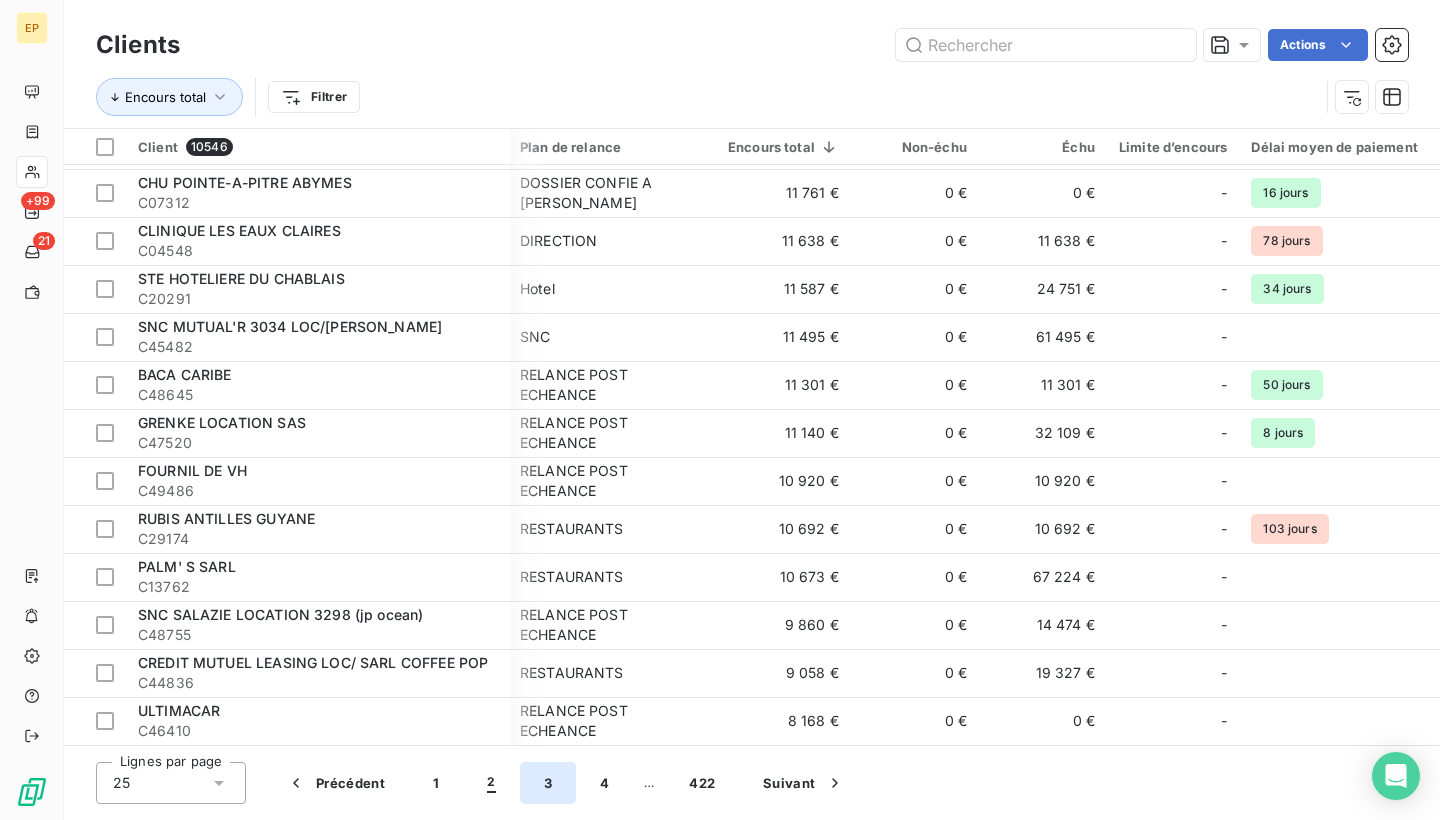 click on "3" at bounding box center (548, 783) 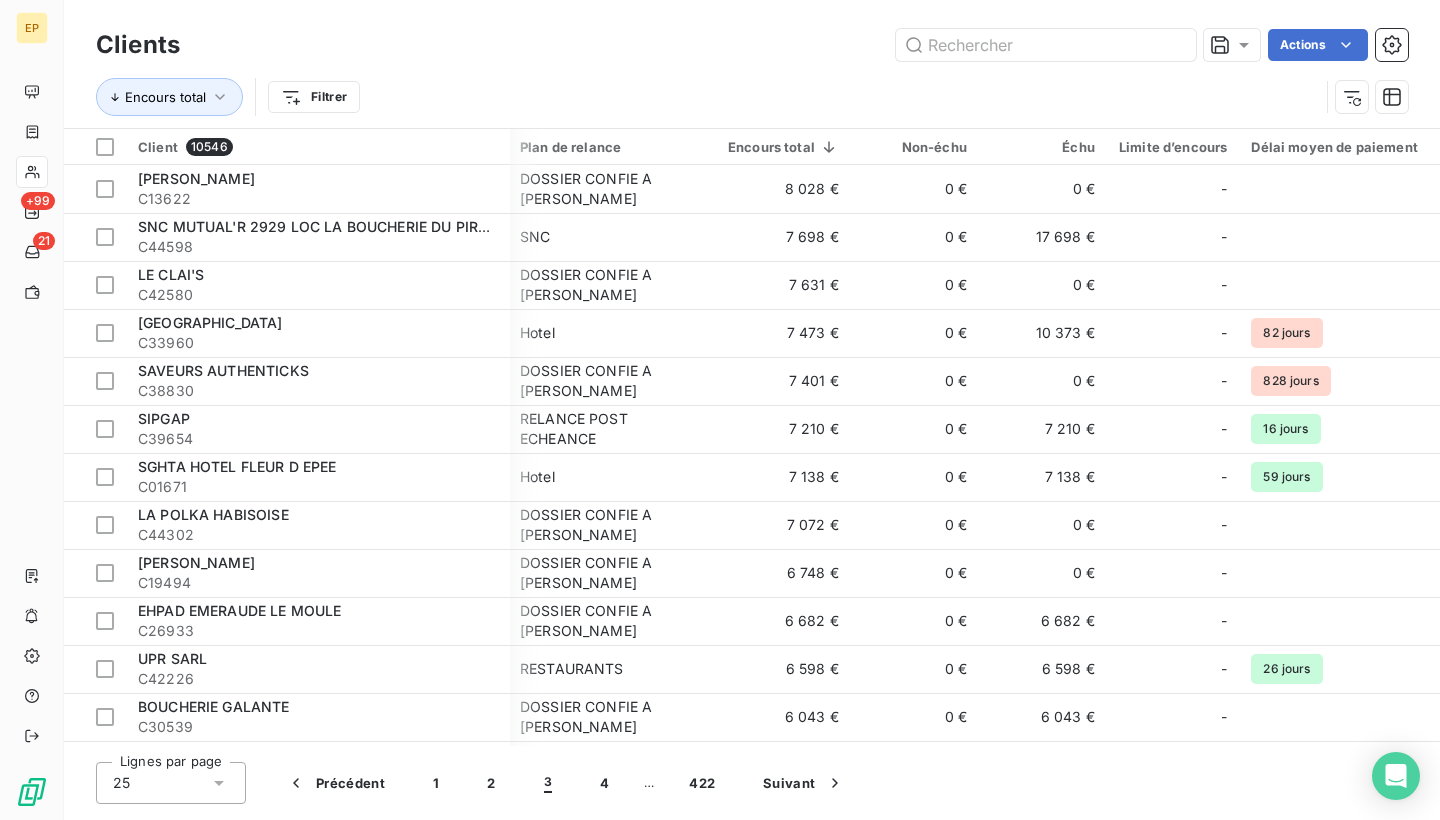 scroll, scrollTop: 0, scrollLeft: 2, axis: horizontal 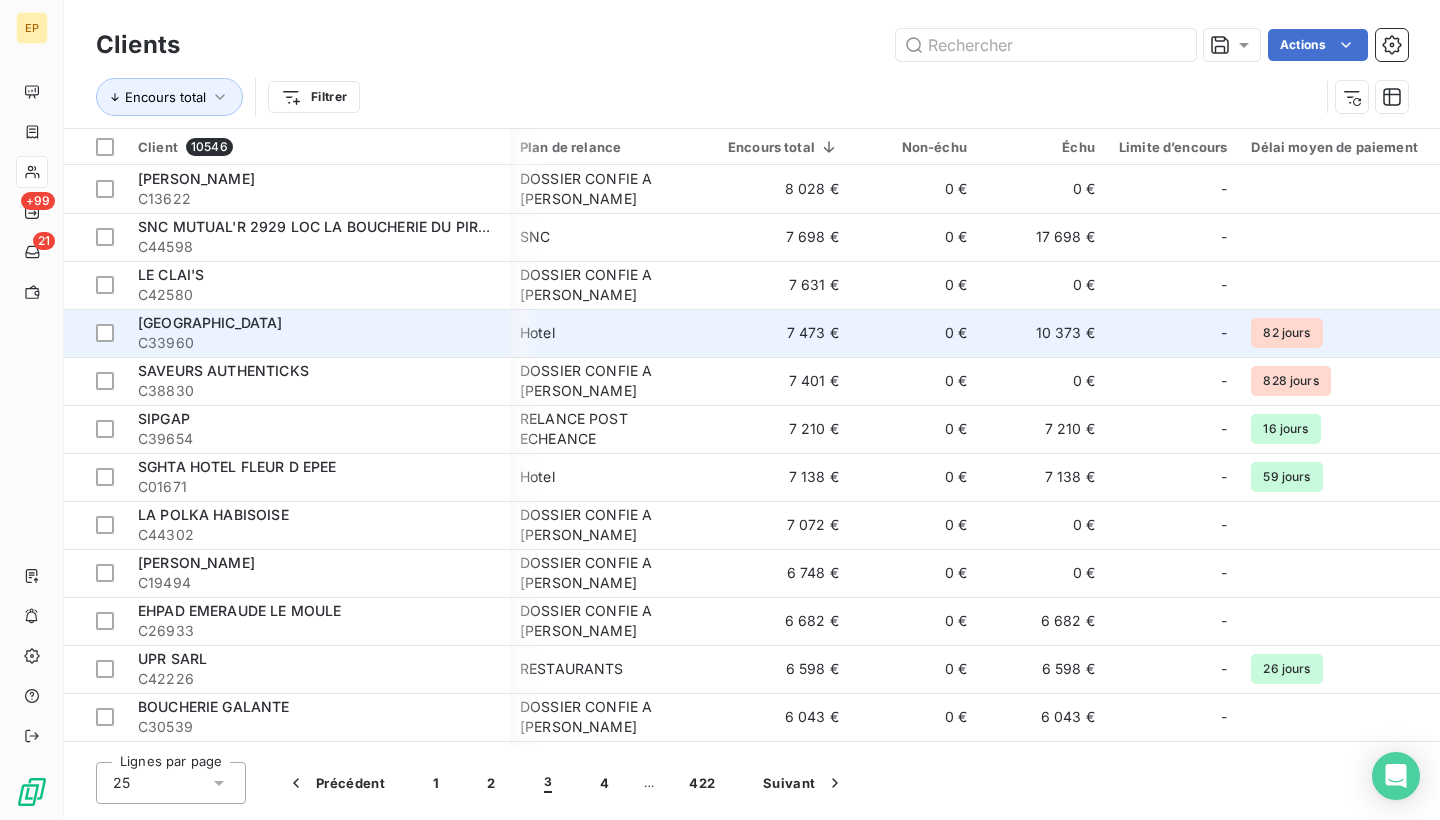 click on "[GEOGRAPHIC_DATA]" at bounding box center [318, 323] 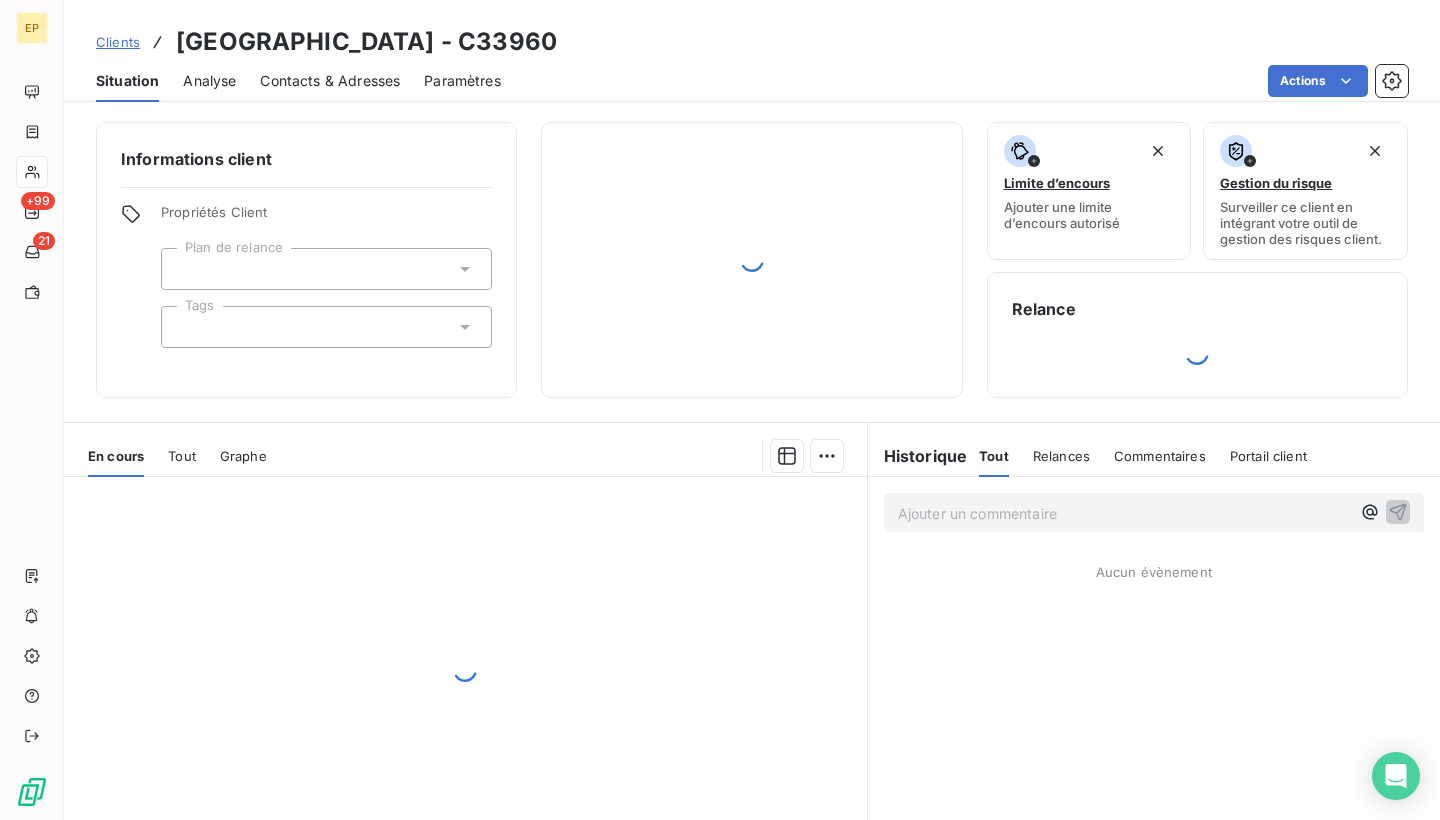 scroll, scrollTop: 0, scrollLeft: 0, axis: both 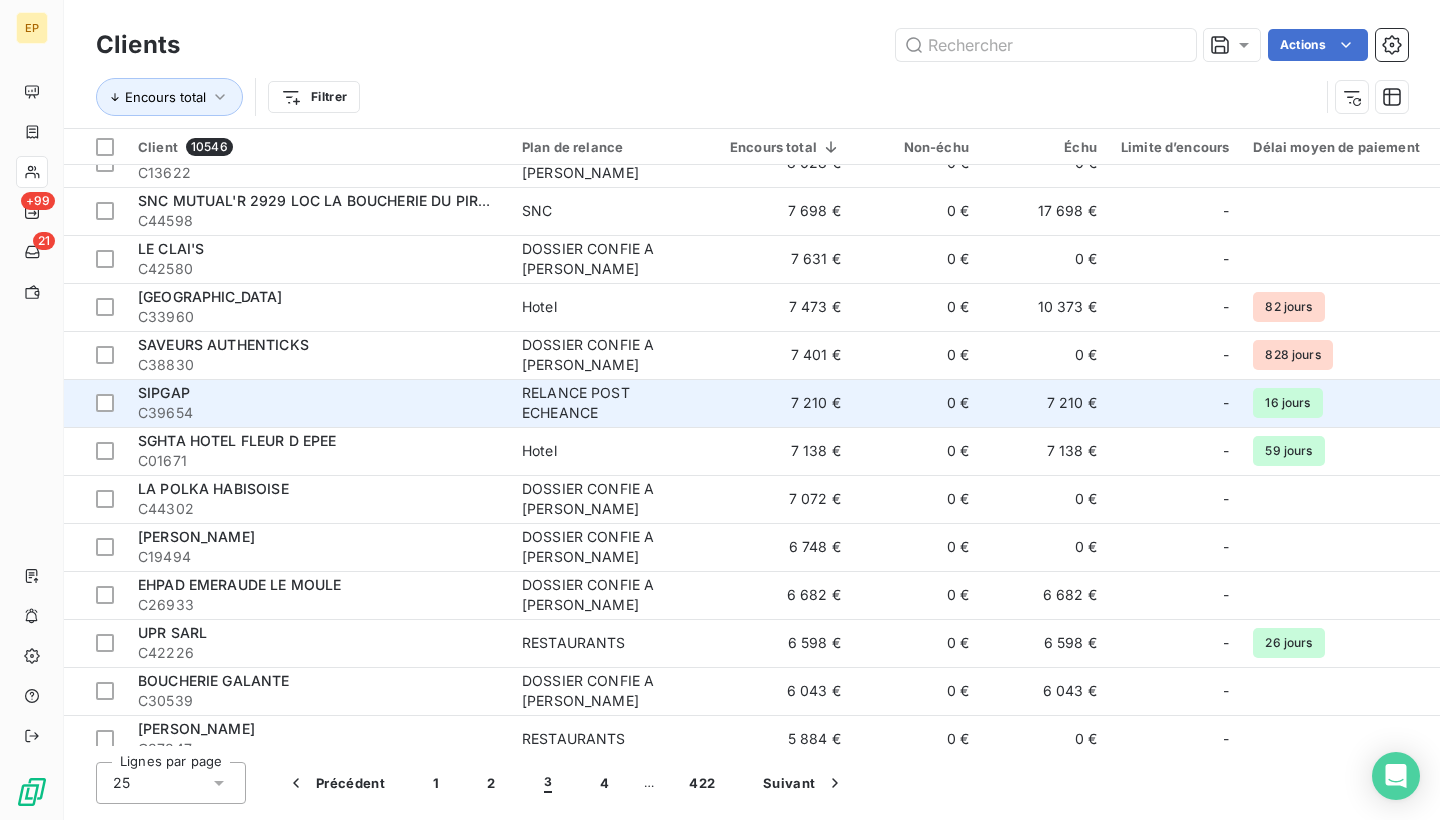 click on "SIPGAP C39654" at bounding box center [318, 403] 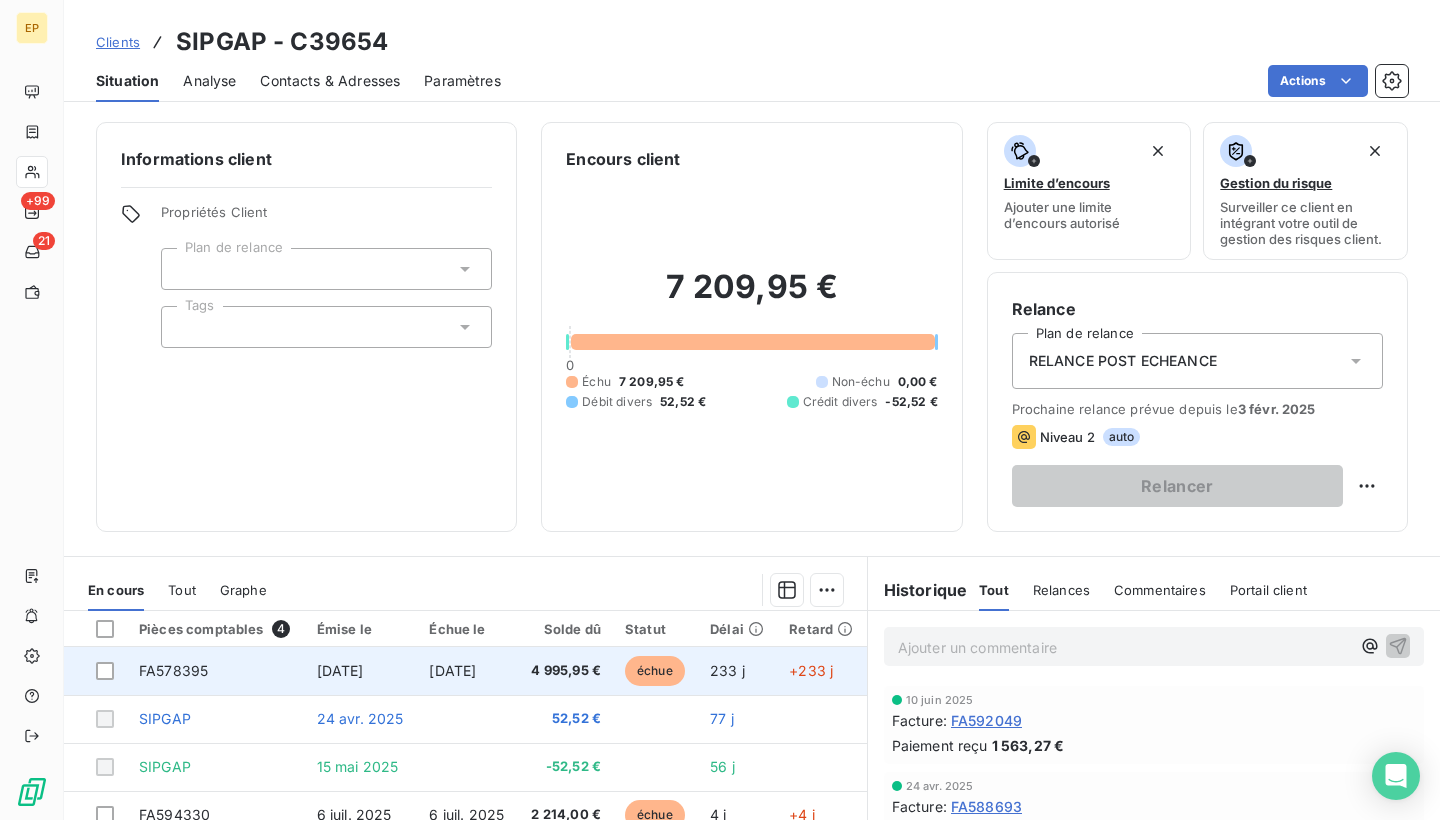 scroll, scrollTop: 0, scrollLeft: 0, axis: both 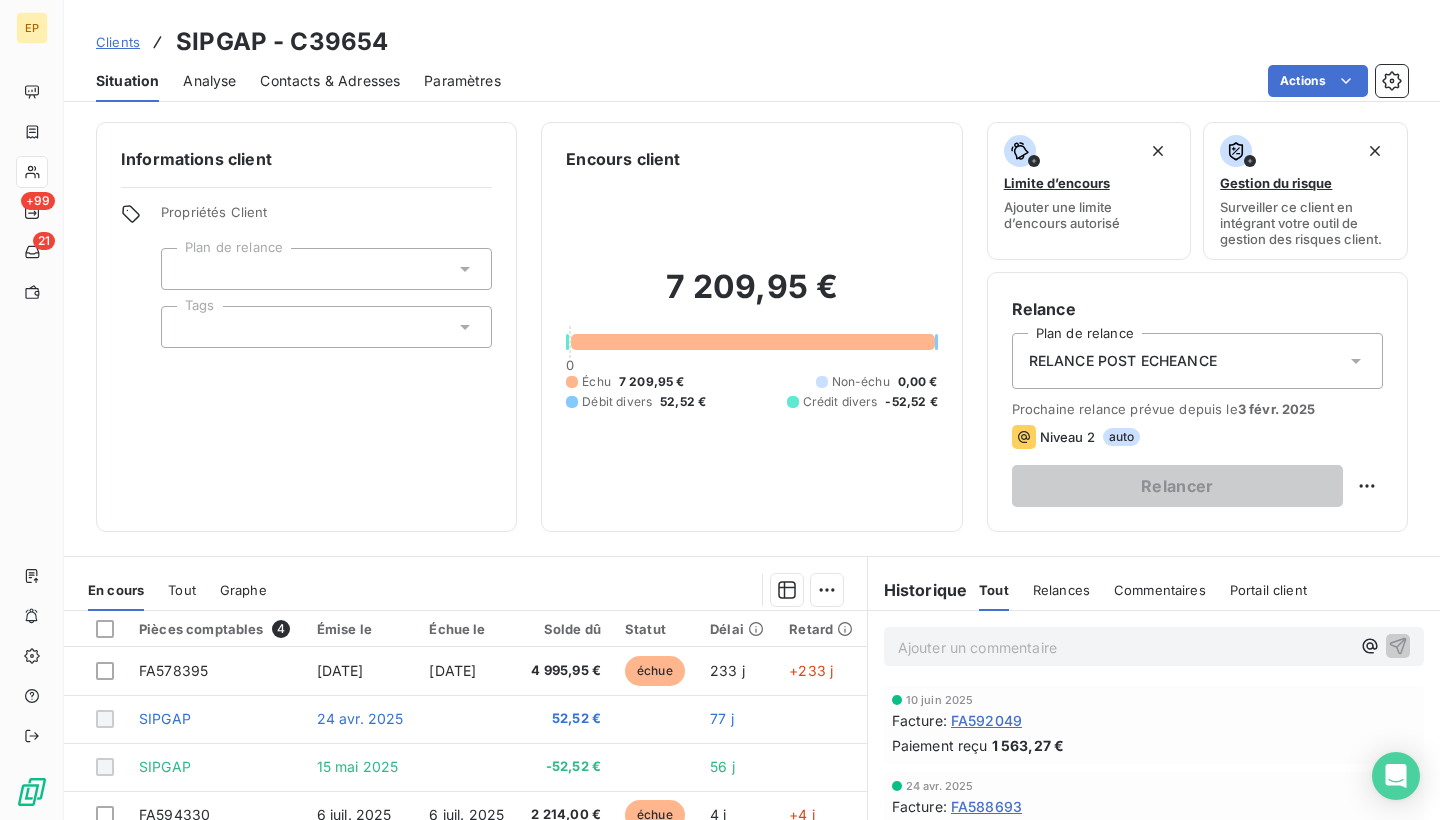 click on "Contacts & Adresses" at bounding box center [330, 81] 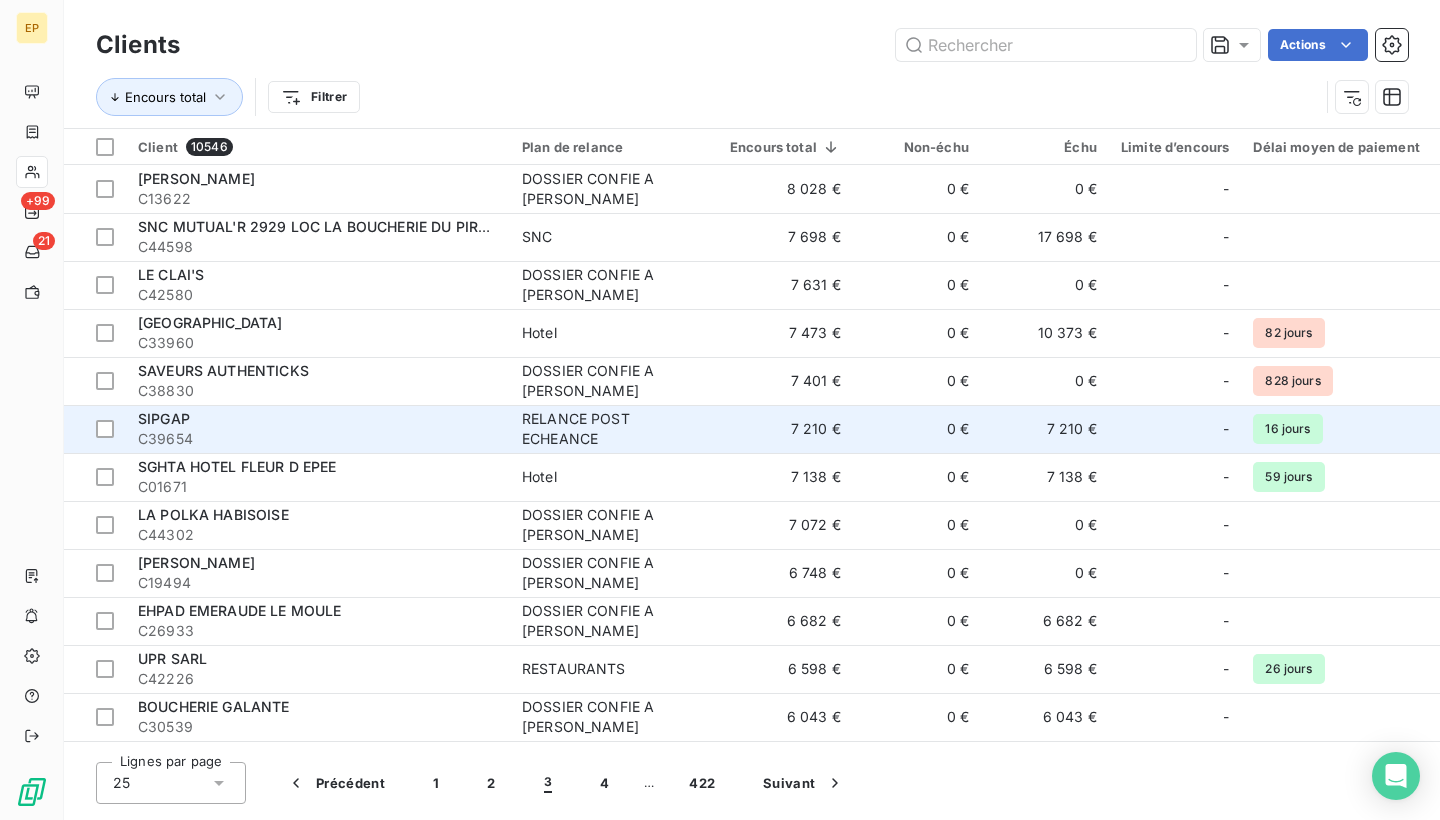 click on "C39654" at bounding box center [318, 439] 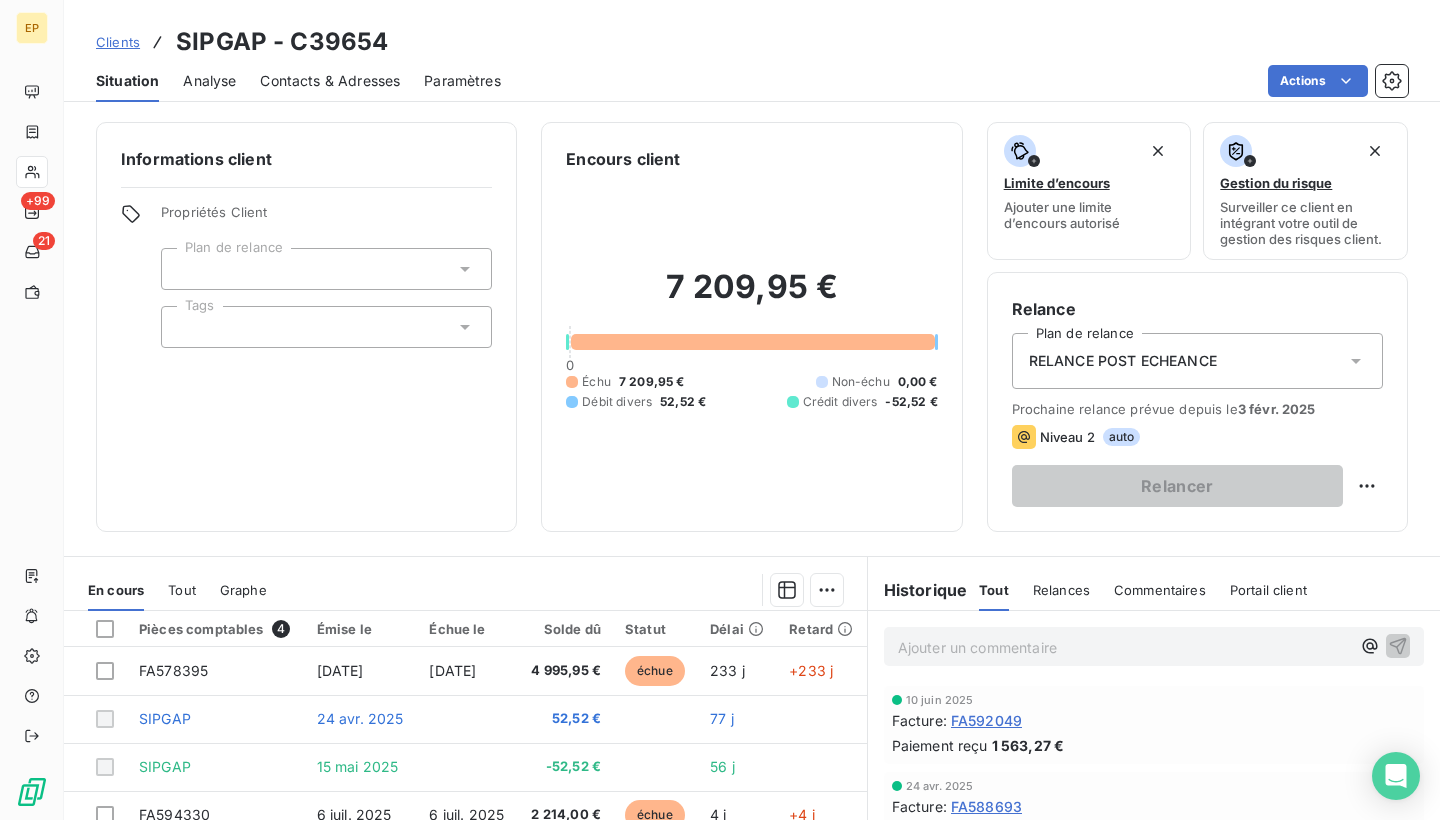 click on "Contacts & Adresses" at bounding box center [330, 81] 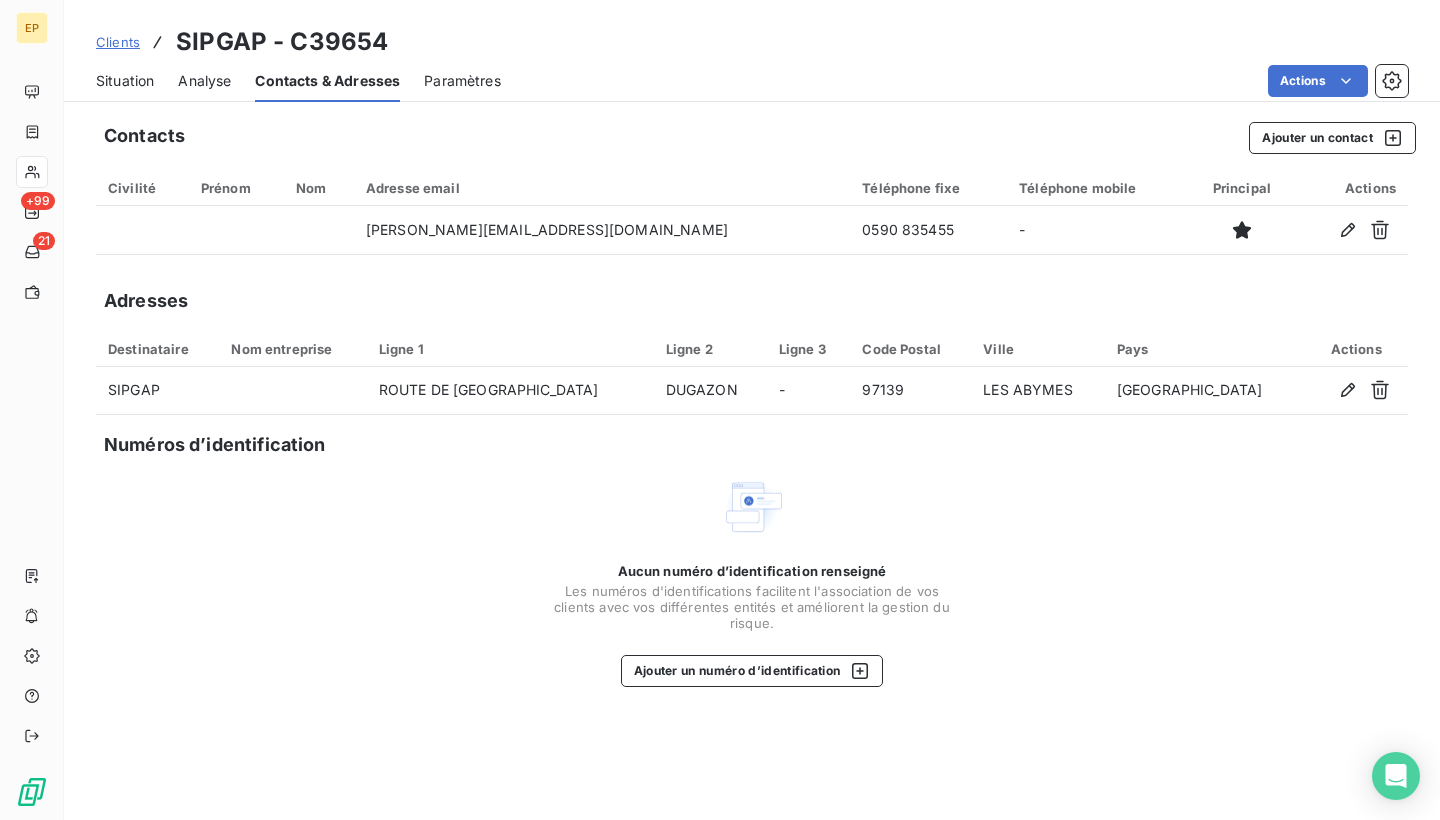 click on "Situation" at bounding box center (125, 81) 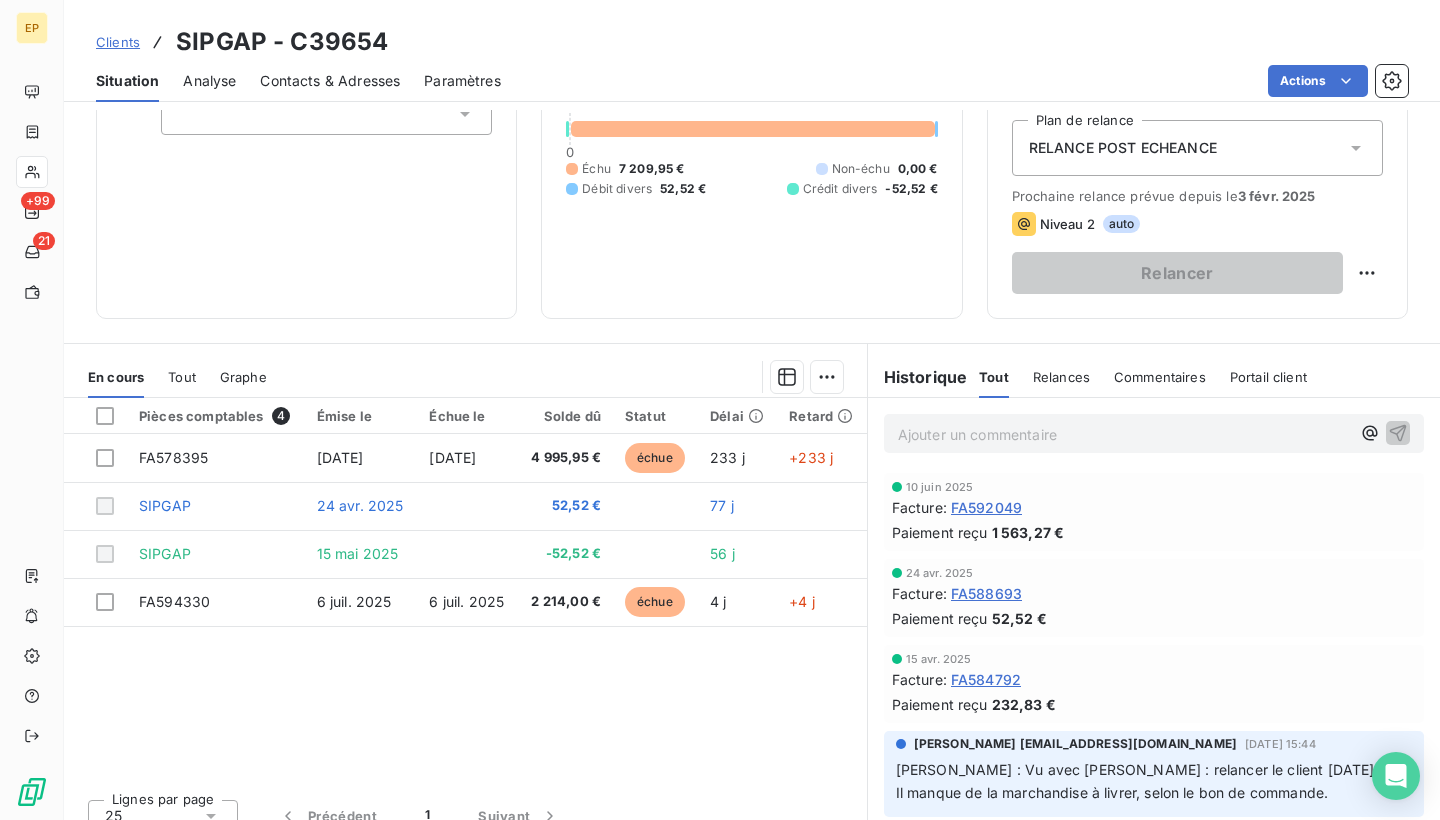 scroll, scrollTop: 214, scrollLeft: 0, axis: vertical 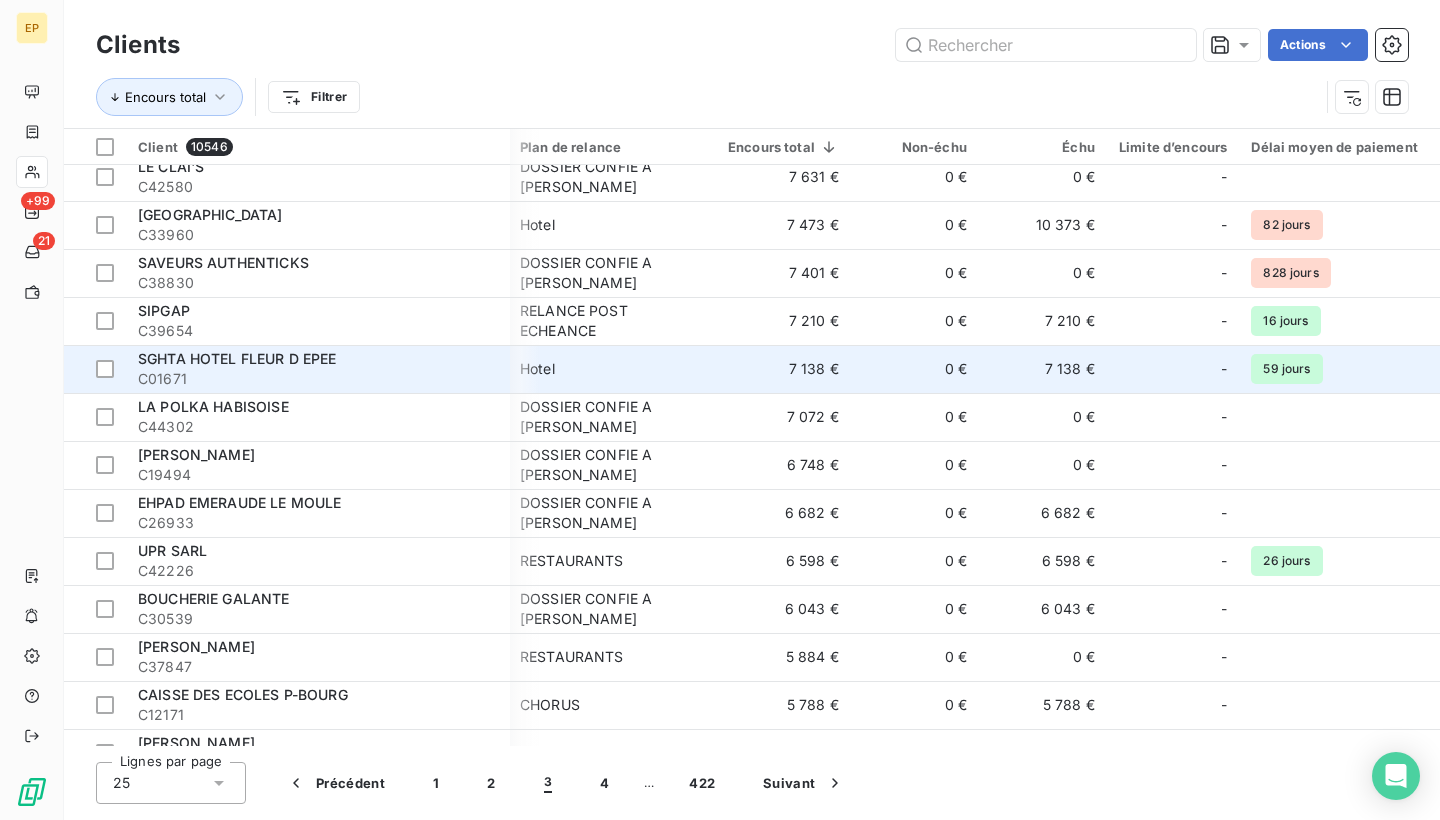 click on "C01671" at bounding box center (318, 379) 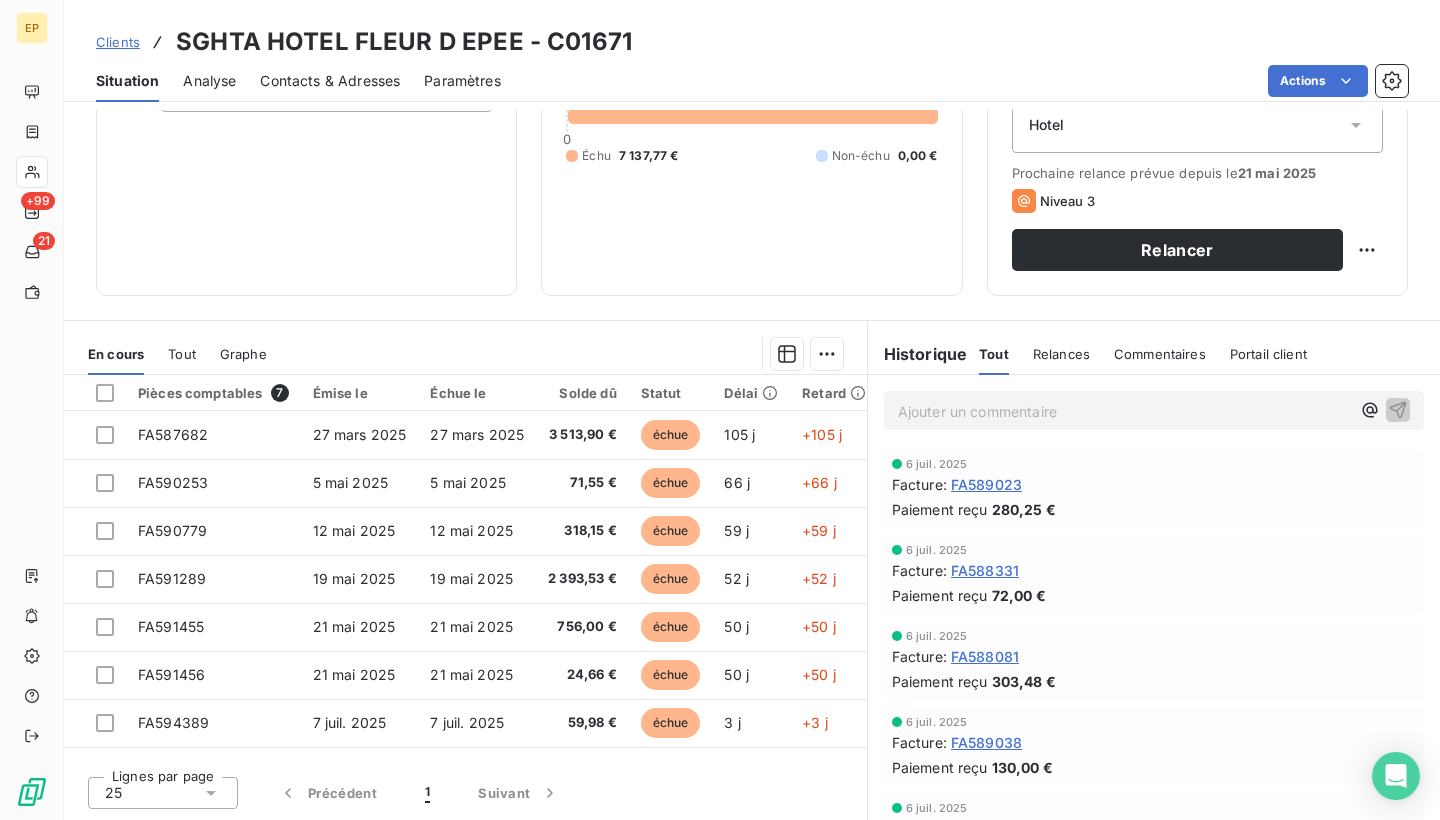 scroll, scrollTop: 236, scrollLeft: 0, axis: vertical 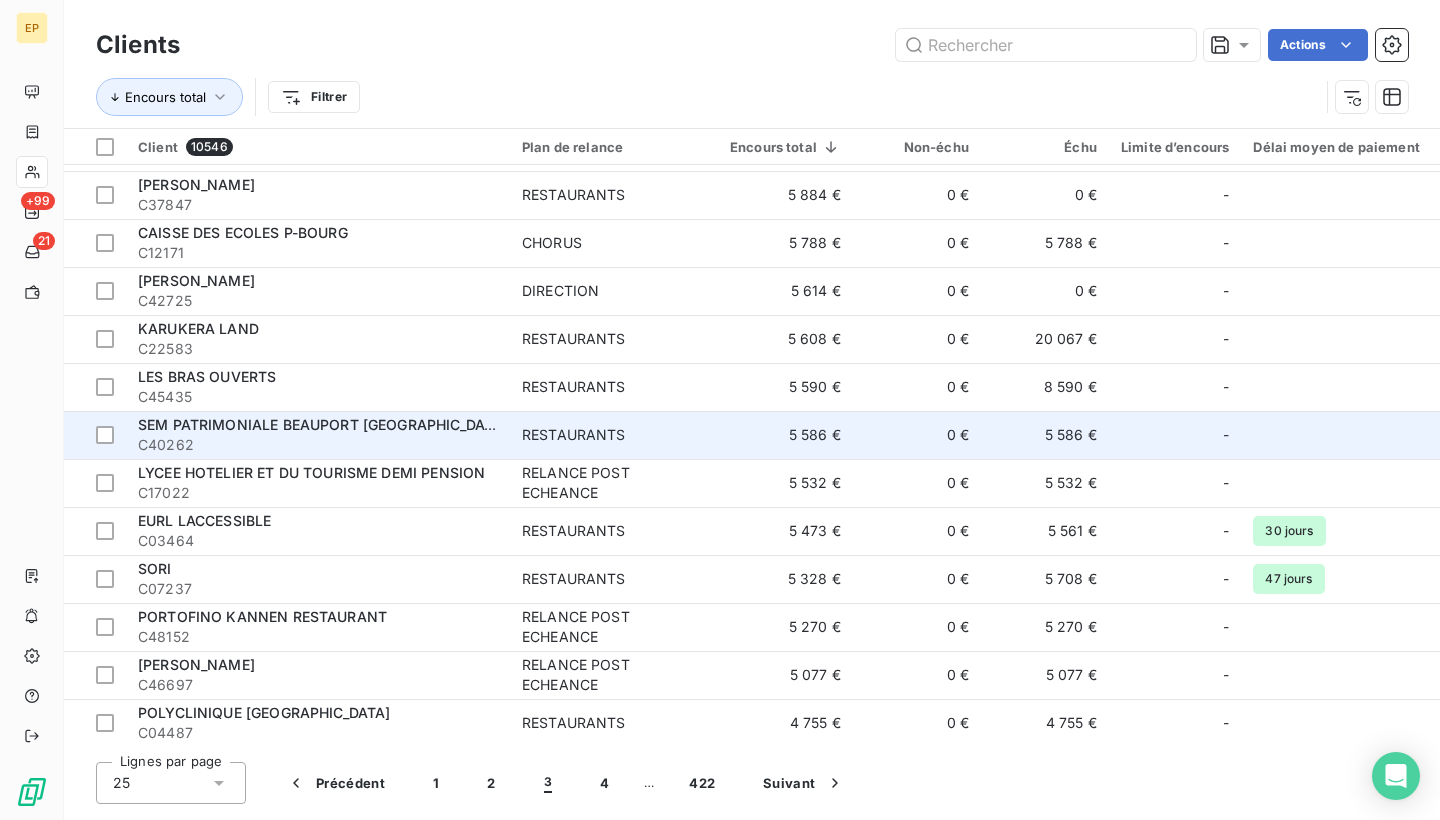 click on "SEM PATRIMONIALE BEAUPORT [GEOGRAPHIC_DATA]" at bounding box center (322, 424) 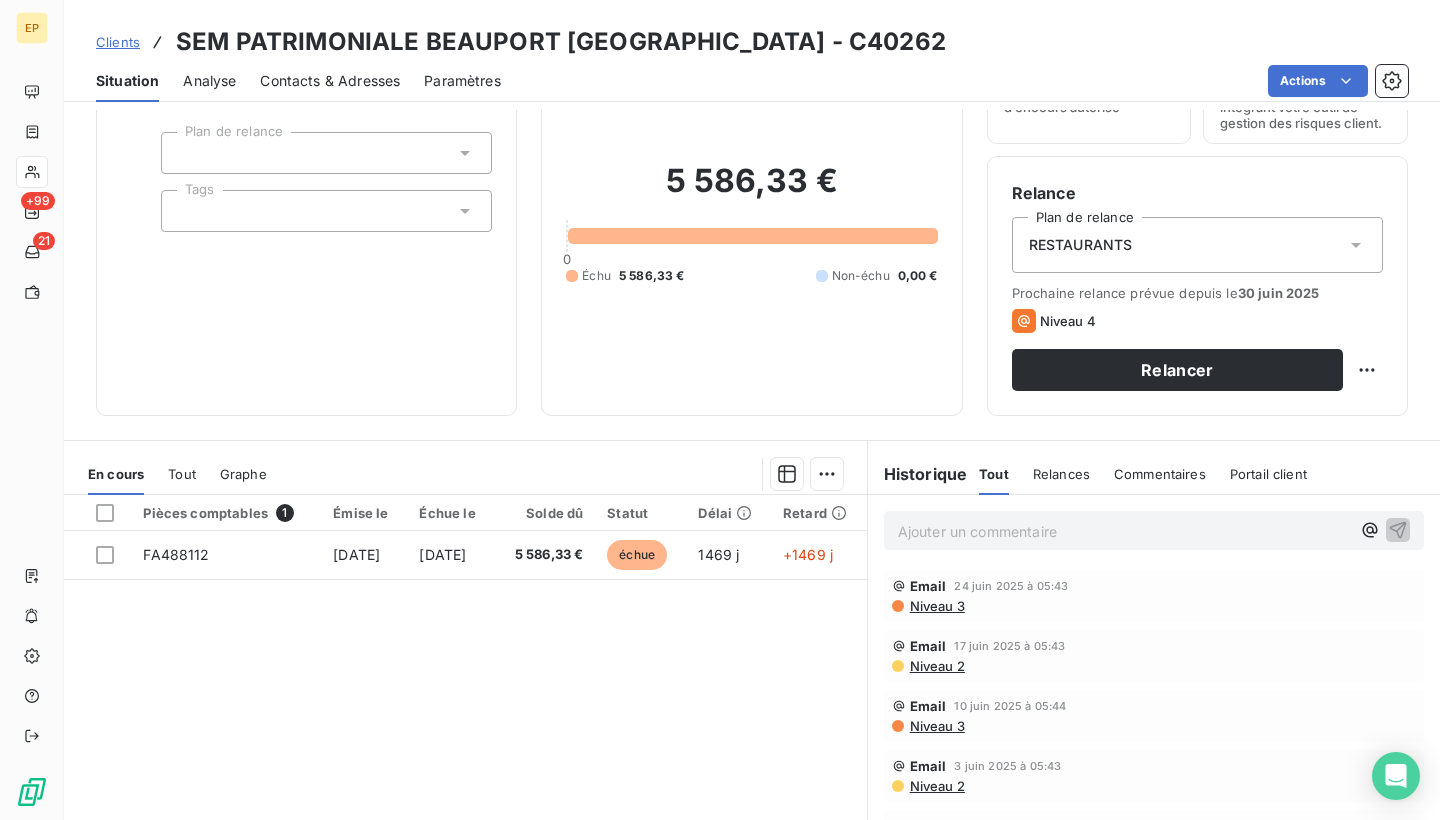 scroll, scrollTop: 144, scrollLeft: 0, axis: vertical 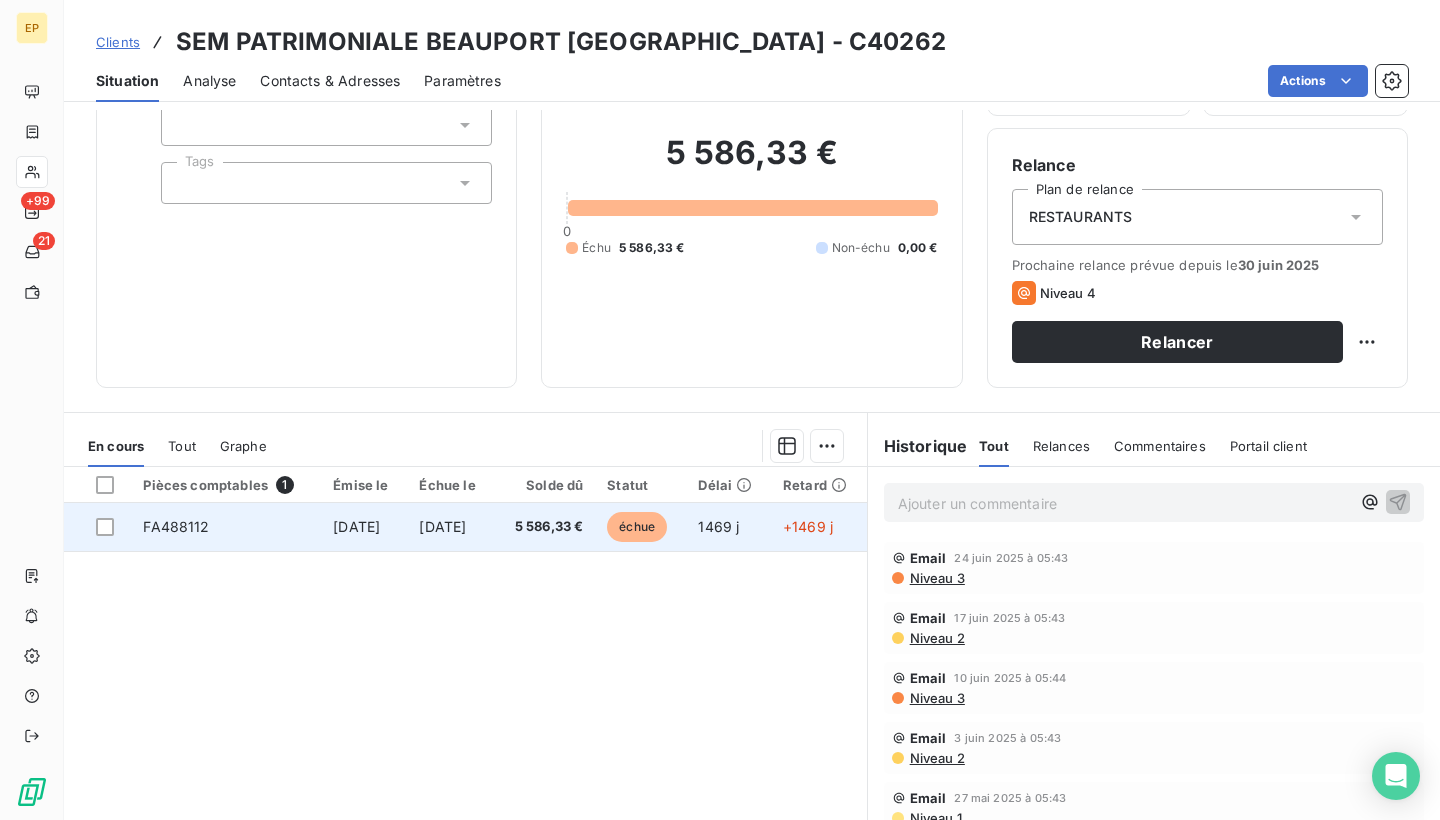 click on "FA488112" at bounding box center [176, 526] 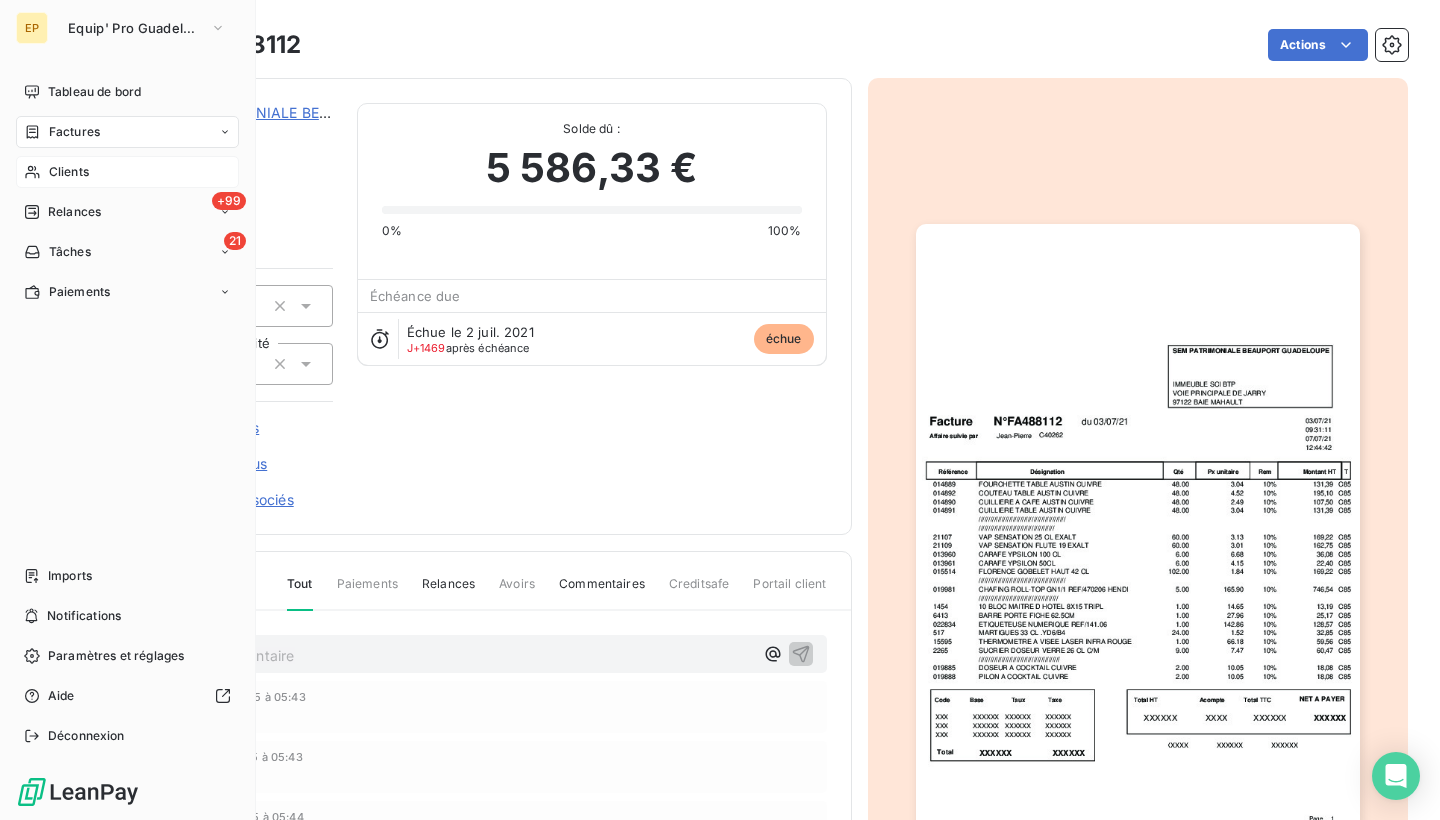 click on "Clients" at bounding box center [127, 172] 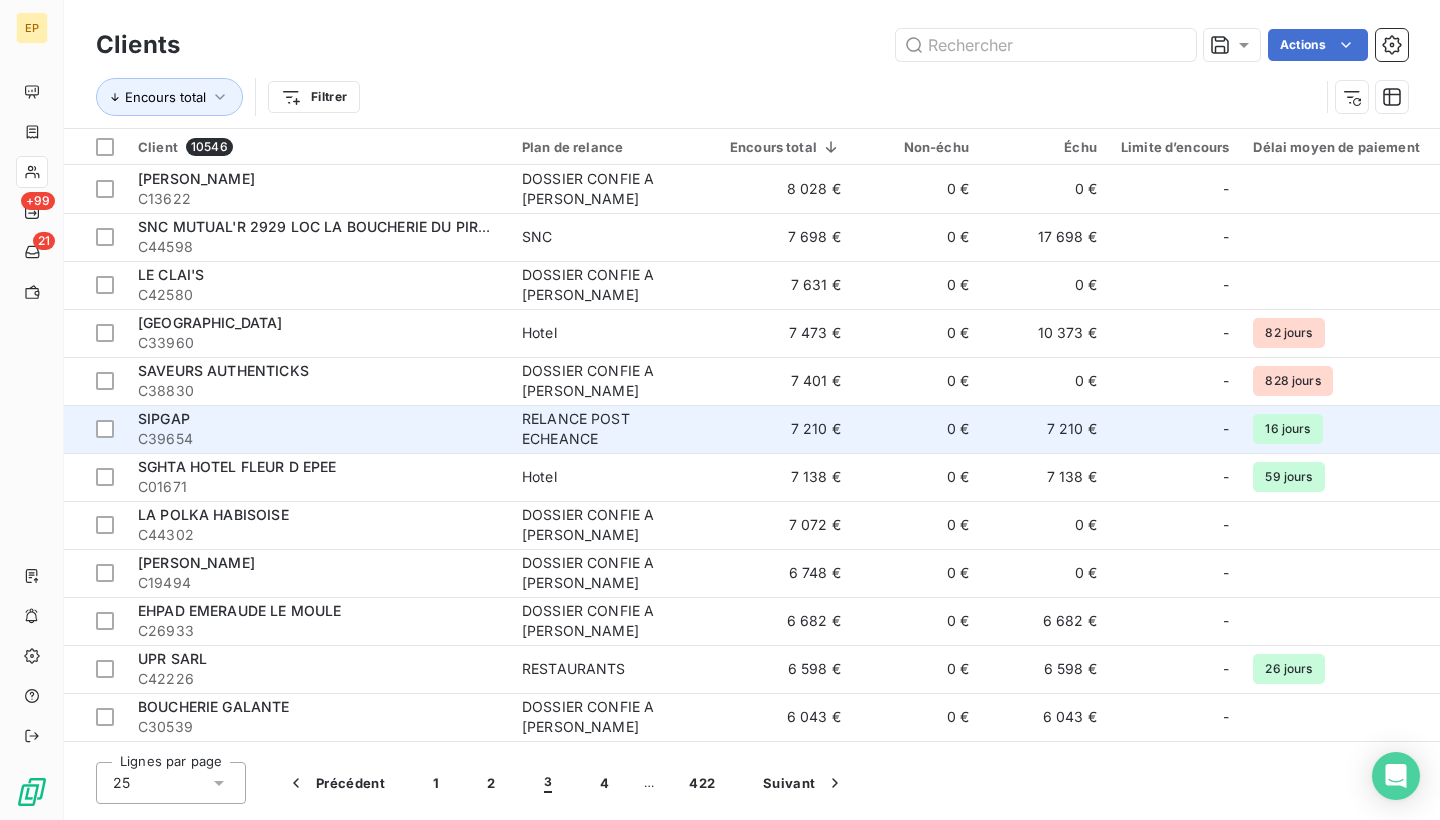 click on "SIPGAP" at bounding box center [318, 419] 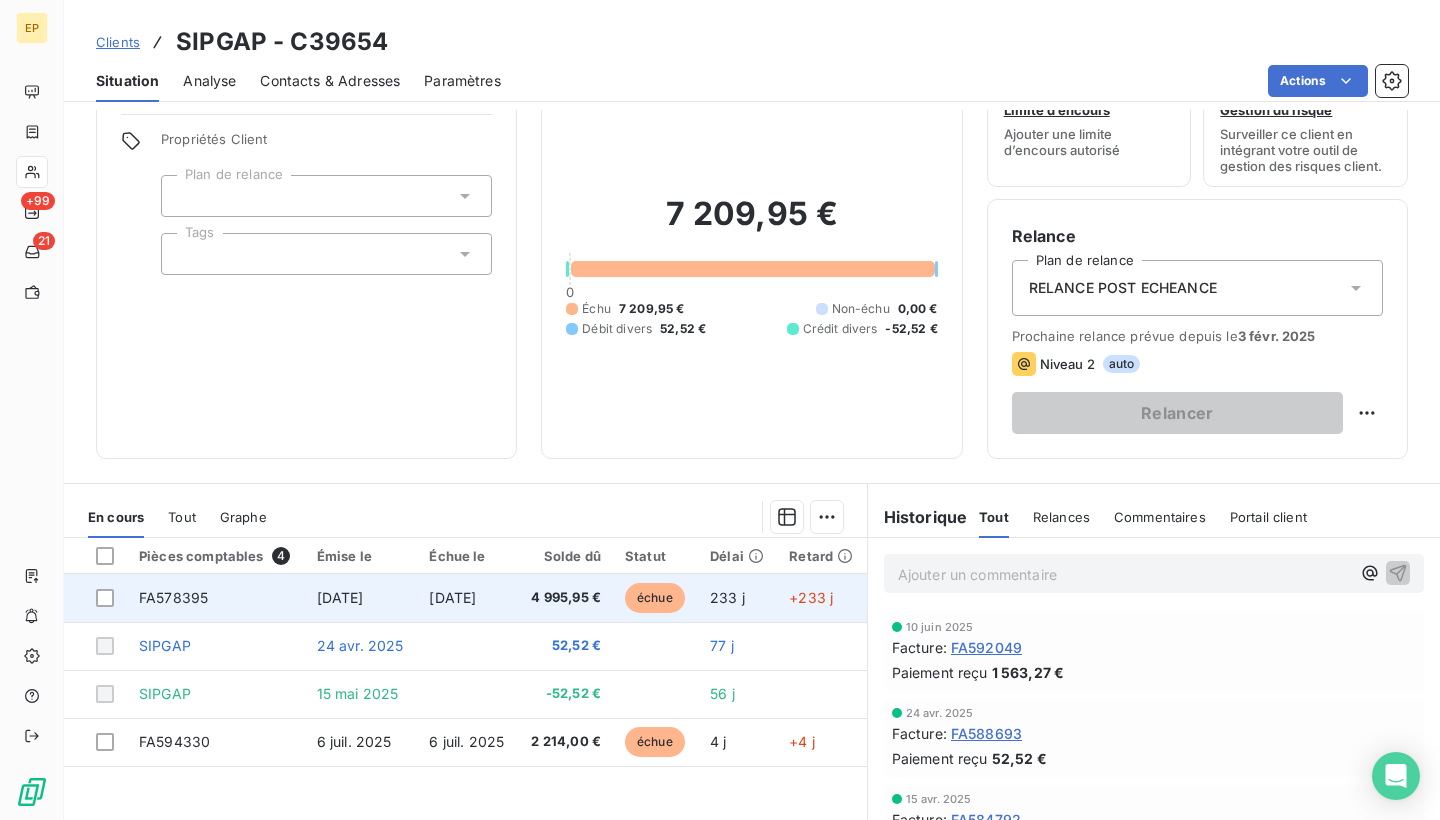 scroll, scrollTop: 71, scrollLeft: 0, axis: vertical 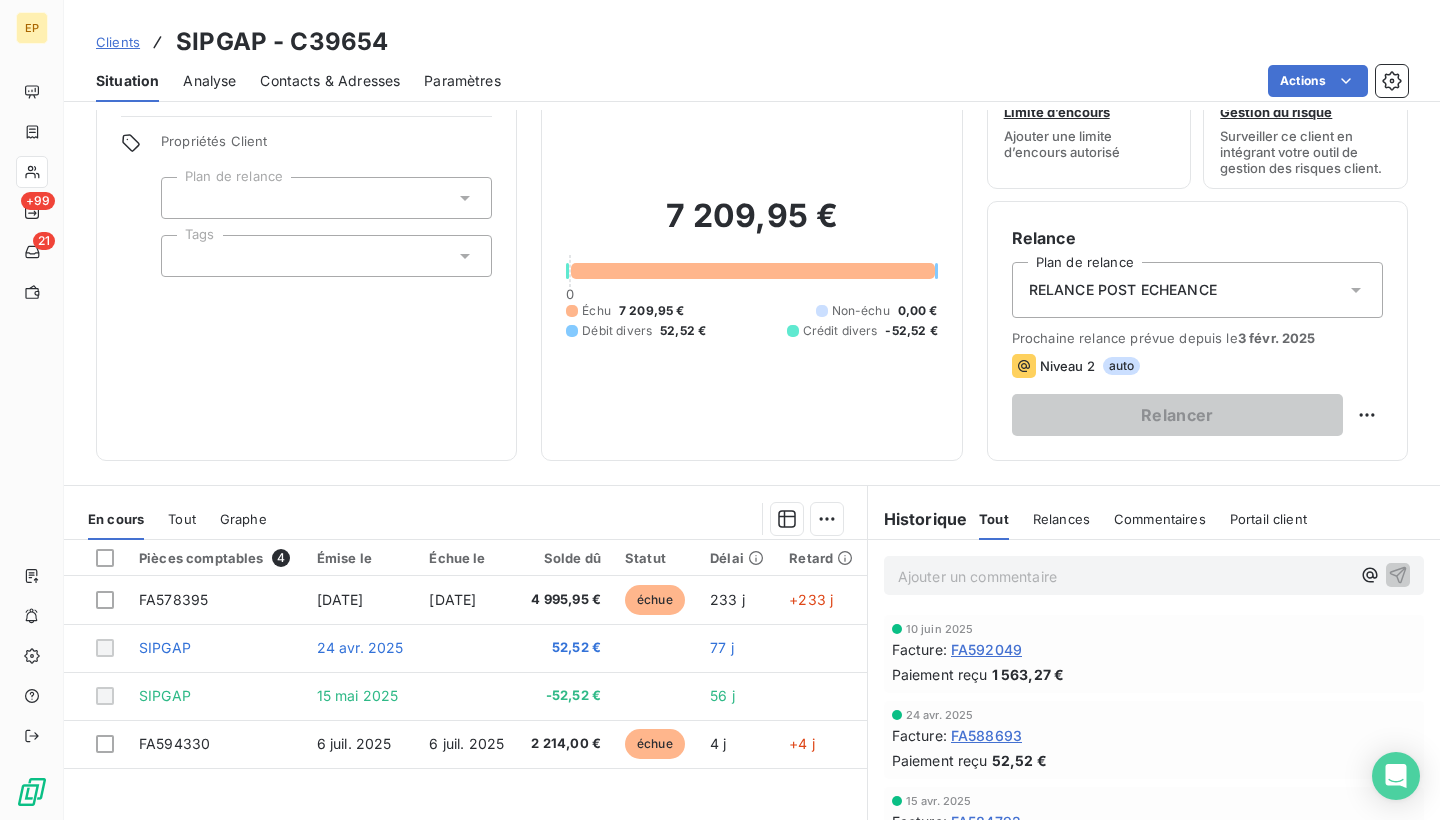 click on "Contacts & Adresses" at bounding box center [330, 81] 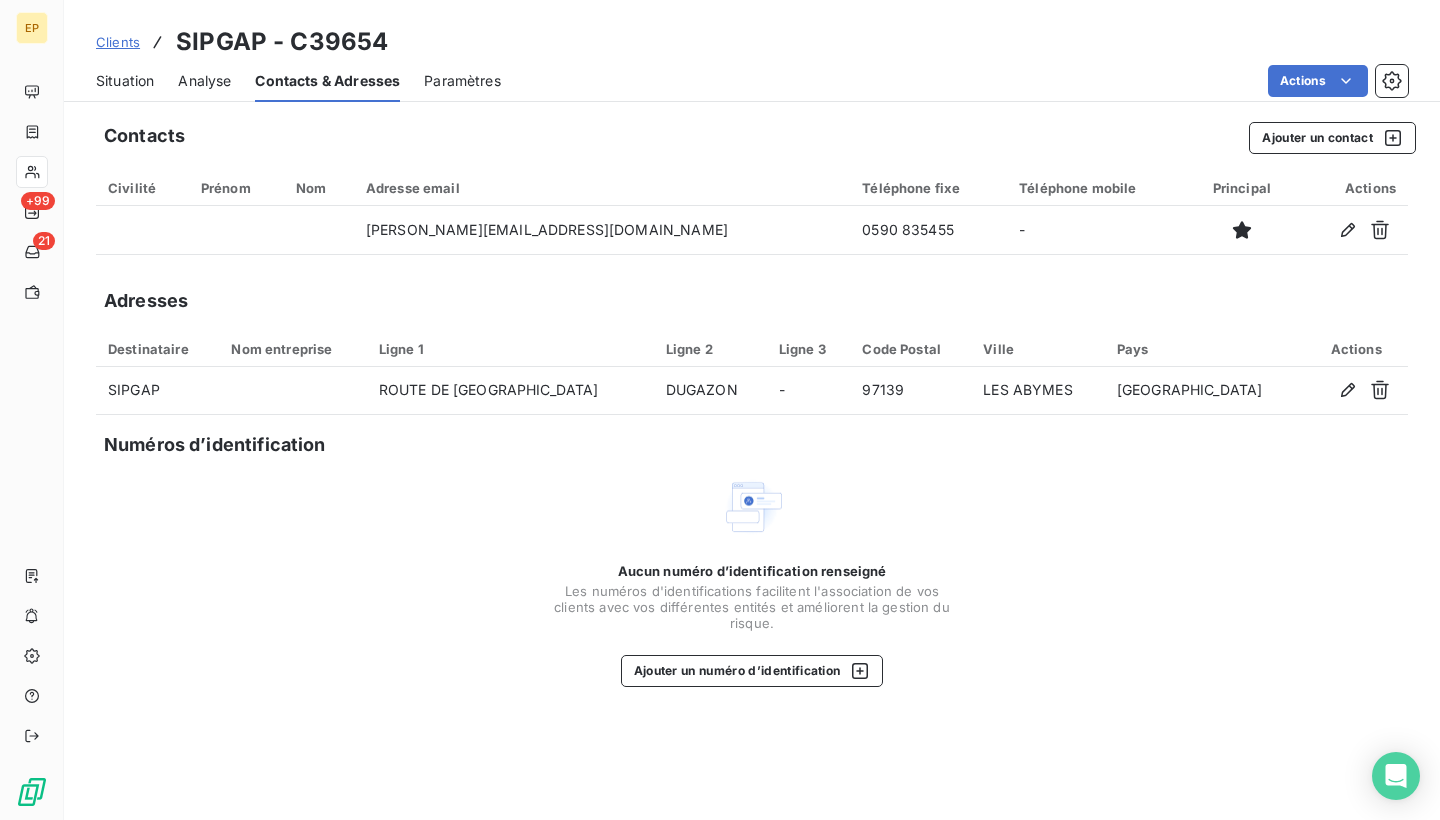 click on "Situation" at bounding box center (125, 81) 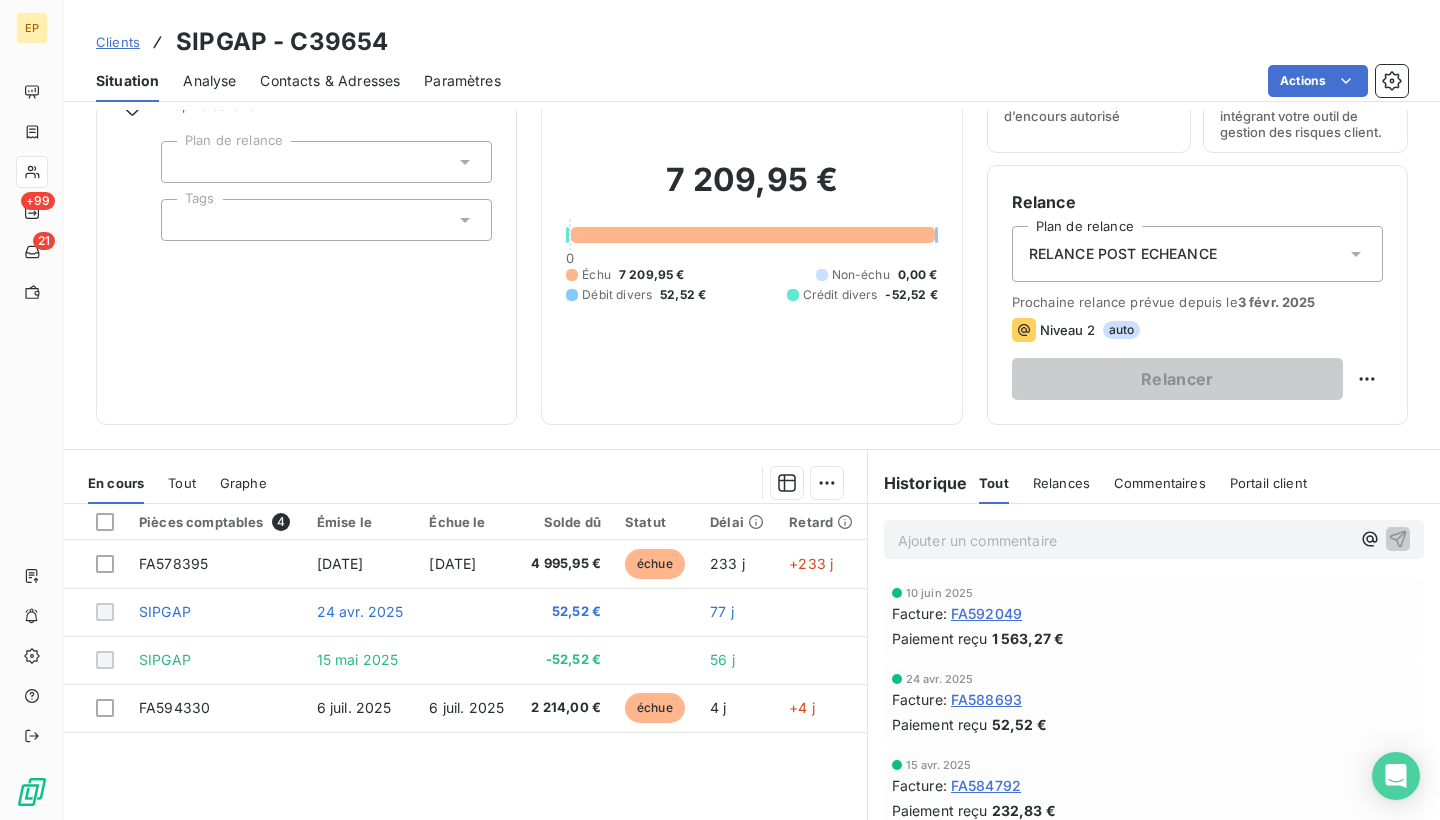 scroll, scrollTop: 141, scrollLeft: 0, axis: vertical 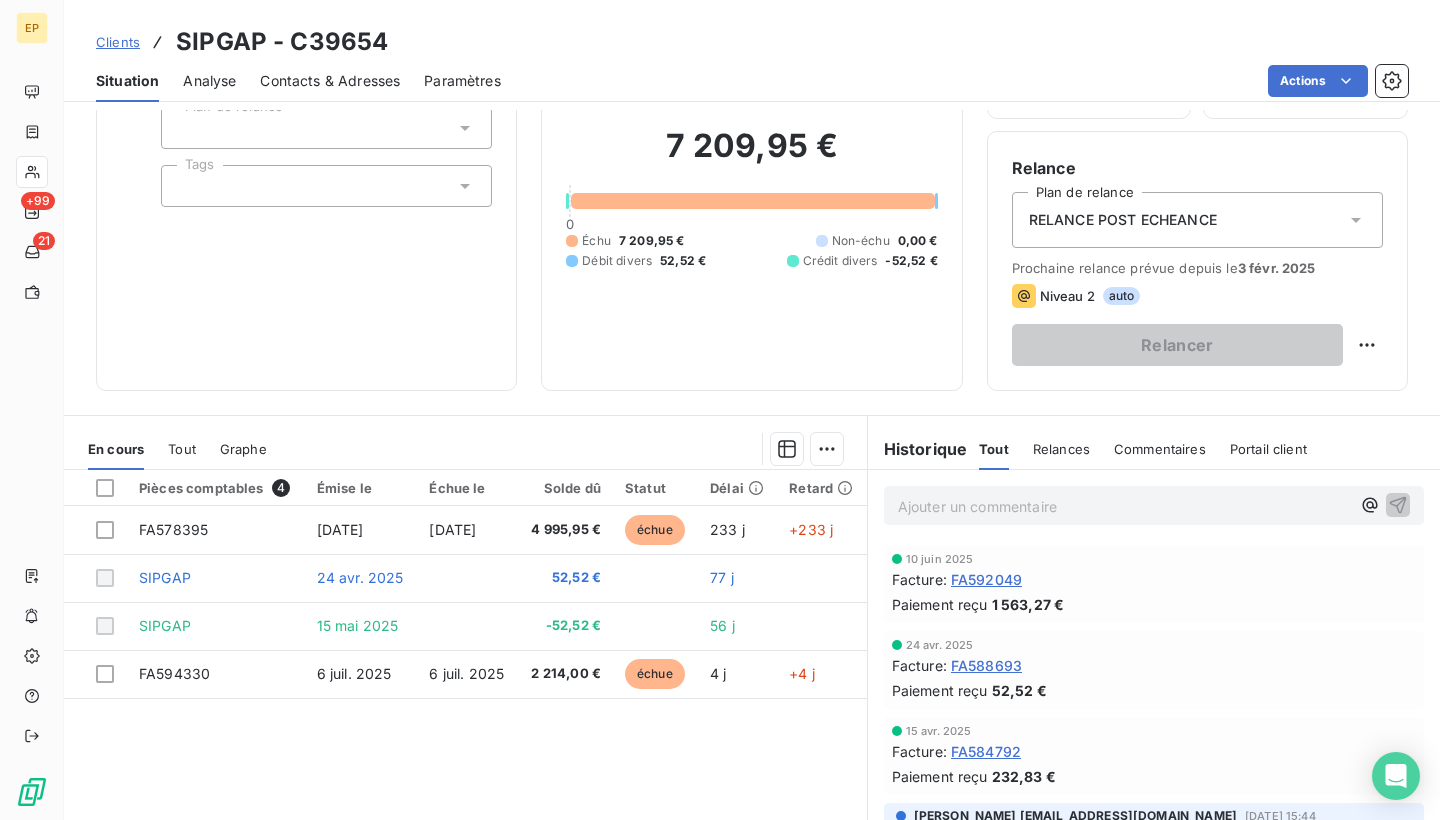 click on "Contacts & Adresses" at bounding box center (330, 81) 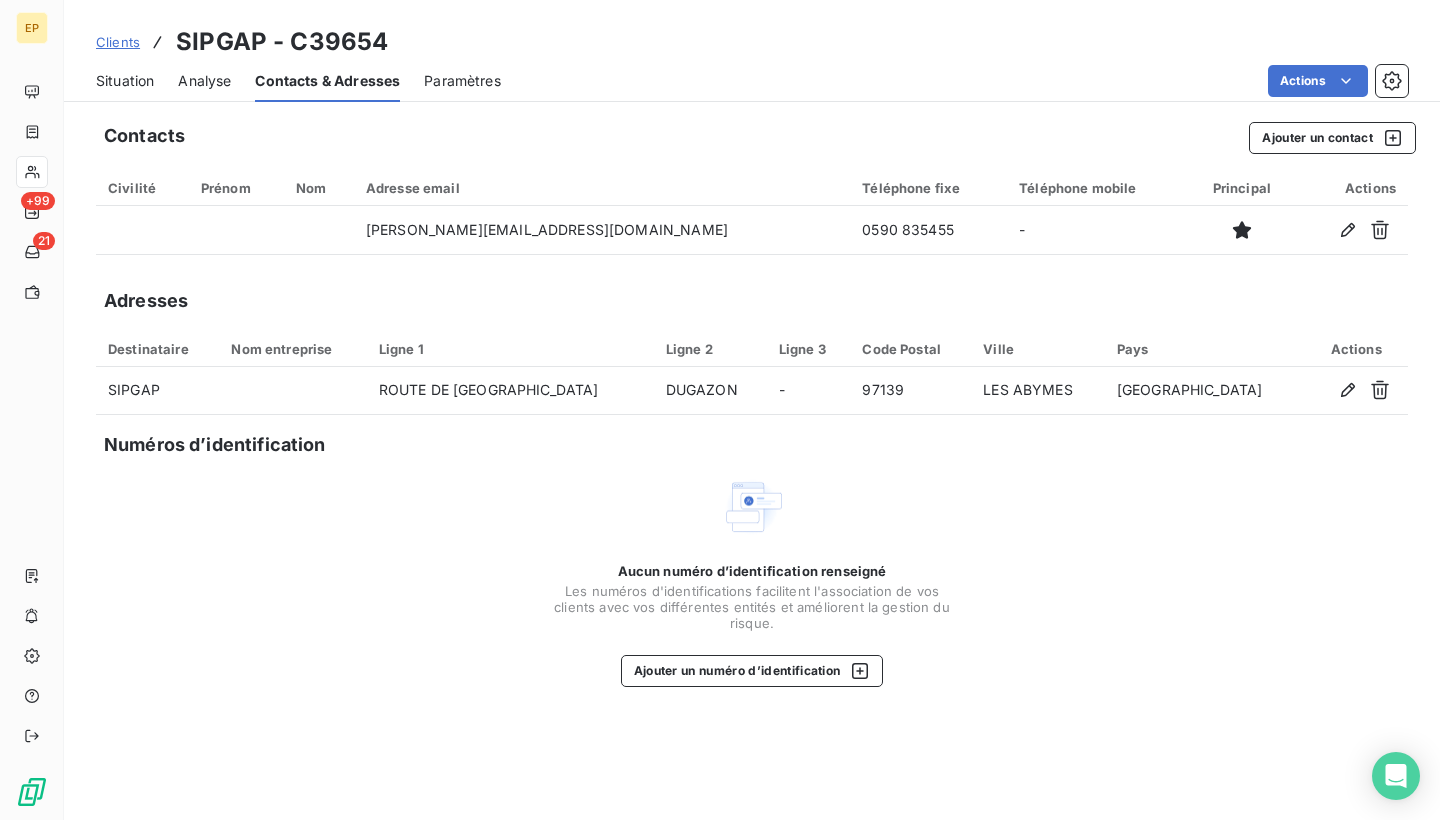 click on "Situation" at bounding box center [125, 81] 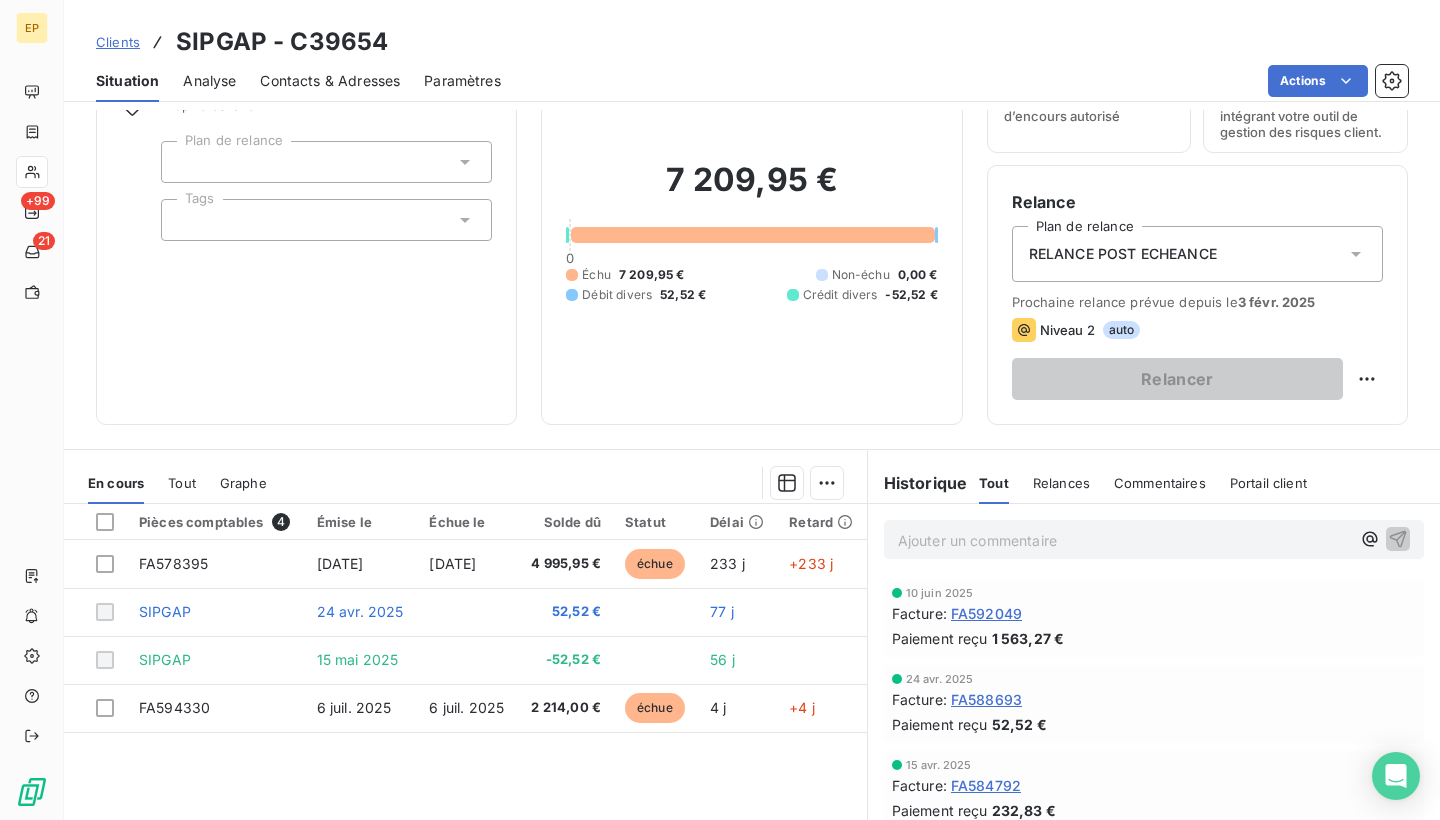 scroll, scrollTop: 199, scrollLeft: 0, axis: vertical 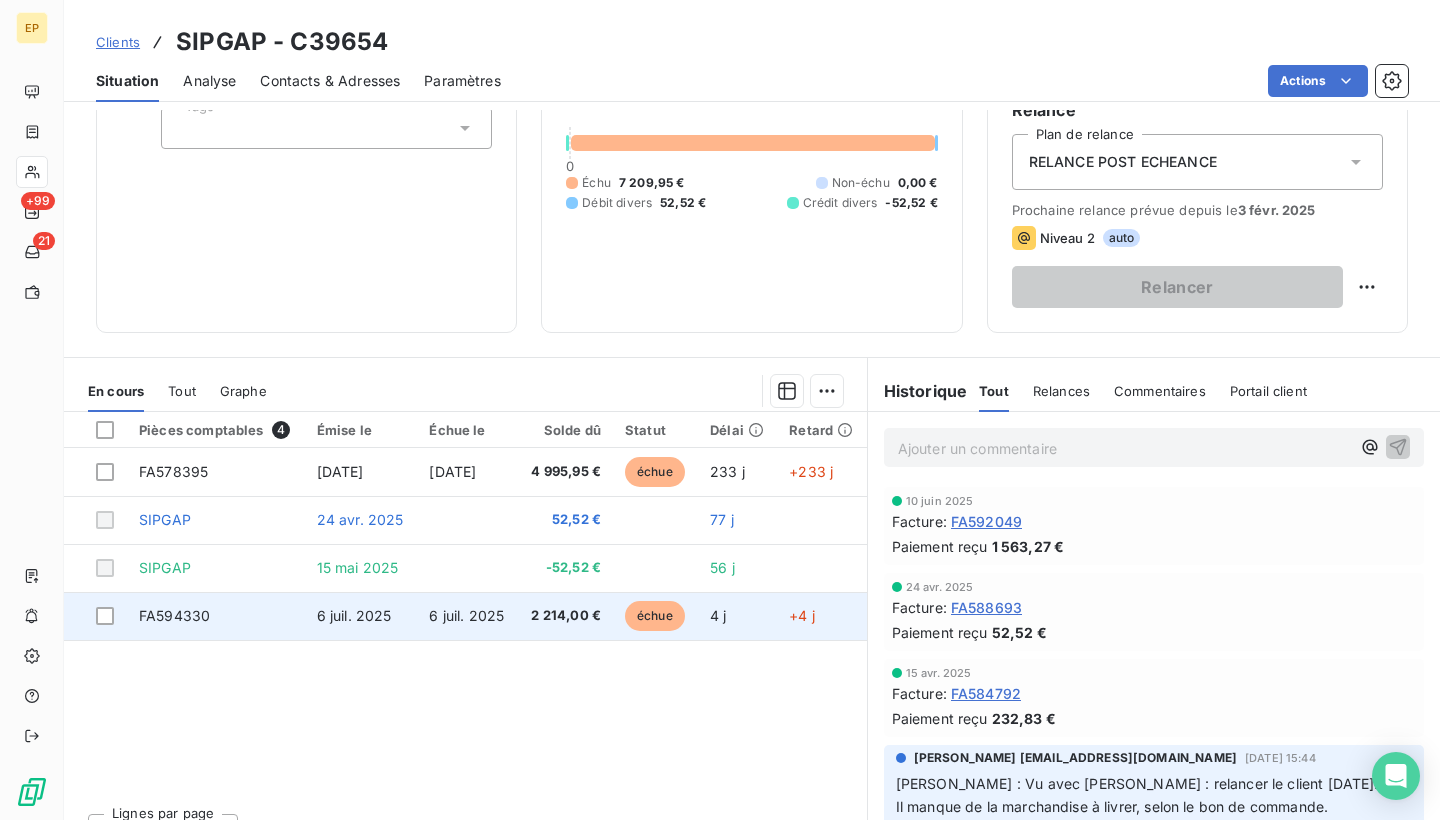 click on "FA594330" at bounding box center (174, 615) 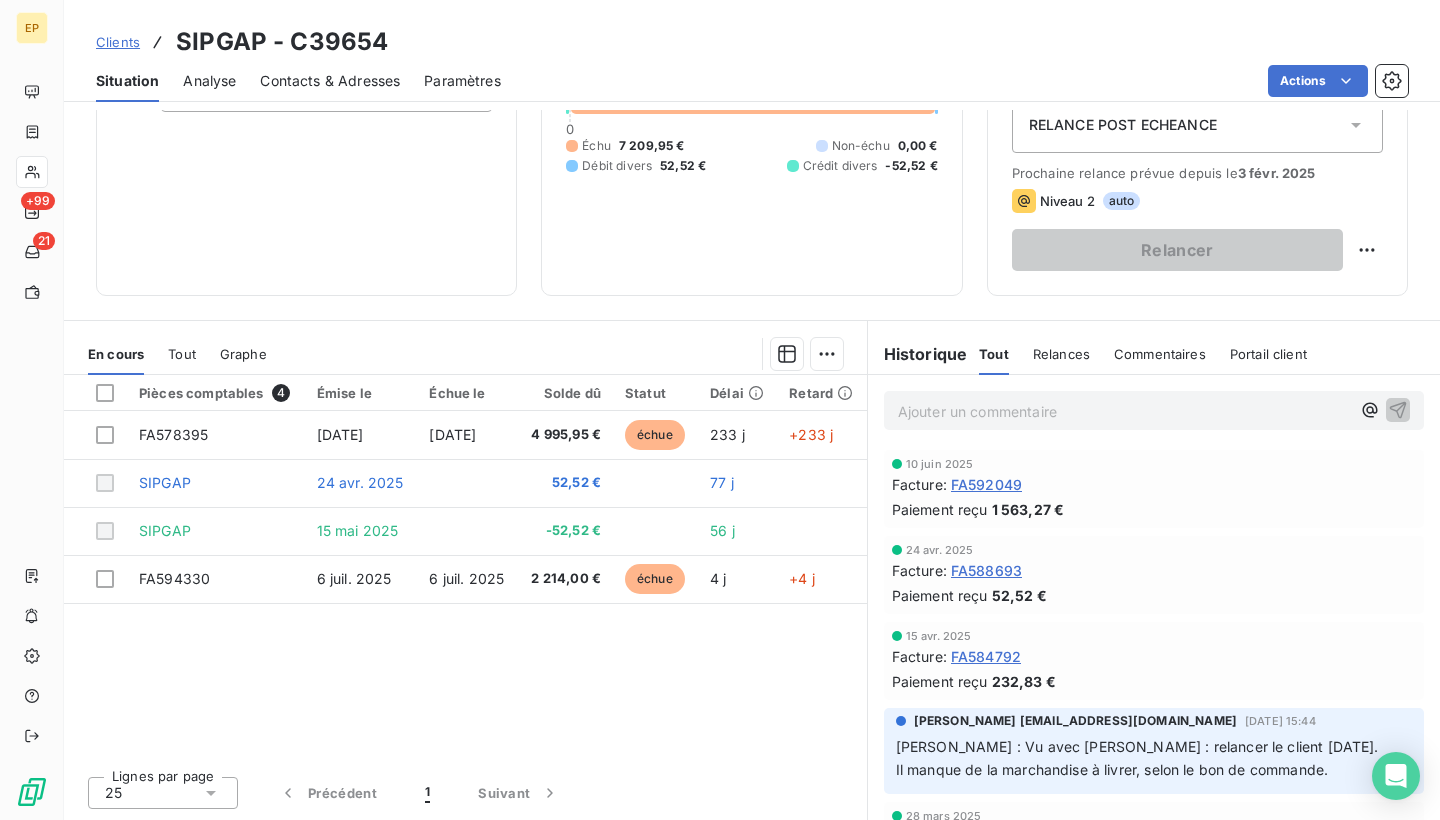 scroll, scrollTop: 236, scrollLeft: 0, axis: vertical 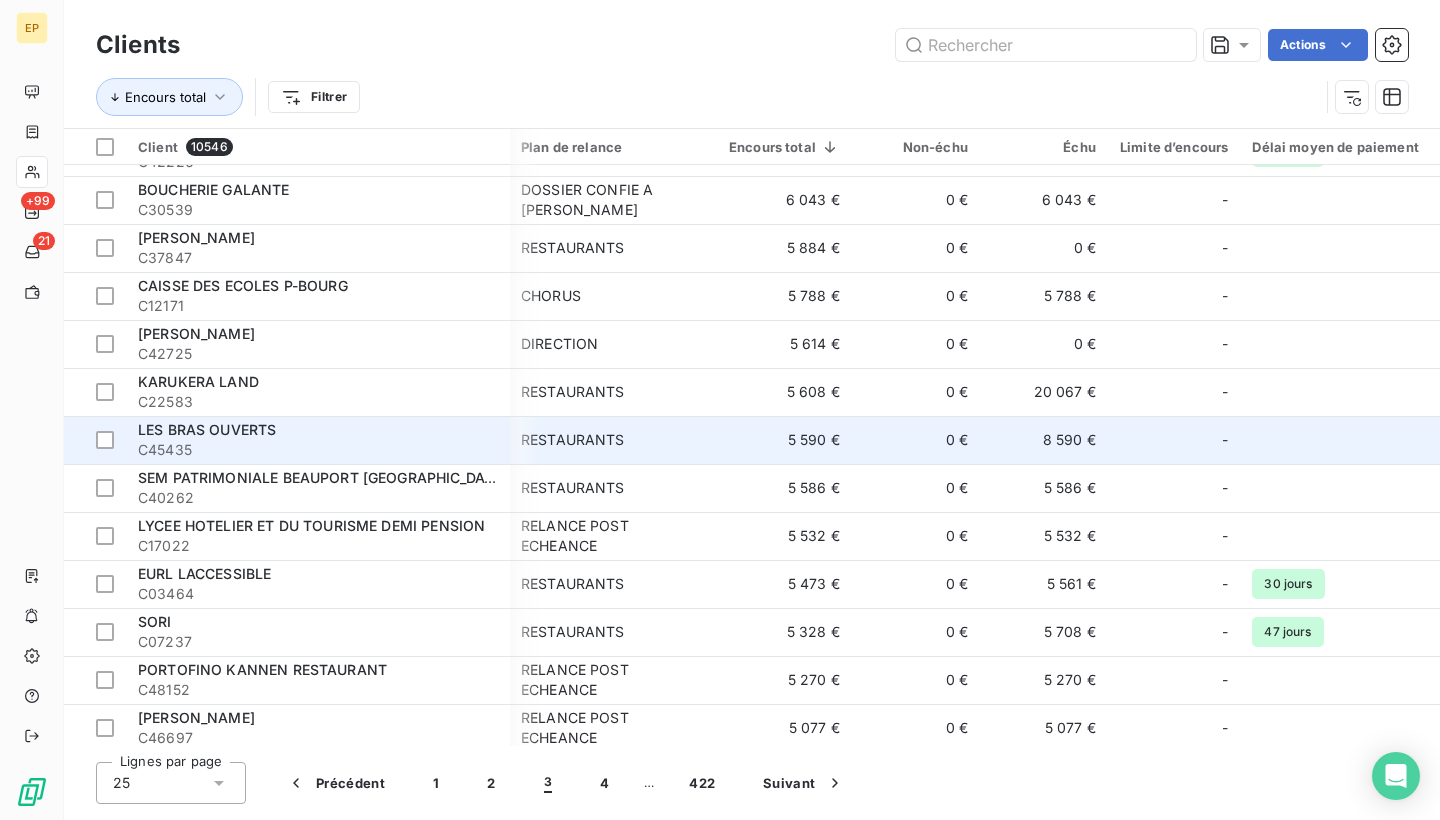 click on "C45435" at bounding box center [318, 450] 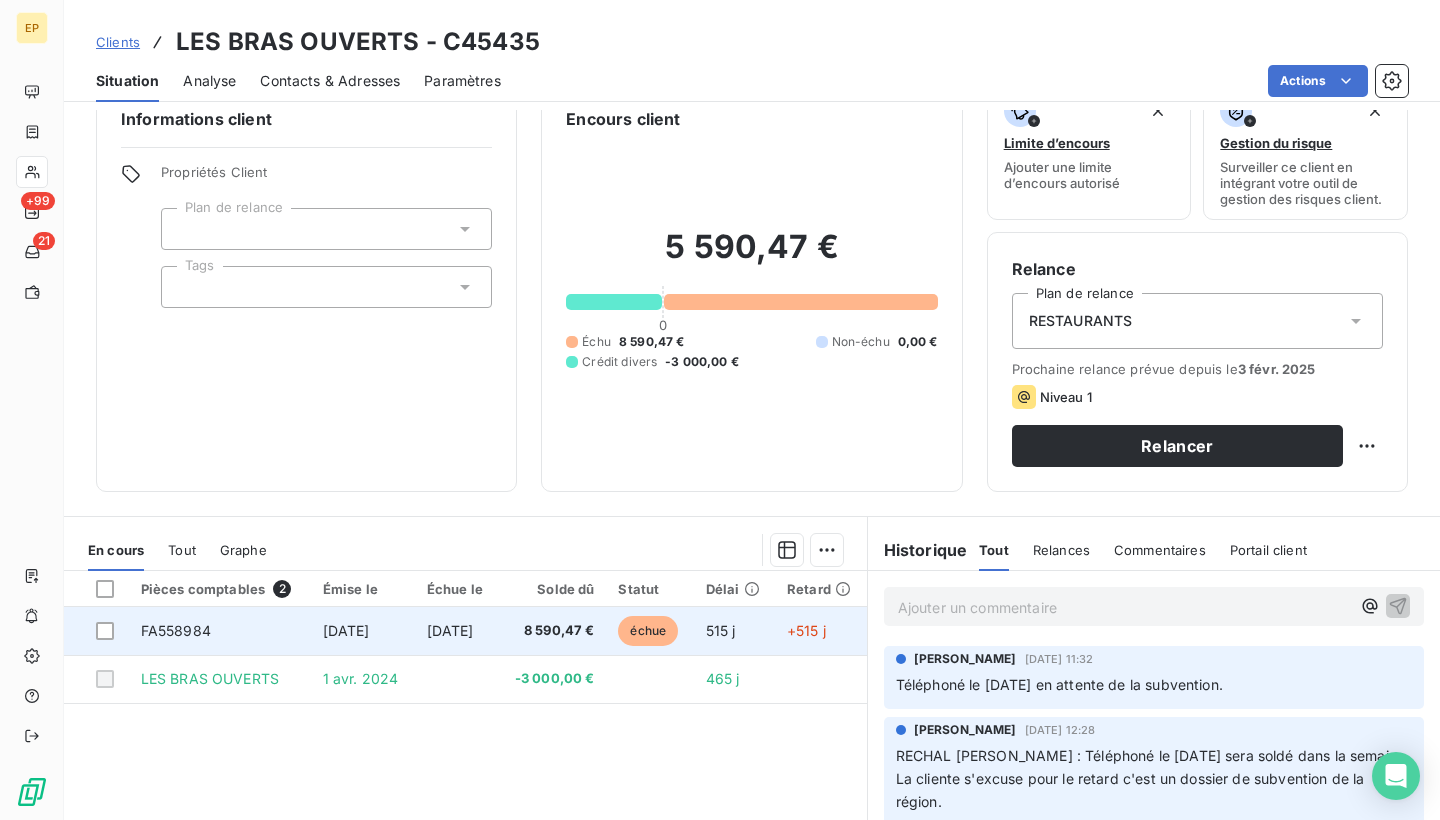 scroll, scrollTop: 0, scrollLeft: 0, axis: both 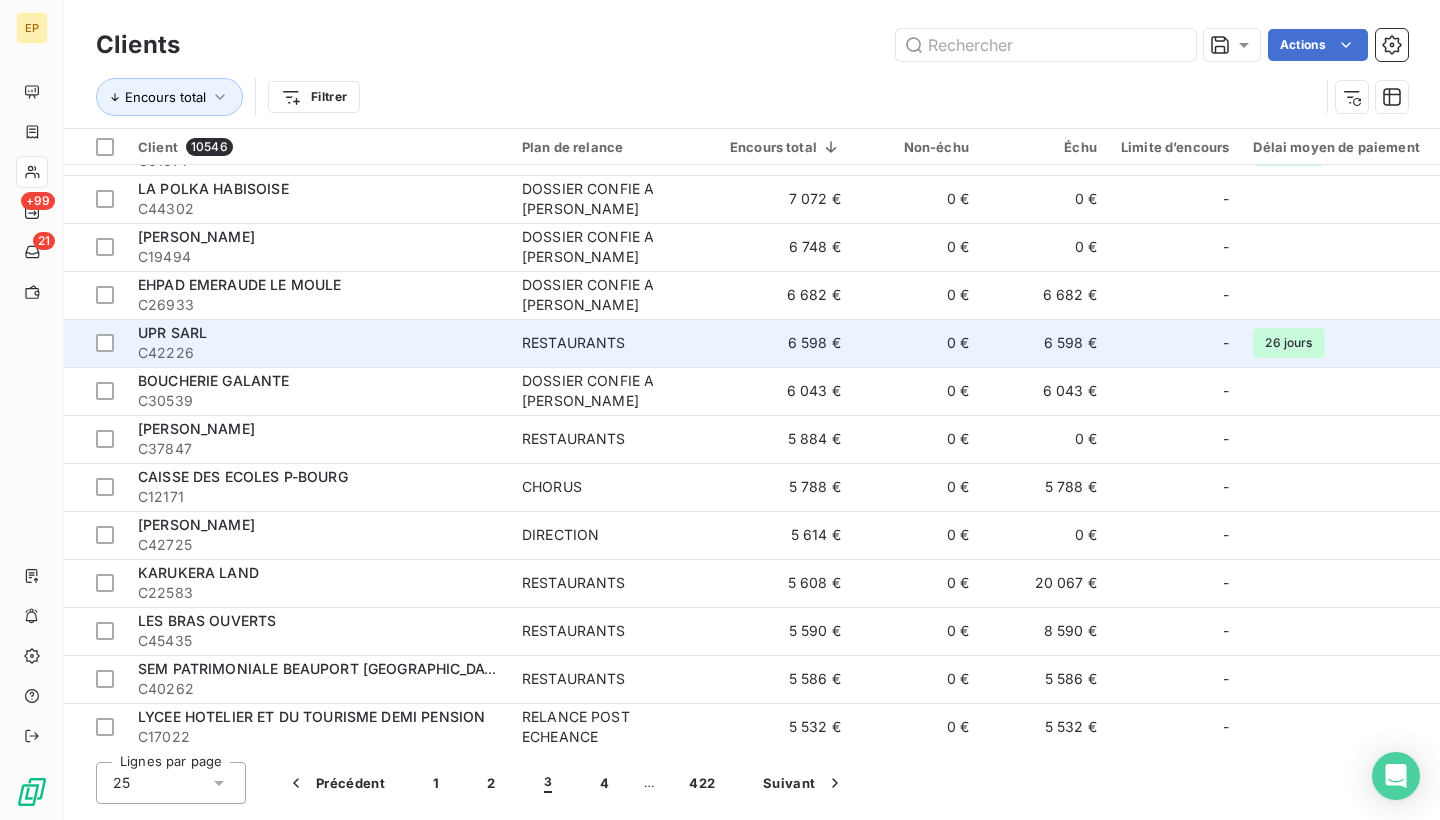 click on "C42226" at bounding box center (318, 353) 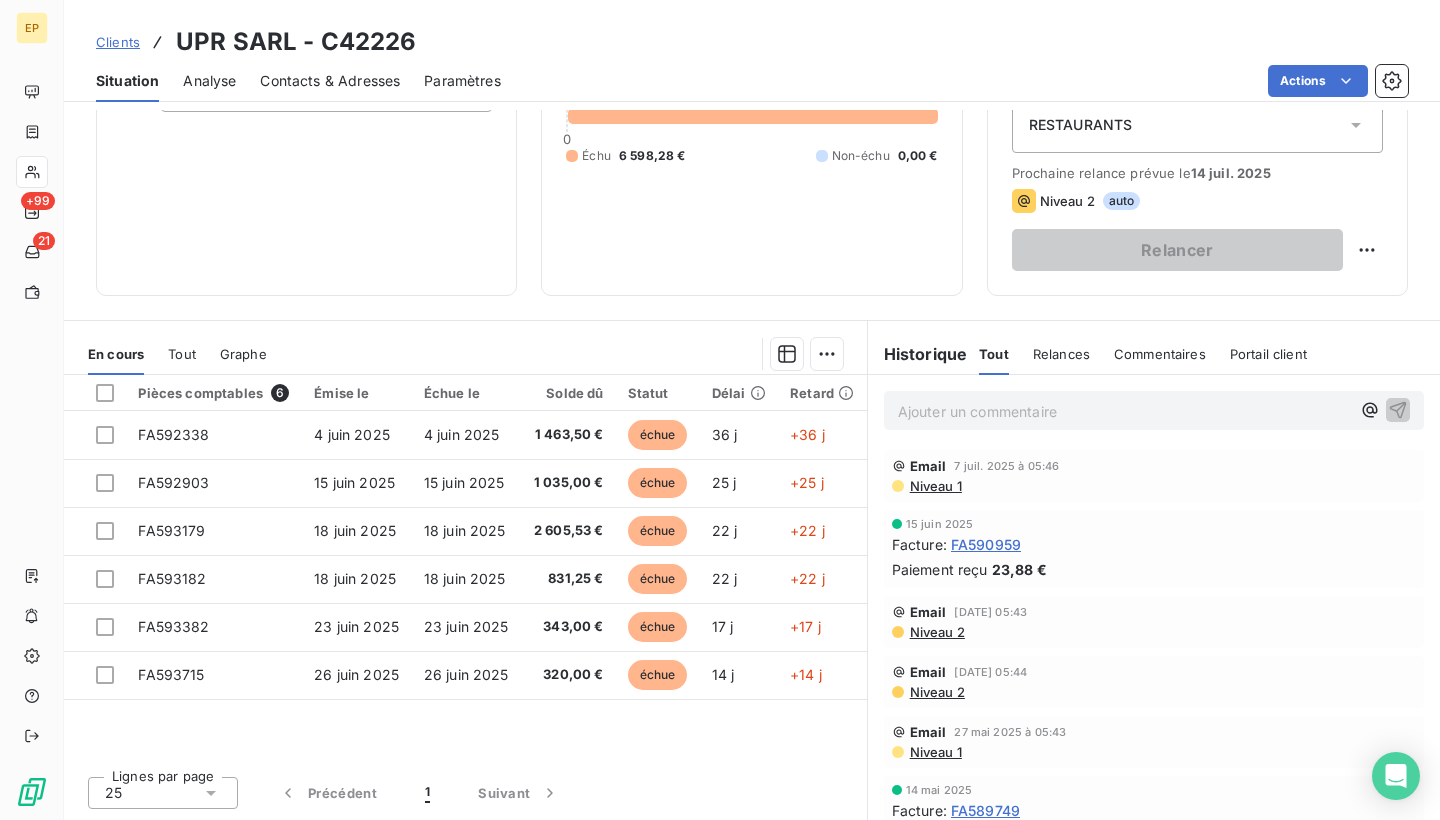 scroll, scrollTop: 236, scrollLeft: 0, axis: vertical 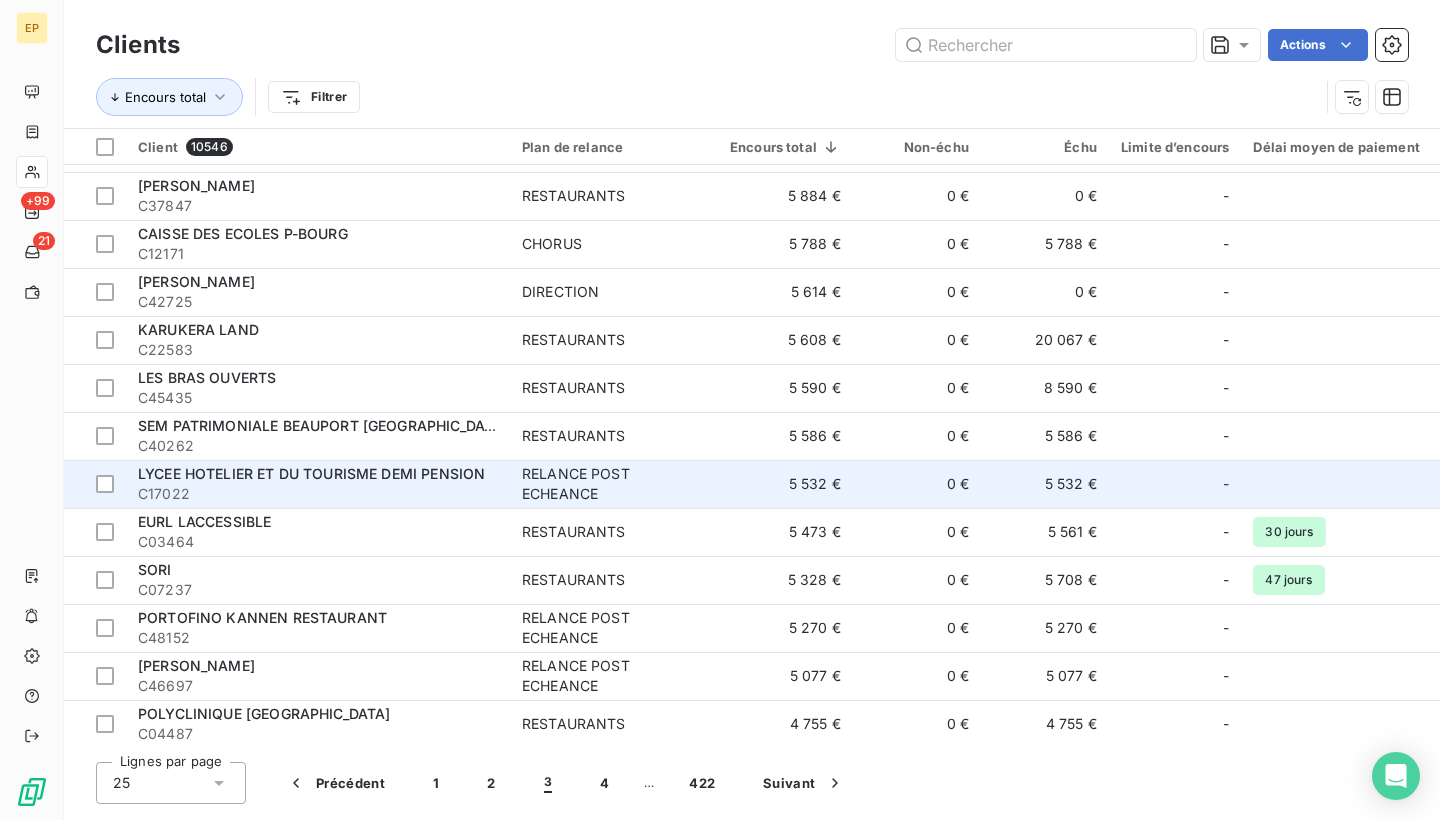 click on "LYCEE HOTELIER ET DU TOURISME DEMI PENSION" at bounding box center [311, 473] 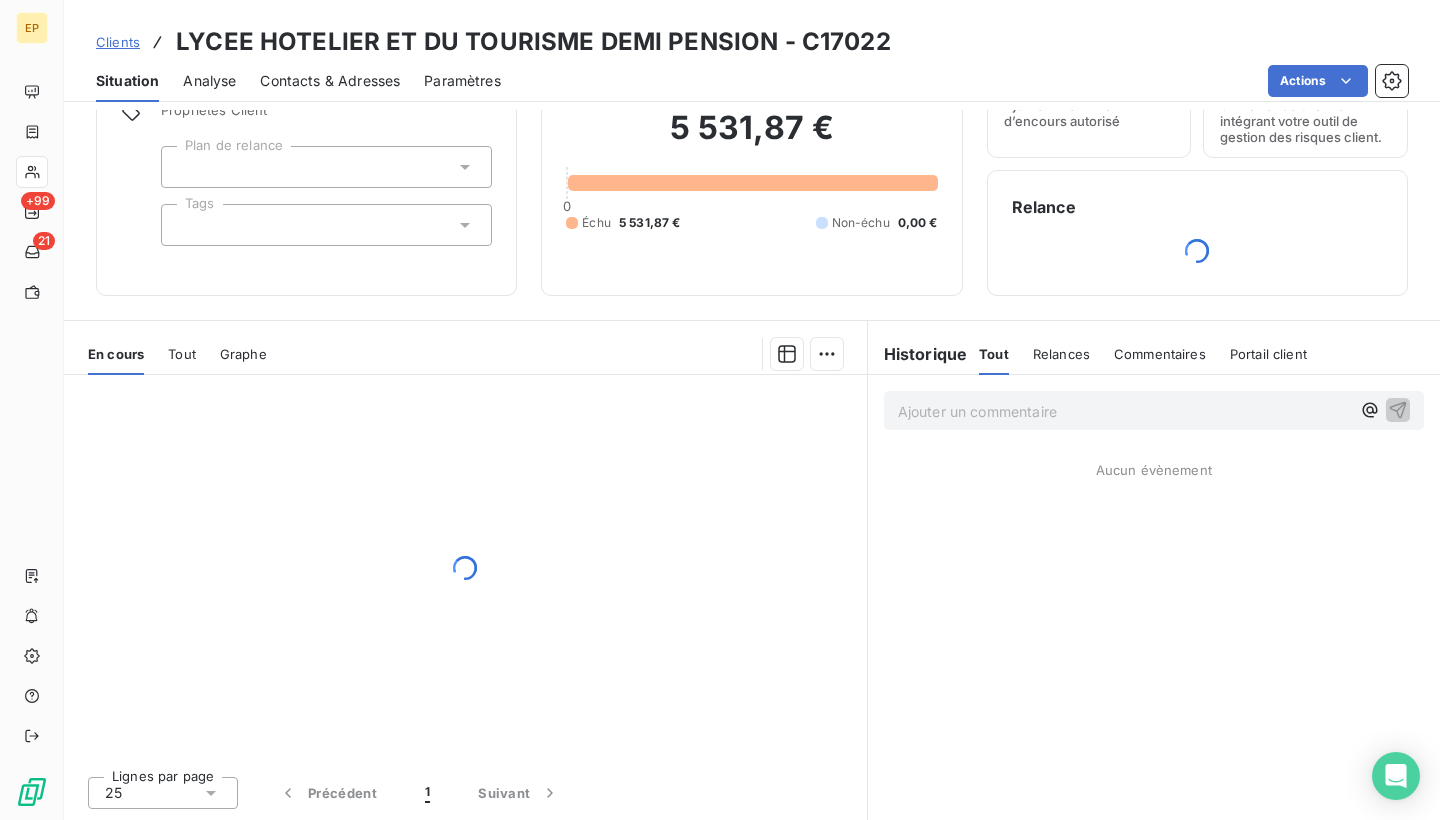 scroll, scrollTop: 102, scrollLeft: 0, axis: vertical 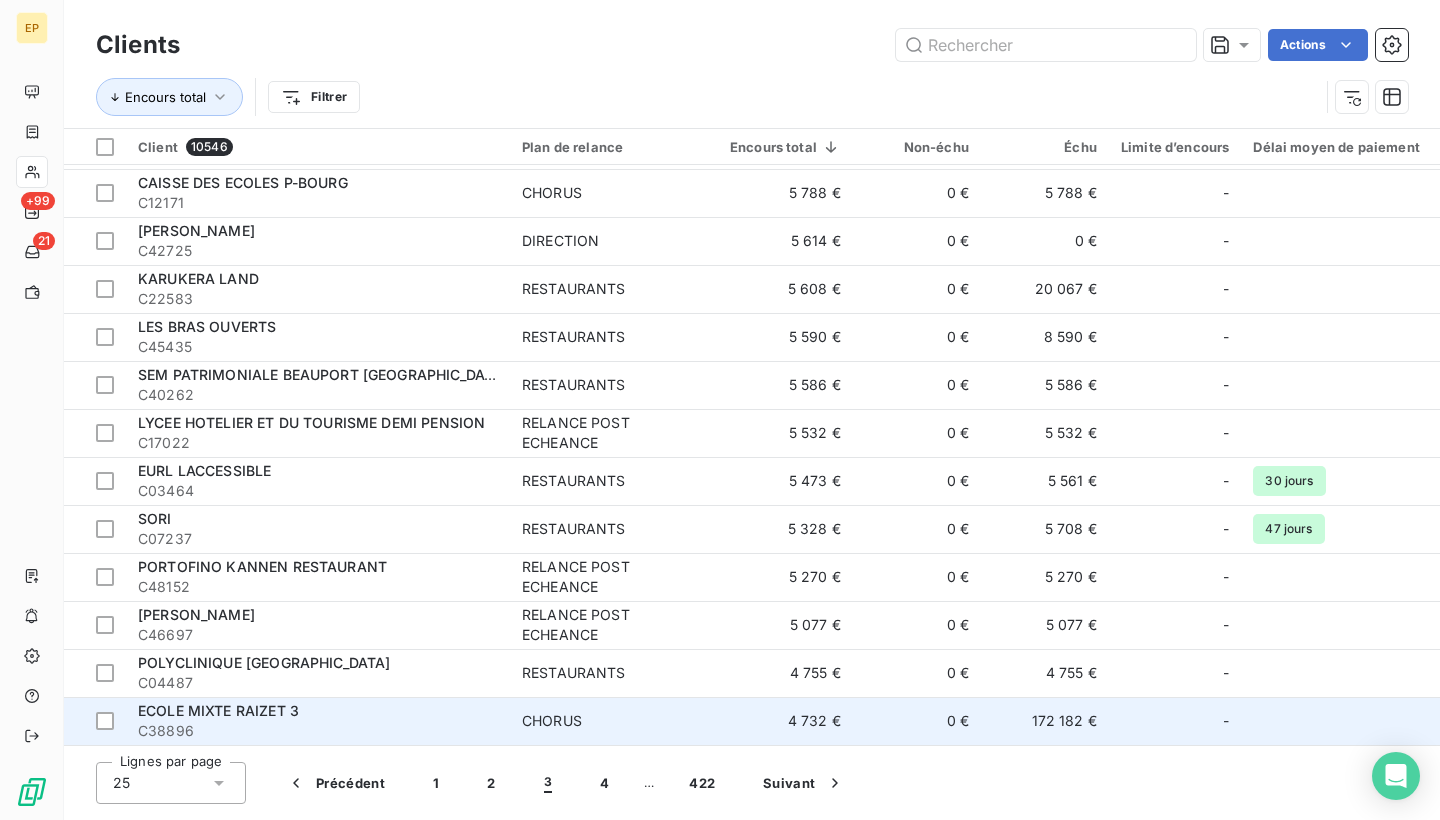 click on "ECOLE MIXTE RAIZET 3" at bounding box center (218, 710) 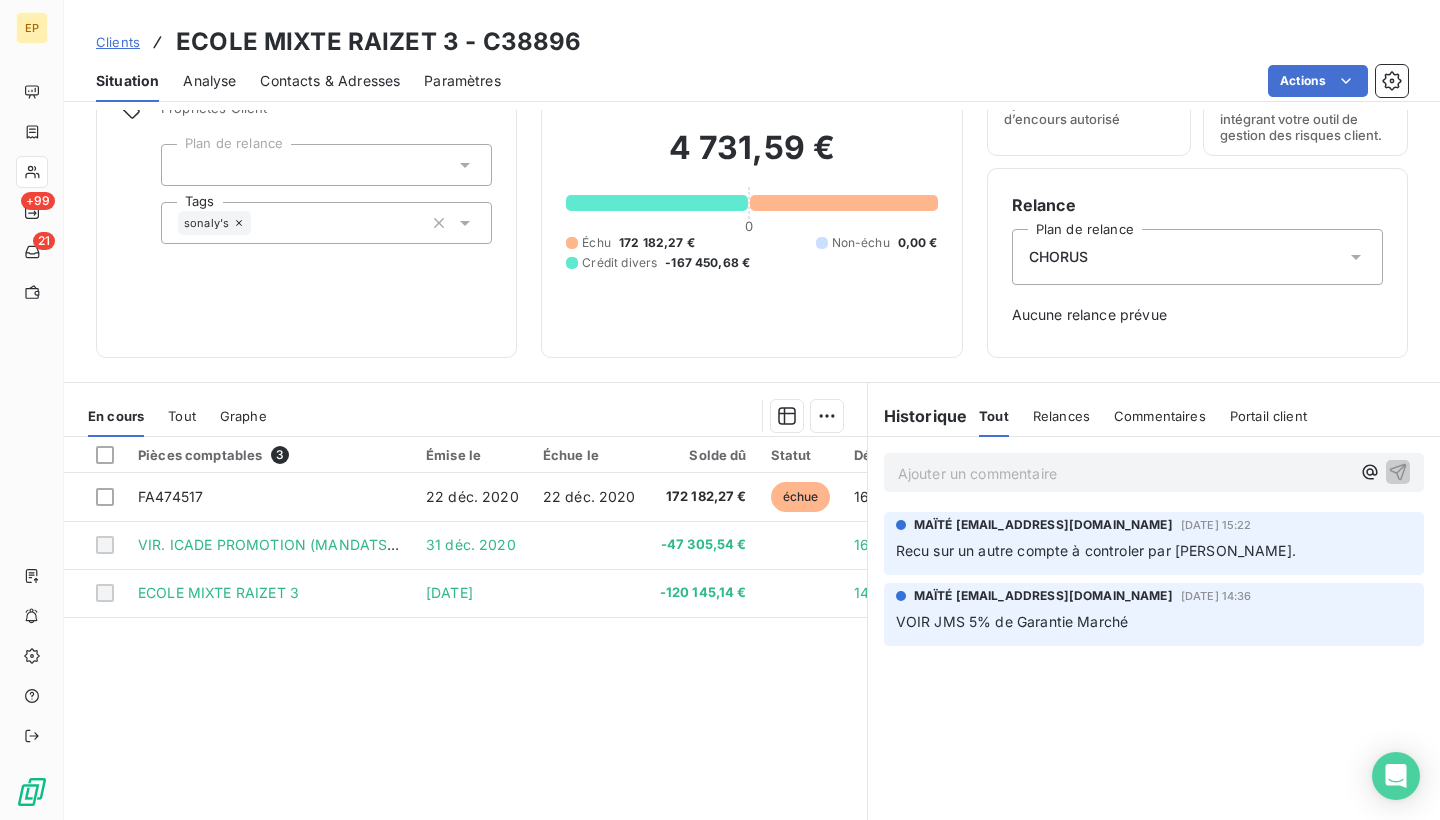 scroll, scrollTop: 102, scrollLeft: 0, axis: vertical 